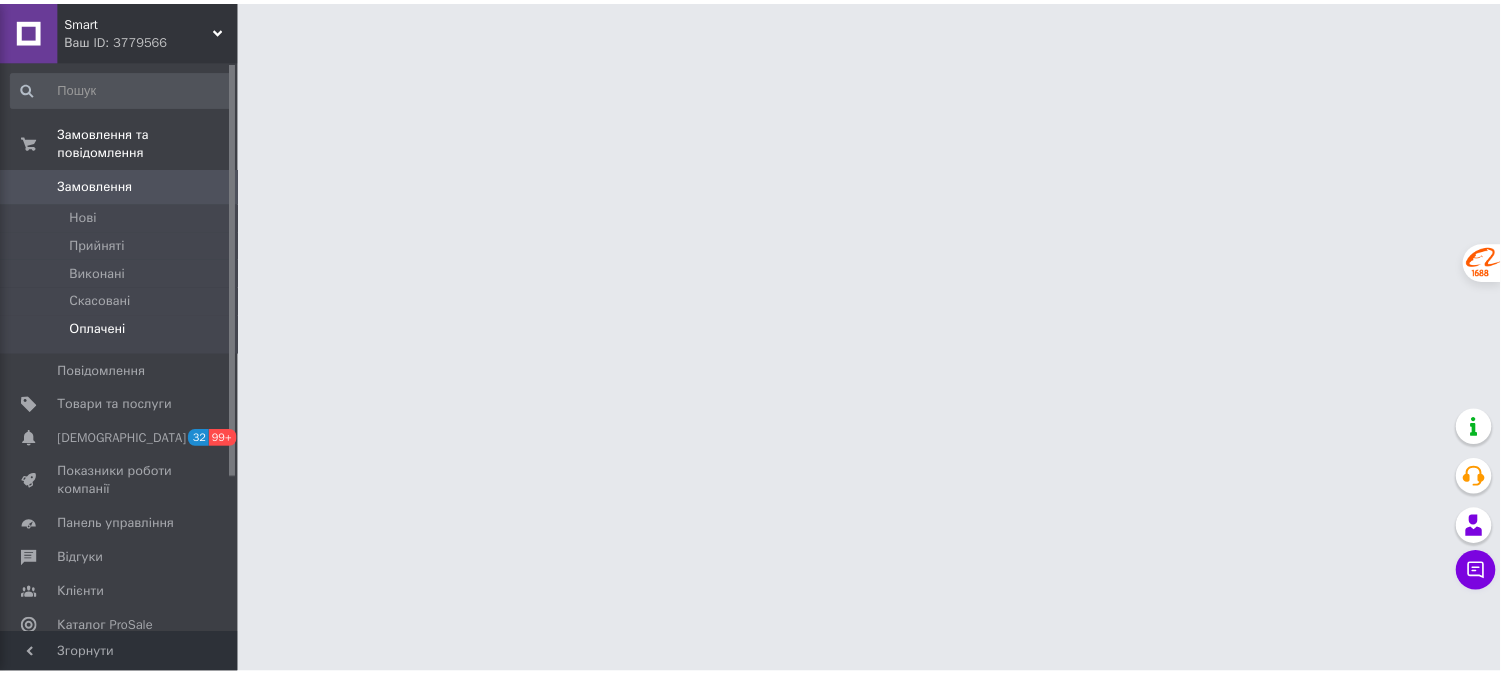 scroll, scrollTop: 0, scrollLeft: 0, axis: both 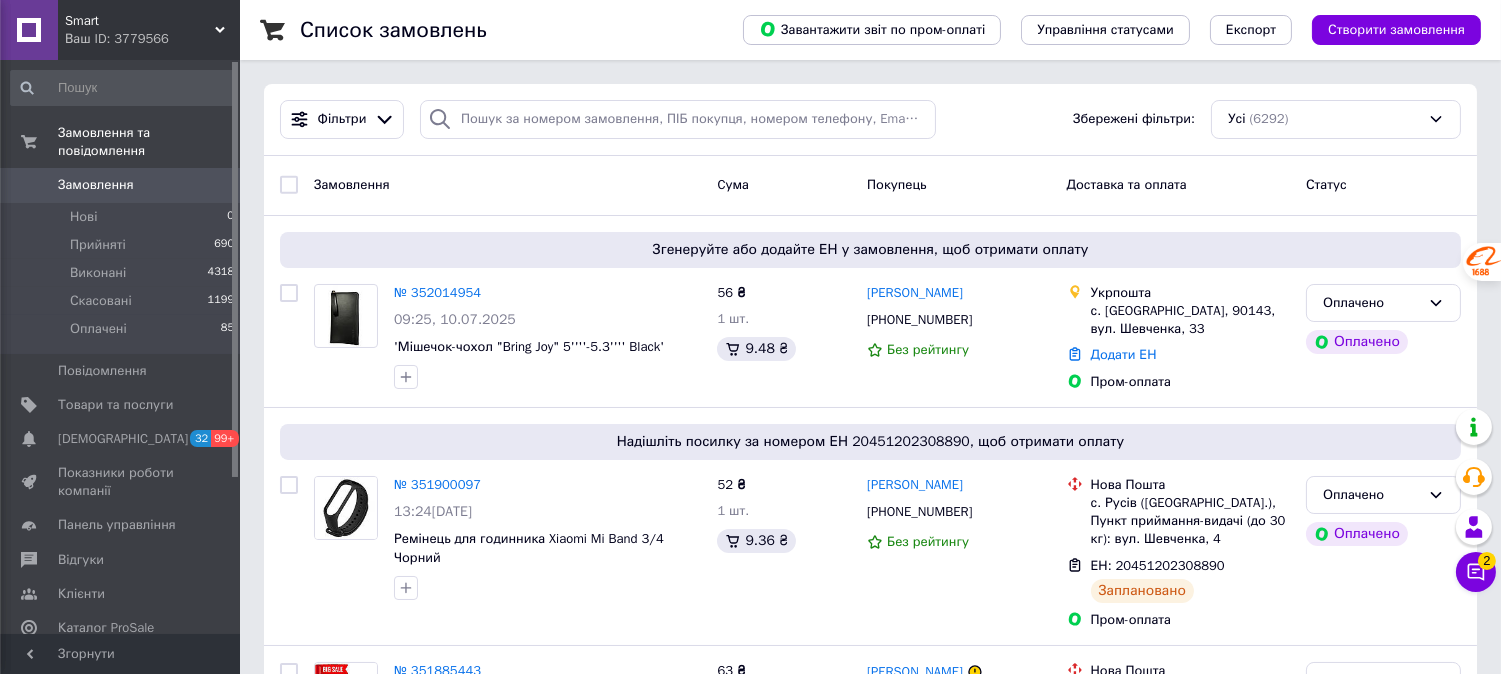 click on "2" at bounding box center (1487, 561) 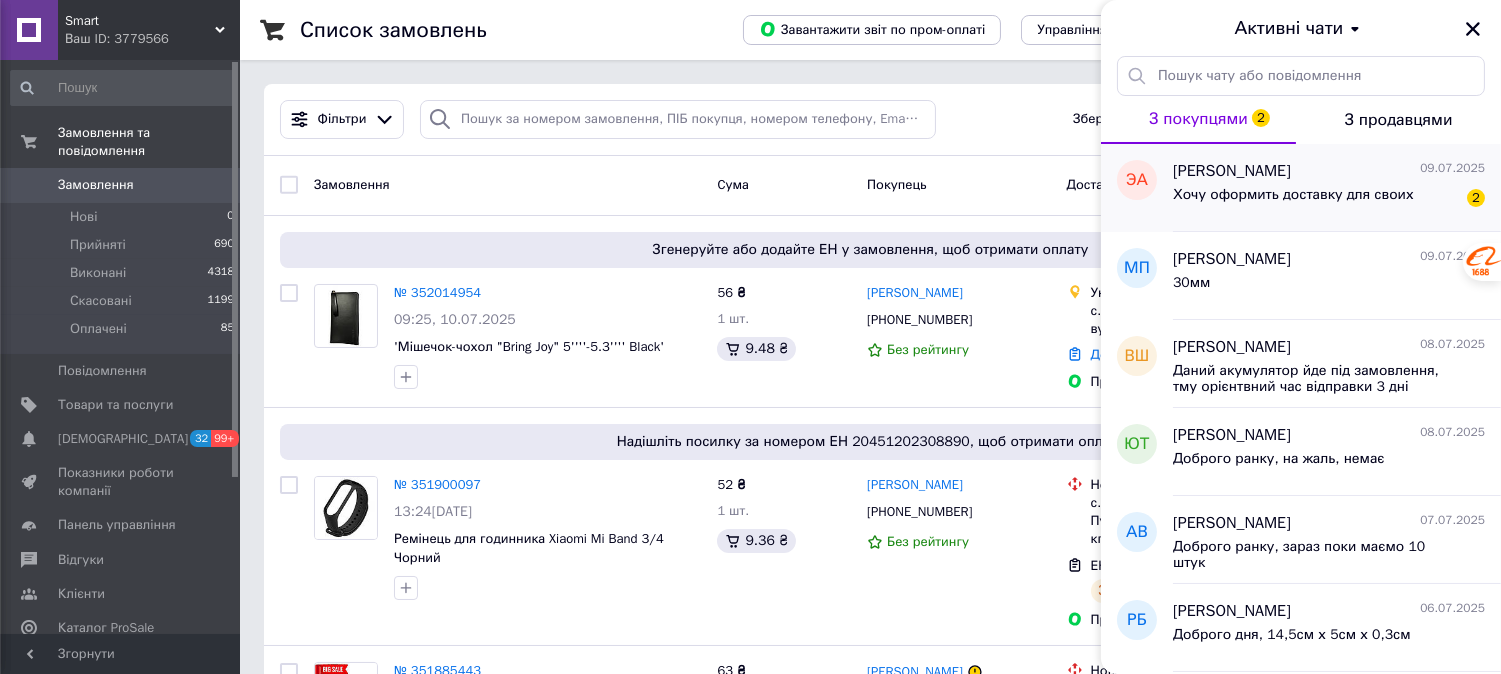 click on "Хочу оформить доставку для своих" at bounding box center [1293, 201] 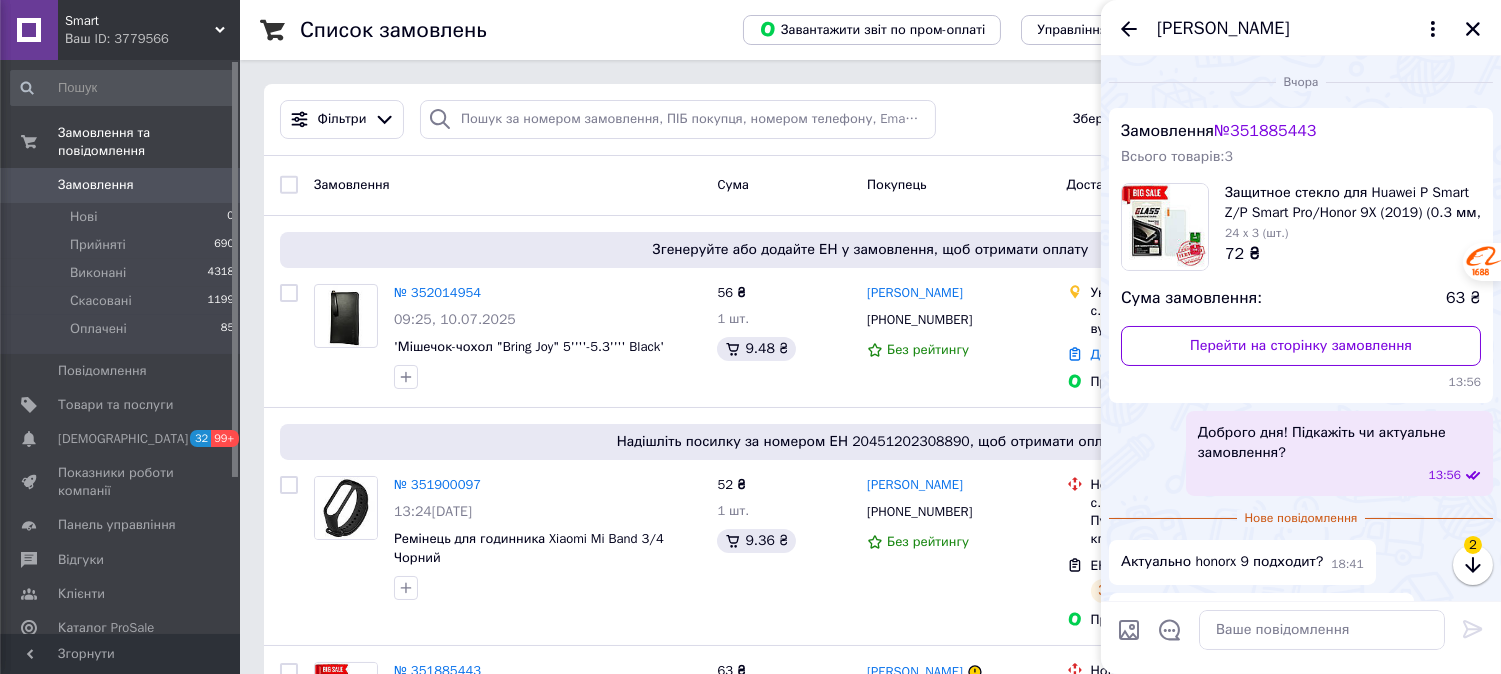 scroll, scrollTop: 44, scrollLeft: 0, axis: vertical 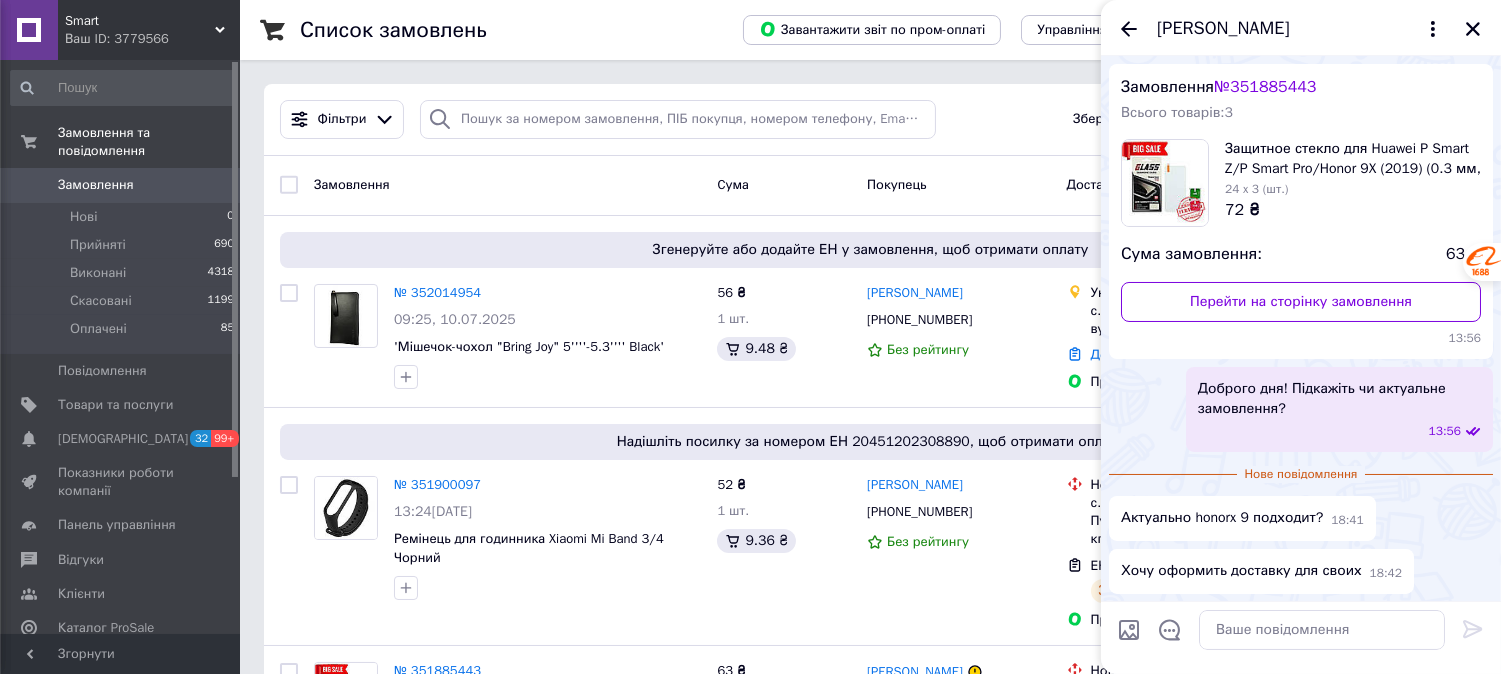 click on "№ 351885443" at bounding box center [1265, 87] 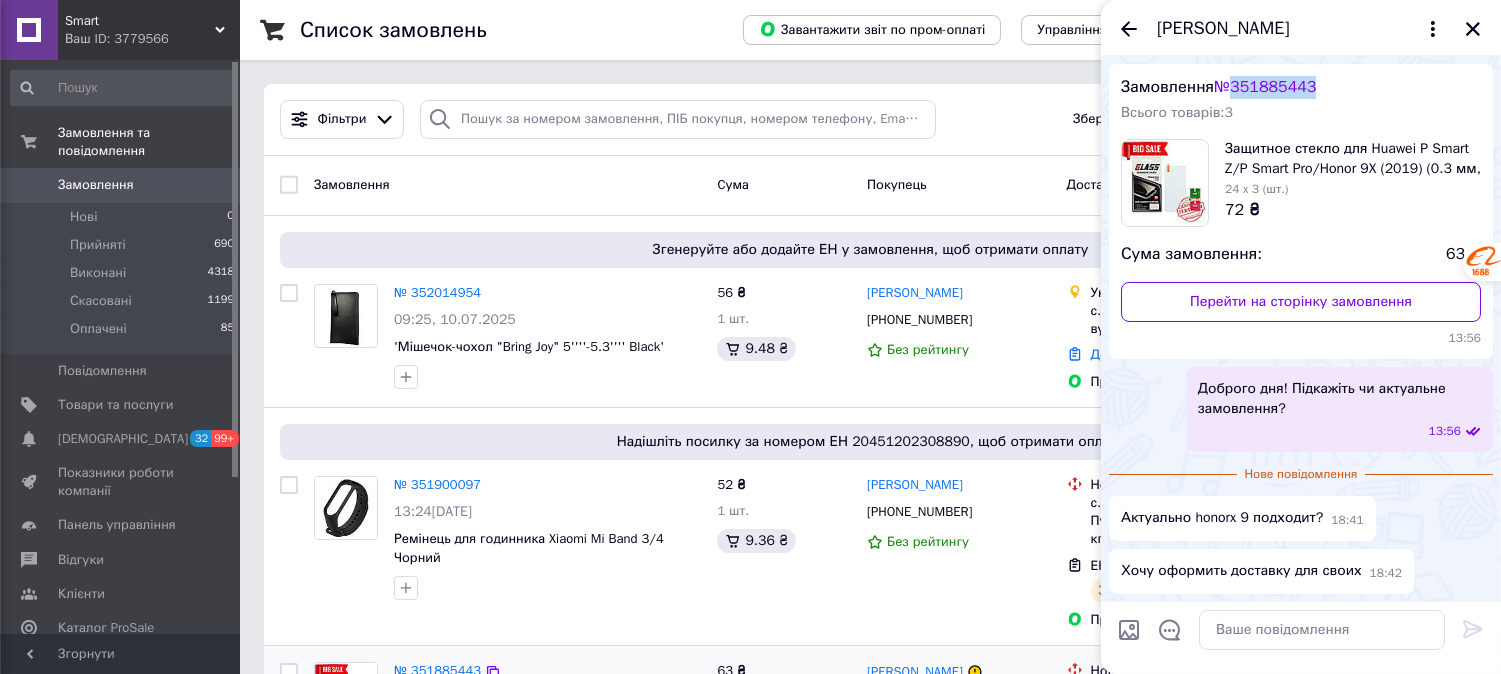 copy on "351885443" 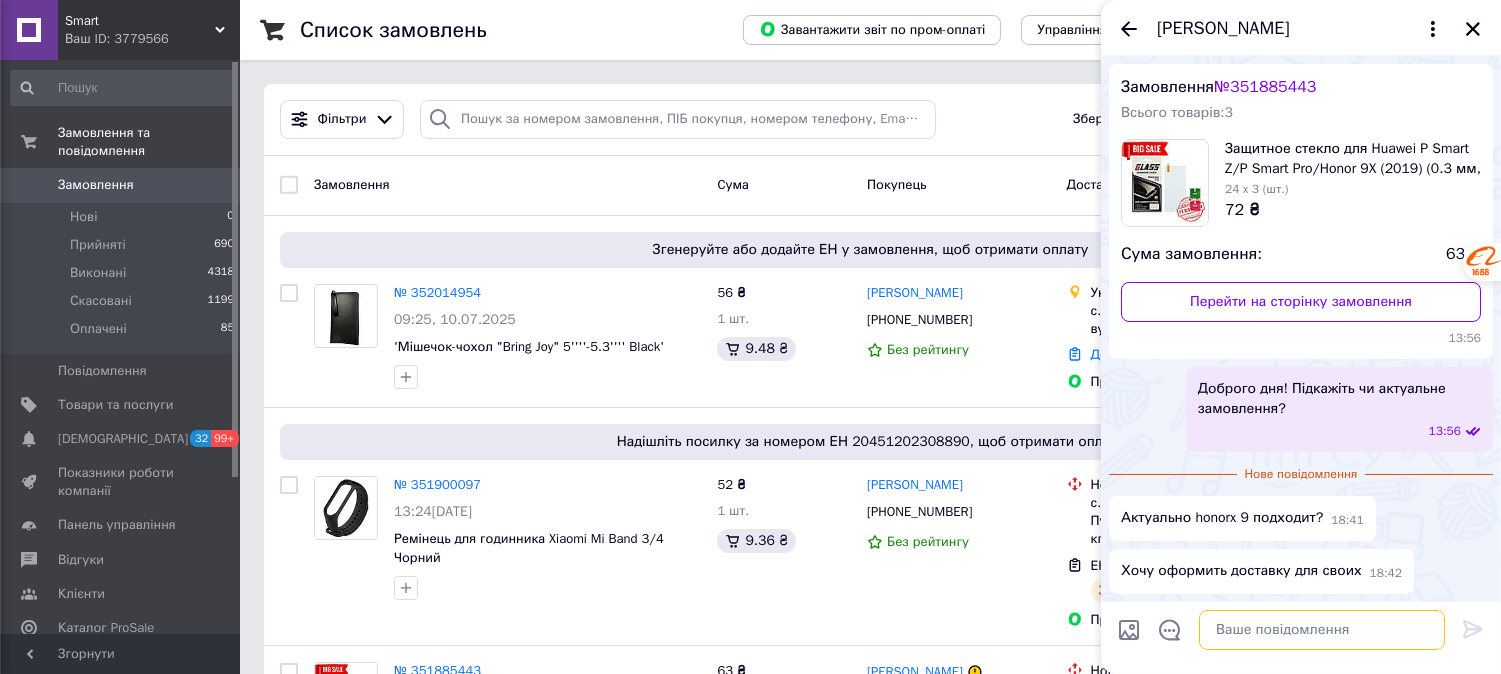 click at bounding box center (1322, 630) 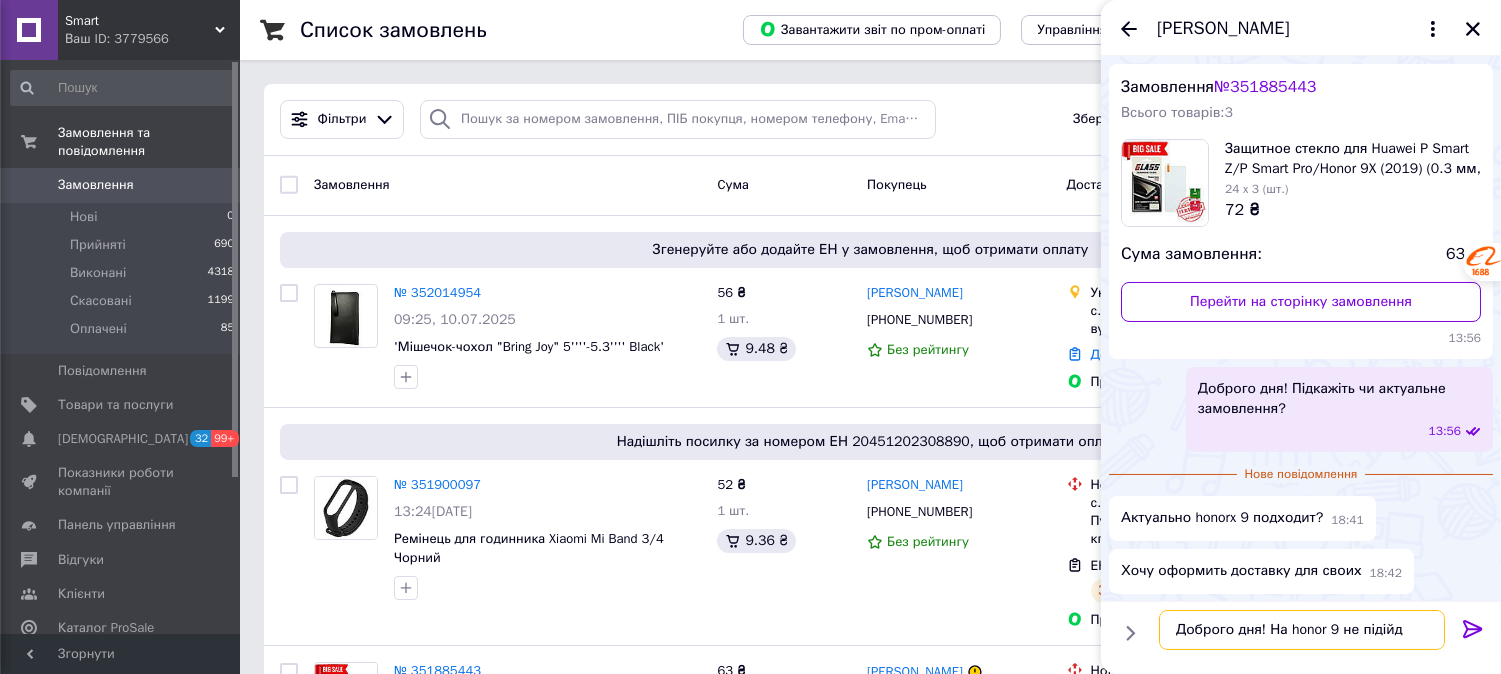 type on "Доброго дня! На honor 9 не підійде" 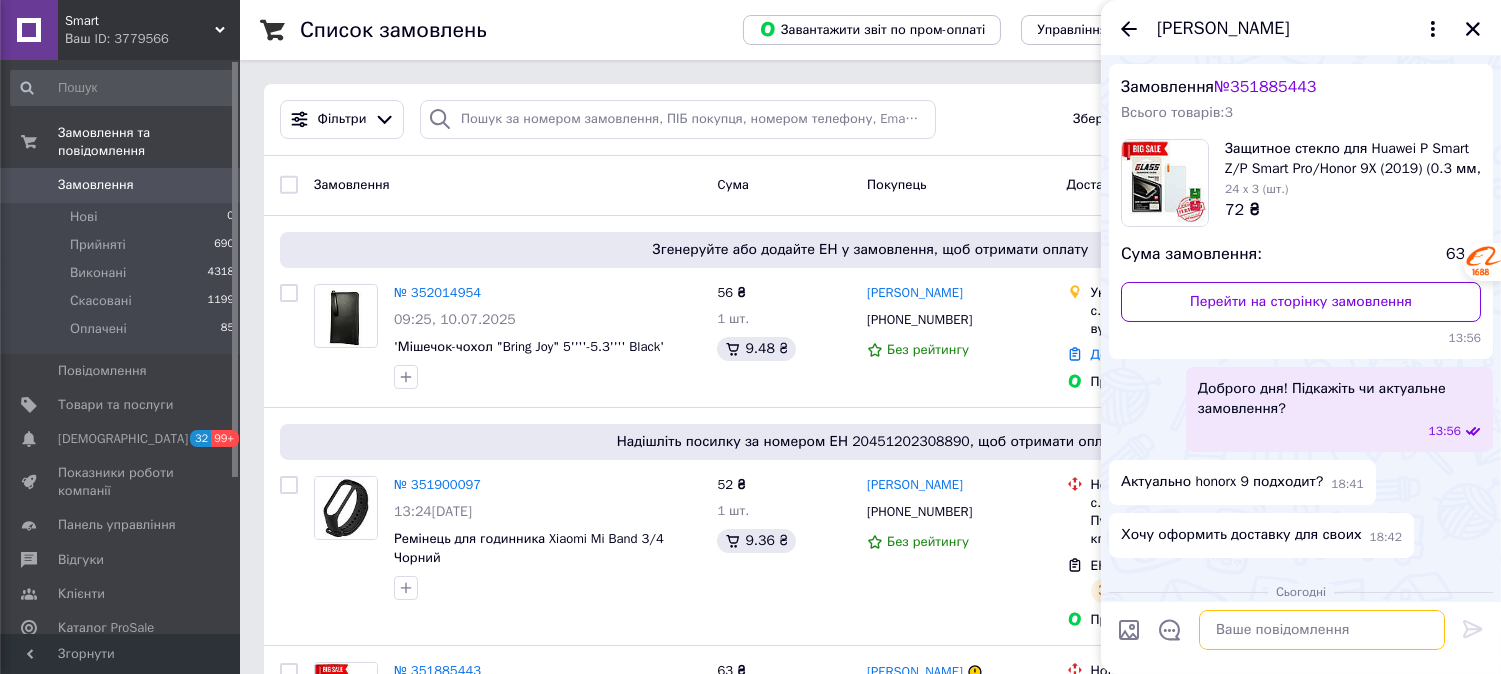 scroll, scrollTop: 133, scrollLeft: 0, axis: vertical 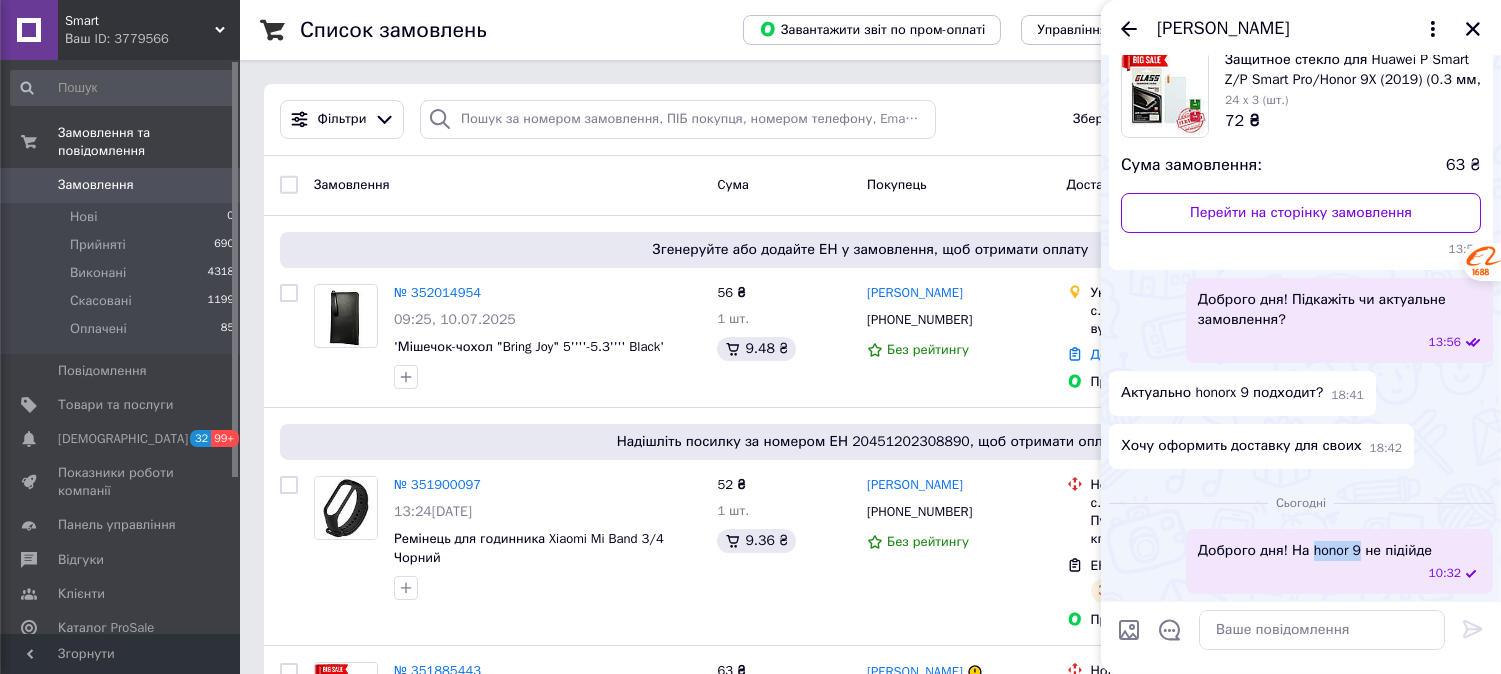 drag, startPoint x: 1307, startPoint y: 548, endPoint x: 1355, endPoint y: 553, distance: 48.259712 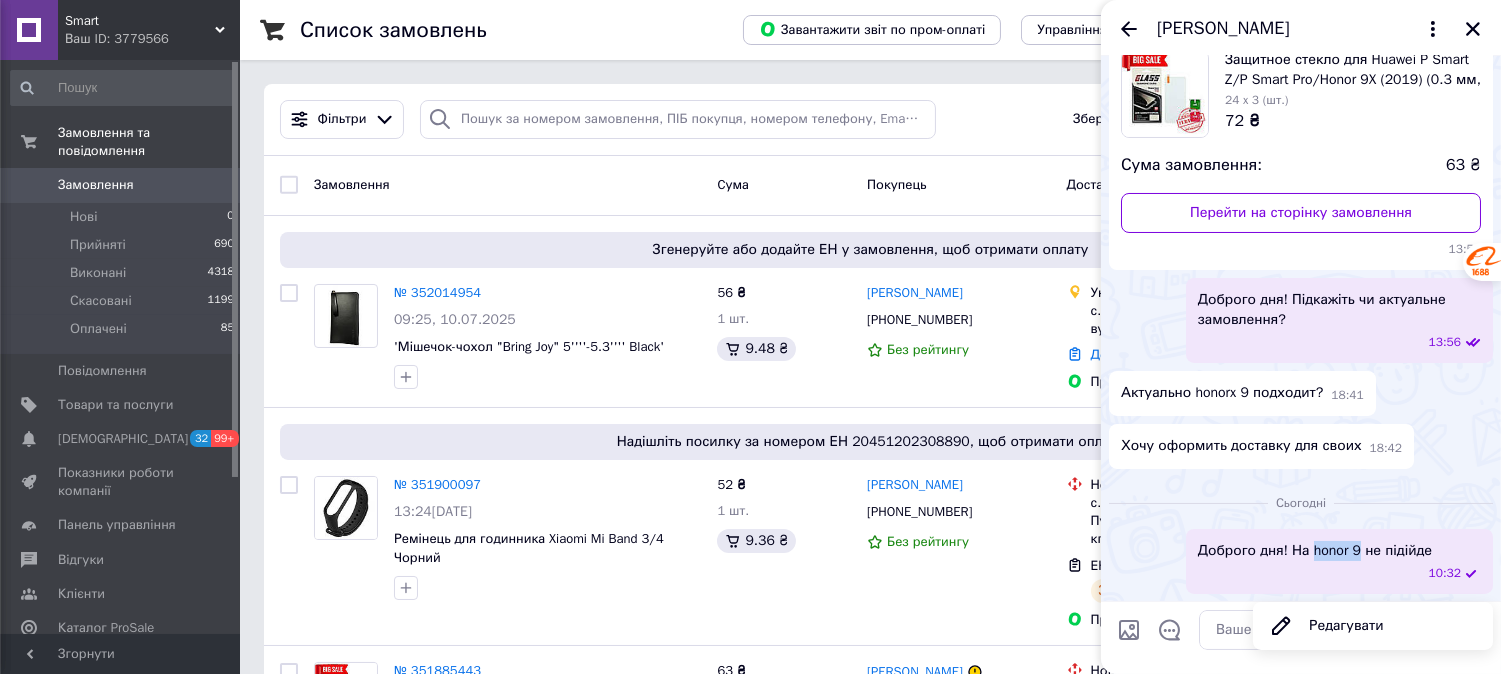 copy on "honor 9" 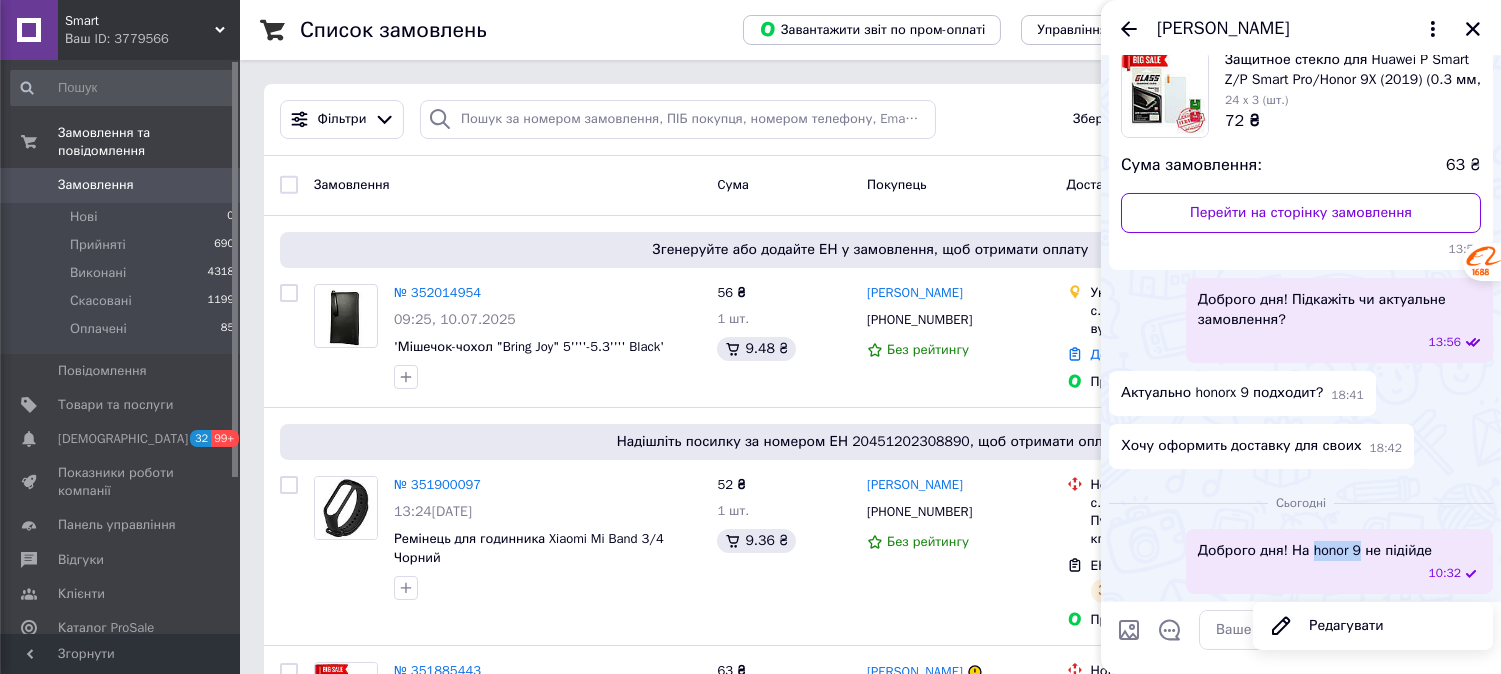 click on "Ваш ID: 3779566" at bounding box center (152, 39) 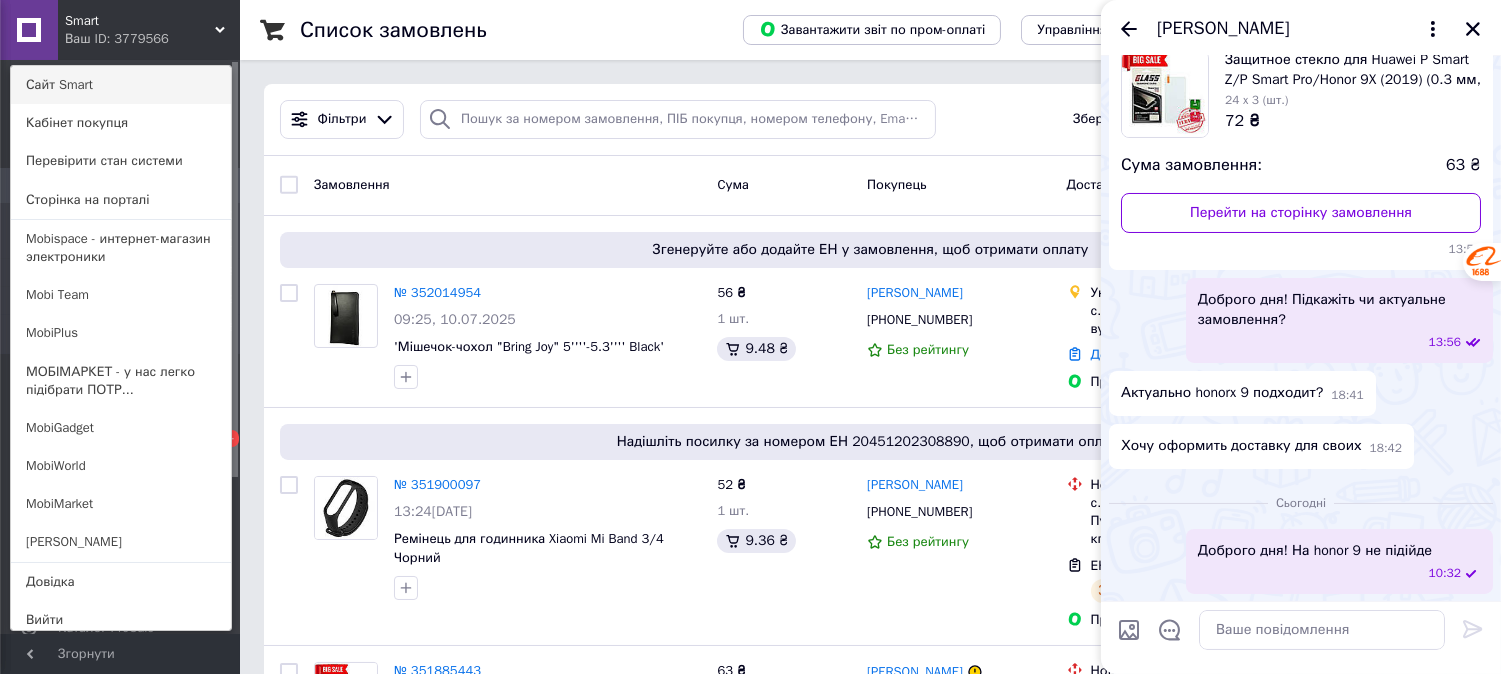click on "Сайт Smart" at bounding box center (121, 85) 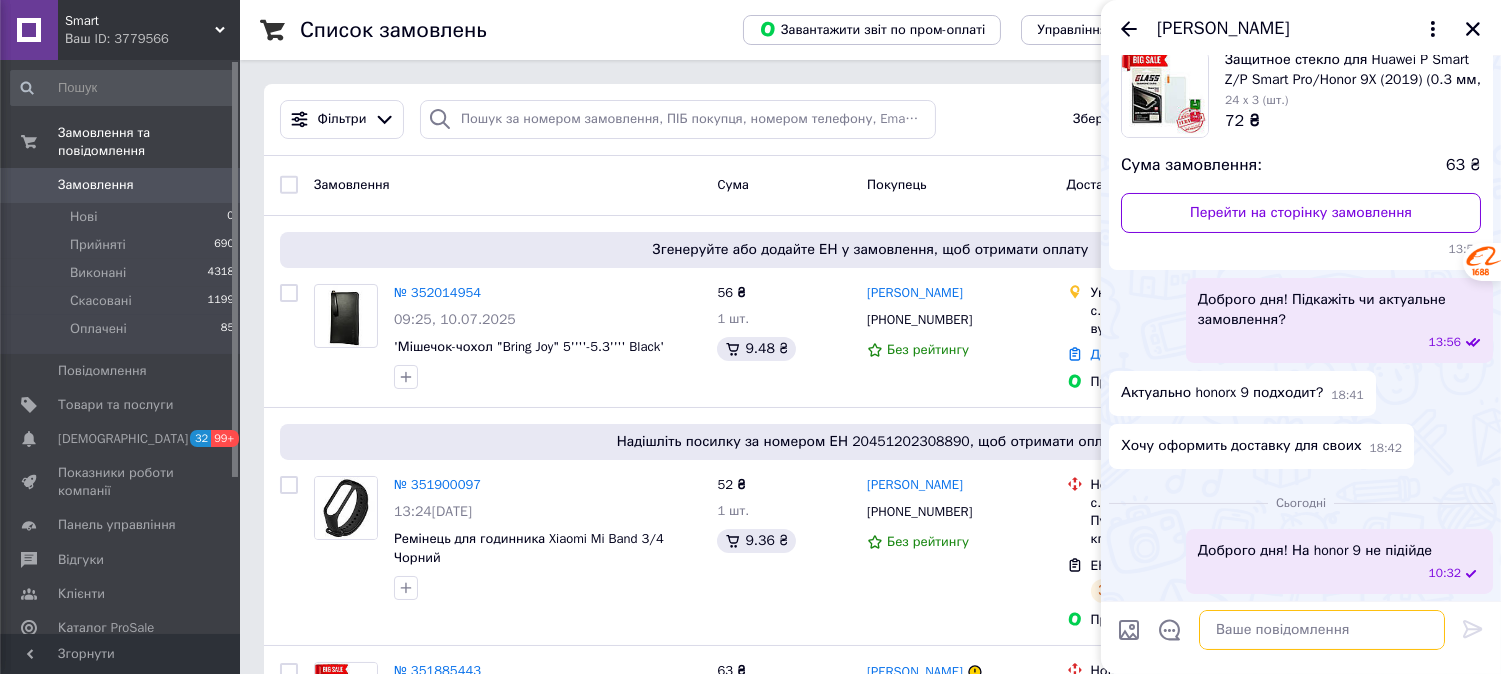 click at bounding box center (1322, 630) 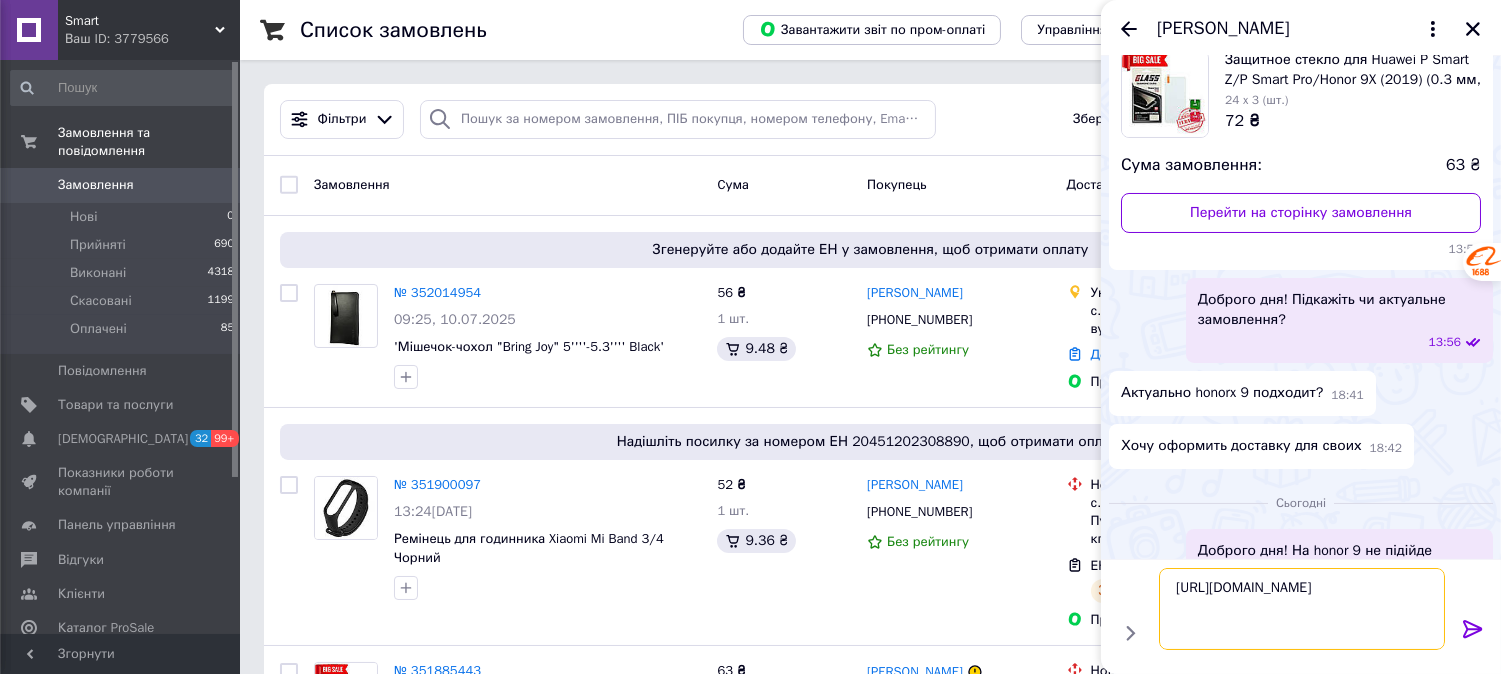scroll, scrollTop: 175, scrollLeft: 0, axis: vertical 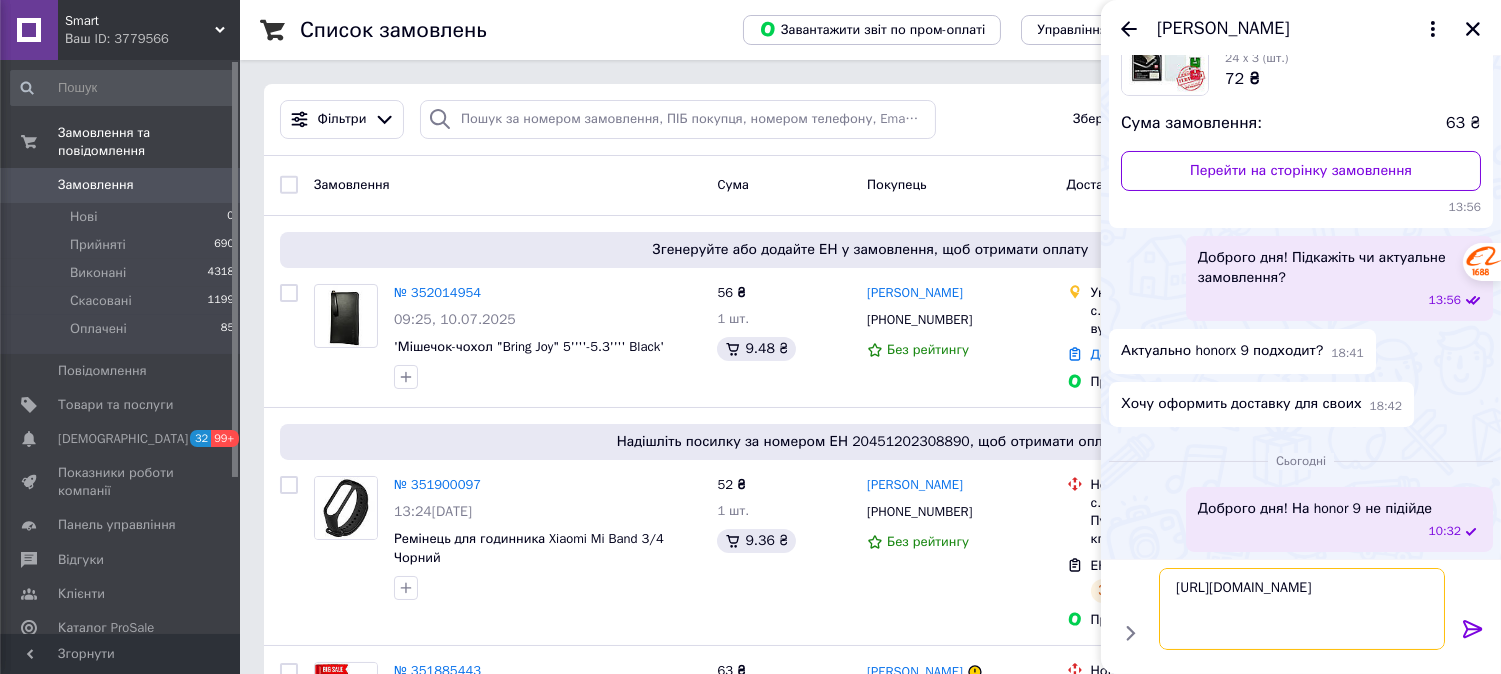 type on "https://cs3779566.prom.ua/ua/p1751079520-steklo-zaschitnoe-ekrana.html" 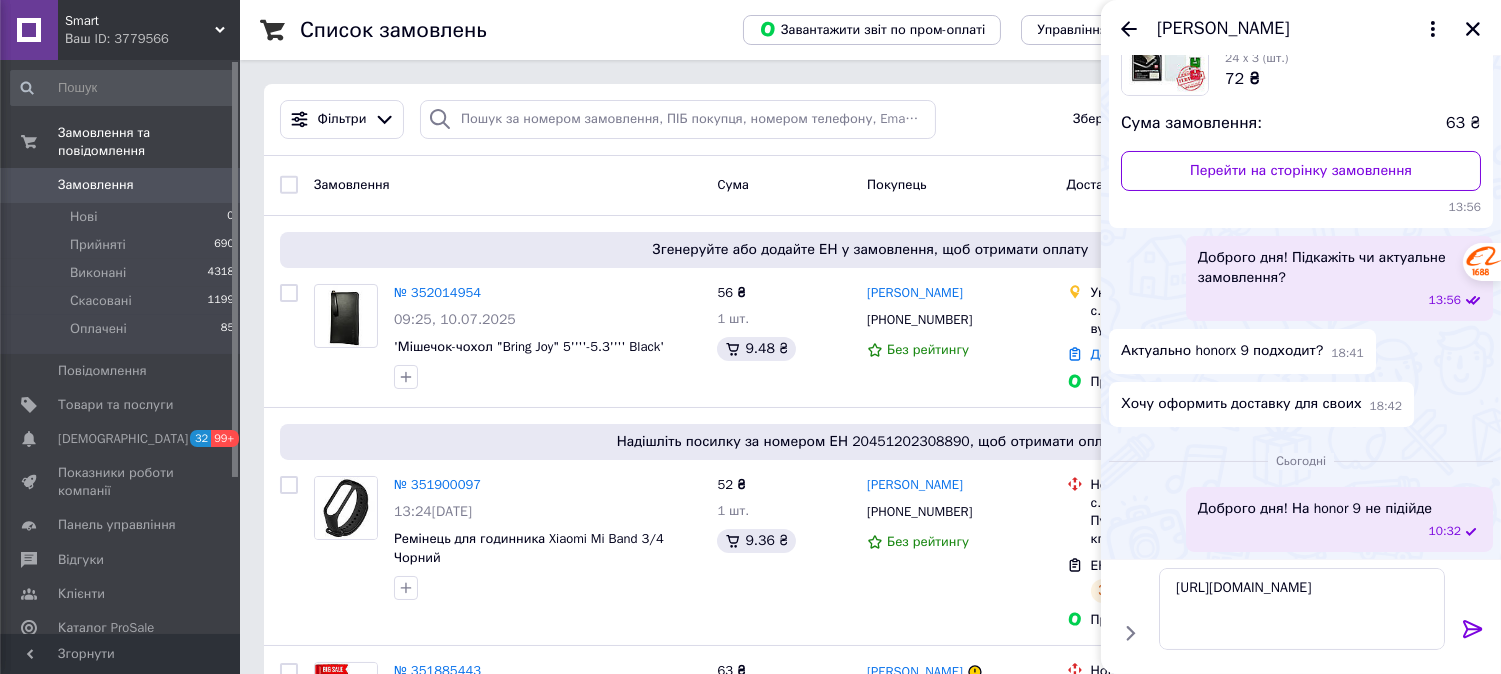 click 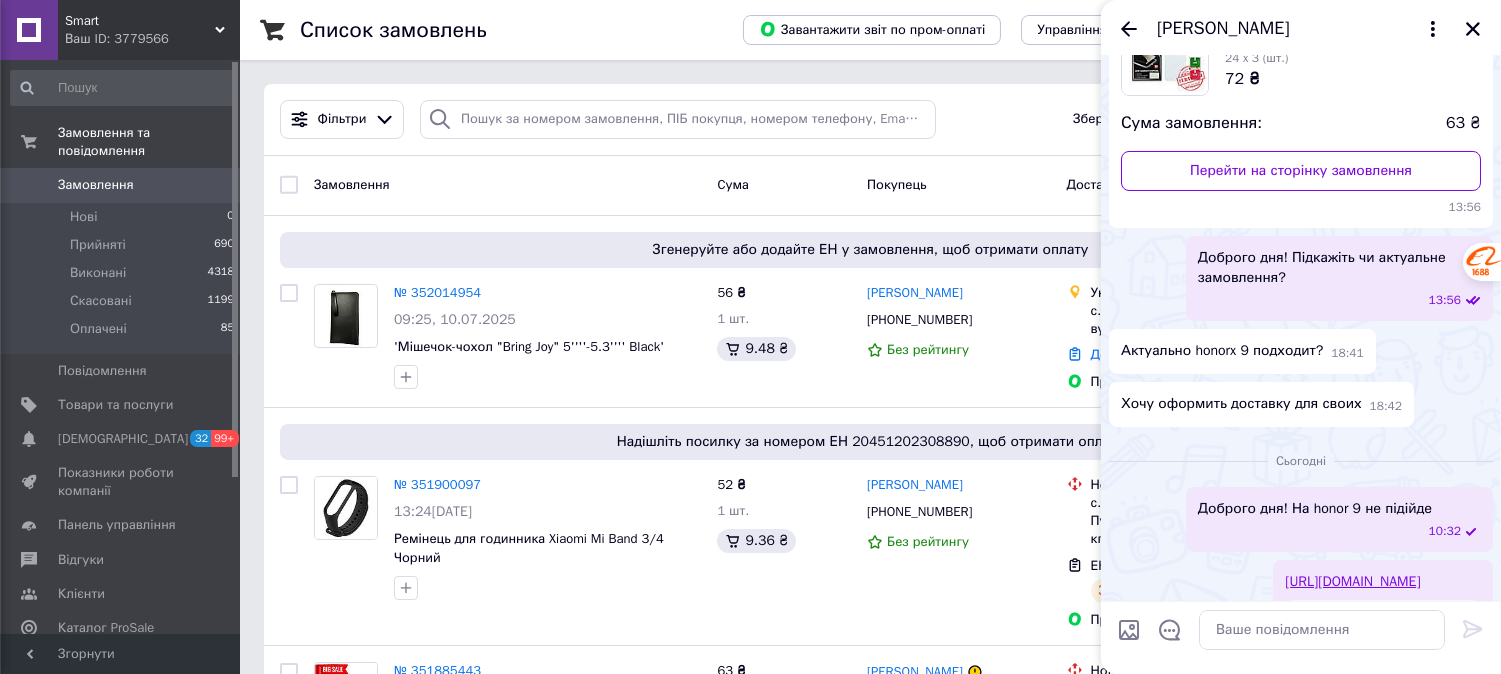 scroll, scrollTop: 474, scrollLeft: 0, axis: vertical 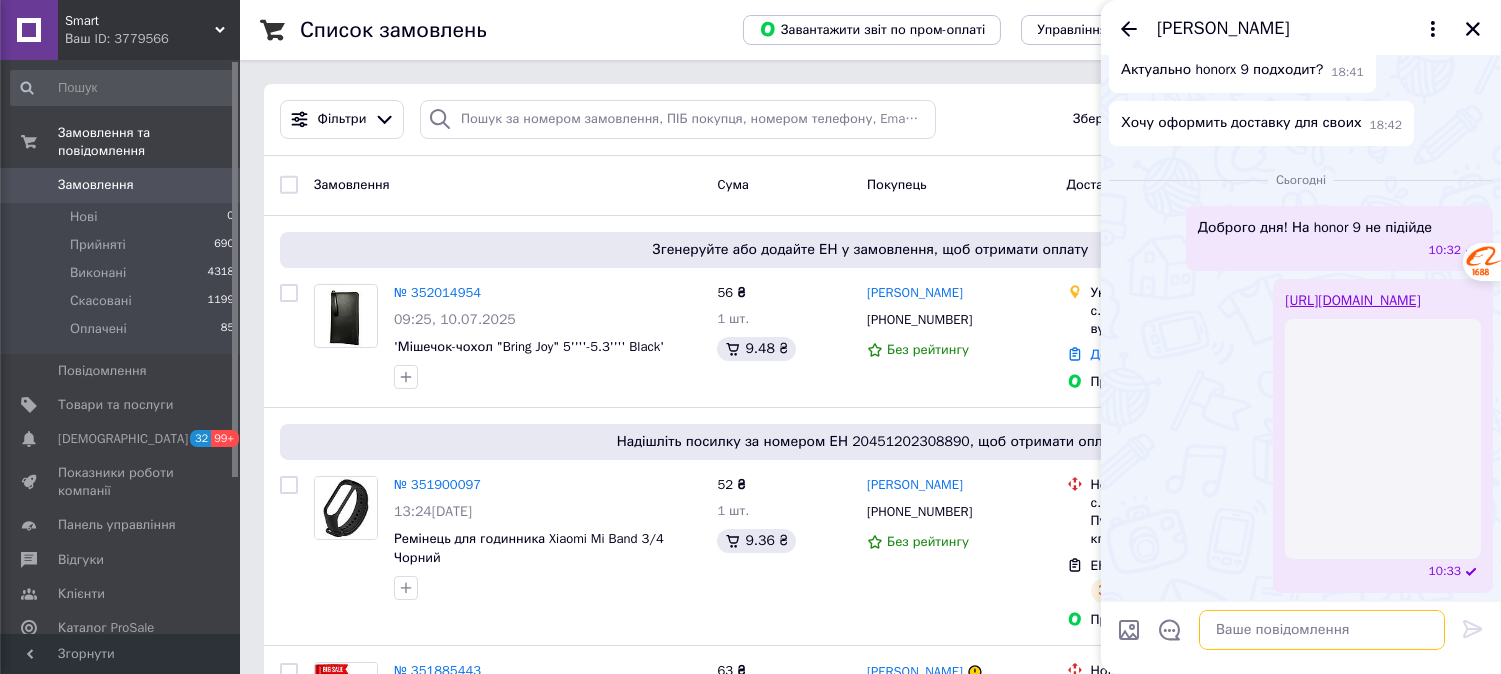 click at bounding box center (1322, 630) 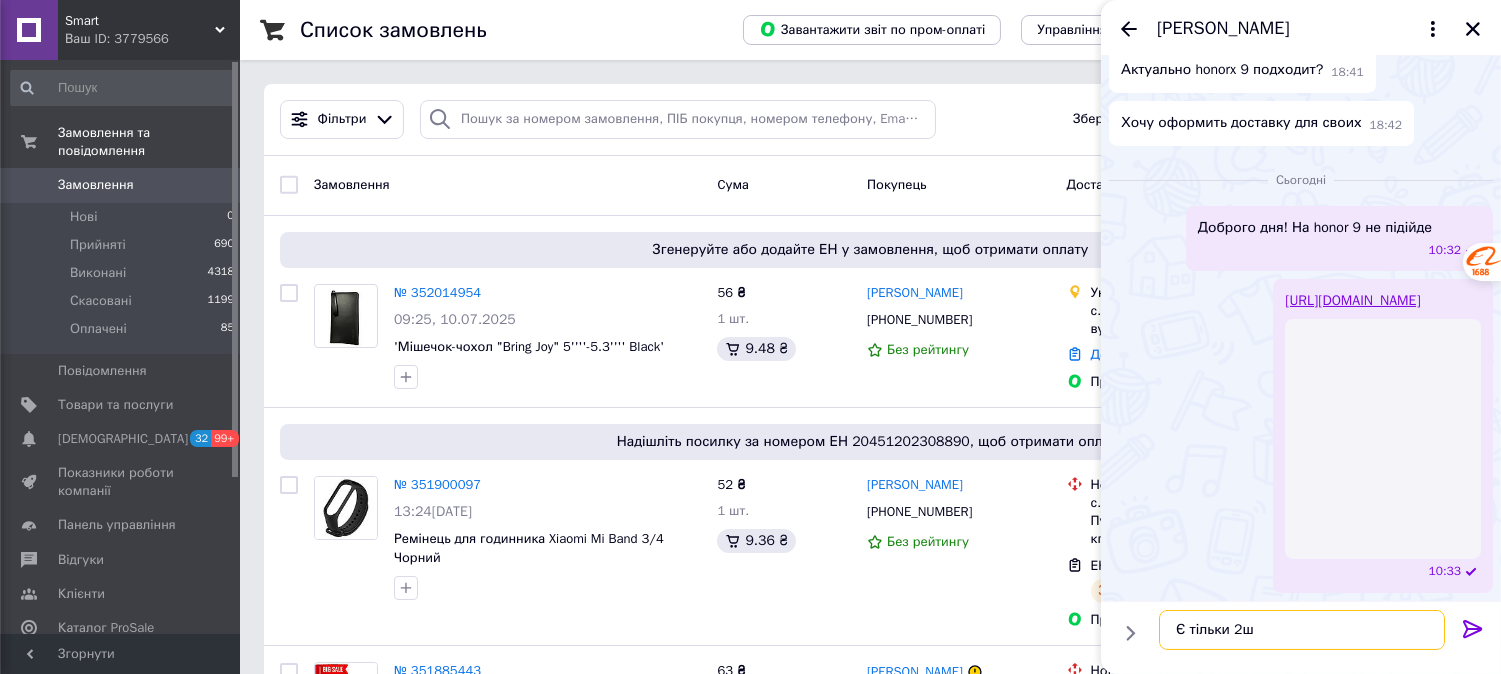 type on "Є тільки 2шт" 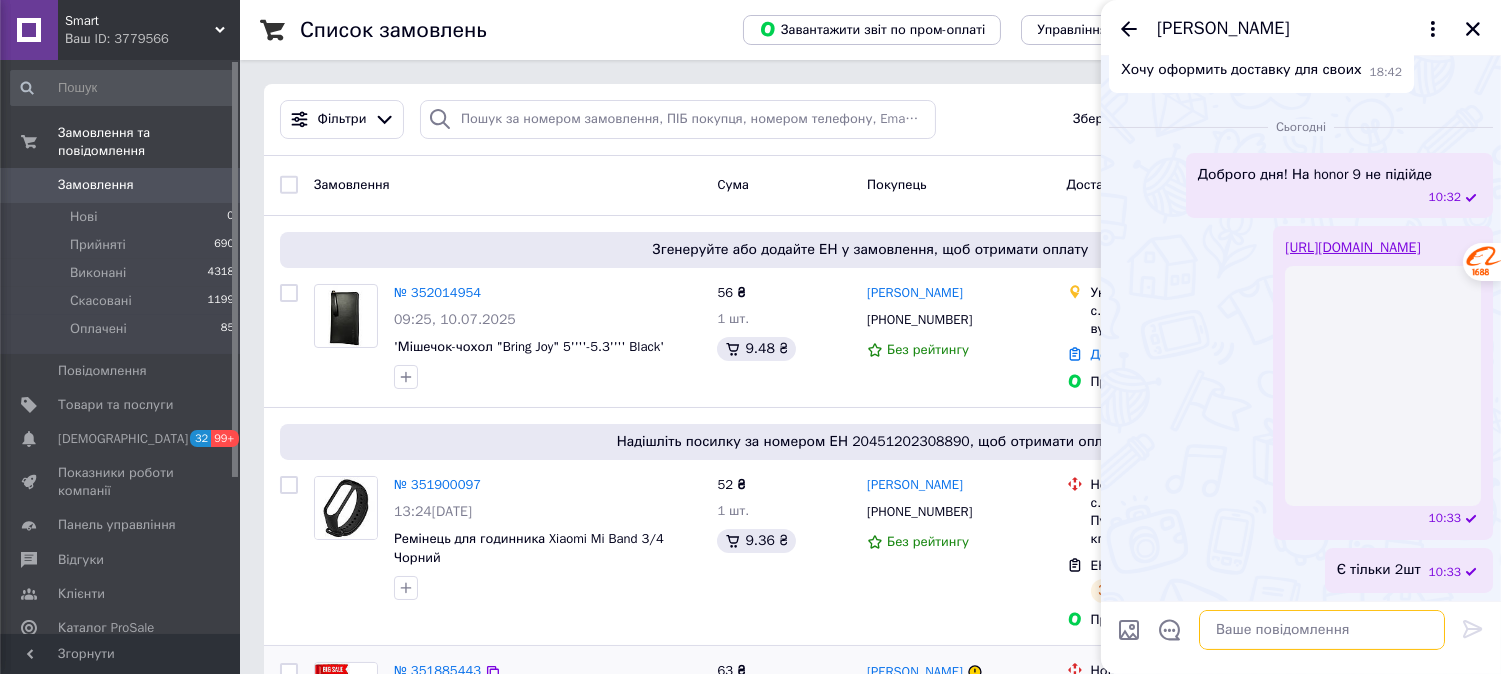 scroll, scrollTop: 522, scrollLeft: 0, axis: vertical 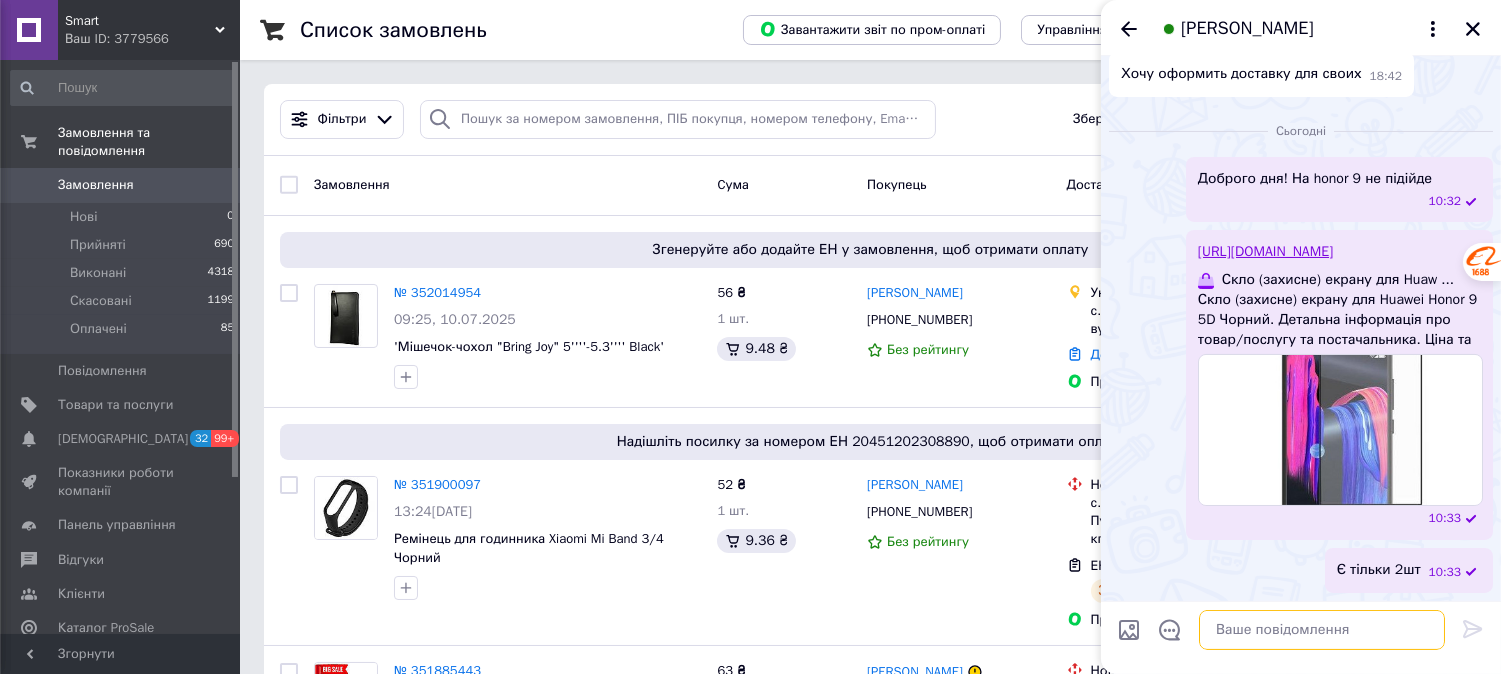 paste on "https://cs3779566.prom.ua/ua/p1751134592-steklo-zaschitnoe-ekrana.html" 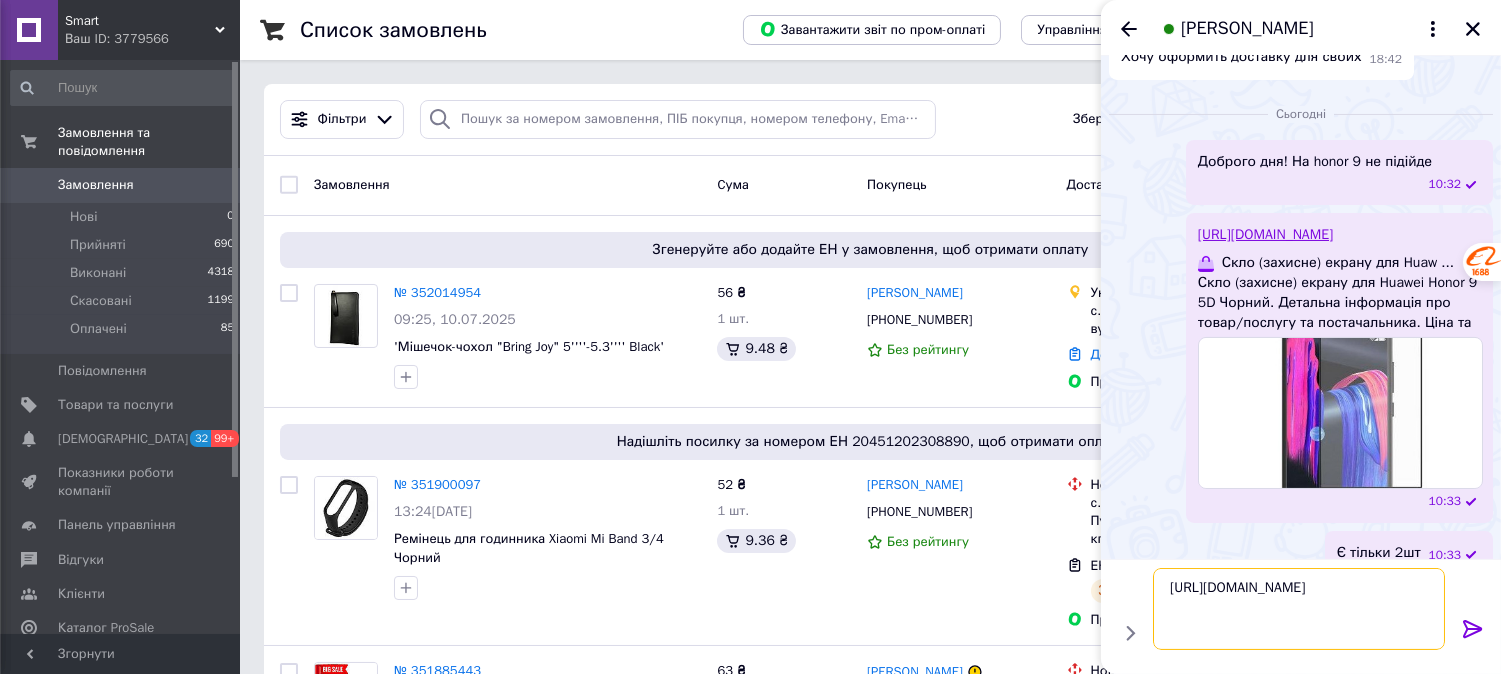 scroll, scrollTop: 527, scrollLeft: 0, axis: vertical 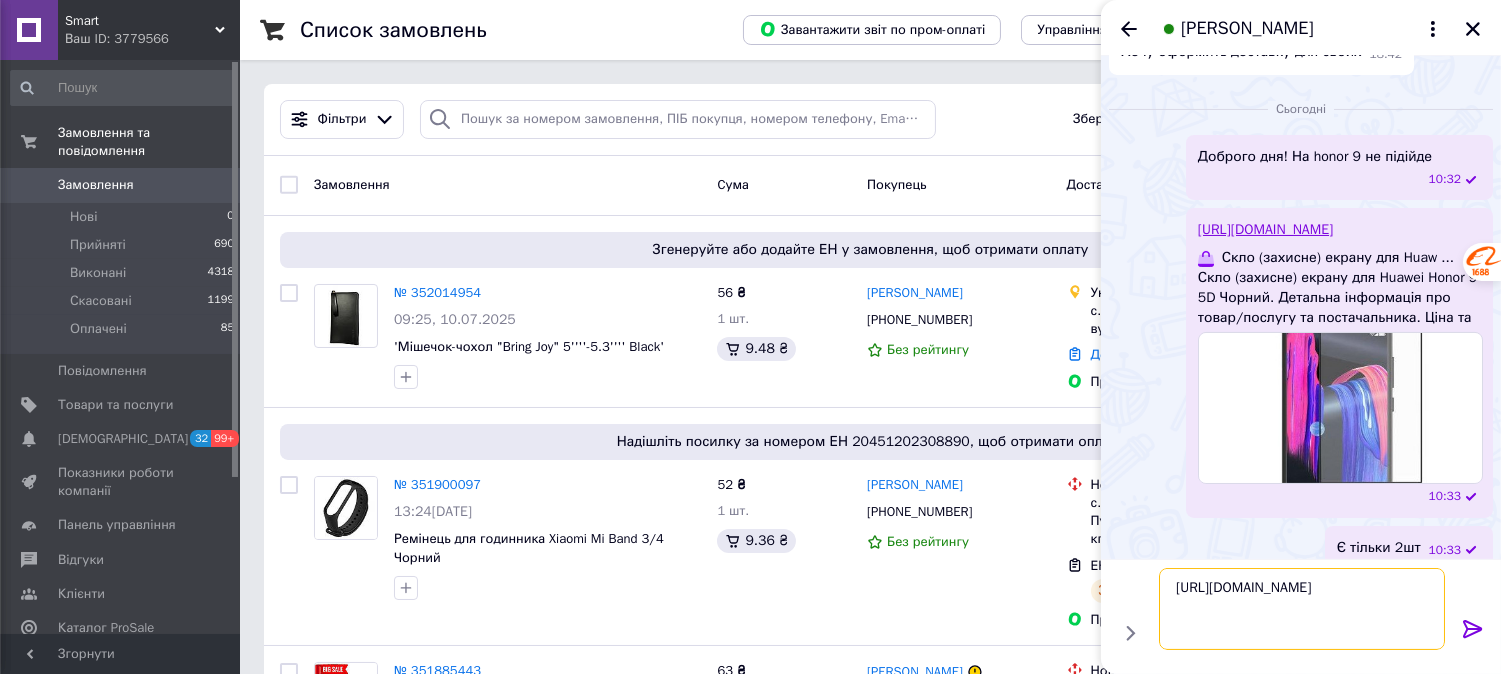 type on "https://cs3779566.prom.ua/ua/p1751134592-steklo-zaschitnoe-ekrana.html" 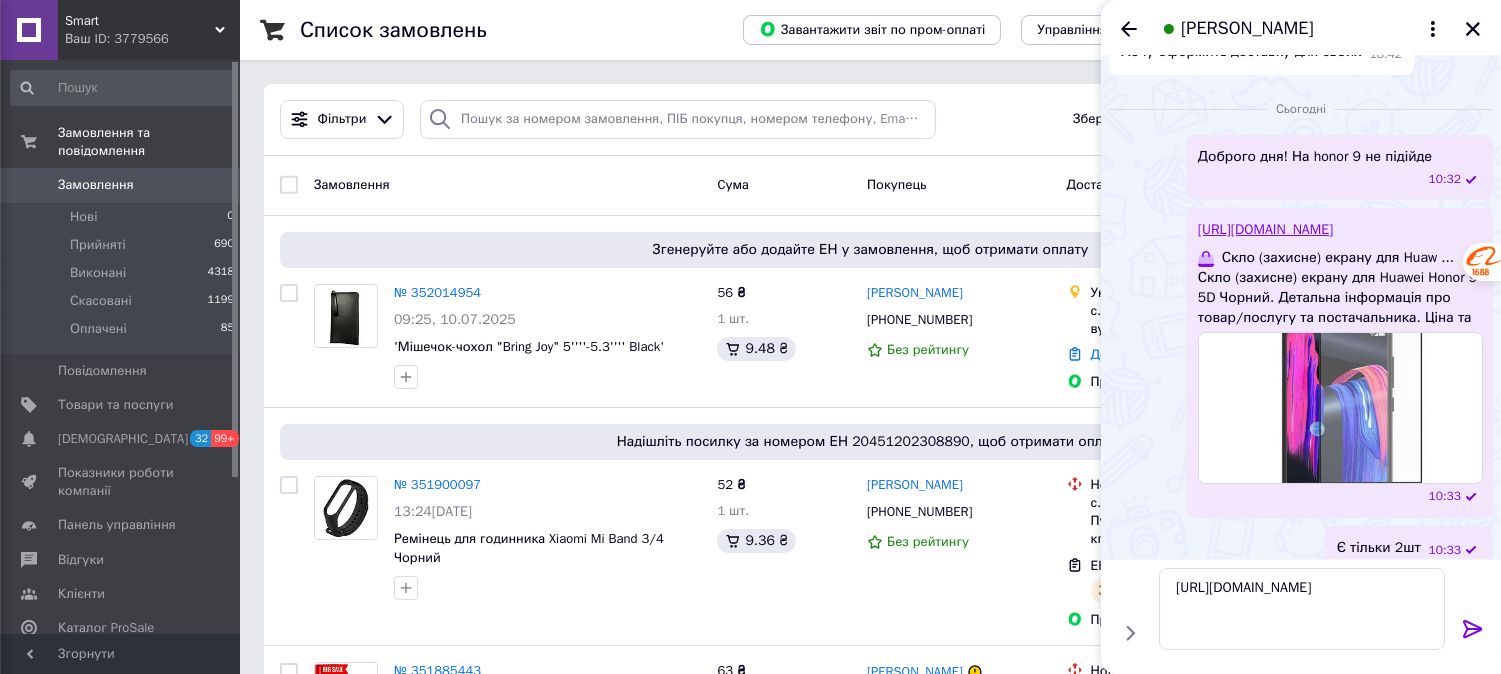 click 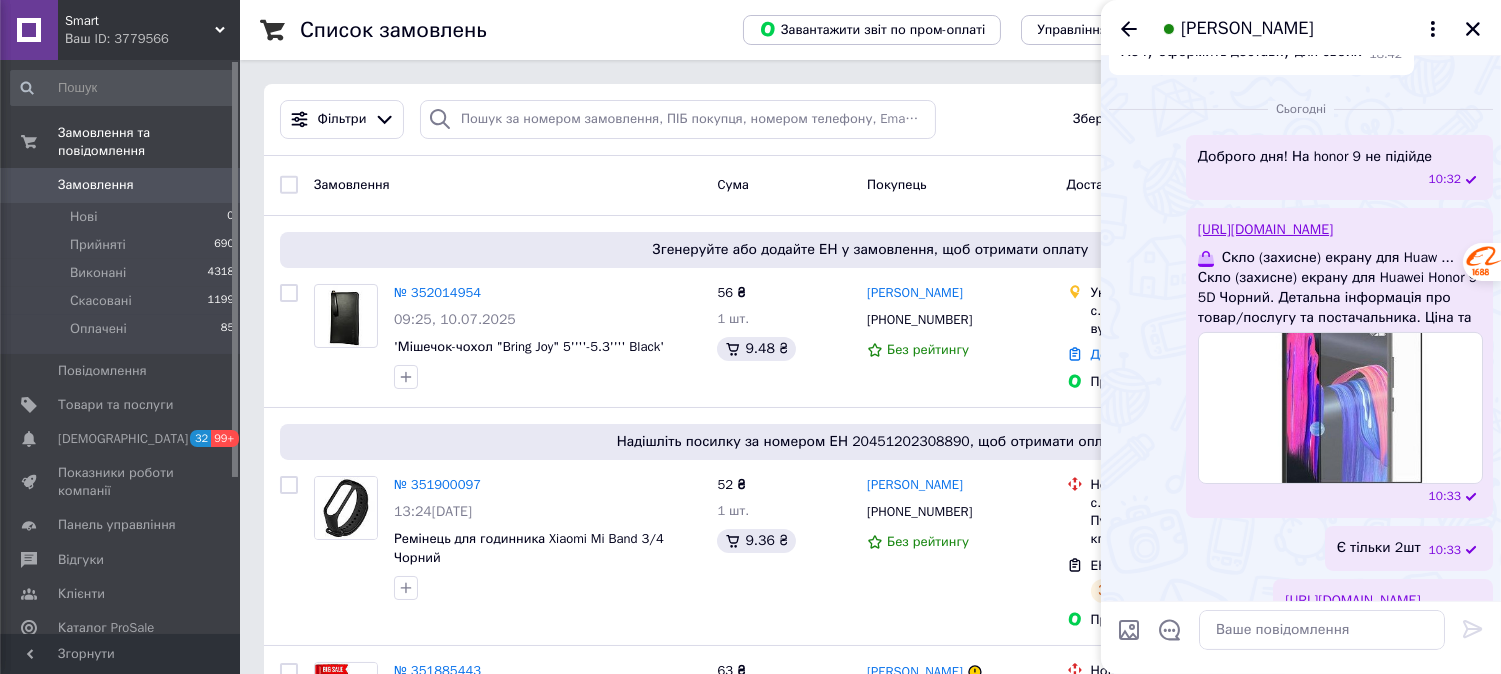 scroll, scrollTop: 863, scrollLeft: 0, axis: vertical 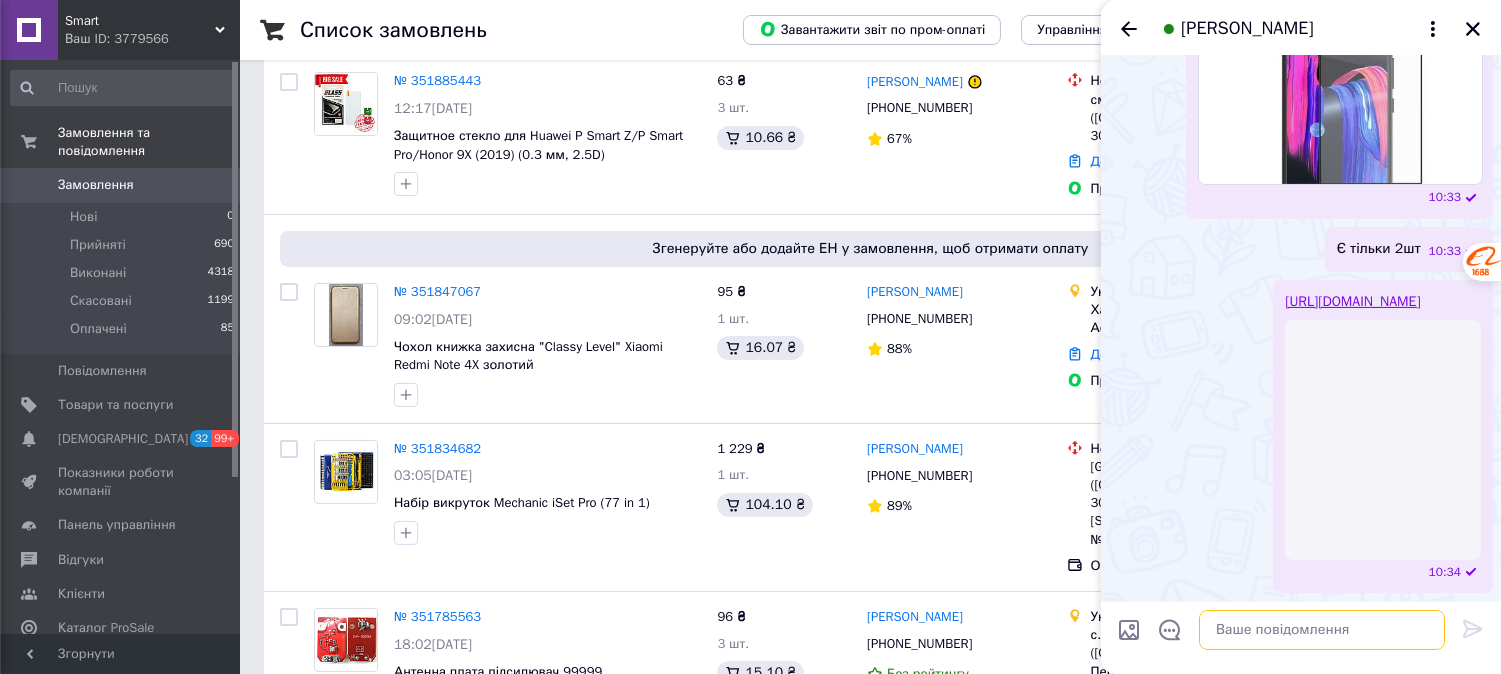 click at bounding box center (1322, 630) 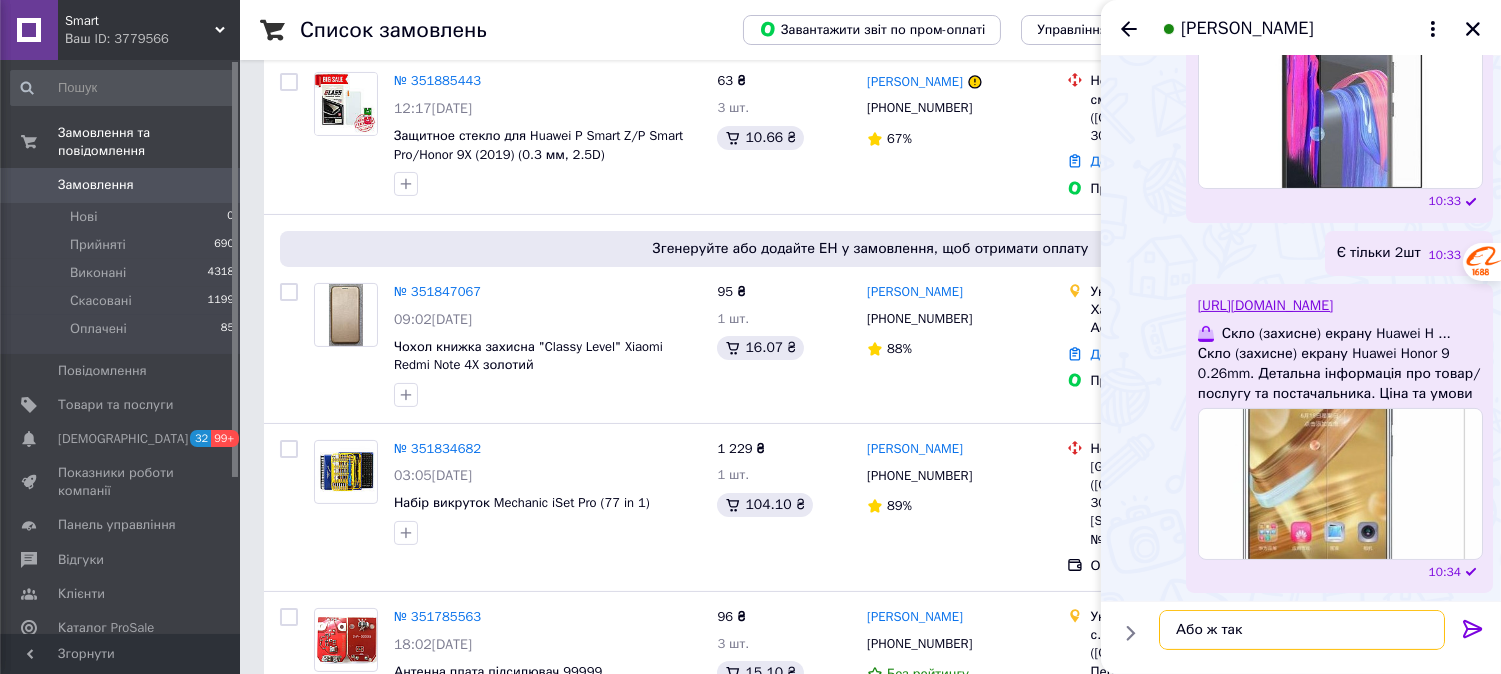 type on "Або ж таке" 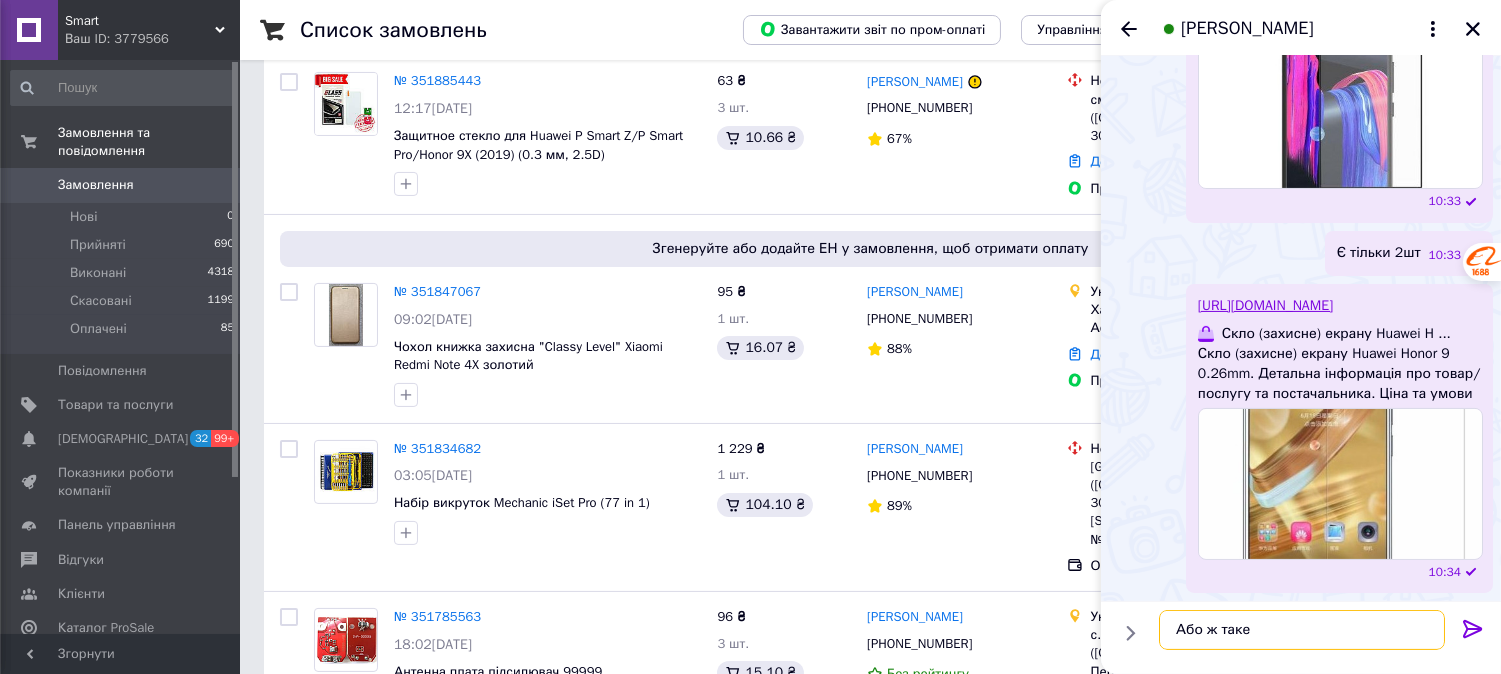 type 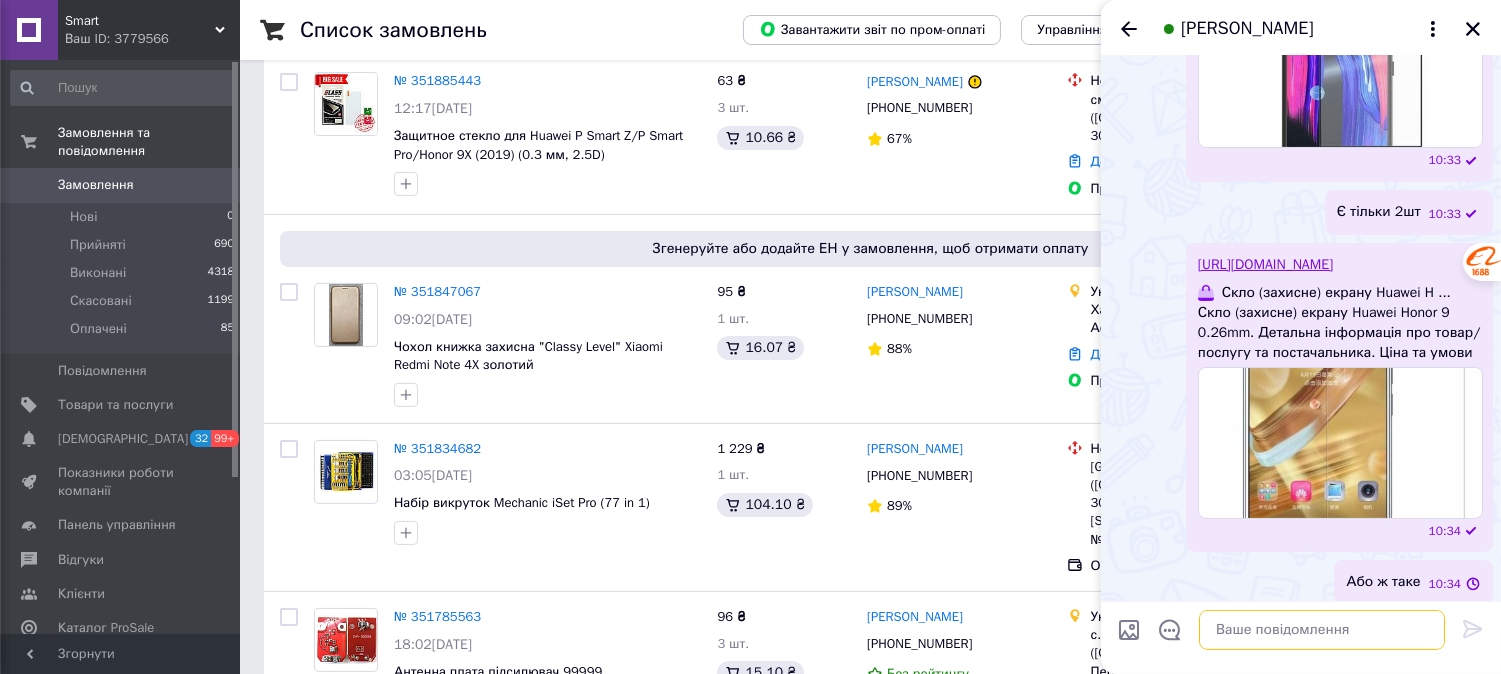 scroll, scrollTop: 910, scrollLeft: 0, axis: vertical 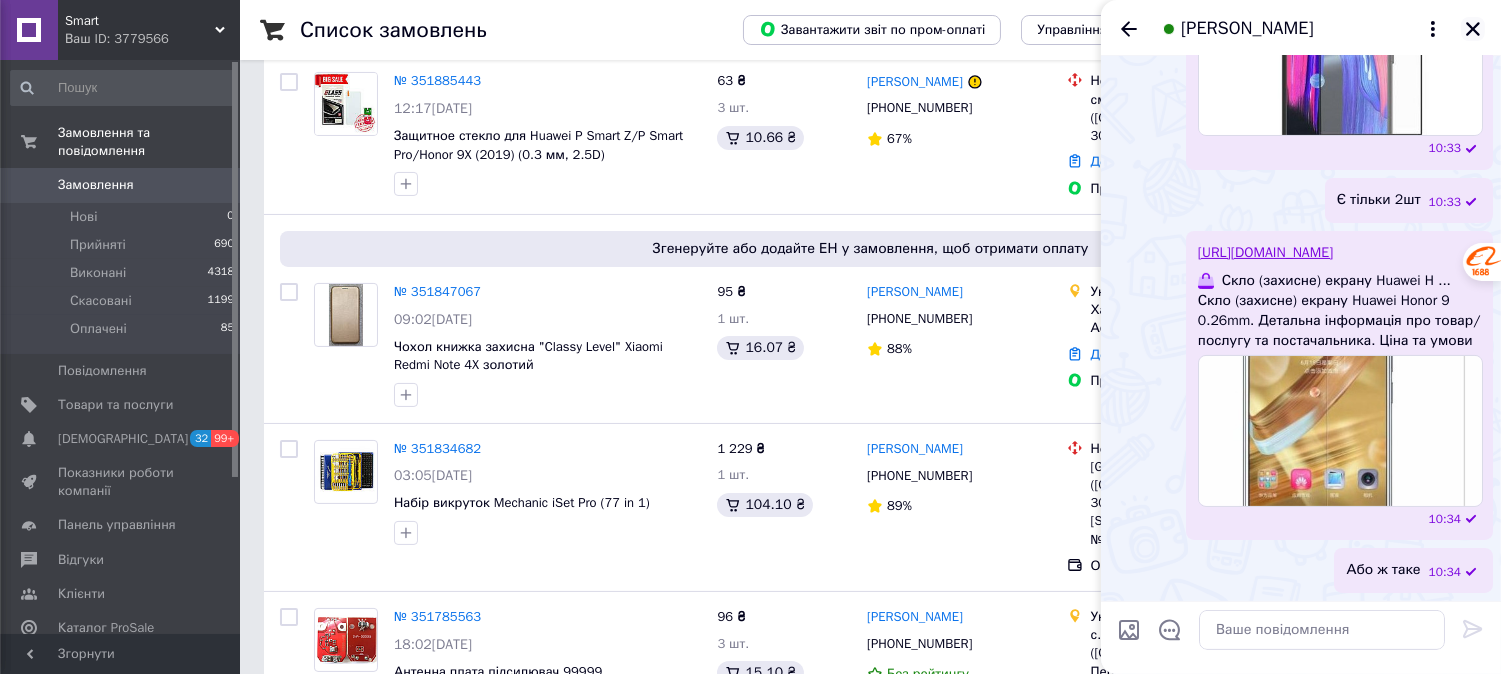 click 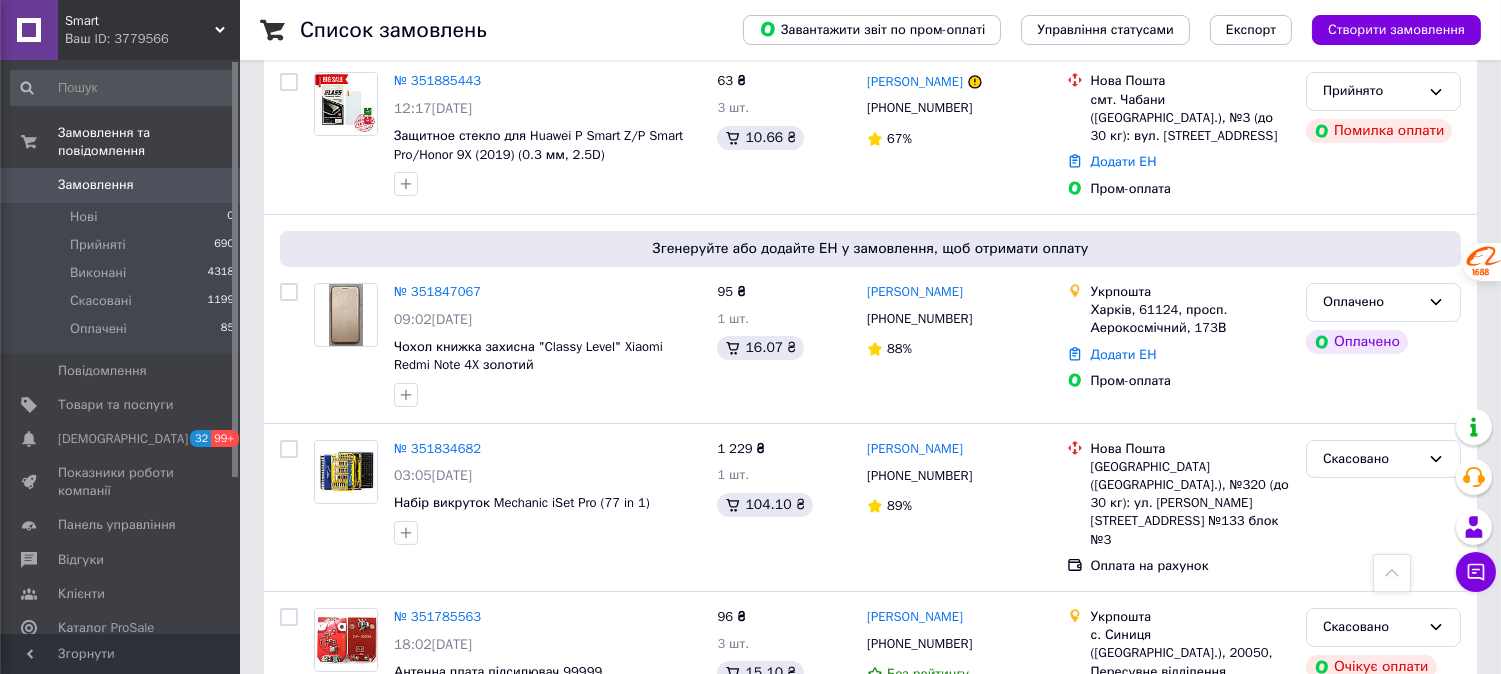 click on "Smart Ваш ID: 3779566" at bounding box center (149, 30) 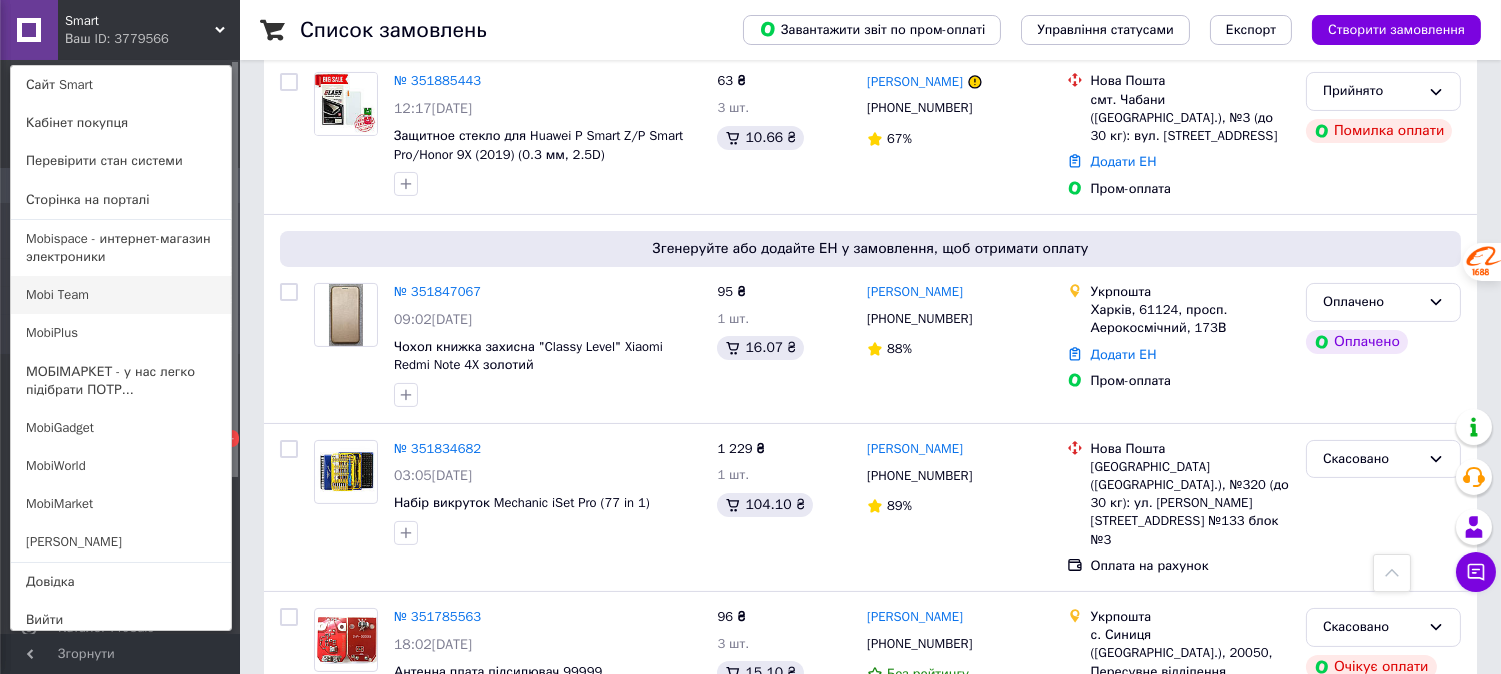 click on "Mobi Team" at bounding box center [121, 295] 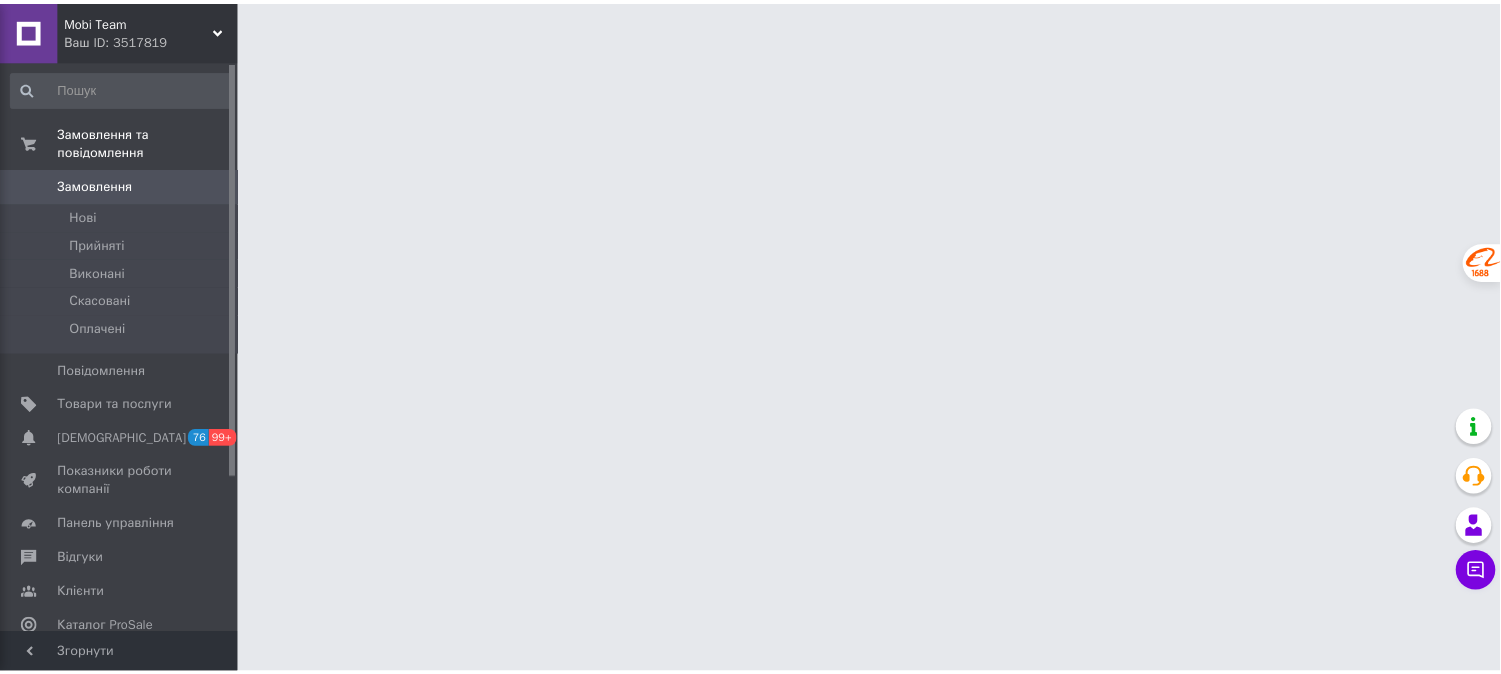 scroll, scrollTop: 0, scrollLeft: 0, axis: both 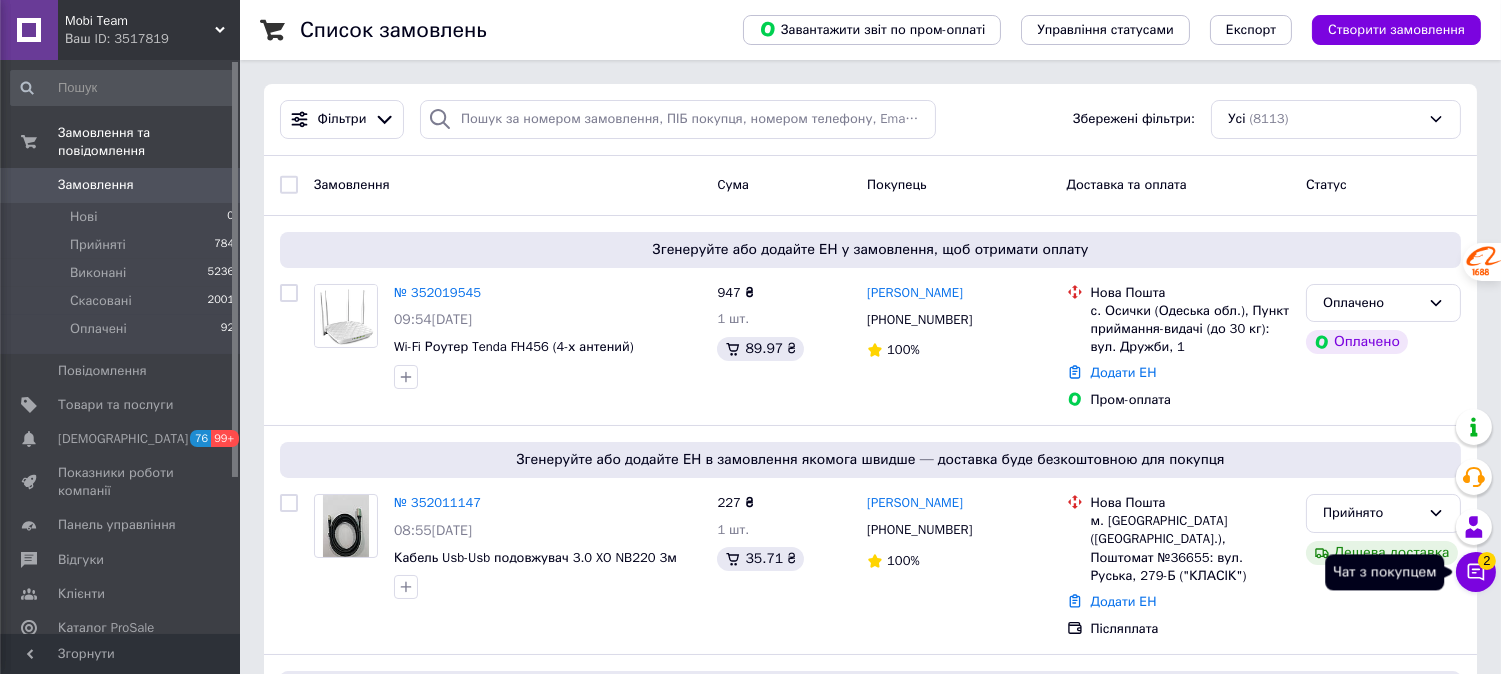 click on "2" at bounding box center [1487, 561] 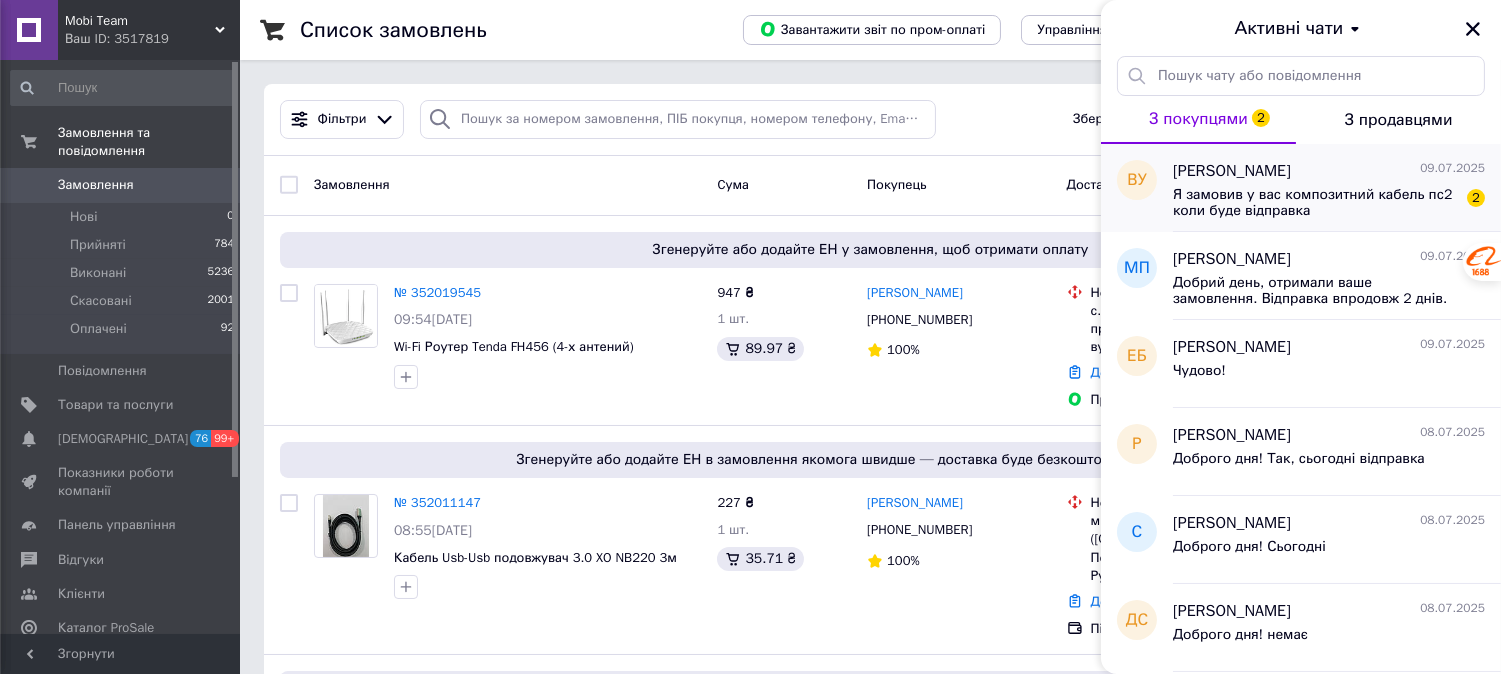 click on "Я замовив у вас композитний кабель пс2 коли буде відправка" at bounding box center [1315, 203] 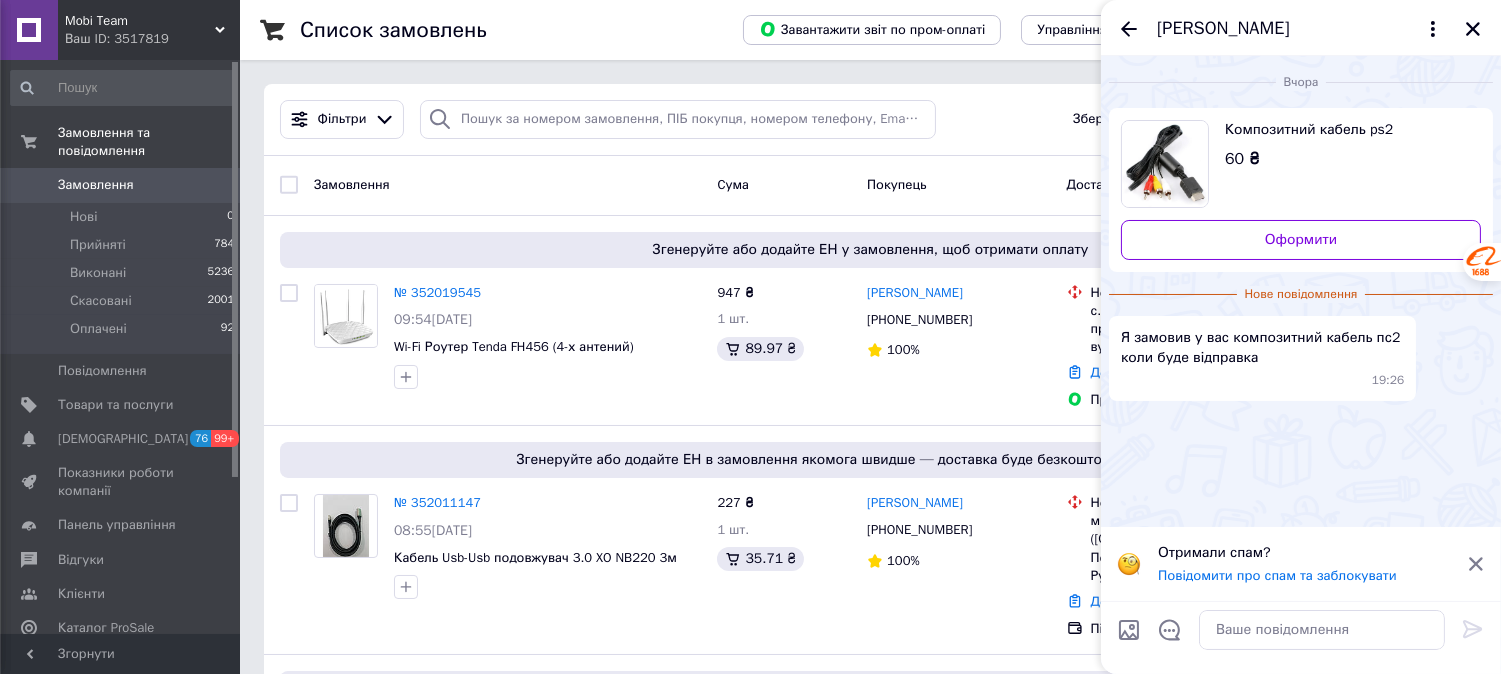 click on "Володимир Унгурян" at bounding box center (1223, 29) 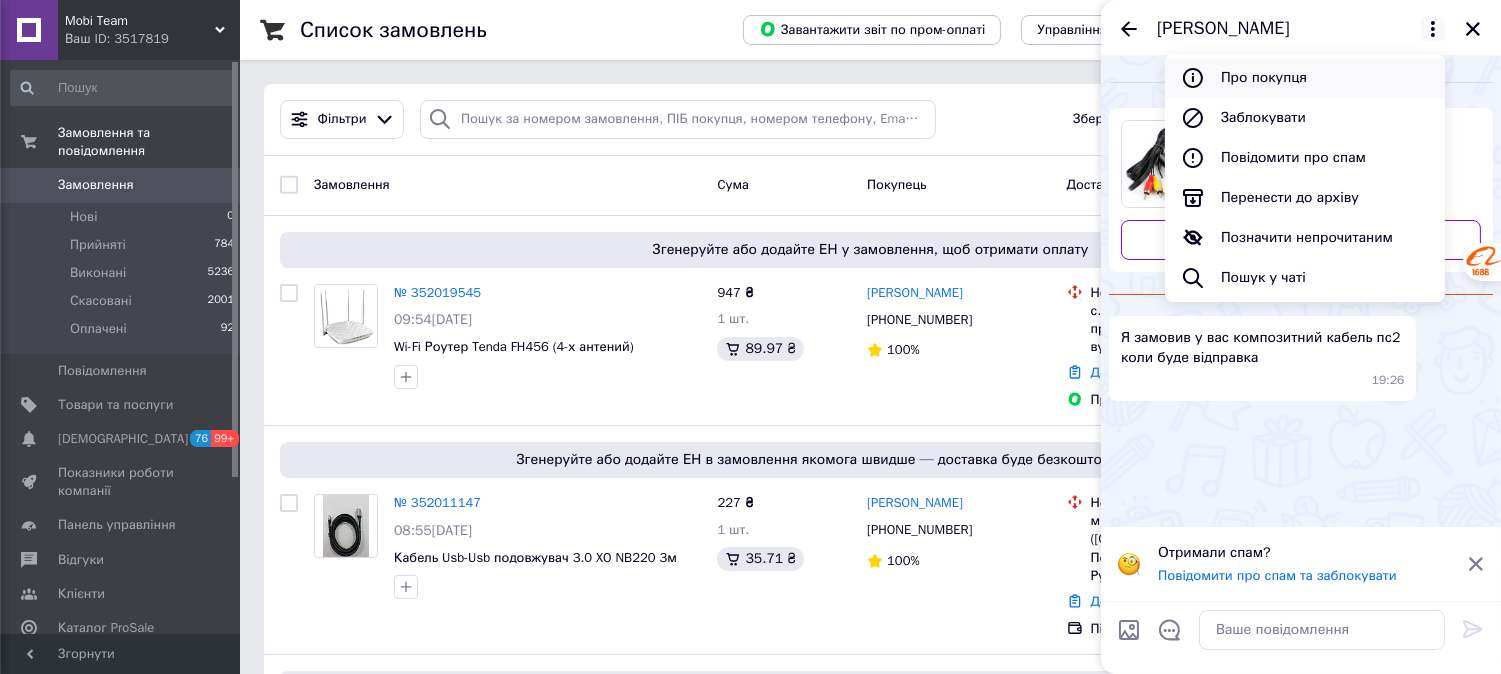 click on "Про покупця" at bounding box center [1305, 78] 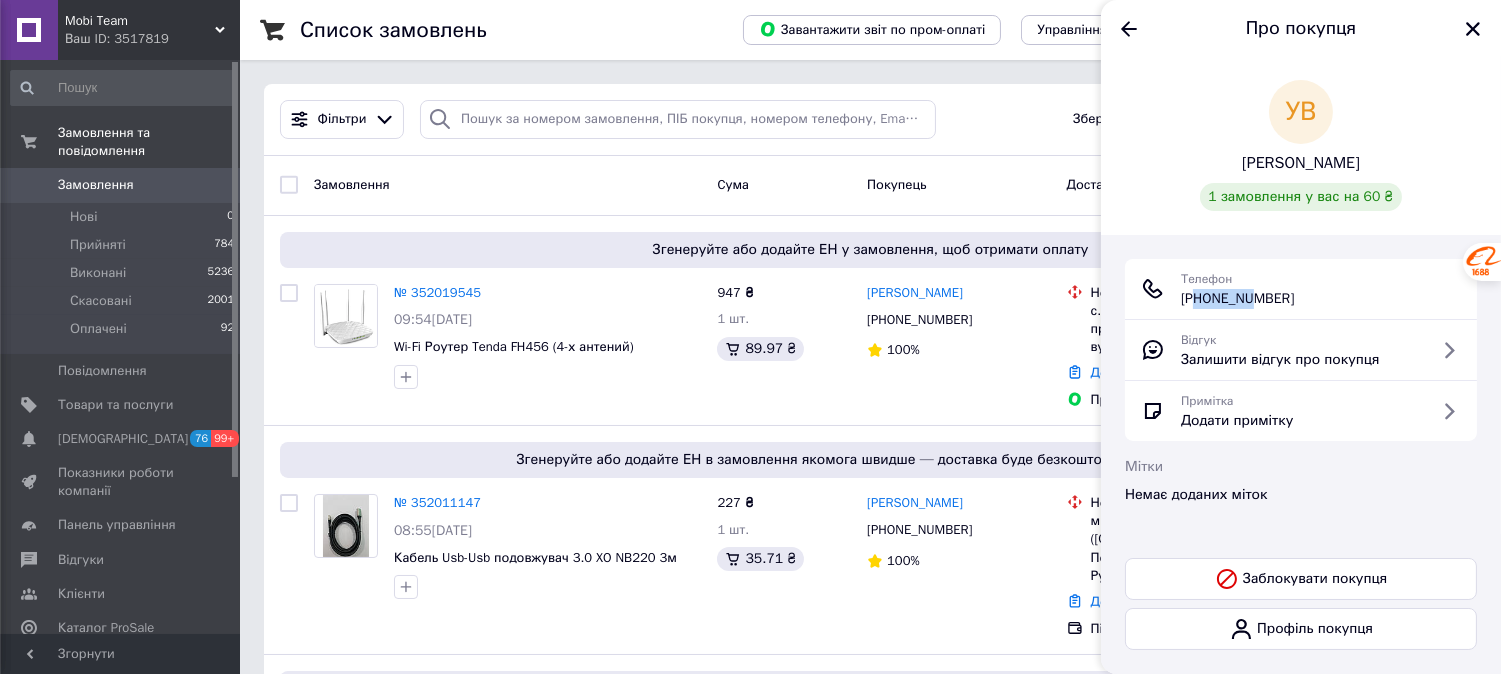 drag, startPoint x: 1207, startPoint y: 297, endPoint x: 1241, endPoint y: 300, distance: 34.132095 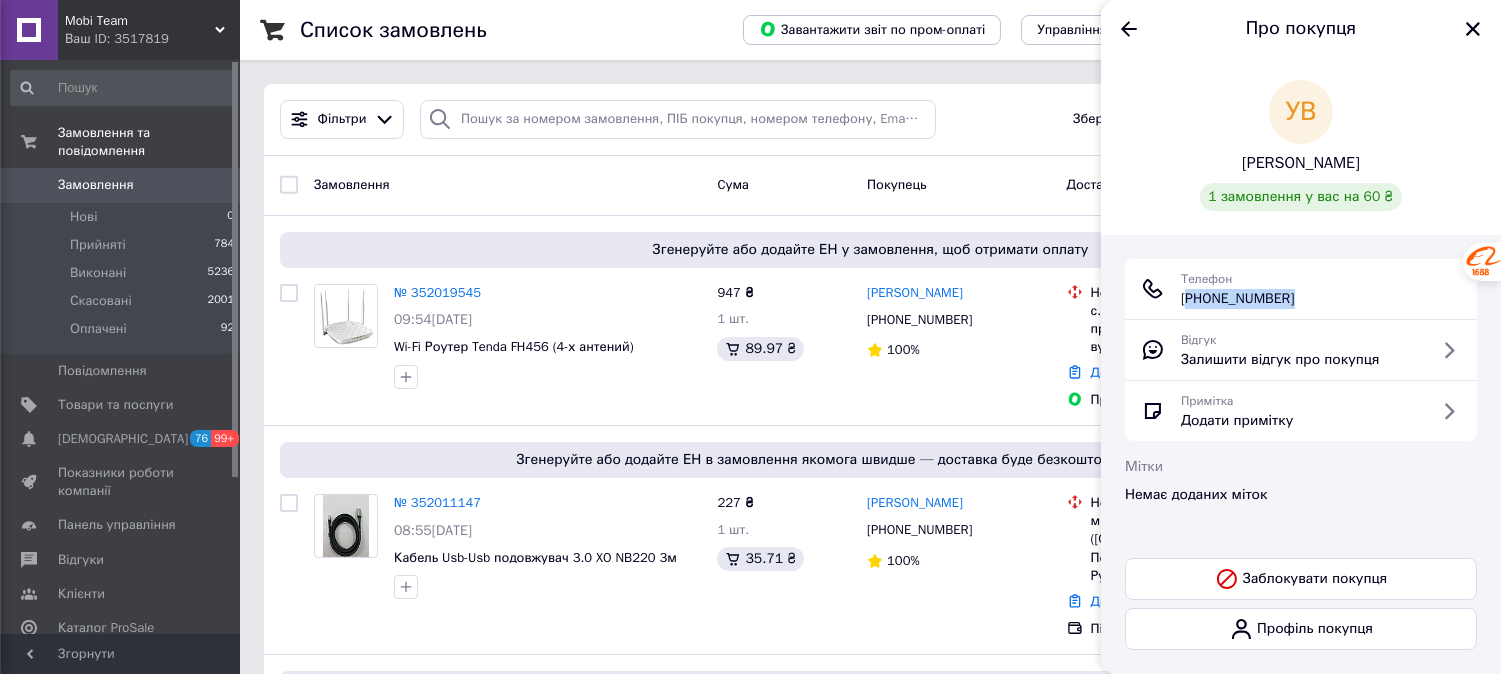 drag, startPoint x: 1206, startPoint y: 296, endPoint x: 1373, endPoint y: 294, distance: 167.01198 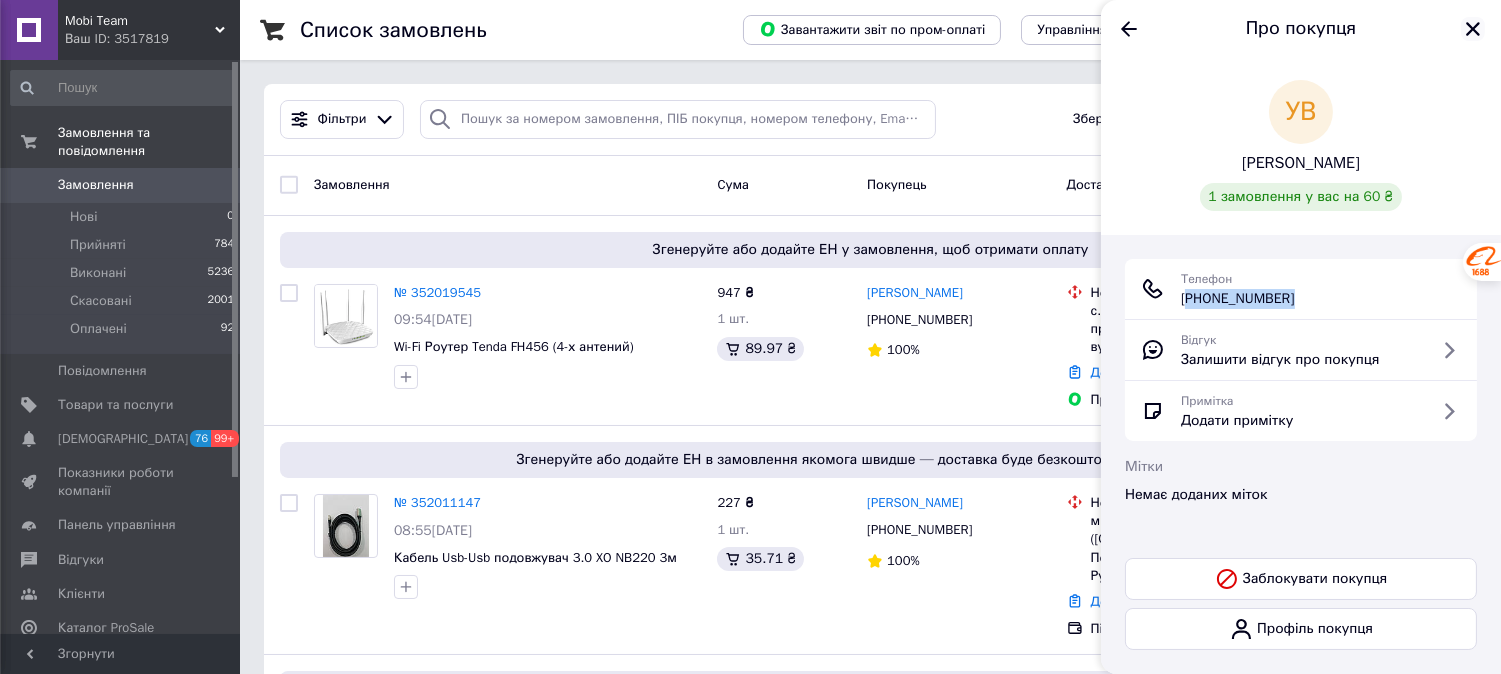 click 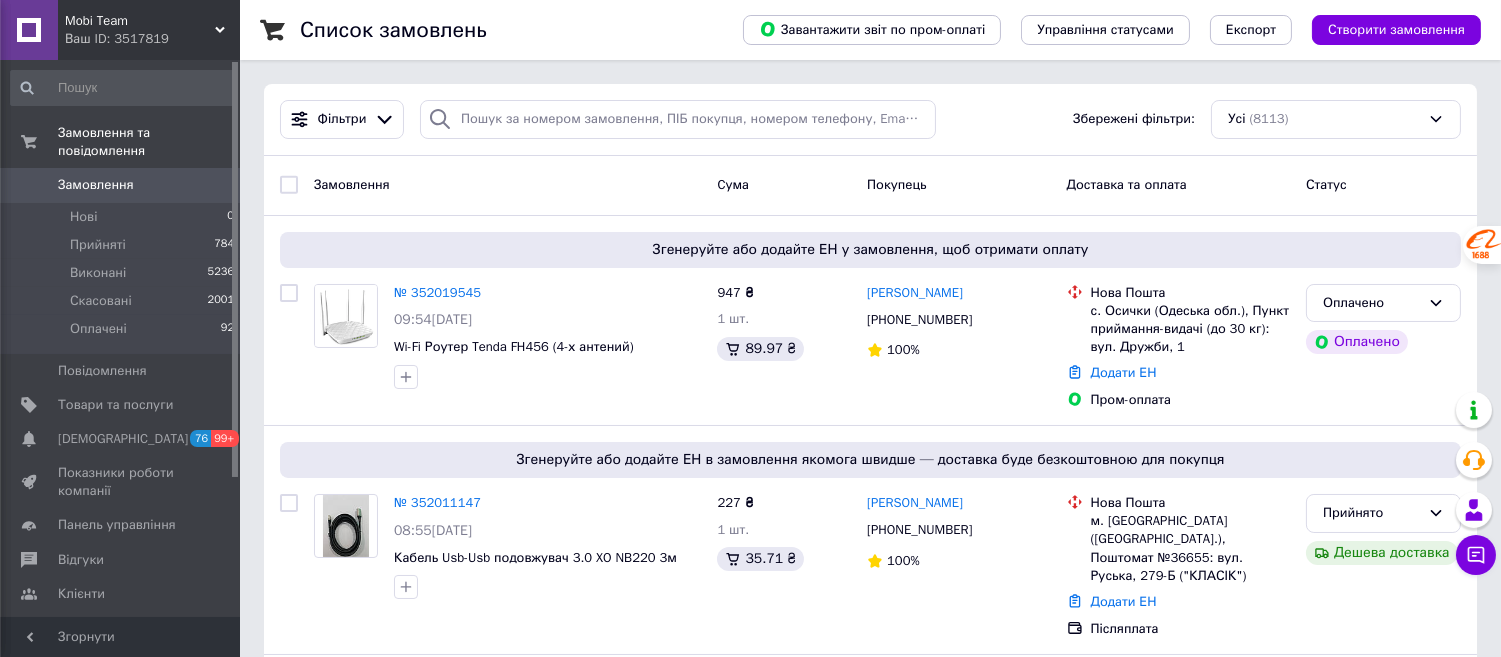 click 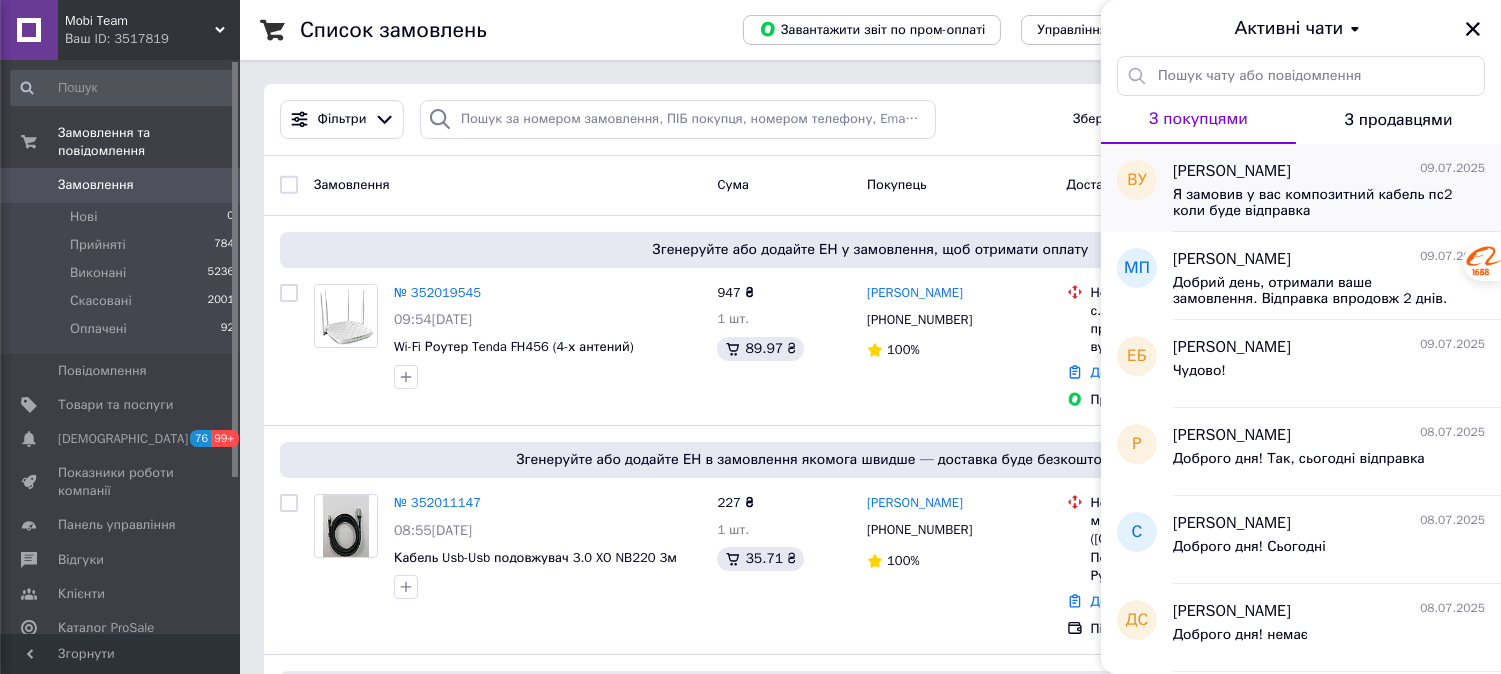 click on "Я замовив у вас композитний кабель пс2 коли буде відправка" at bounding box center (1315, 203) 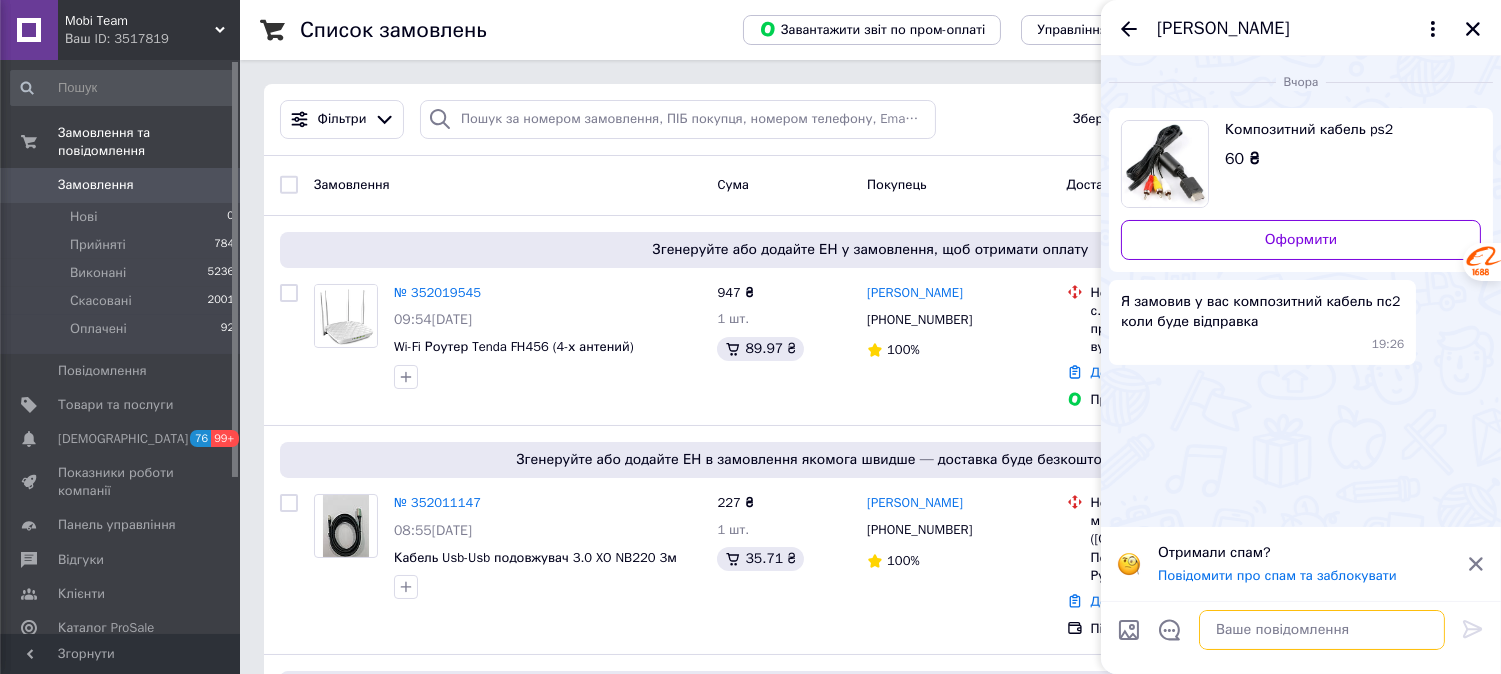 click at bounding box center [1322, 630] 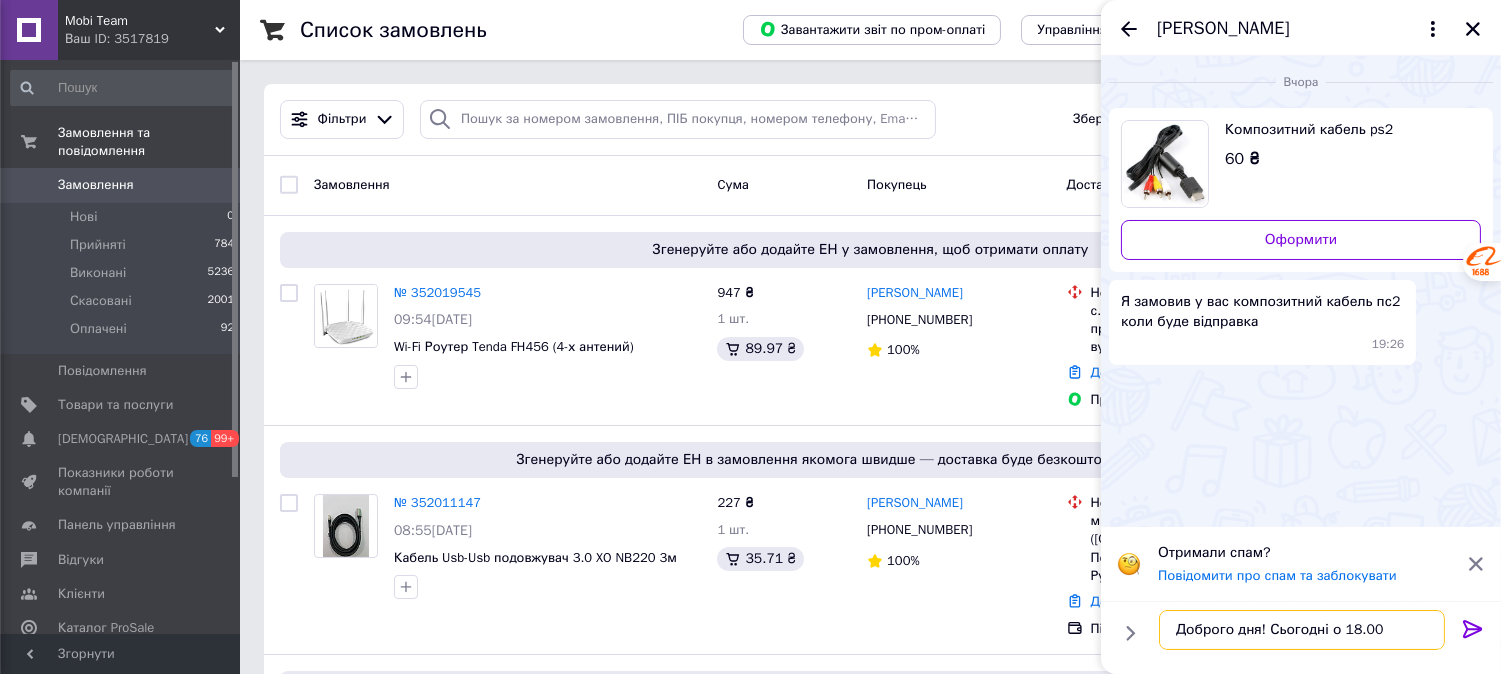 type on "Доброго дня! Сьогодні о 18.00" 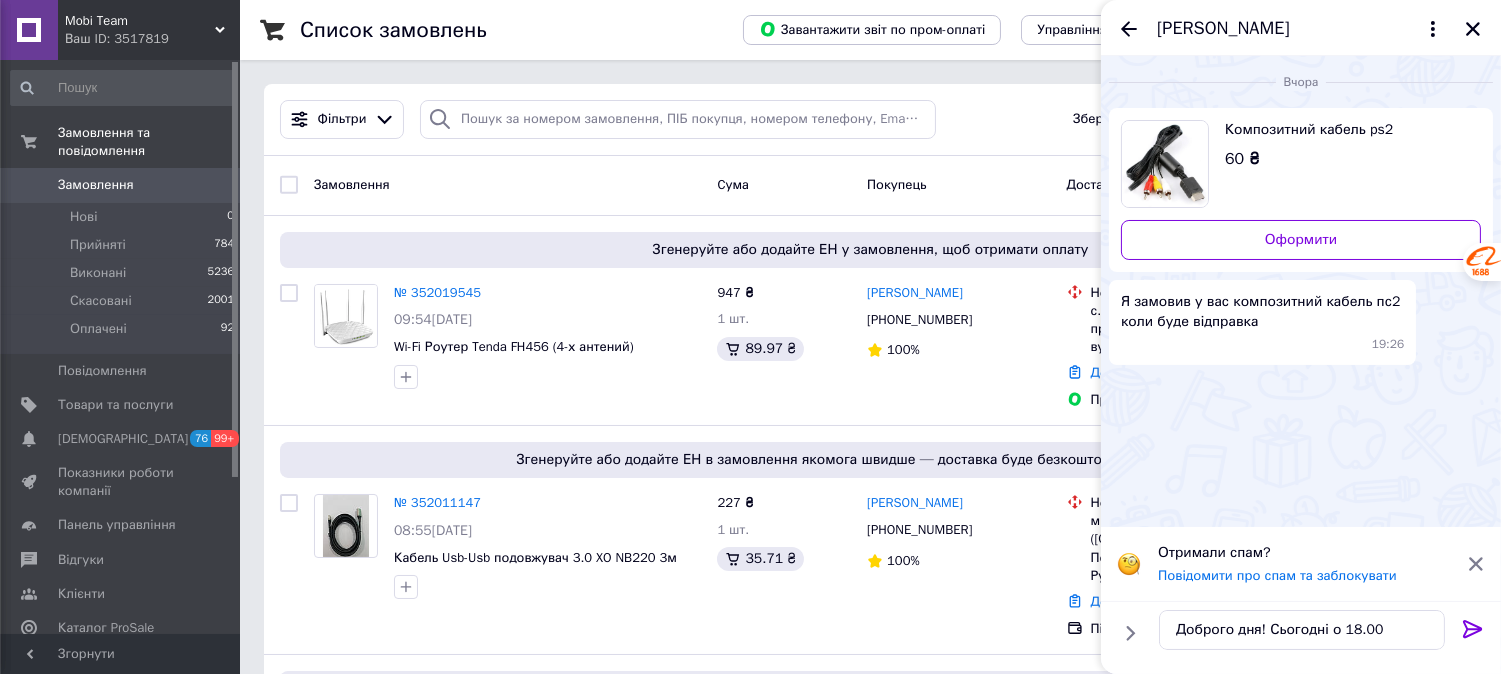 click 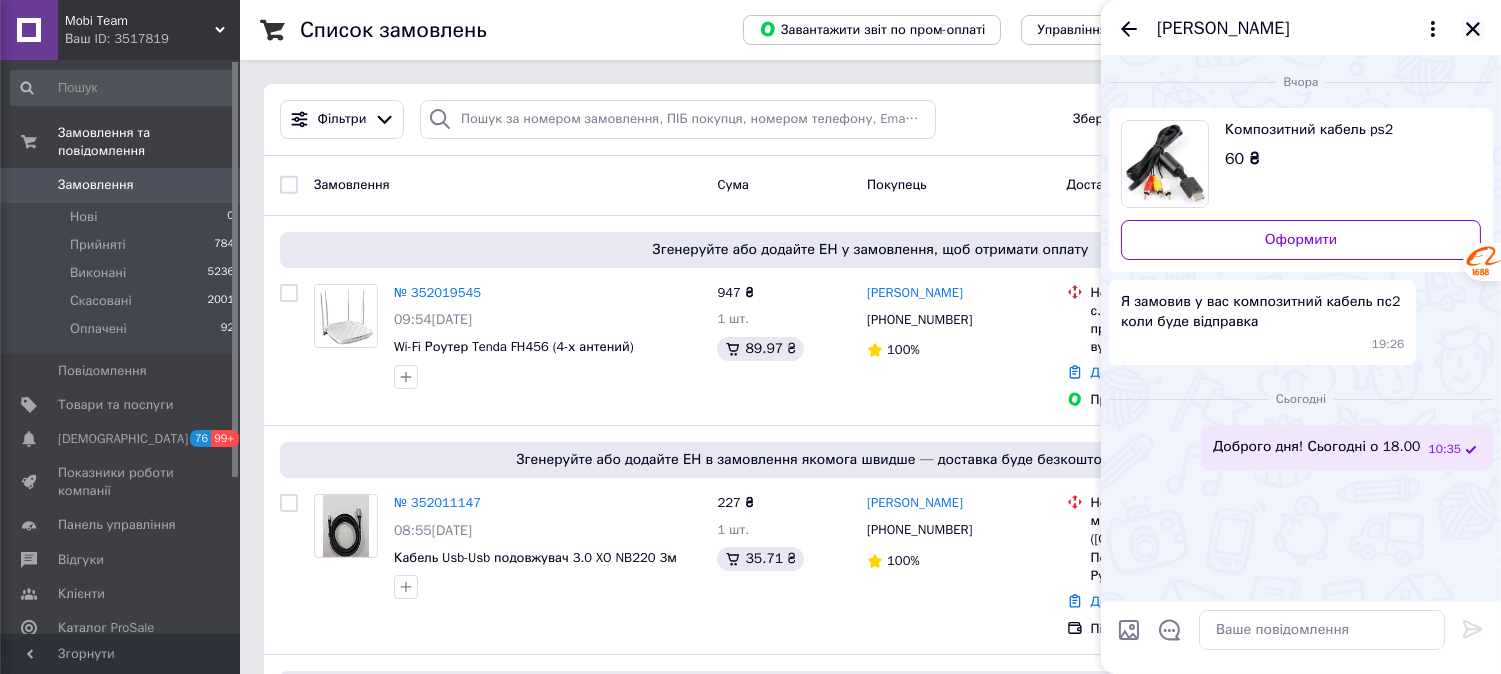 click 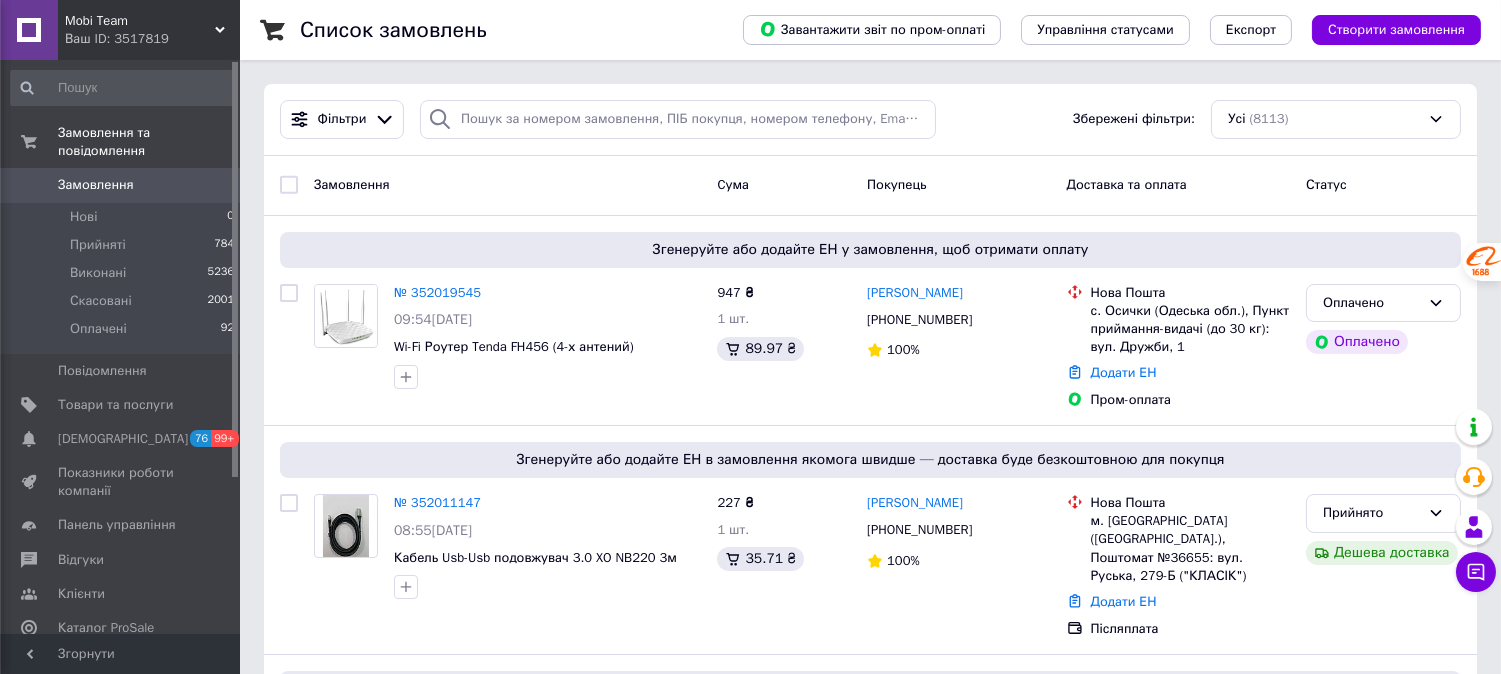 click on "Mobi Team Ваш ID: 3517819" at bounding box center (149, 30) 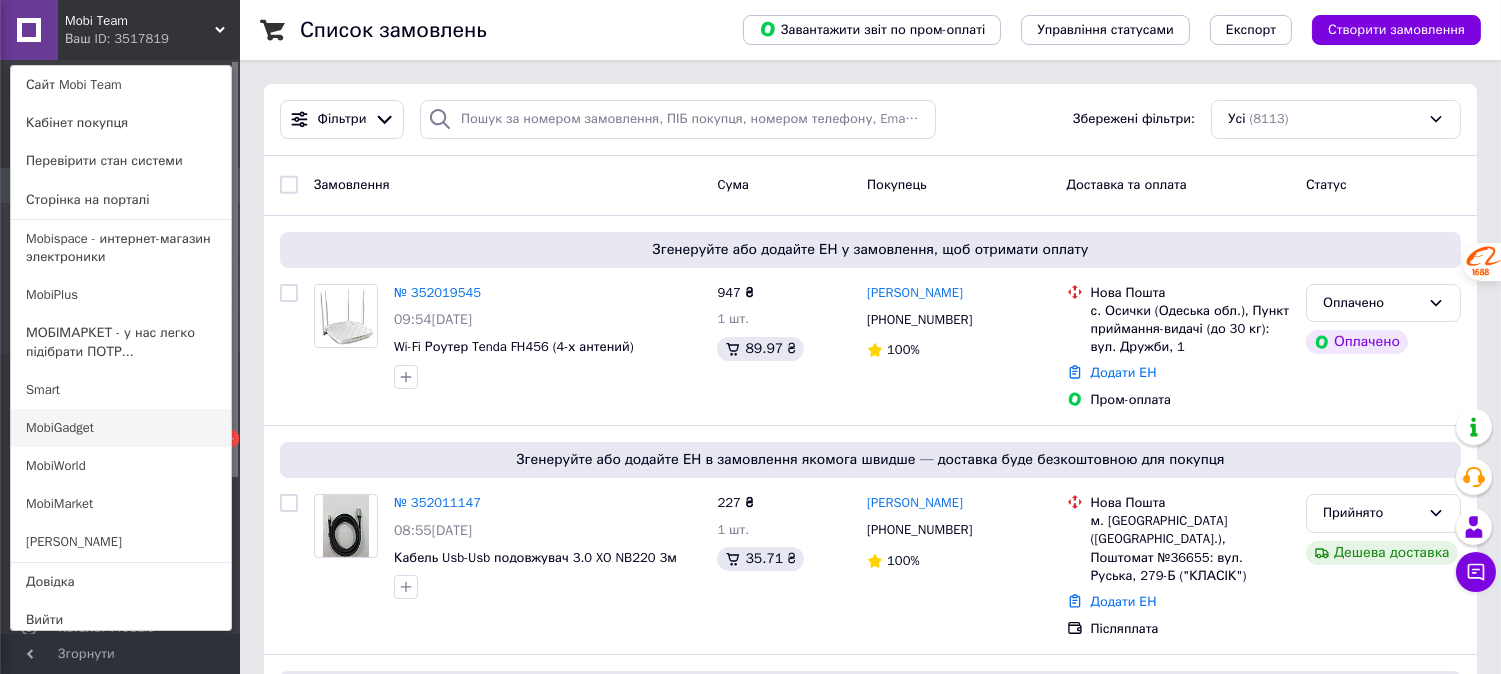 click on "MobiGadget" at bounding box center (121, 428) 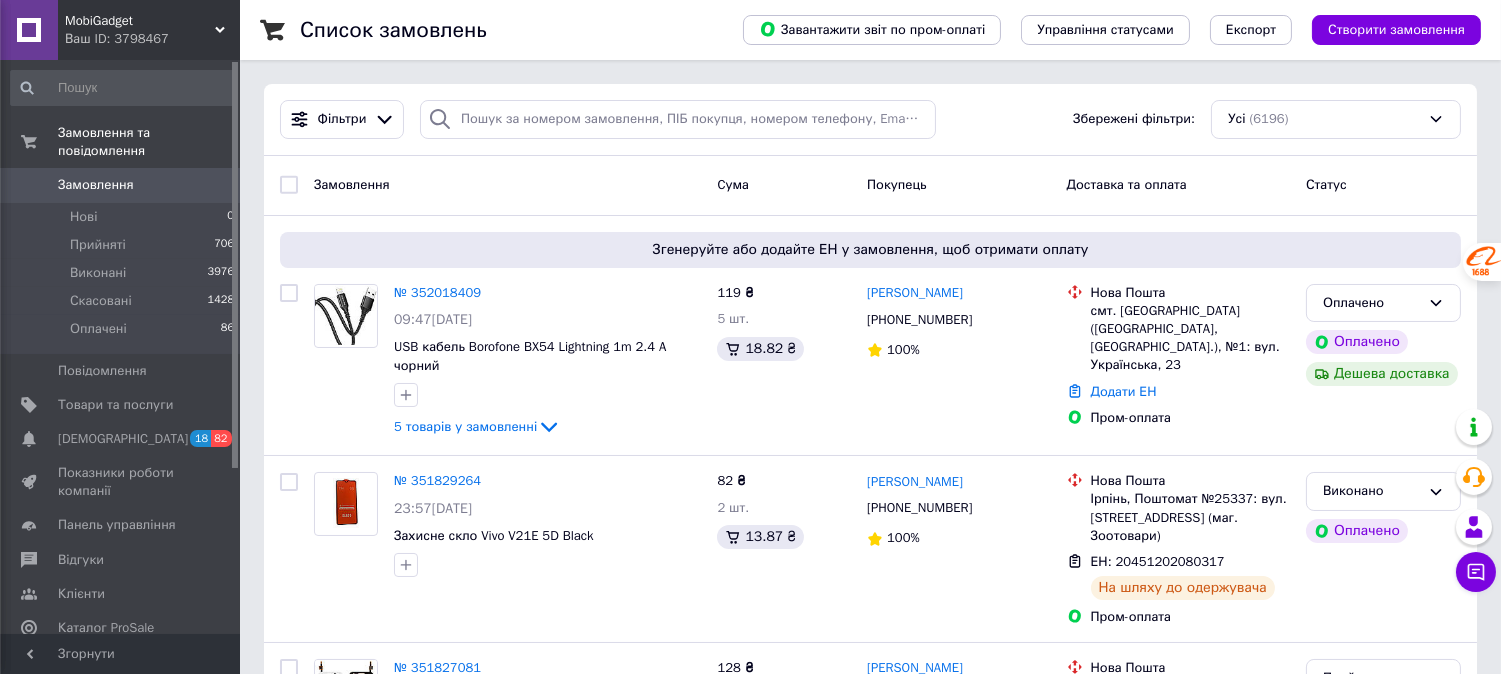 scroll, scrollTop: 0, scrollLeft: 0, axis: both 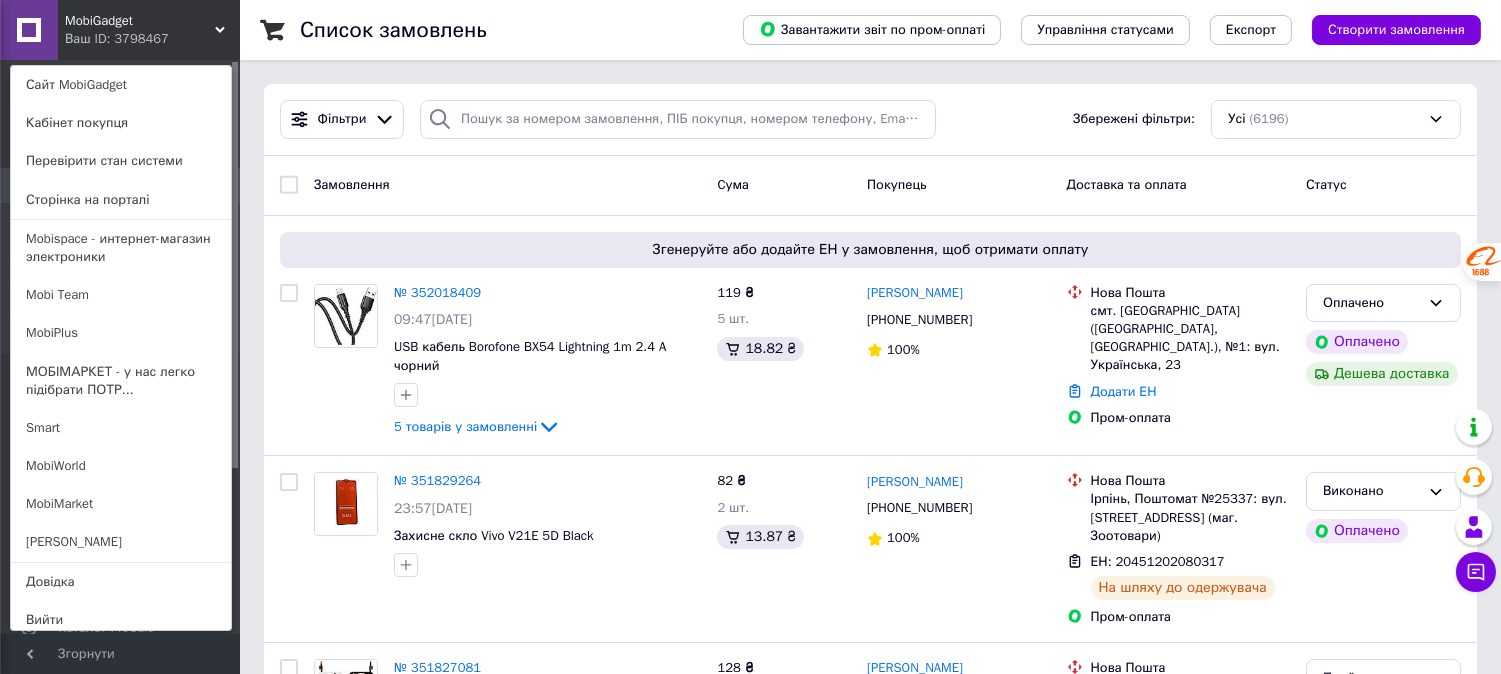 click on "MobiWorld" at bounding box center [121, 466] 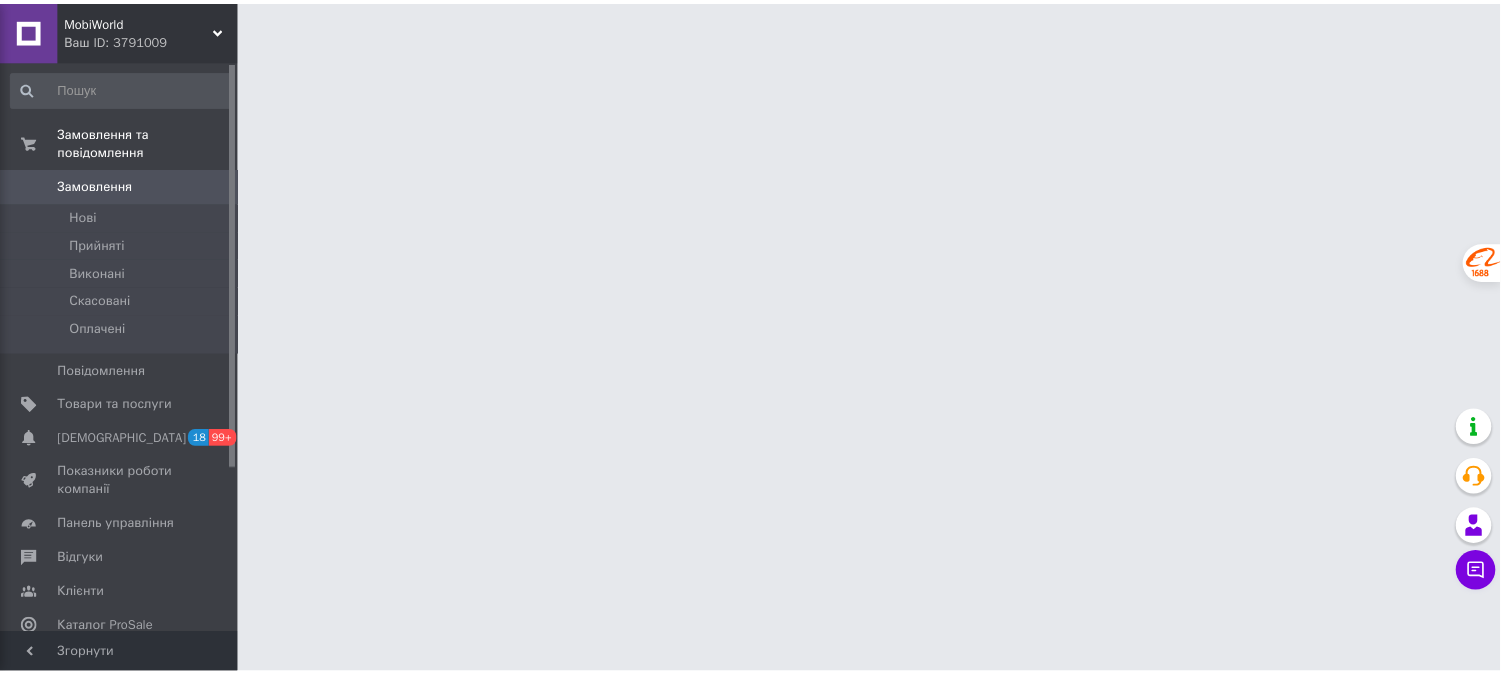 scroll, scrollTop: 0, scrollLeft: 0, axis: both 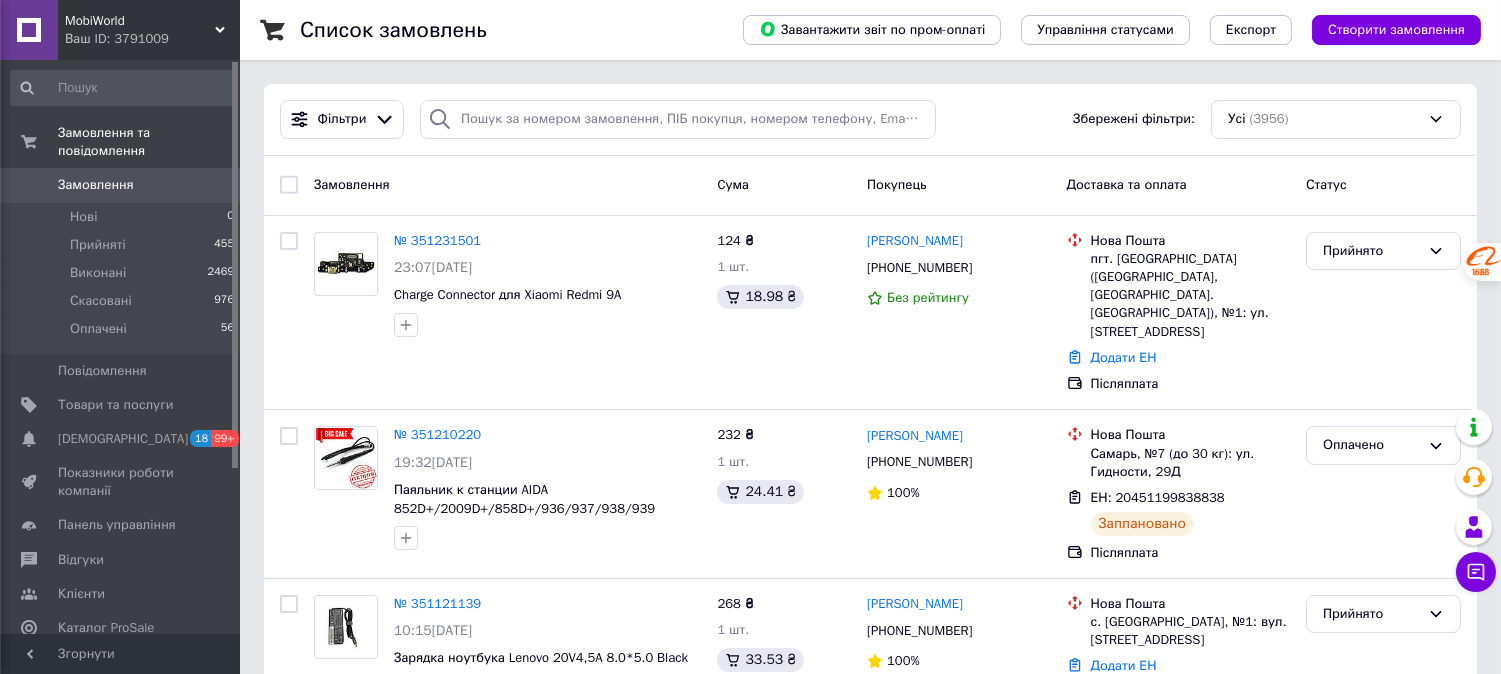click on "Замовлення та повідомлення Замовлення 0 Нові 0 Прийняті 455 Виконані 2469 Скасовані 976 Оплачені 56 Повідомлення 0 Товари та послуги Сповіщення 18 99+ Показники роботи компанії Панель управління Відгуки Клієнти Каталог ProSale Аналітика Управління сайтом Гаманець компанії Маркет Налаштування Тарифи та рахунки Prom мікс 1000 (3 місяці)" at bounding box center [123, 350] 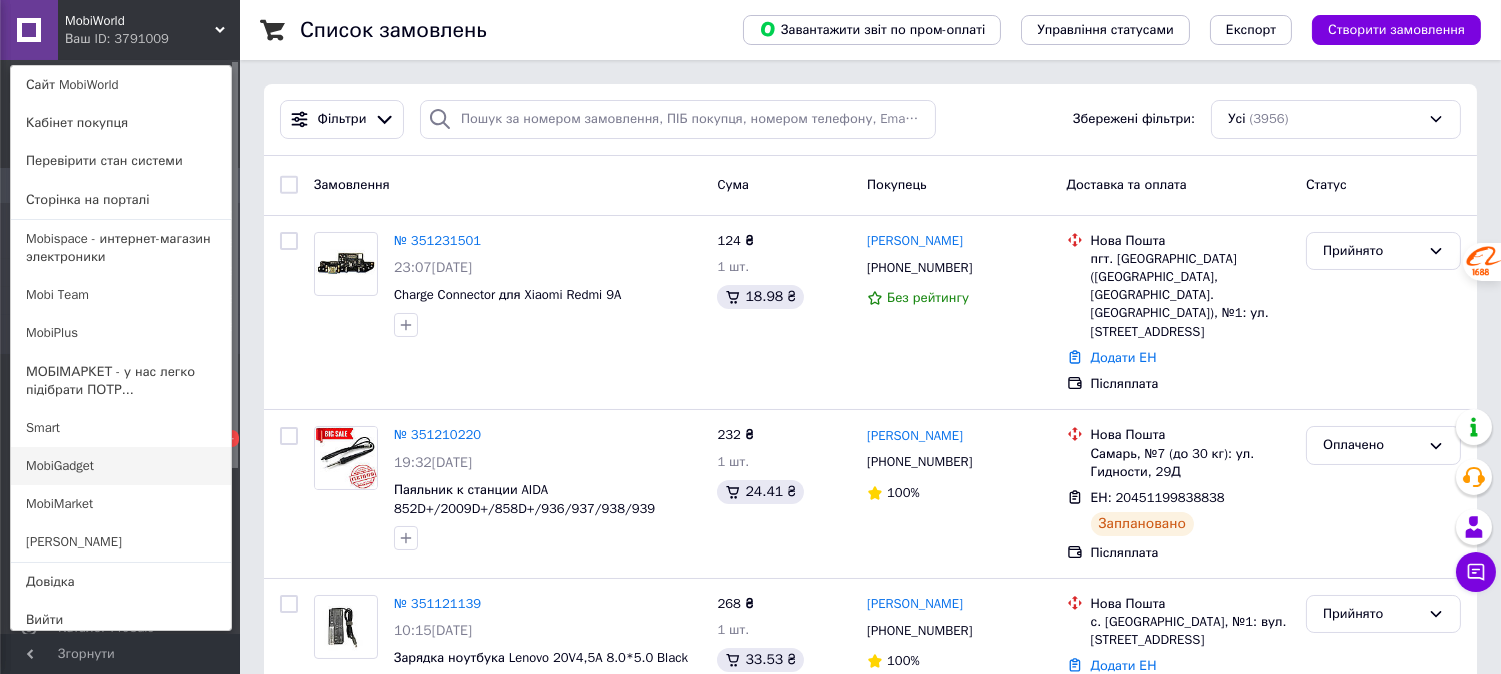 click on "MobiGadget" at bounding box center (121, 466) 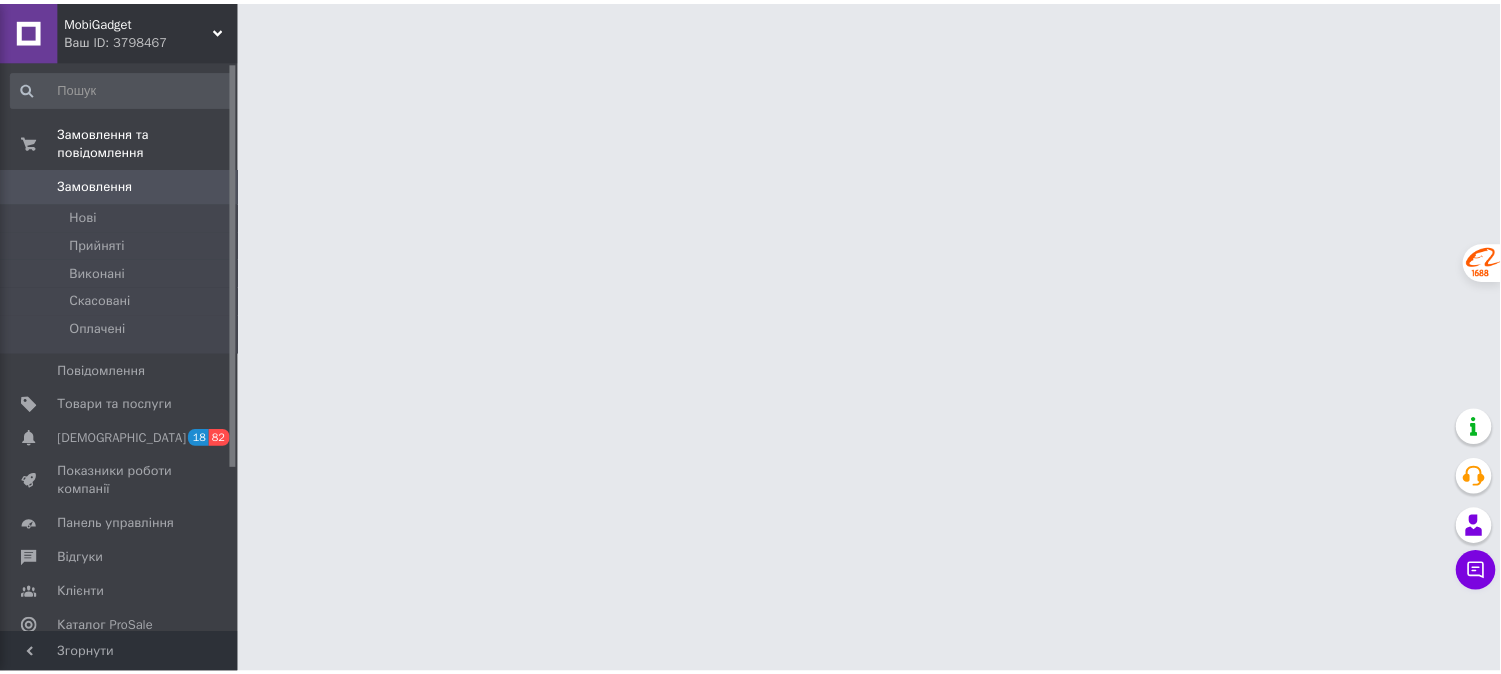scroll, scrollTop: 0, scrollLeft: 0, axis: both 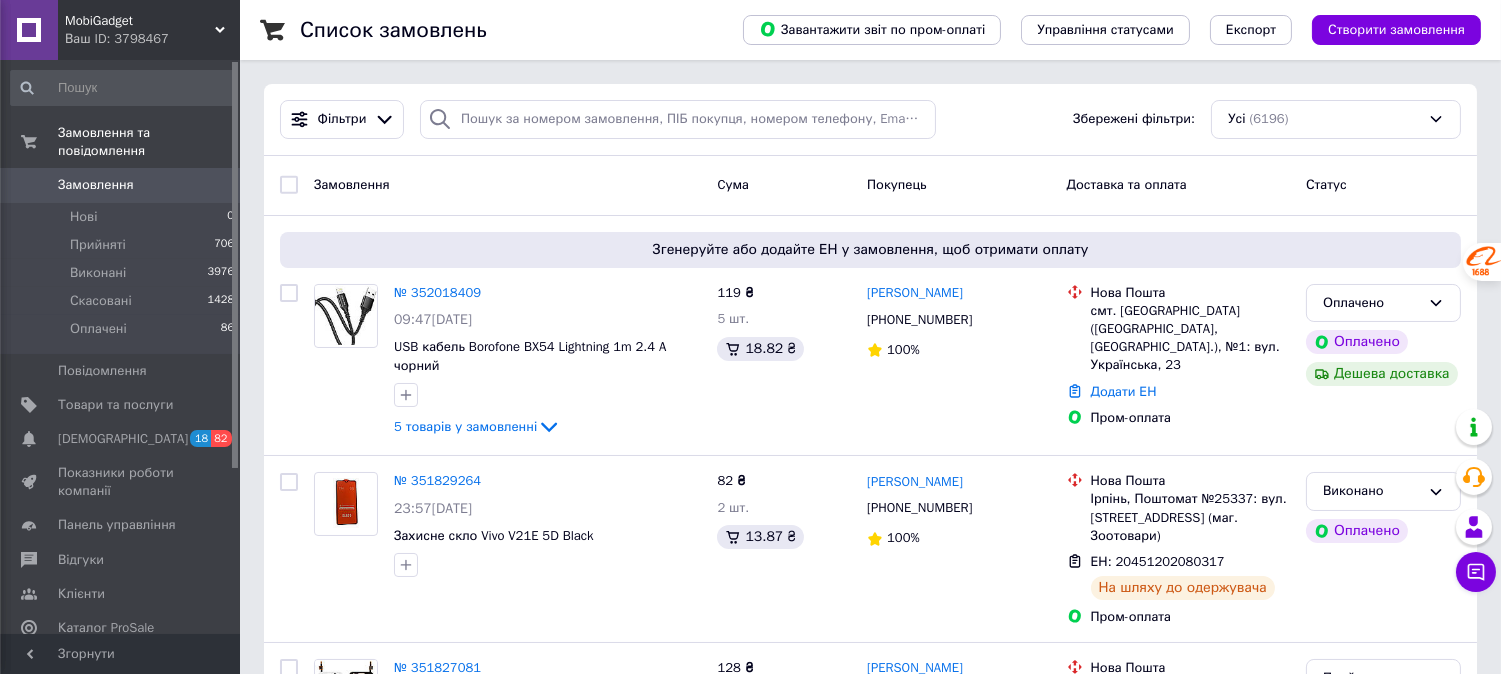 click on "MobiGadget" at bounding box center [140, 21] 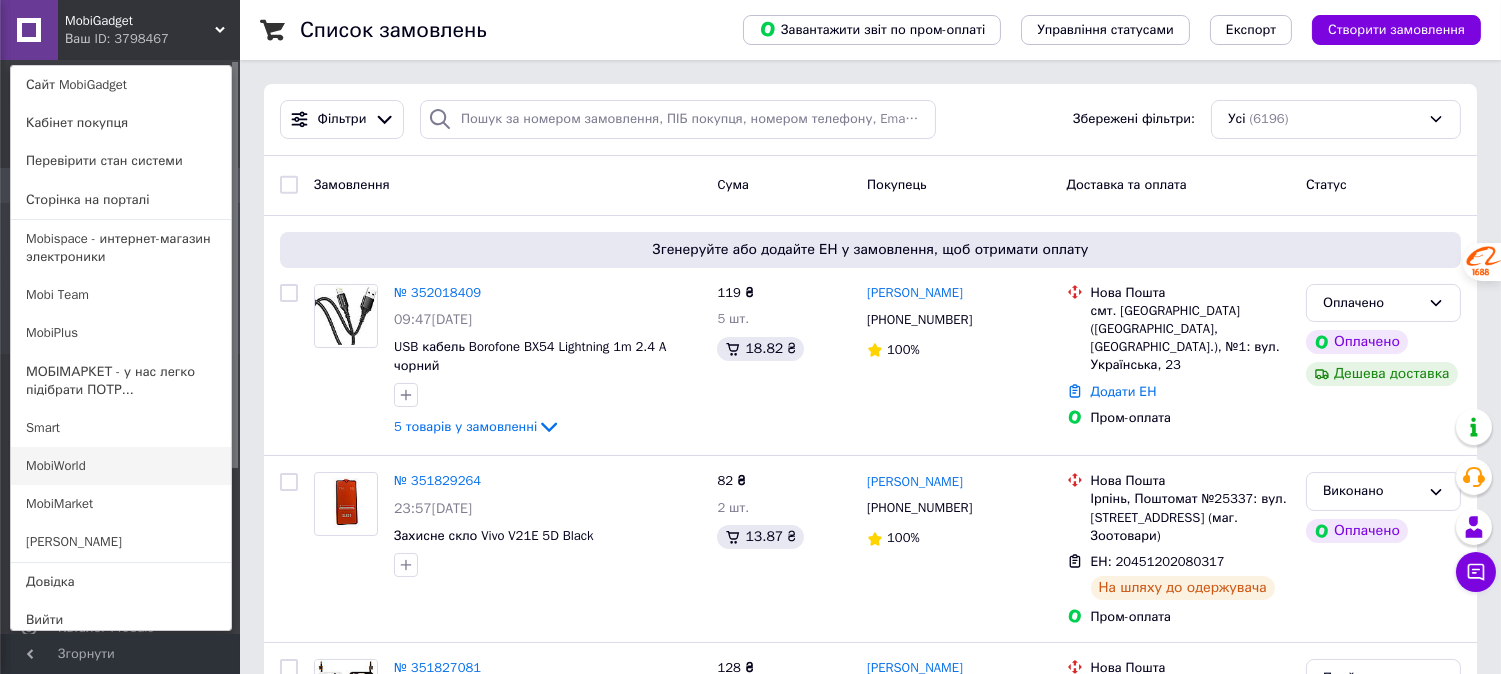 click on "MobiWorld" at bounding box center [121, 466] 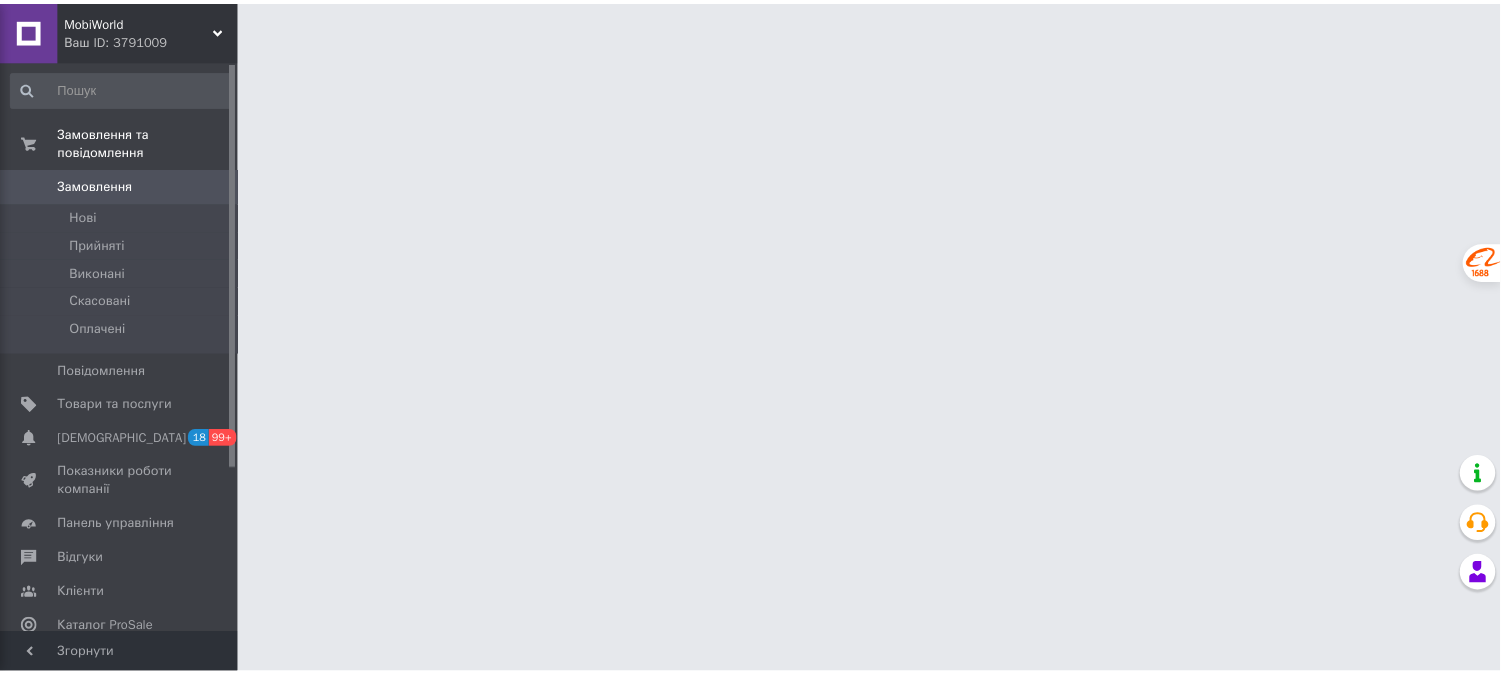 scroll, scrollTop: 0, scrollLeft: 0, axis: both 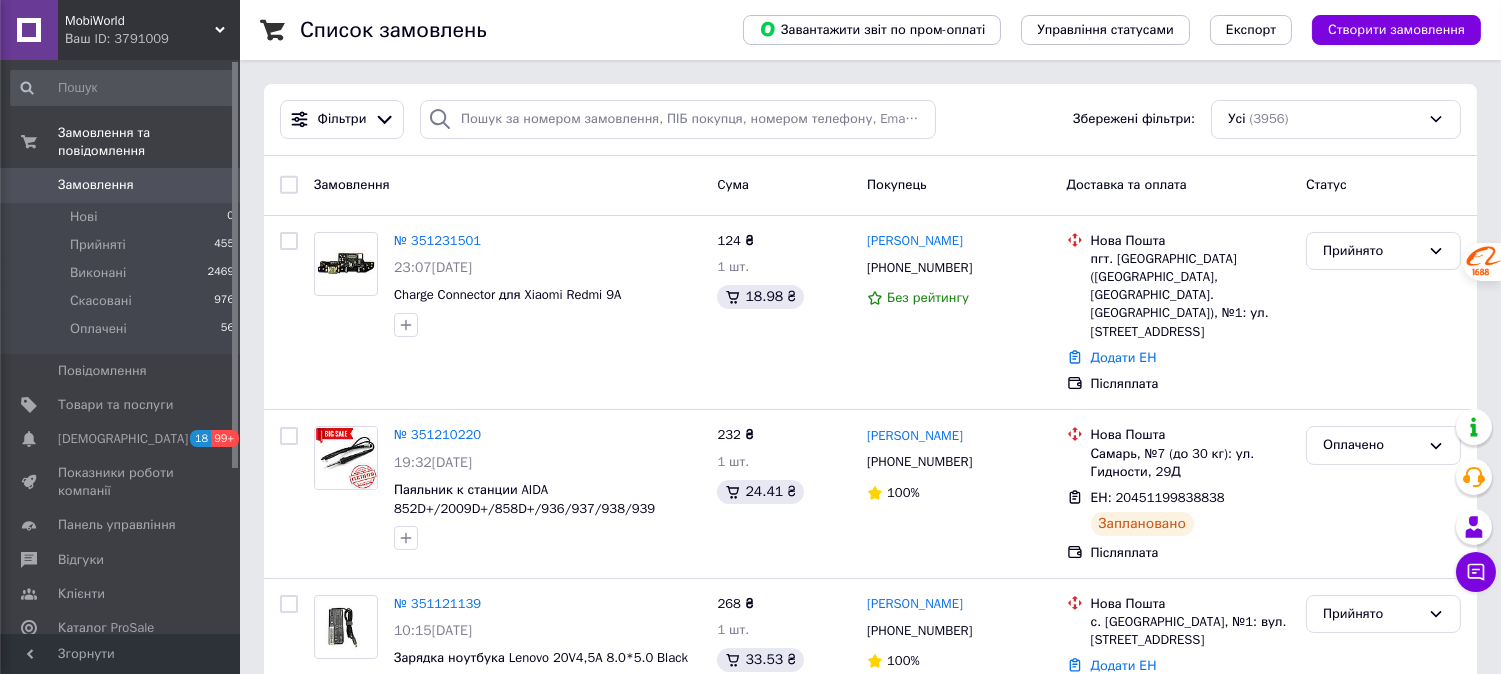 click on "Ваш ID: 3791009" at bounding box center [152, 39] 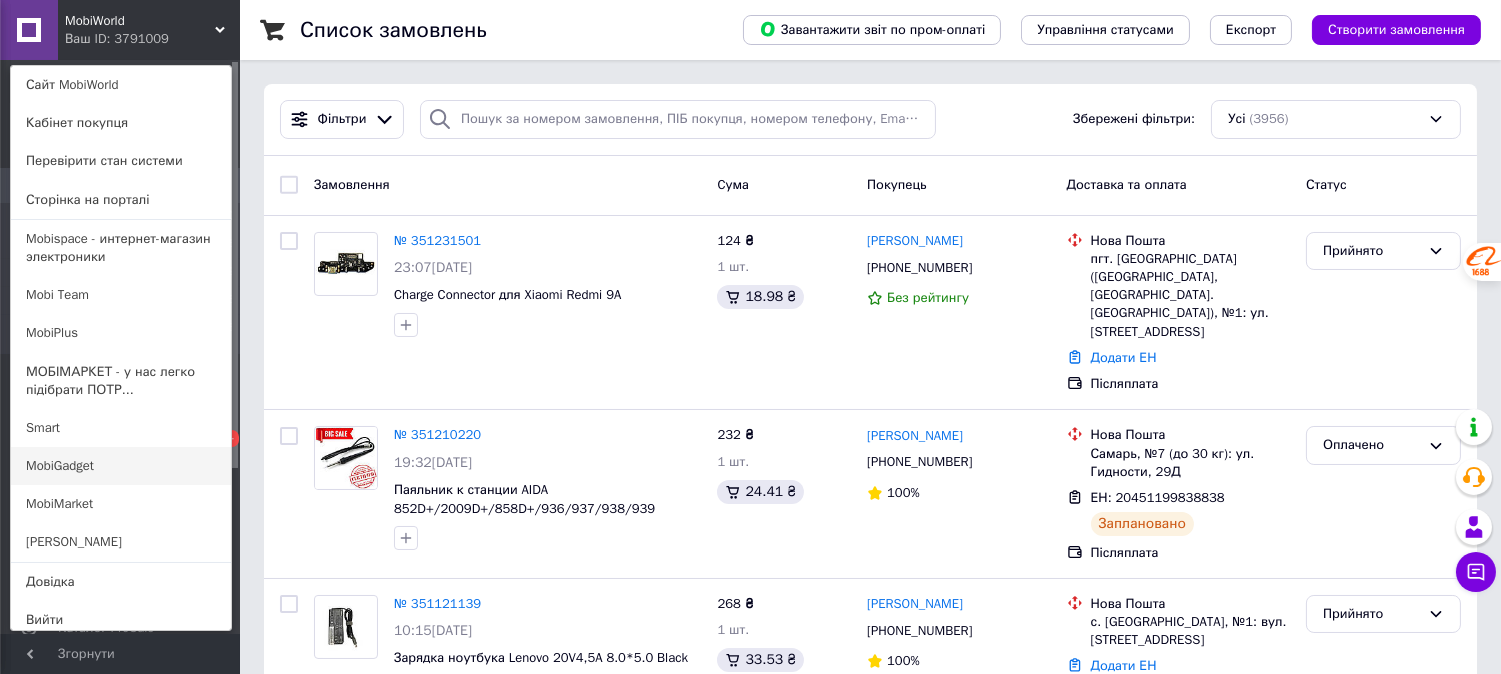 click on "MobiGadget" at bounding box center (121, 466) 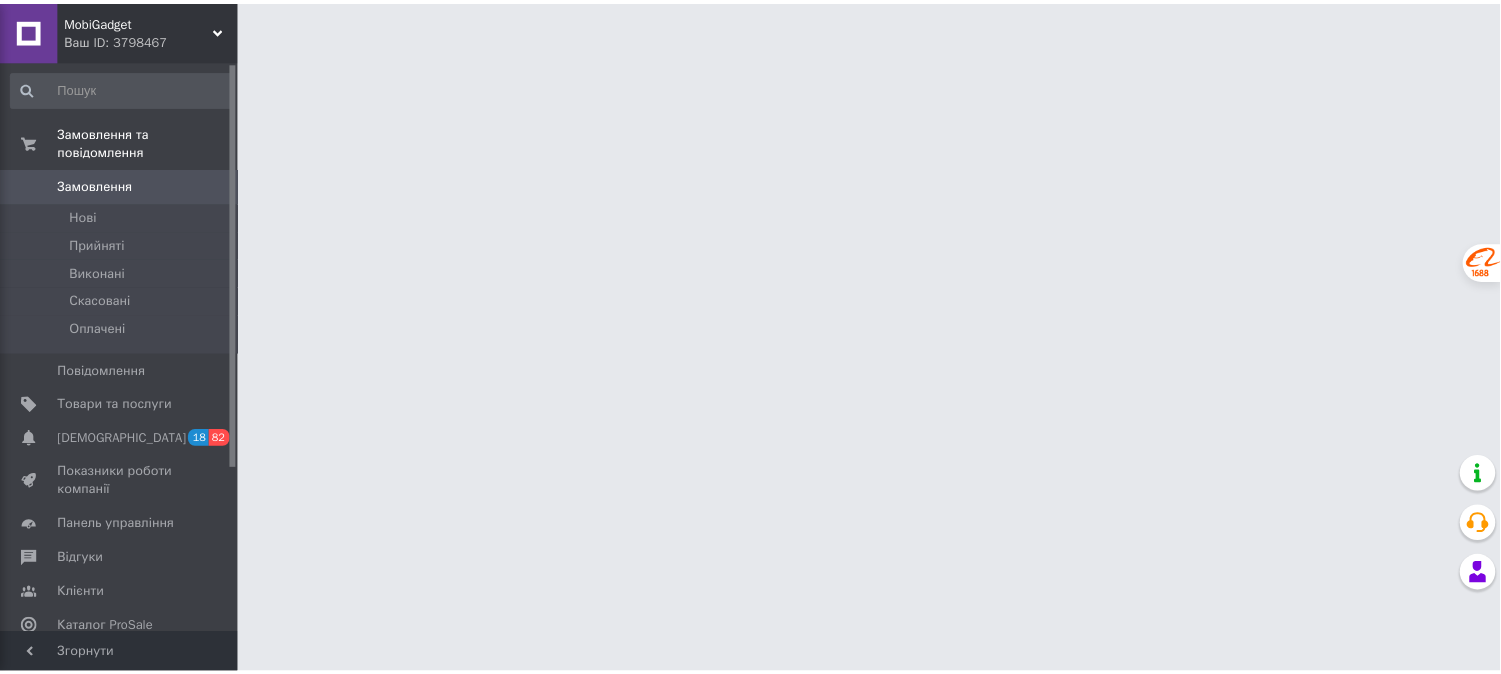 scroll, scrollTop: 0, scrollLeft: 0, axis: both 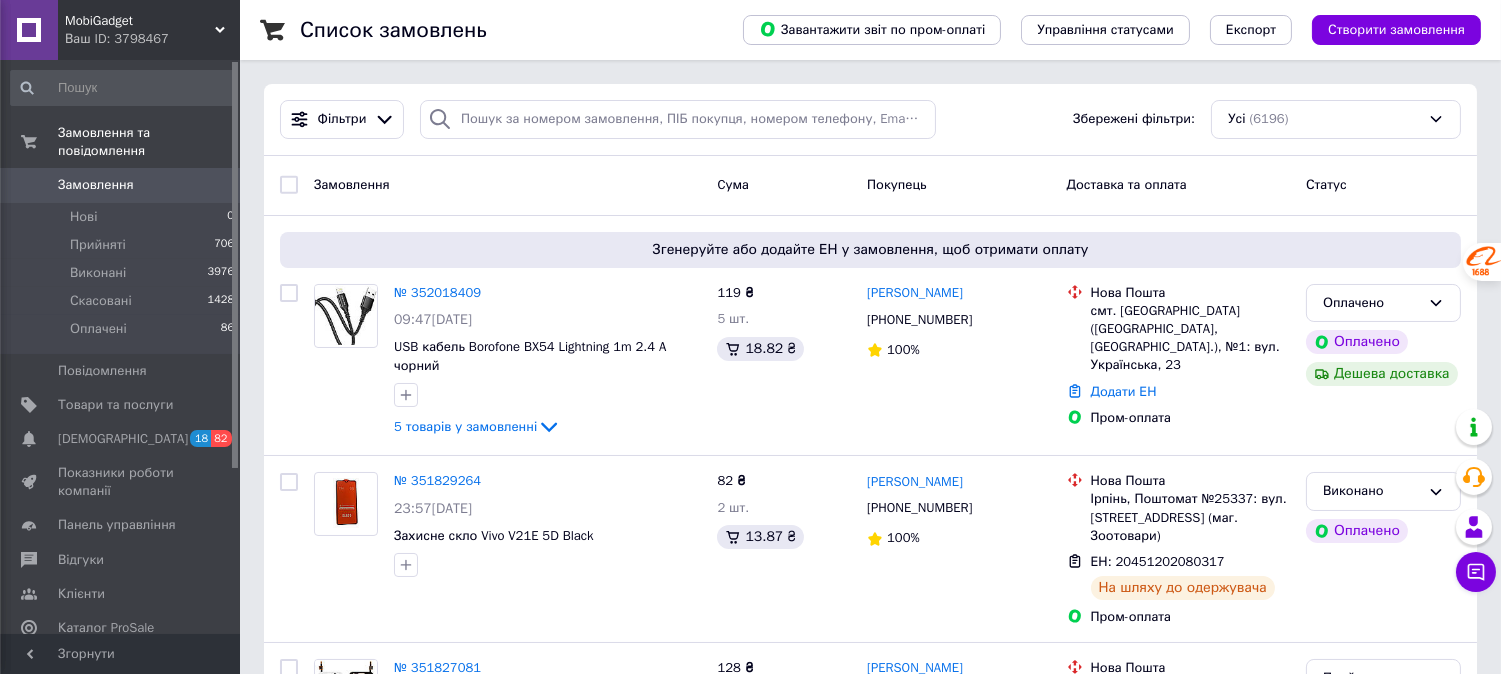 click on "MobiGadget" at bounding box center (140, 21) 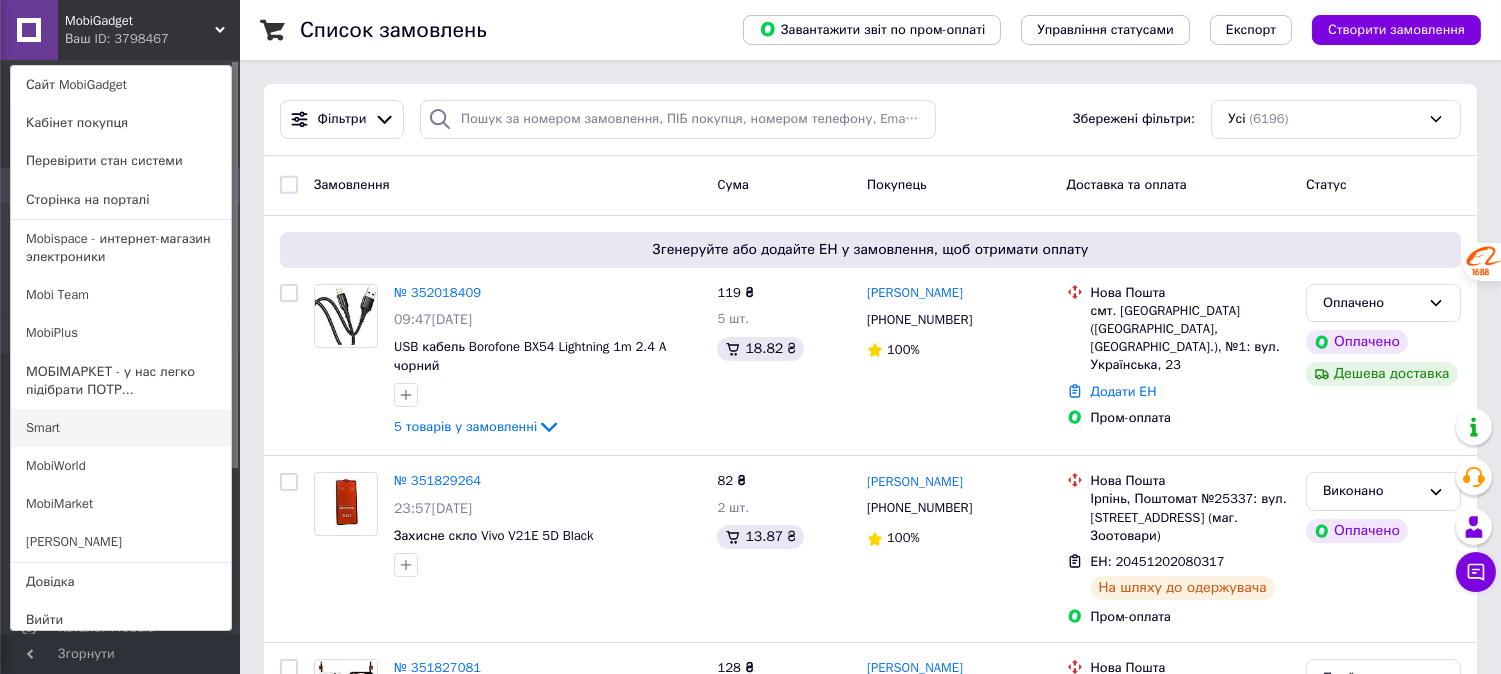 click on "Smart" at bounding box center (121, 428) 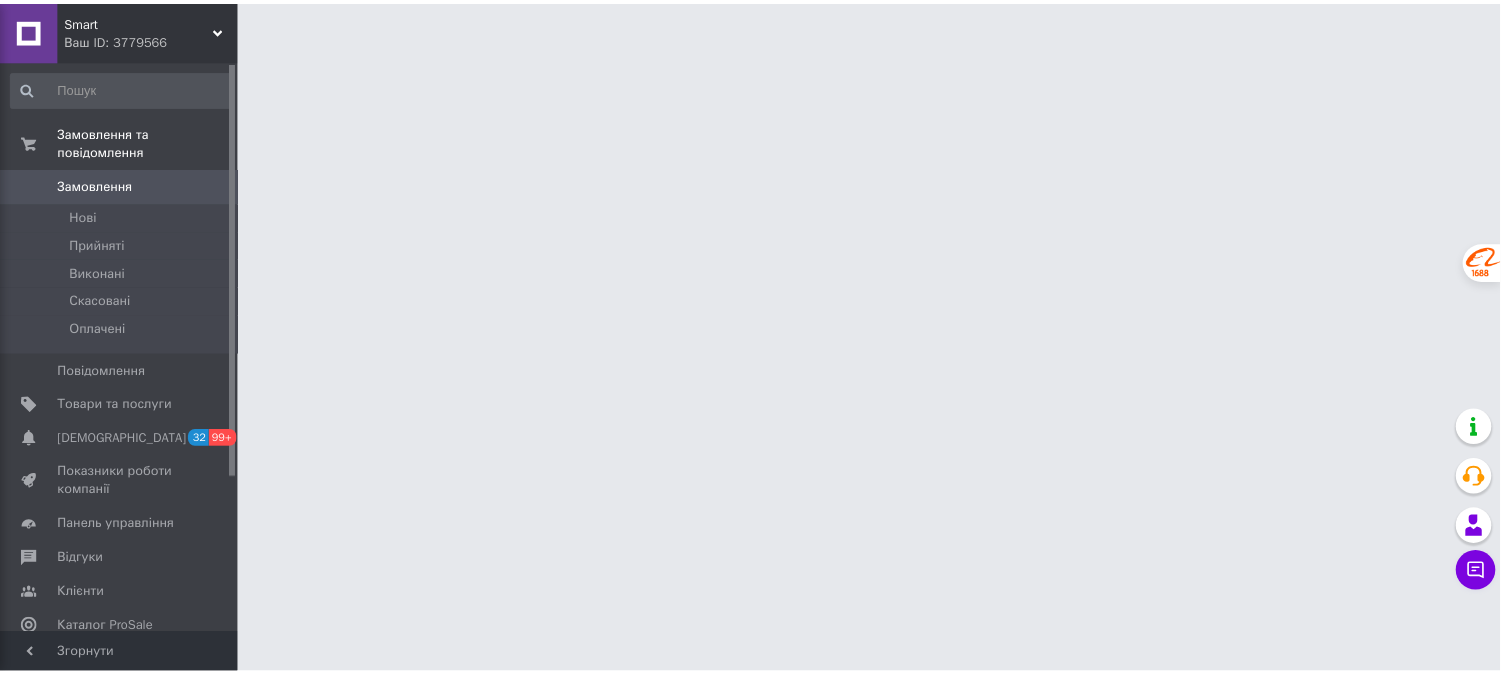scroll, scrollTop: 0, scrollLeft: 0, axis: both 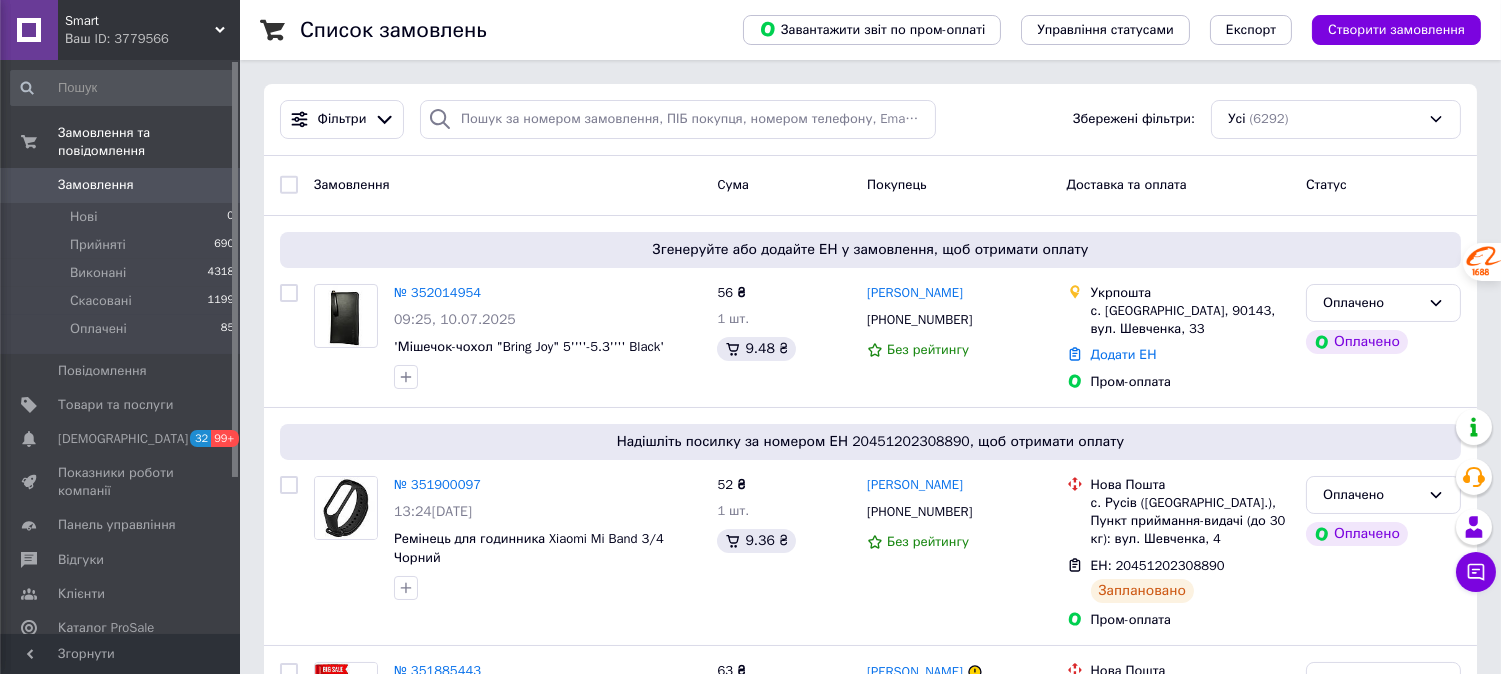 click on "Smart" at bounding box center (140, 21) 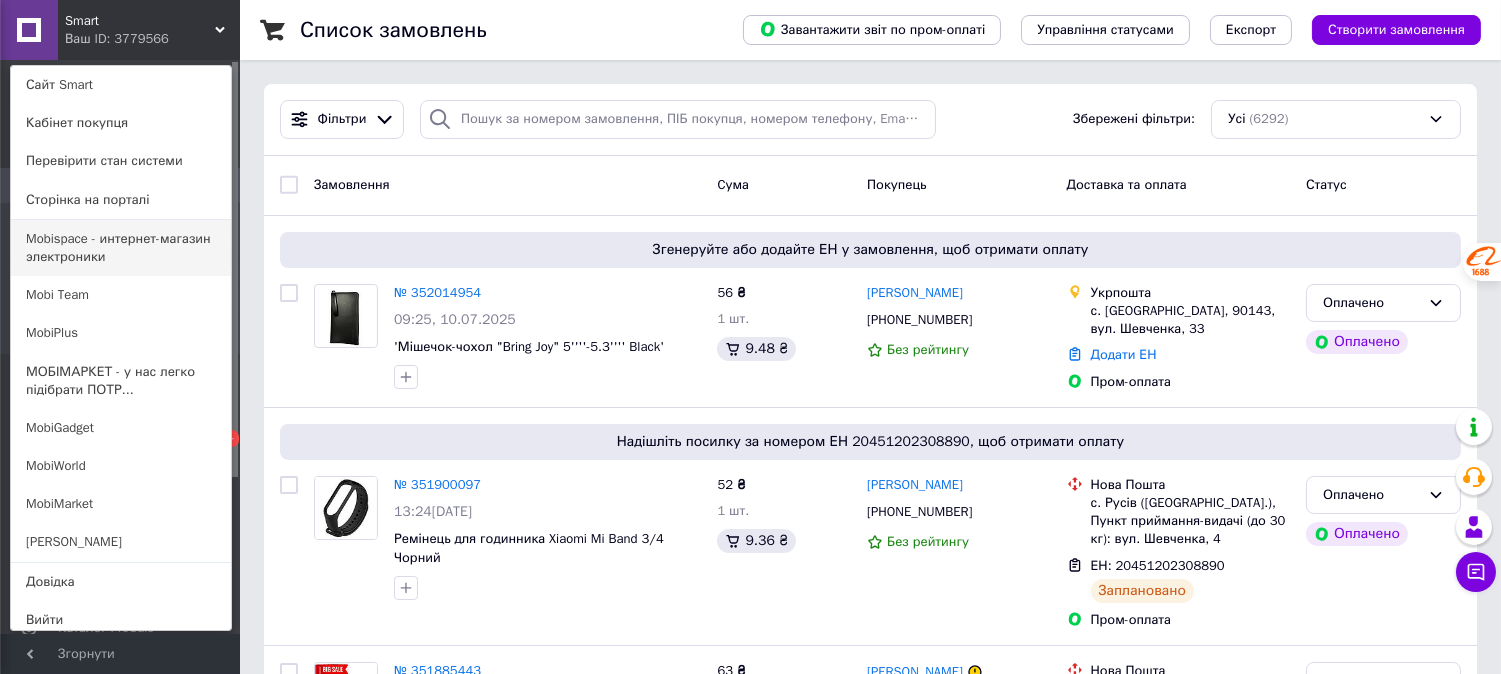 click on "Mobispace - интернет-магазин электроники" at bounding box center [121, 248] 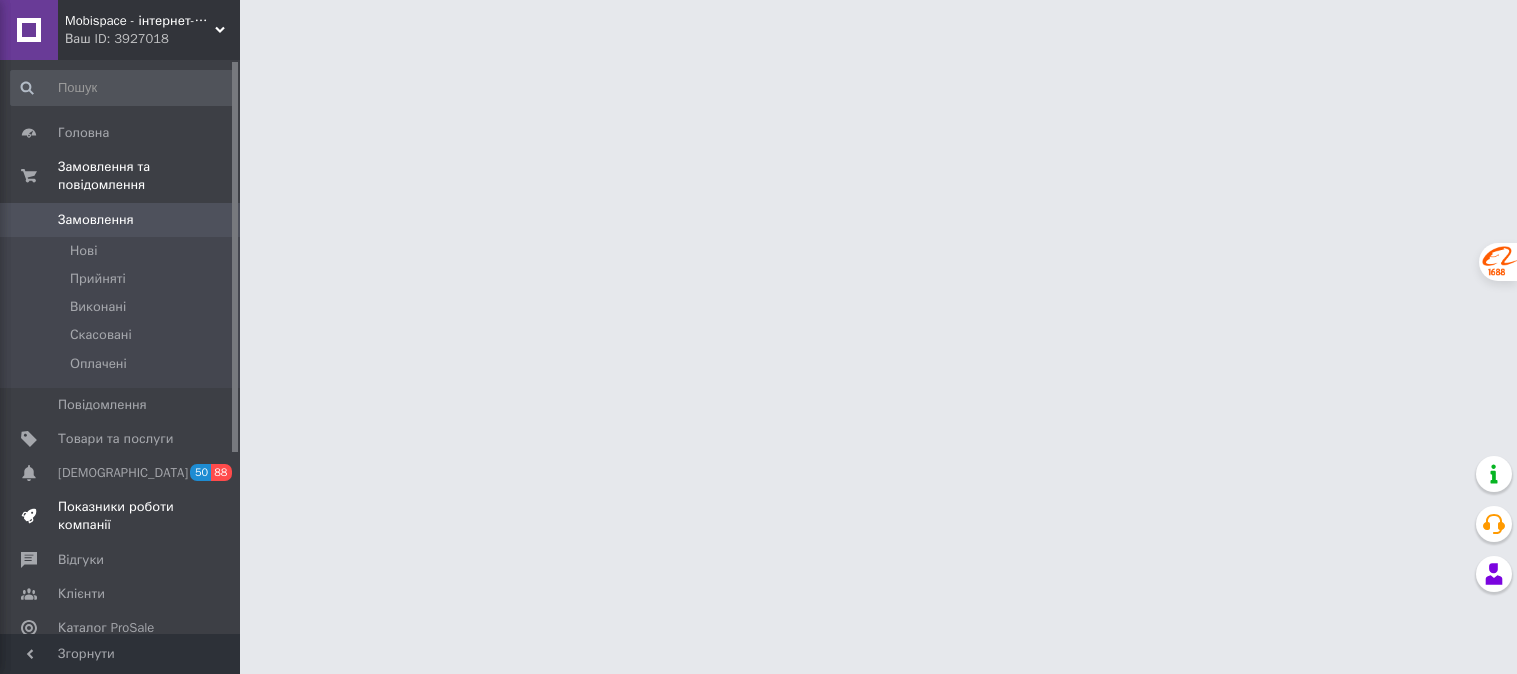 scroll, scrollTop: 0, scrollLeft: 0, axis: both 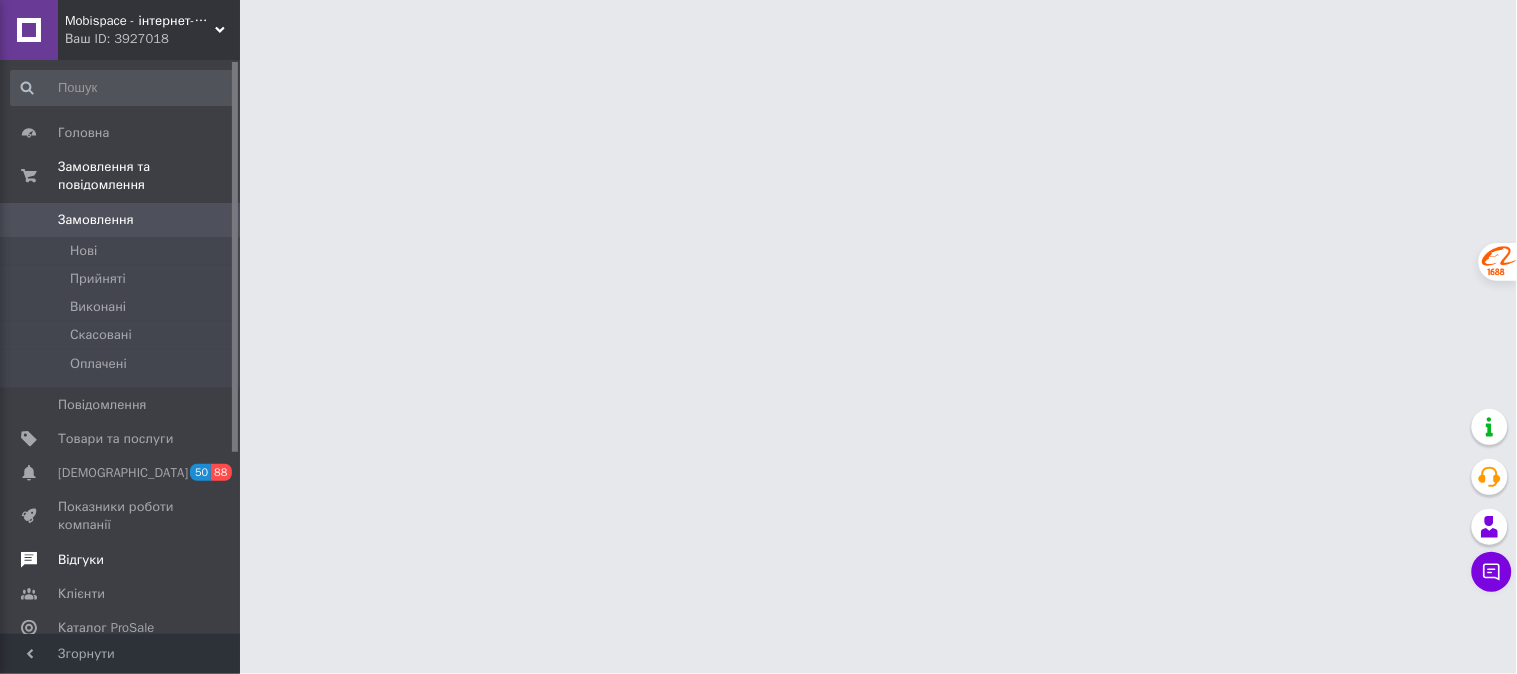 click at bounding box center (212, 560) 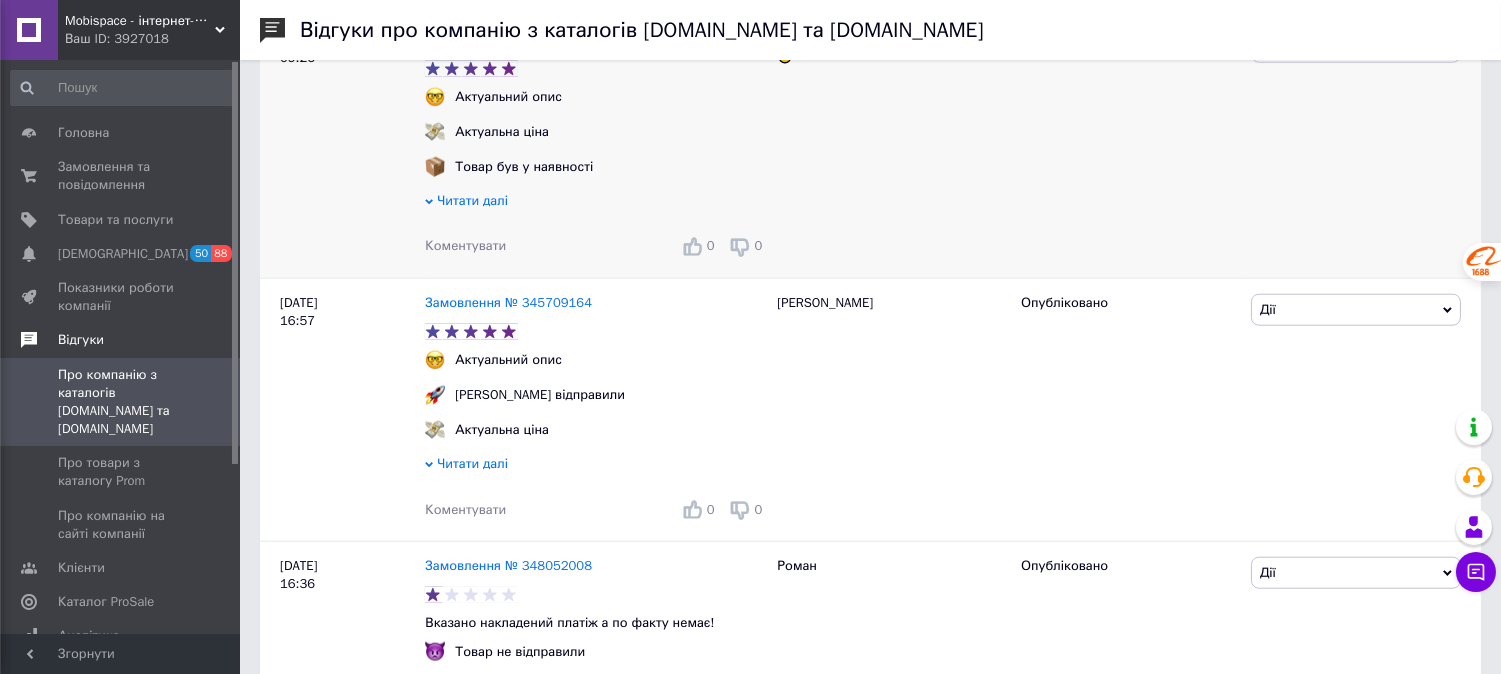 scroll, scrollTop: 3966, scrollLeft: 0, axis: vertical 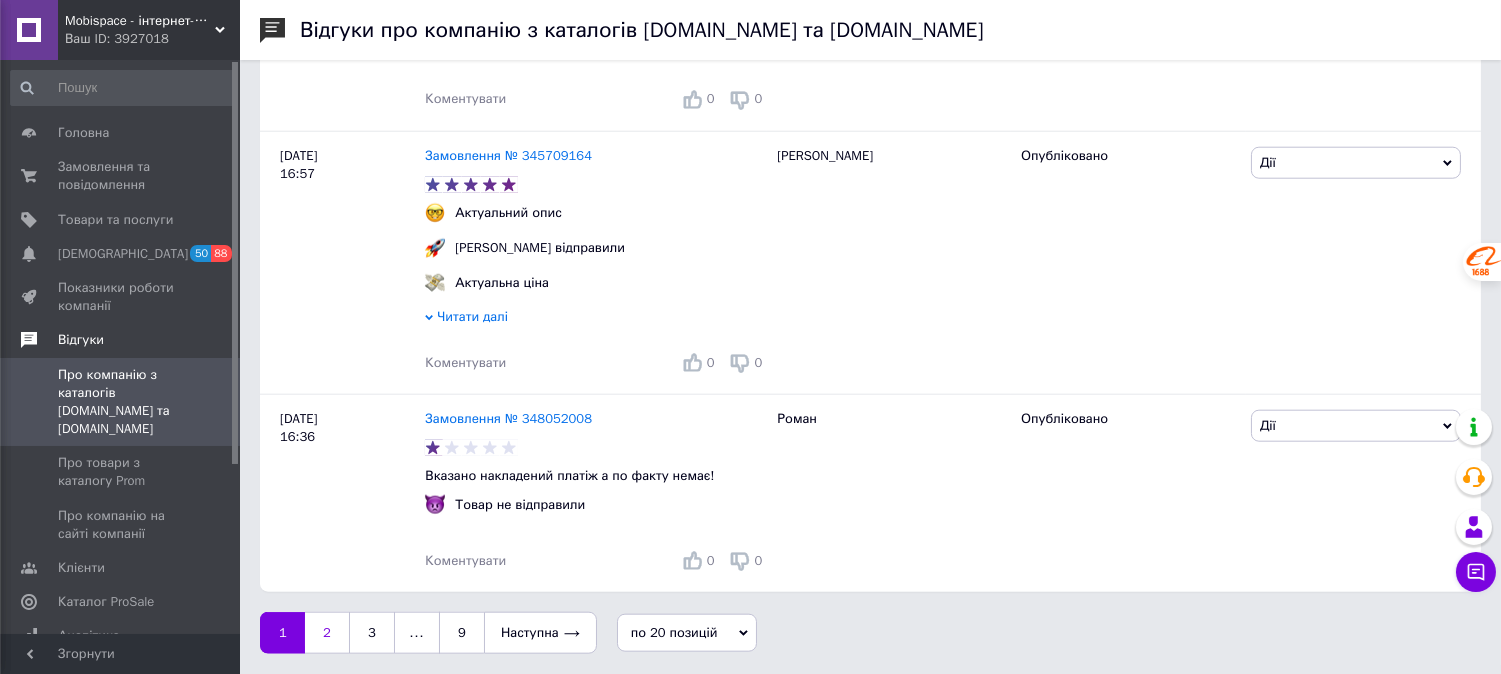 click on "2" at bounding box center [327, 633] 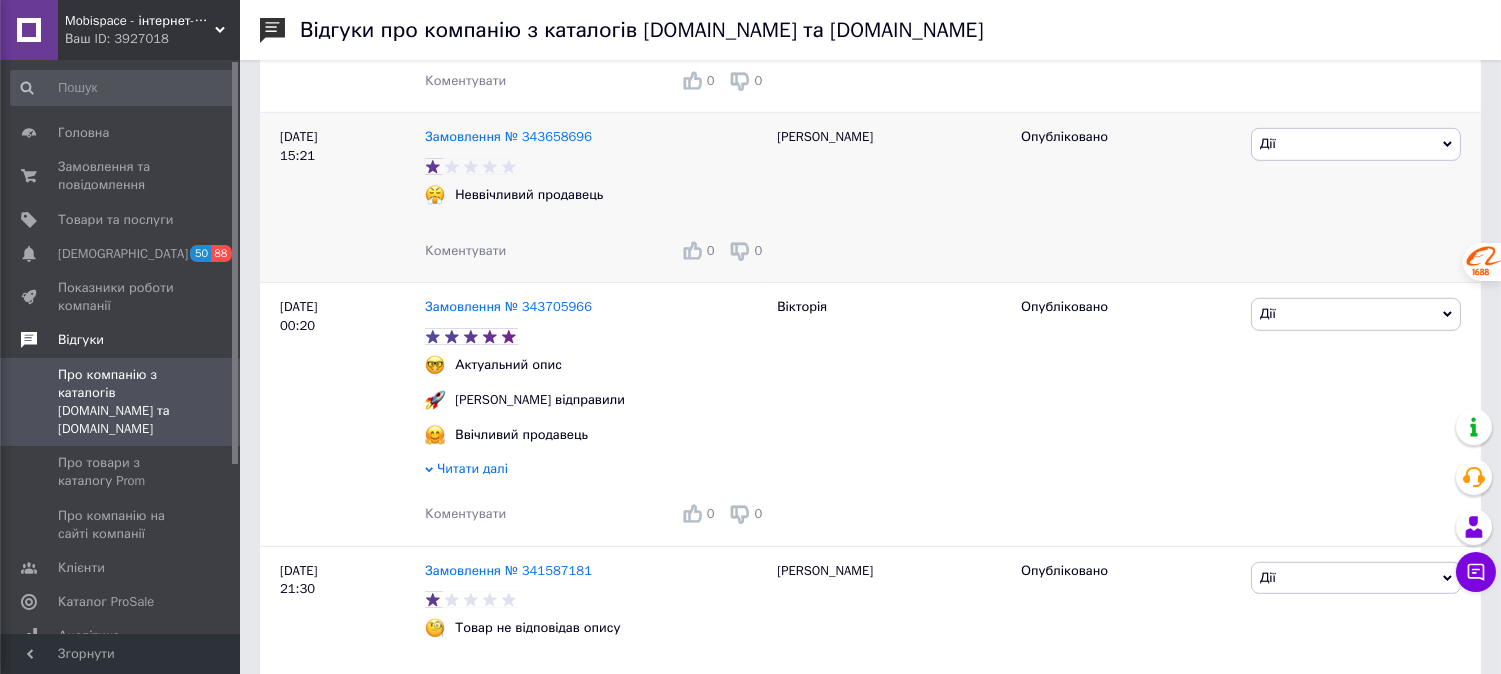 scroll, scrollTop: 2333, scrollLeft: 0, axis: vertical 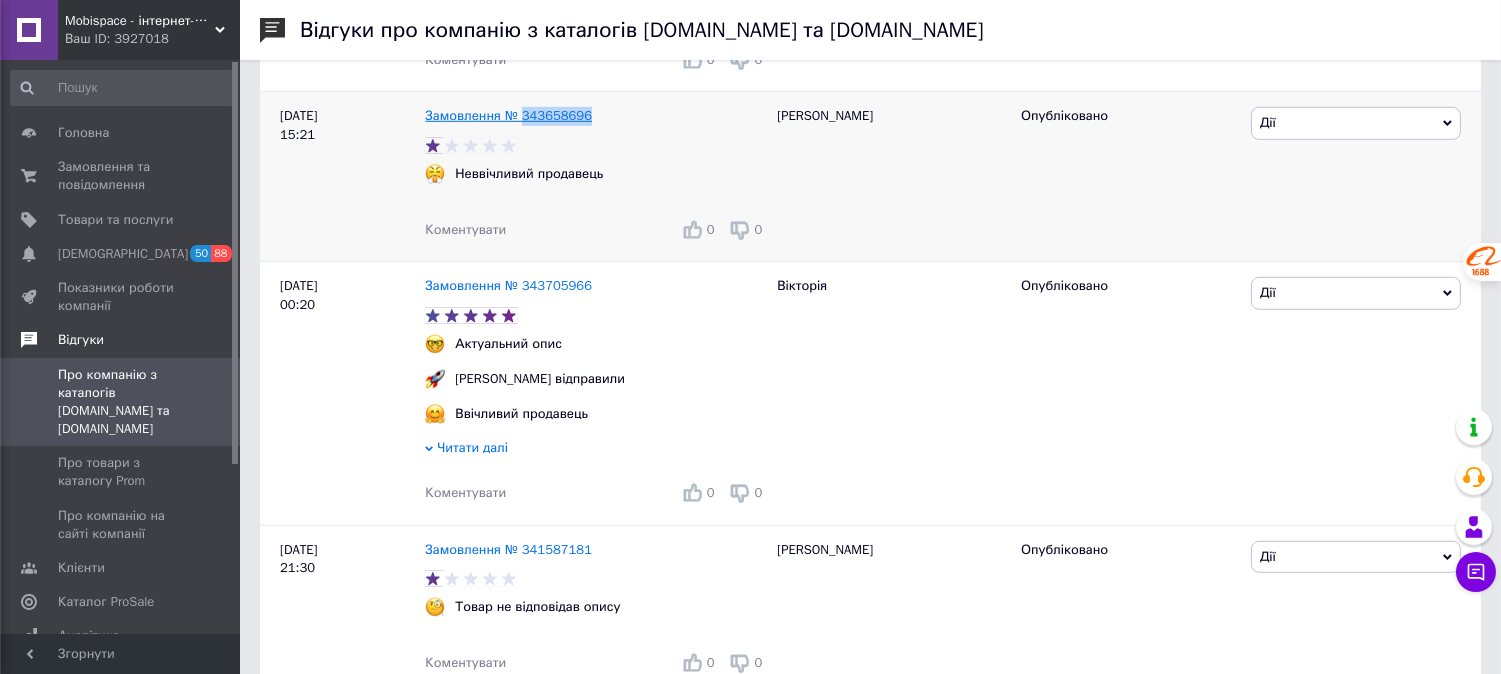 drag, startPoint x: 593, startPoint y: 151, endPoint x: 522, endPoint y: 147, distance: 71.11259 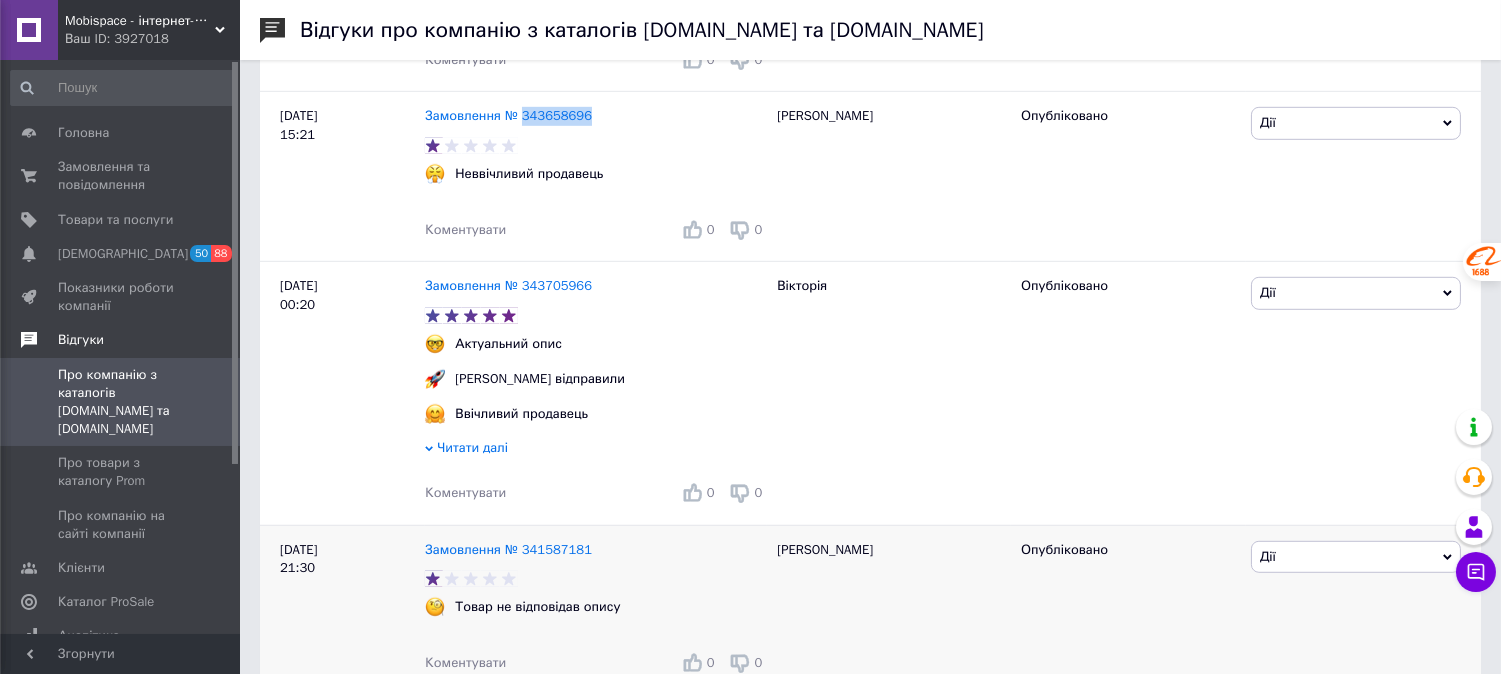 copy on "343658696" 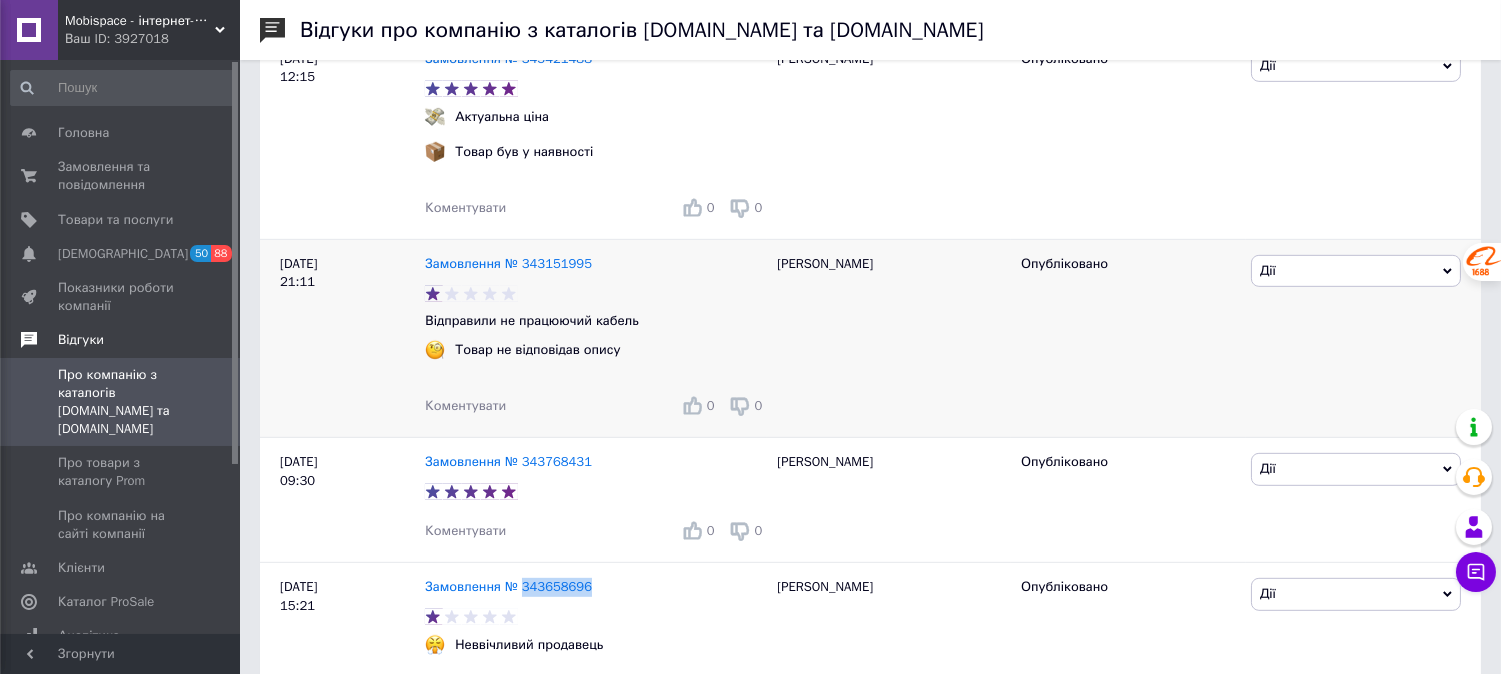 scroll, scrollTop: 2000, scrollLeft: 0, axis: vertical 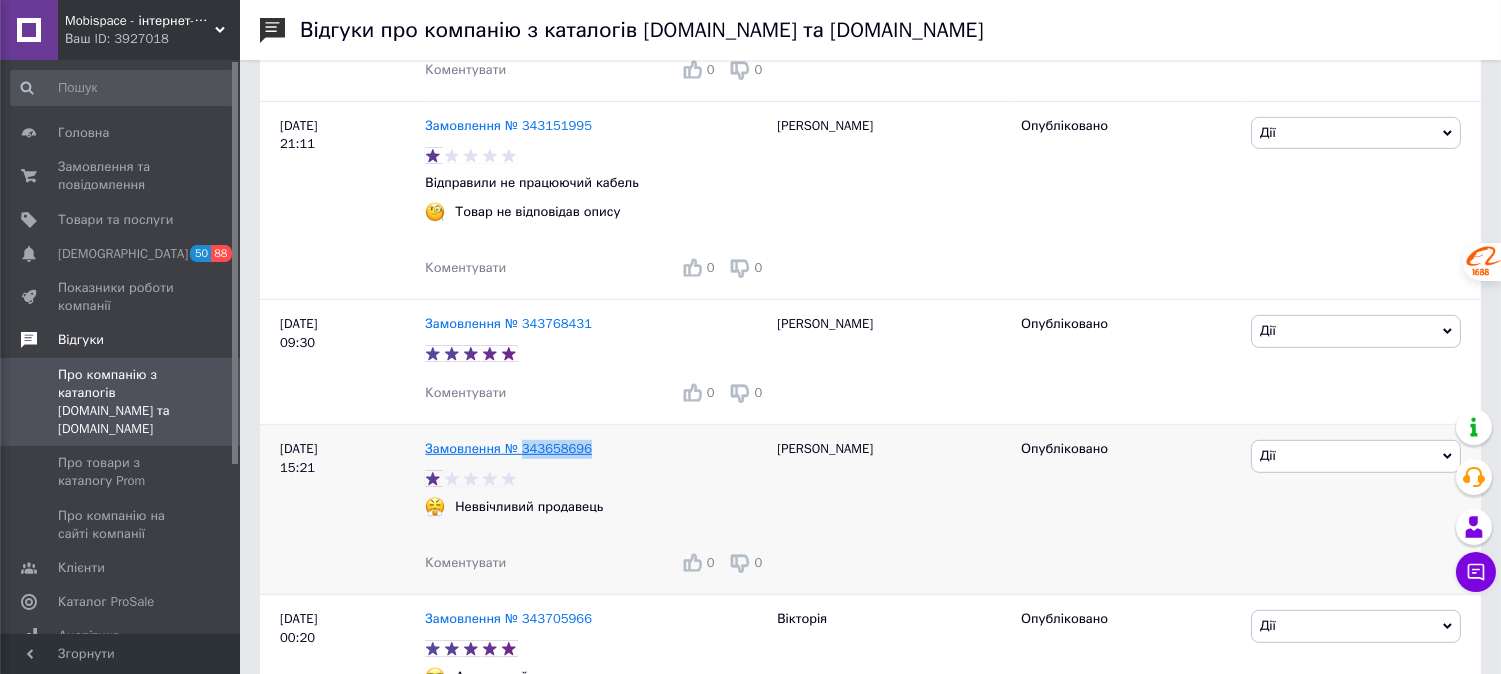 click on "Замовлення № 343658696" at bounding box center (508, 448) 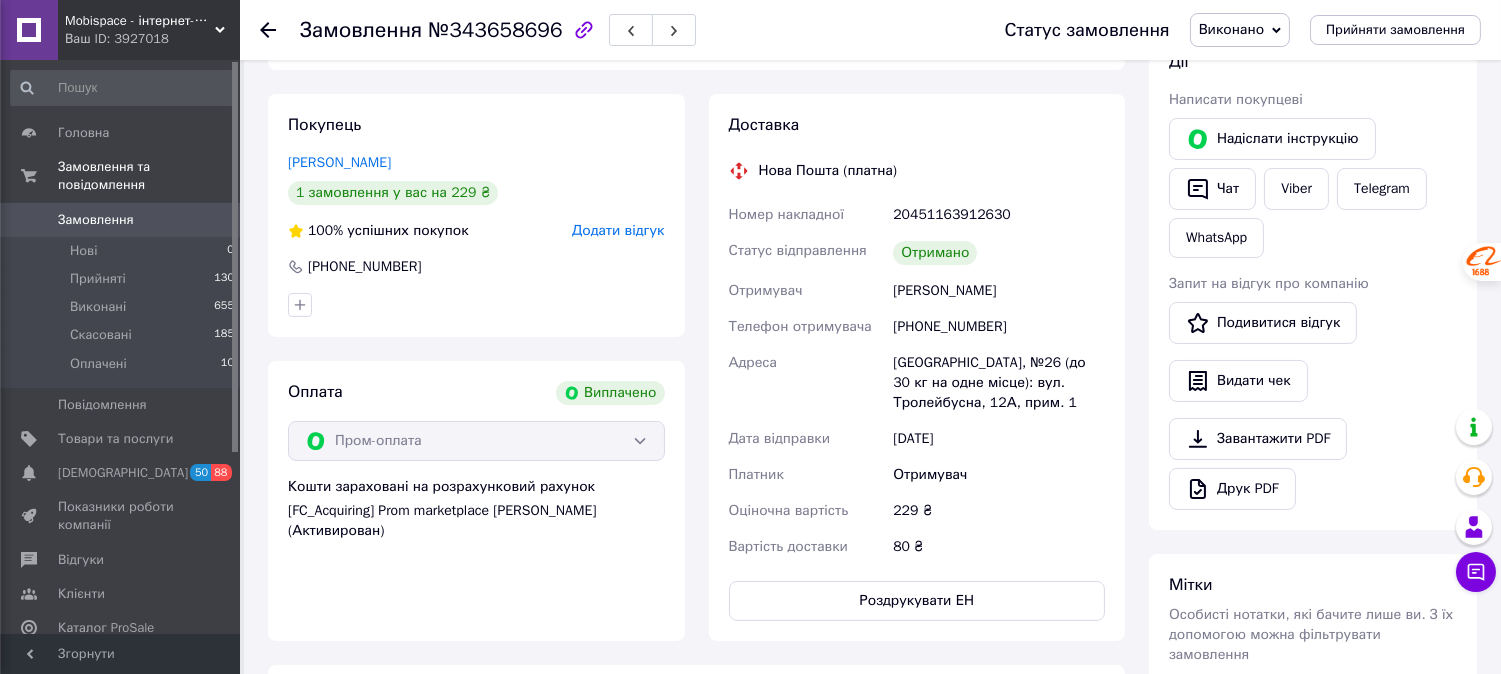 scroll, scrollTop: 541, scrollLeft: 0, axis: vertical 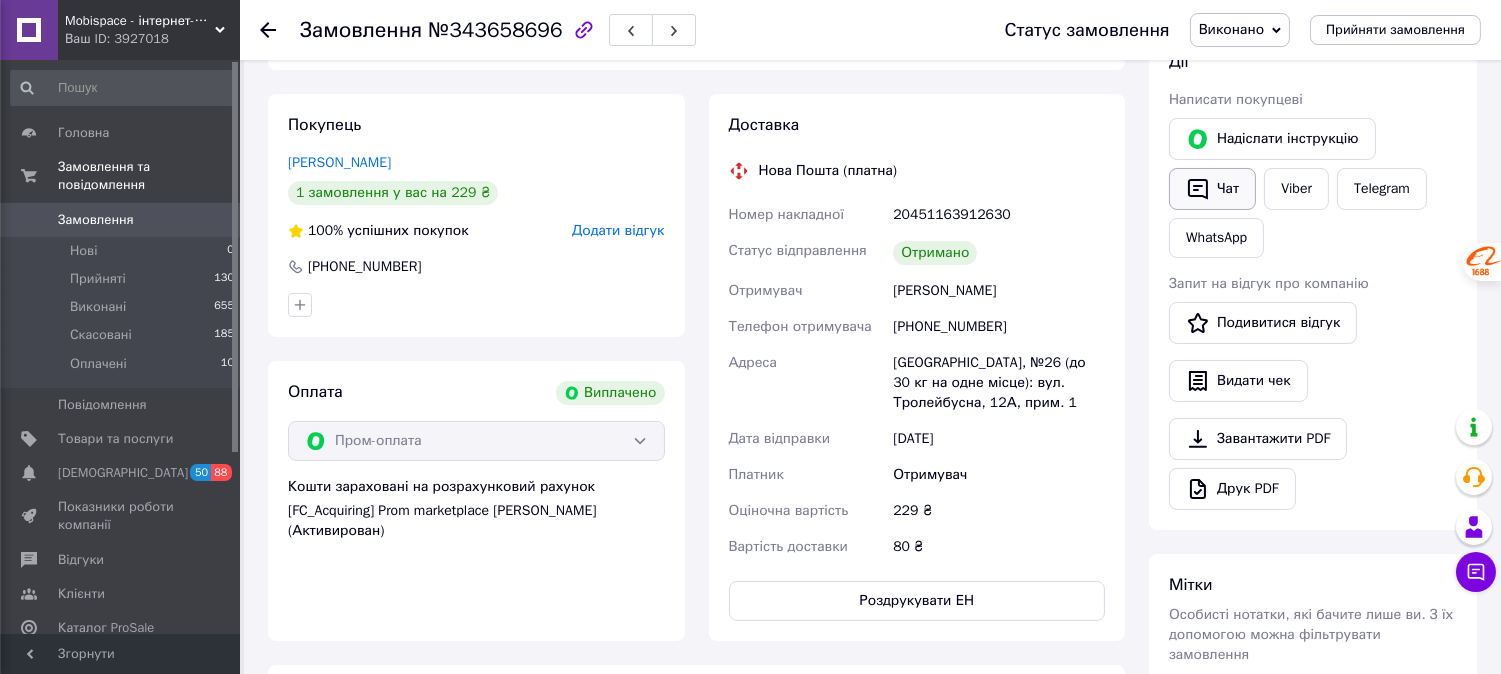 click on "Чат" at bounding box center (1212, 189) 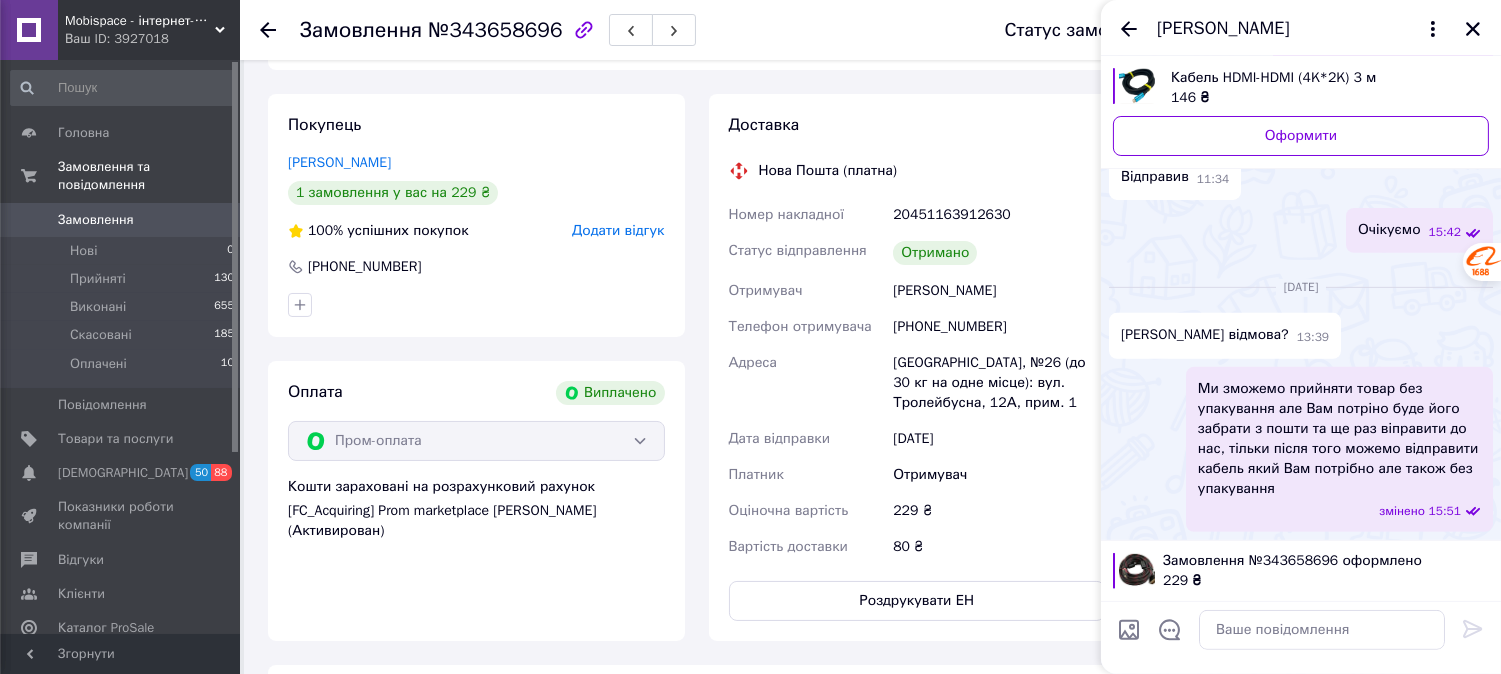 scroll, scrollTop: 1964, scrollLeft: 0, axis: vertical 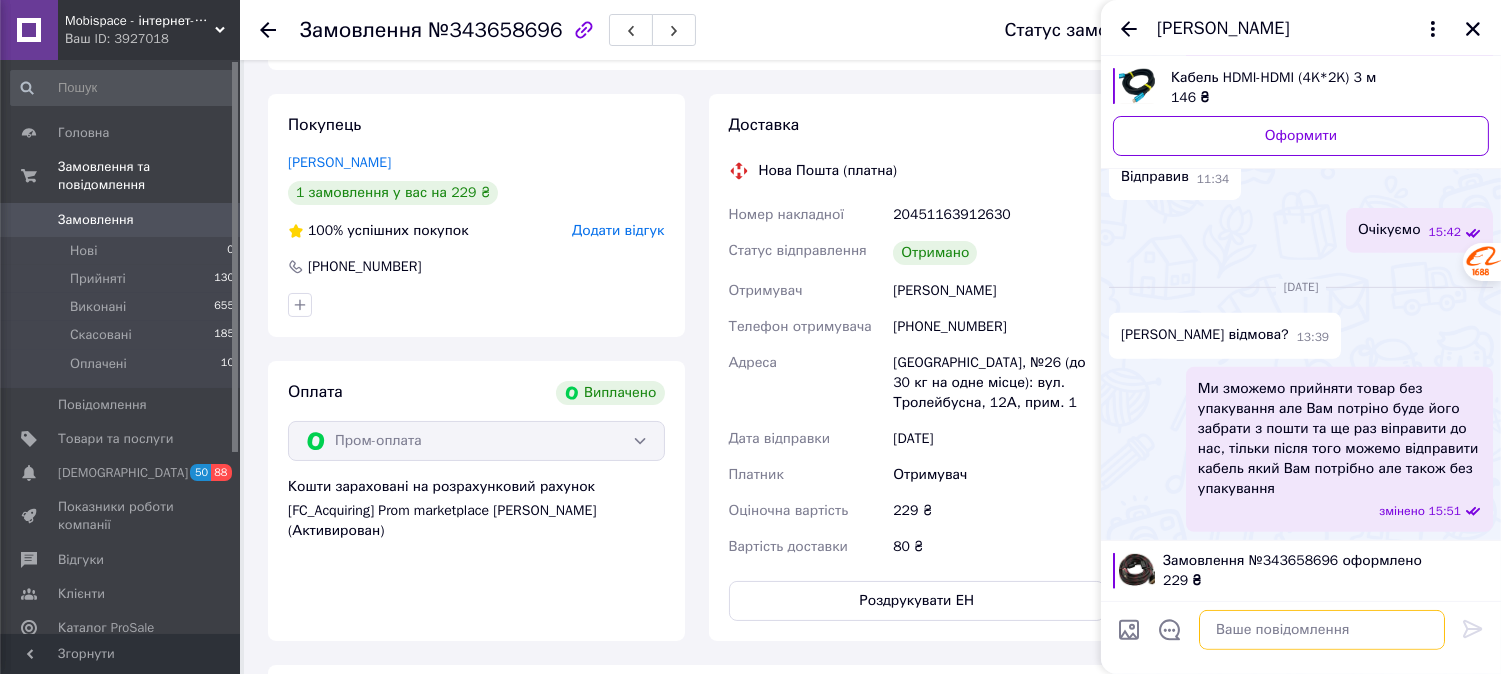 click at bounding box center [1322, 630] 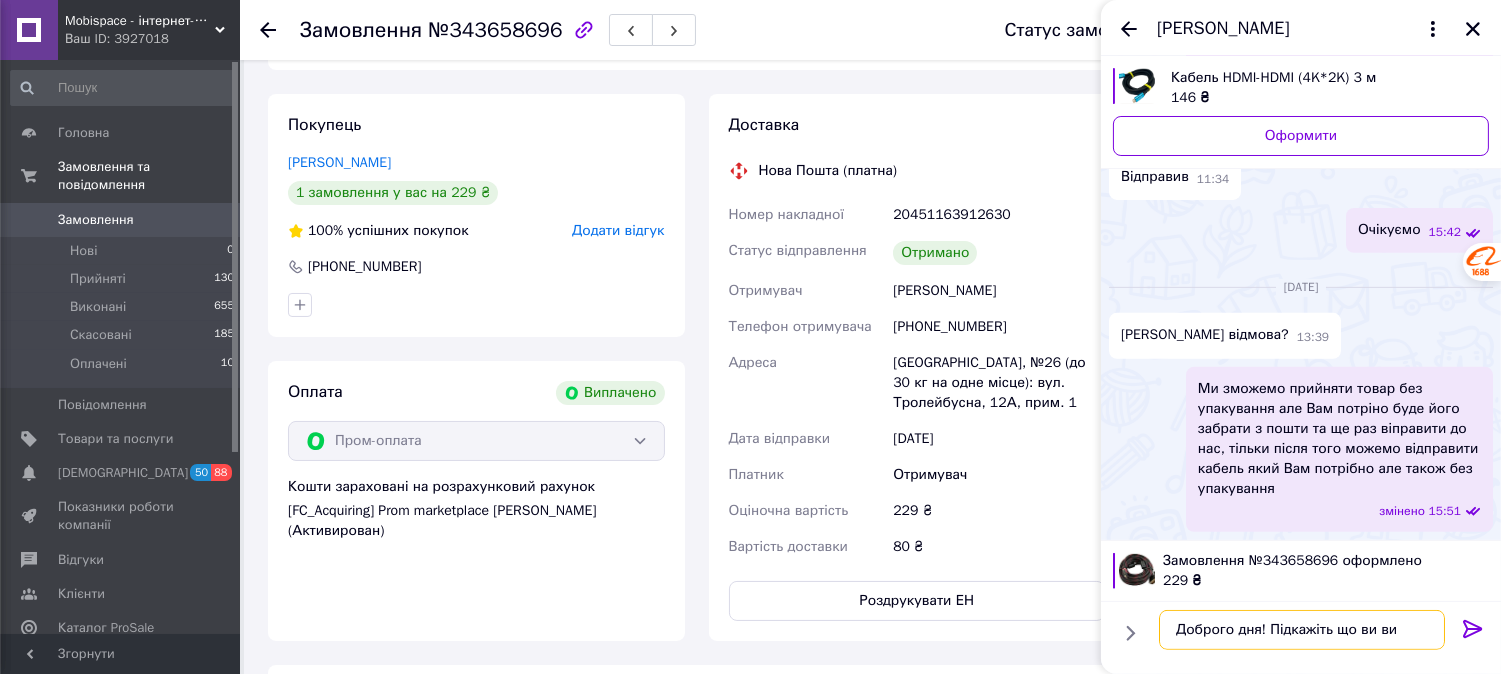 scroll, scrollTop: 0, scrollLeft: 0, axis: both 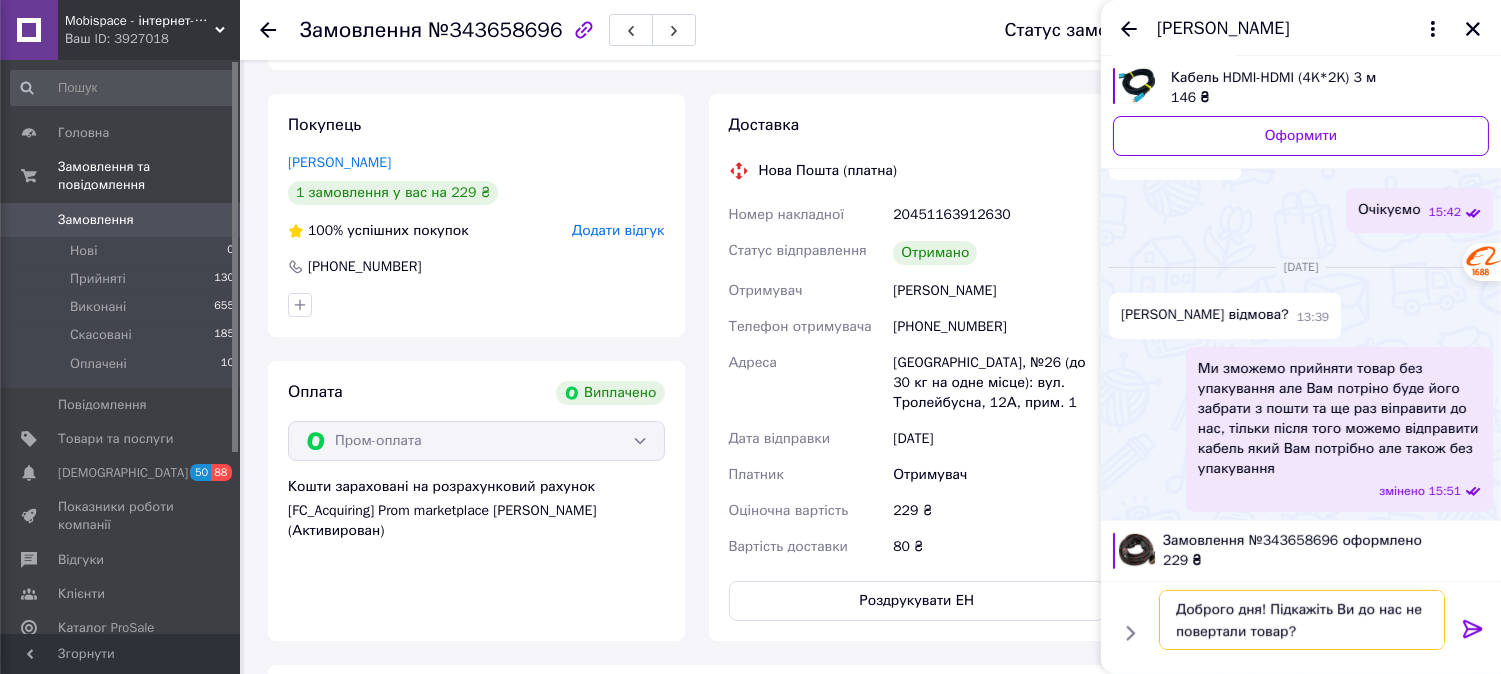 type on "Доброго дня! Підкажіть Ви до нас не повертали товар?" 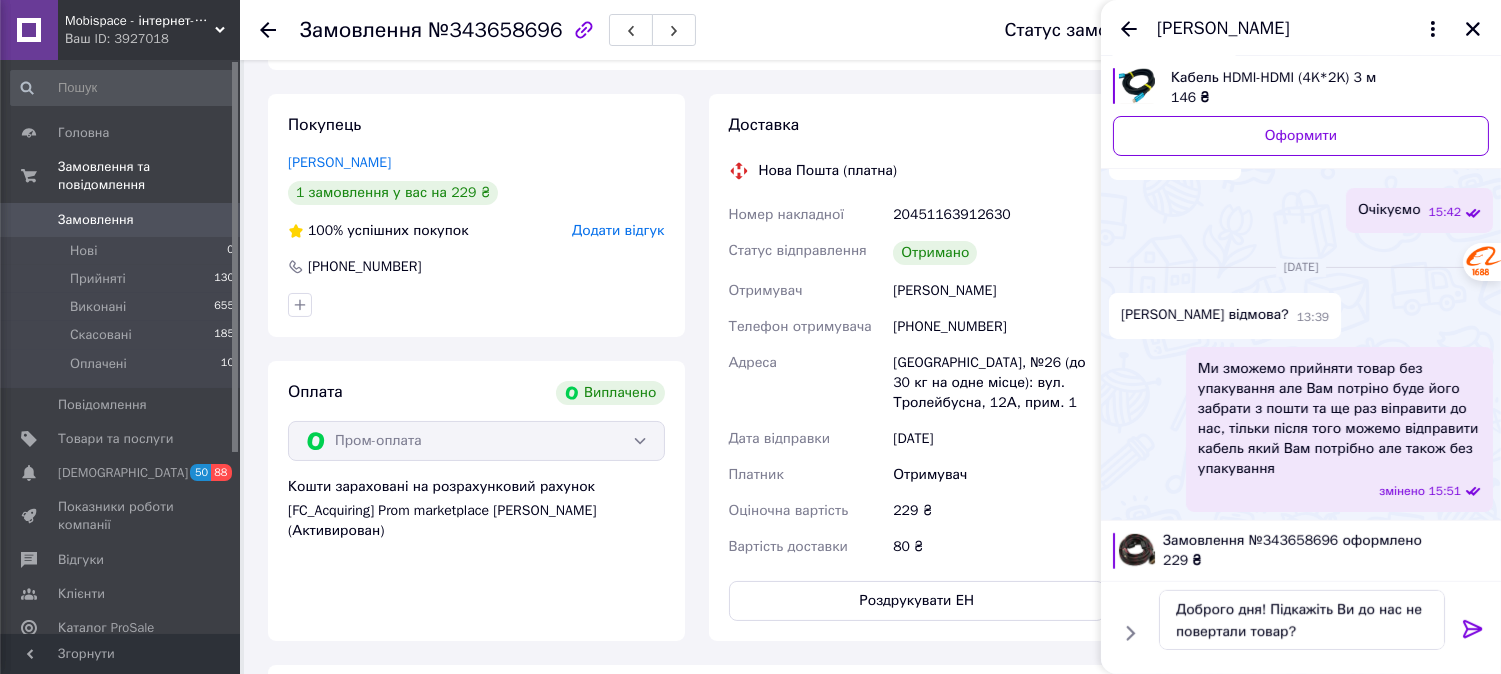click 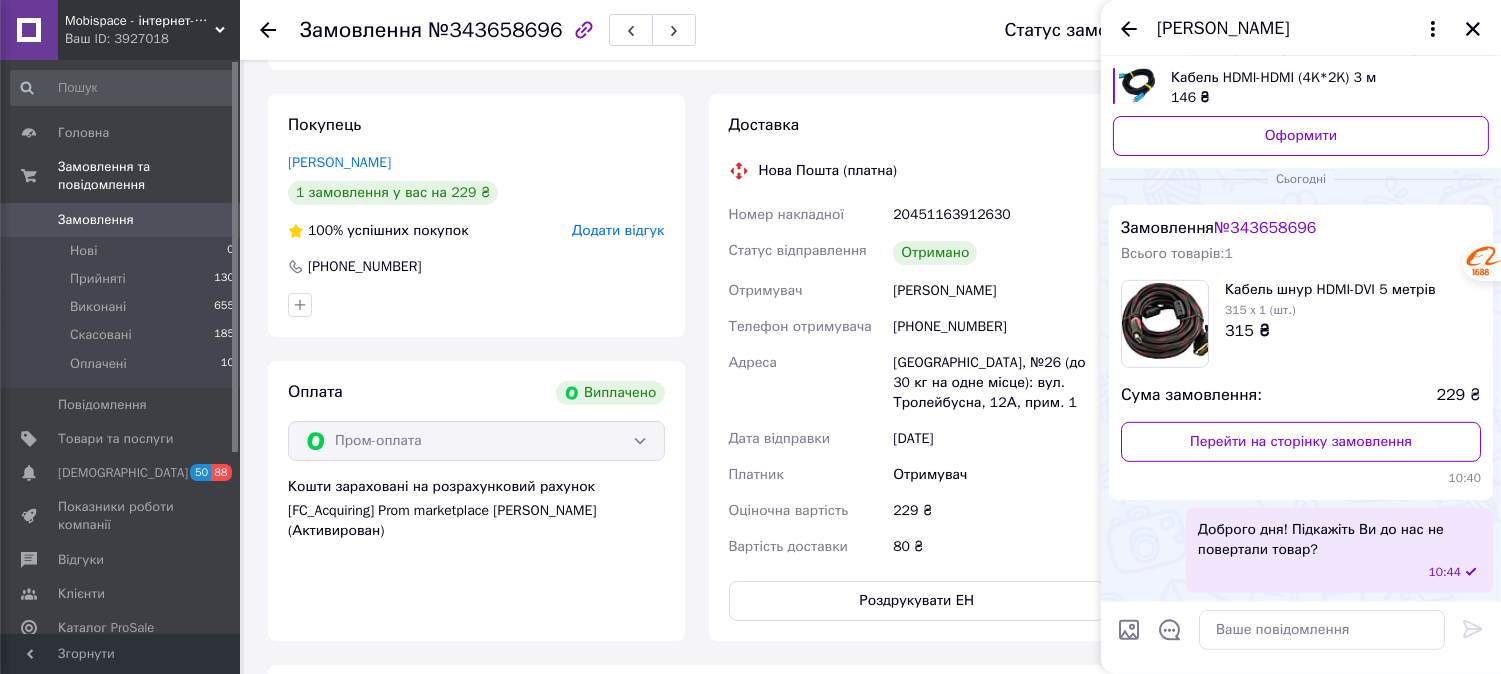 scroll, scrollTop: 2314, scrollLeft: 0, axis: vertical 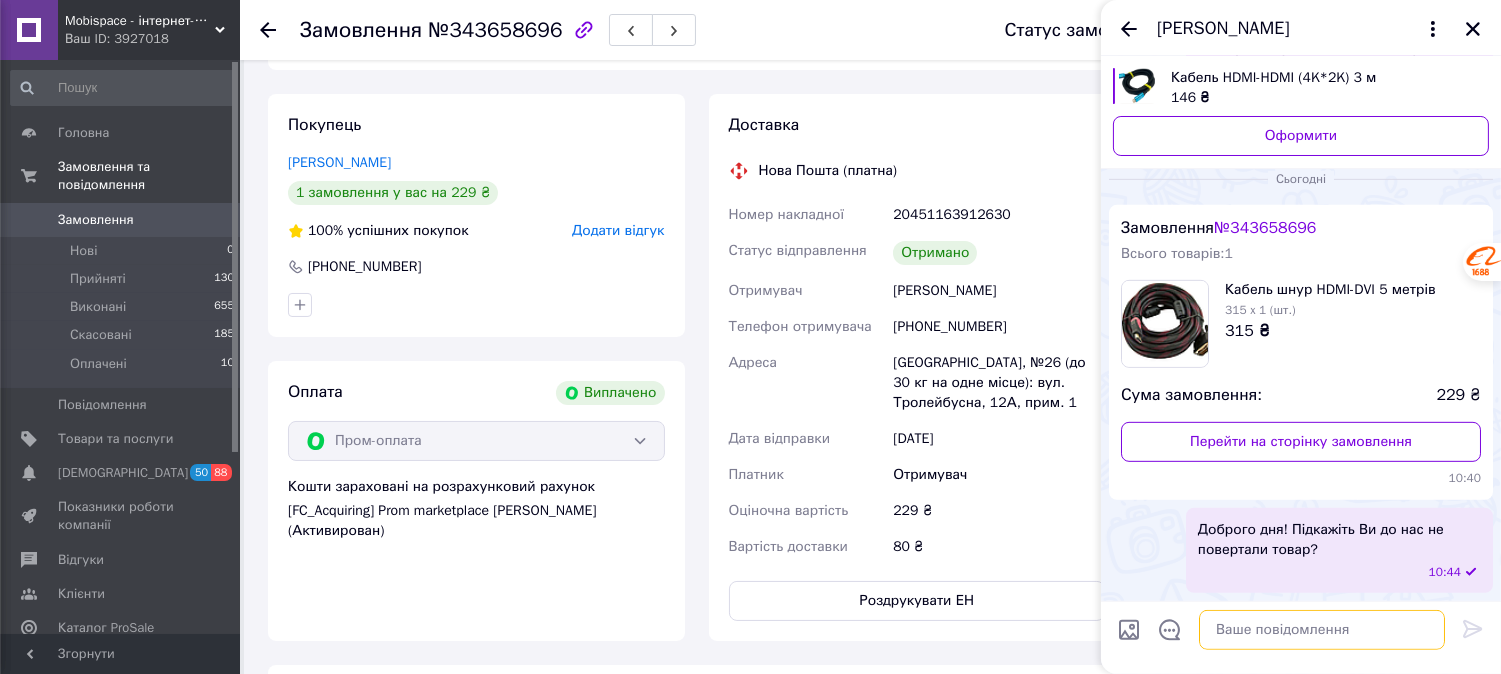 click at bounding box center [1322, 630] 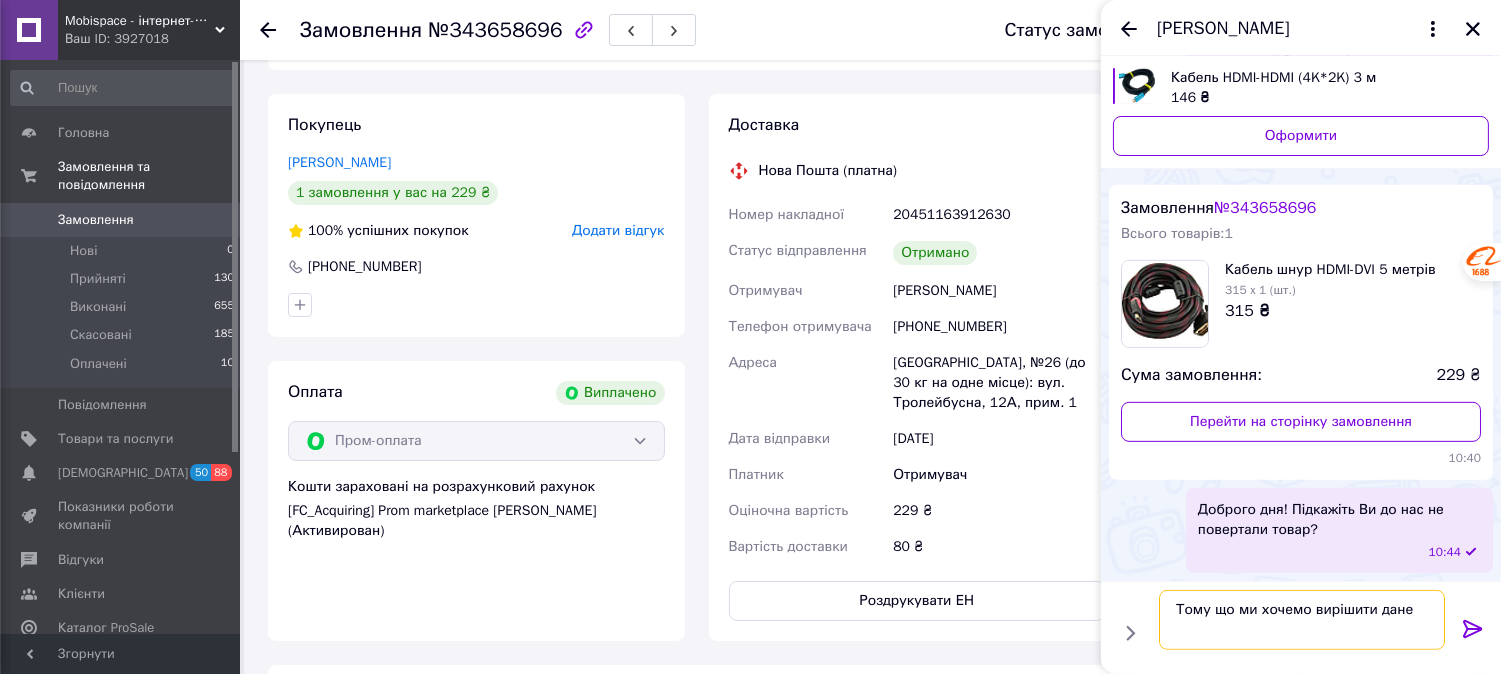 scroll, scrollTop: 0, scrollLeft: 0, axis: both 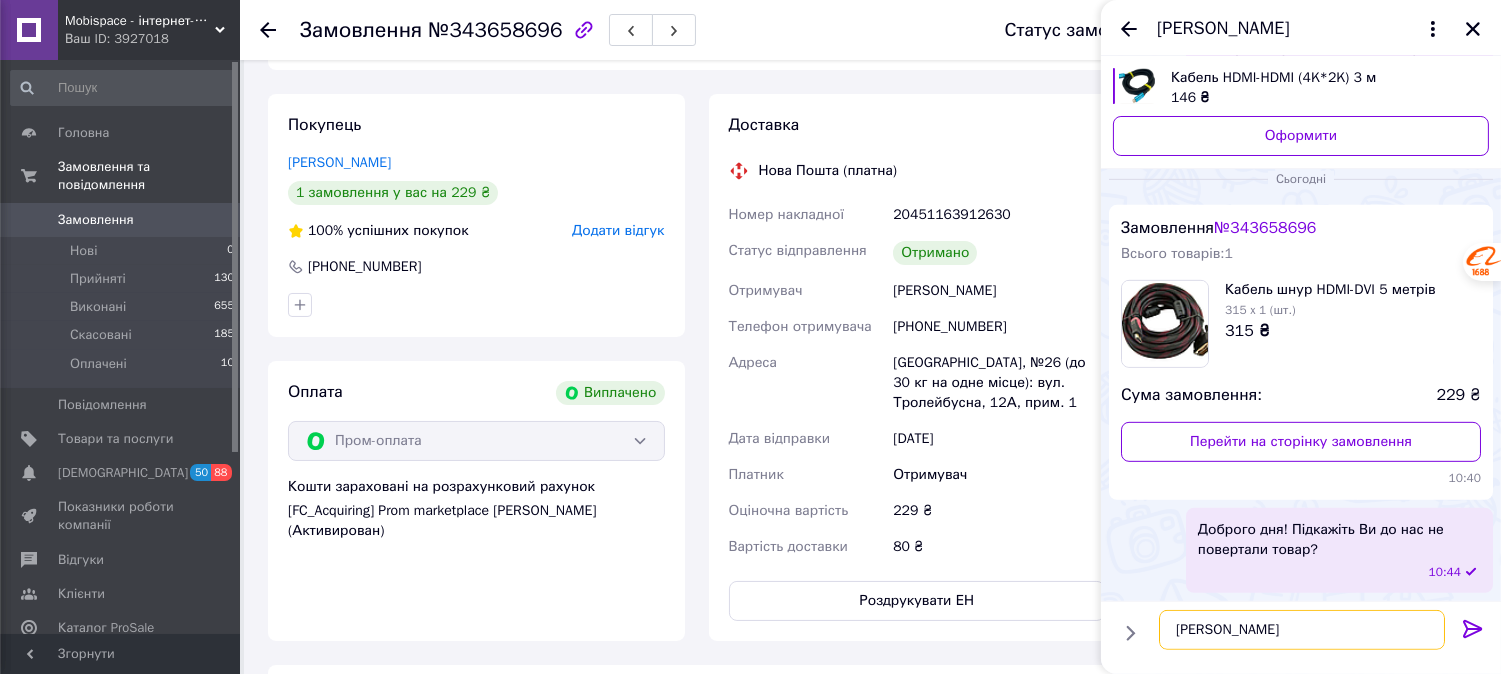 type on "Т" 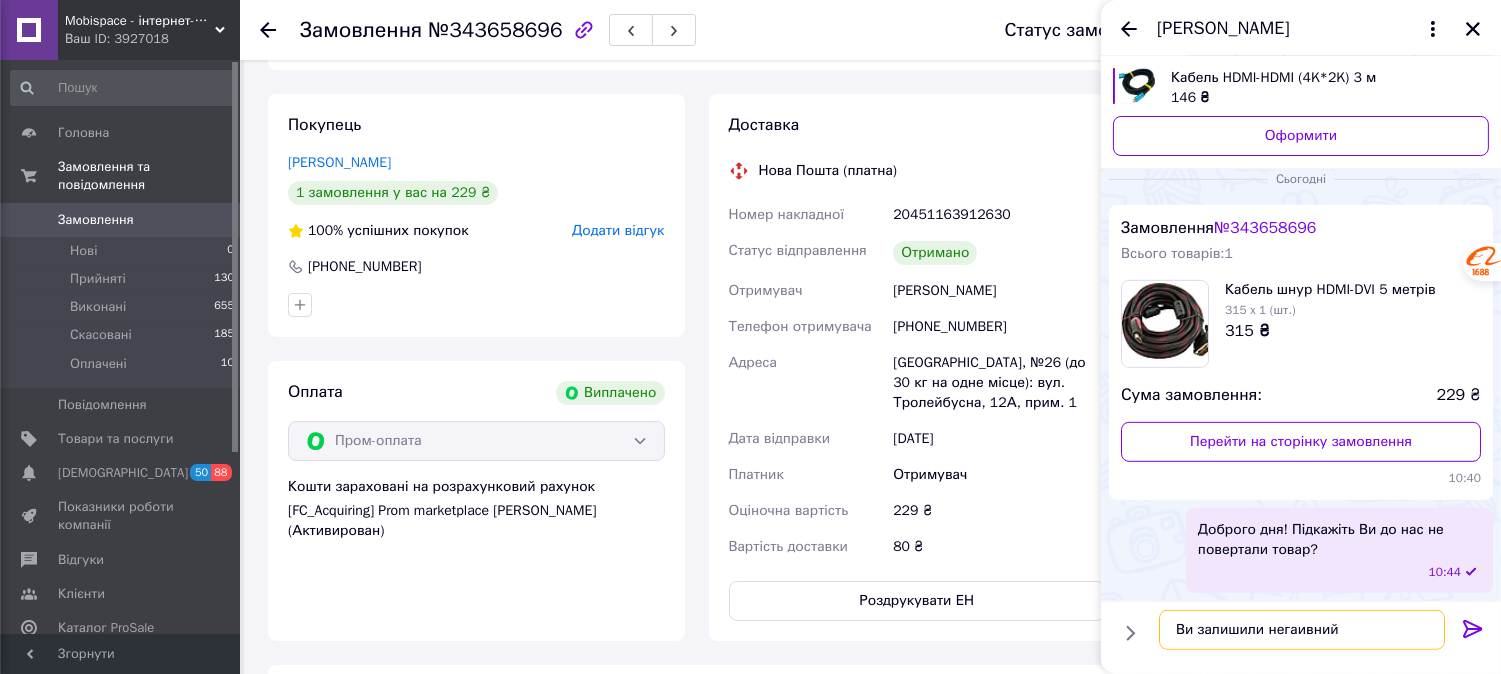 click on "Ви залишили негаивний" at bounding box center [1302, 630] 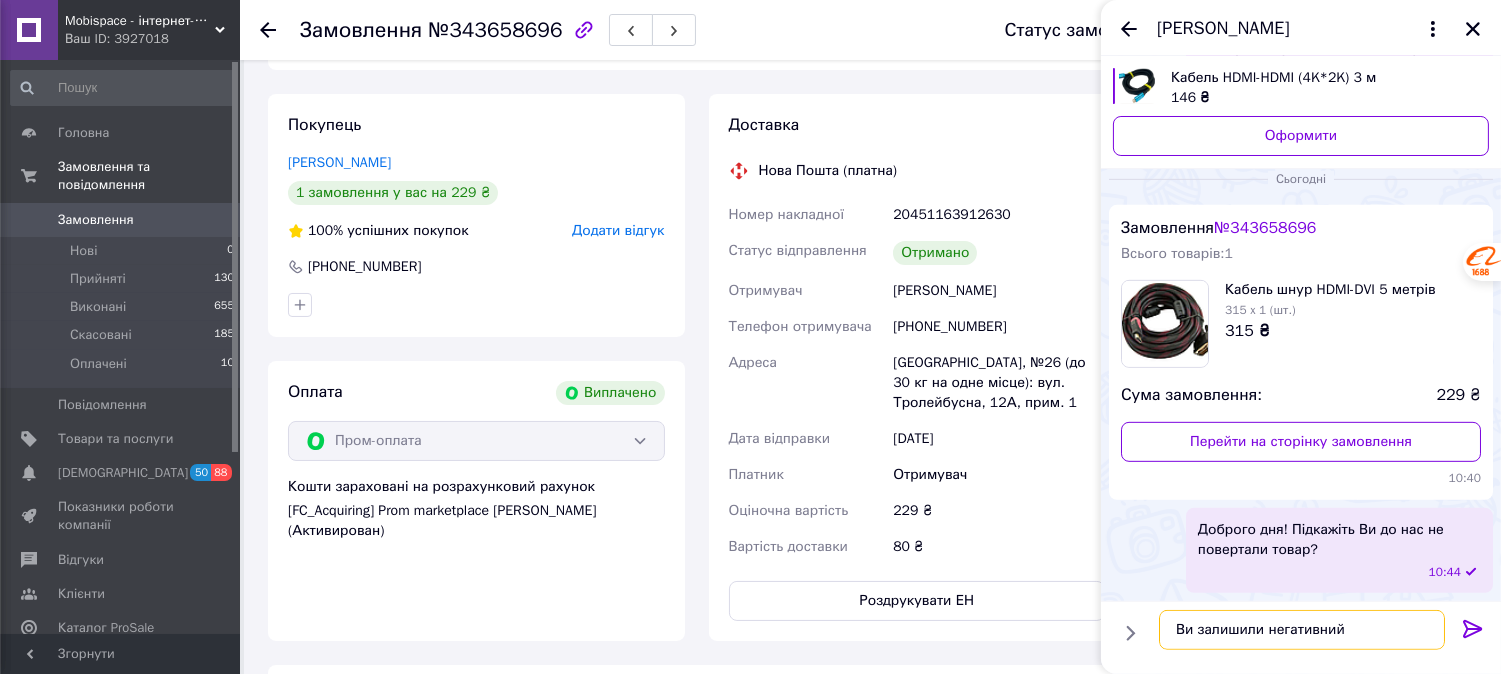 click on "Ви залишили негативний" at bounding box center (1302, 630) 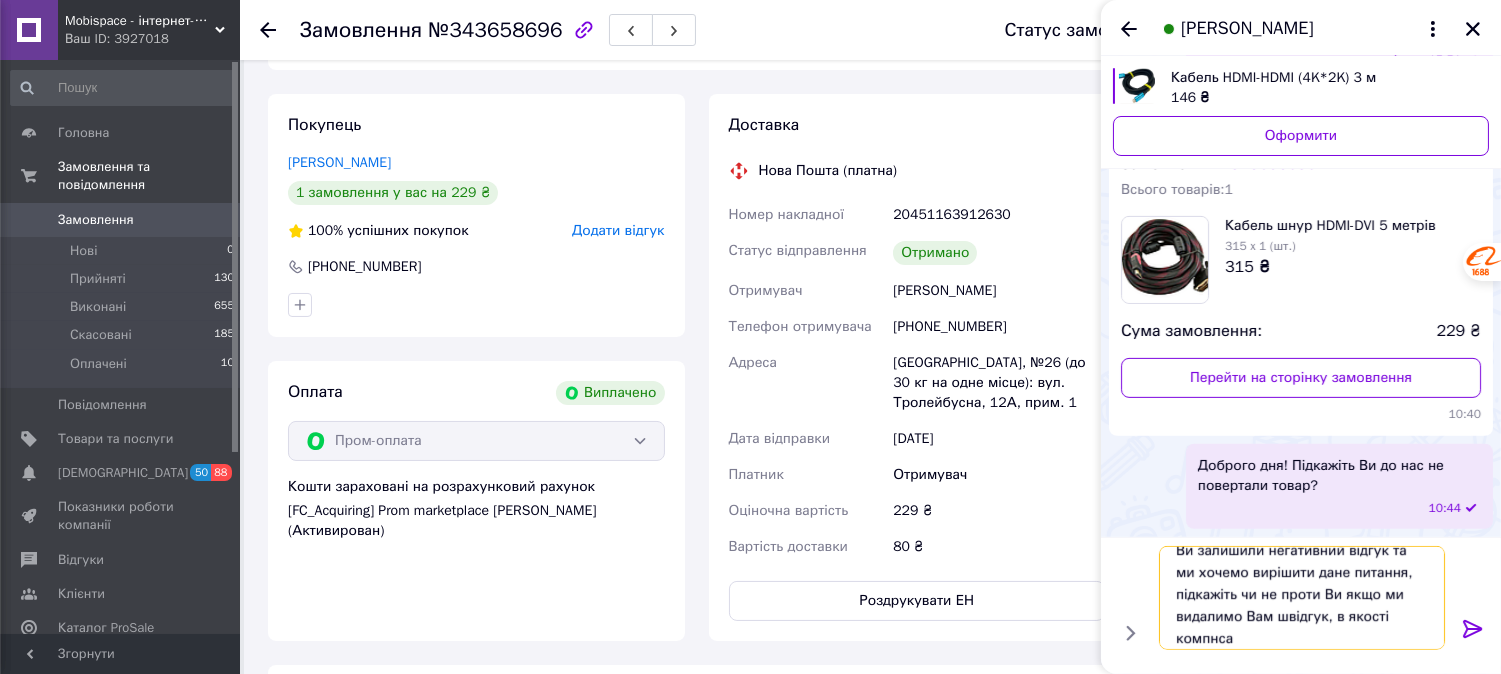 scroll, scrollTop: 2, scrollLeft: 0, axis: vertical 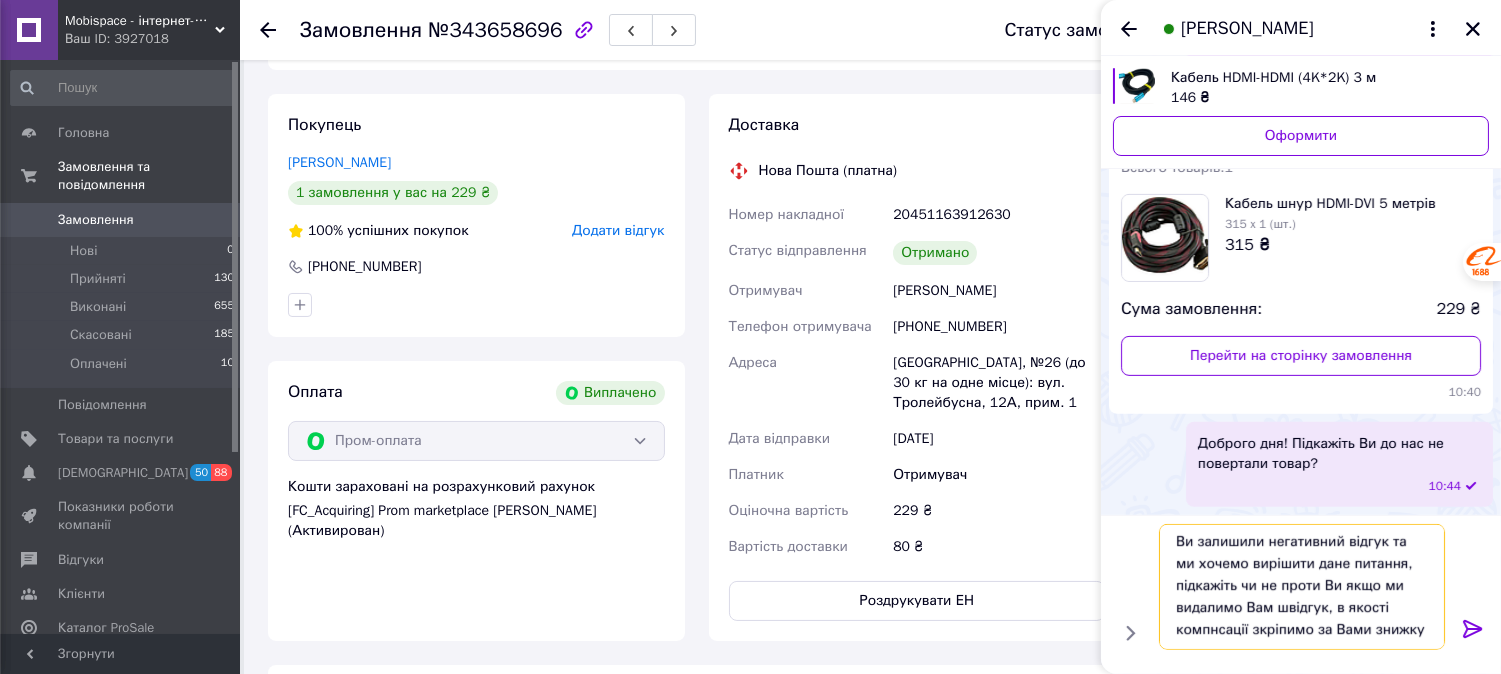 type on "Ви залишили негативний відгук та ми хочемо вирішити дане питання, підкажіть чи не проти Ви якщо ми видалимо Вам швідгук, в якості компнсації зкріпимо за Вами знижку" 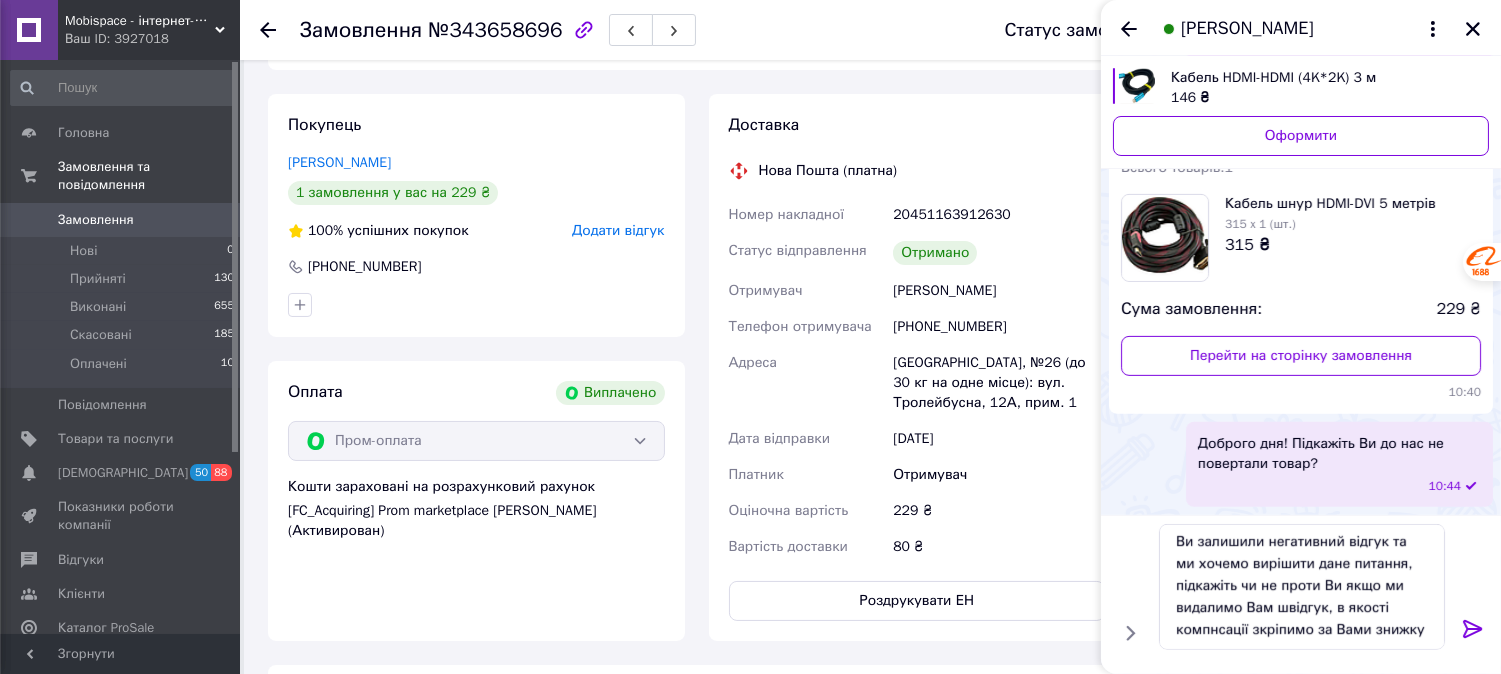 drag, startPoint x: 1465, startPoint y: 620, endPoint x: 1461, endPoint y: 571, distance: 49.162994 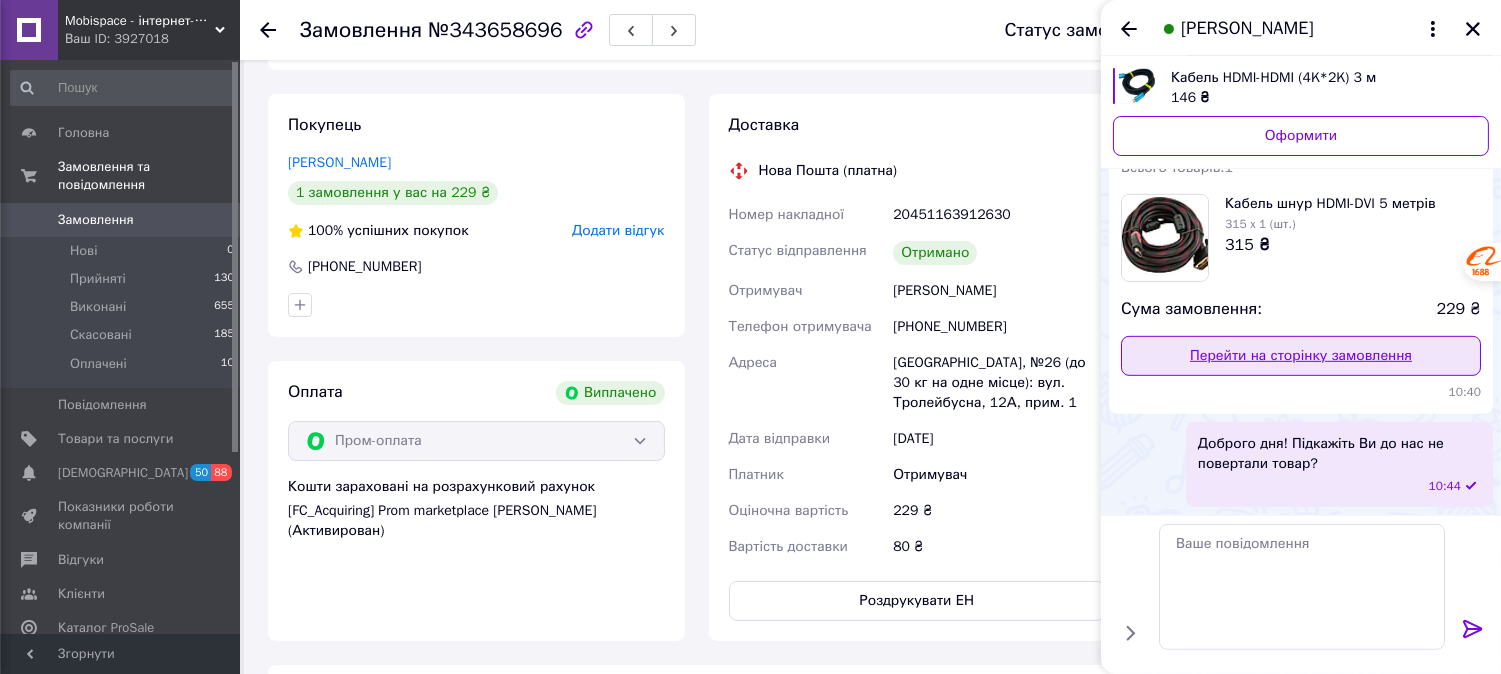 scroll, scrollTop: 0, scrollLeft: 0, axis: both 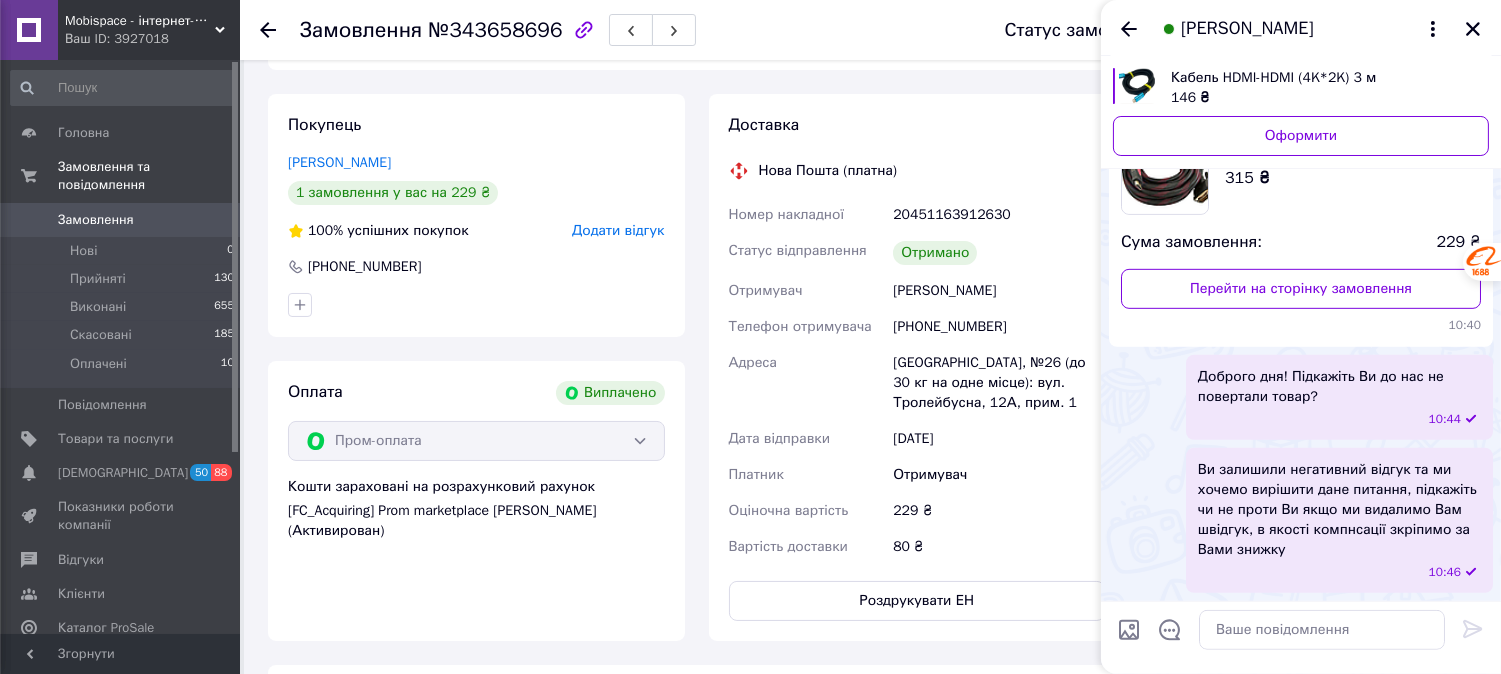 click on "Ви залишили негативний відгук та ми хочемо вирішити дане питання, підкажіть чи не проти Ви якщо ми видалимо Вам швідгук, в якості компнсації зкріпимо за Вами знижку" at bounding box center [1339, 510] 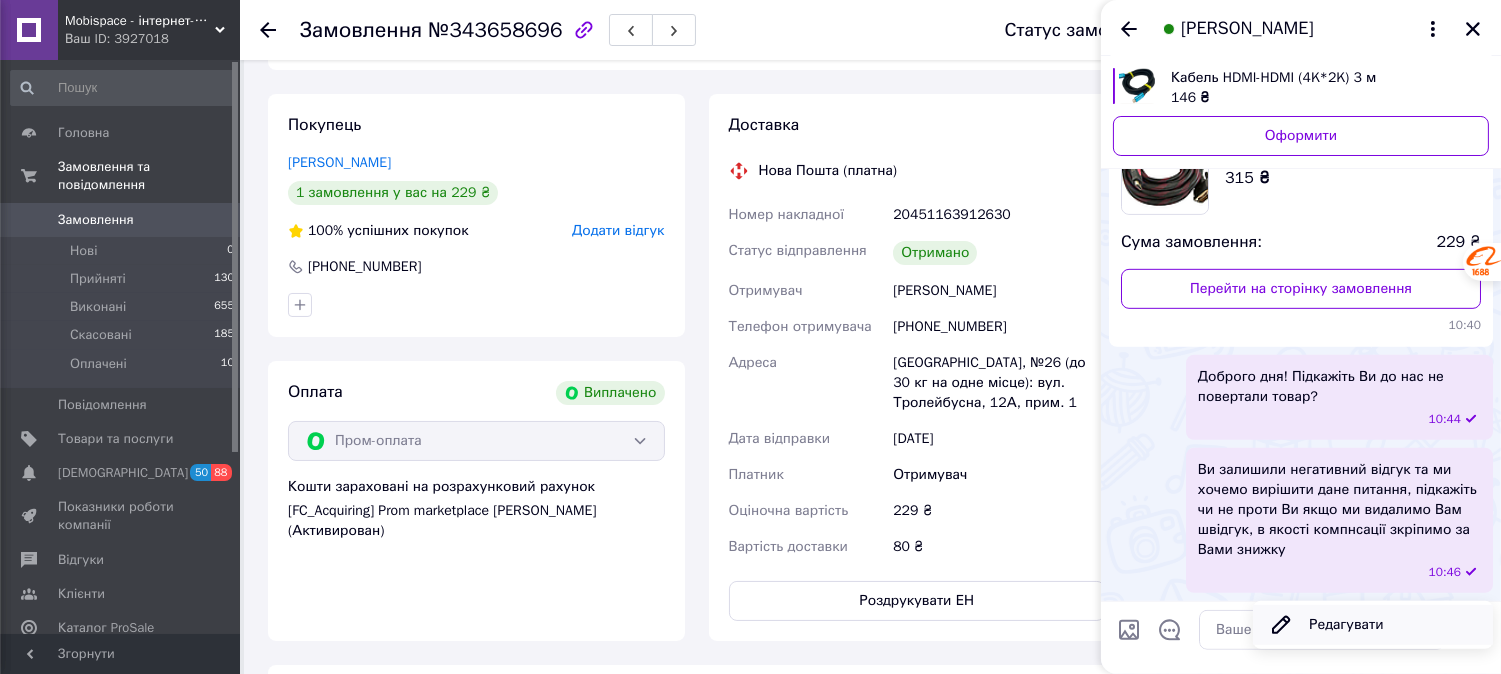 click on "Редагувати" at bounding box center (1373, 625) 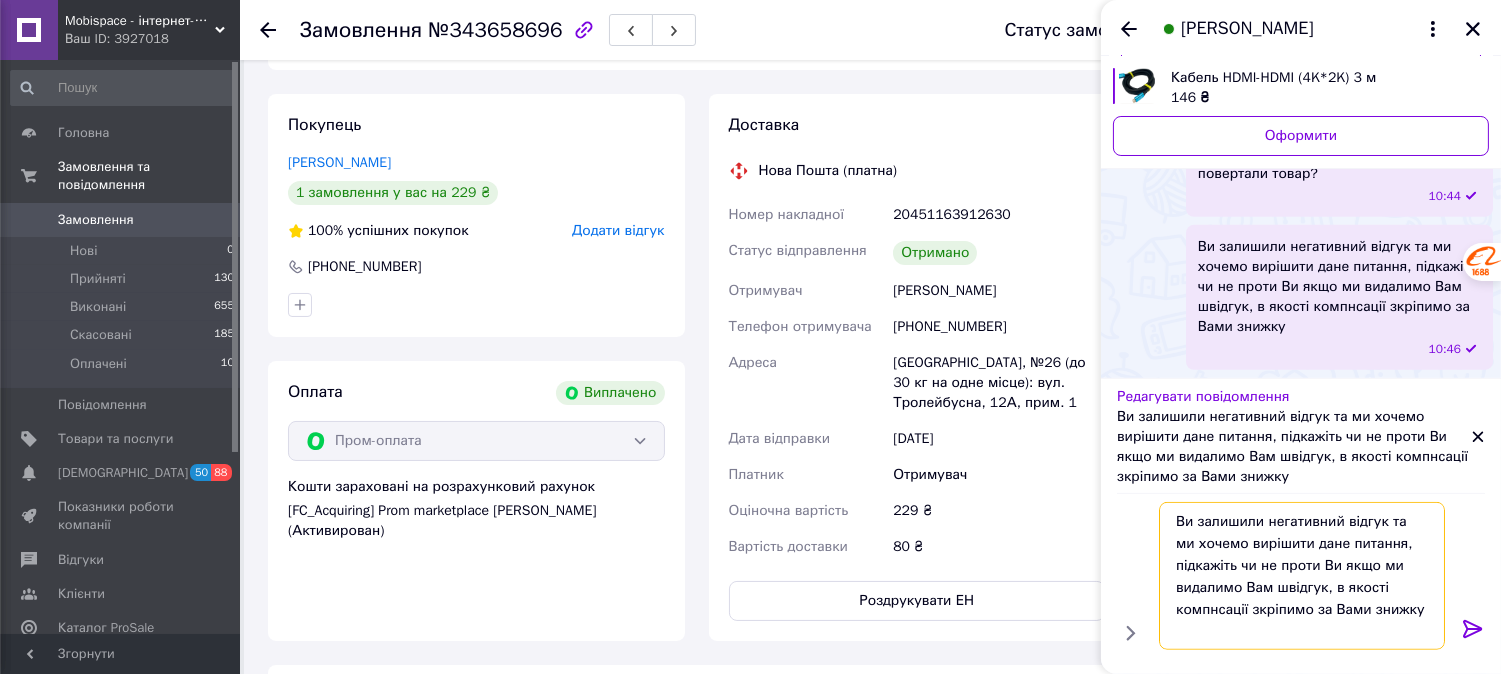 click on "Ви залишили негативний відгук та ми хочемо вирішити дане питання, підкажіть чи не проти Ви якщо ми видалимо Вам швідгук, в якості компнсації зкріпимо за Вами знижку" at bounding box center [1302, 576] 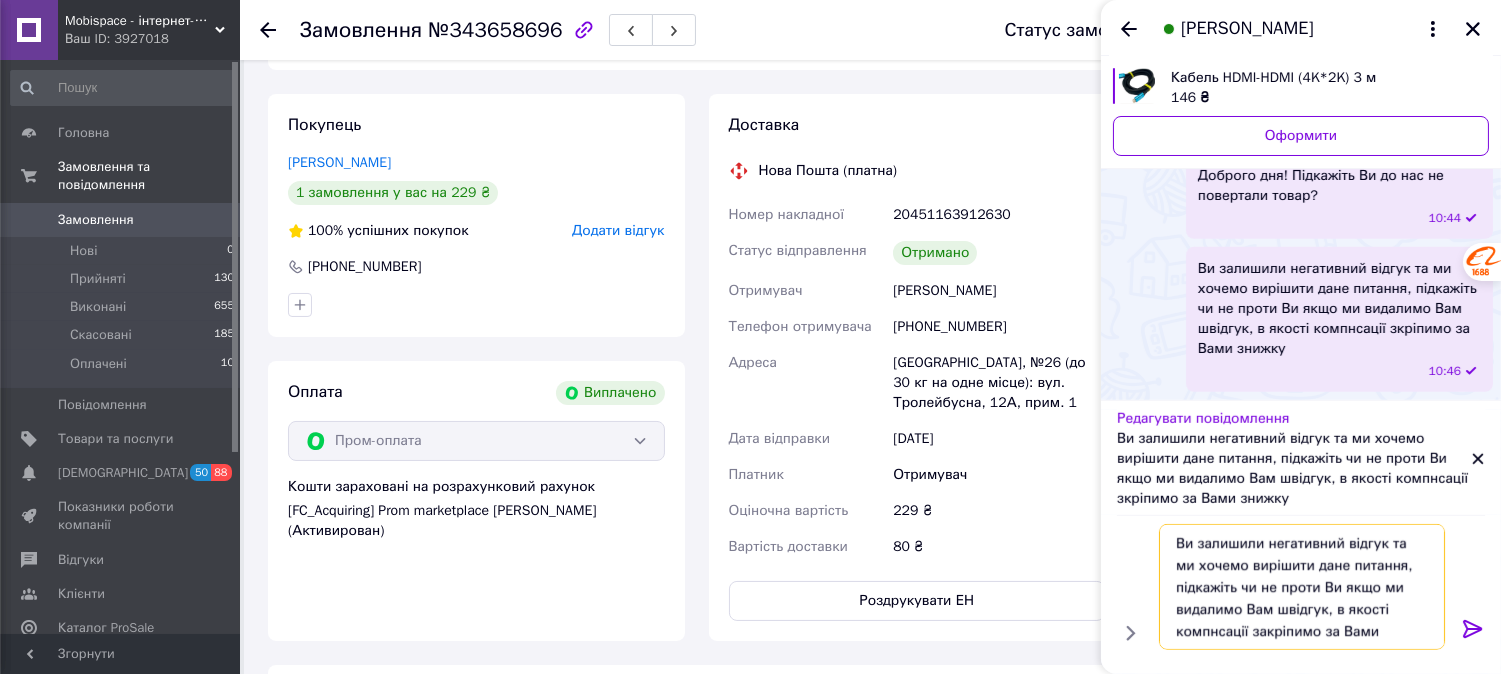 click on "Ви залишили негативний відгук та ми хочемо вирішити дане питання, підкажіть чи не проти Ви якщо ми видалимо Вам швідгук, в якості компнсації закріпимо за Вами знижку" at bounding box center [1302, 587] 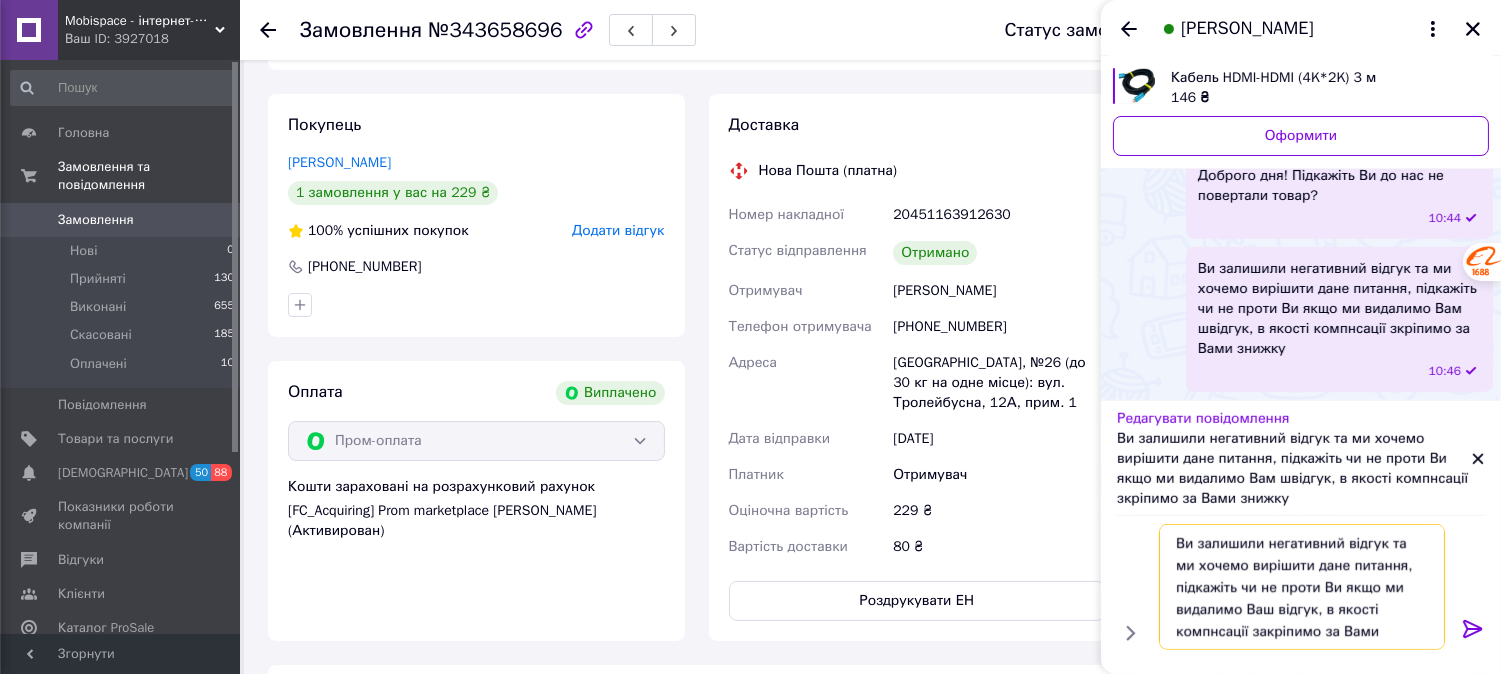 click on "Ви залишили негативний відгук та ми хочемо вирішити дане питання, підкажіть чи не проти Ви якщо ми видалимо Ваш відгук, в якості компнсації закріпимо за Вами знижку" at bounding box center (1302, 587) 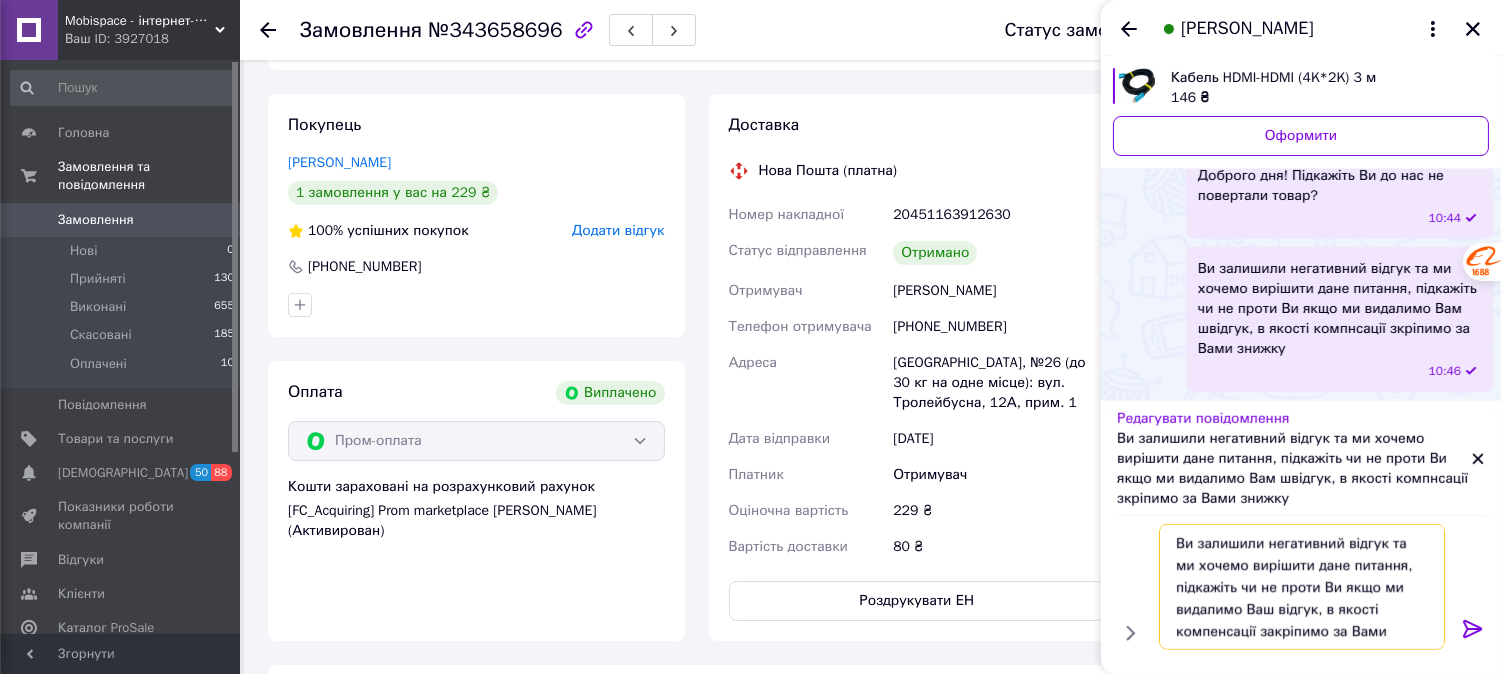 type on "Ви залишили негативний відгук та ми хочемо вирішити дане питання, підкажіть чи не проти Ви якщо ми видалимо Ваш відгук, в якості компенсації закріпимо за Вами знижку" 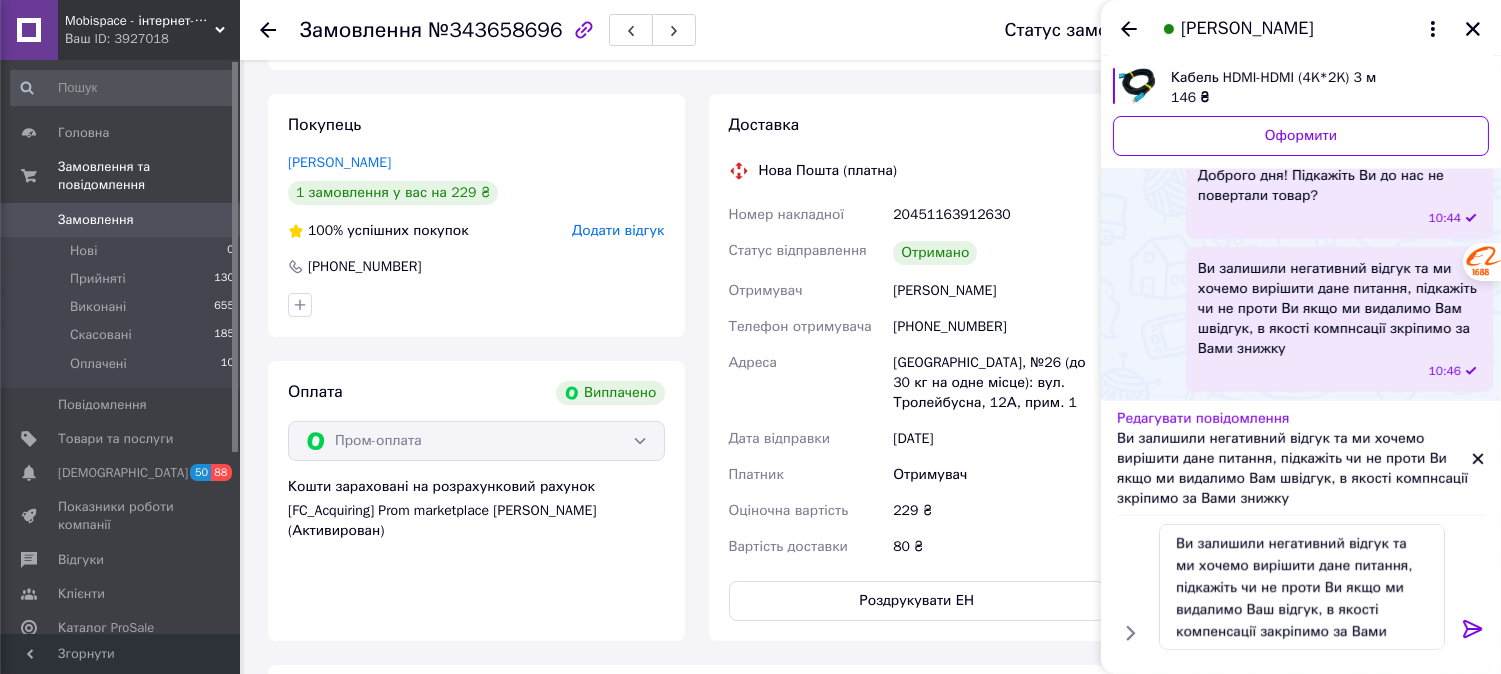 click 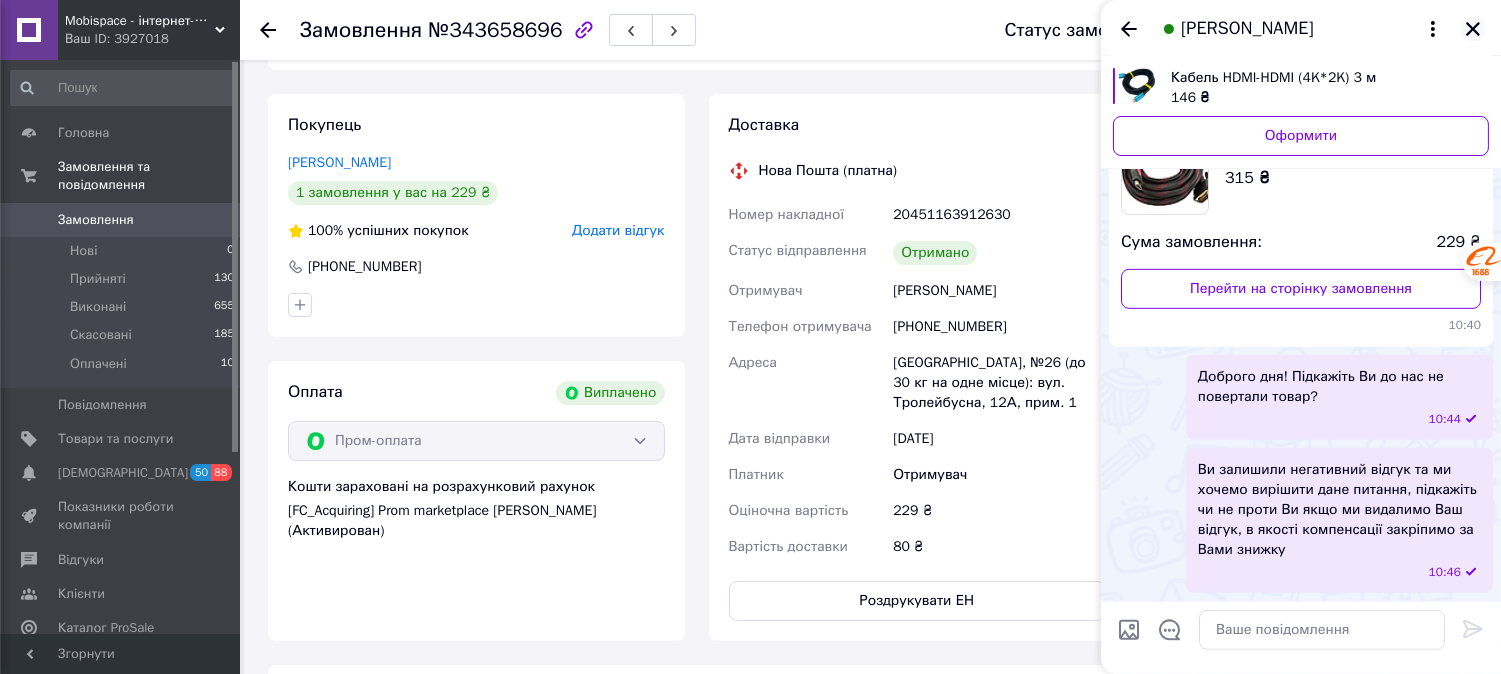 click at bounding box center (1473, 29) 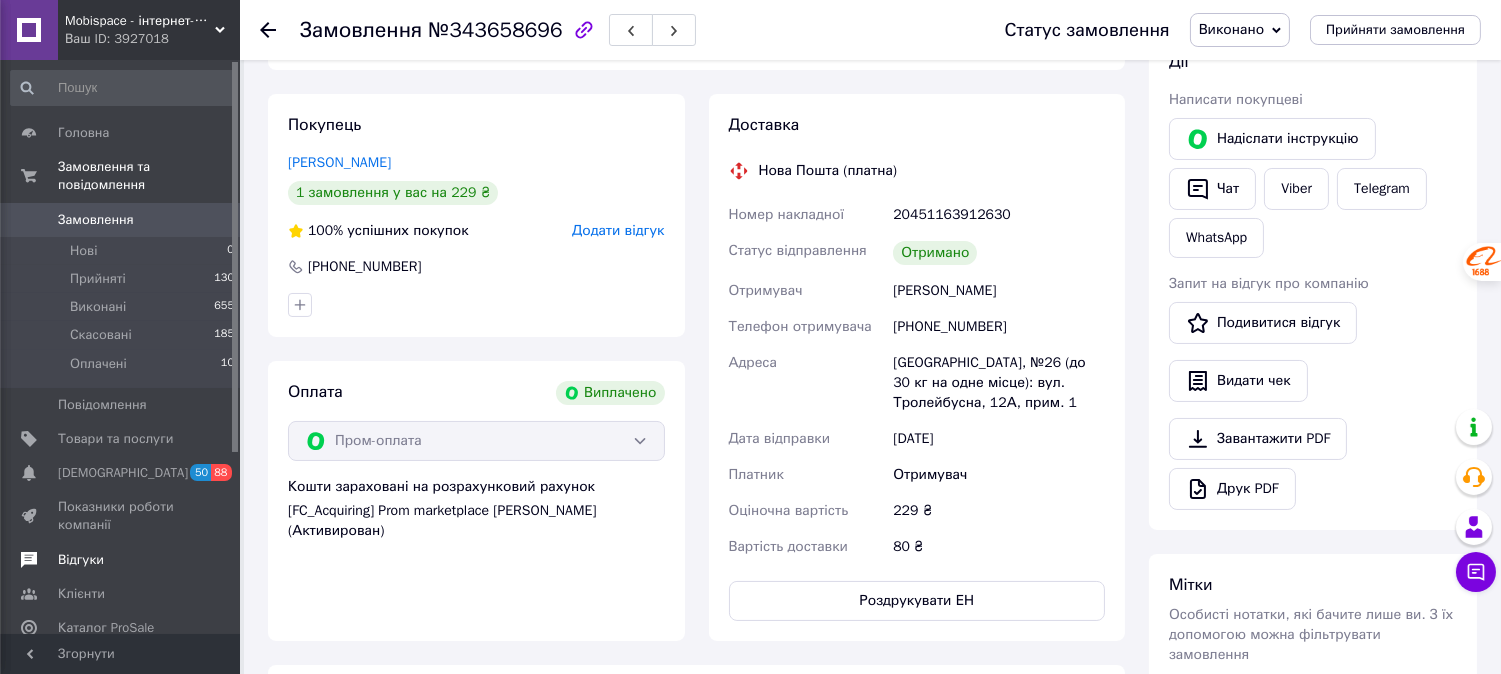 click on "Відгуки" at bounding box center (123, 560) 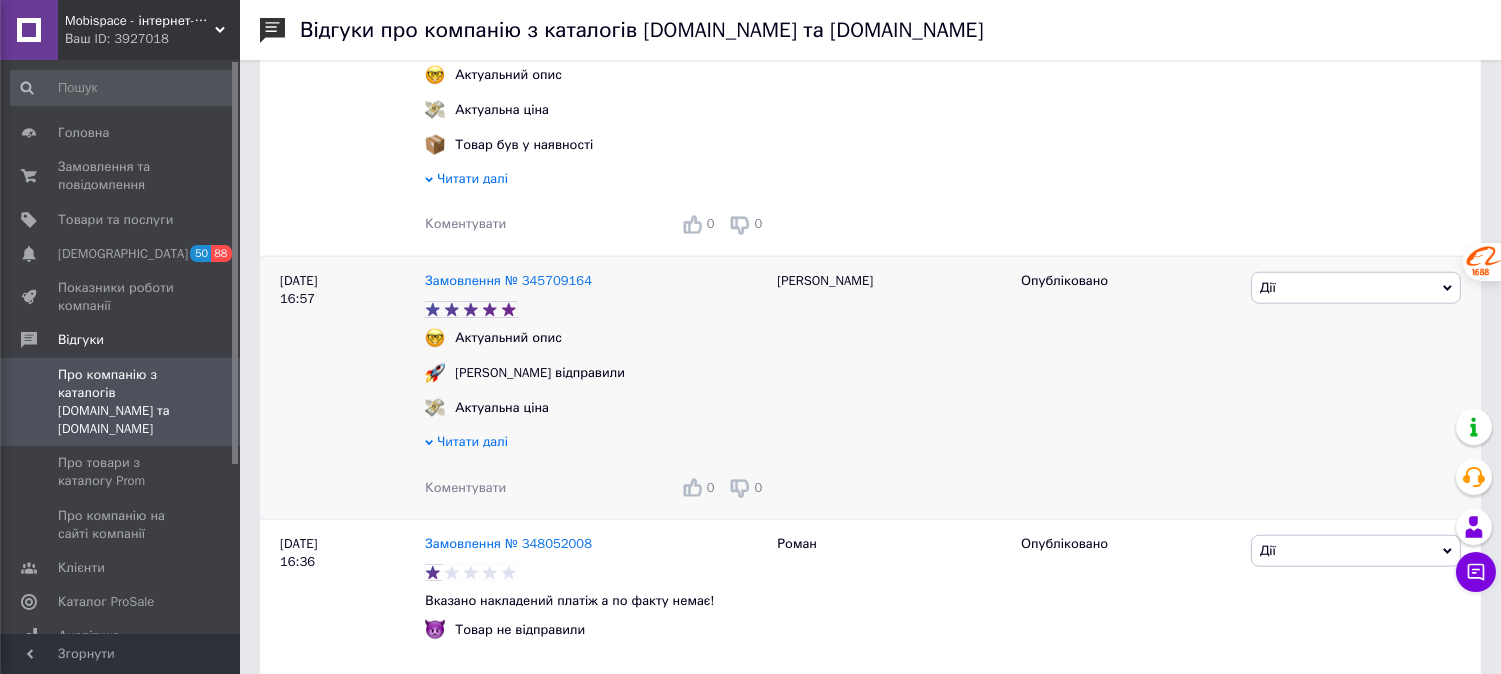 scroll, scrollTop: 3966, scrollLeft: 0, axis: vertical 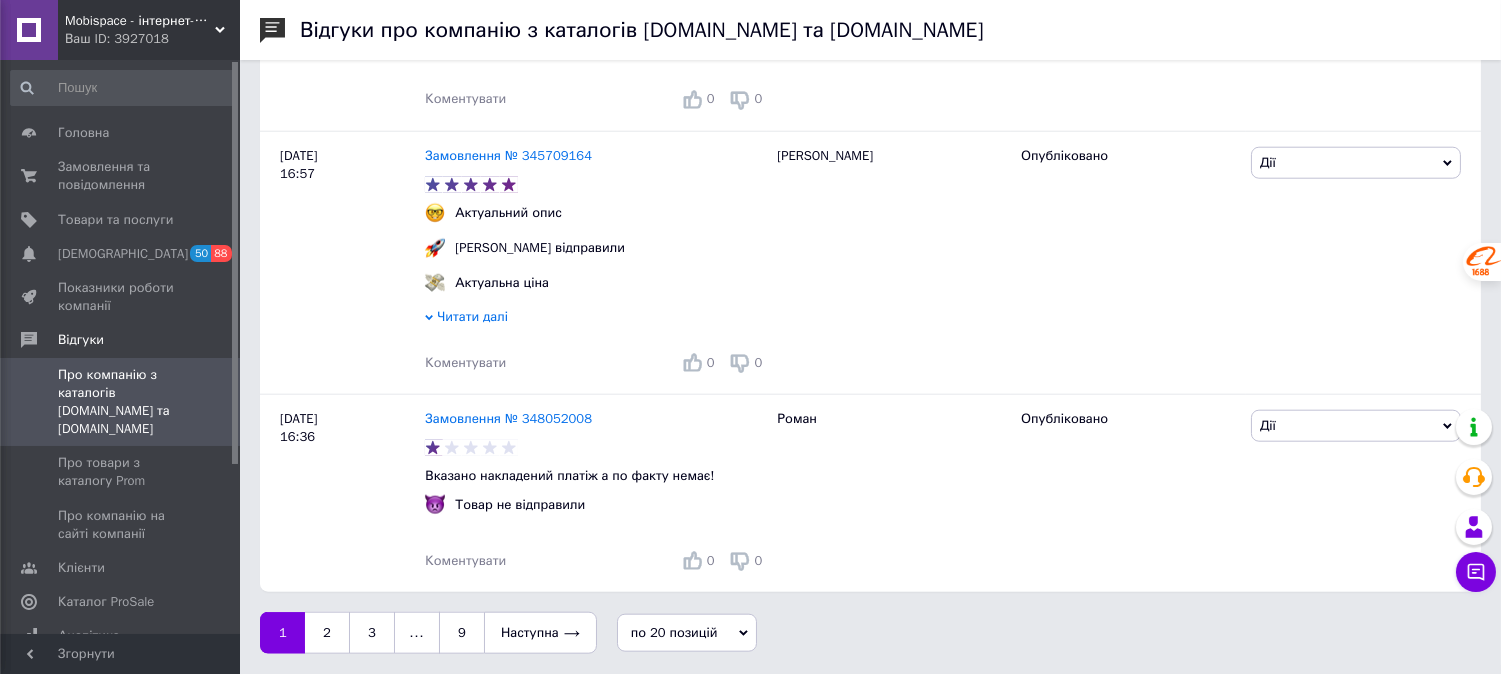 drag, startPoint x: 346, startPoint y: 618, endPoint x: 376, endPoint y: 595, distance: 37.802116 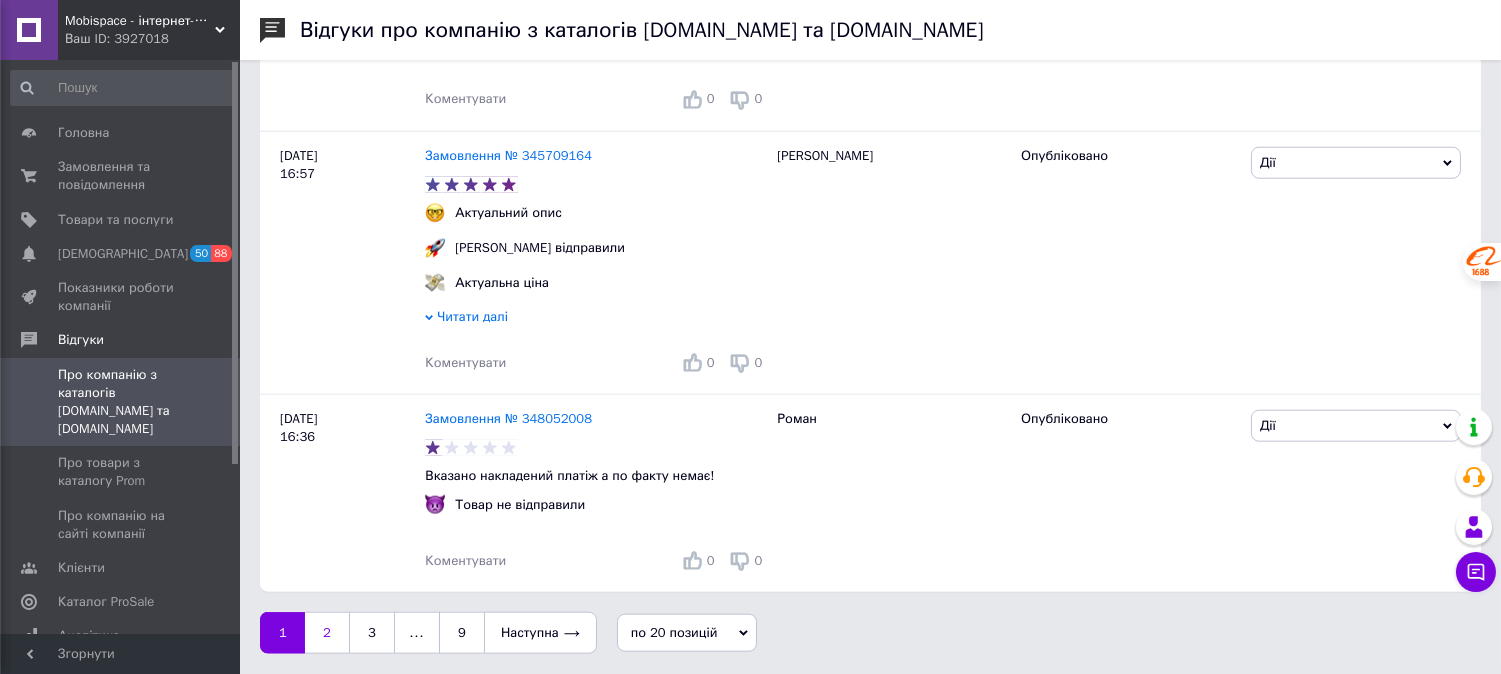 click on "2" at bounding box center (327, 633) 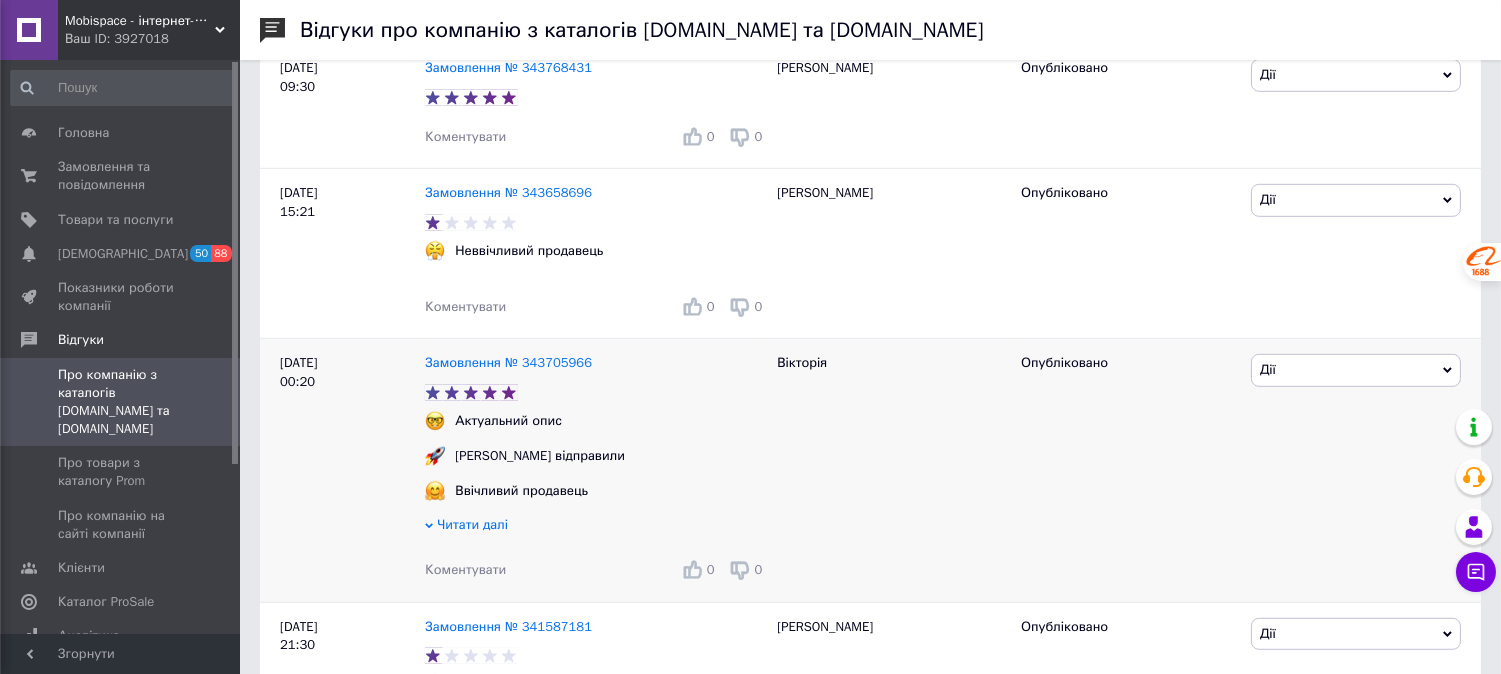 scroll, scrollTop: 2222, scrollLeft: 0, axis: vertical 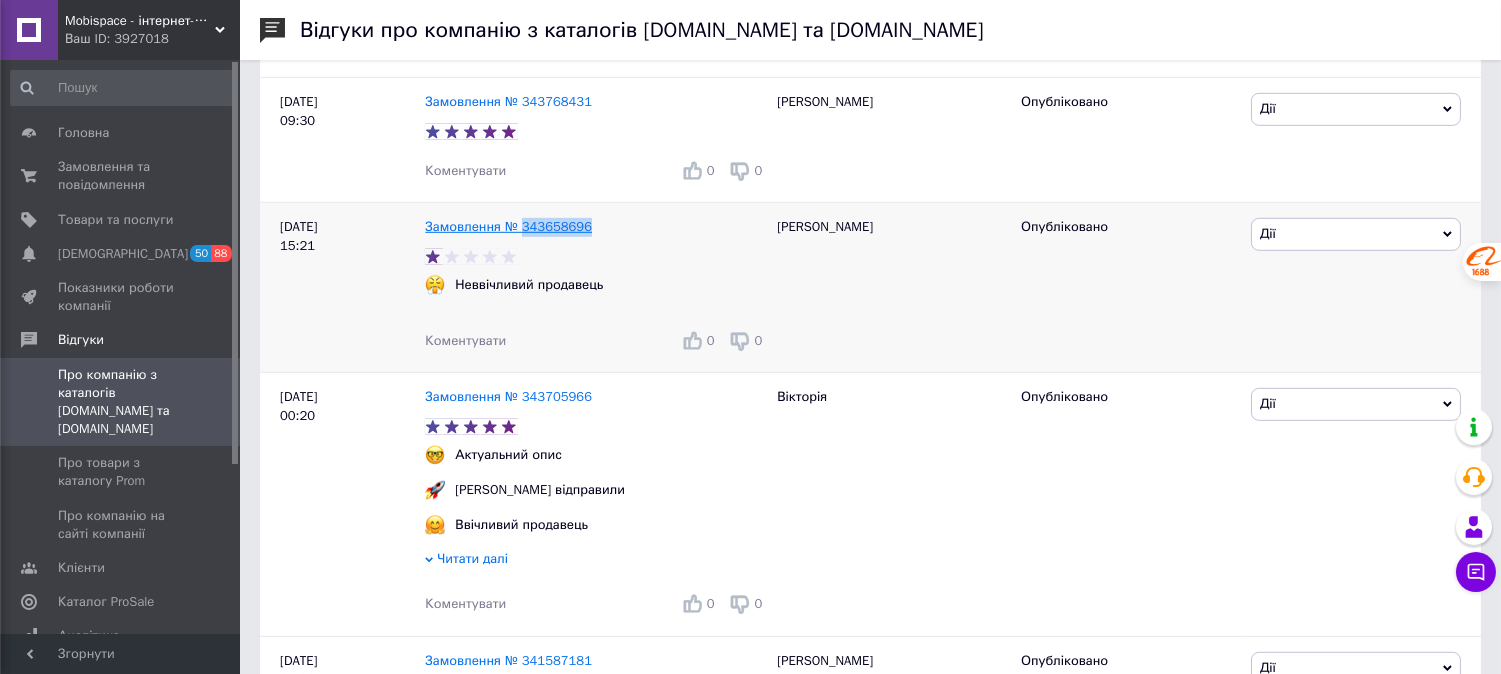 drag, startPoint x: 608, startPoint y: 251, endPoint x: 522, endPoint y: 256, distance: 86.145226 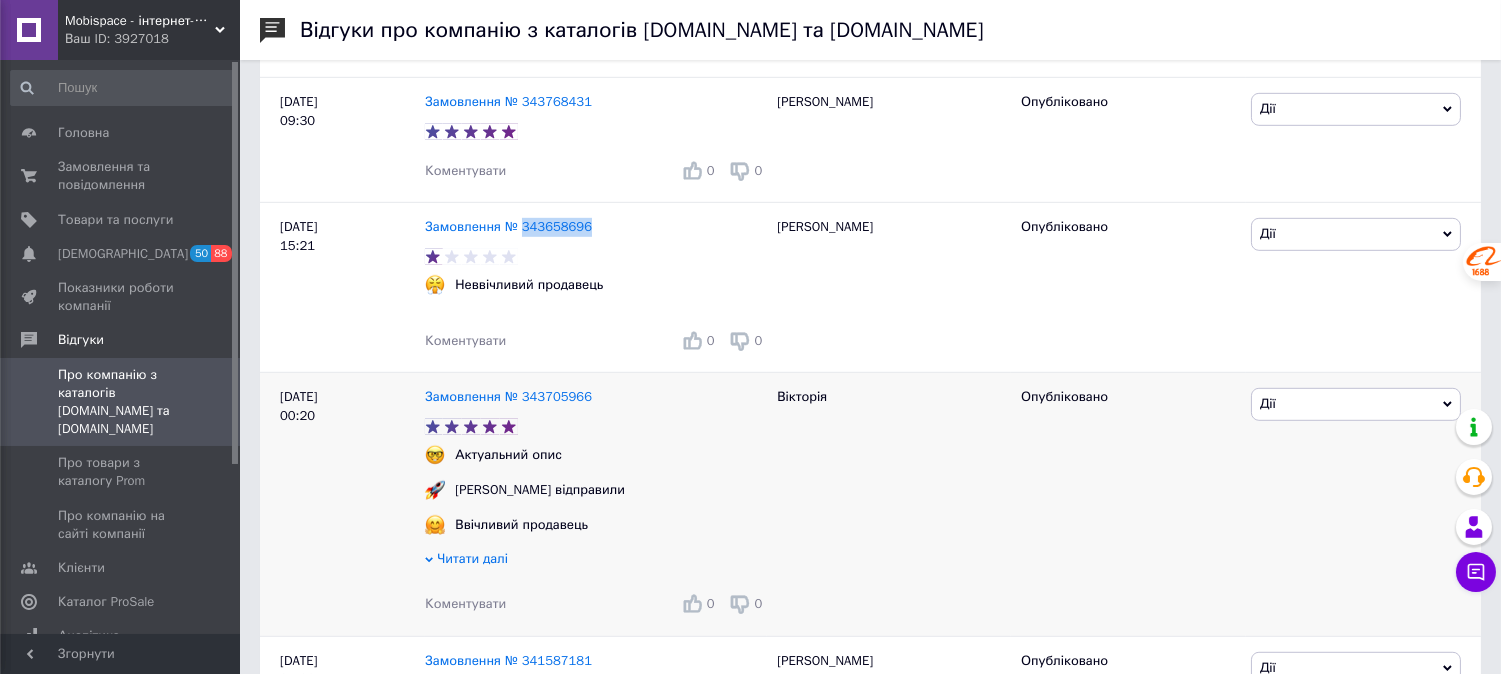 copy on "343658696" 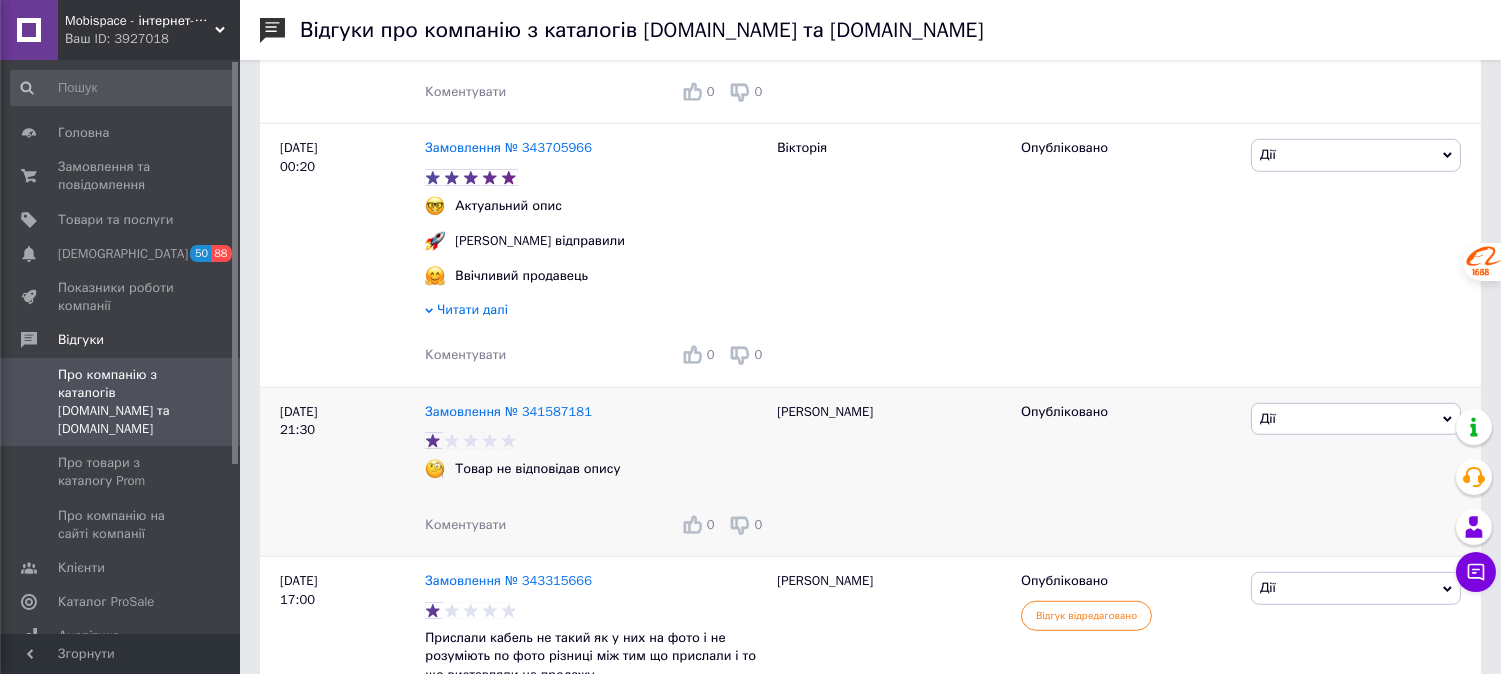 scroll, scrollTop: 2555, scrollLeft: 0, axis: vertical 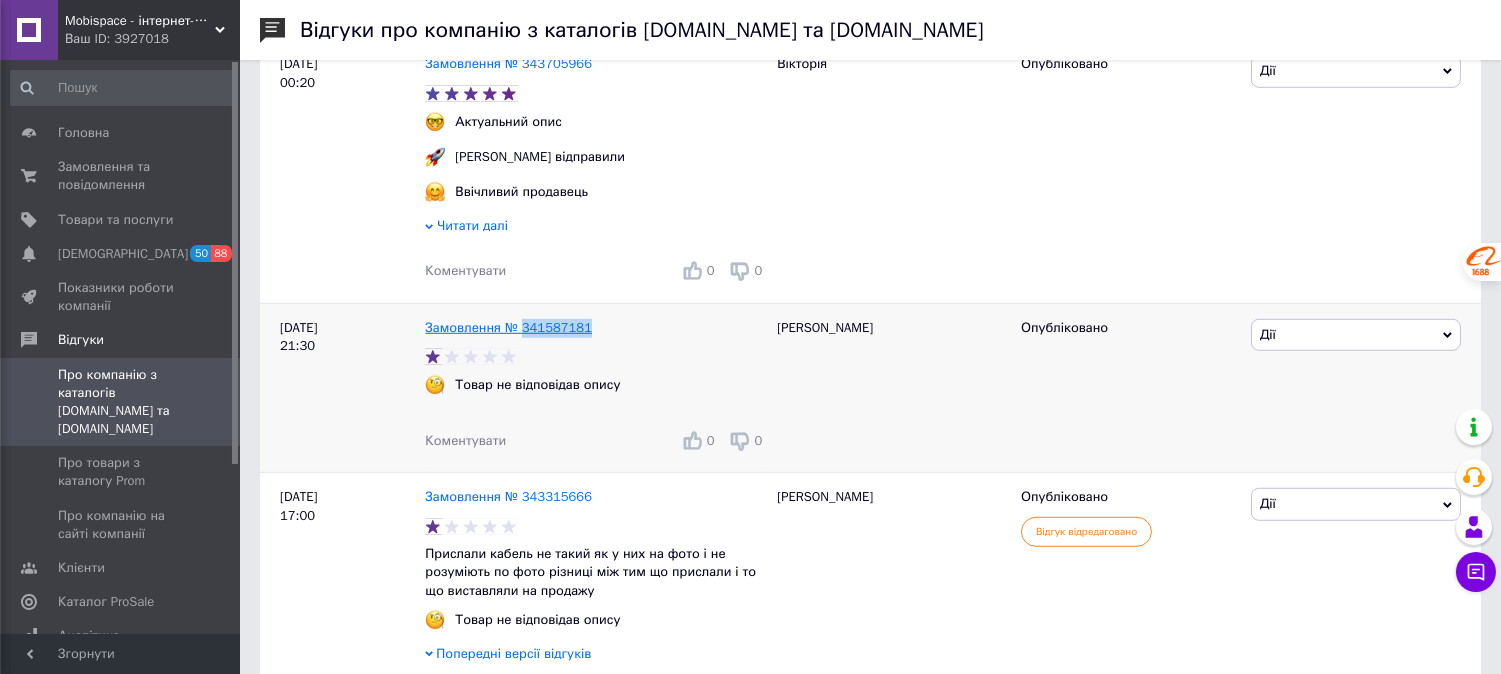 drag, startPoint x: 617, startPoint y: 367, endPoint x: 522, endPoint y: 368, distance: 95.005264 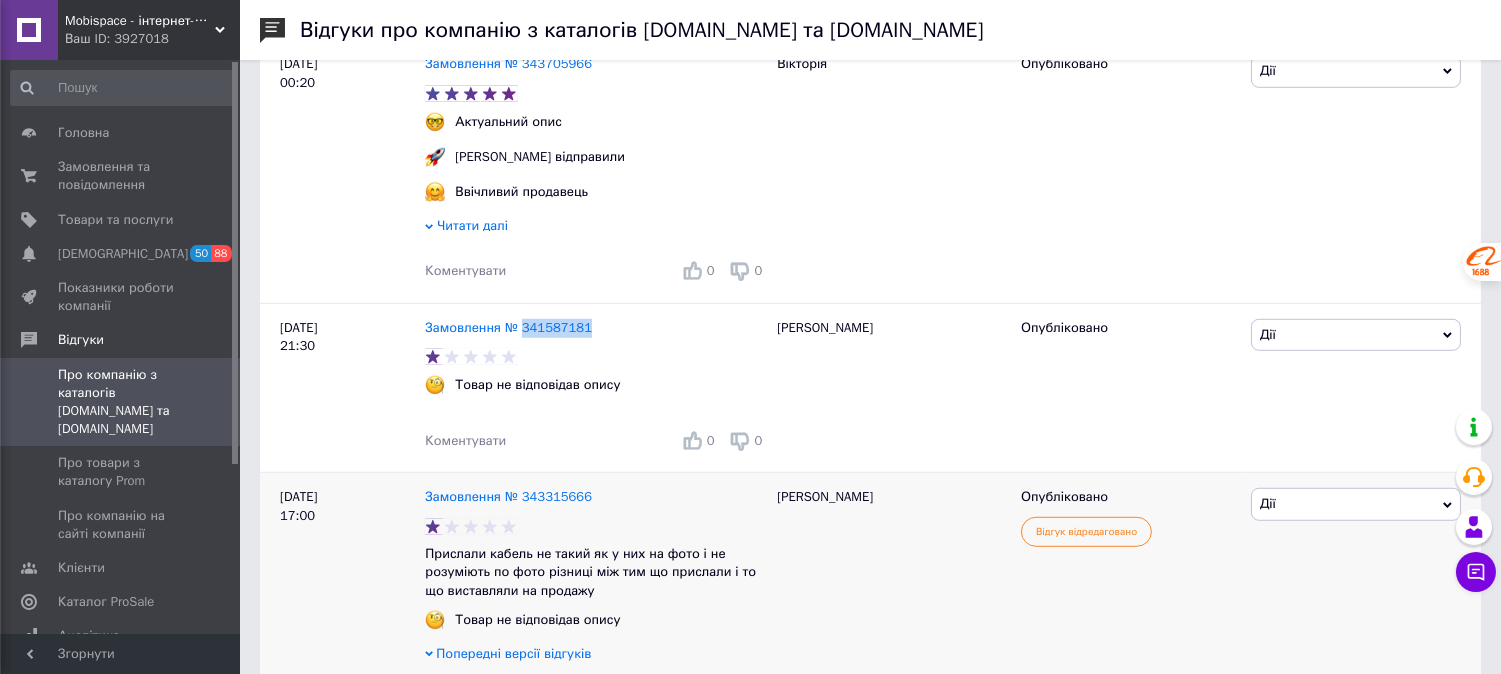 copy on "341587181" 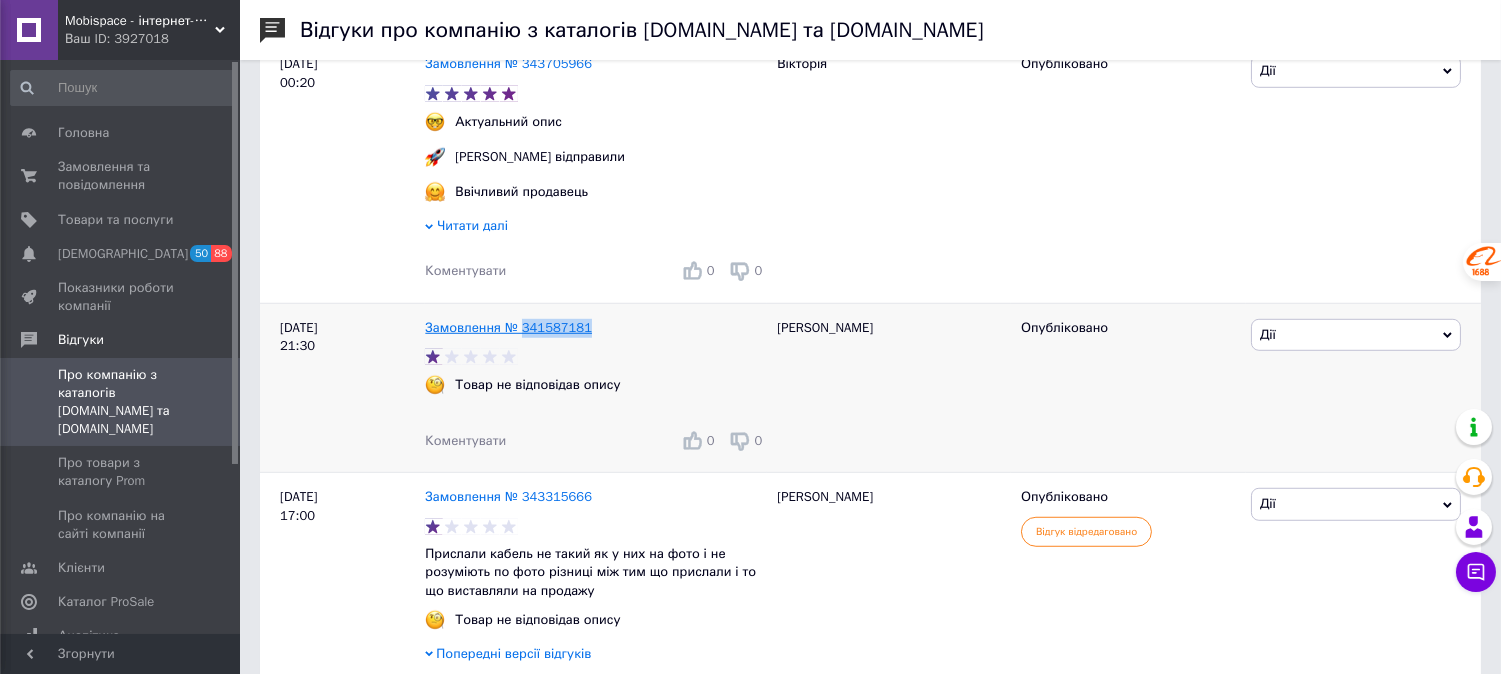 click on "Замовлення № 341587181" at bounding box center [508, 327] 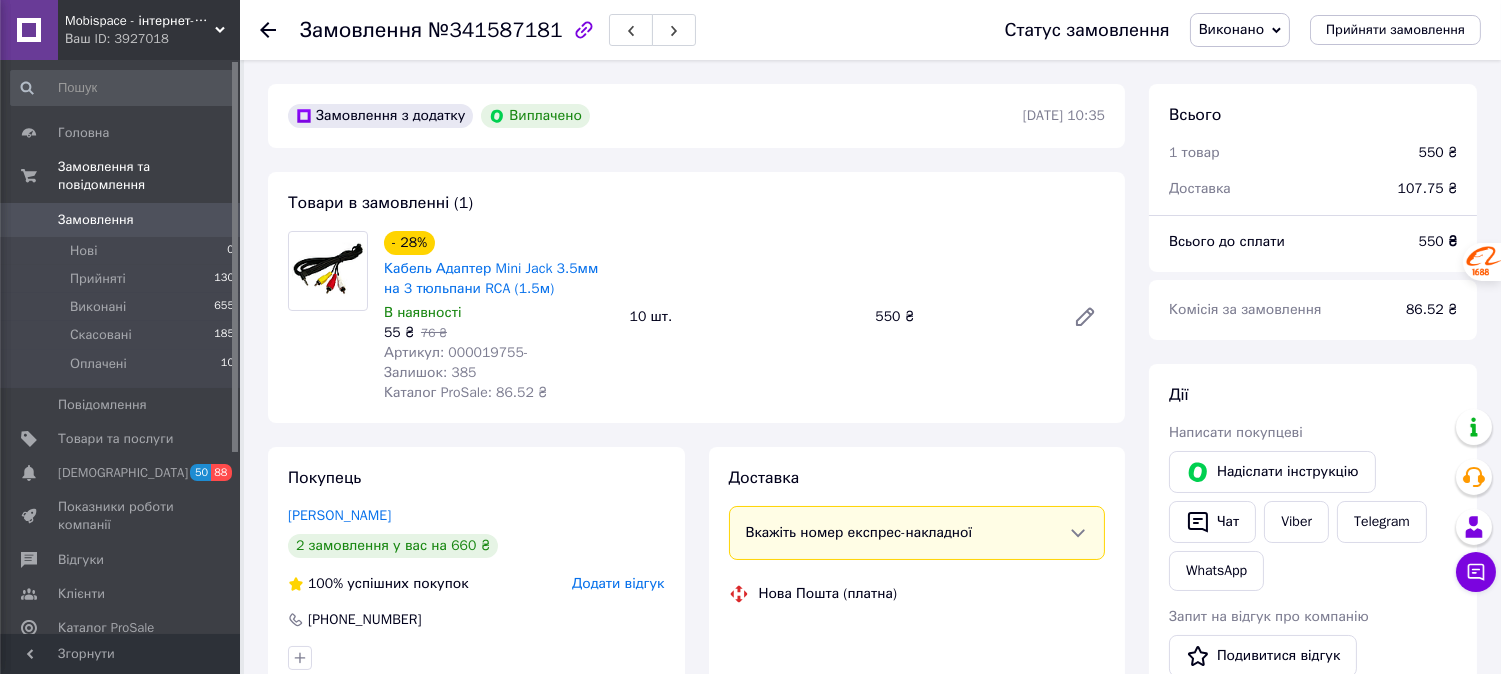 scroll, scrollTop: 222, scrollLeft: 0, axis: vertical 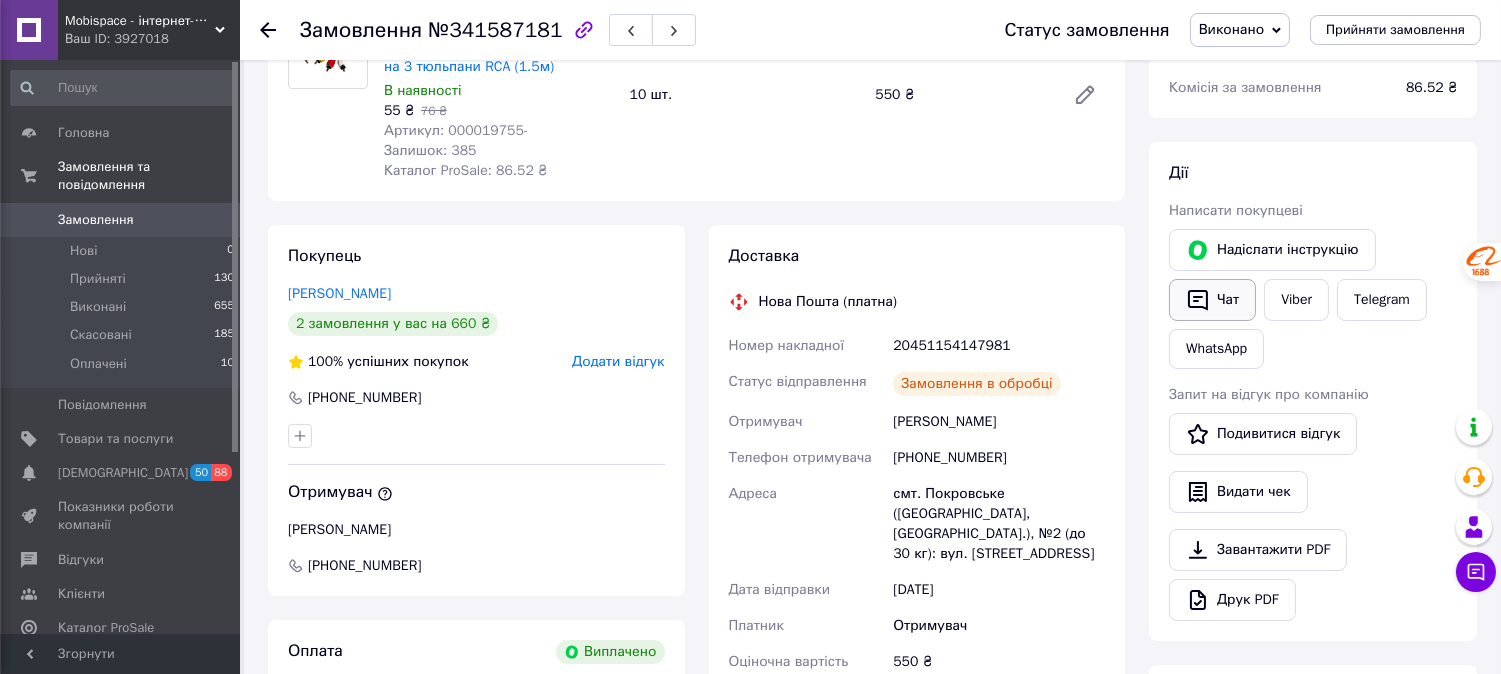 click 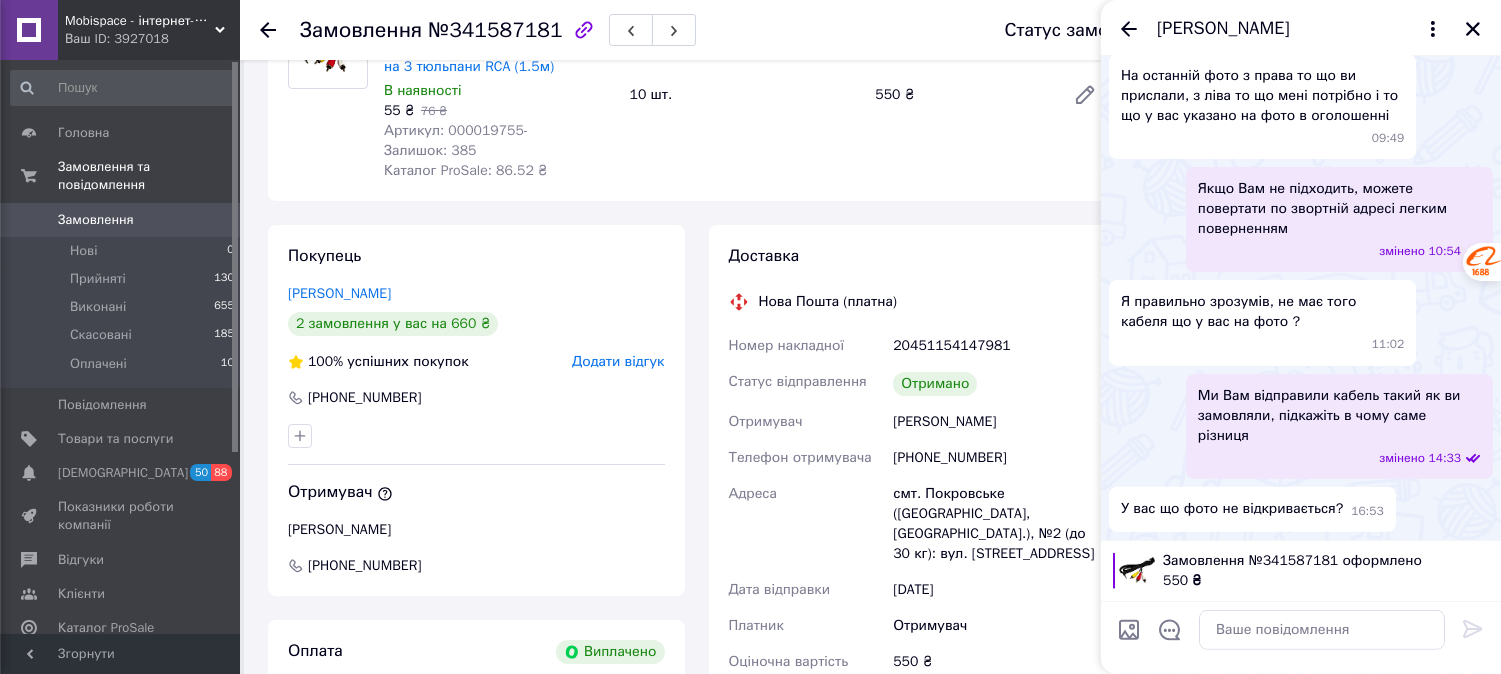 scroll, scrollTop: 2373, scrollLeft: 0, axis: vertical 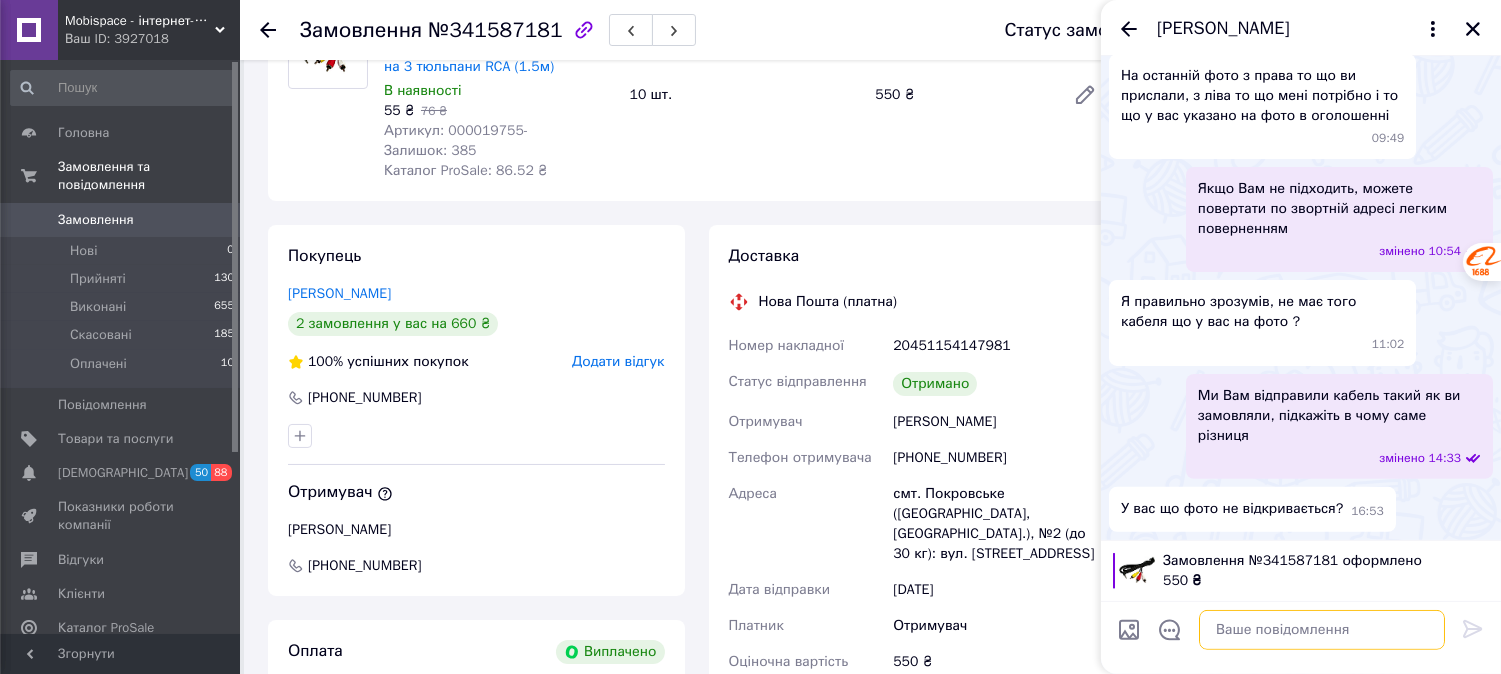 click at bounding box center [1322, 630] 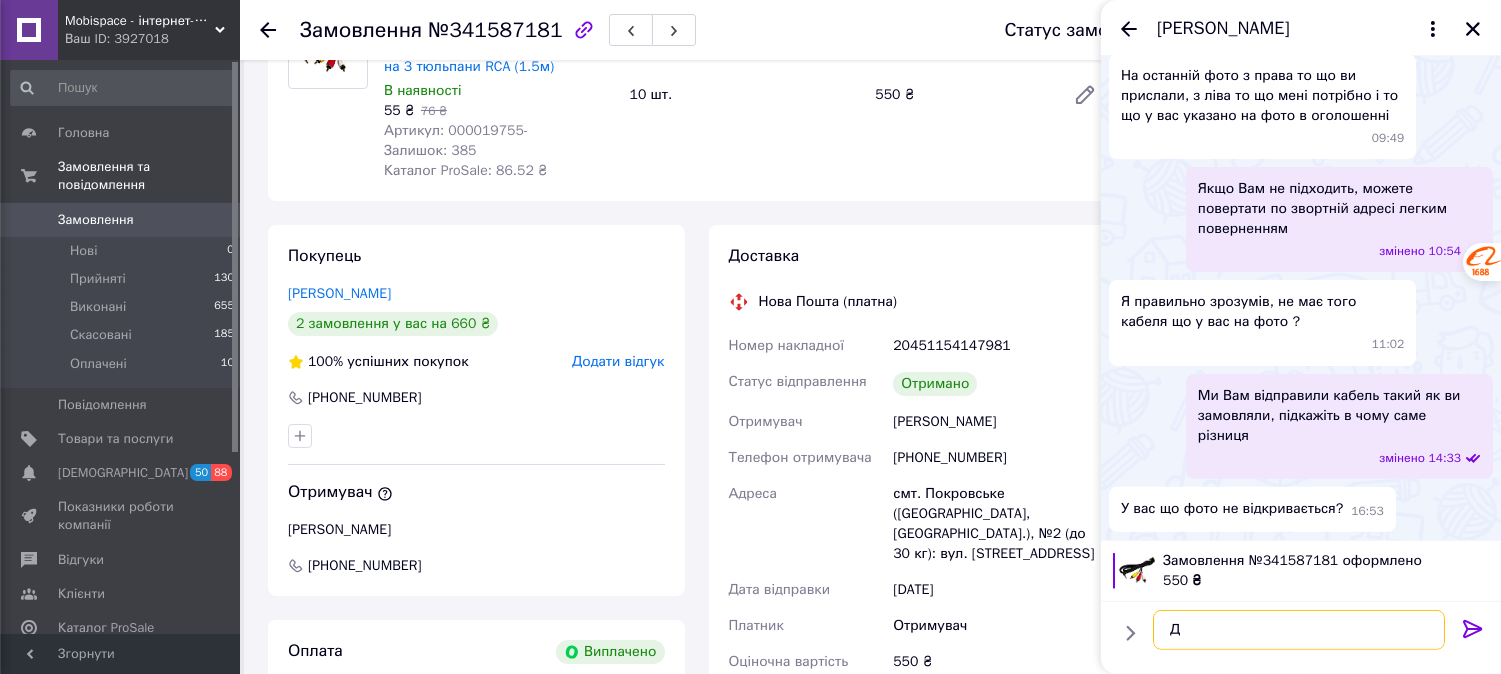 scroll, scrollTop: 0, scrollLeft: 0, axis: both 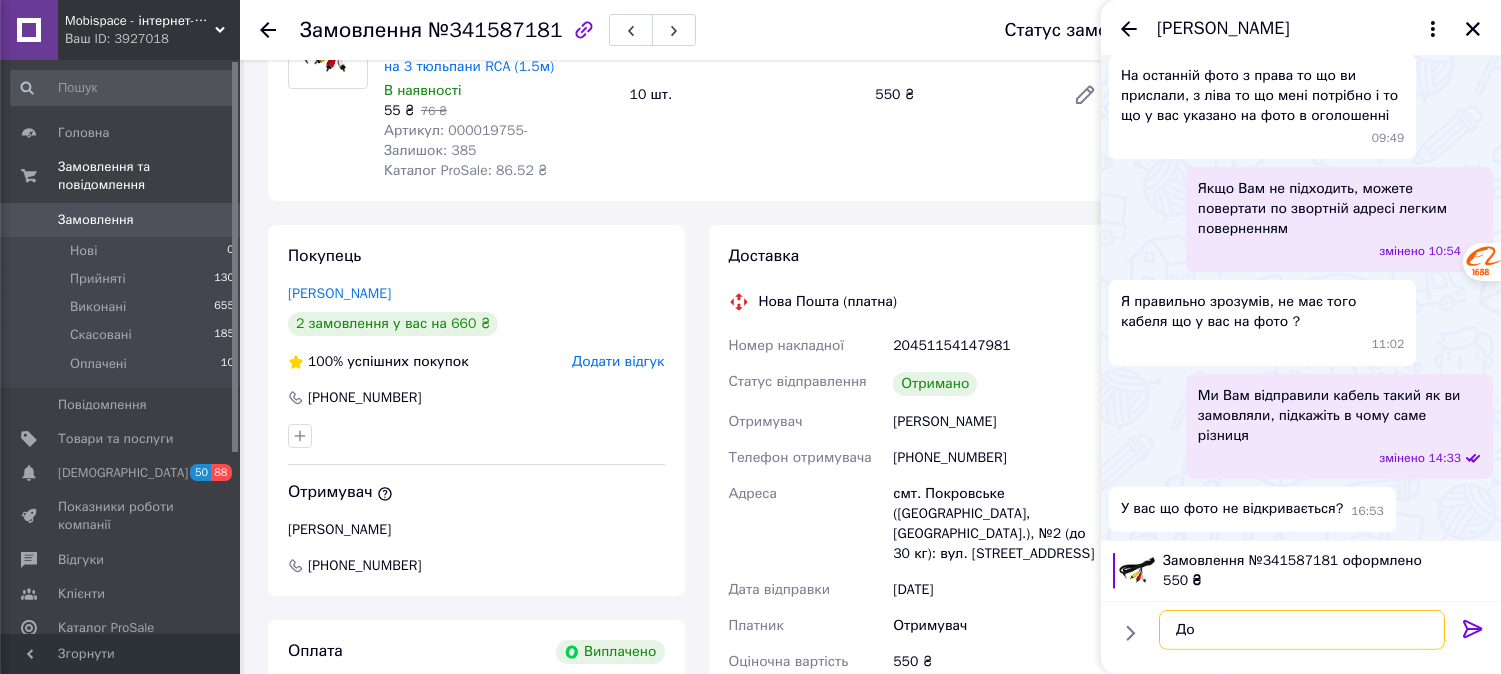 type on "Д" 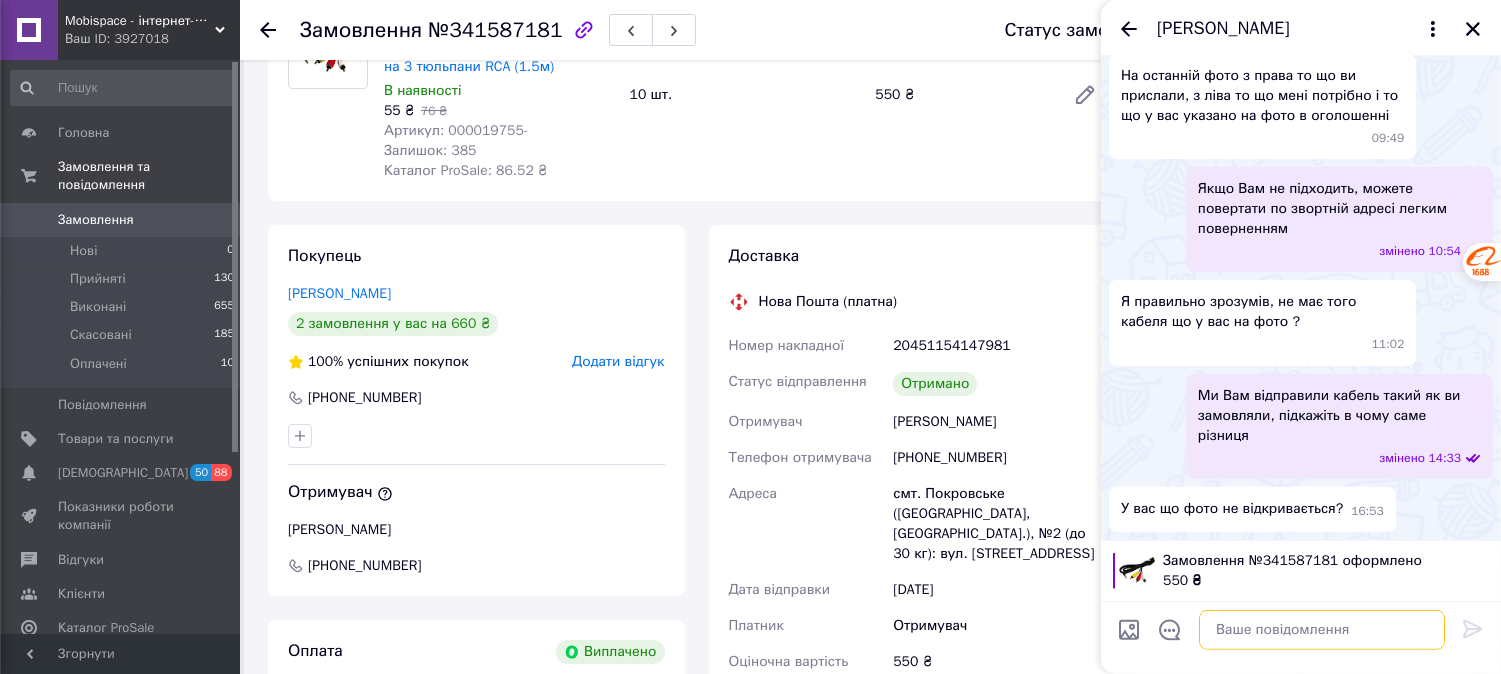 scroll, scrollTop: 2373, scrollLeft: 0, axis: vertical 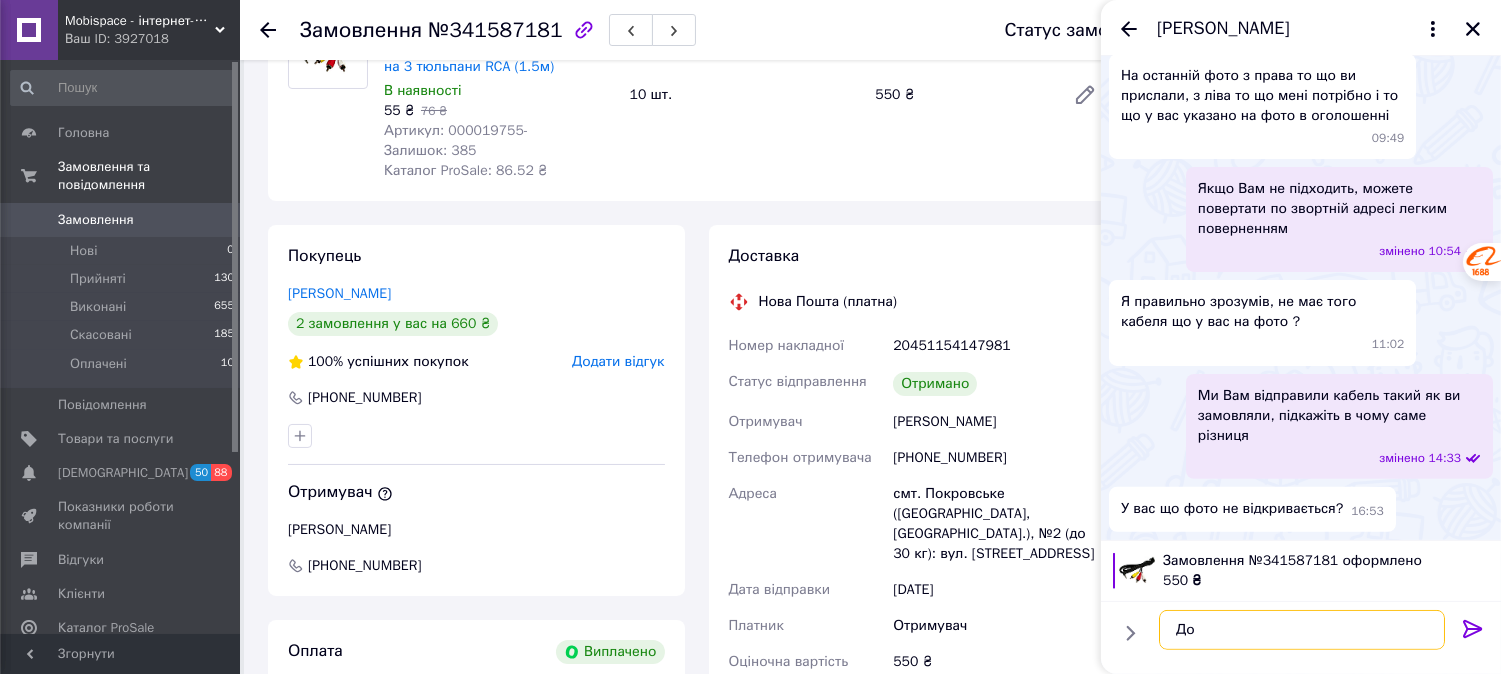 type on "Д" 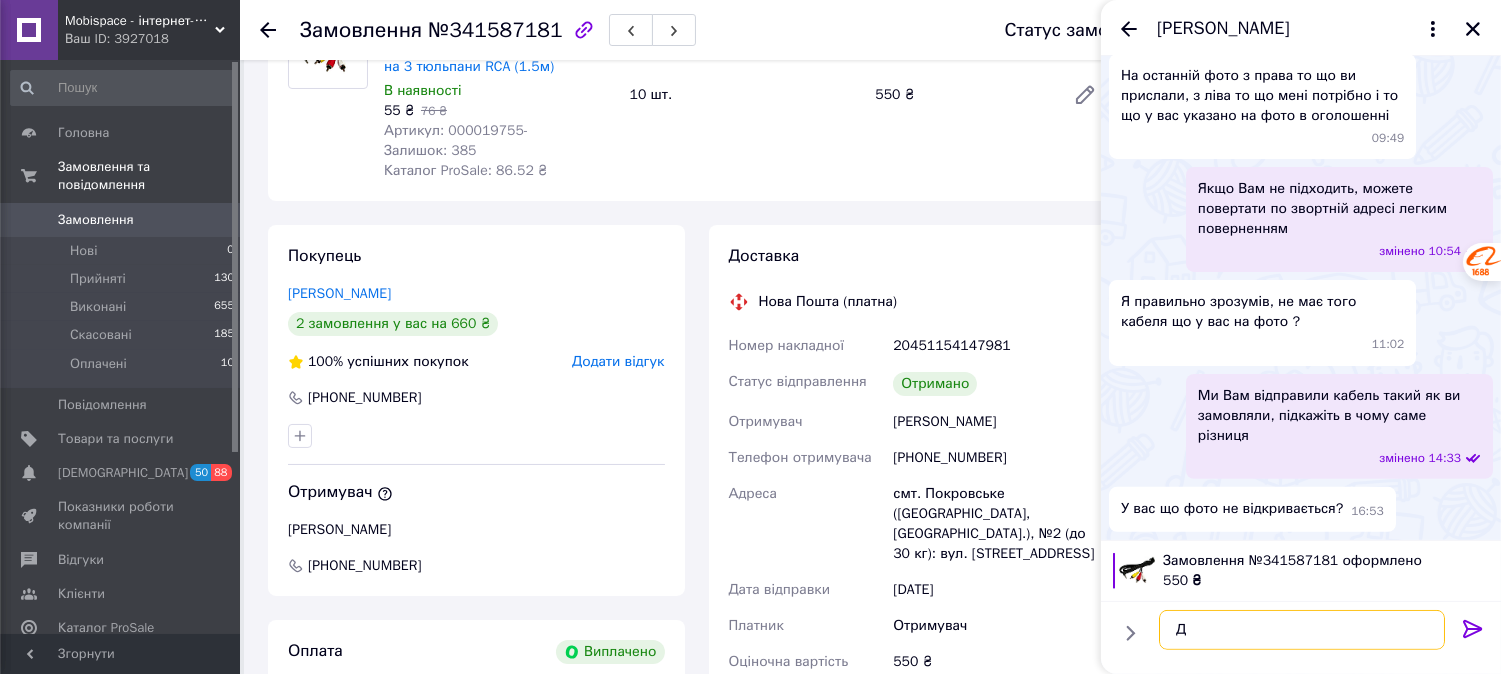 type 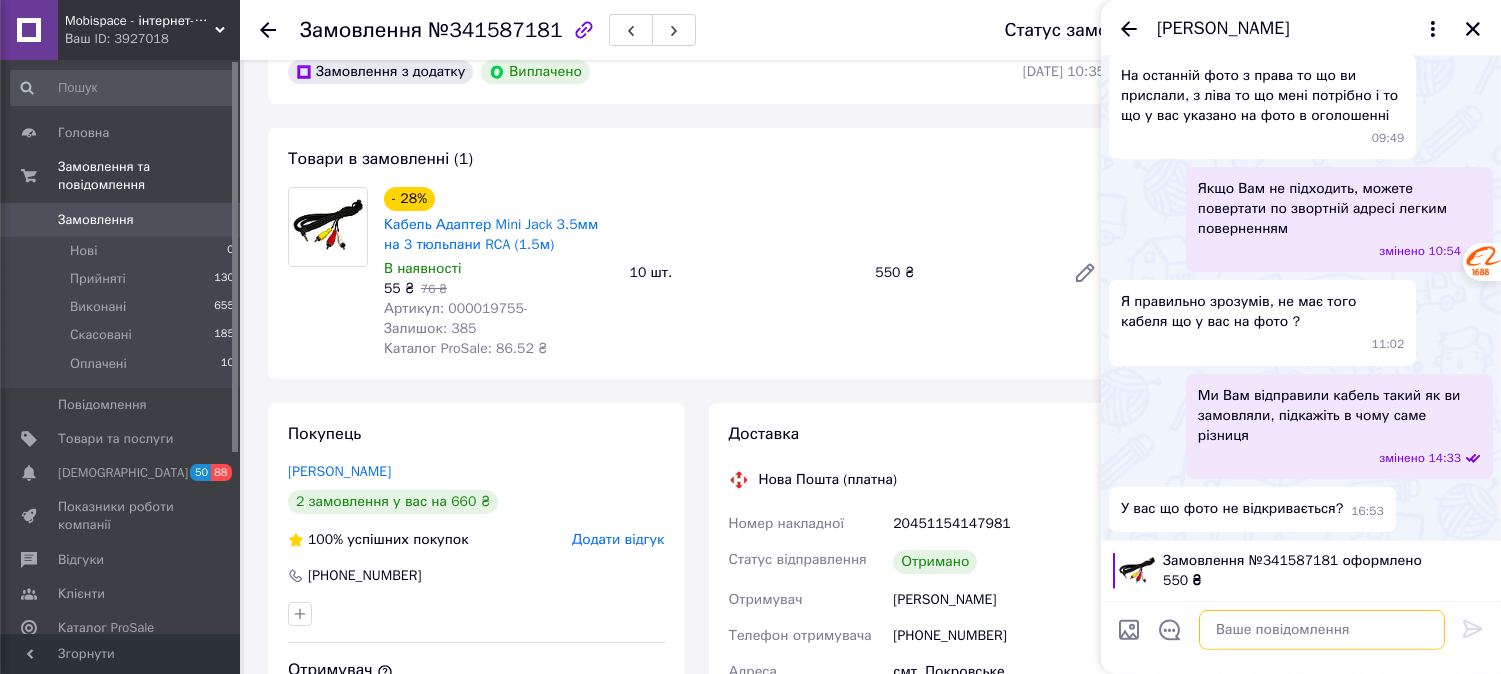 scroll, scrollTop: 0, scrollLeft: 0, axis: both 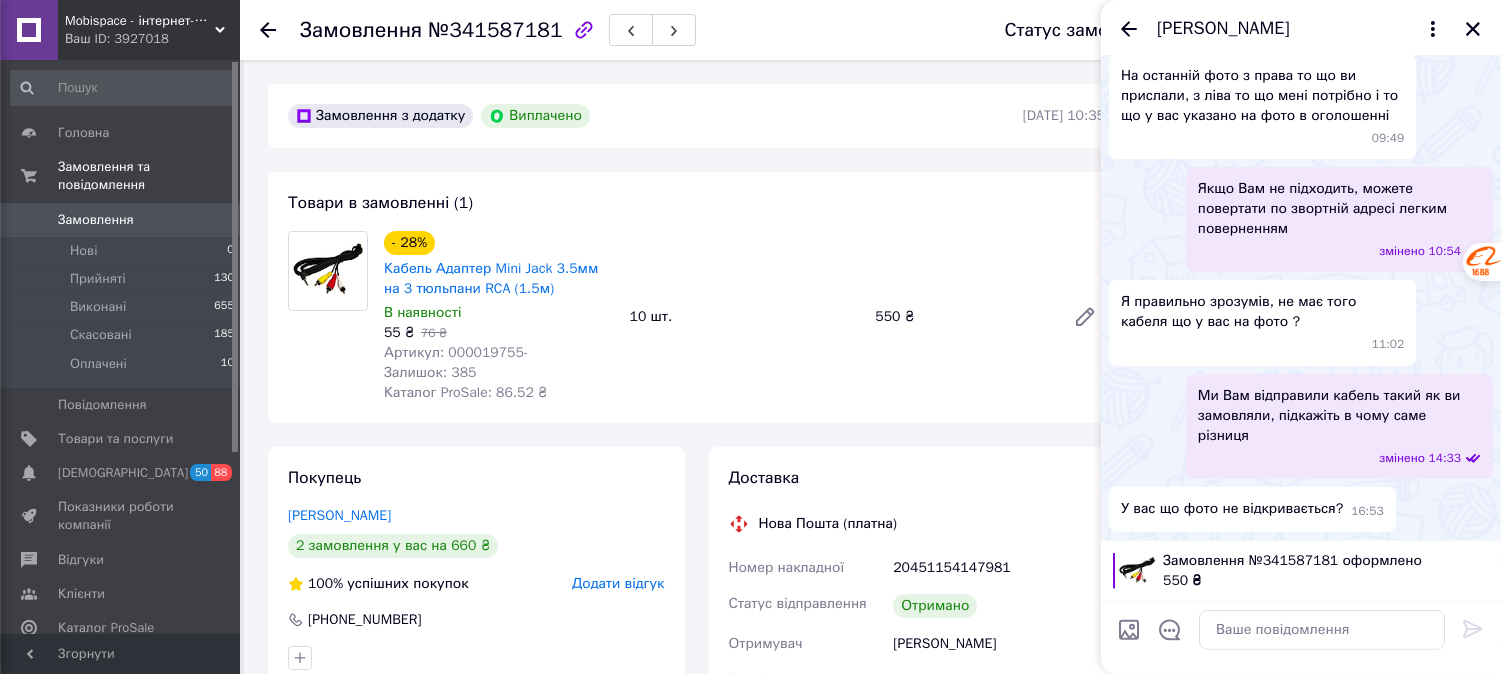 click on "№341587181" at bounding box center (495, 30) 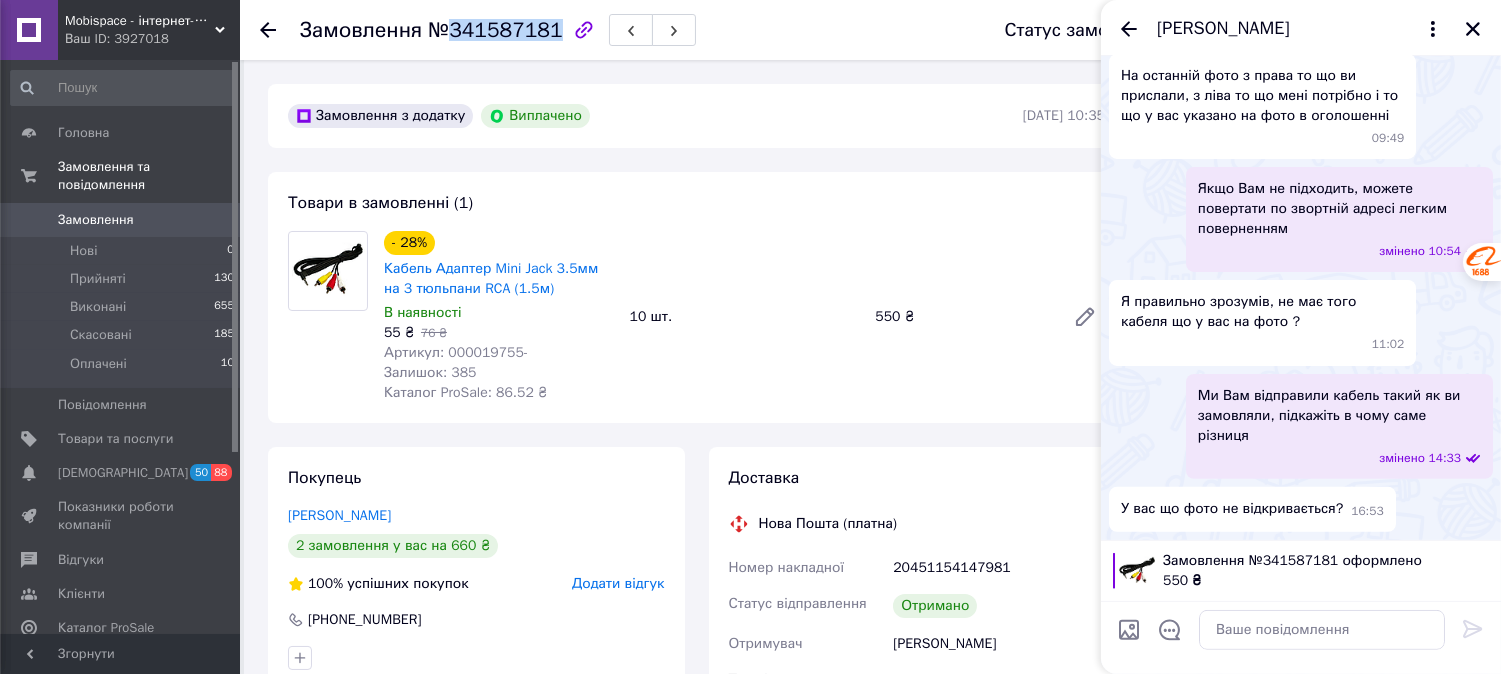 click on "№341587181" at bounding box center [495, 30] 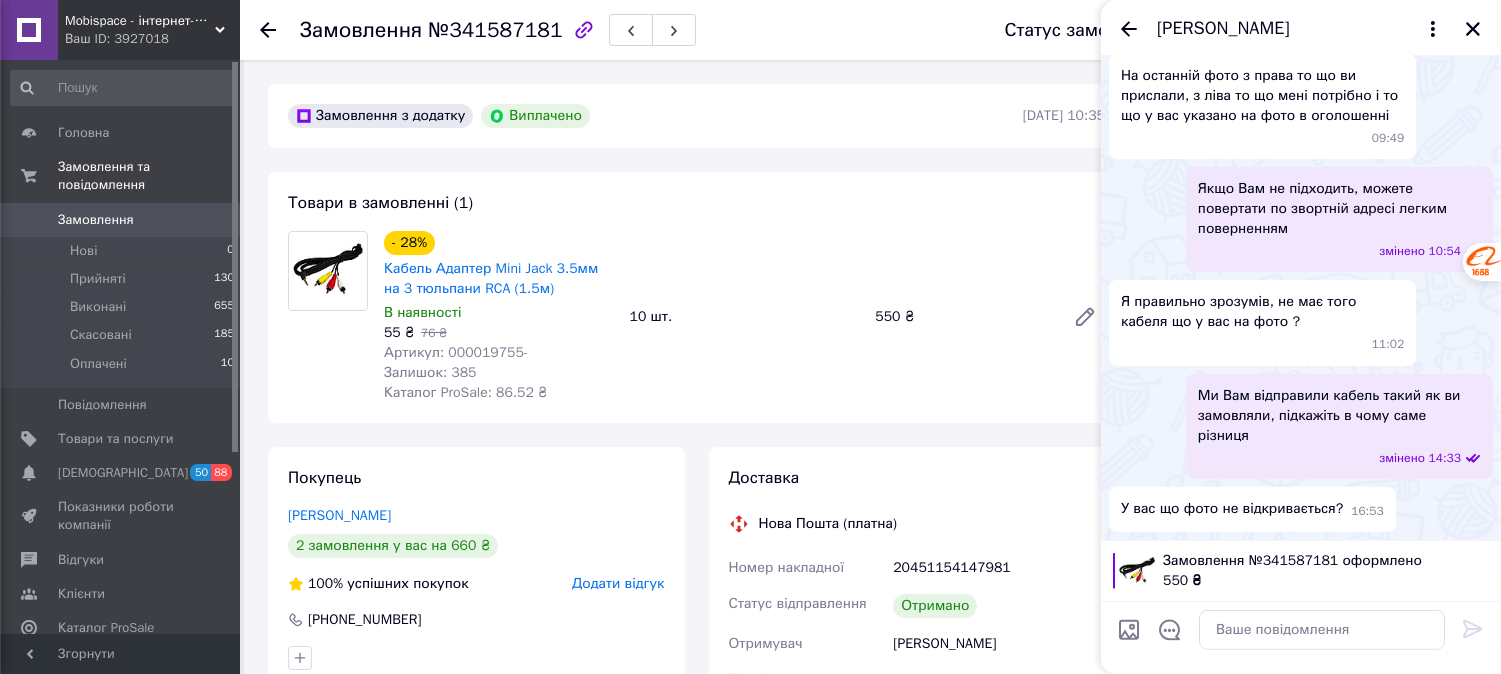 click on "Mobispace - інтернет-магазин електроніки" at bounding box center [140, 21] 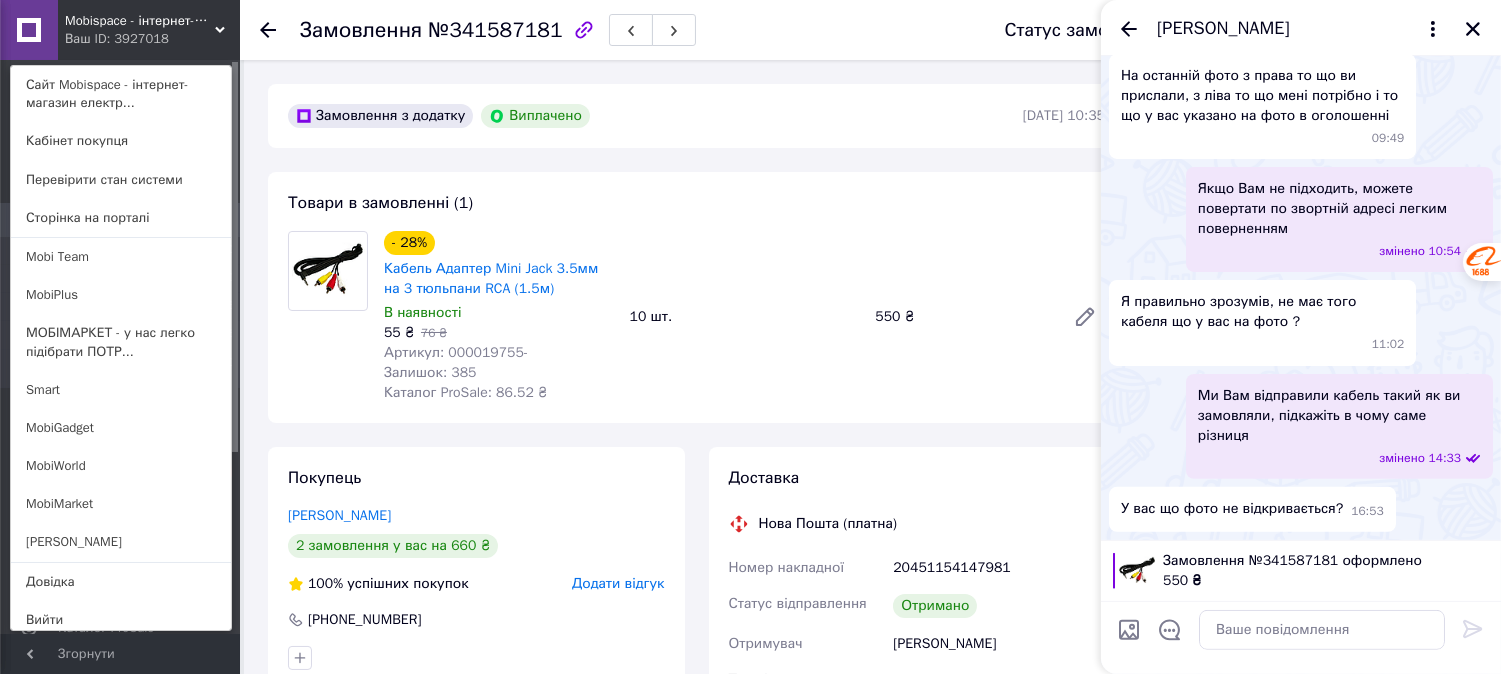 click on "MobiMarket" at bounding box center (121, 504) 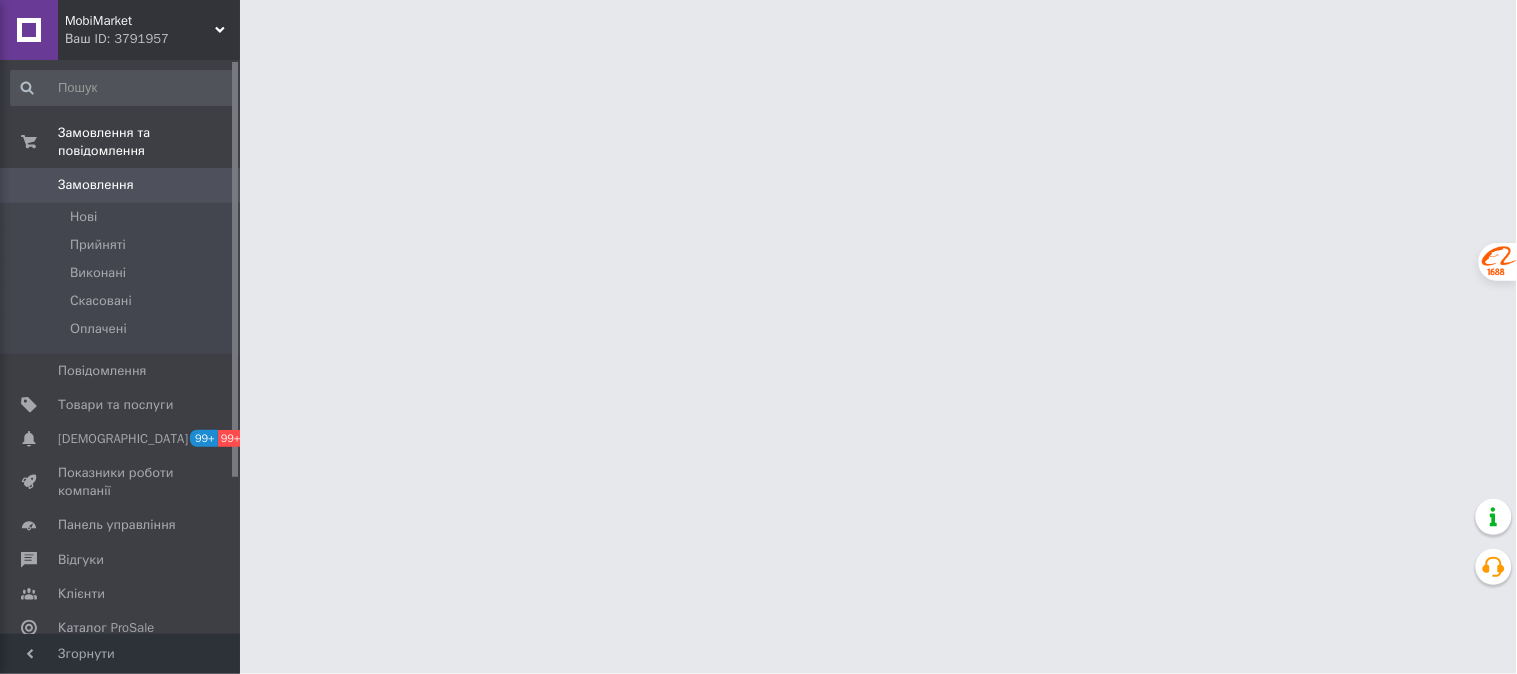 scroll, scrollTop: 0, scrollLeft: 0, axis: both 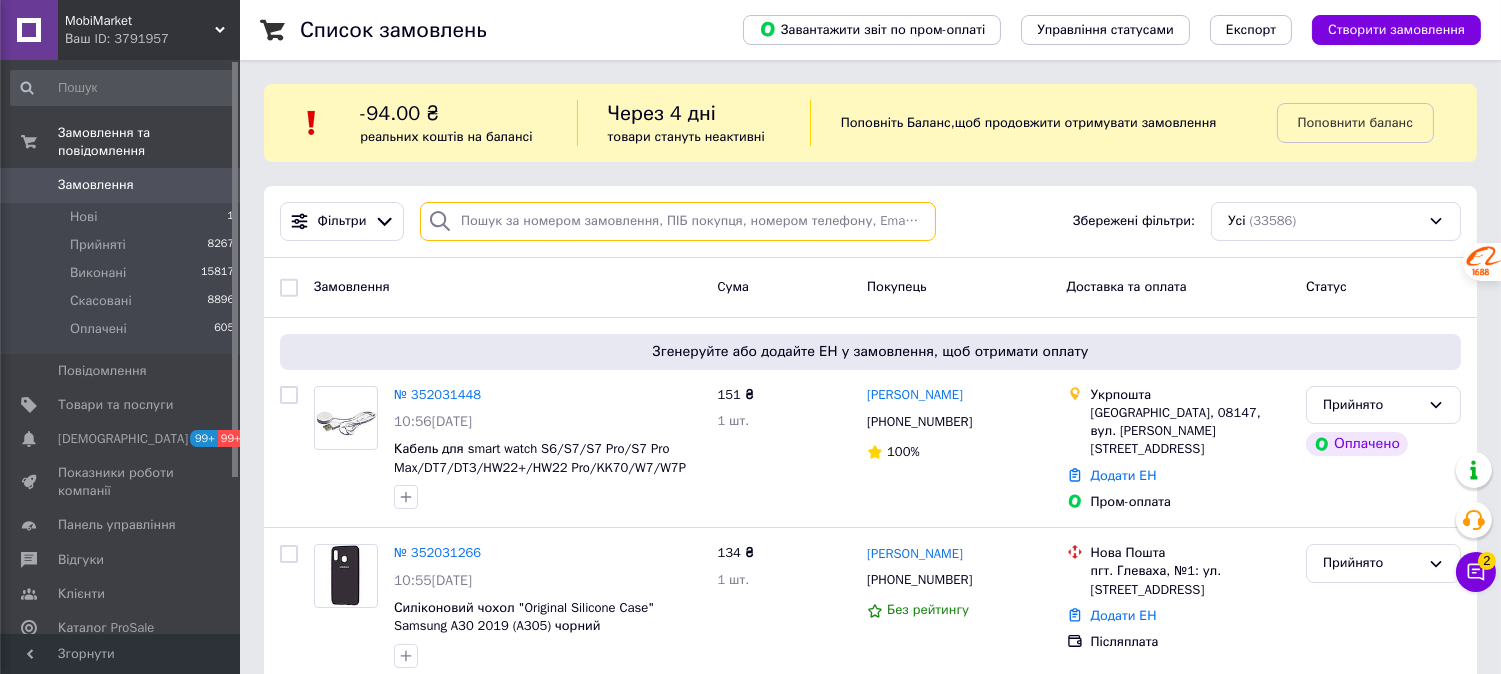 click at bounding box center [678, 221] 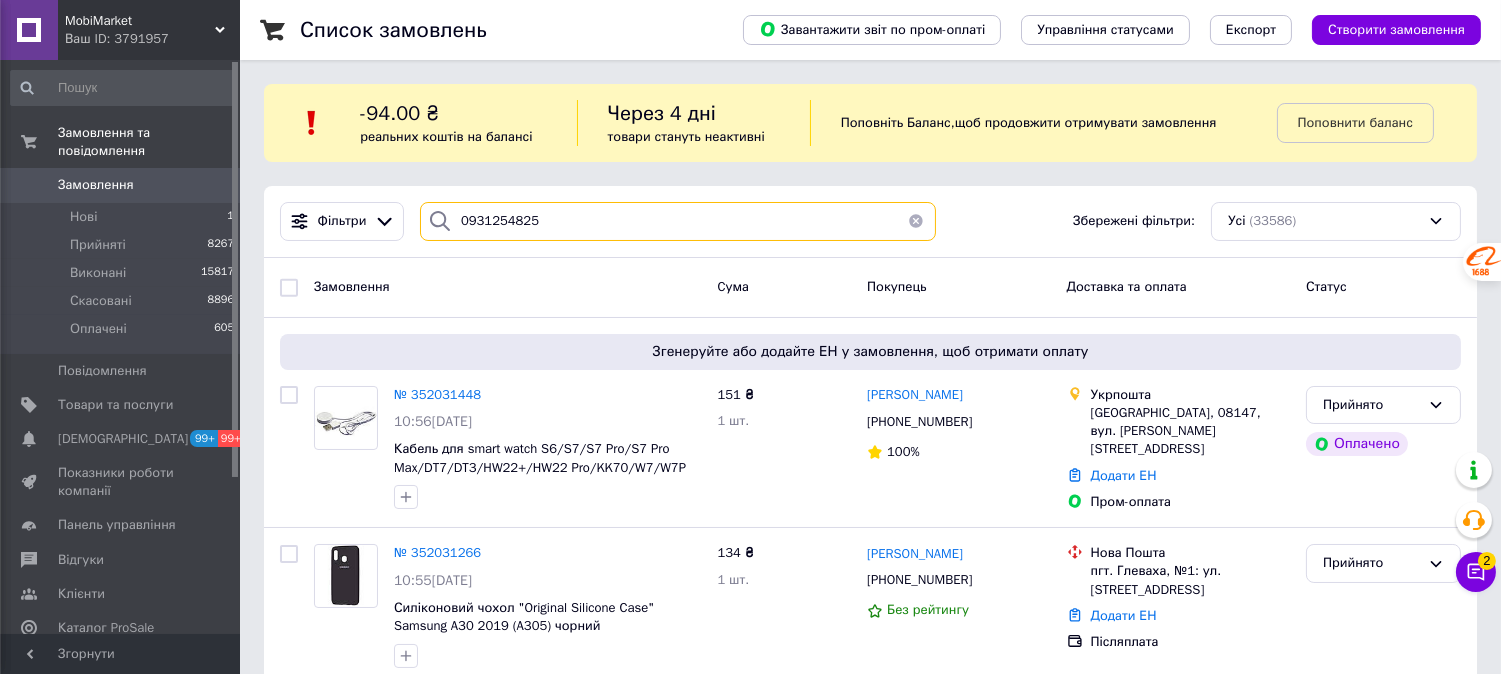 type on "0931254825" 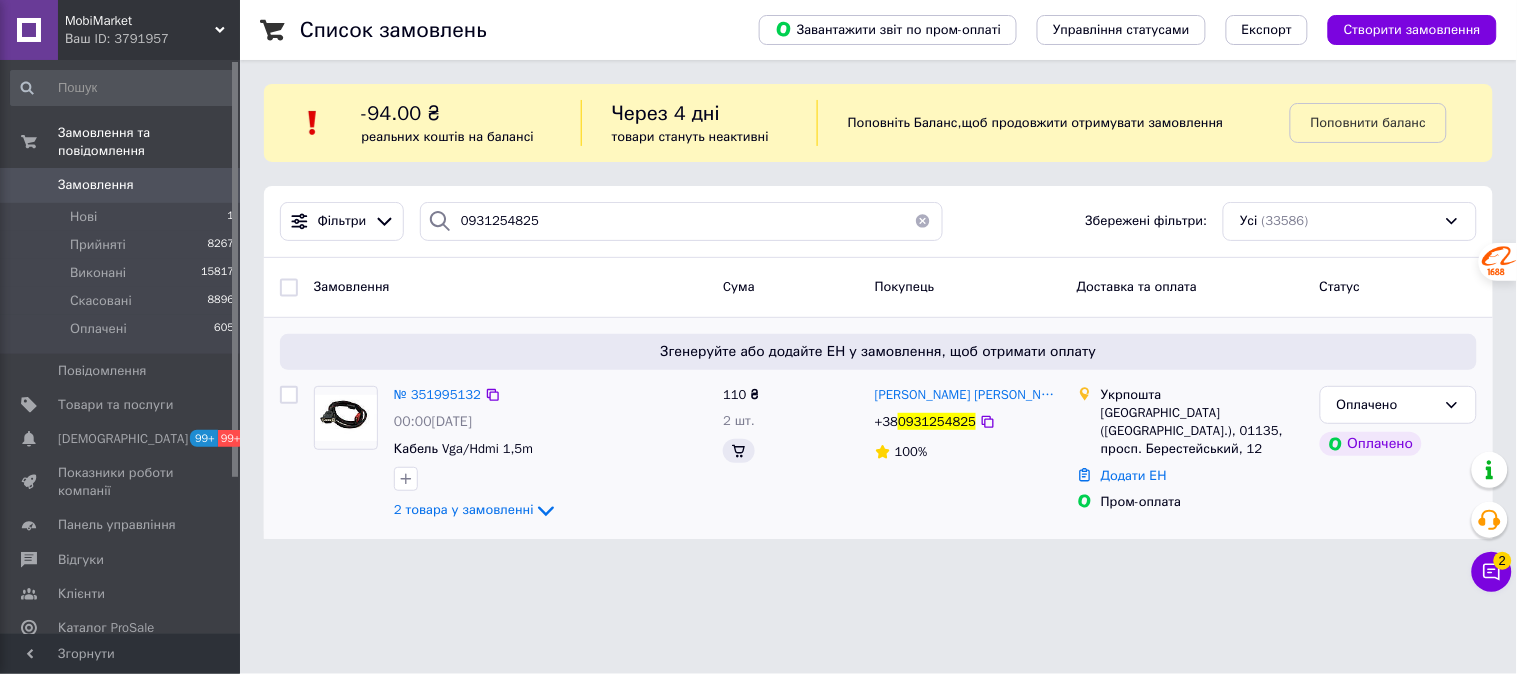 click at bounding box center [346, 418] 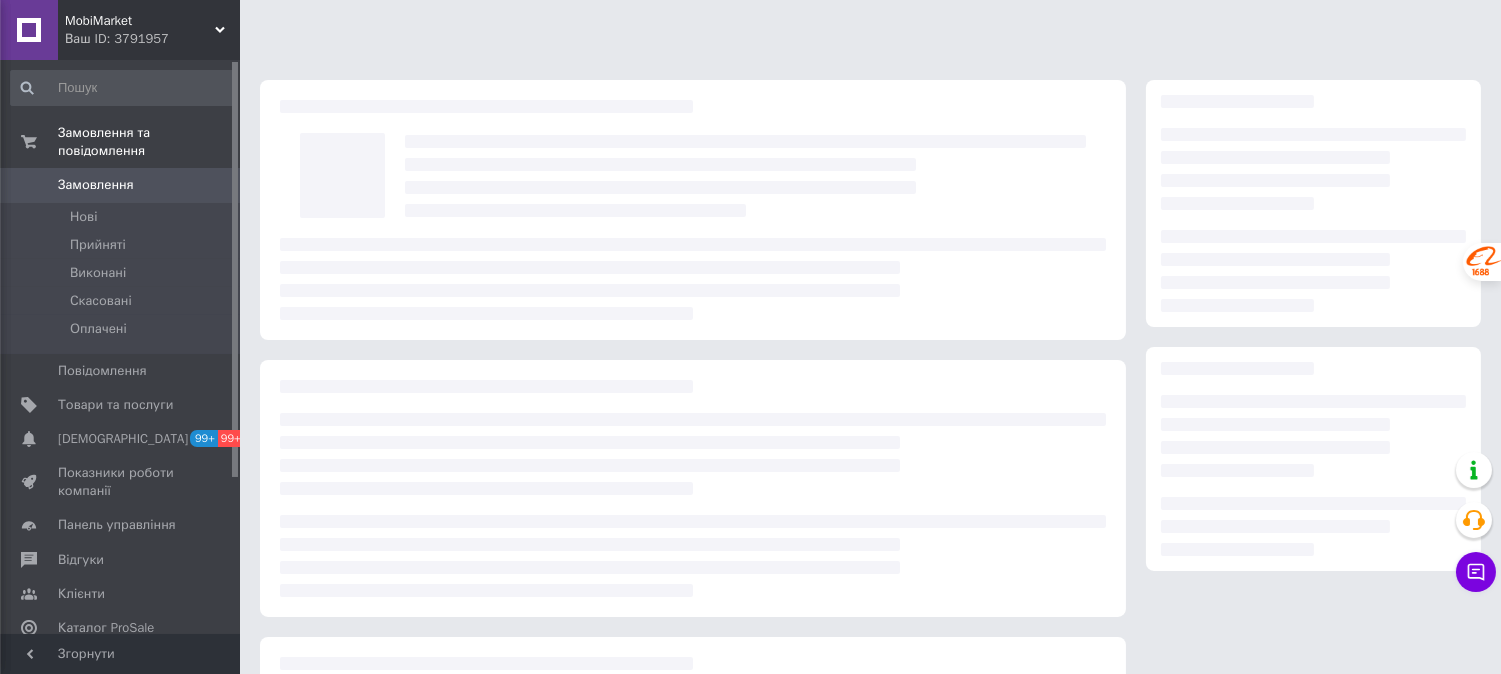 scroll, scrollTop: 0, scrollLeft: 0, axis: both 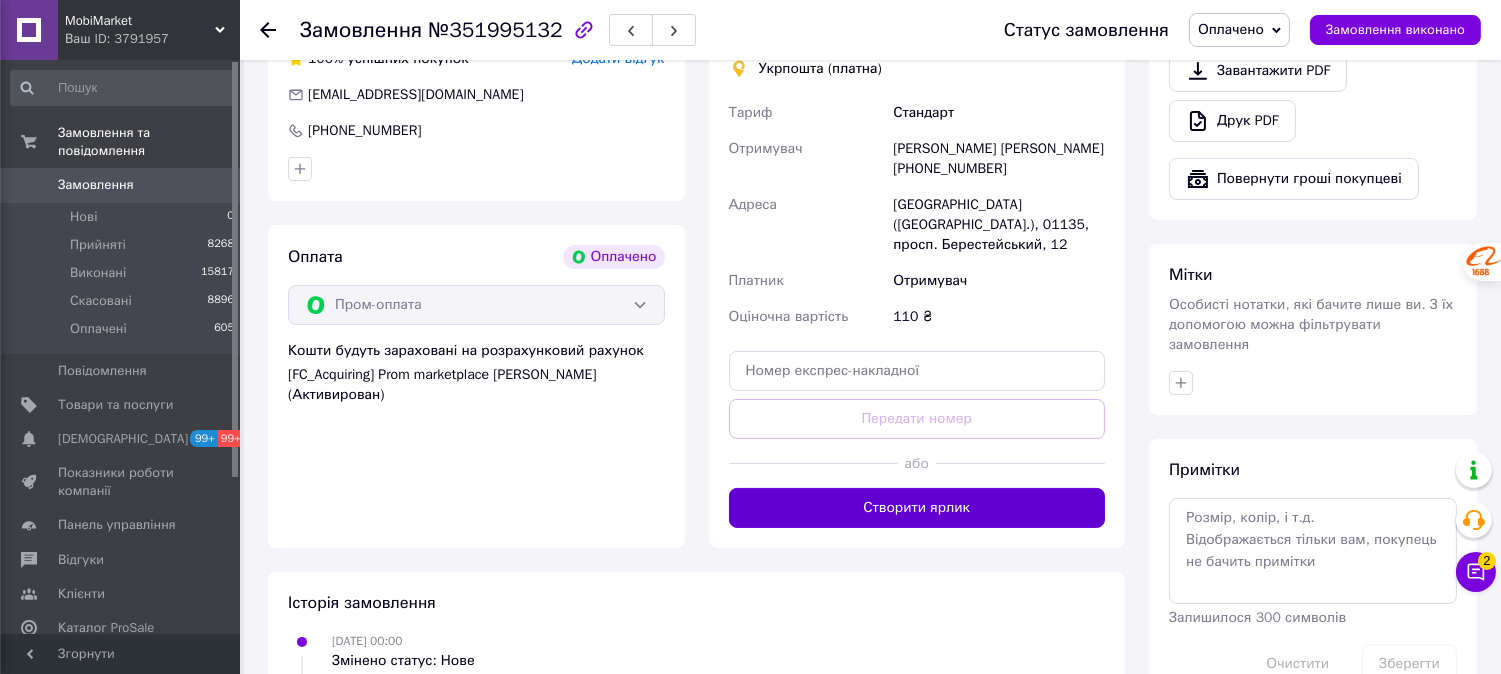 click on "Створити ярлик" at bounding box center (917, 508) 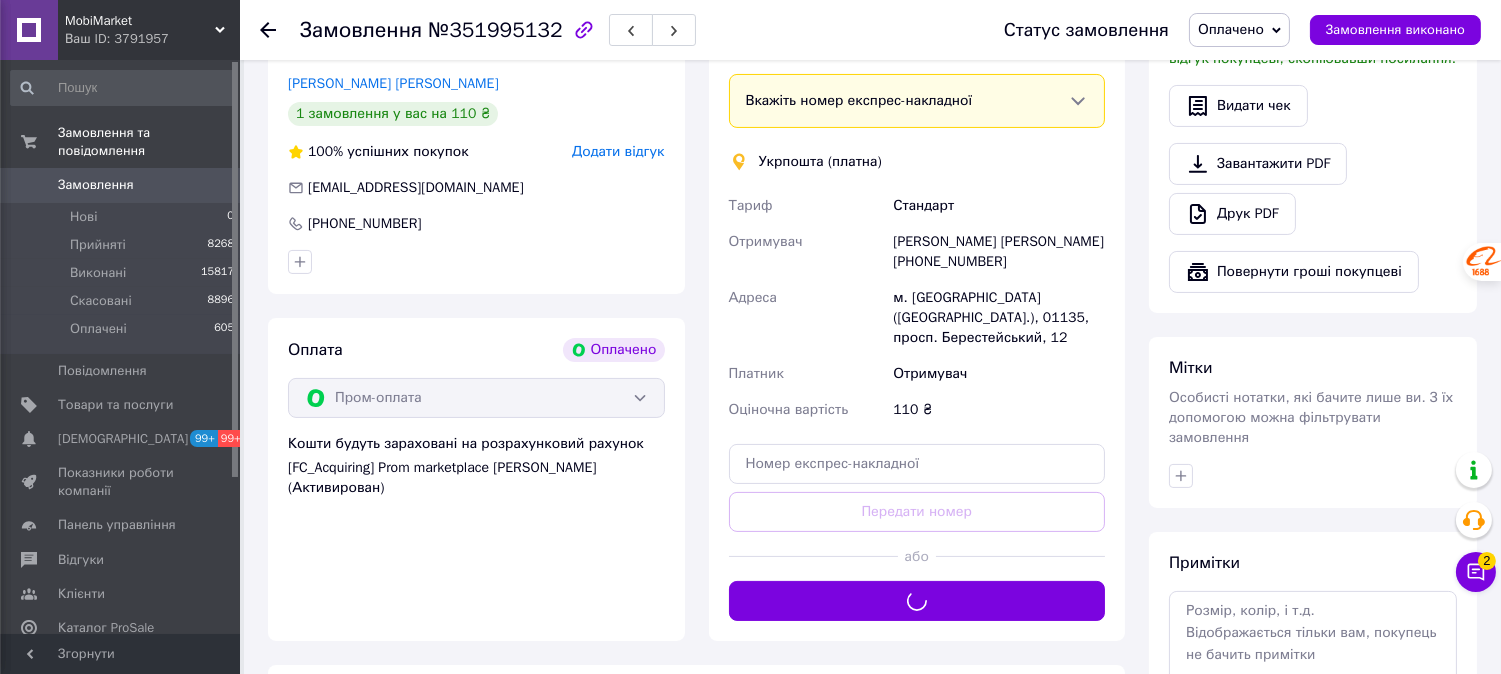 scroll, scrollTop: 700, scrollLeft: 0, axis: vertical 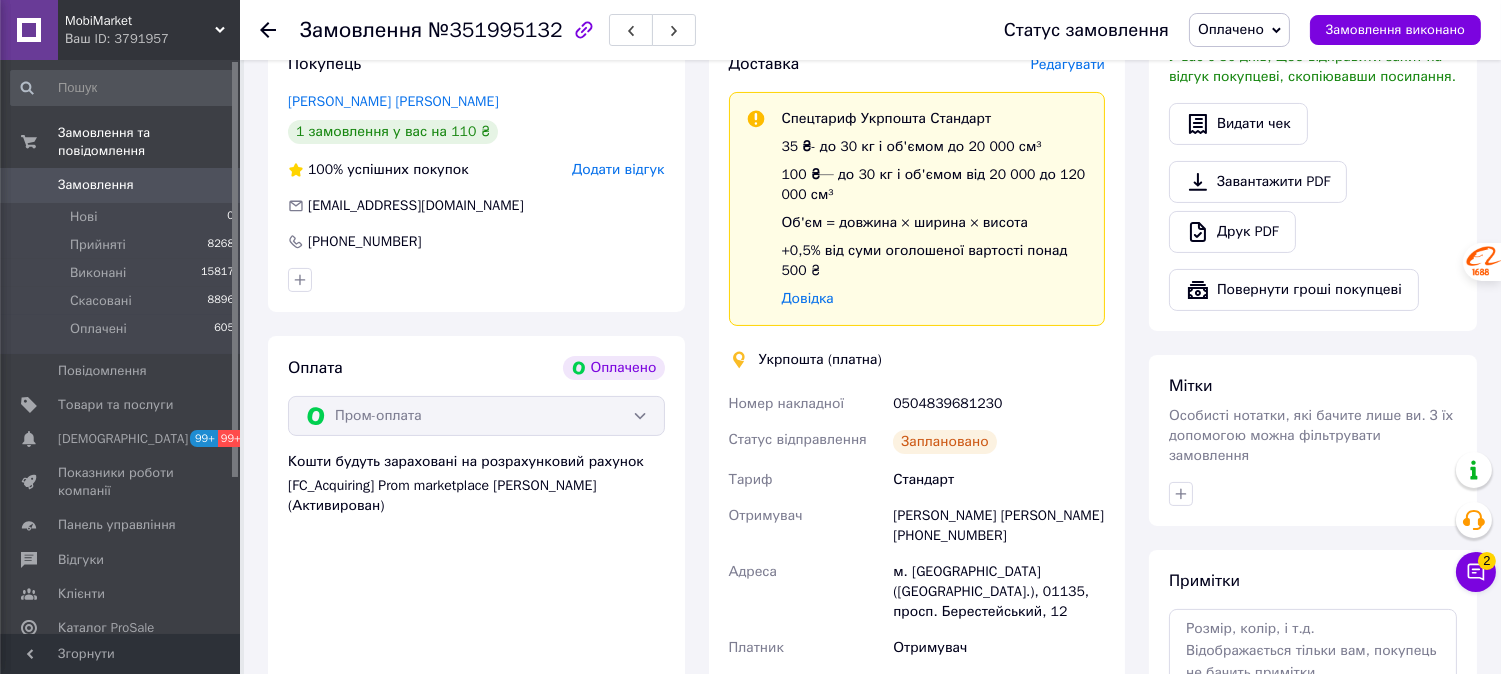 click on "0504839681230" at bounding box center [999, 404] 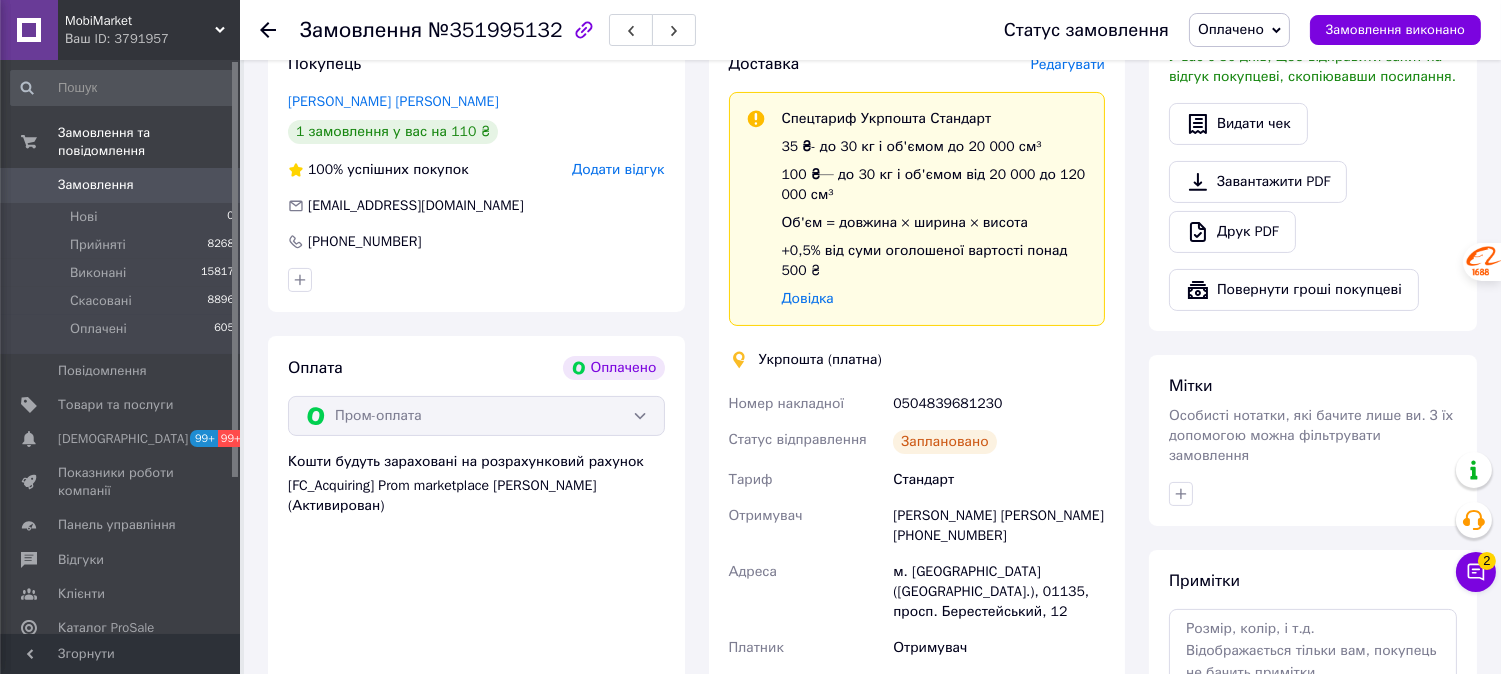 click on "0504839681230" at bounding box center (999, 404) 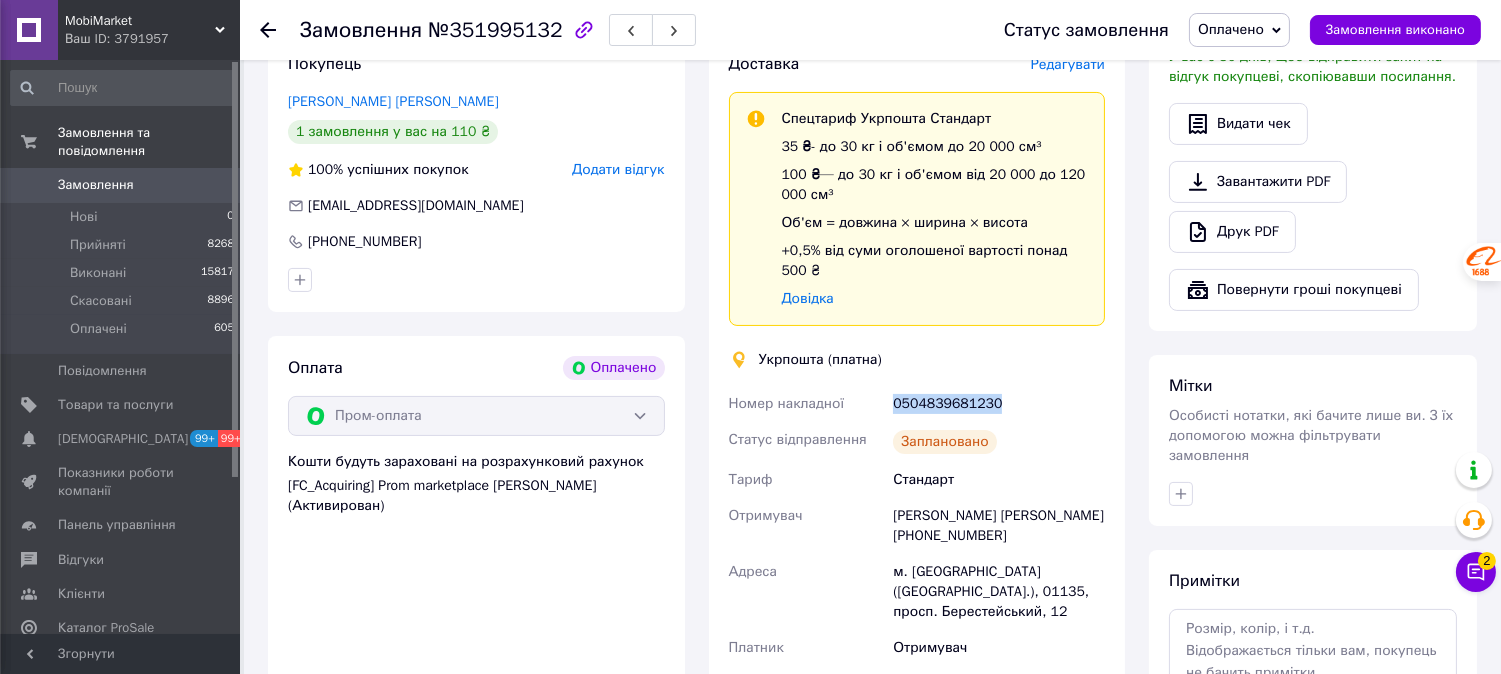 click on "0504839681230" at bounding box center (999, 404) 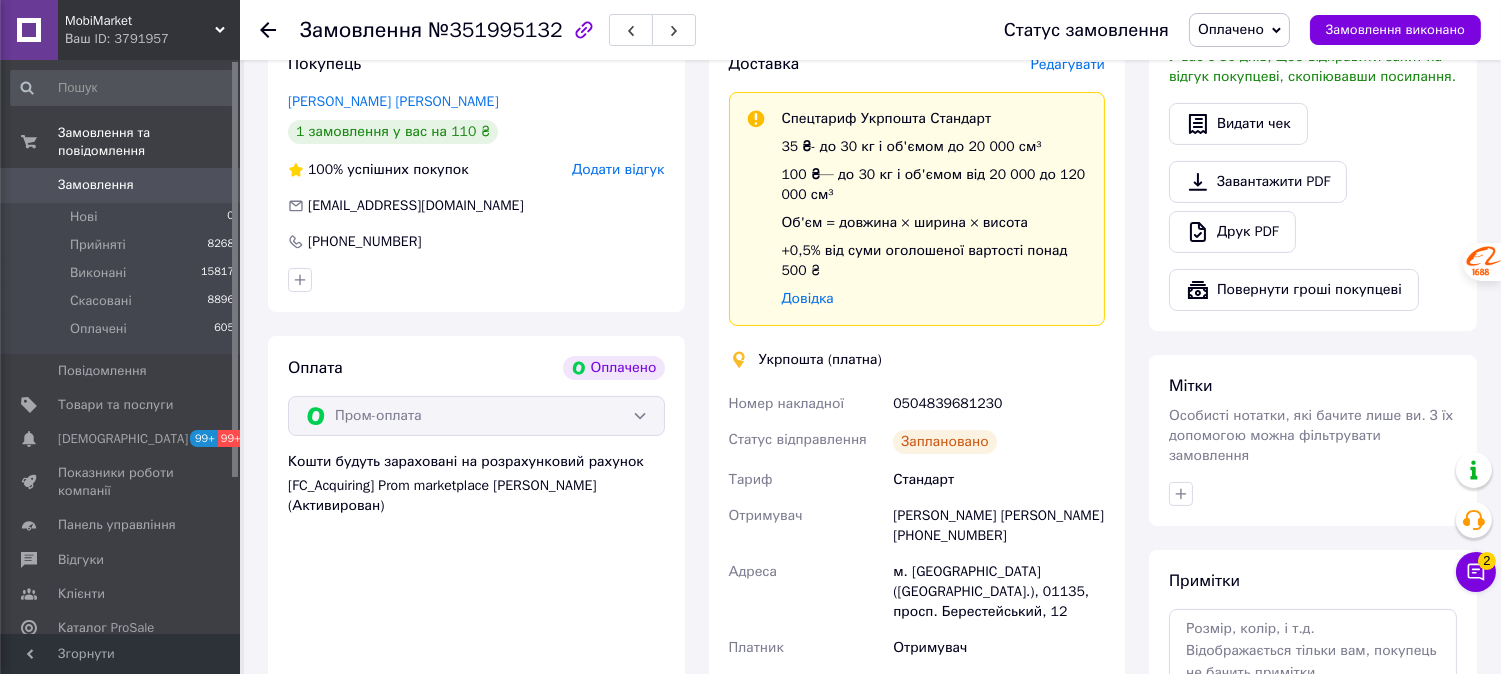 click on "MobiMarket Ваш ID: 3791957" at bounding box center [149, 30] 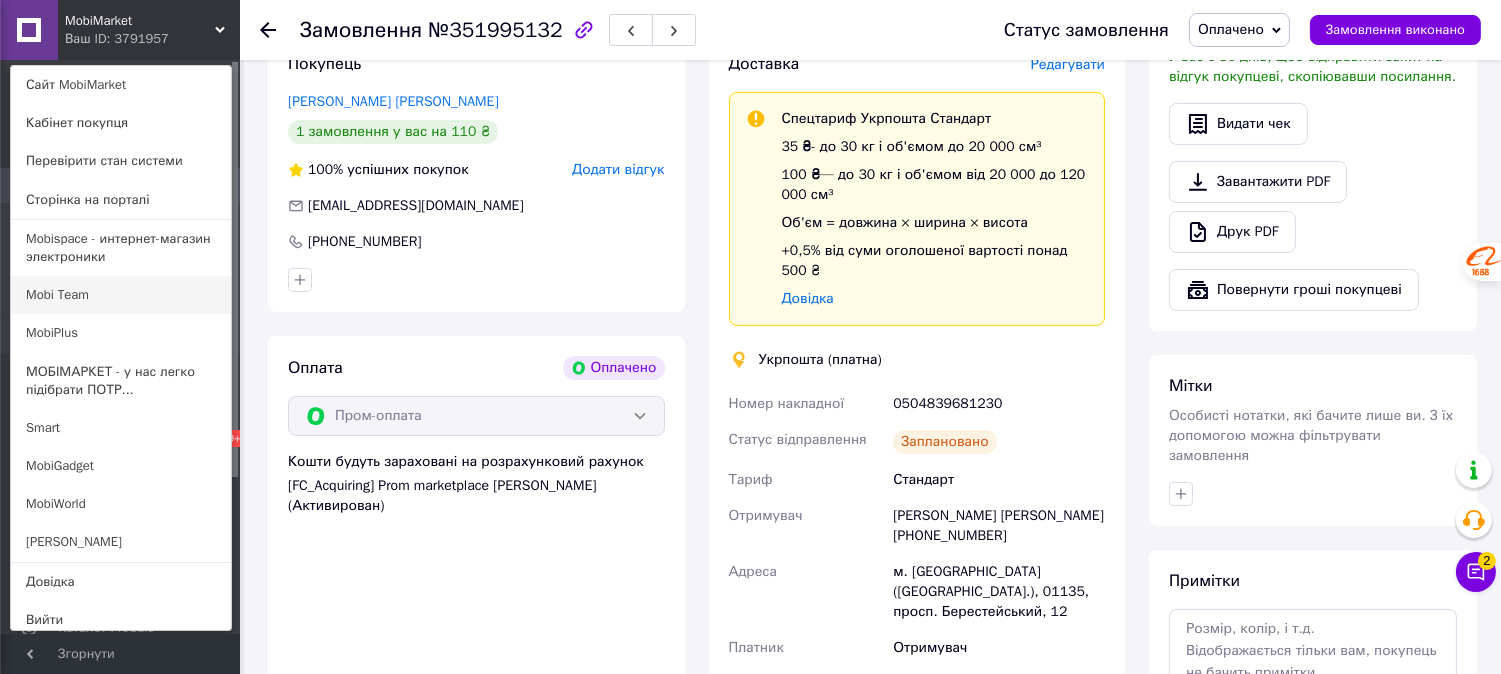 click on "Mobi Team" at bounding box center [121, 295] 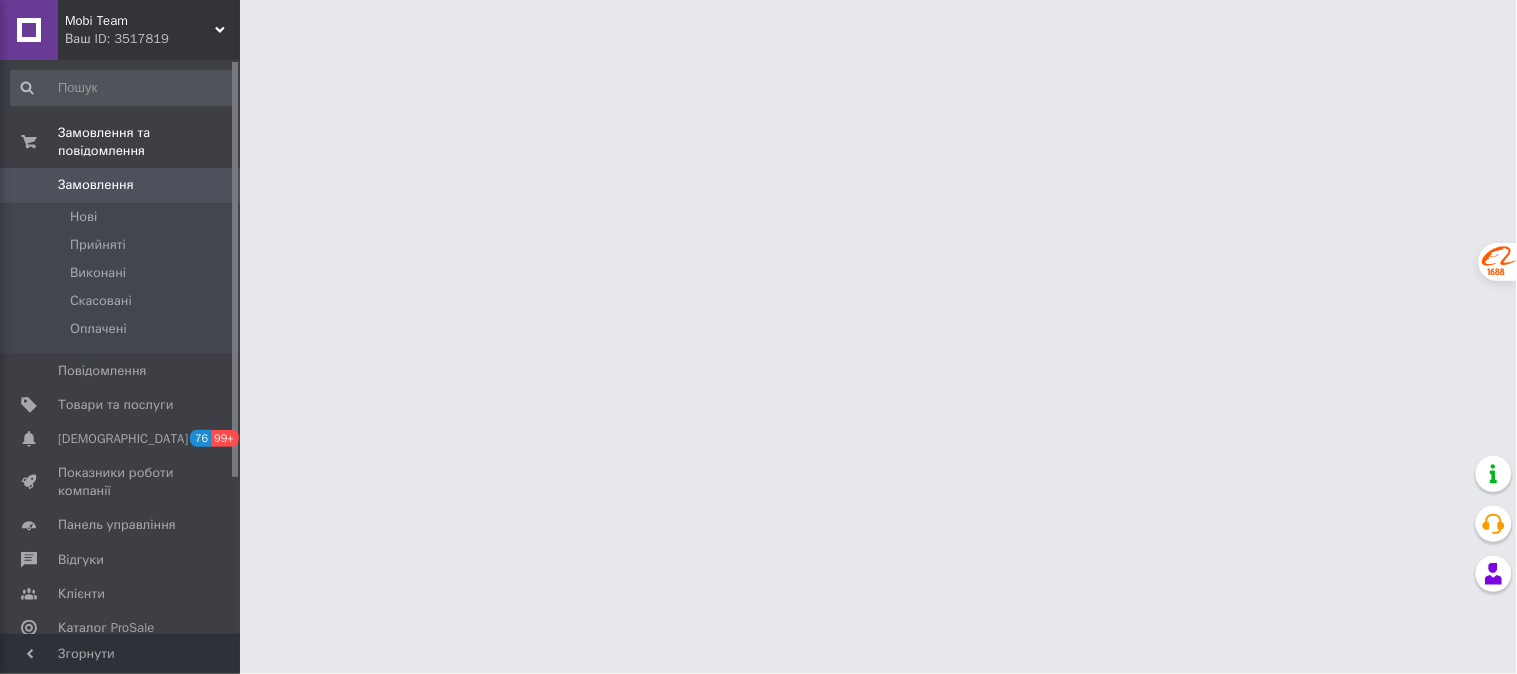 scroll, scrollTop: 0, scrollLeft: 0, axis: both 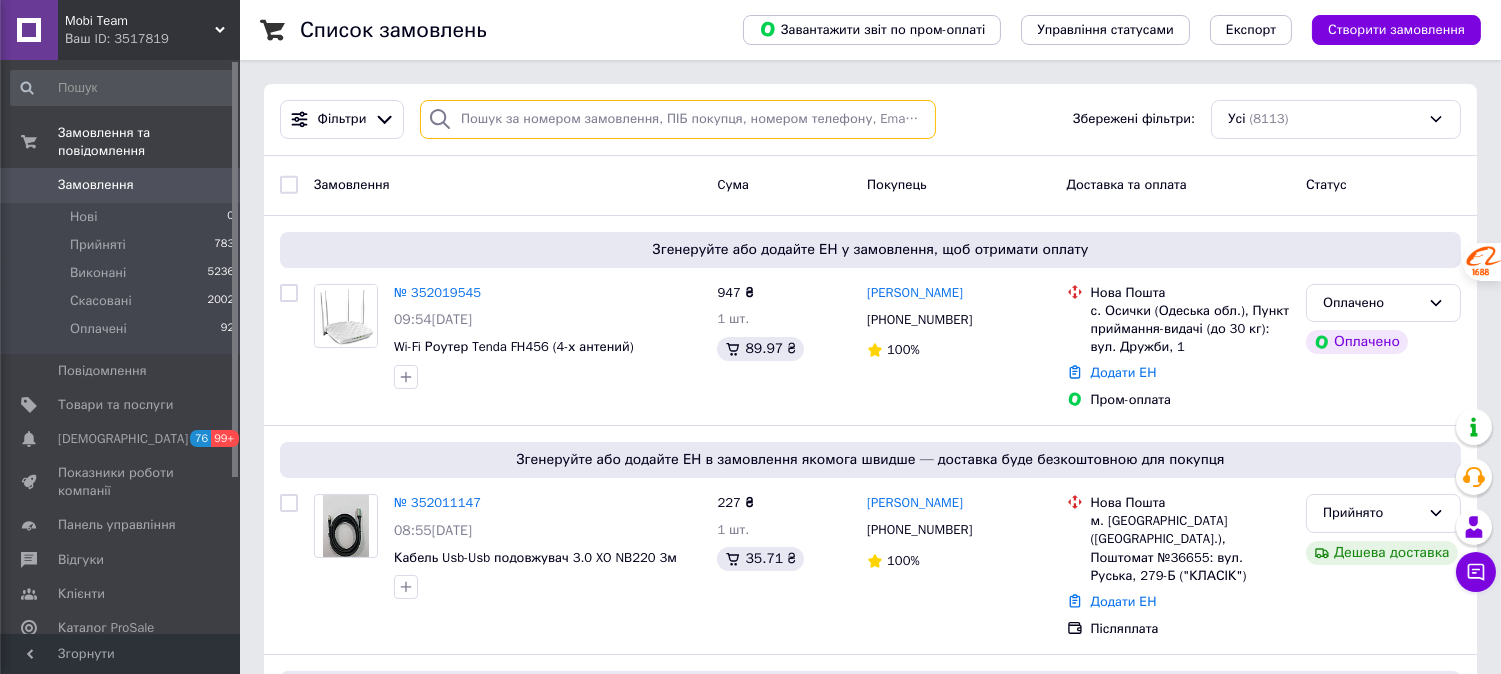 click at bounding box center [678, 119] 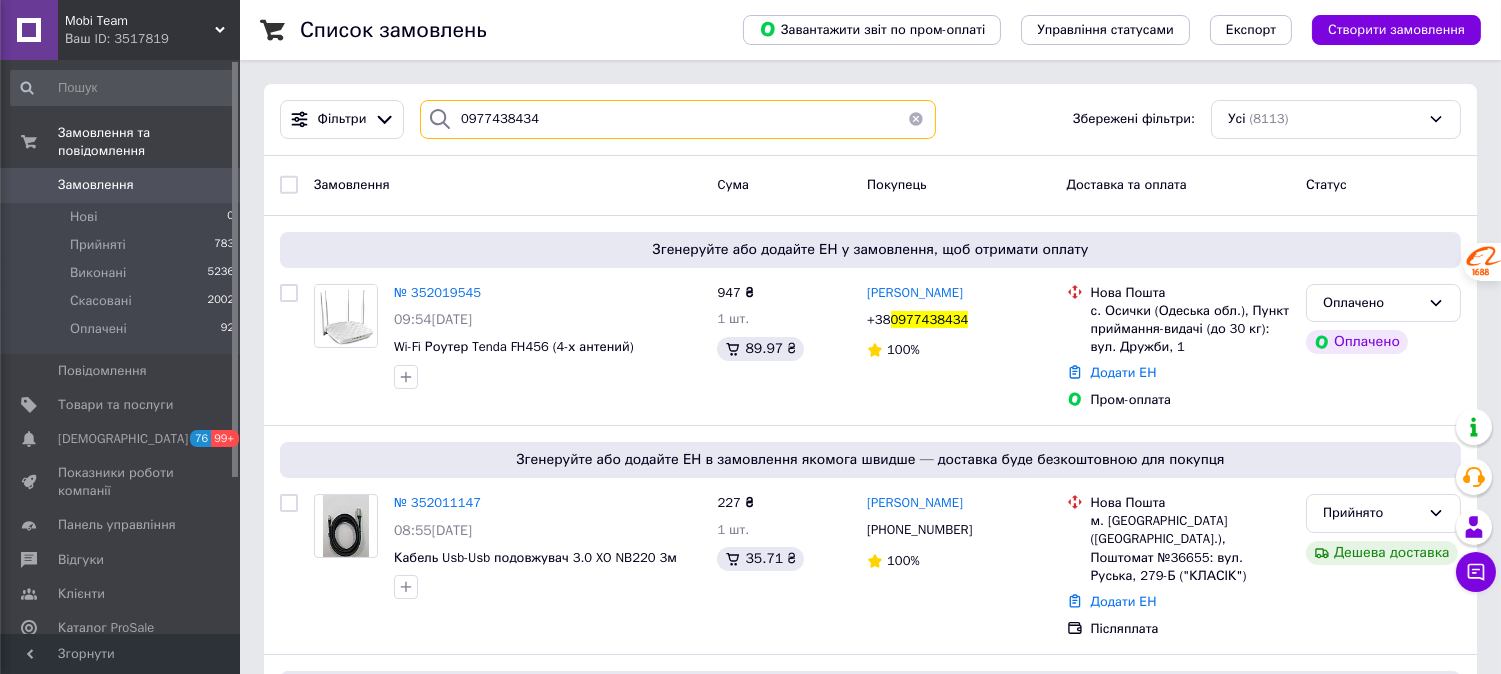 type on "0977438434" 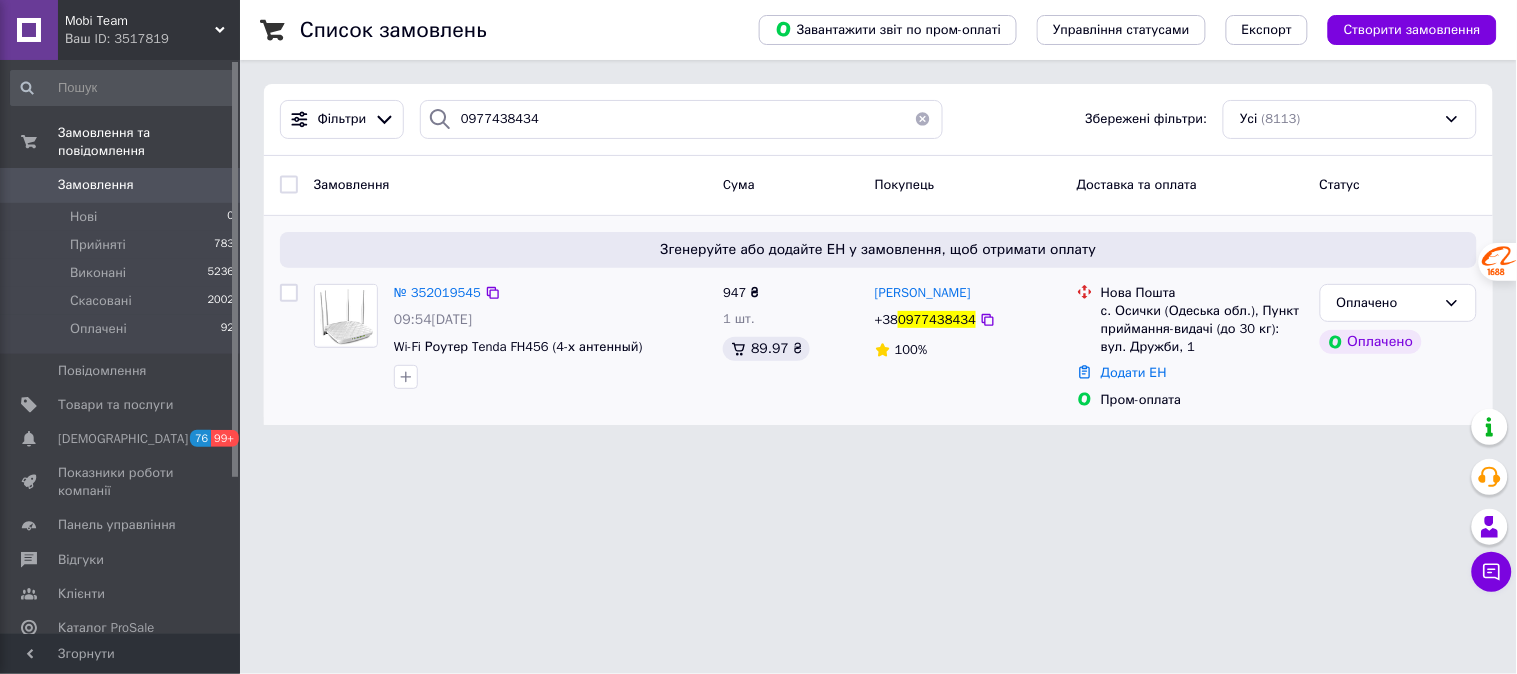 click at bounding box center (346, 315) 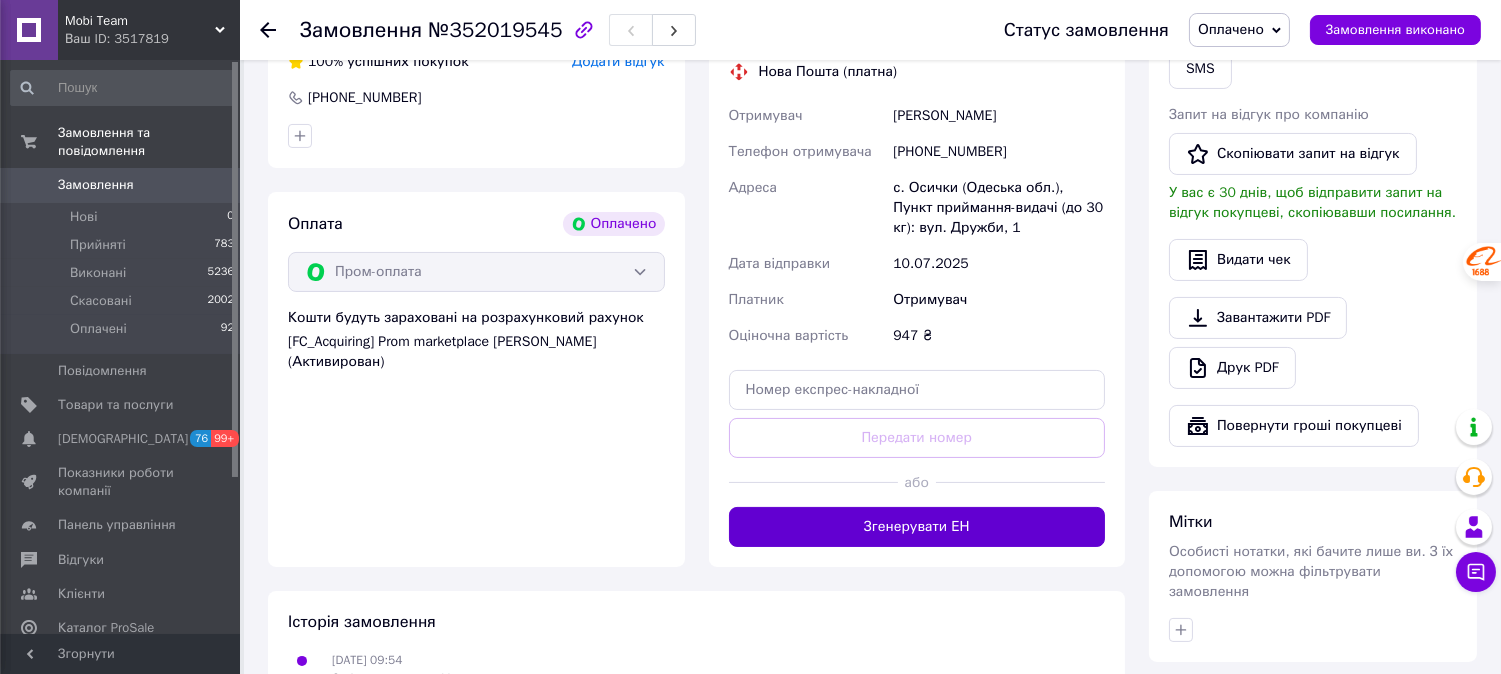 scroll, scrollTop: 666, scrollLeft: 0, axis: vertical 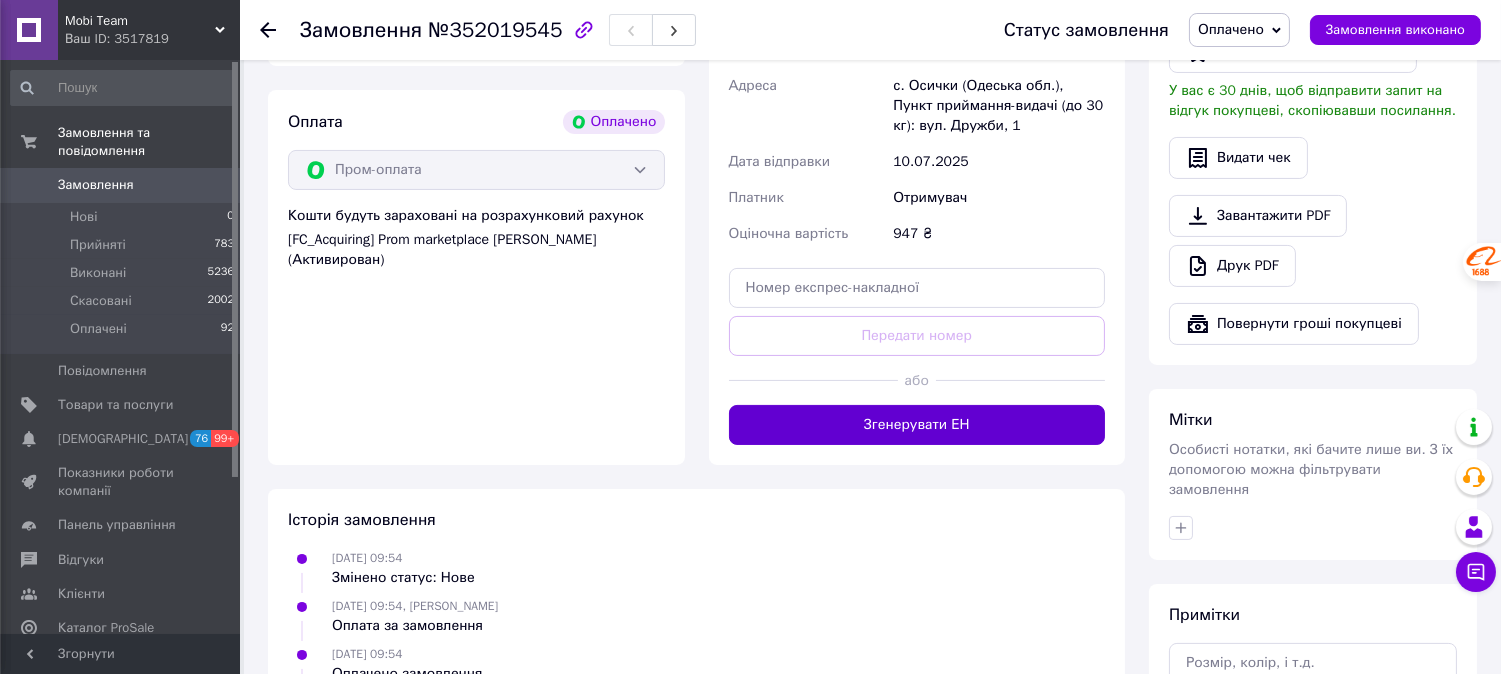 click on "Згенерувати ЕН" at bounding box center [917, 425] 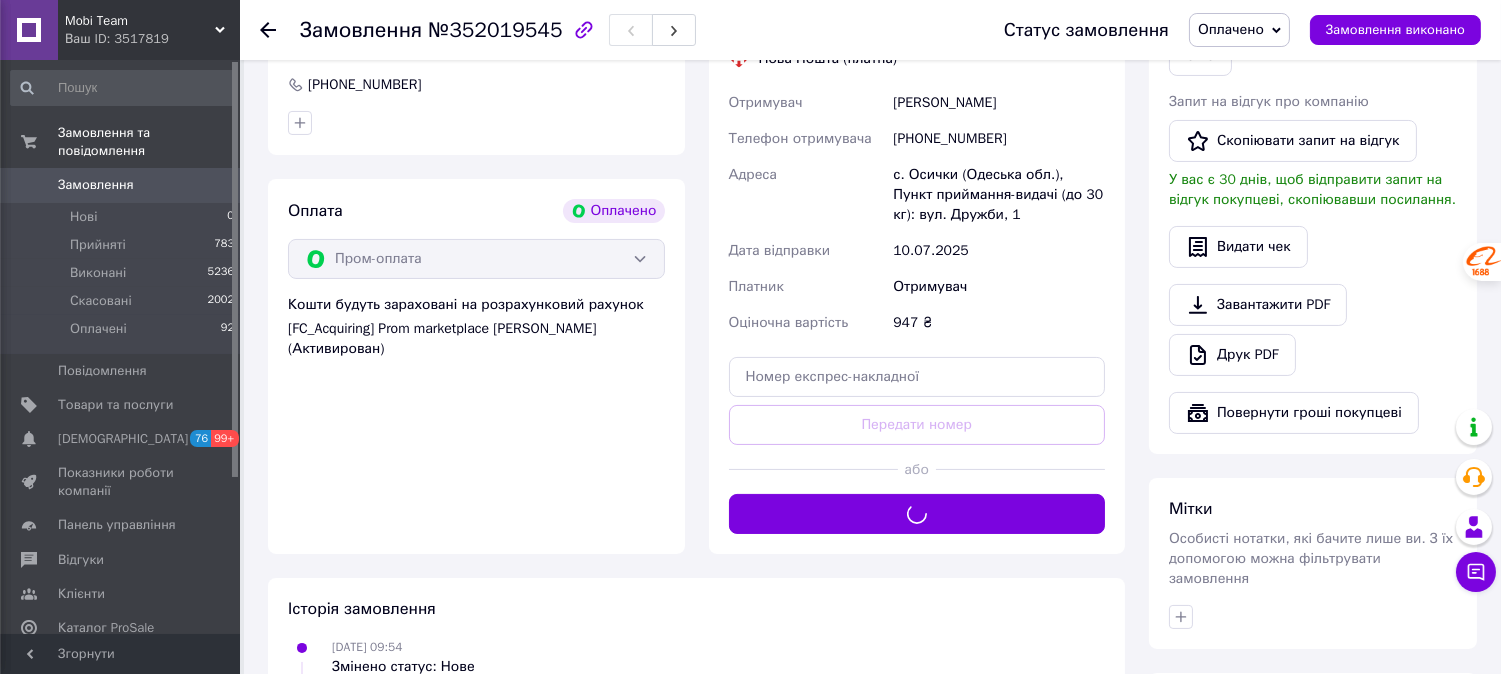 scroll, scrollTop: 444, scrollLeft: 0, axis: vertical 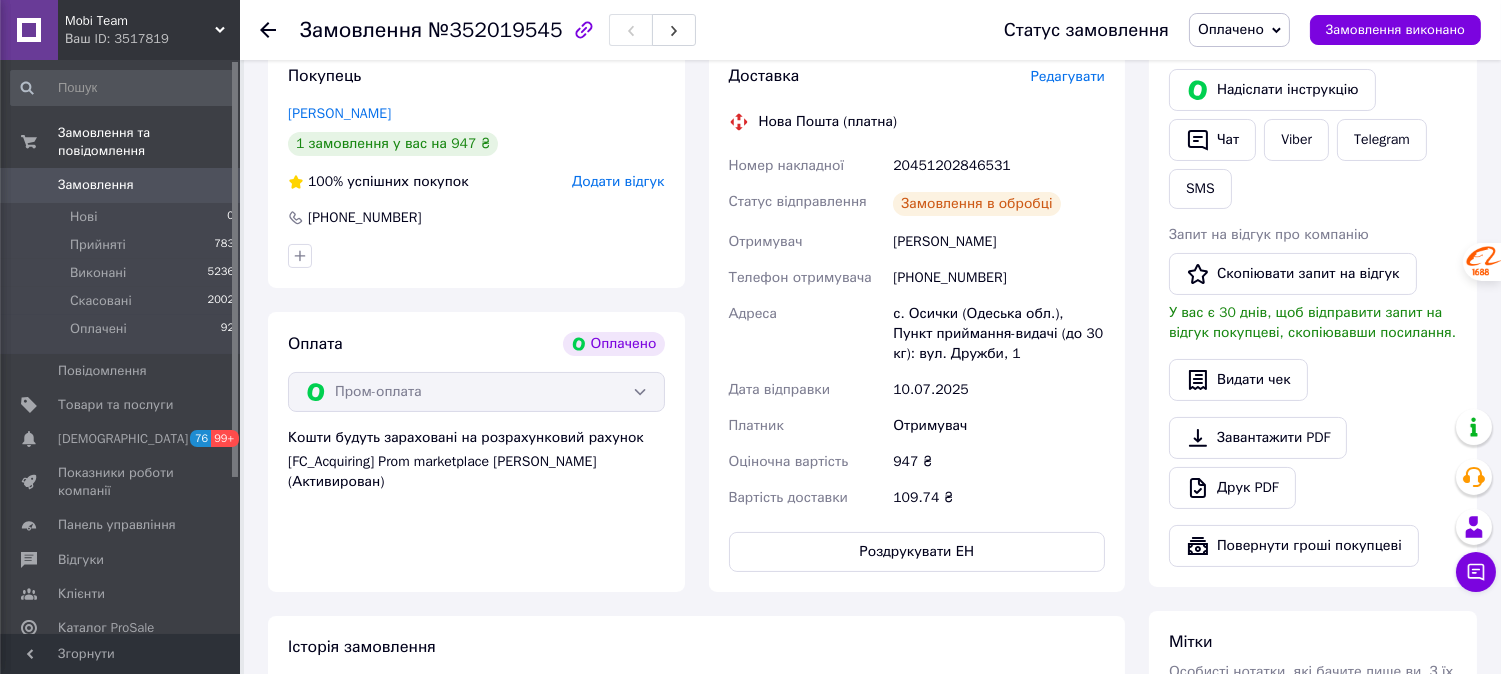 click on "20451202846531" at bounding box center (999, 166) 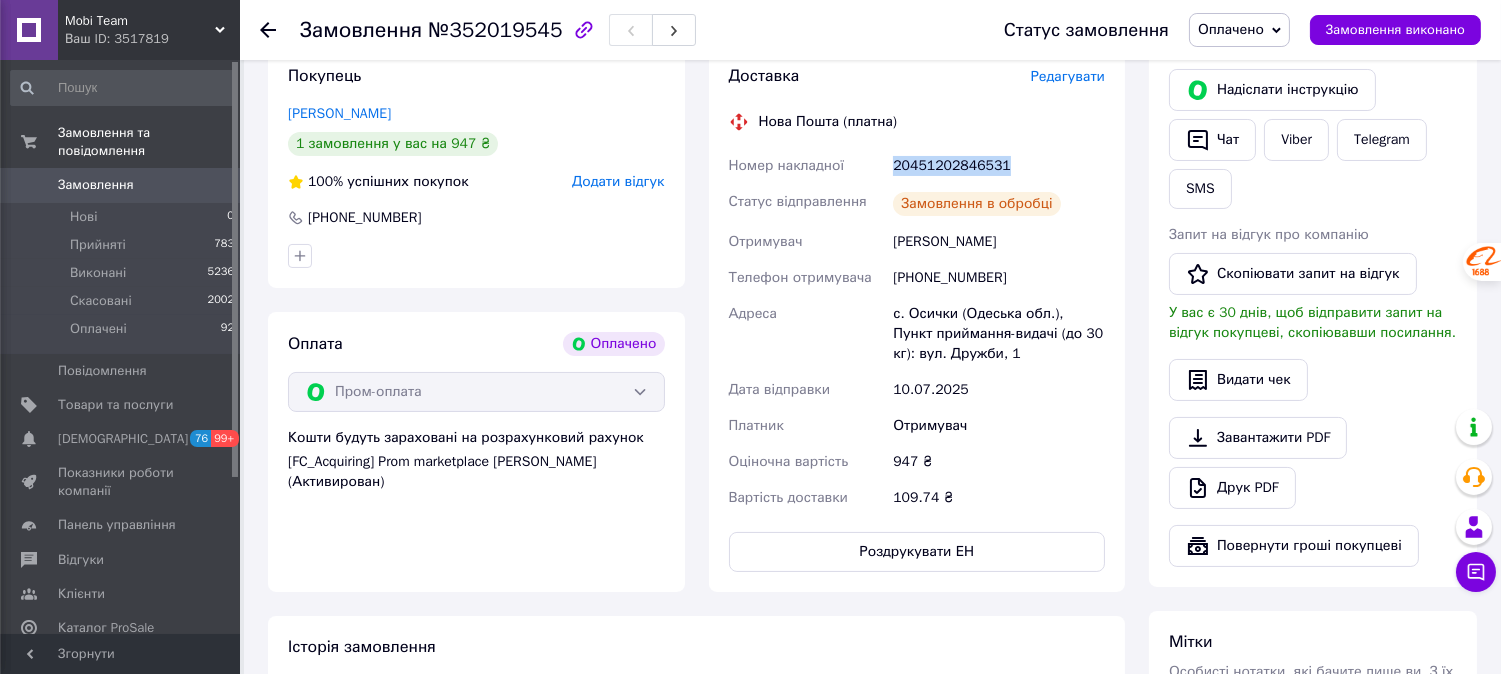click on "20451202846531" at bounding box center (999, 166) 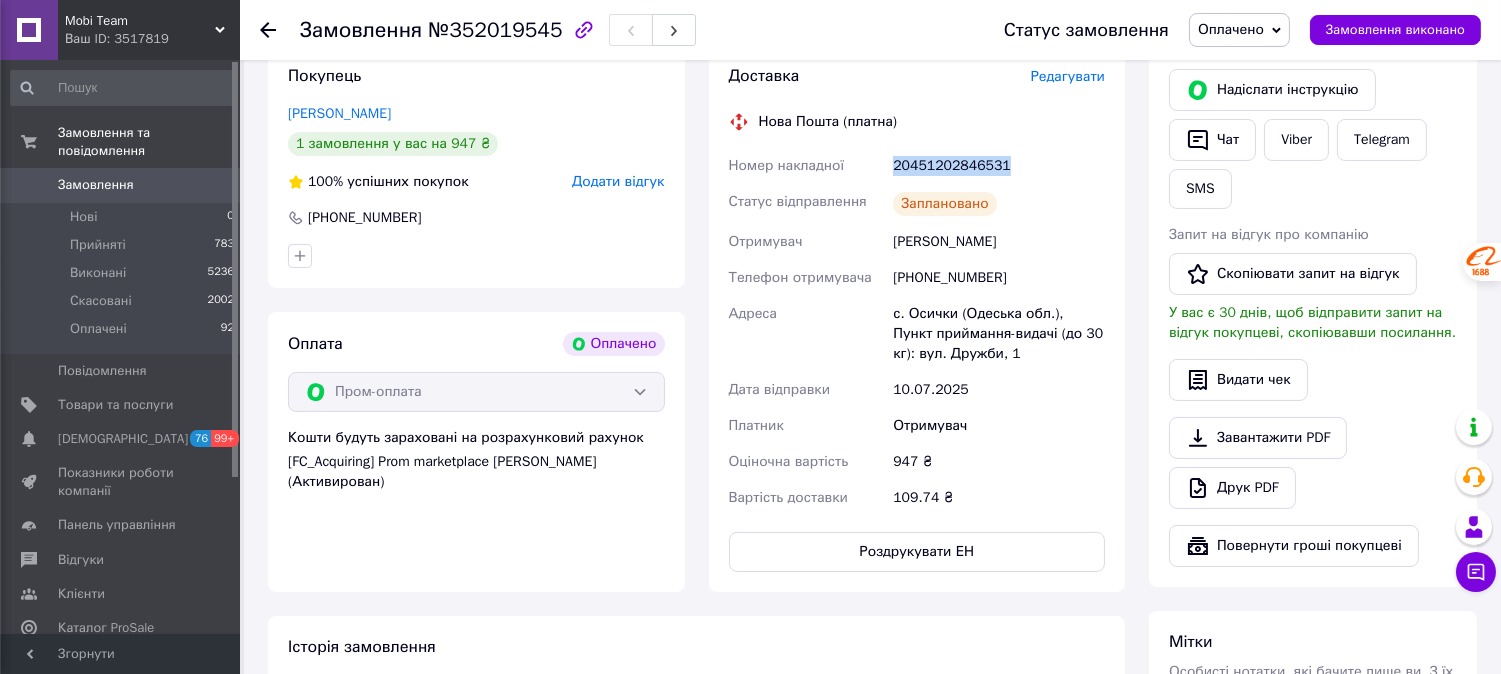 copy on "20451202846531" 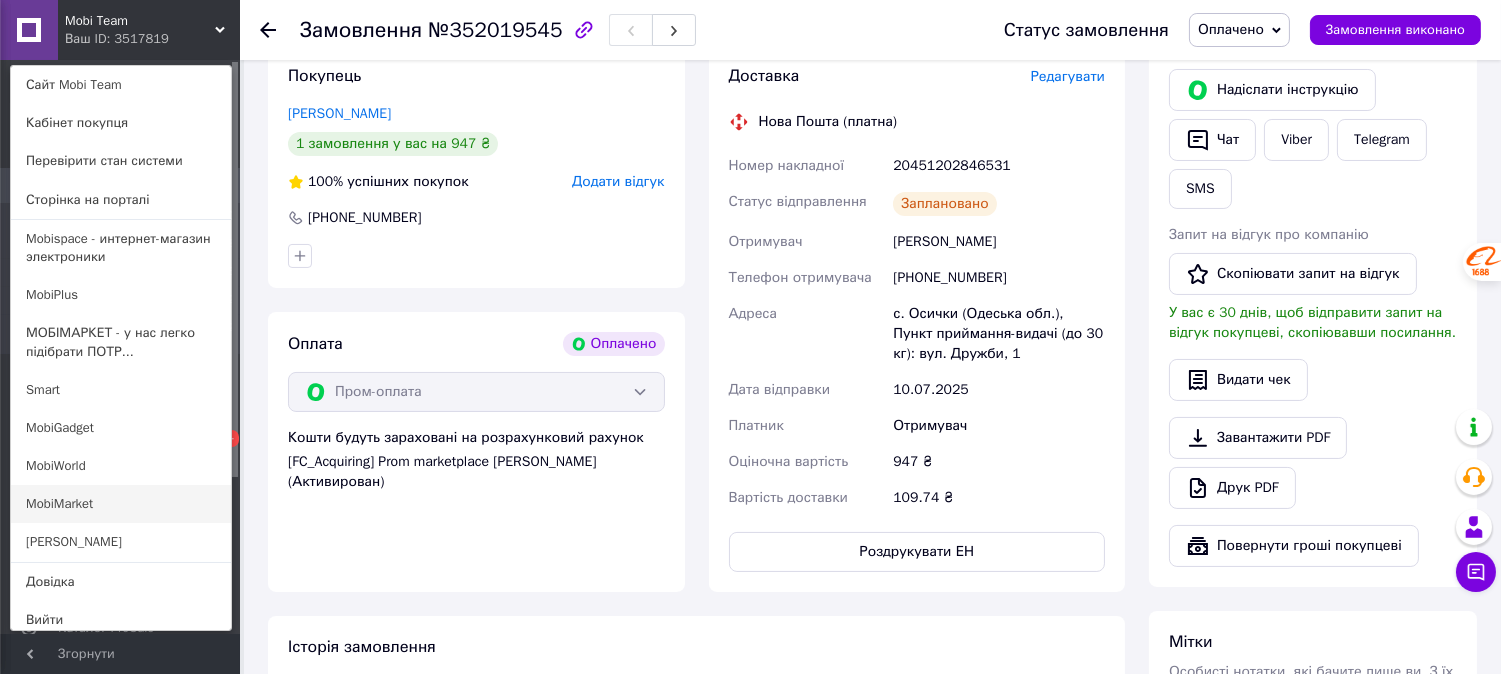 click on "MobiMarket" at bounding box center (121, 504) 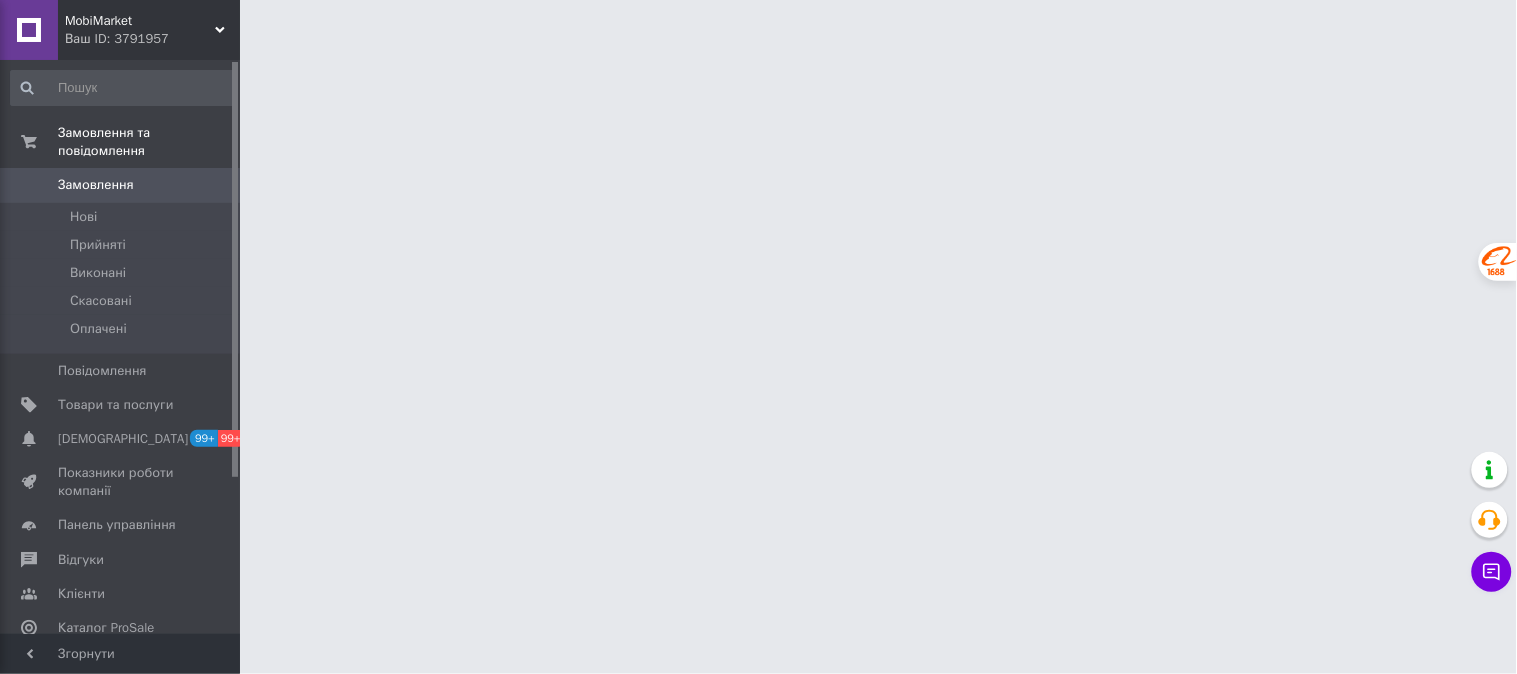 scroll, scrollTop: 0, scrollLeft: 0, axis: both 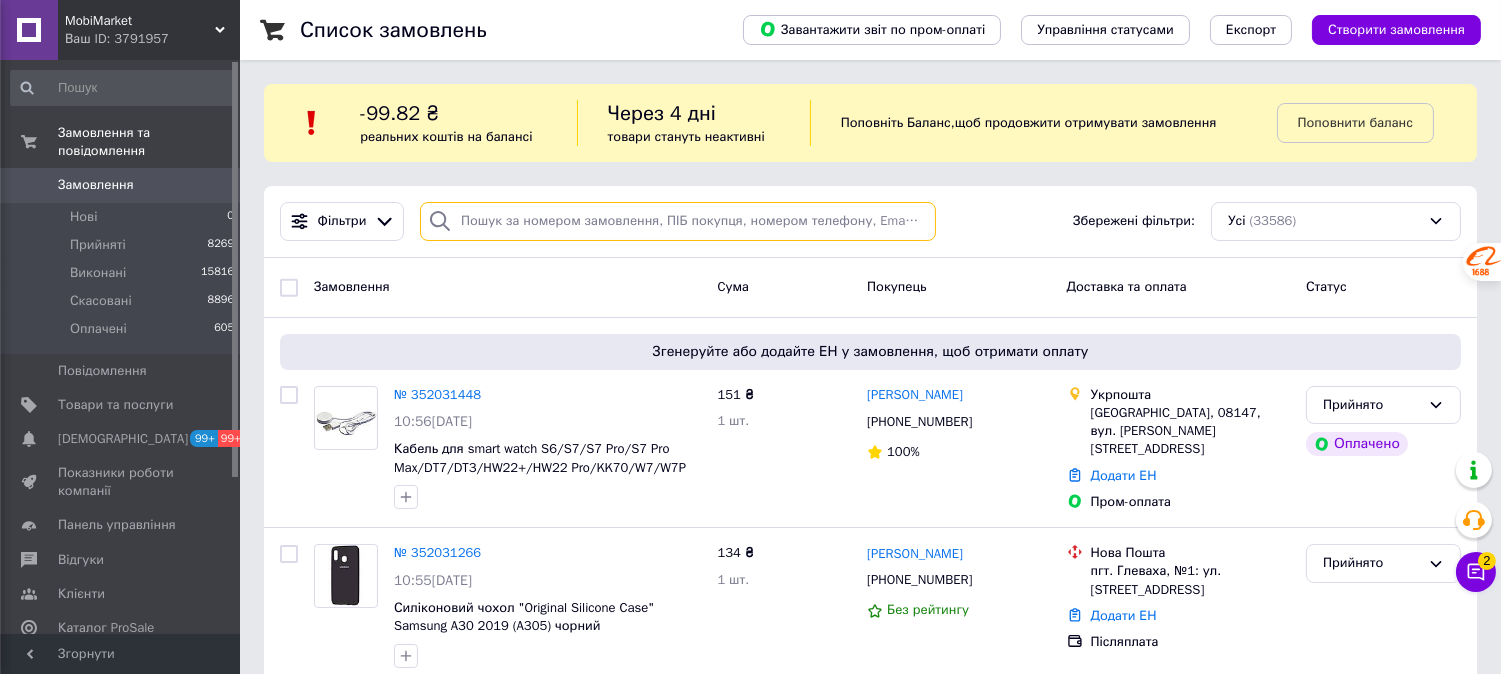 click at bounding box center [678, 221] 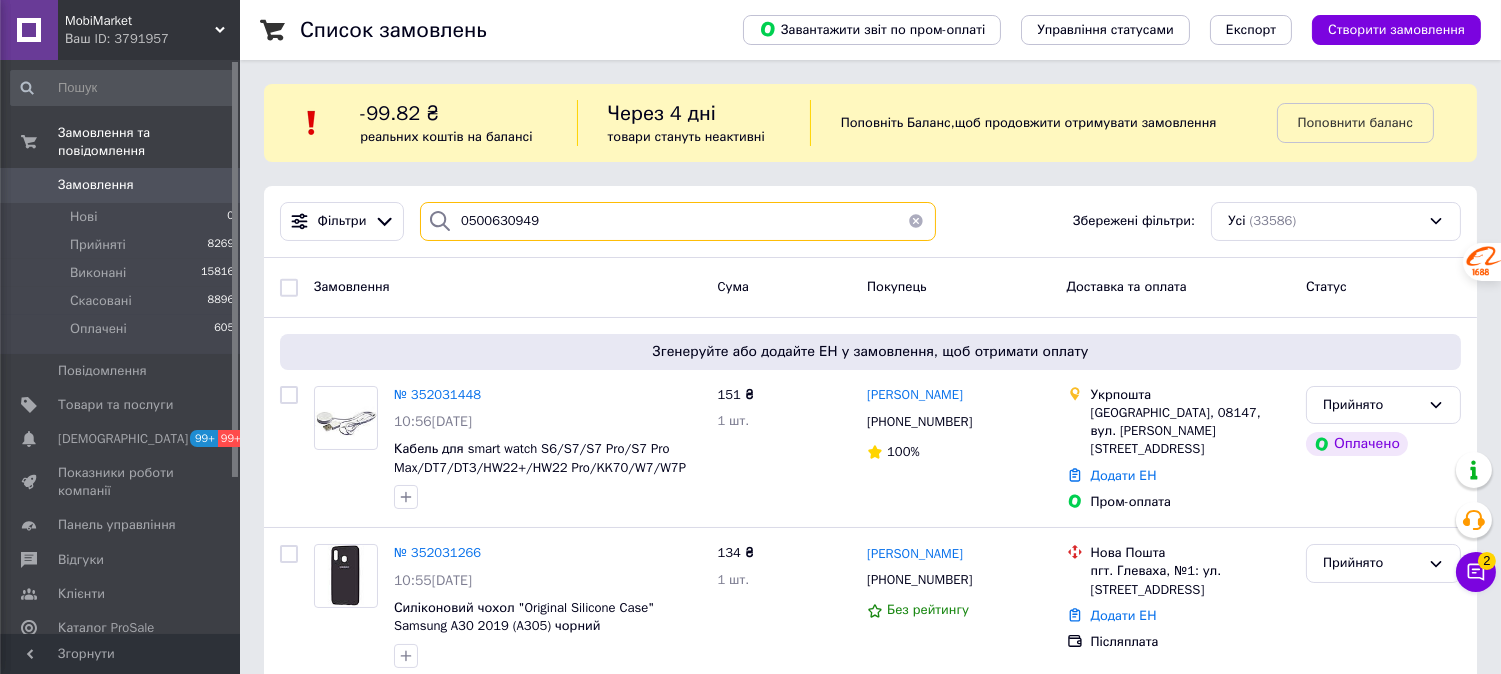 type on "0500630949" 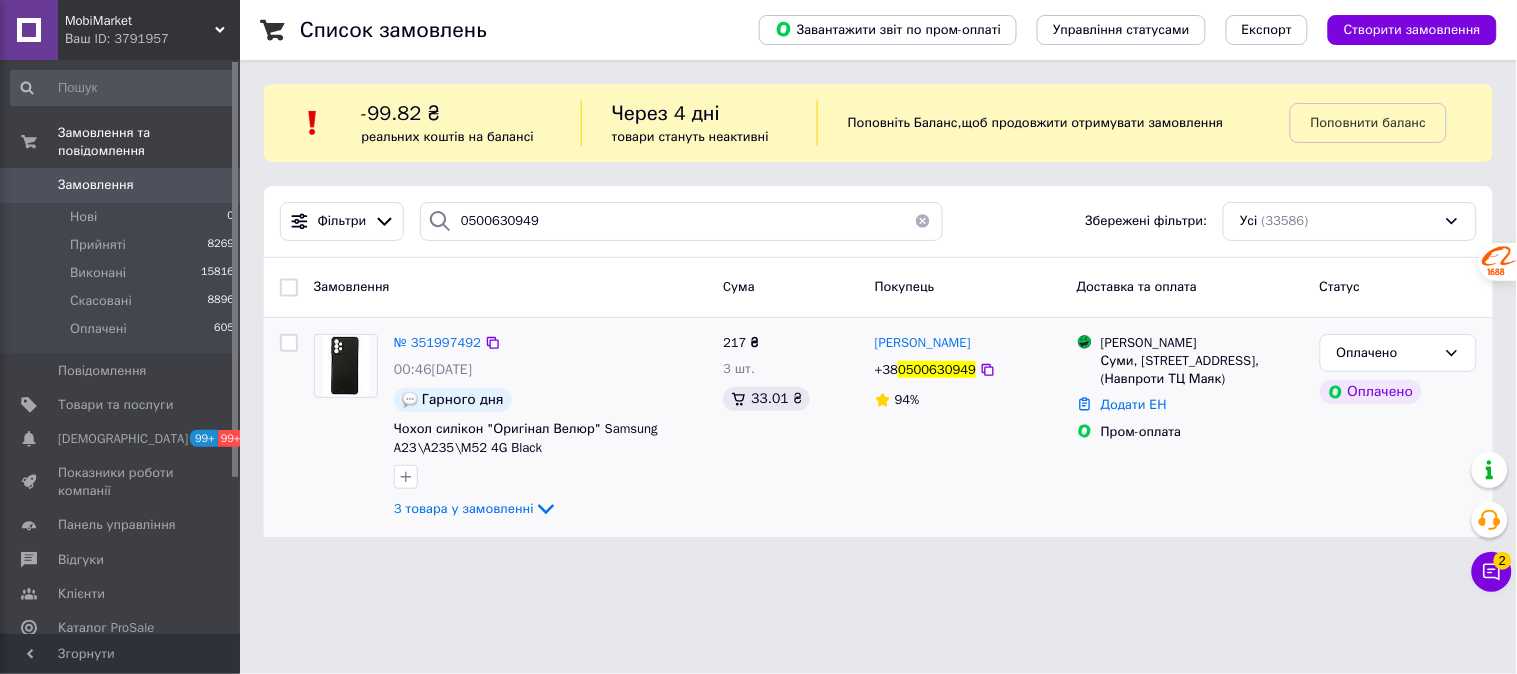 click at bounding box center (346, 366) 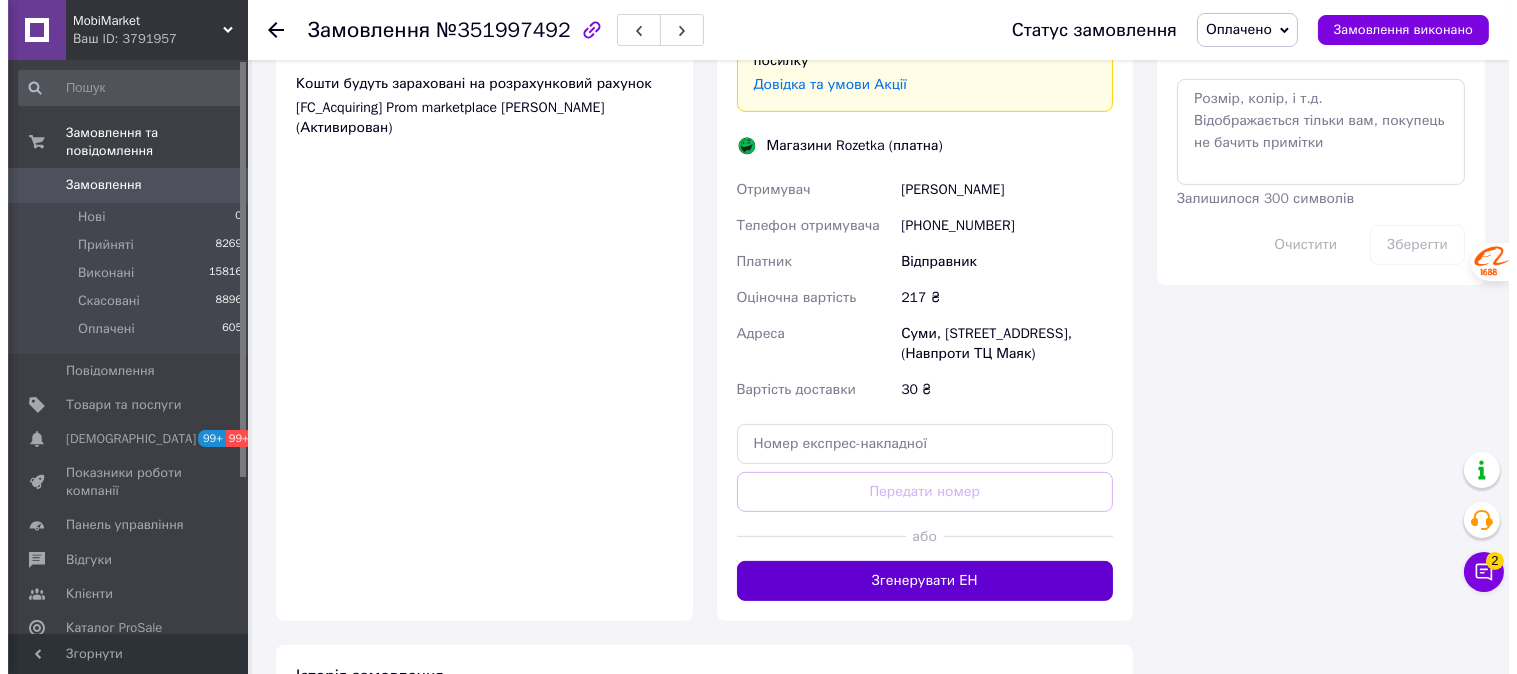 scroll, scrollTop: 1333, scrollLeft: 0, axis: vertical 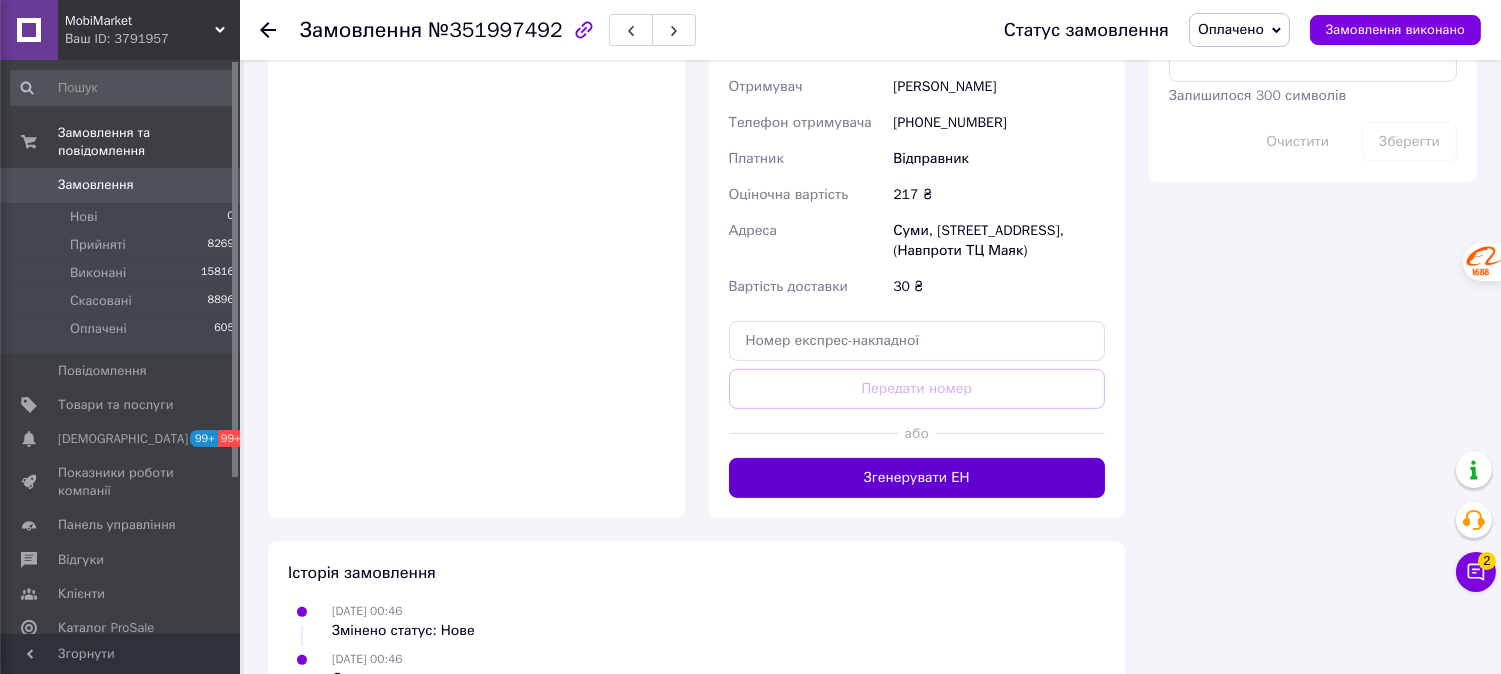 click on "Згенерувати ЕН" at bounding box center (917, 478) 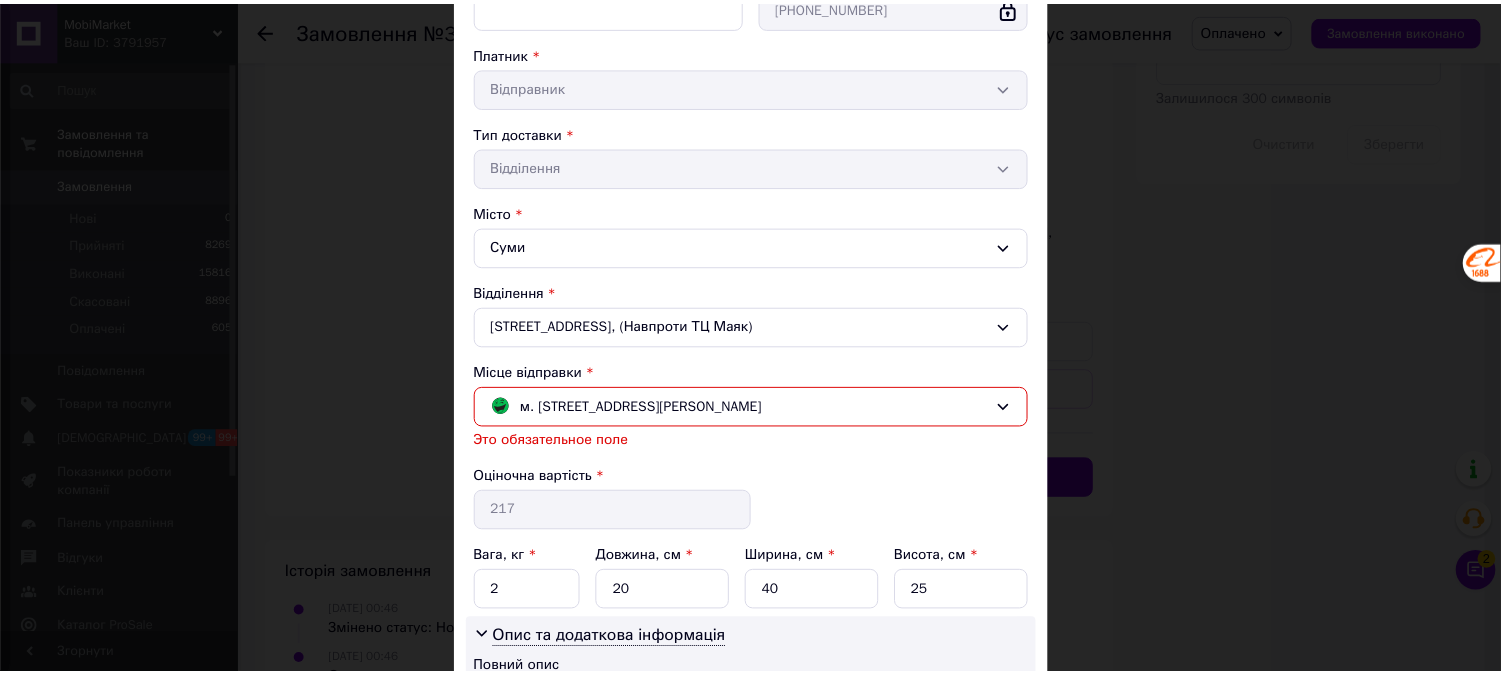 scroll, scrollTop: 555, scrollLeft: 0, axis: vertical 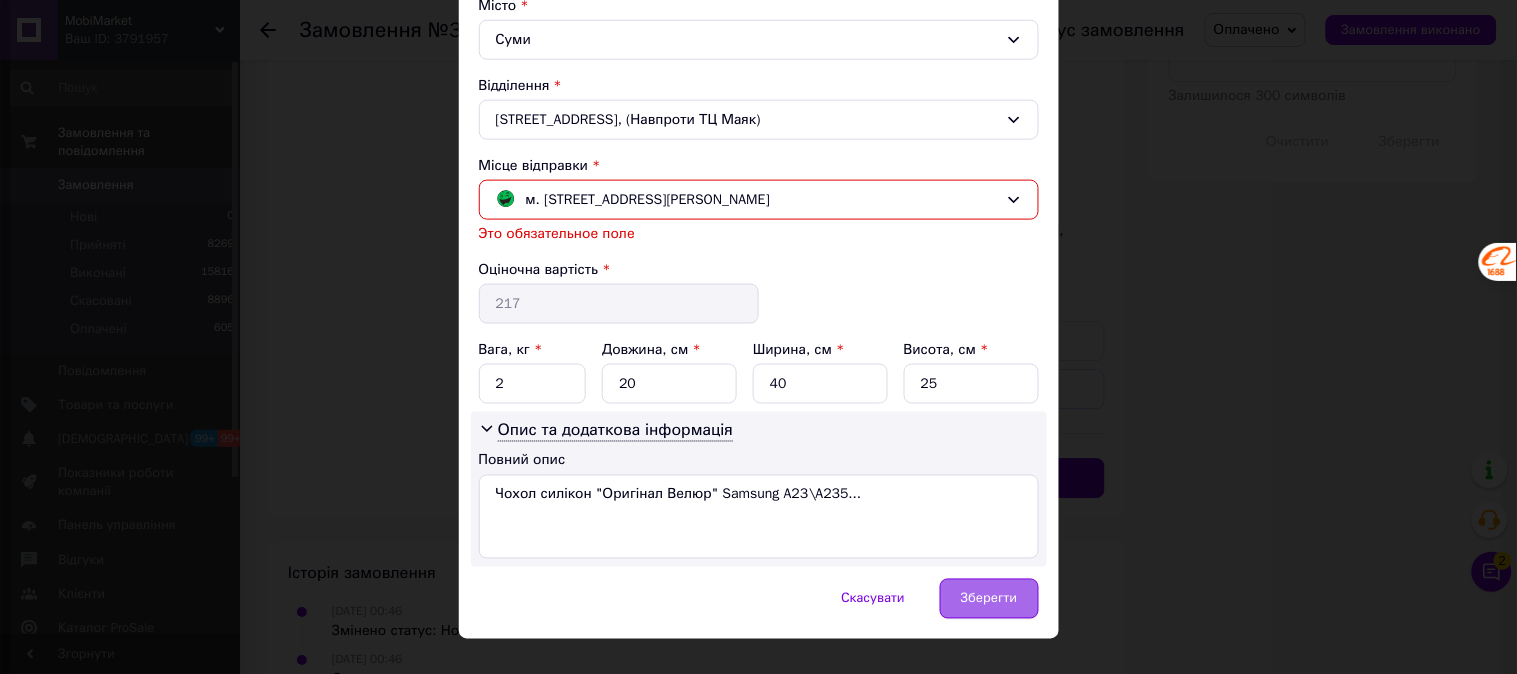 click on "Зберегти" at bounding box center [989, 599] 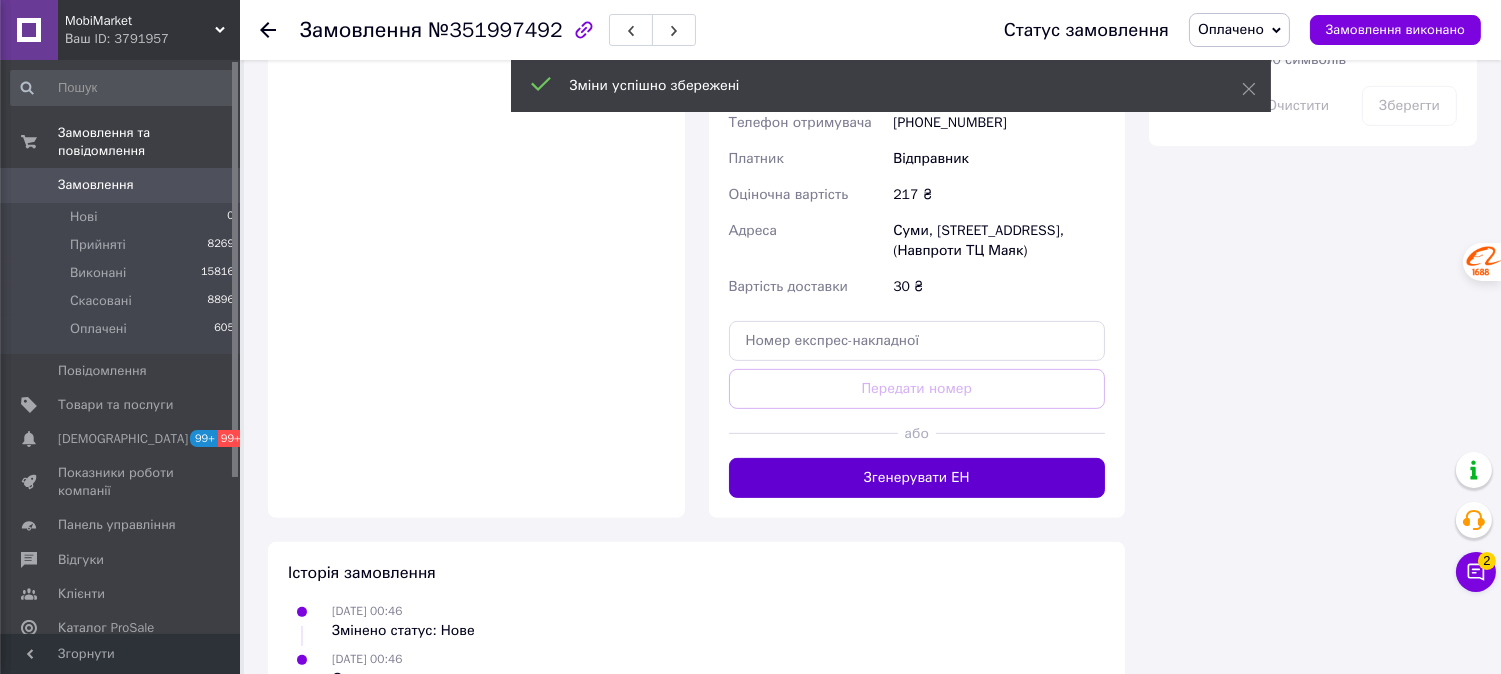 click on "Згенерувати ЕН" at bounding box center (917, 478) 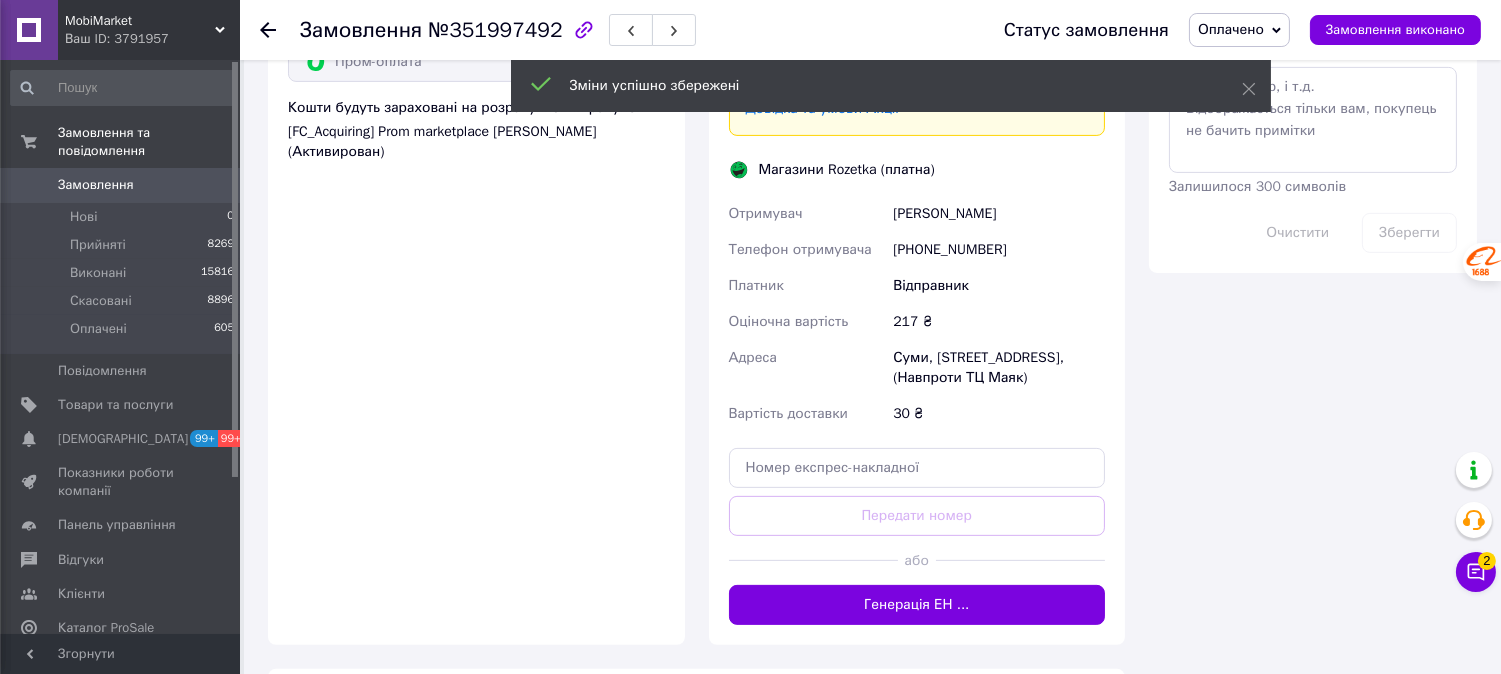 scroll, scrollTop: 1111, scrollLeft: 0, axis: vertical 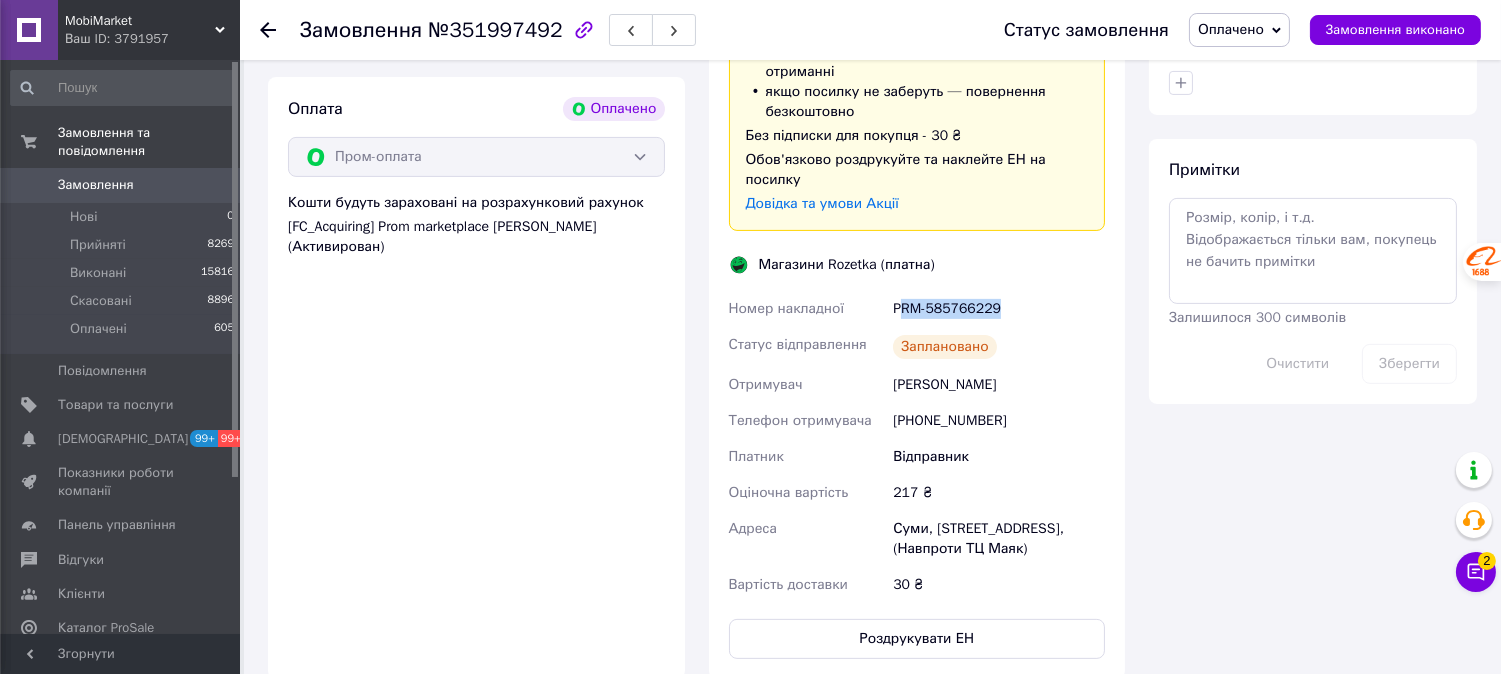 drag, startPoint x: 897, startPoint y: 284, endPoint x: 1017, endPoint y: 293, distance: 120.33703 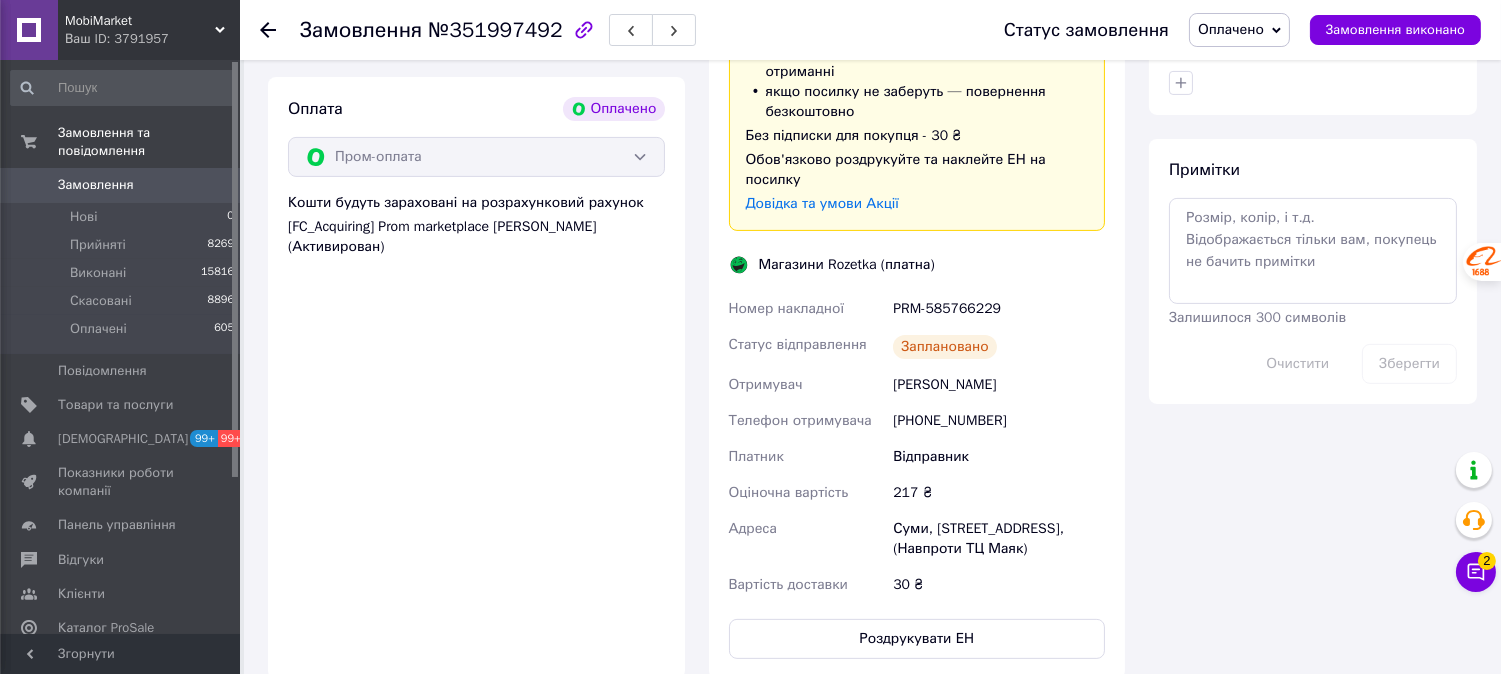 click on "PRM-585766229" at bounding box center (999, 309) 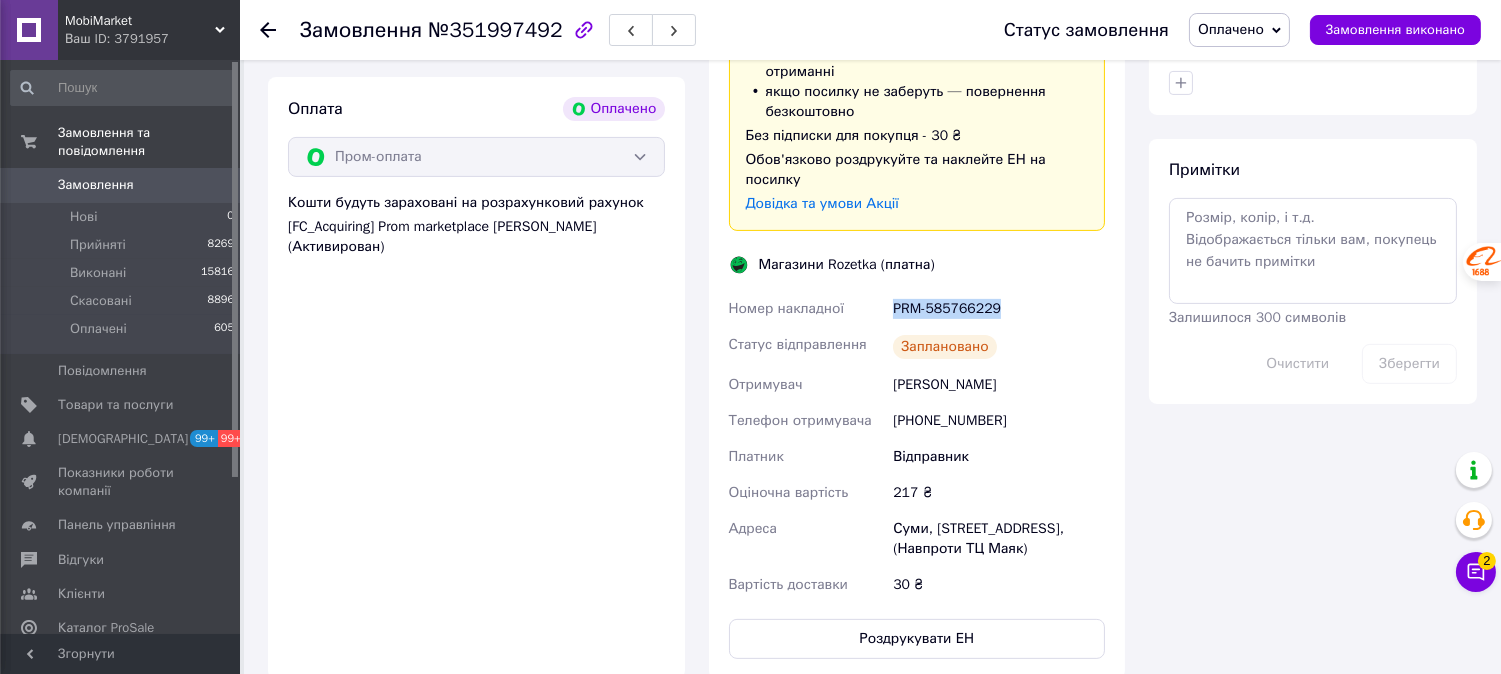 drag, startPoint x: 894, startPoint y: 287, endPoint x: 1062, endPoint y: 298, distance: 168.35974 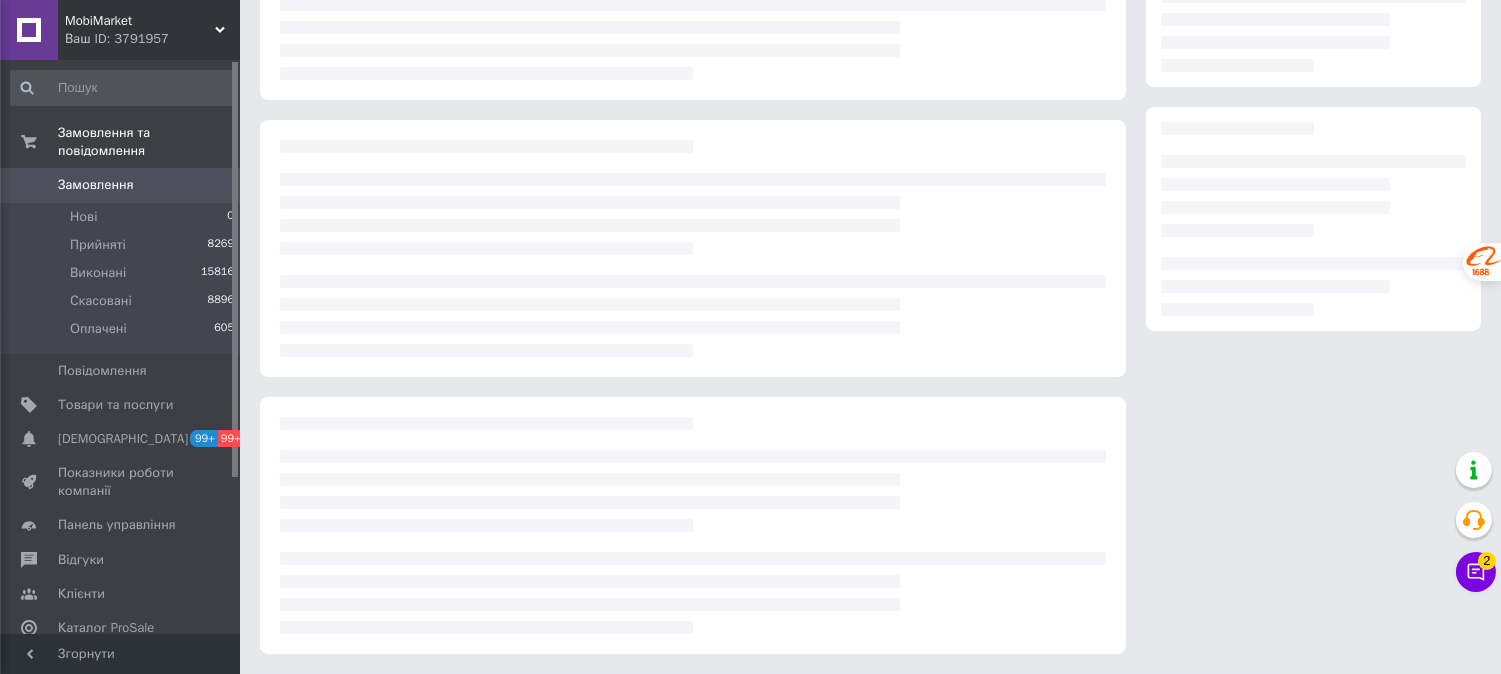 scroll, scrollTop: 240, scrollLeft: 0, axis: vertical 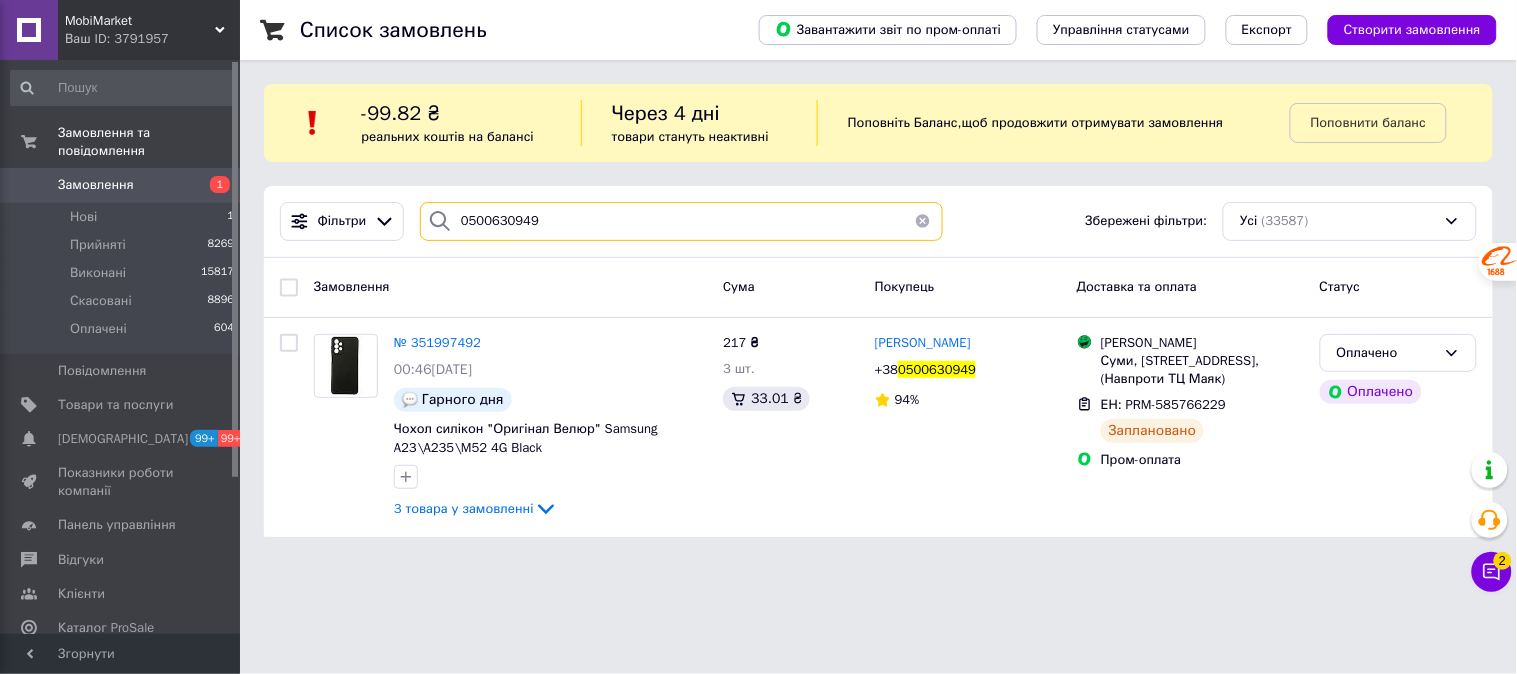 drag, startPoint x: 560, startPoint y: 214, endPoint x: 410, endPoint y: 218, distance: 150.05333 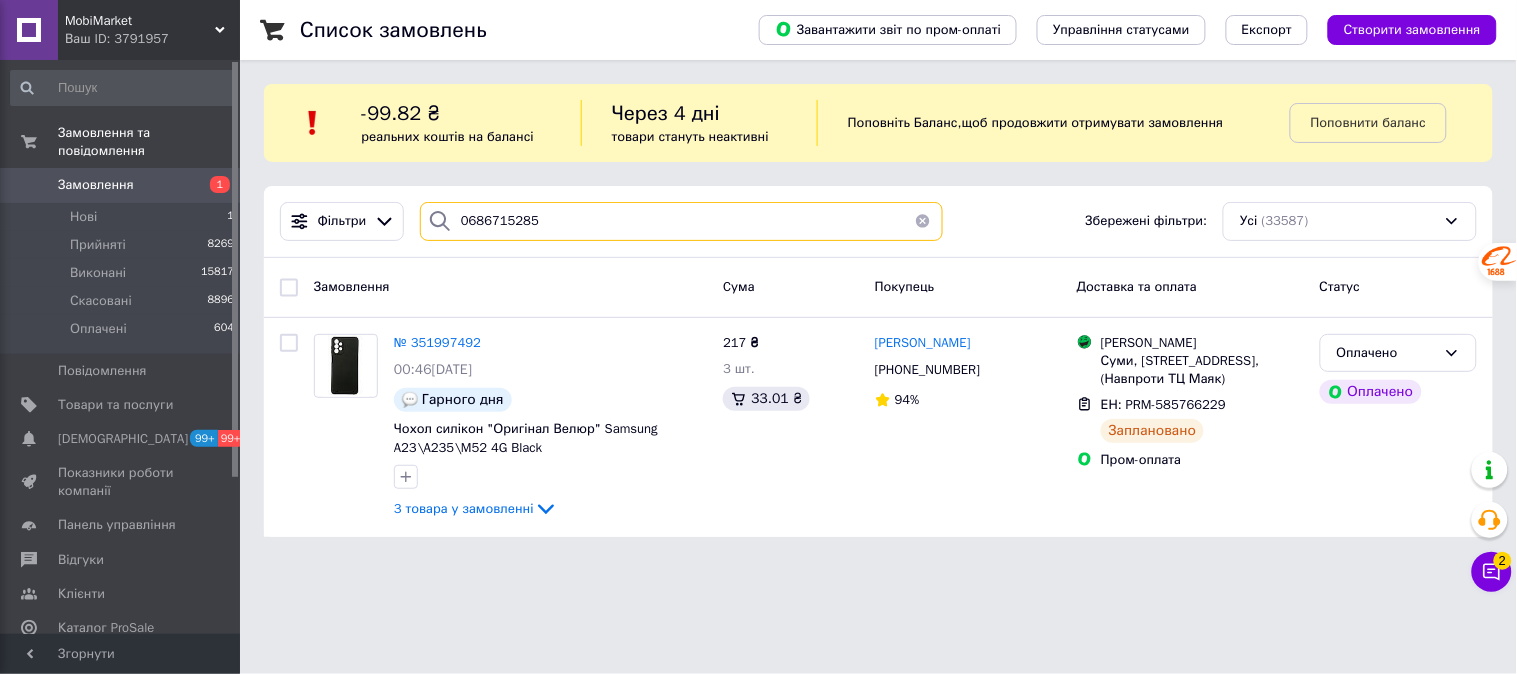 type on "0686715285" 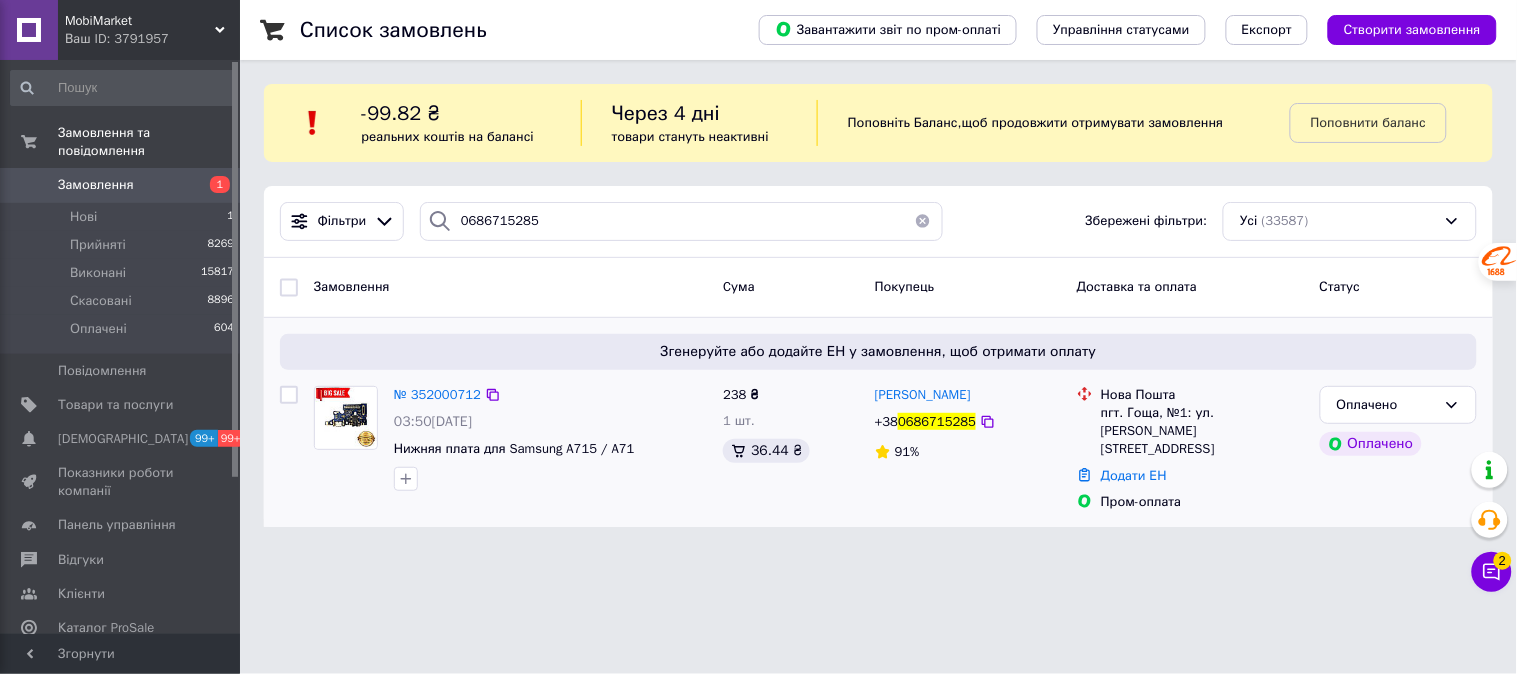 click at bounding box center (346, 418) 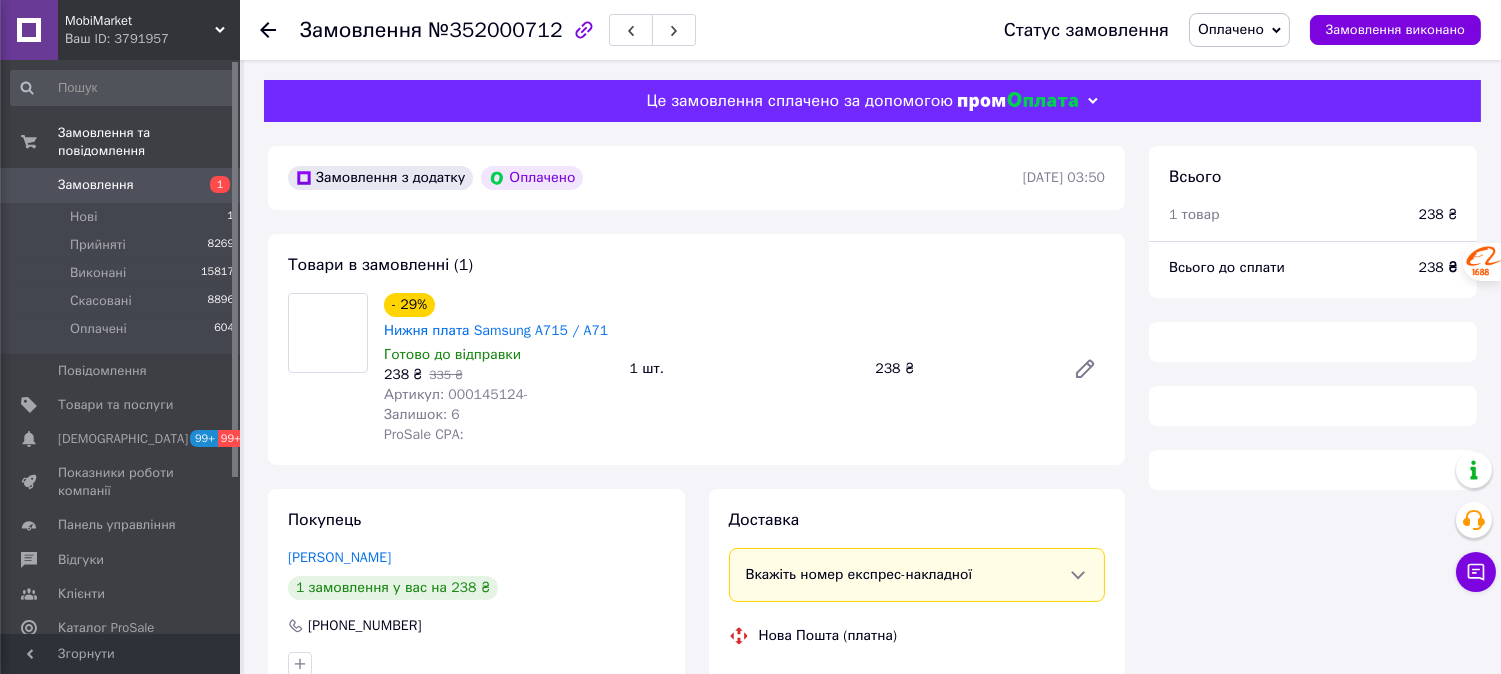 scroll, scrollTop: 0, scrollLeft: 0, axis: both 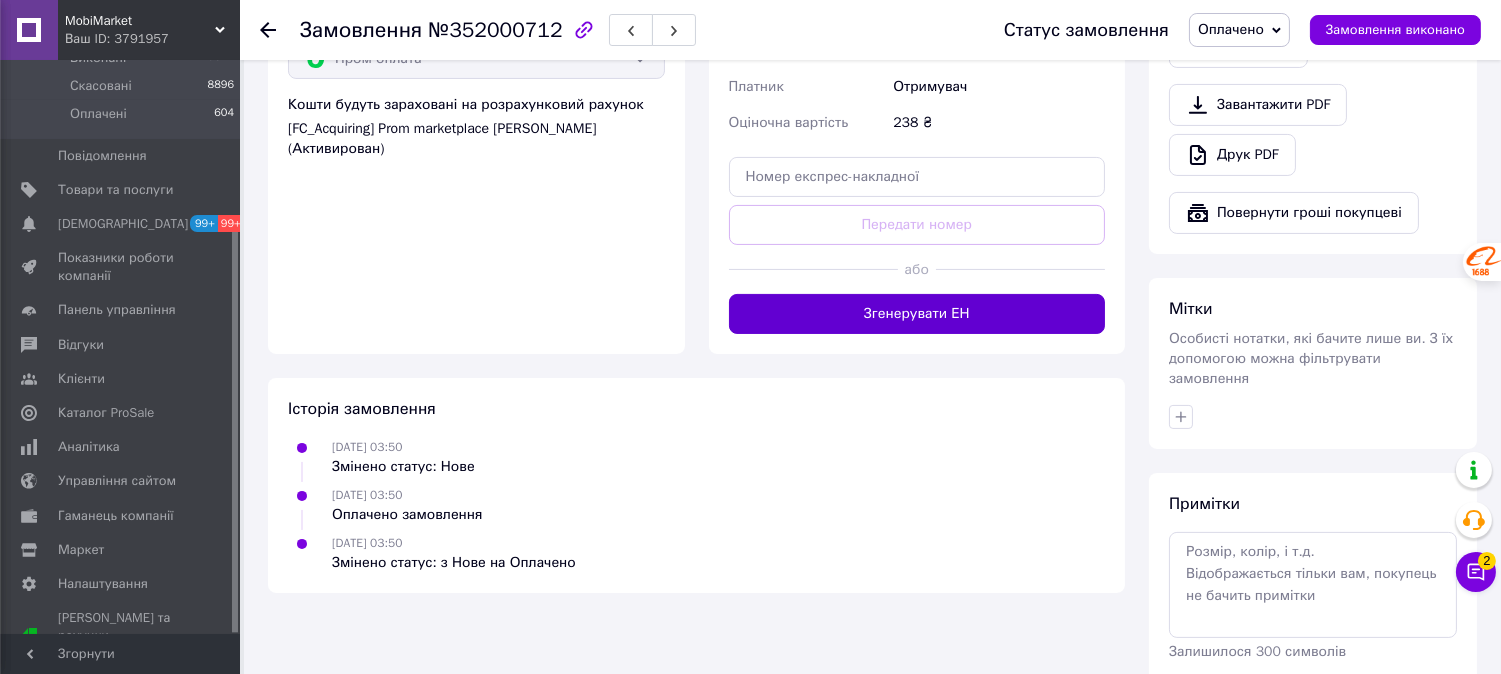 click on "Згенерувати ЕН" at bounding box center (917, 314) 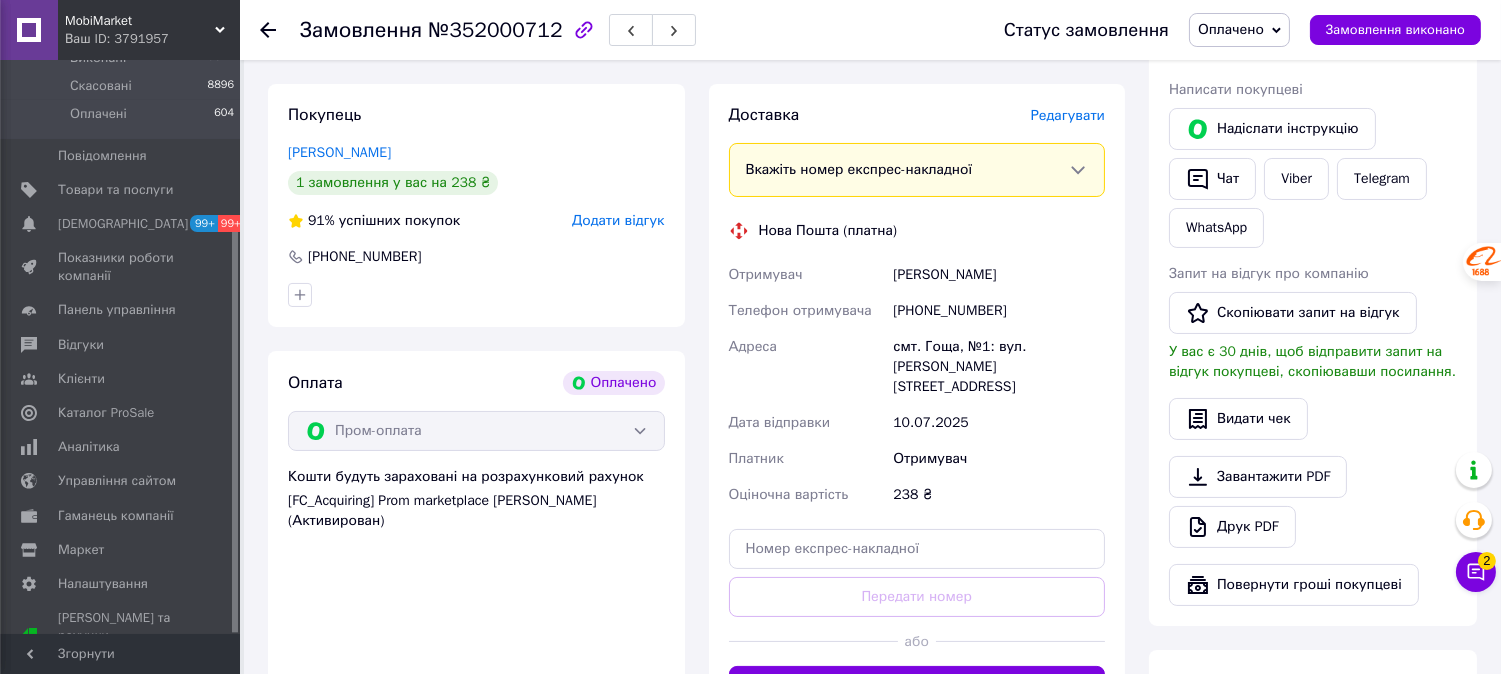scroll, scrollTop: 402, scrollLeft: 0, axis: vertical 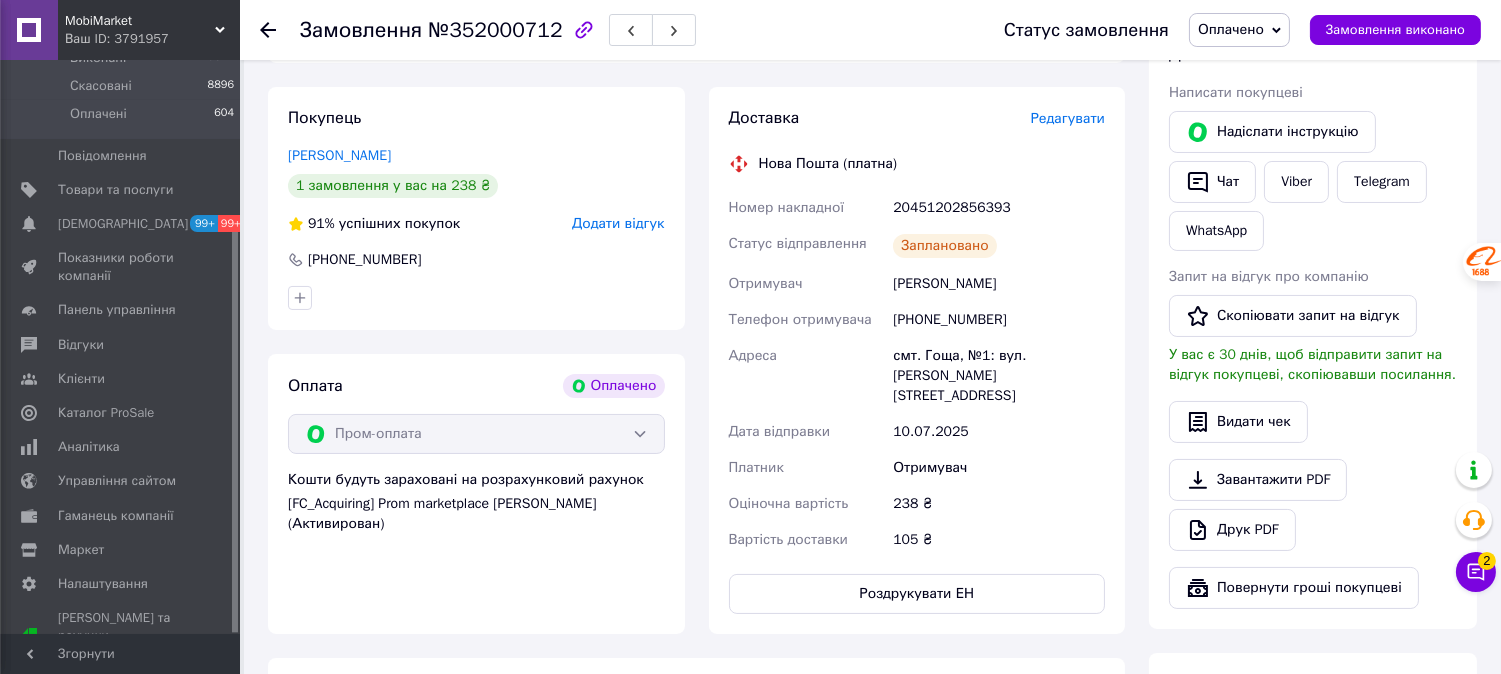 click on "20451202856393" at bounding box center (999, 208) 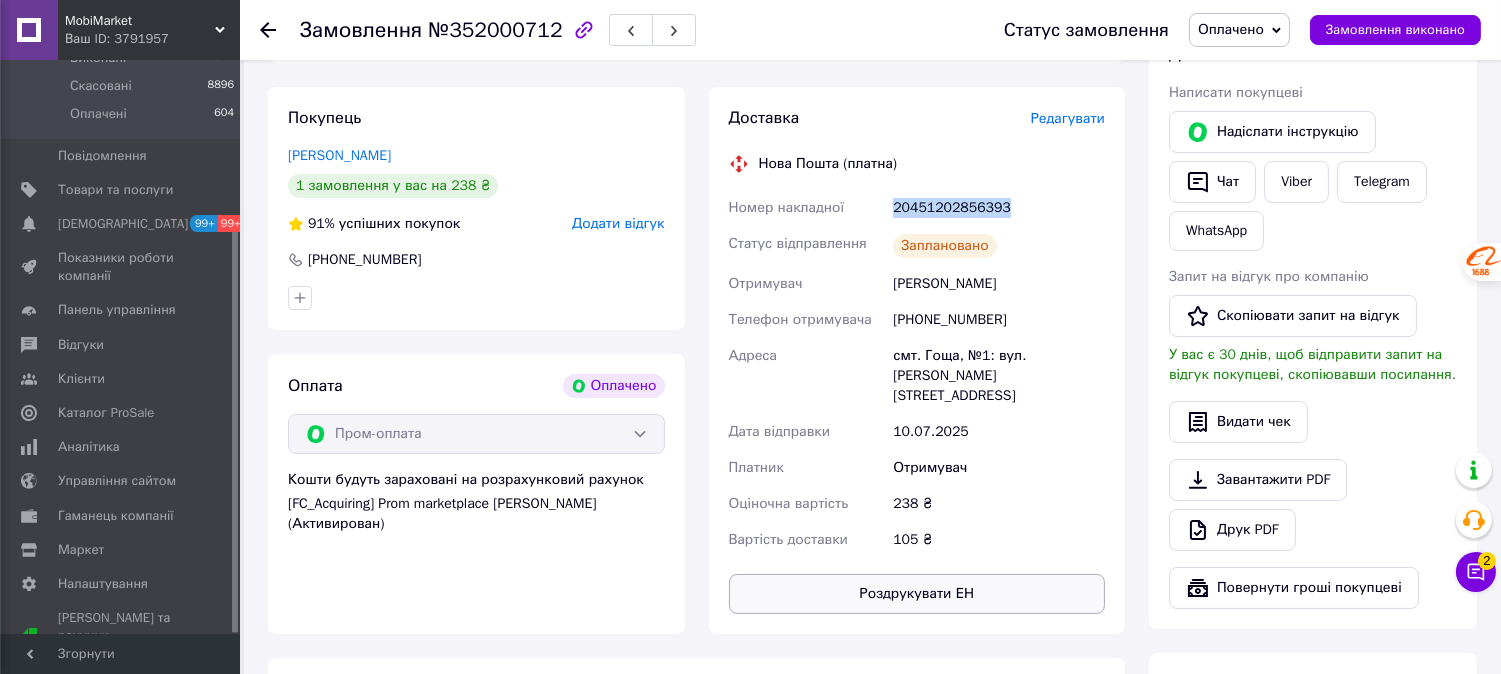 copy on "20451202856393" 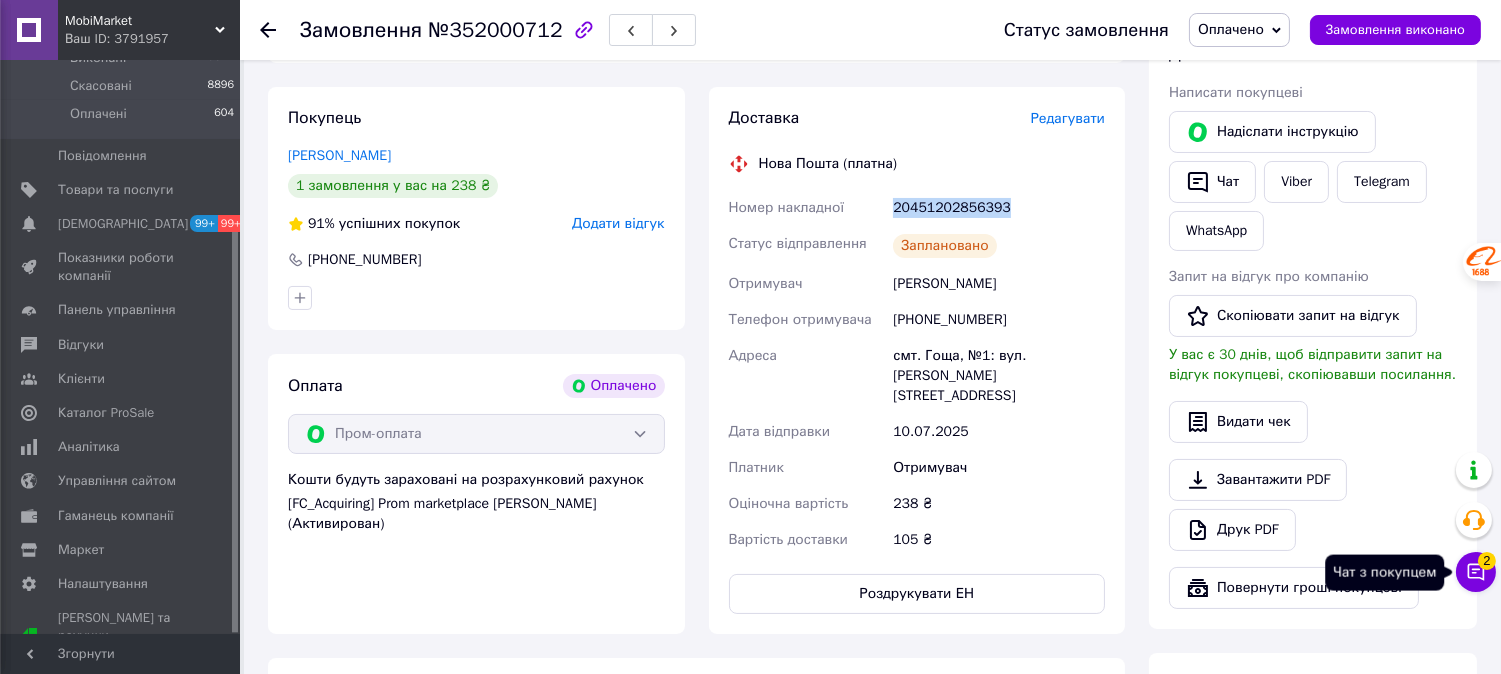 click 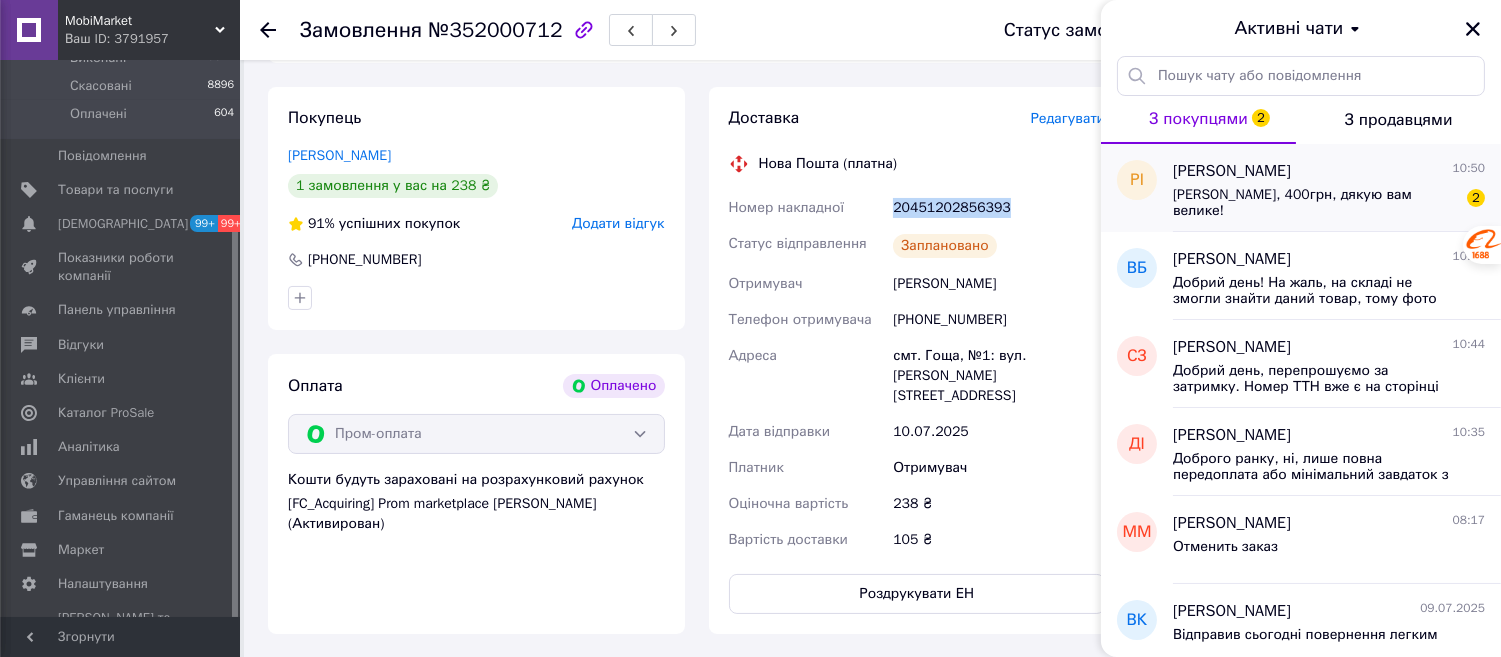 click on "Пономар, 400грн, дякую вам велике!" at bounding box center (1315, 203) 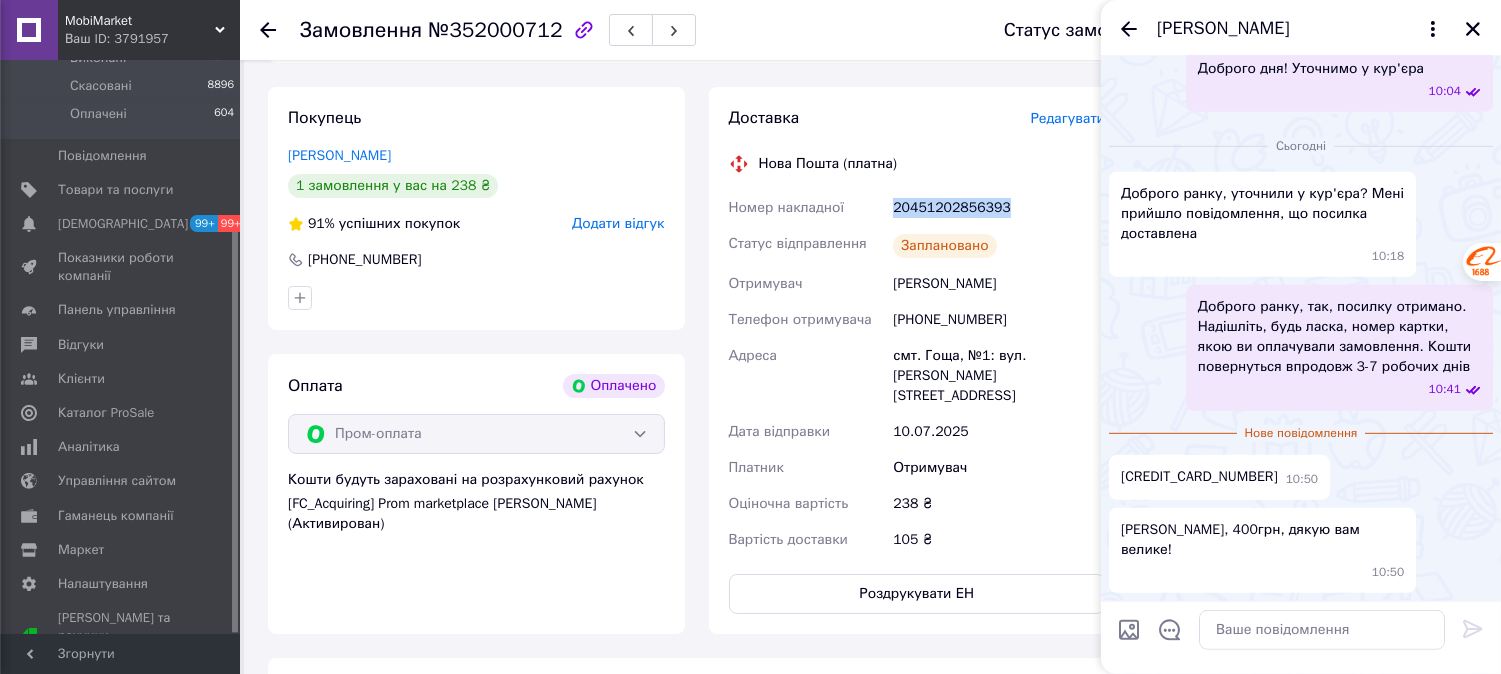scroll, scrollTop: 3084, scrollLeft: 0, axis: vertical 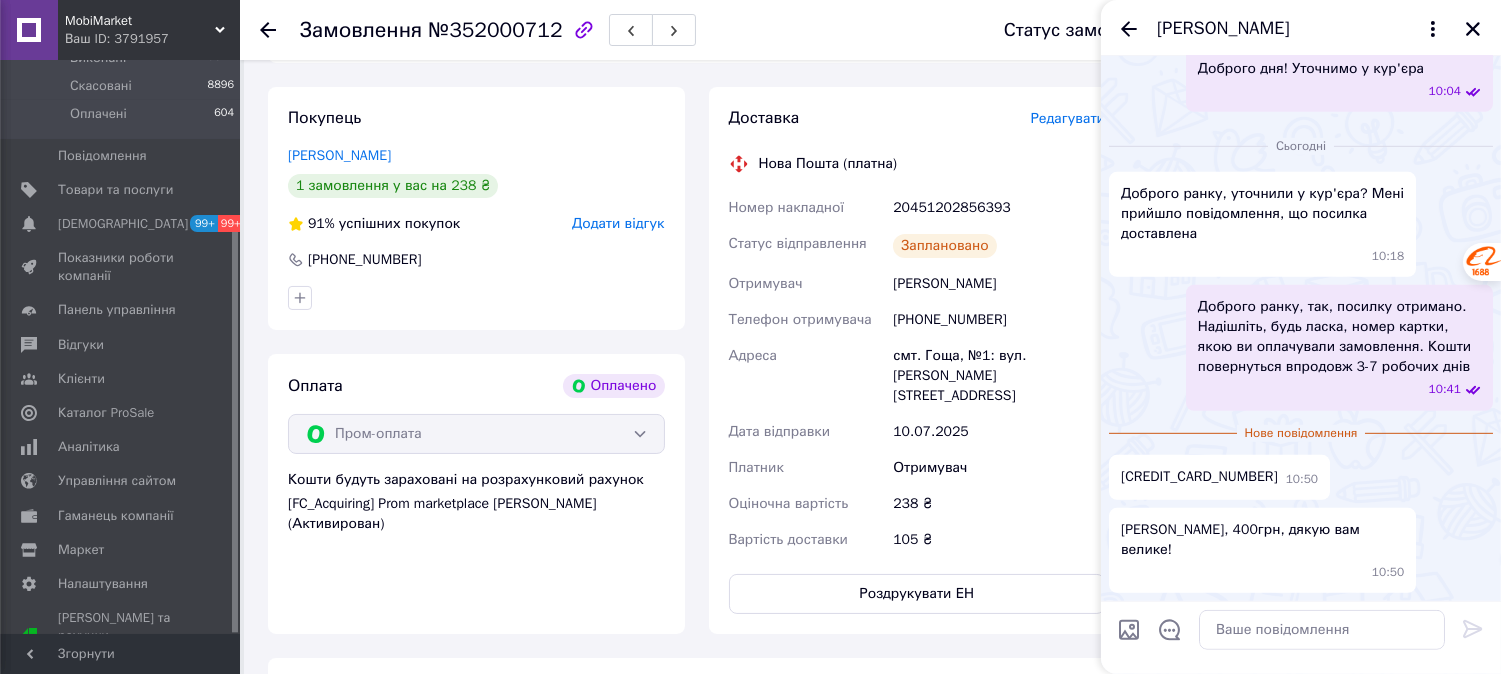 click on "MobiMarket" at bounding box center (140, 21) 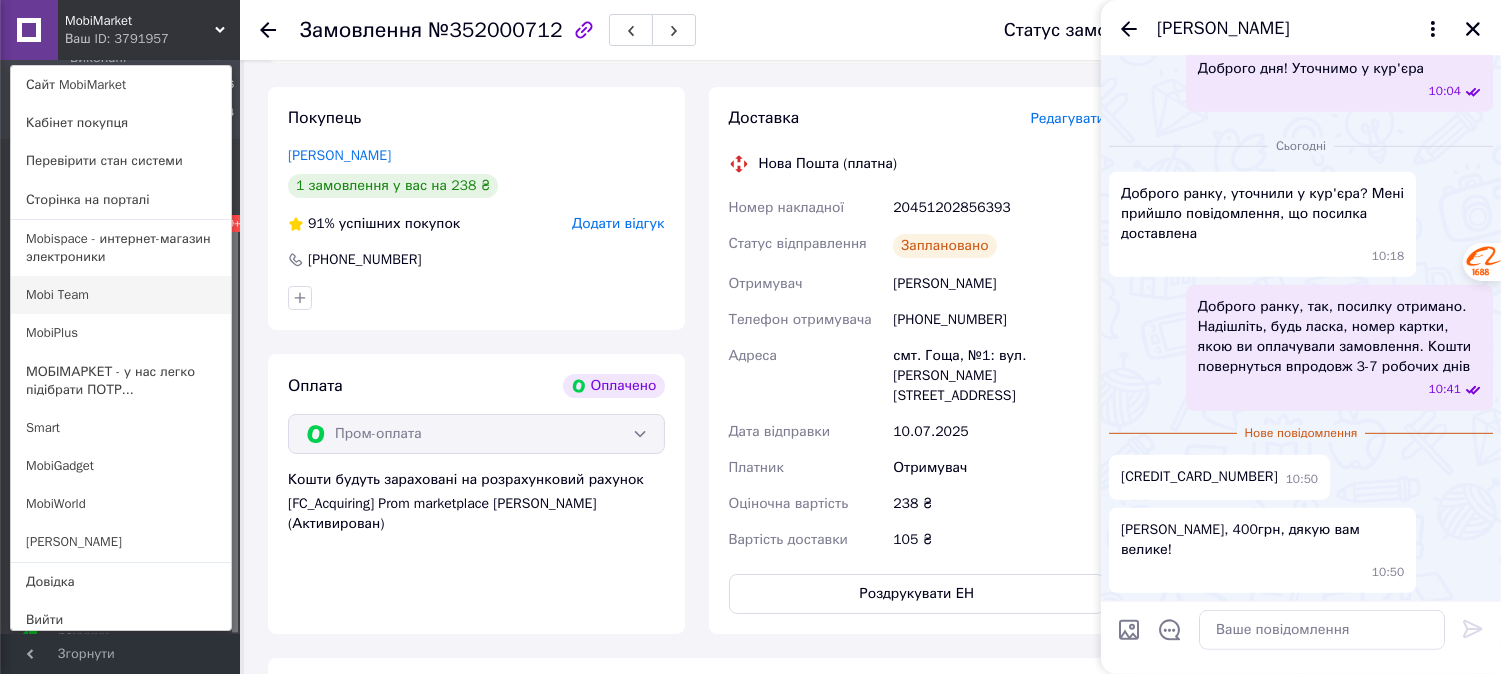 click on "Mobi Team" at bounding box center (121, 295) 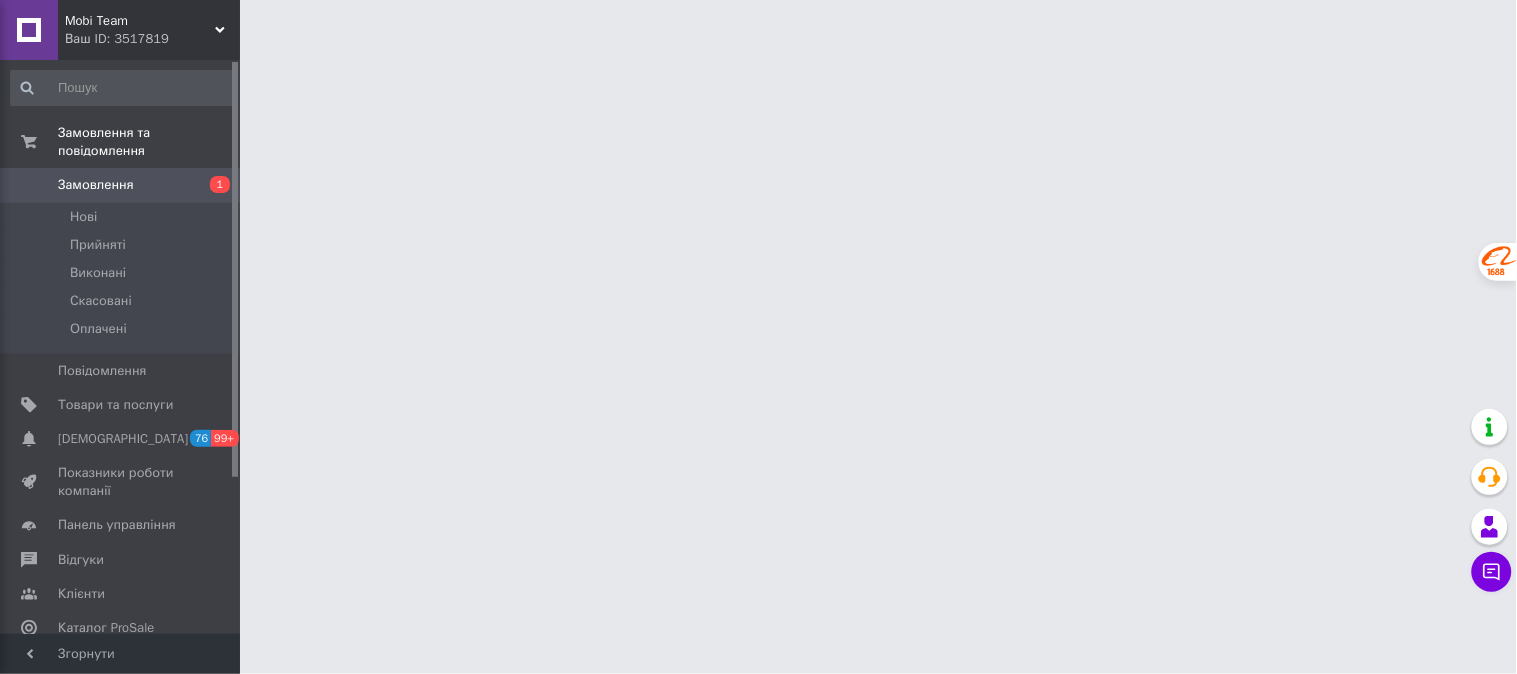 scroll, scrollTop: 0, scrollLeft: 0, axis: both 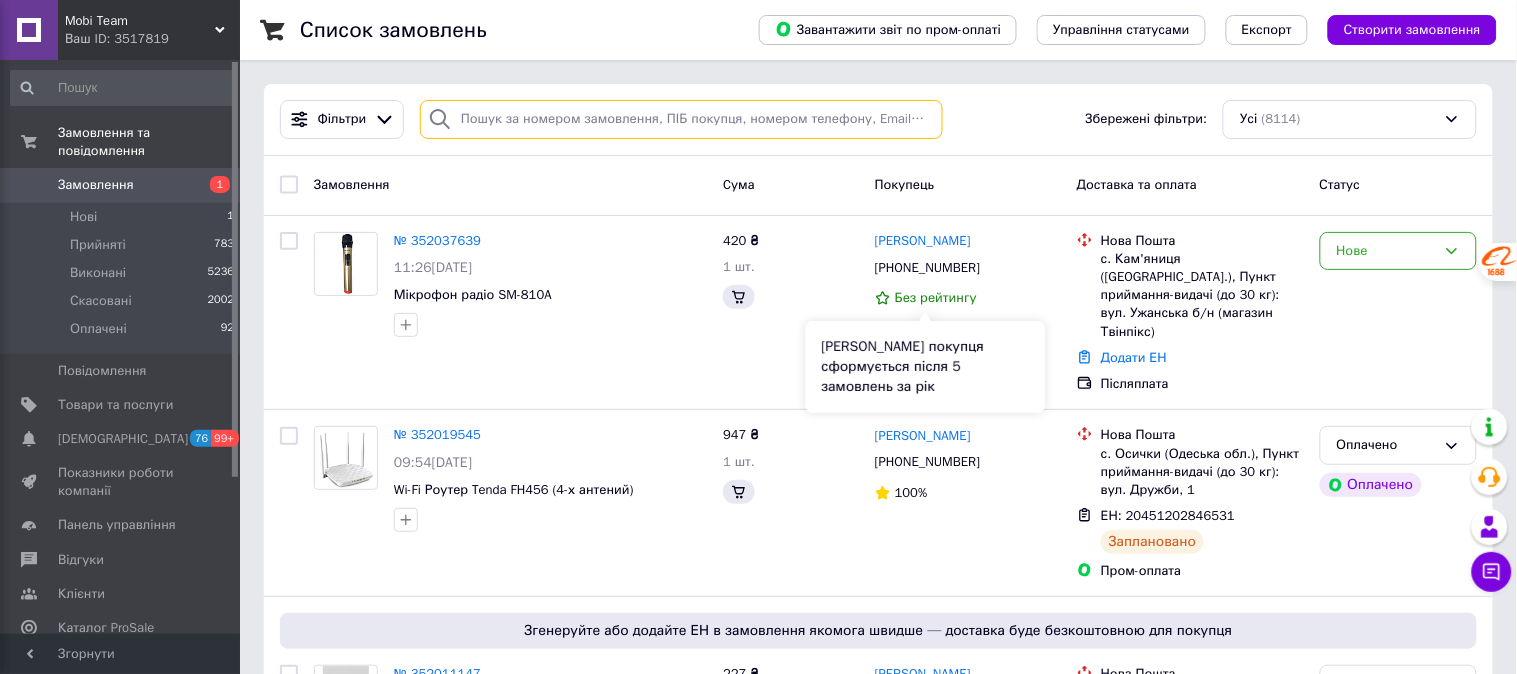 click at bounding box center (681, 119) 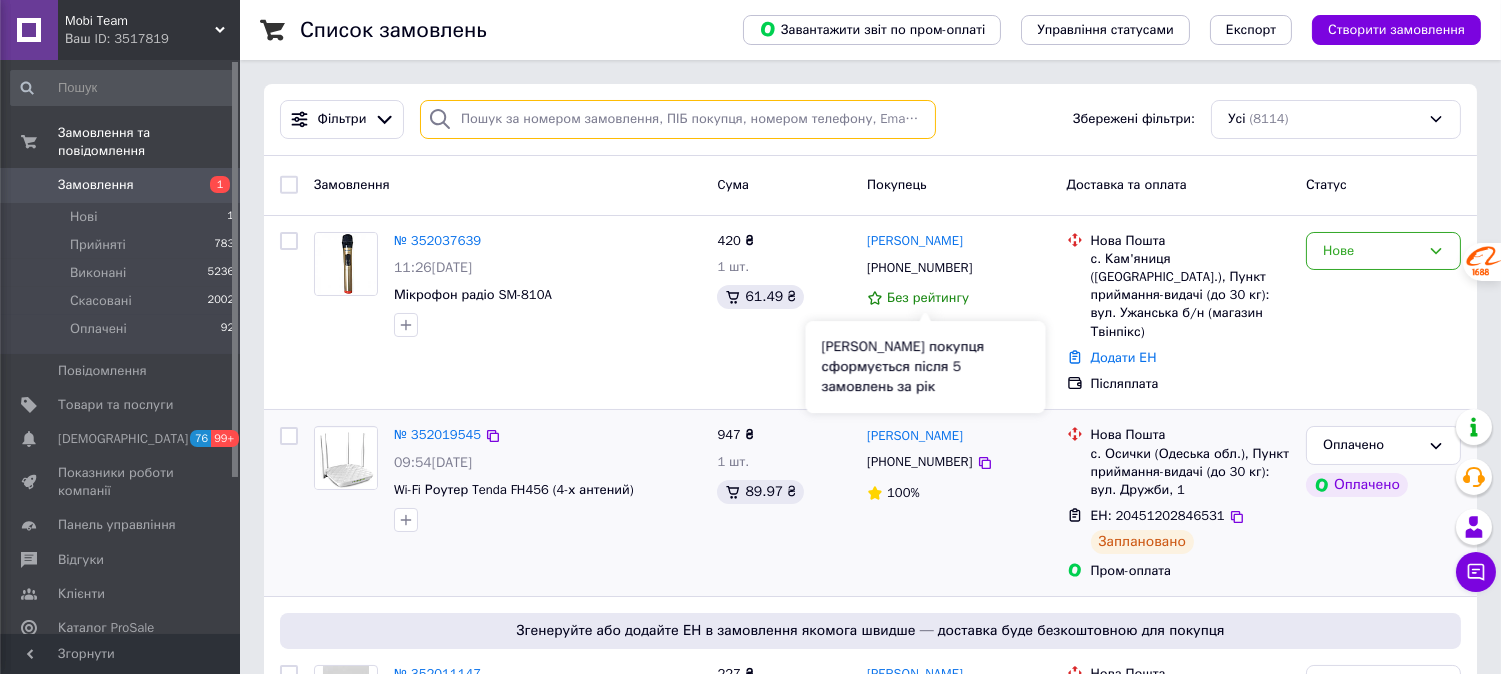 paste on "0965412557" 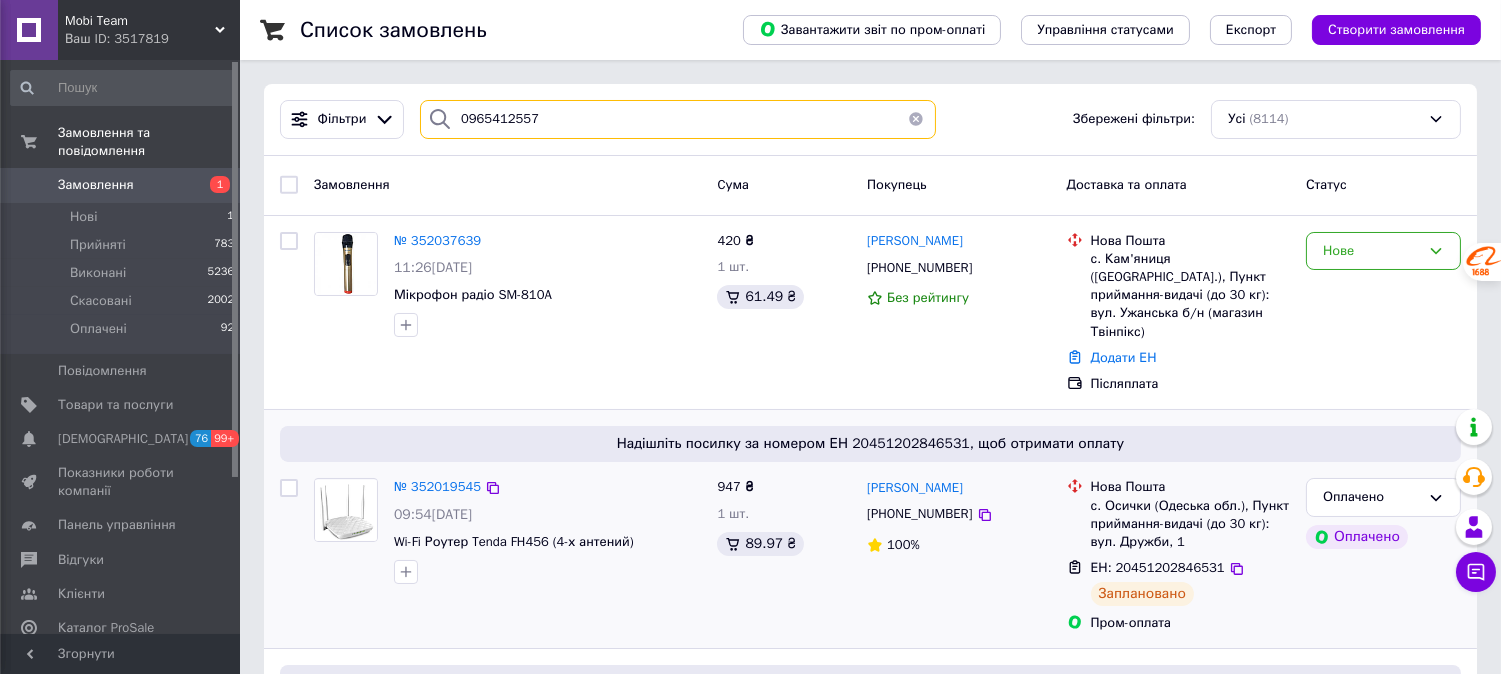 type on "0965412557" 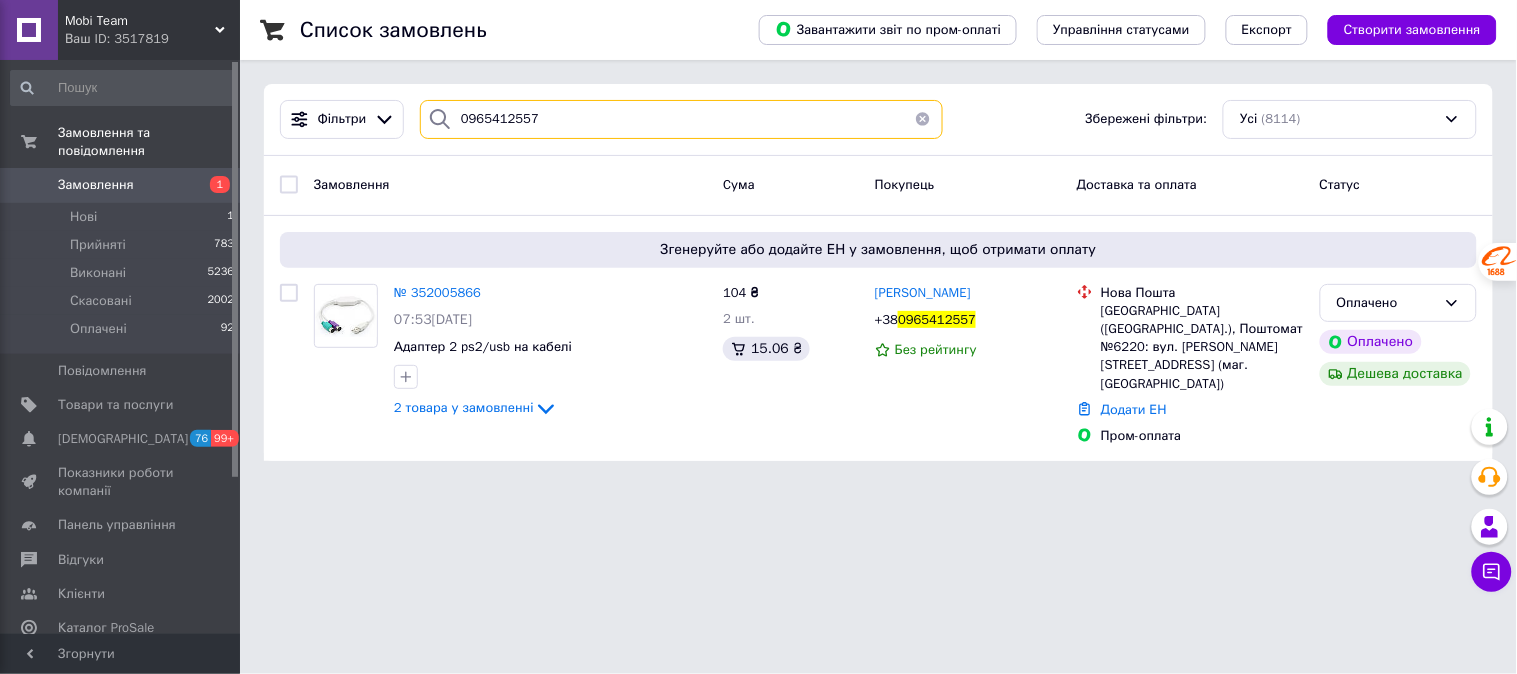 drag, startPoint x: 620, startPoint y: 126, endPoint x: 402, endPoint y: 123, distance: 218.02065 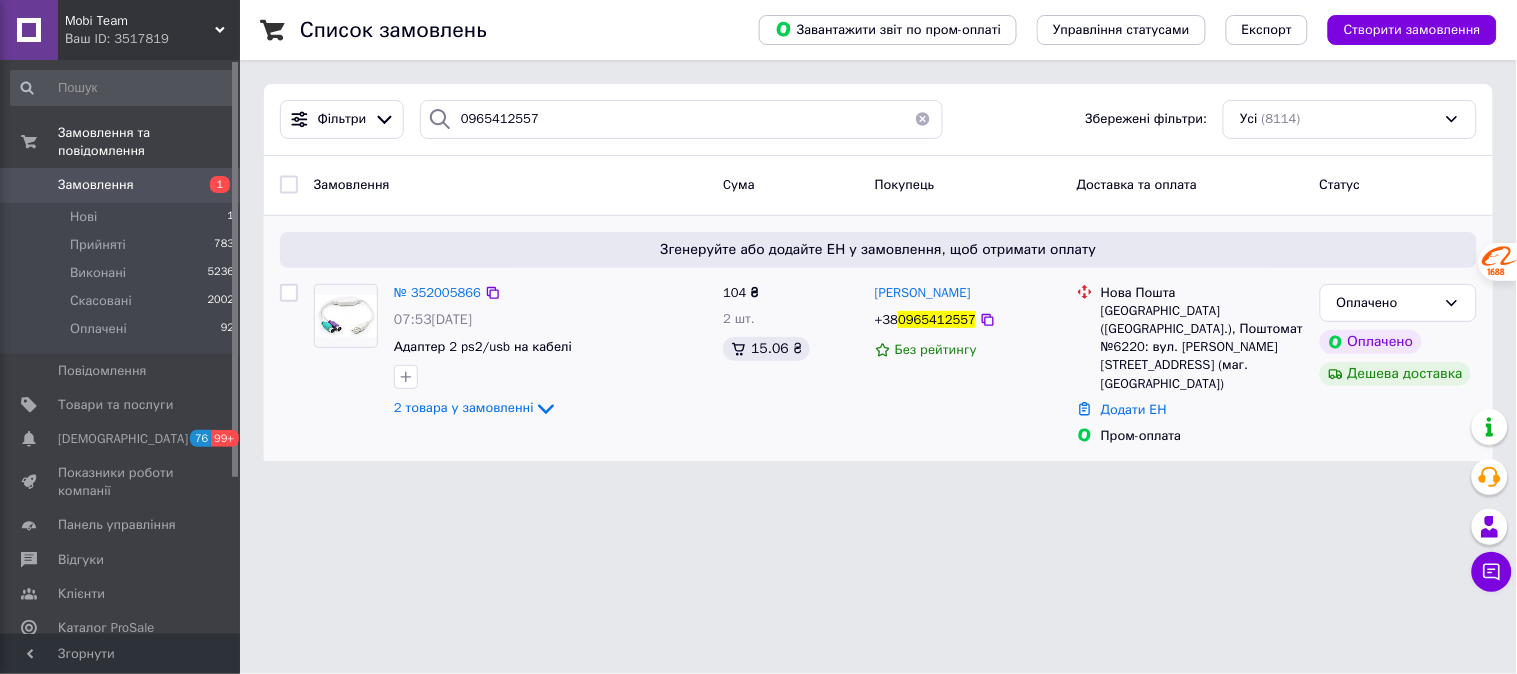click at bounding box center [346, 316] 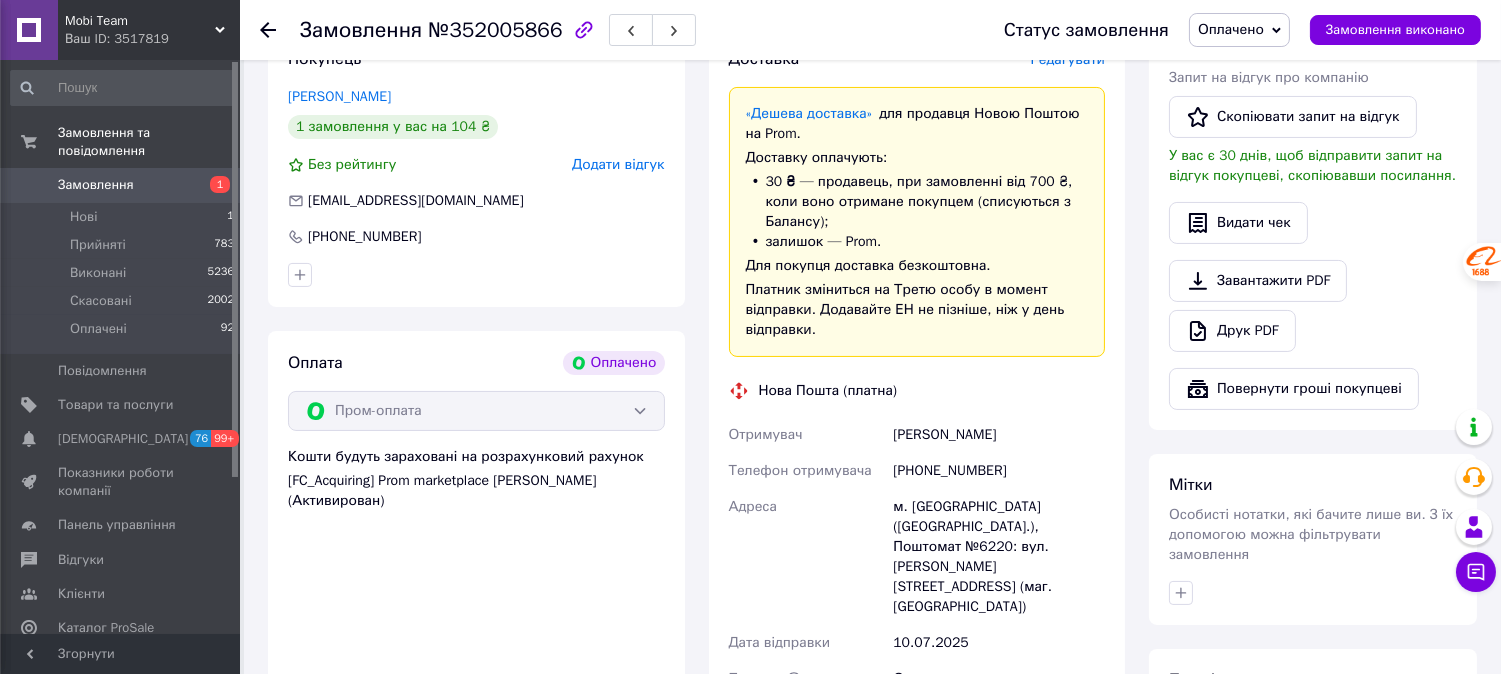 scroll, scrollTop: 1000, scrollLeft: 0, axis: vertical 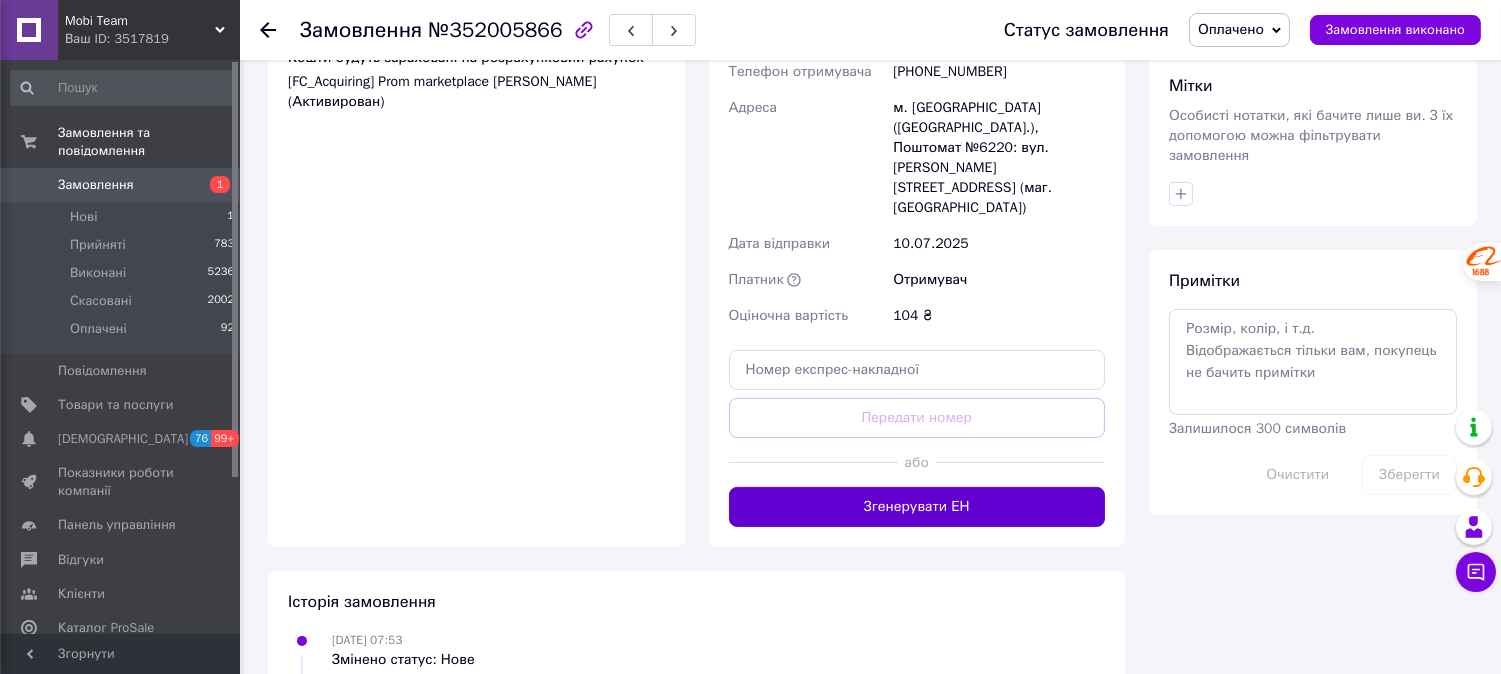 click on "Згенерувати ЕН" at bounding box center (917, 507) 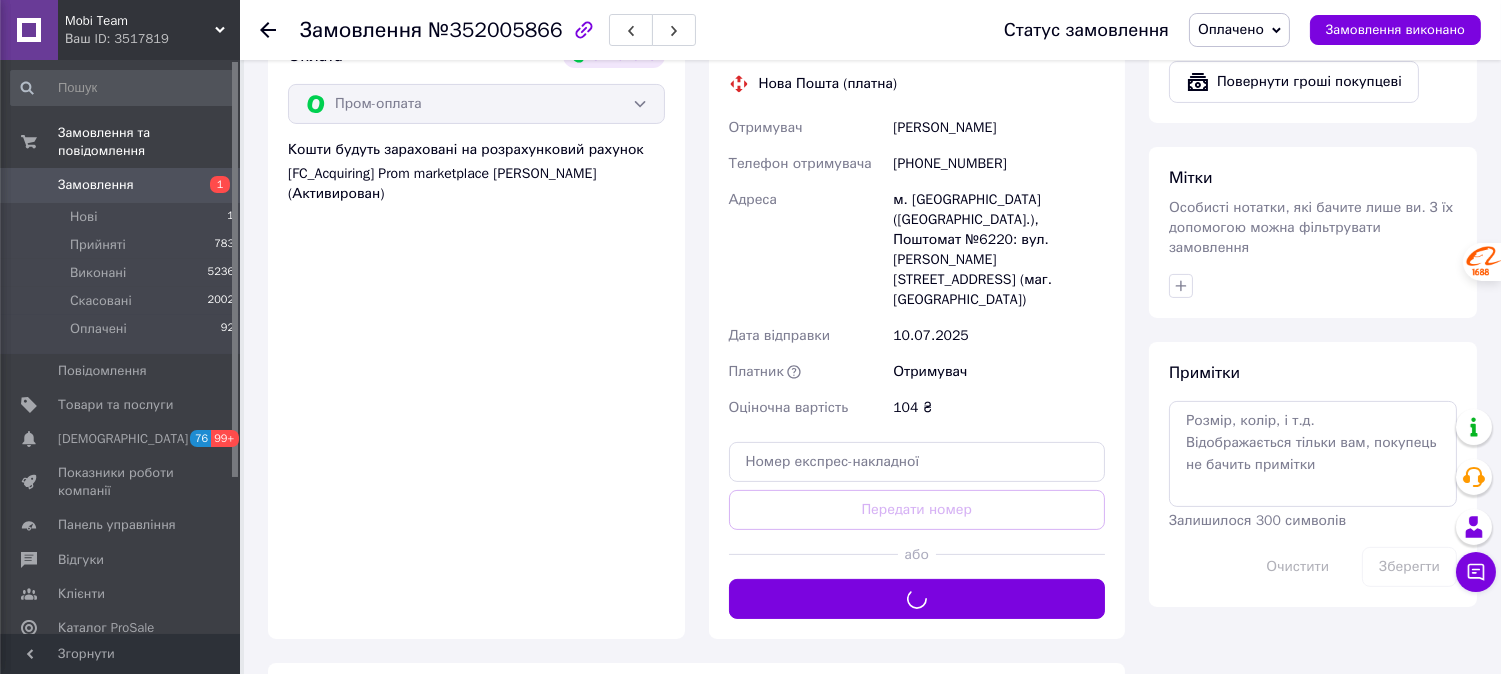scroll, scrollTop: 888, scrollLeft: 0, axis: vertical 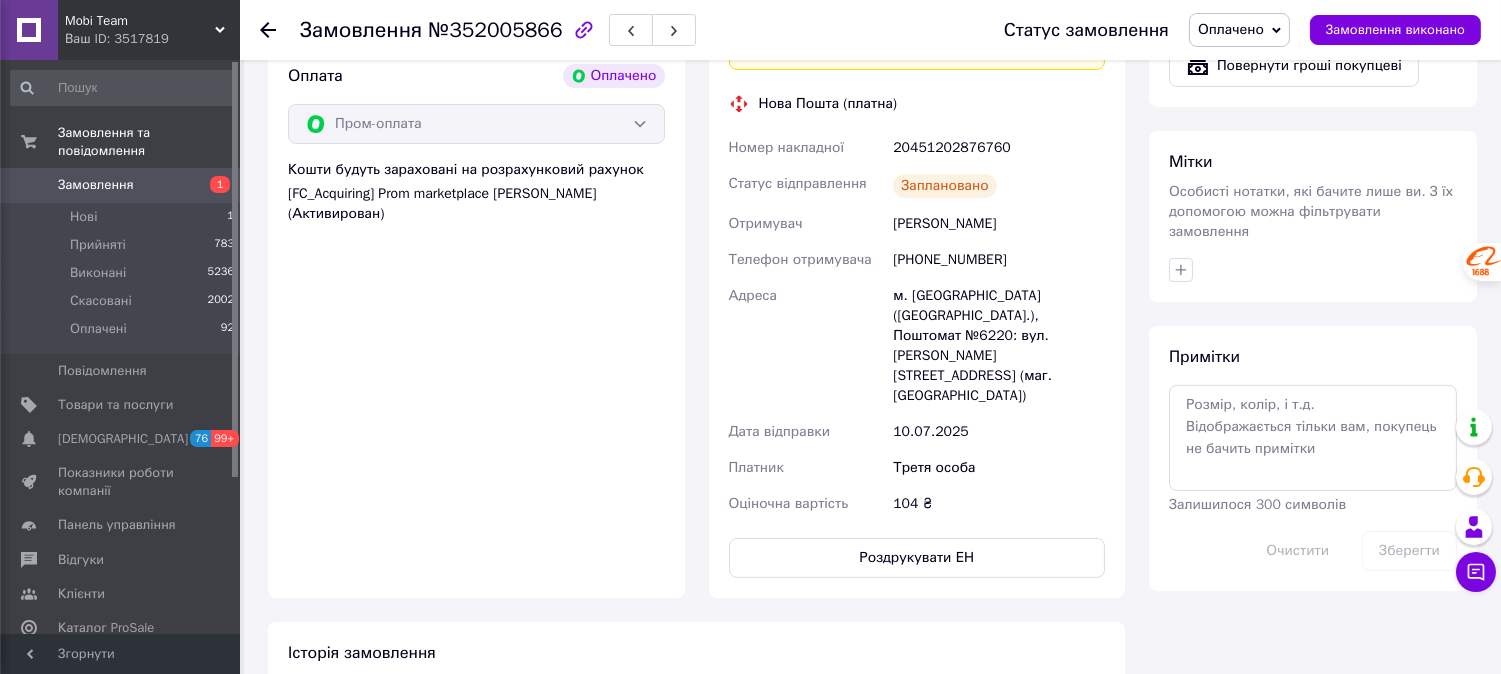 click on "20451202876760" at bounding box center [999, 148] 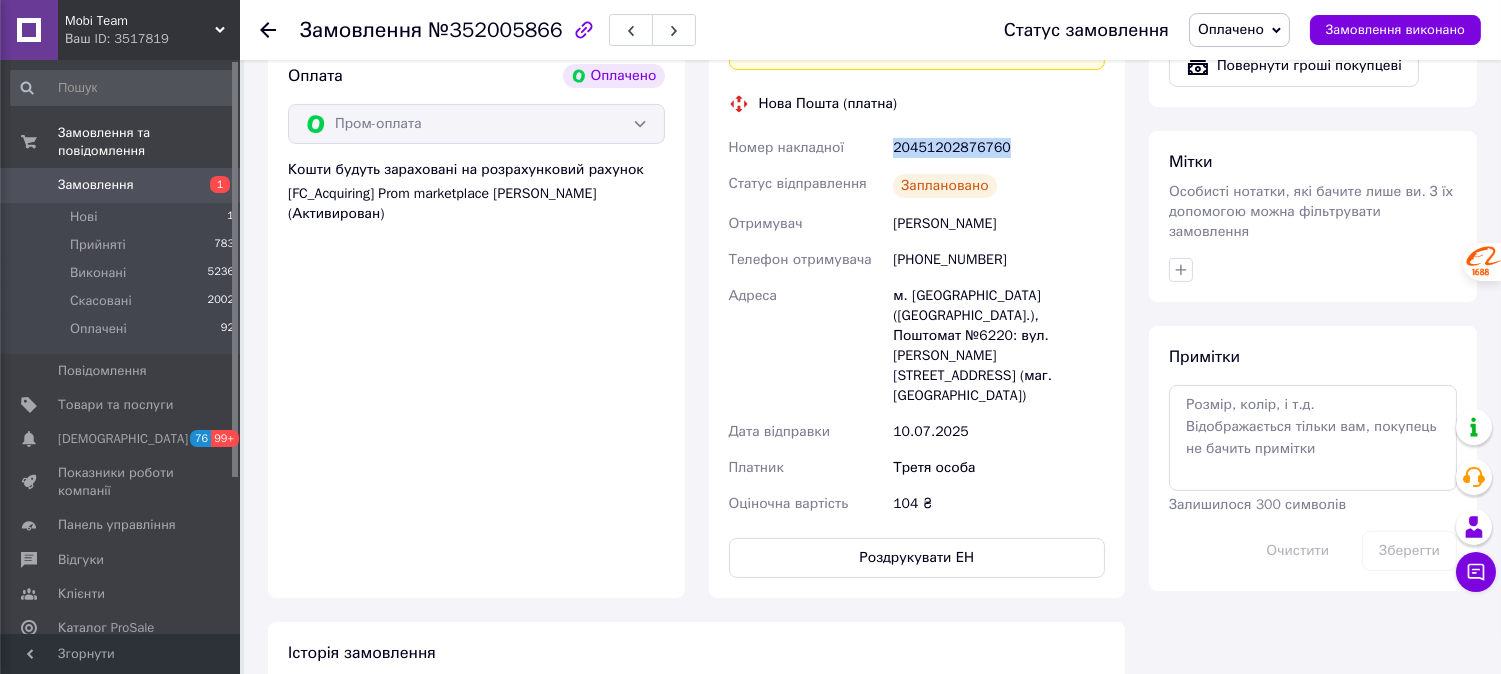 click on "20451202876760" at bounding box center (999, 148) 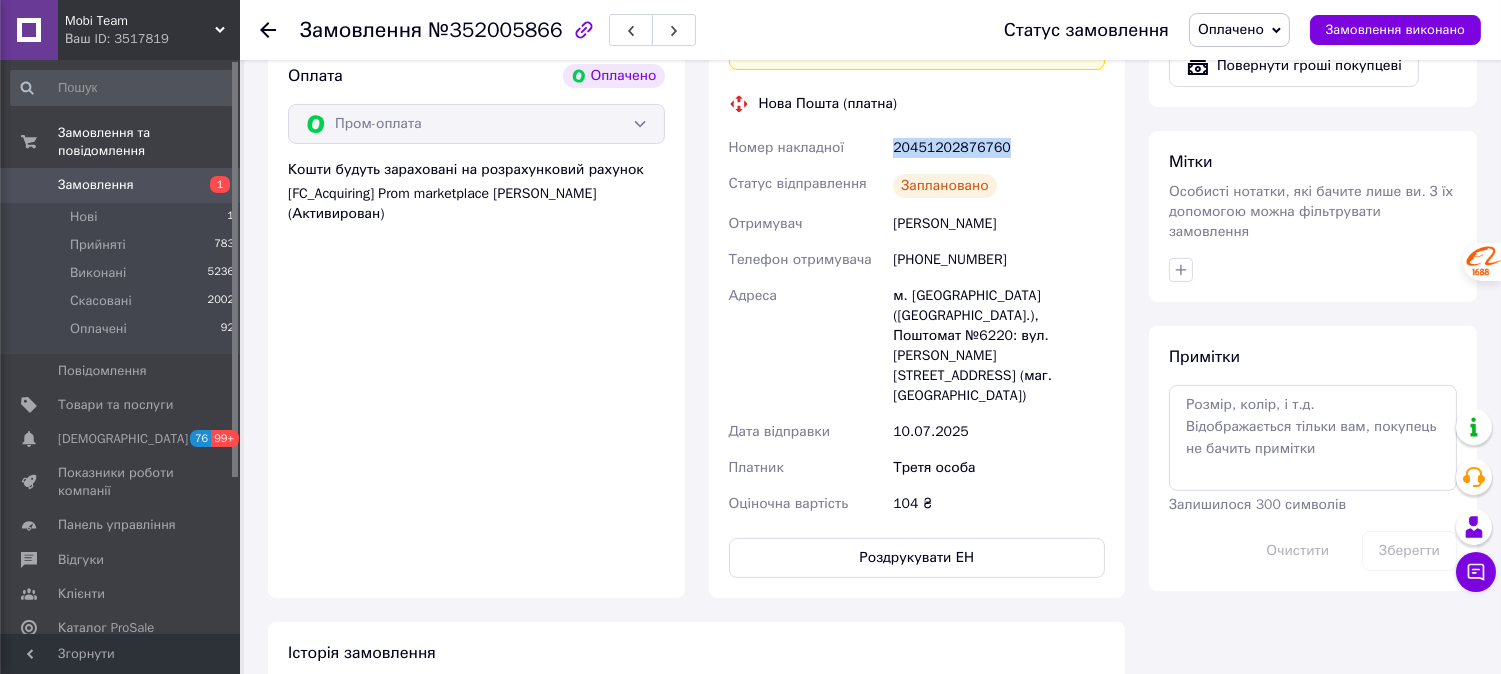 drag, startPoint x: 165, startPoint y: 25, endPoint x: 171, endPoint y: 297, distance: 272.06616 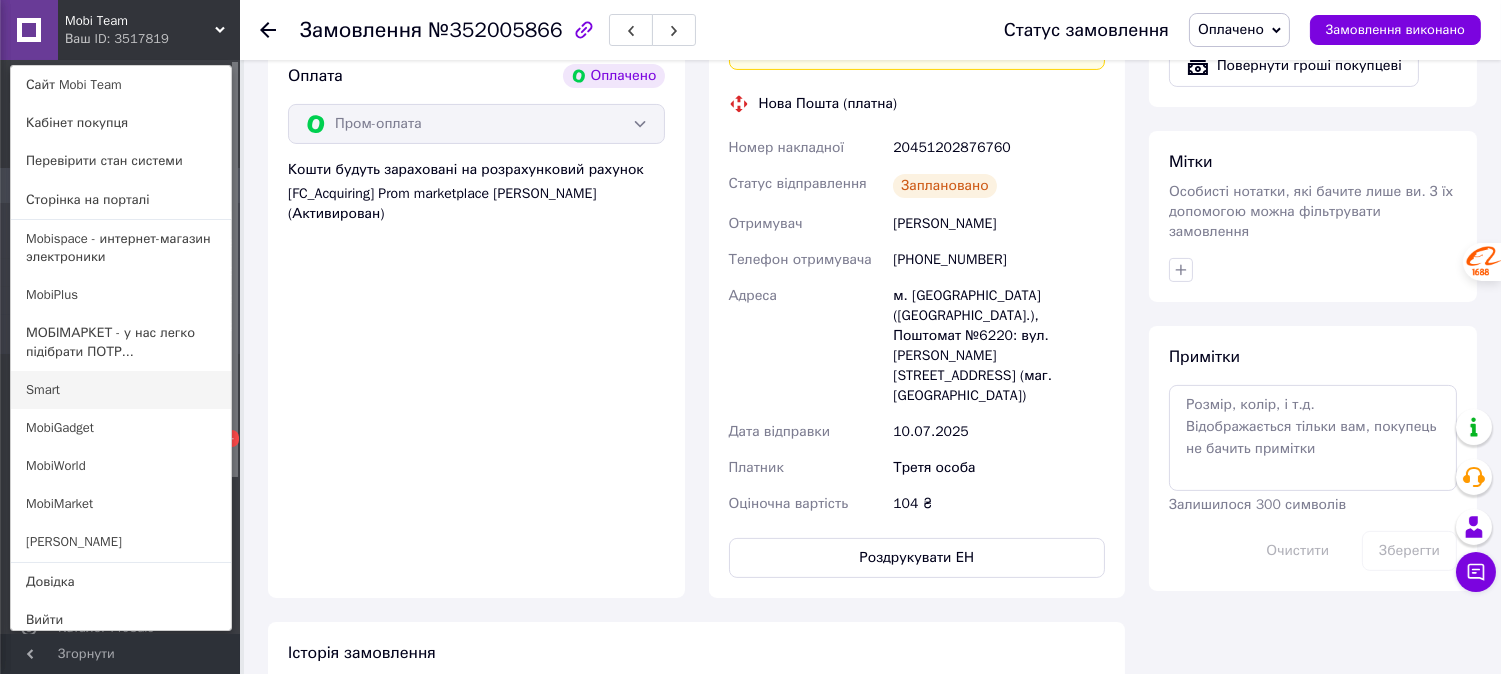 click on "Smart" at bounding box center (121, 390) 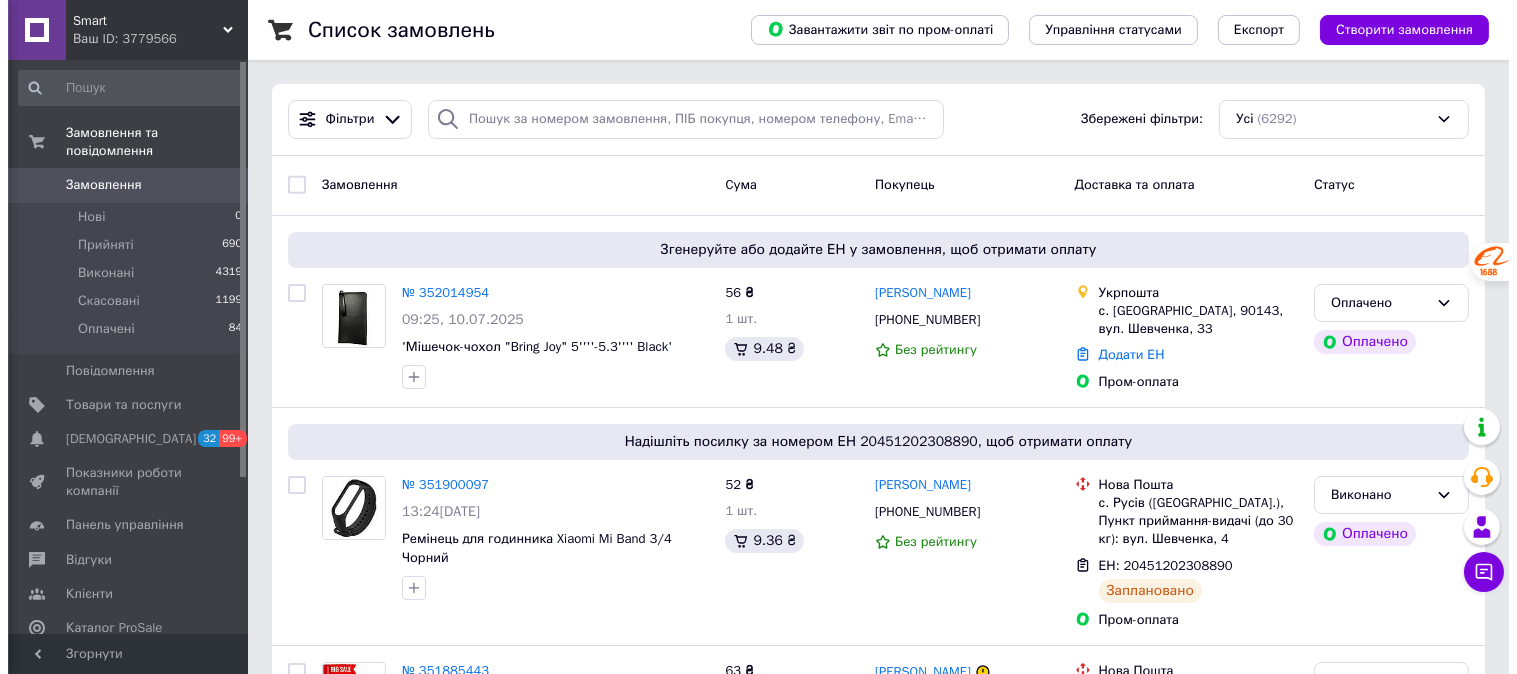 scroll, scrollTop: 0, scrollLeft: 0, axis: both 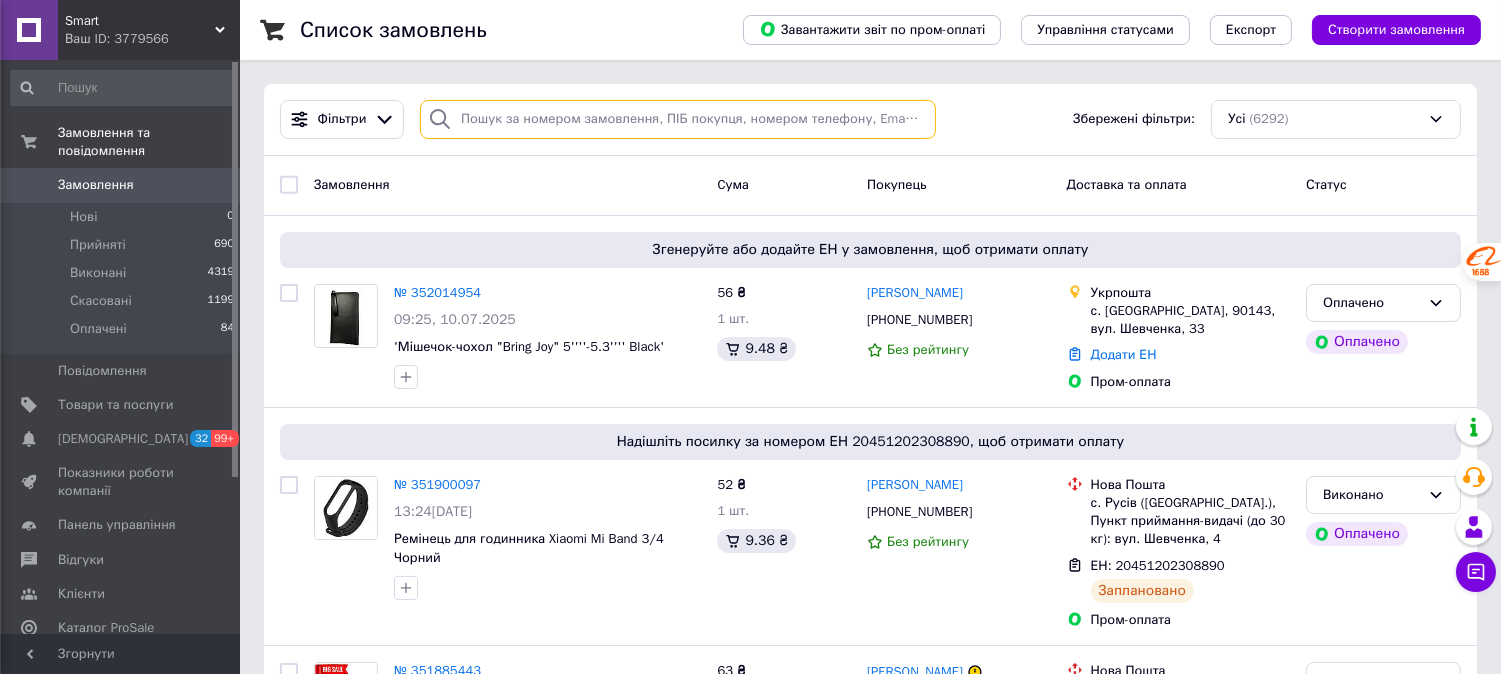 click at bounding box center [678, 119] 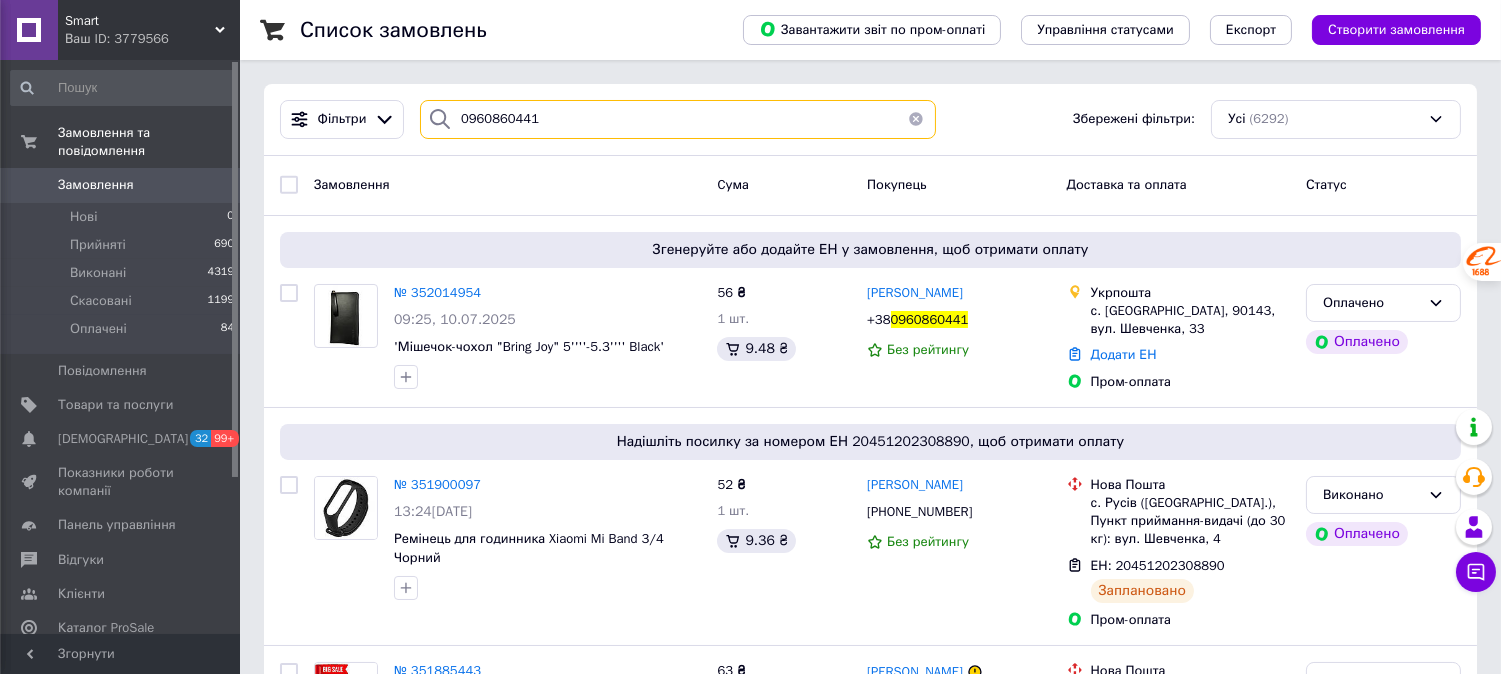 type on "0960860441" 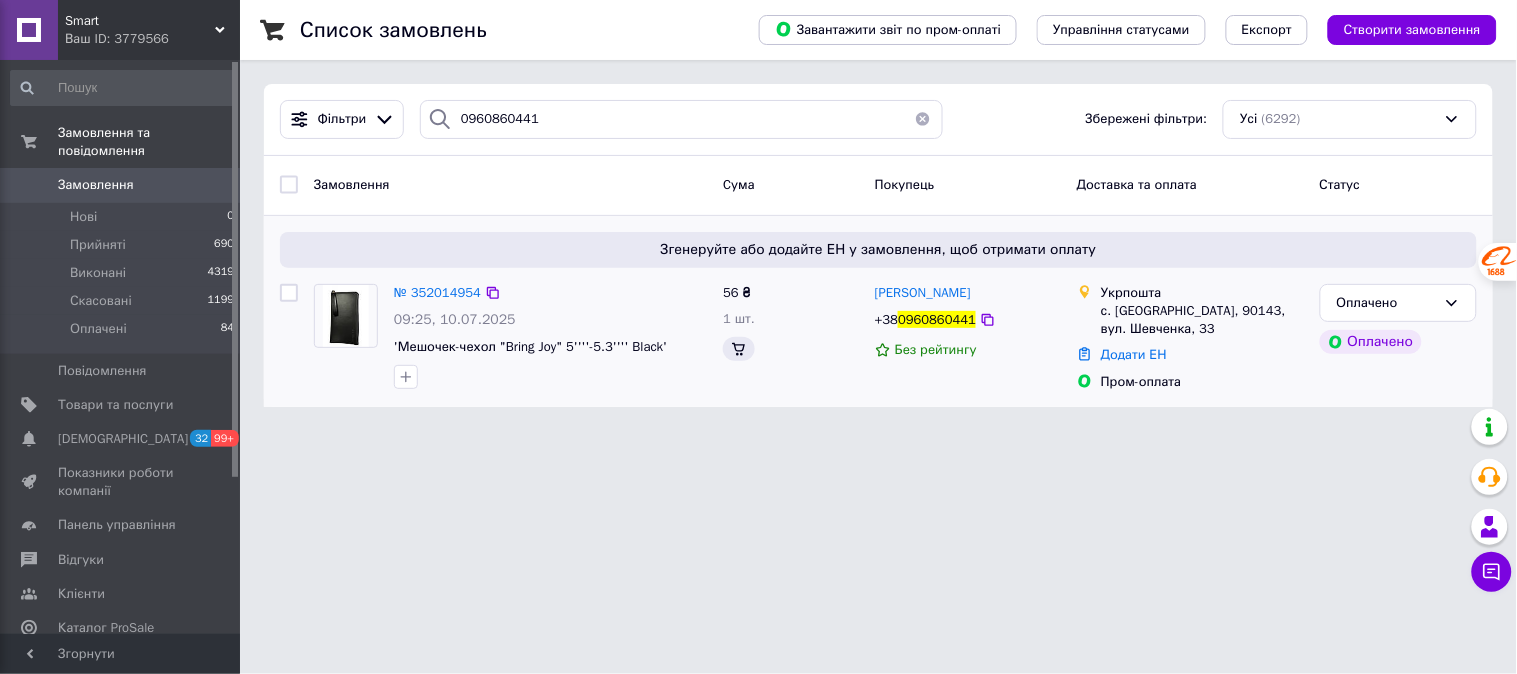 click at bounding box center [346, 316] 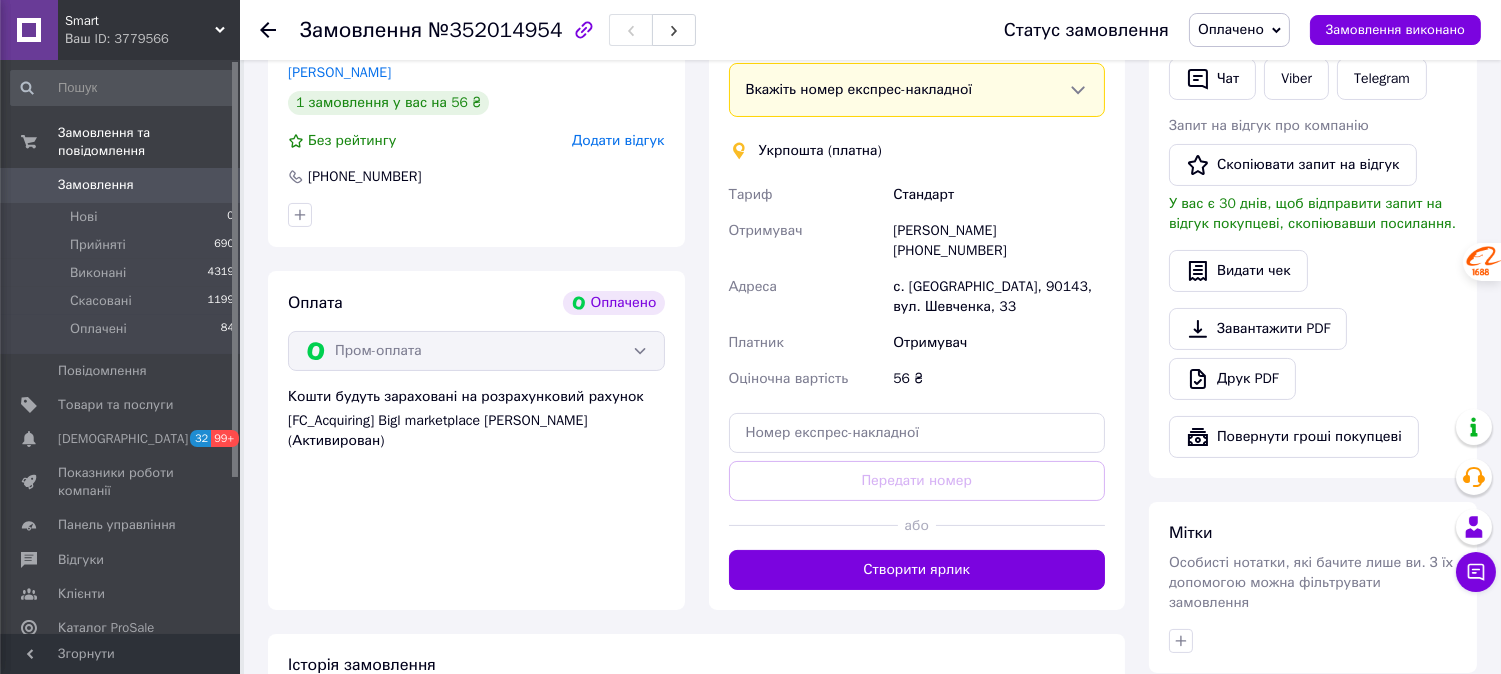 scroll, scrollTop: 510, scrollLeft: 0, axis: vertical 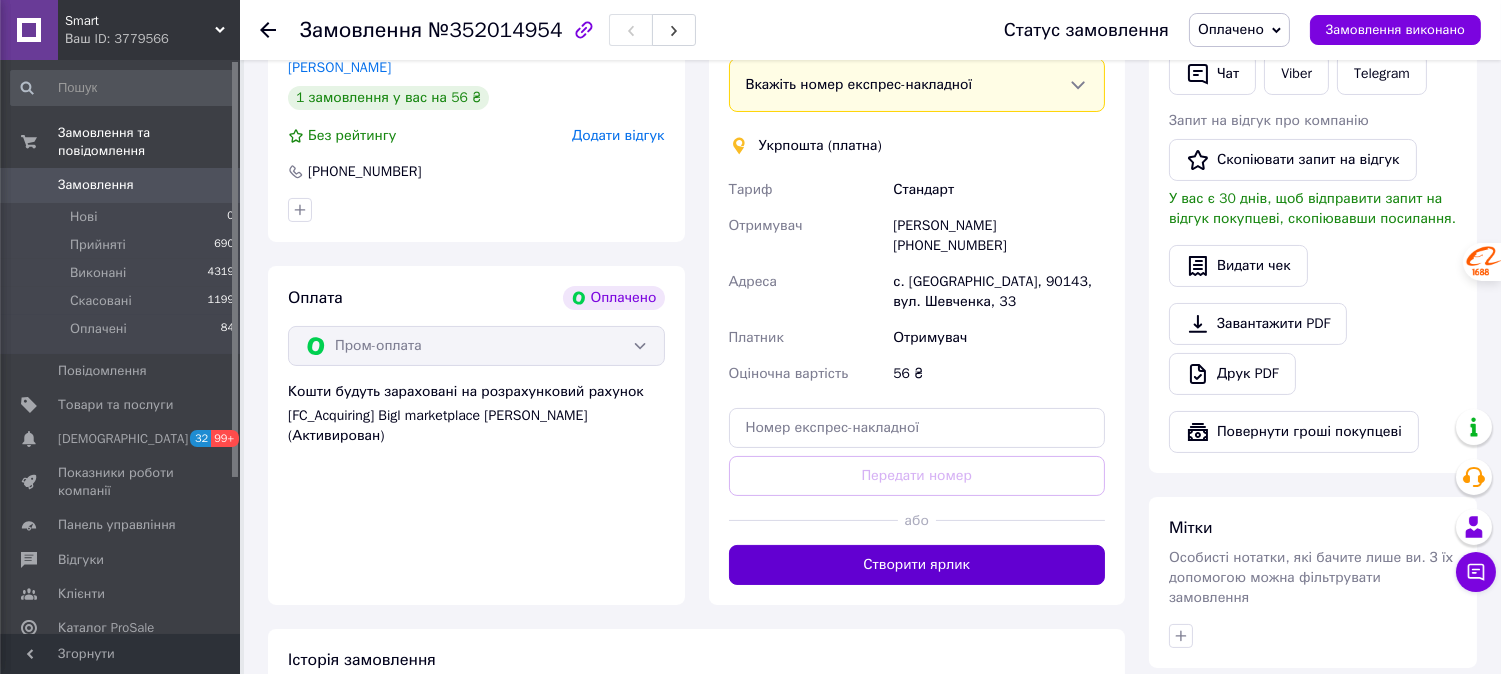 click on "Створити ярлик" at bounding box center (917, 565) 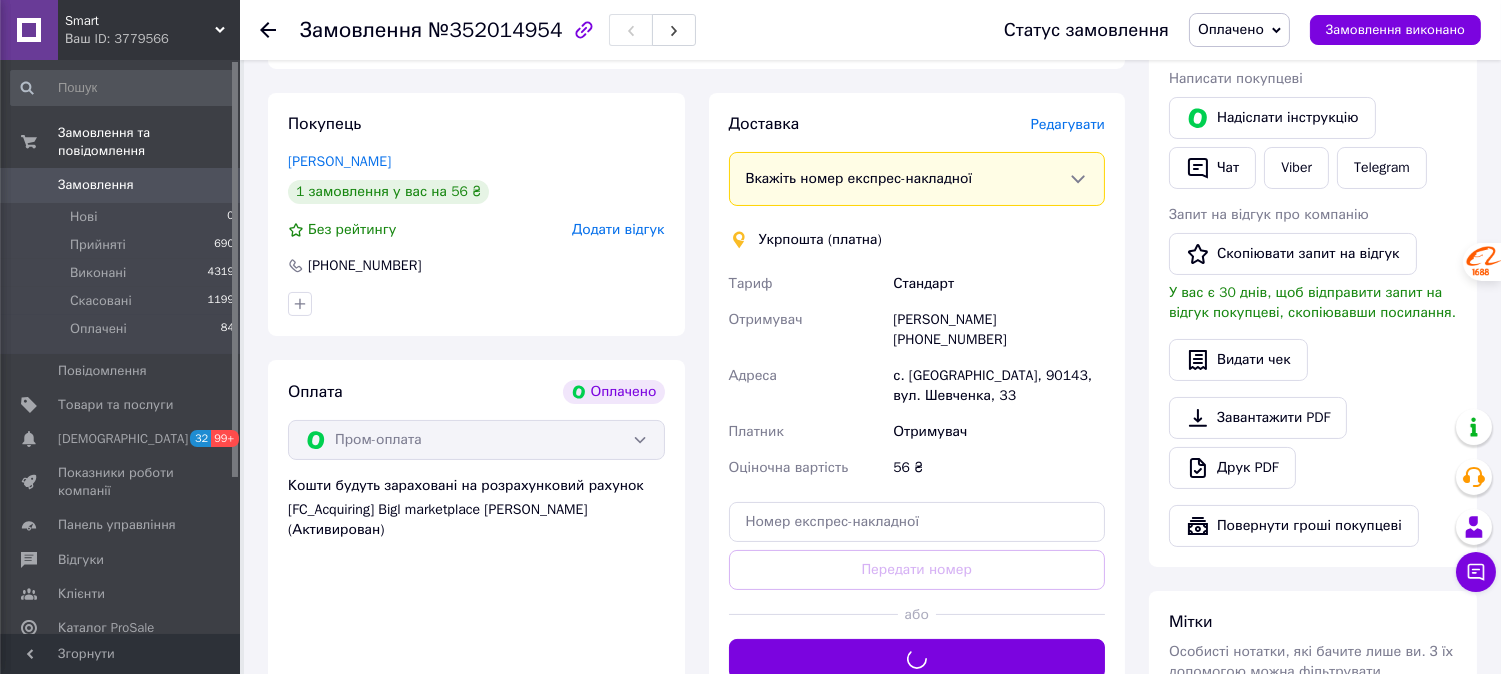 scroll, scrollTop: 398, scrollLeft: 0, axis: vertical 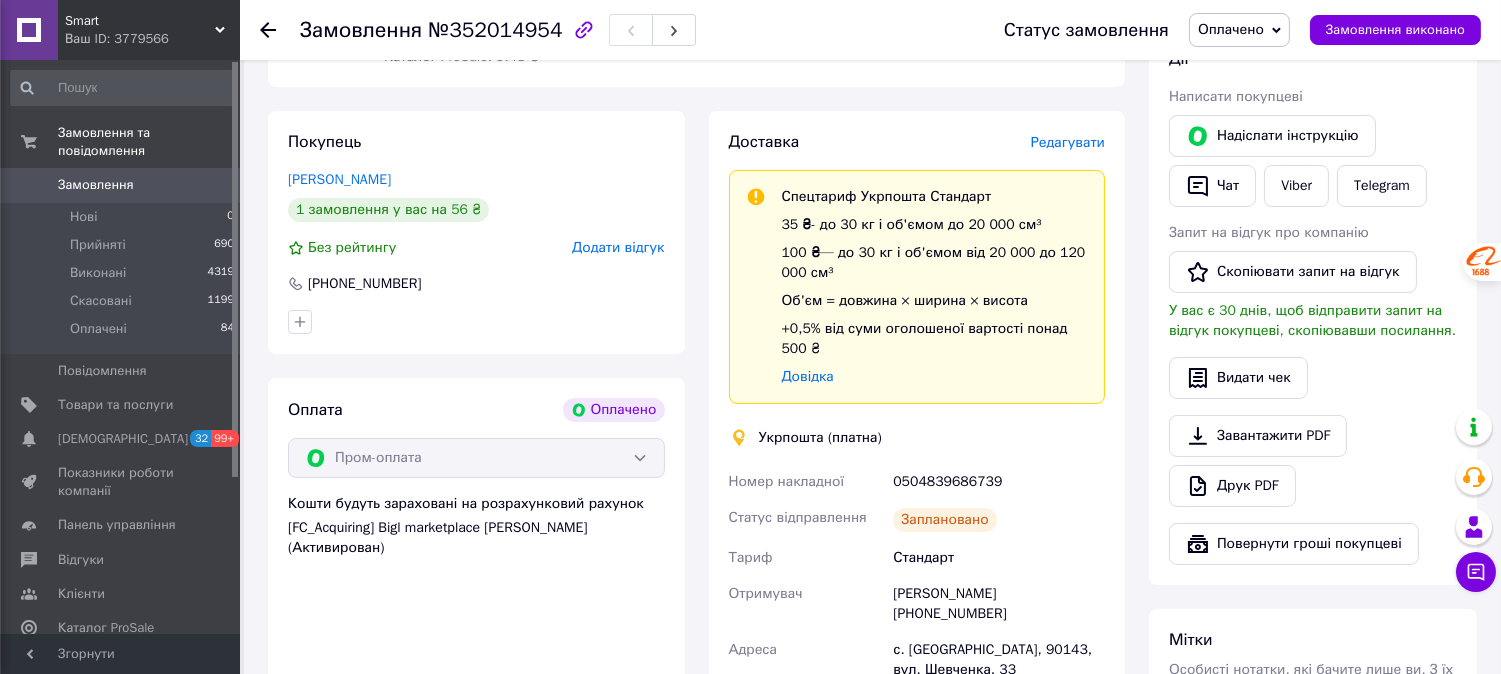 click on "0504839686739" at bounding box center (999, 482) 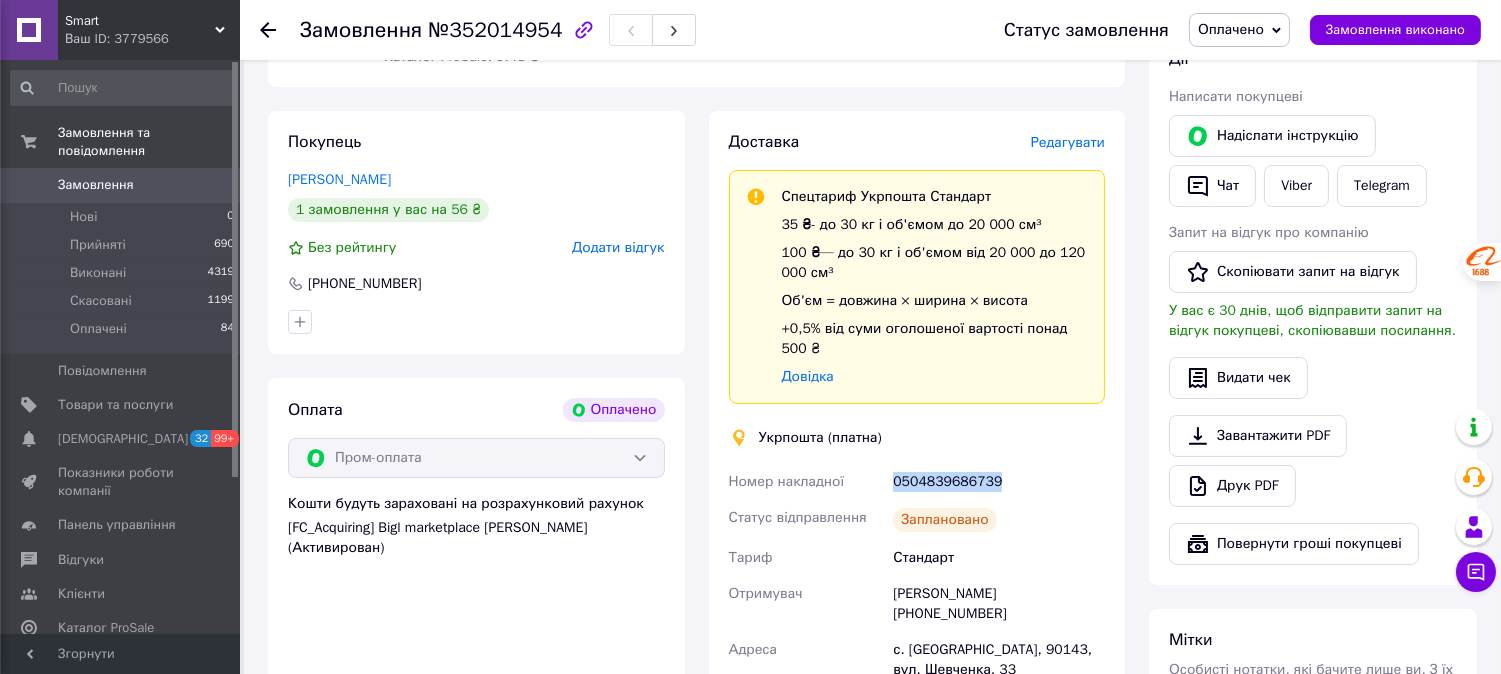click on "0504839686739" at bounding box center (999, 482) 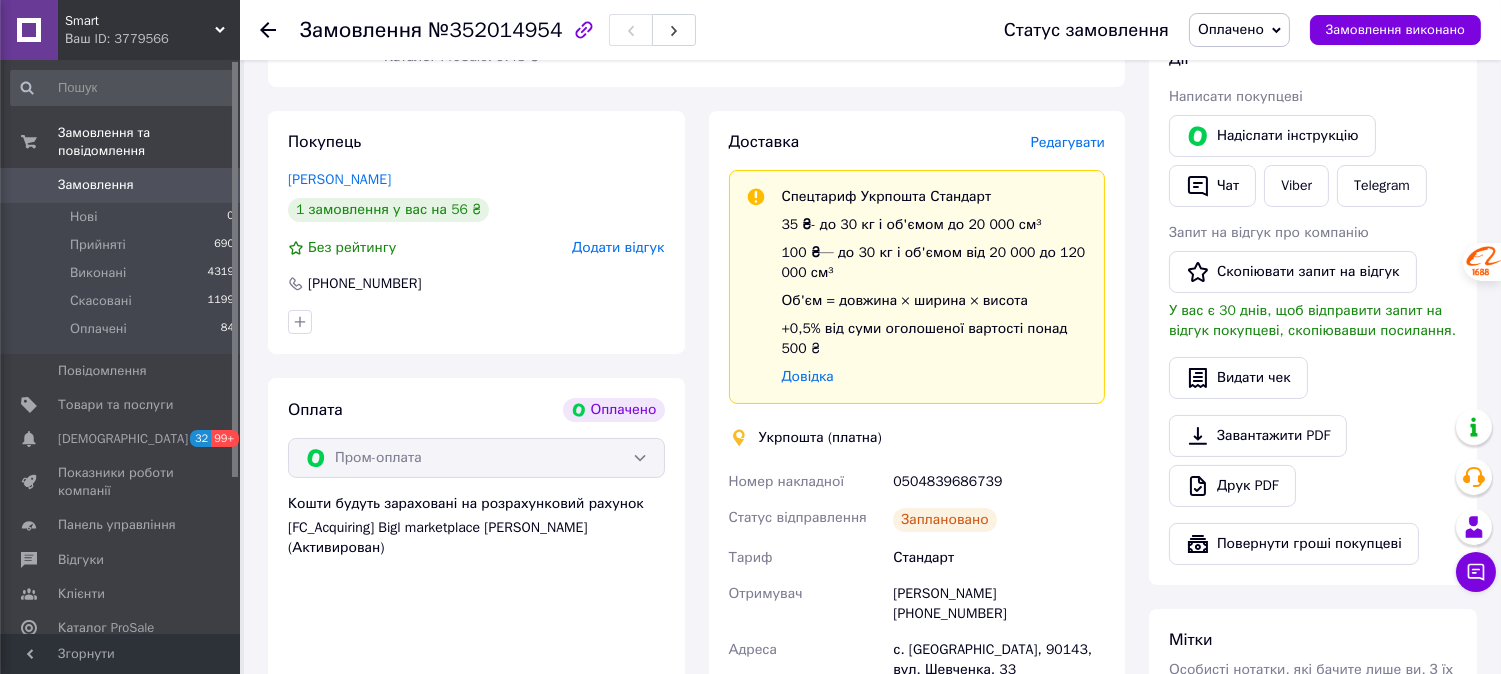 drag, startPoint x: 136, startPoint y: 25, endPoint x: 202, endPoint y: 258, distance: 242.1673 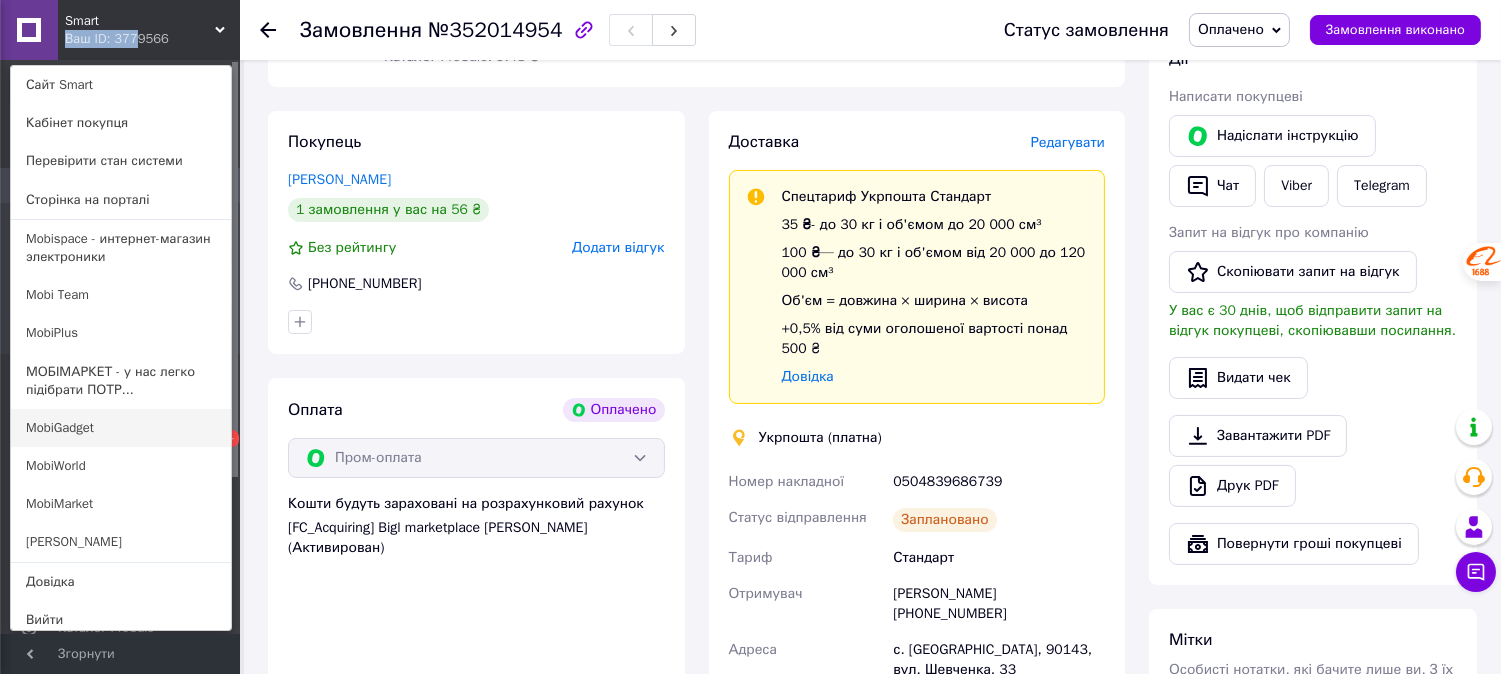 click on "MobiGadget" at bounding box center [121, 428] 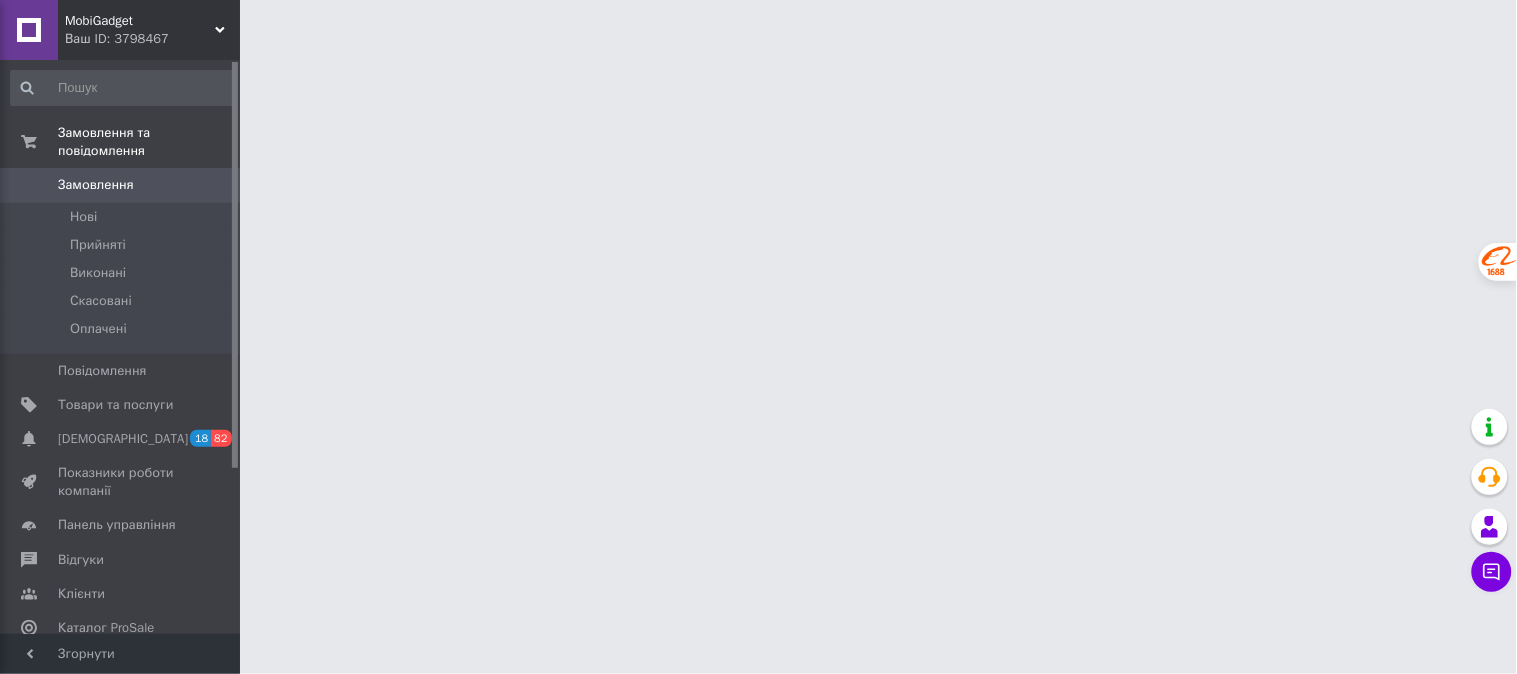 scroll, scrollTop: 0, scrollLeft: 0, axis: both 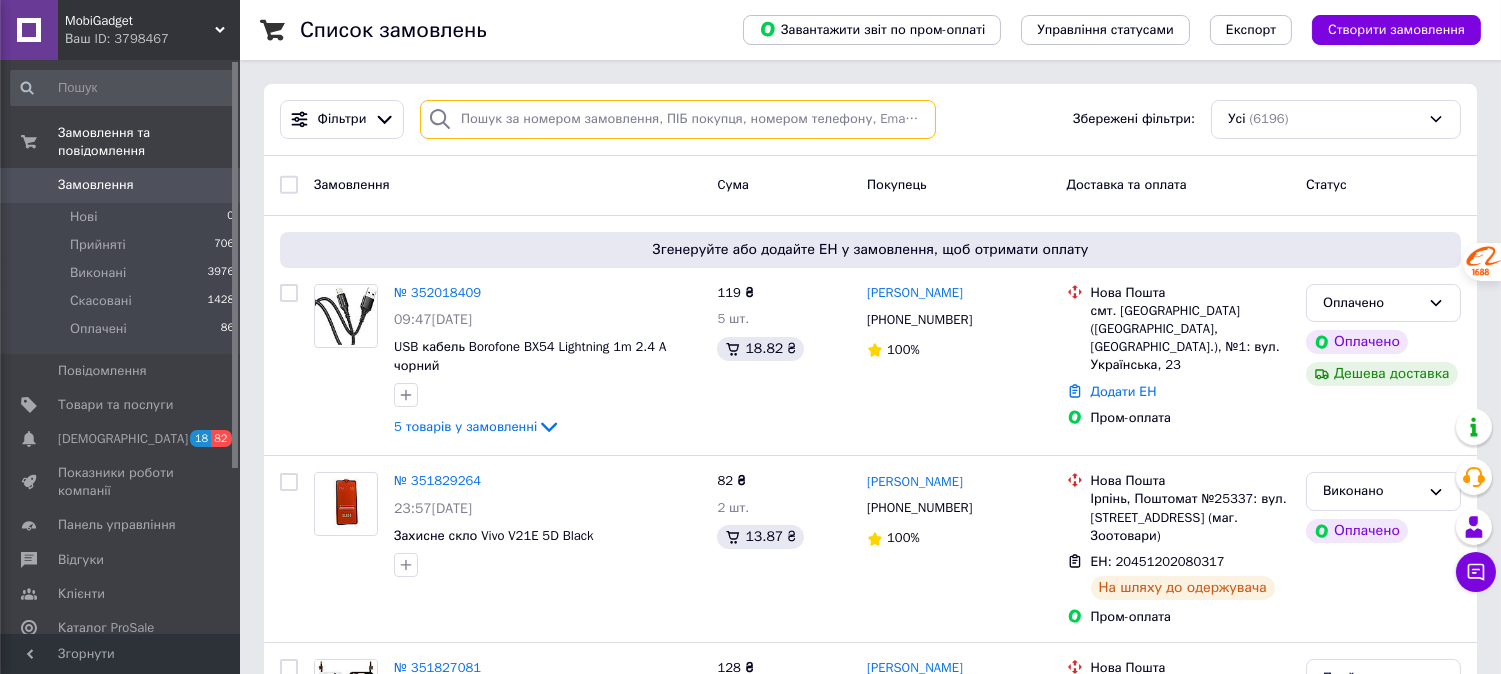 click at bounding box center [678, 119] 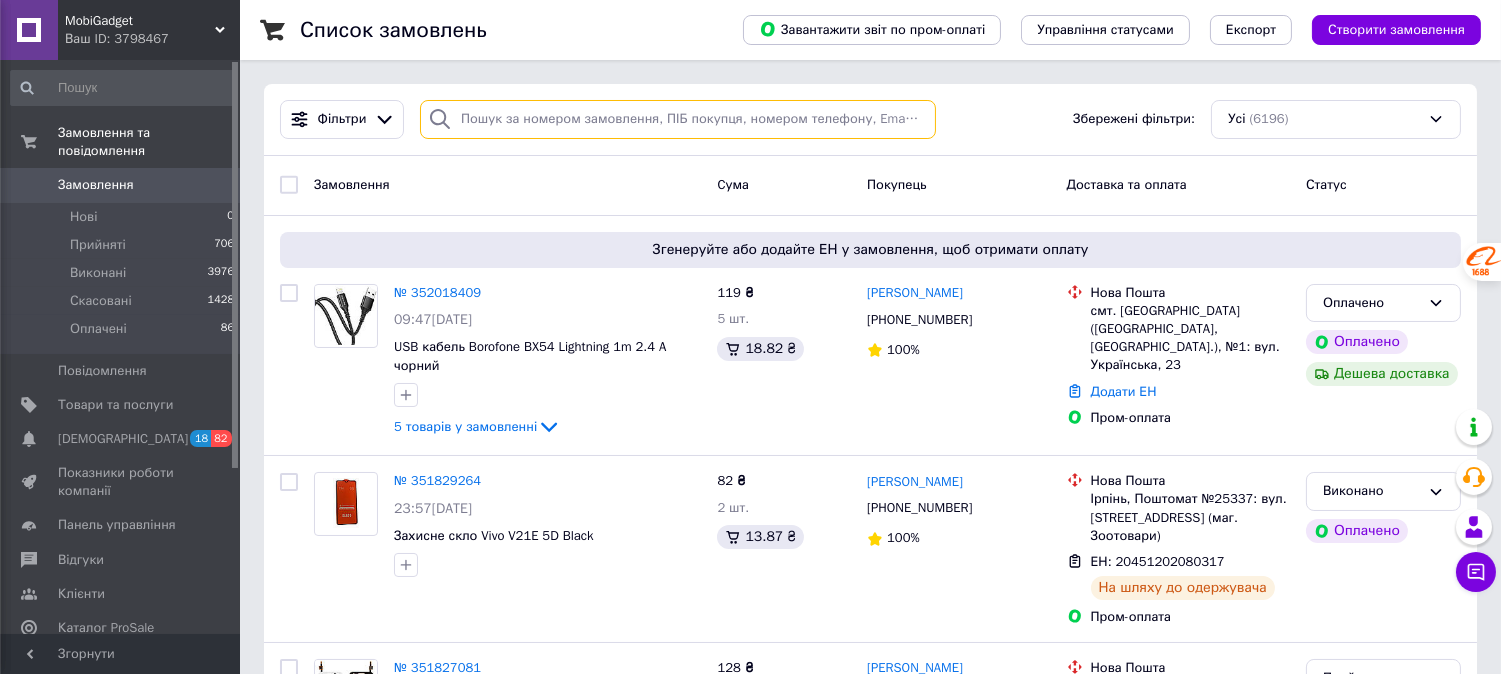 paste on "0506813712" 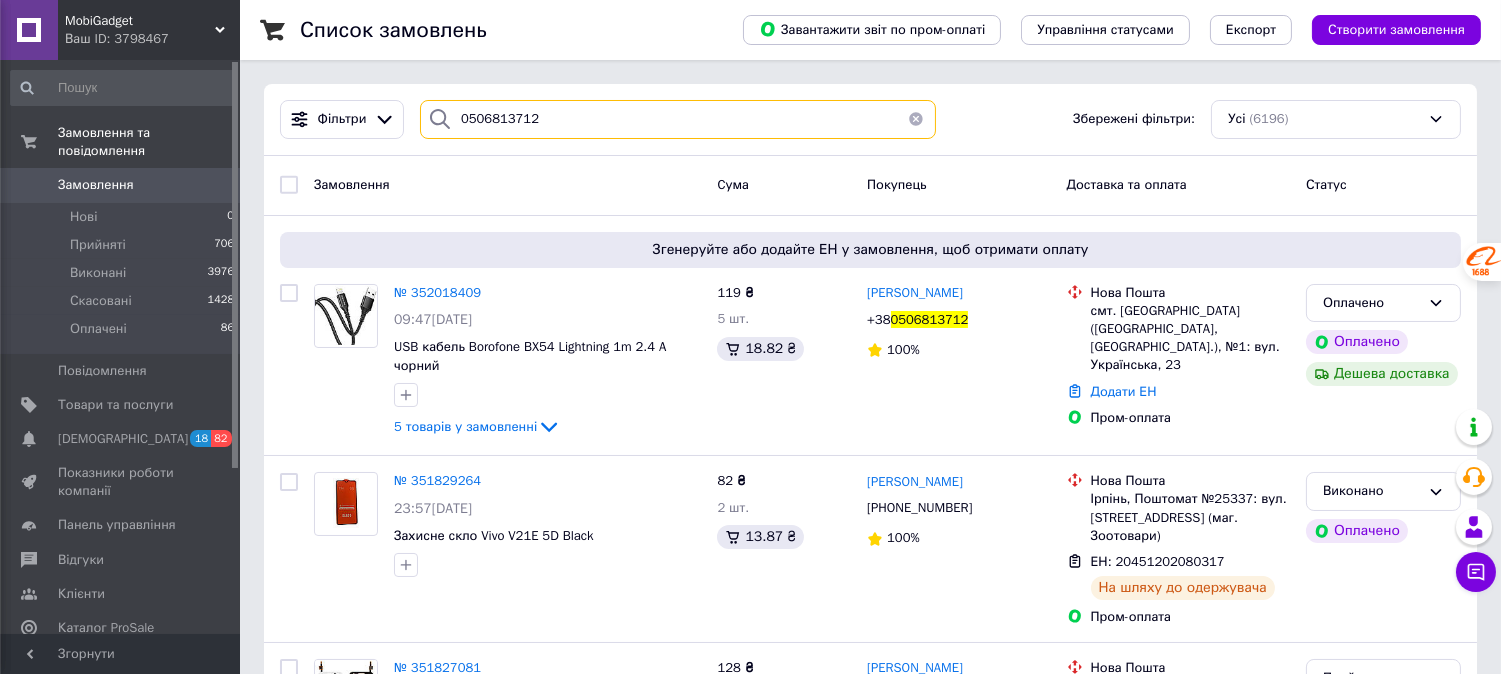 type on "0506813712" 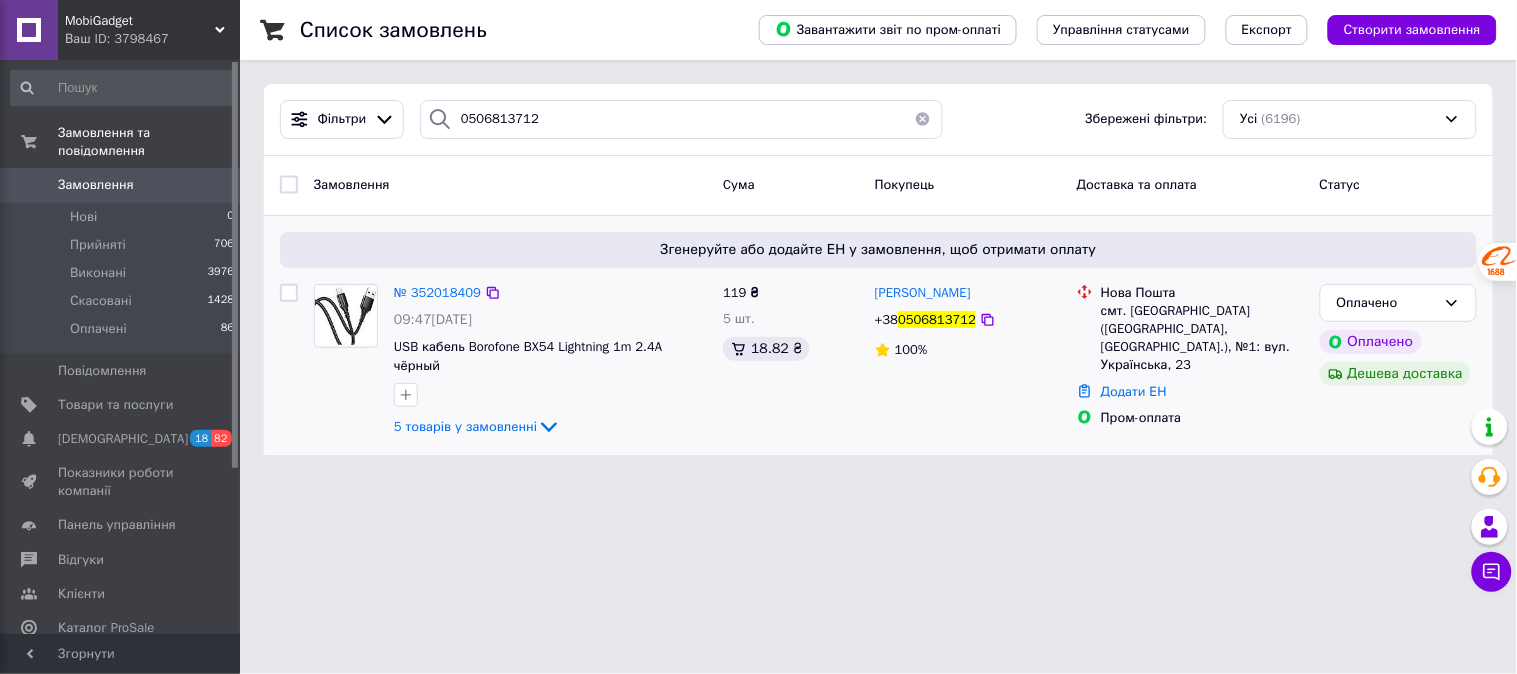 click at bounding box center [346, 315] 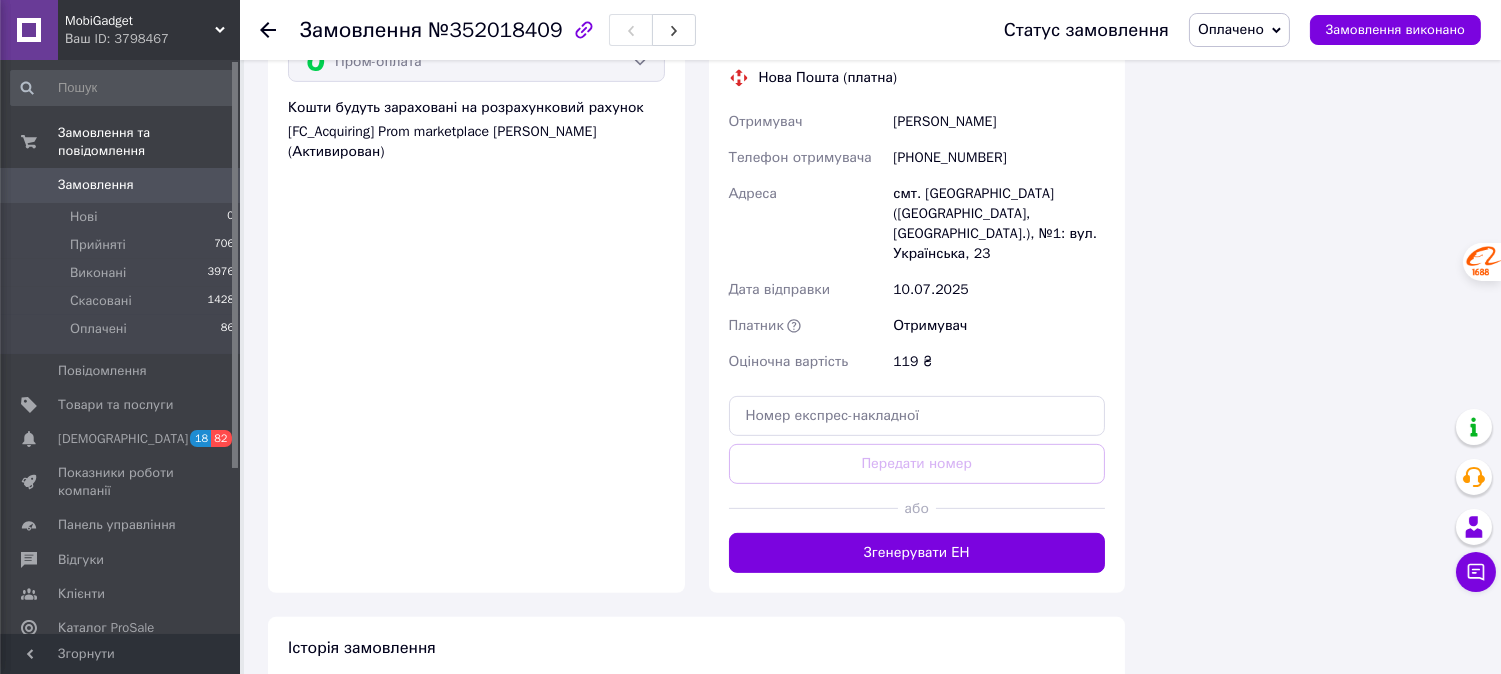 scroll, scrollTop: 1475, scrollLeft: 0, axis: vertical 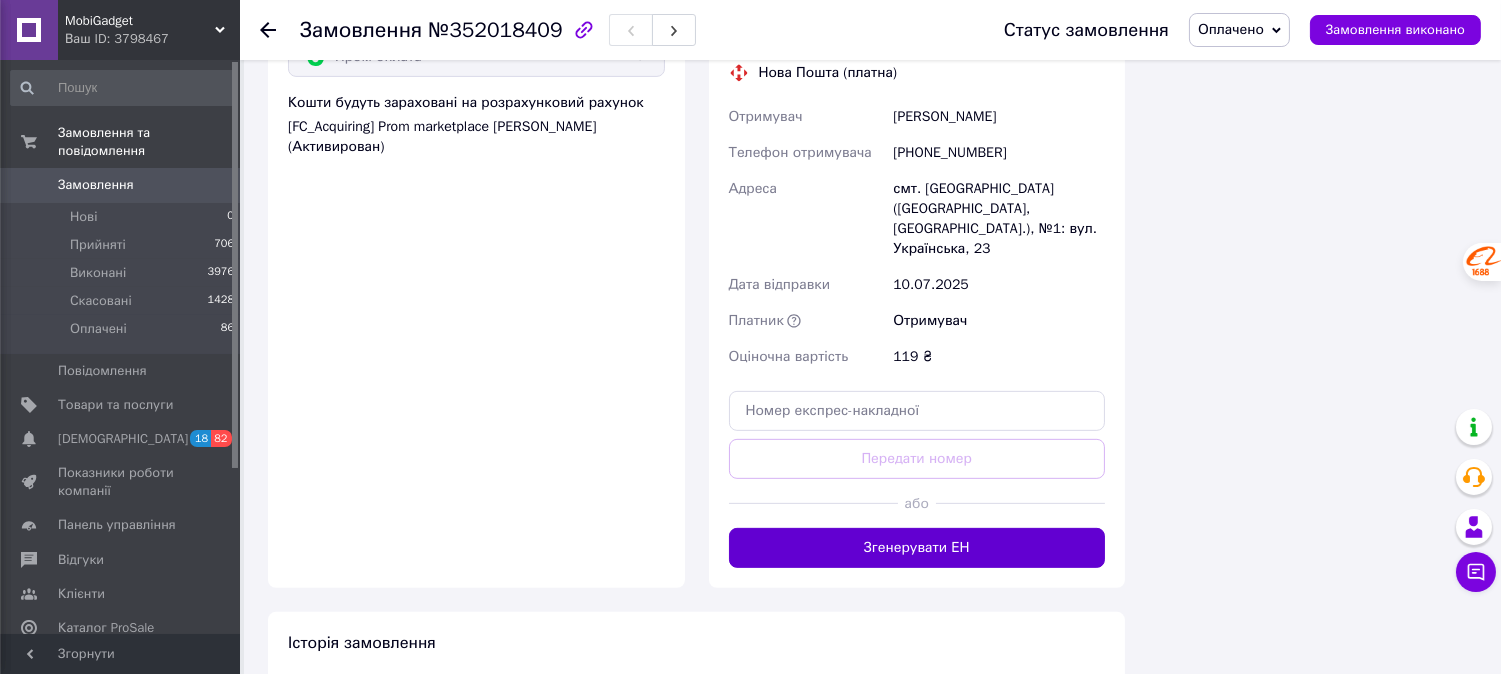 click on "Згенерувати ЕН" at bounding box center (917, 548) 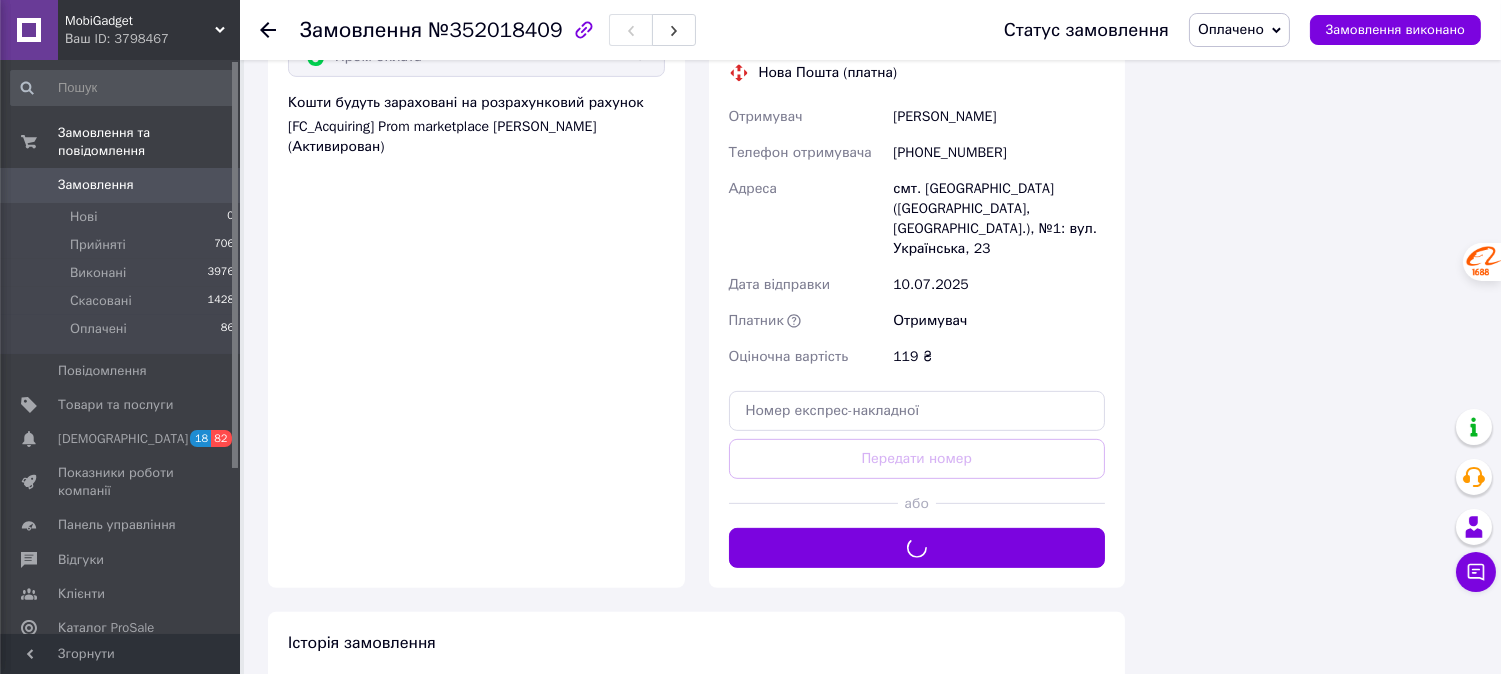 scroll, scrollTop: 1364, scrollLeft: 0, axis: vertical 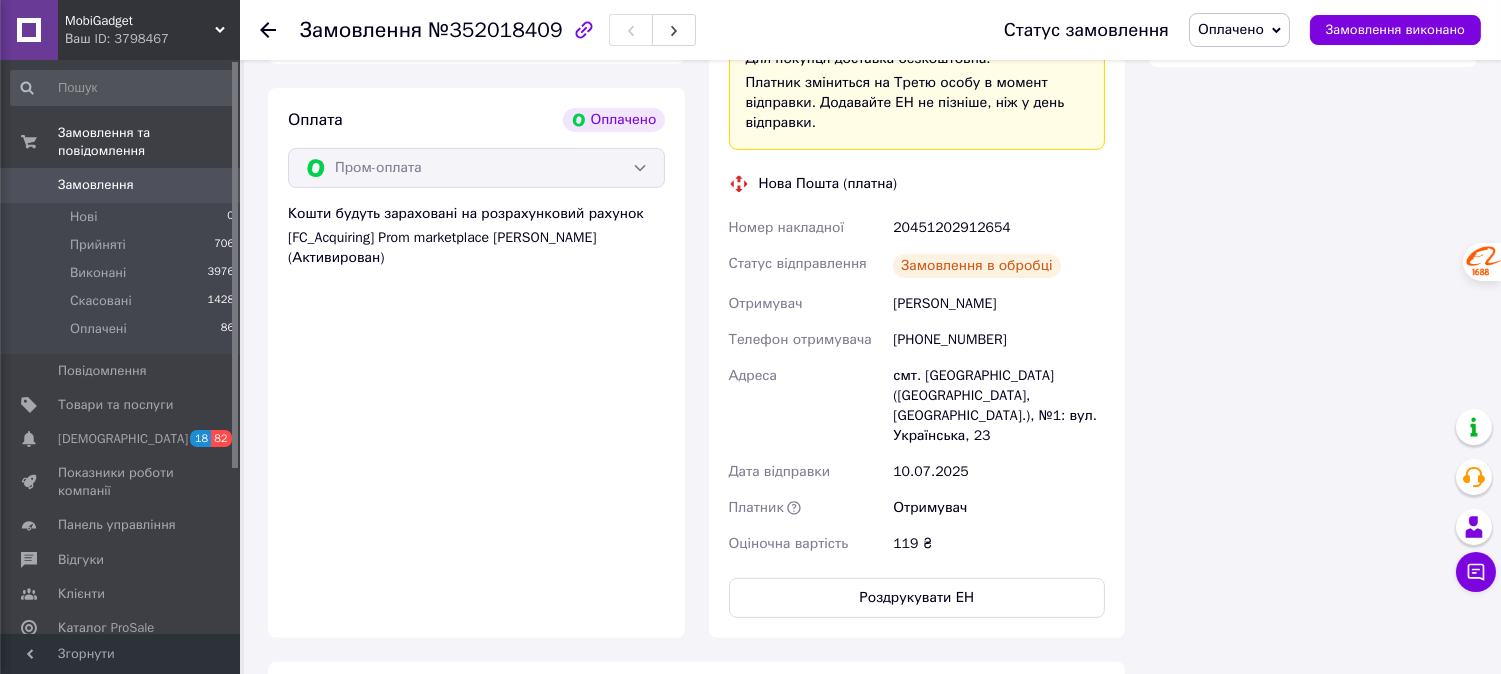 click on "20451202912654" at bounding box center (999, 228) 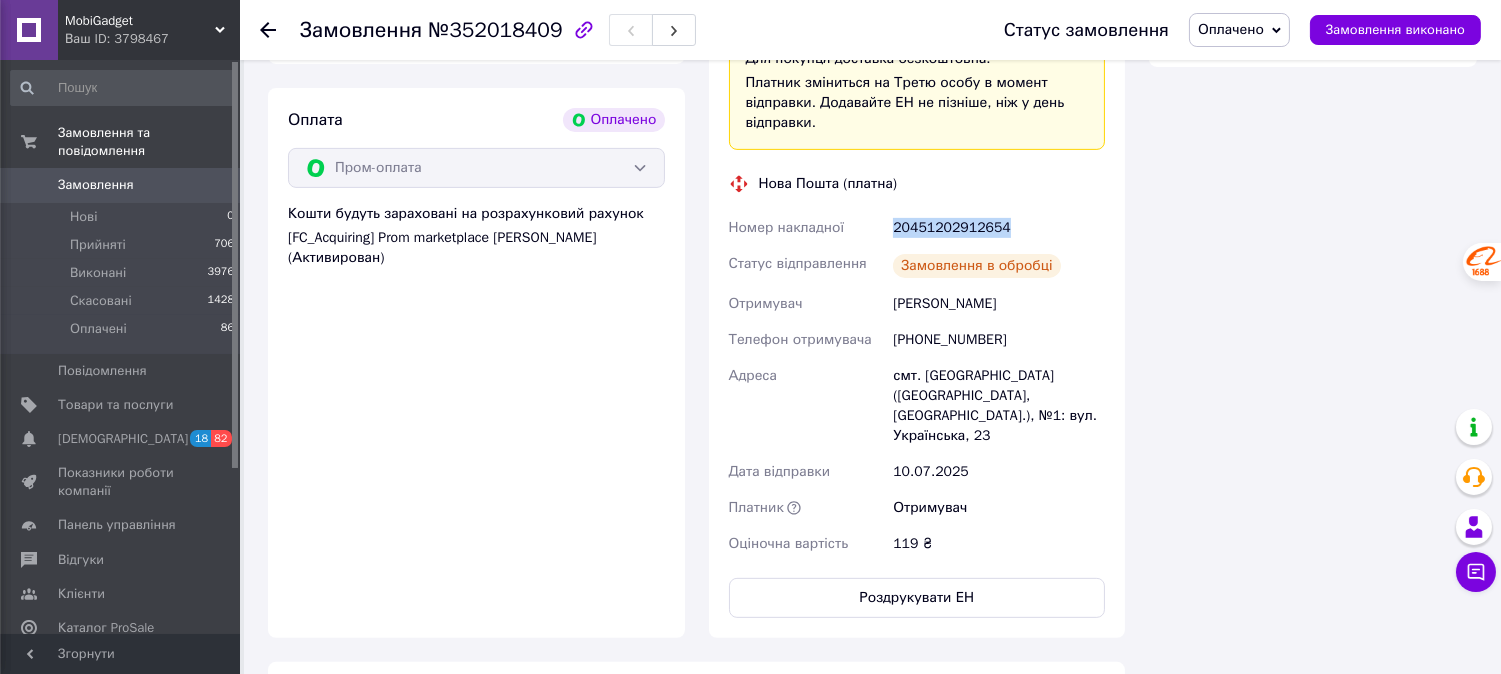 click on "20451202912654" at bounding box center [999, 228] 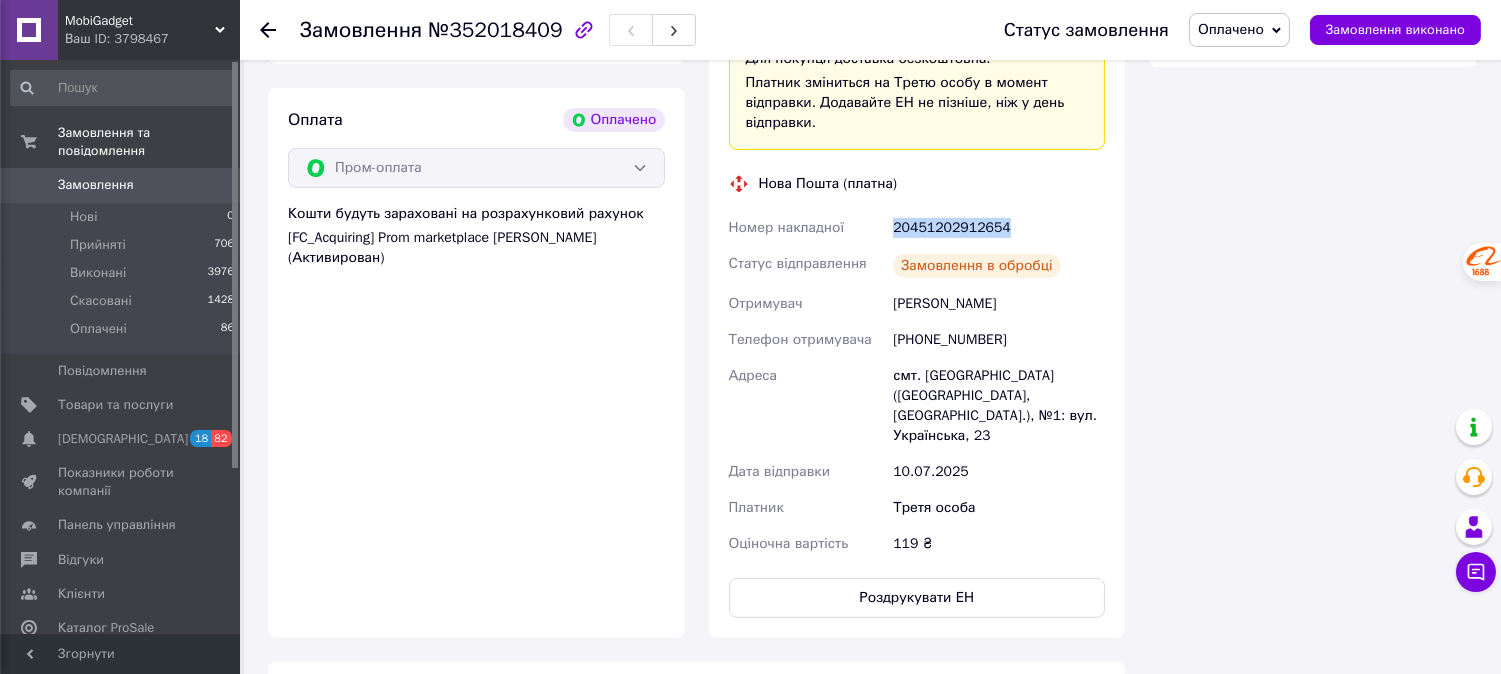 copy on "20451202912654" 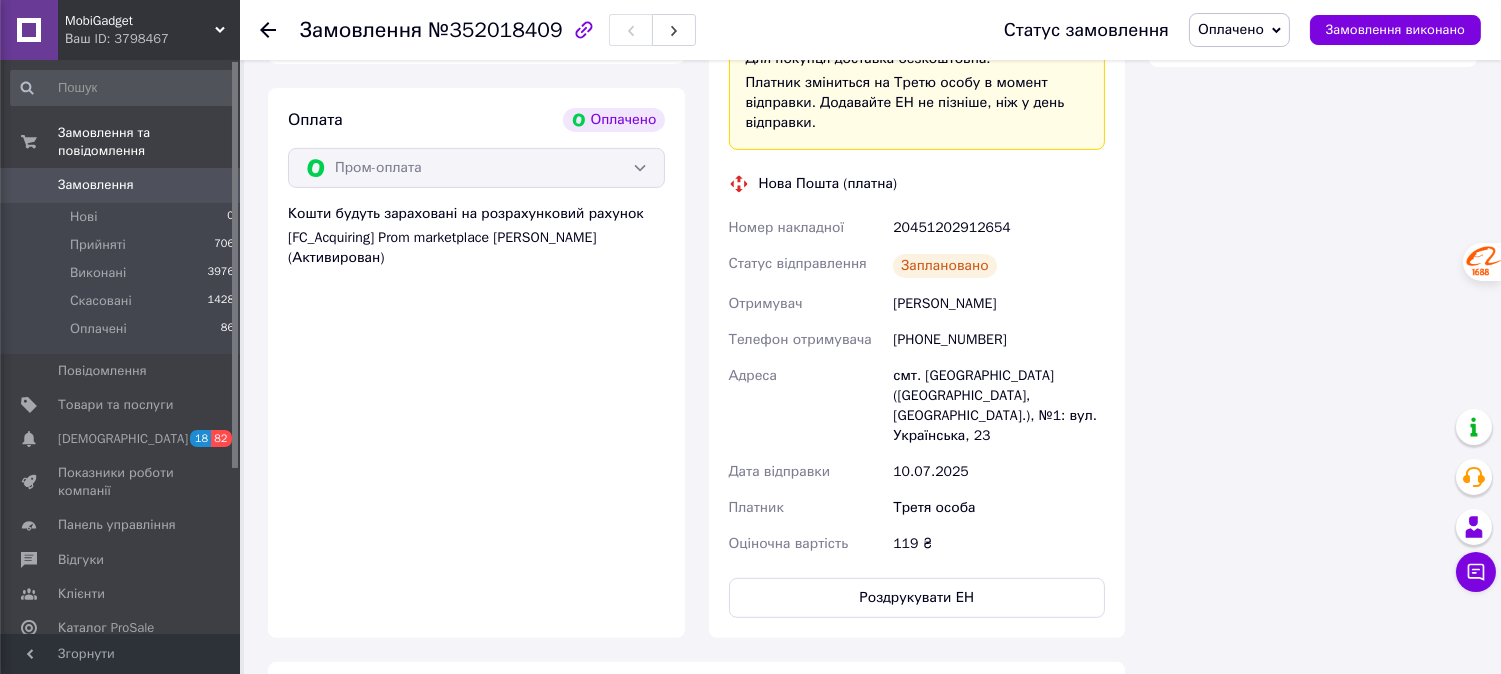 drag, startPoint x: 167, startPoint y: 36, endPoint x: 180, endPoint y: 162, distance: 126.66886 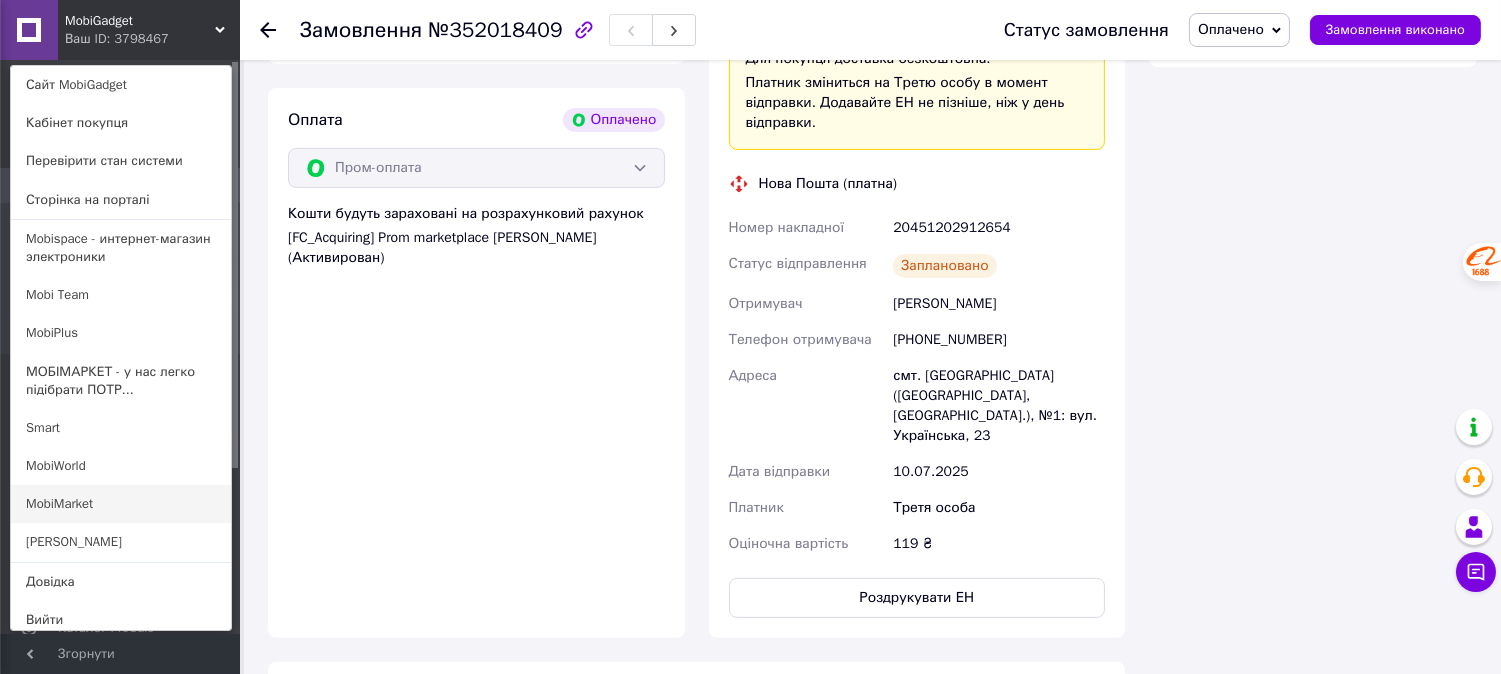 click on "MobiMarket" at bounding box center [121, 504] 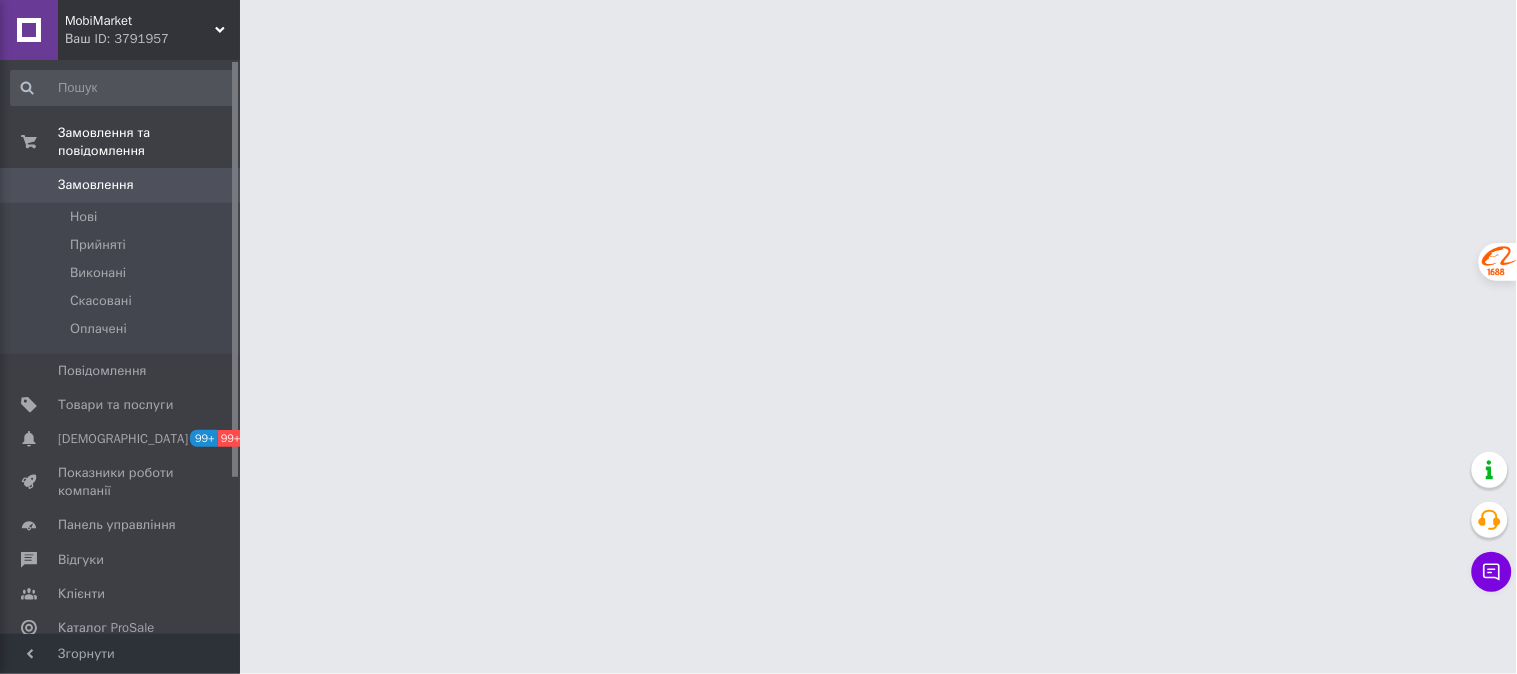 scroll, scrollTop: 0, scrollLeft: 0, axis: both 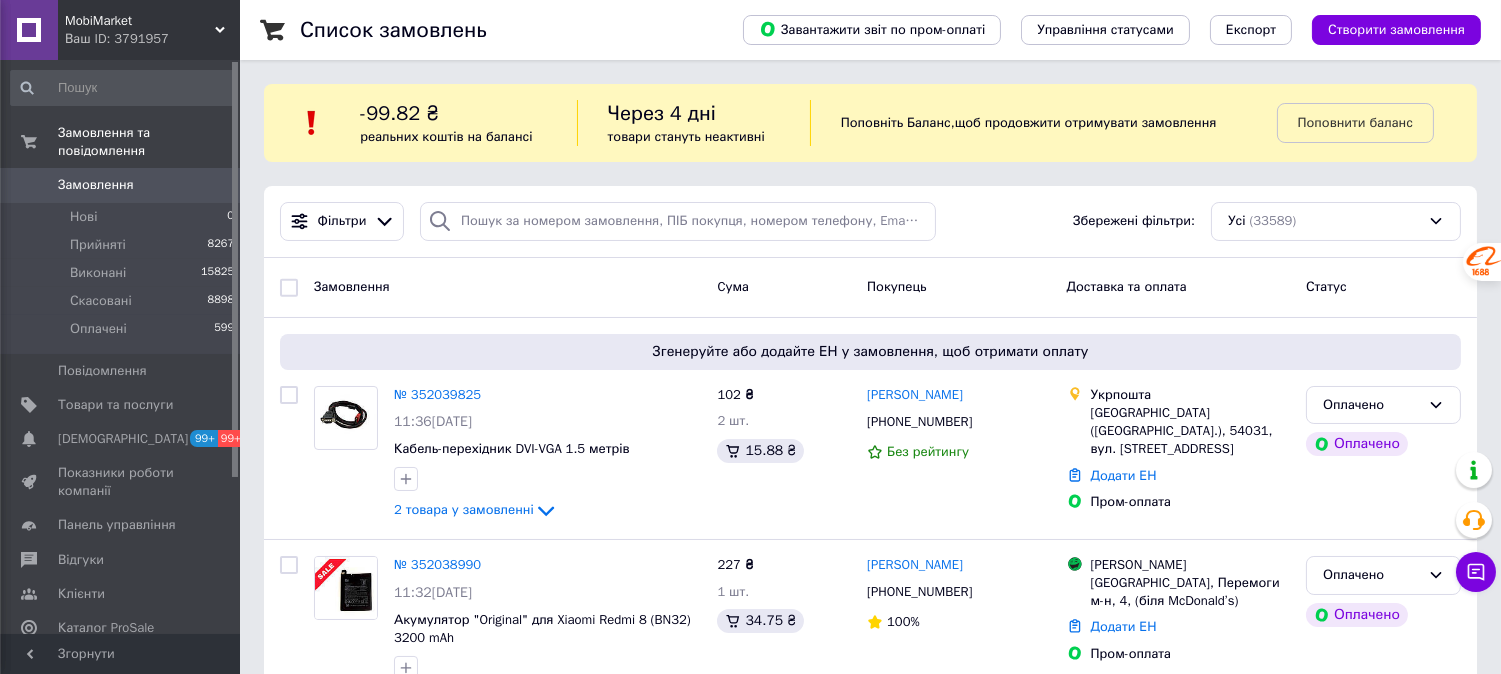 click on "реальних коштів на балансі" at bounding box center [446, 136] 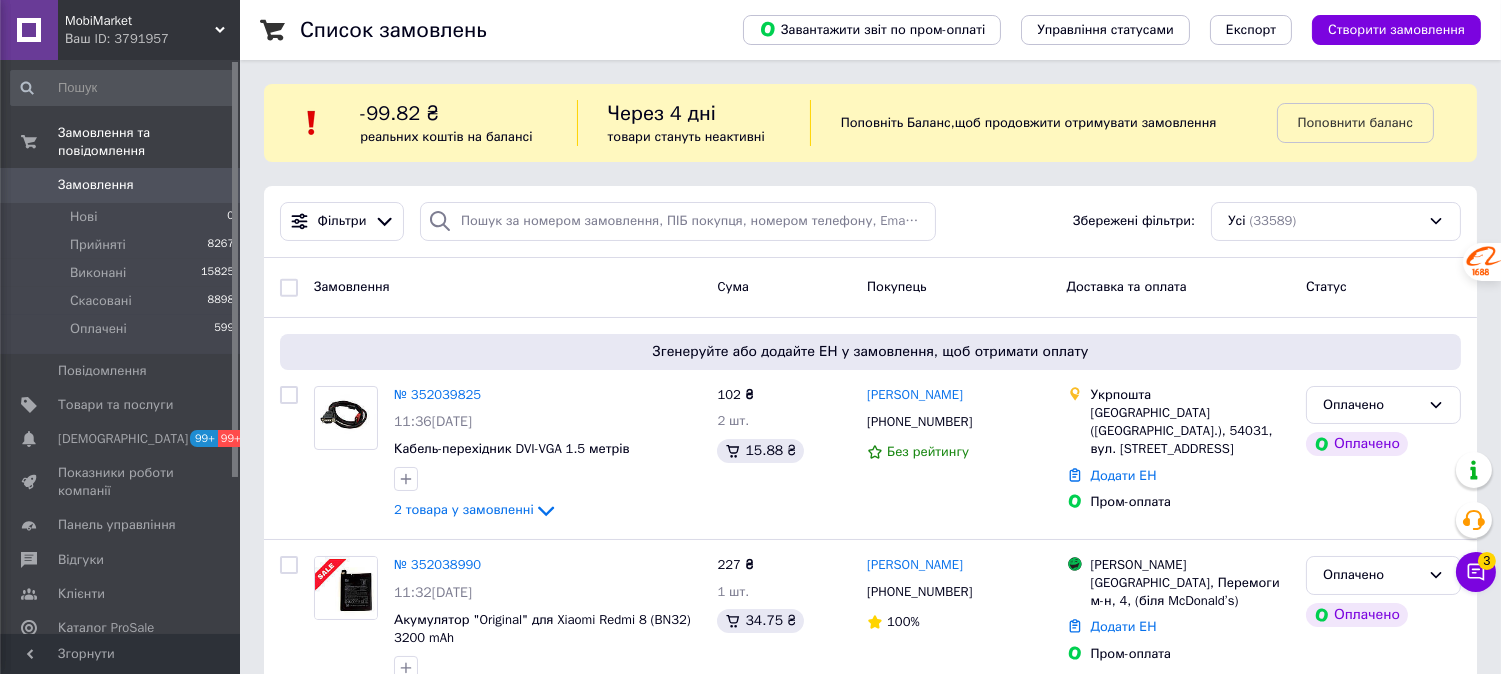 click on "Фільтри Збережені фільтри: Усі (33589)" at bounding box center [870, 222] 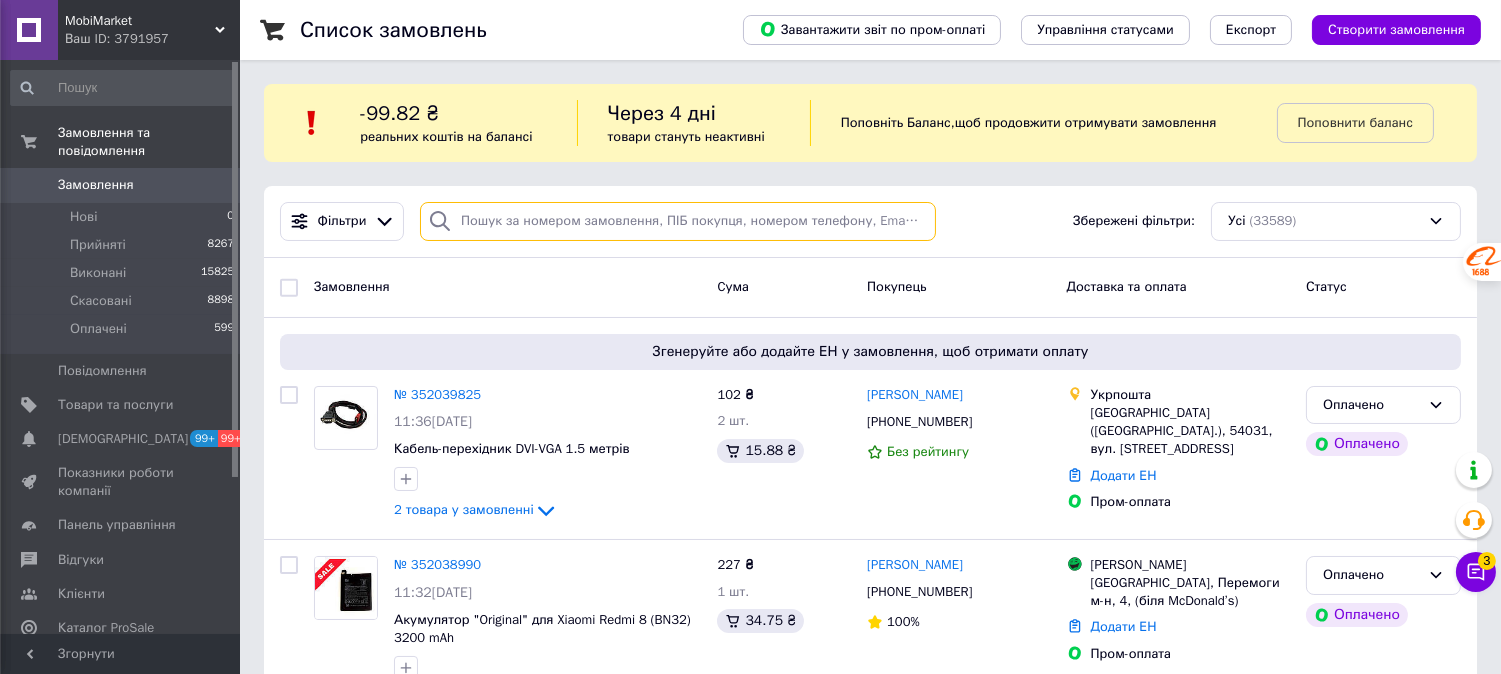 click at bounding box center [678, 221] 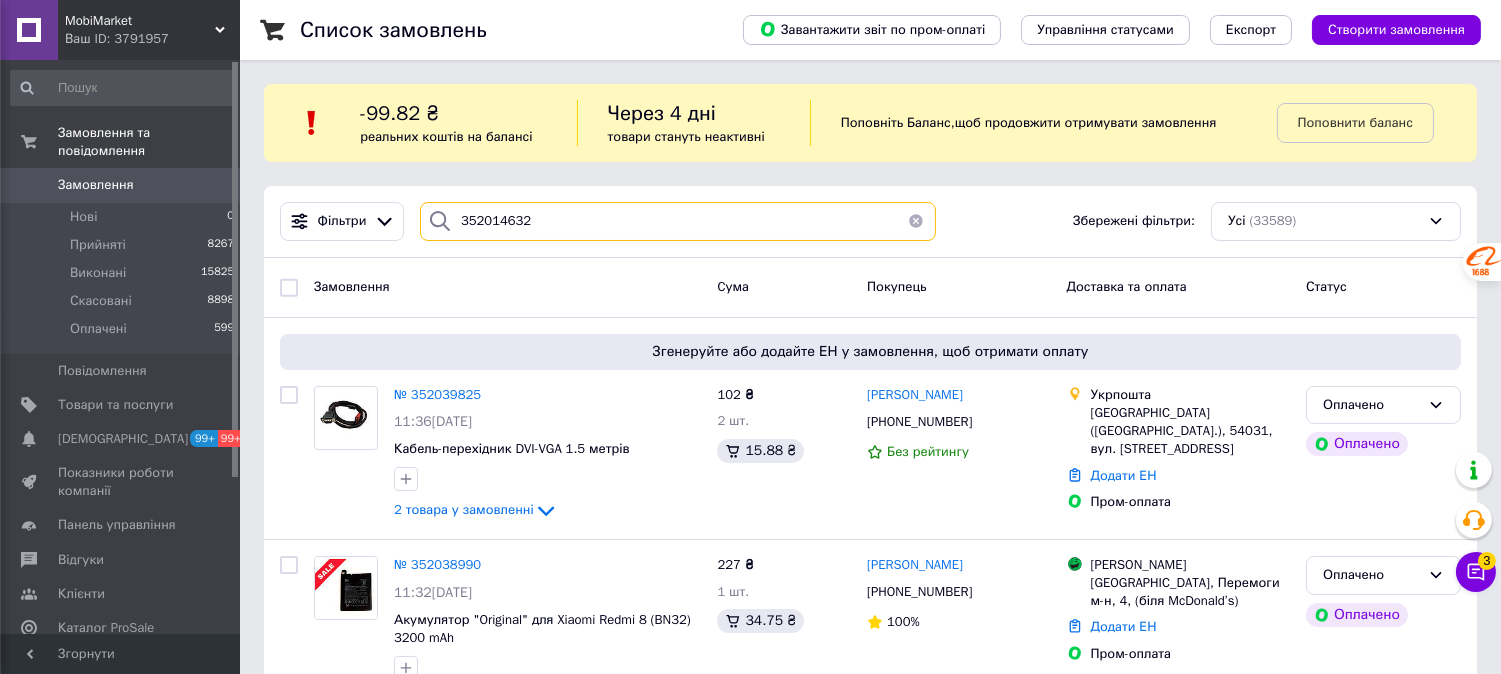 type on "352014632" 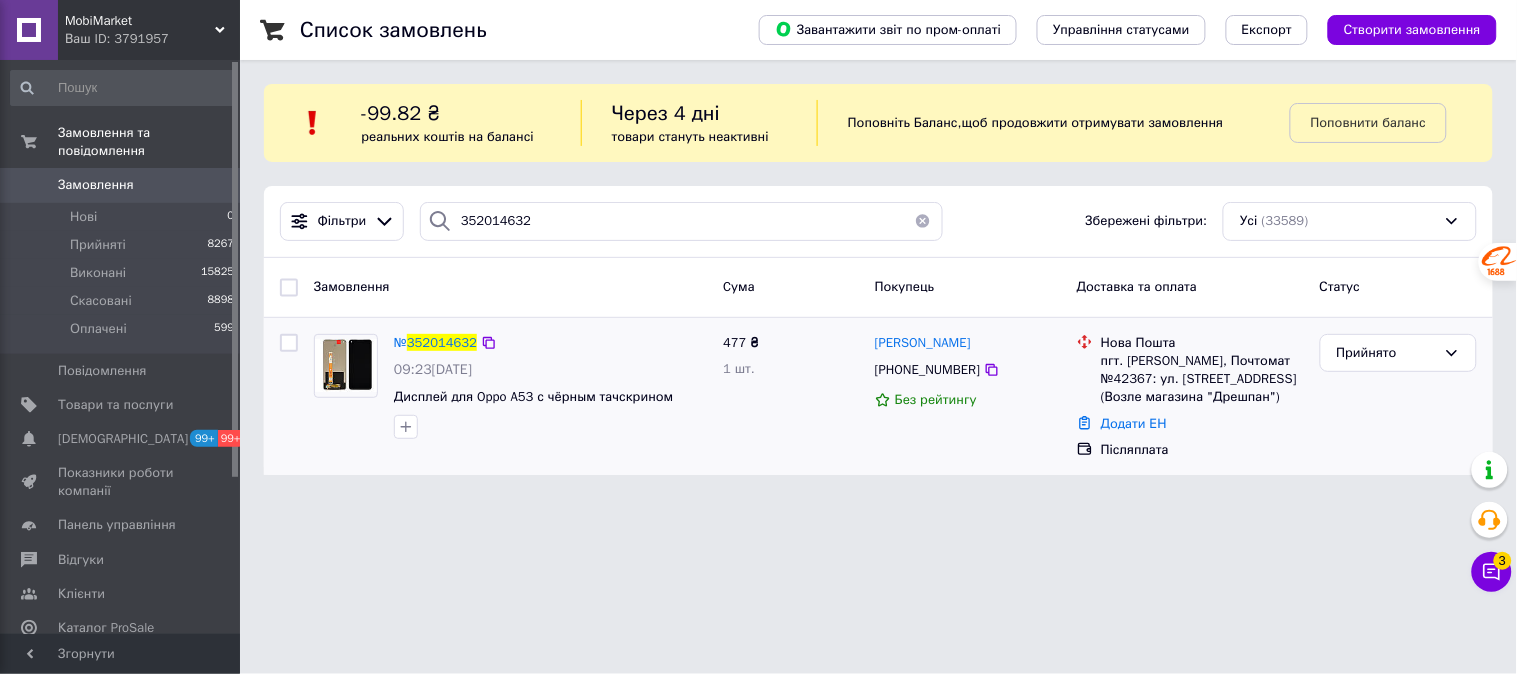 click at bounding box center [346, 365] 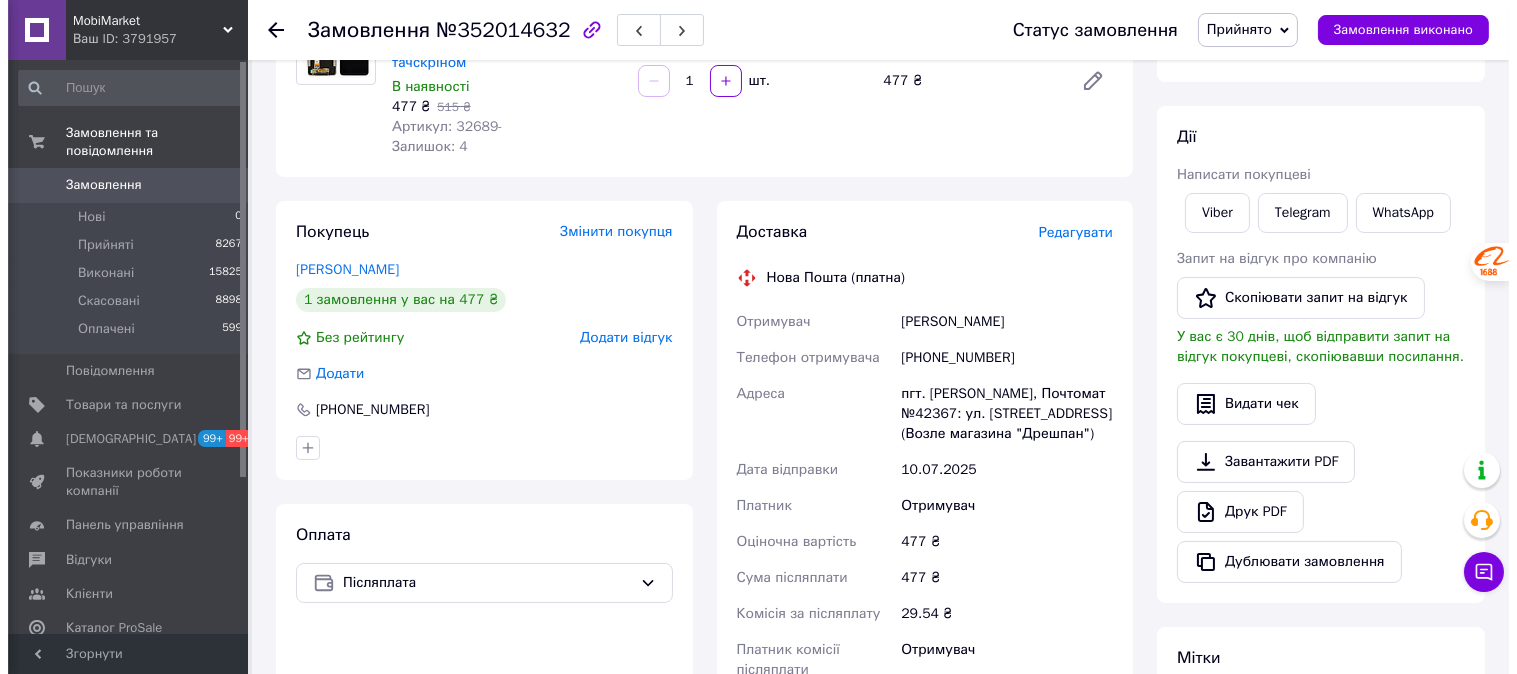 scroll, scrollTop: 337, scrollLeft: 0, axis: vertical 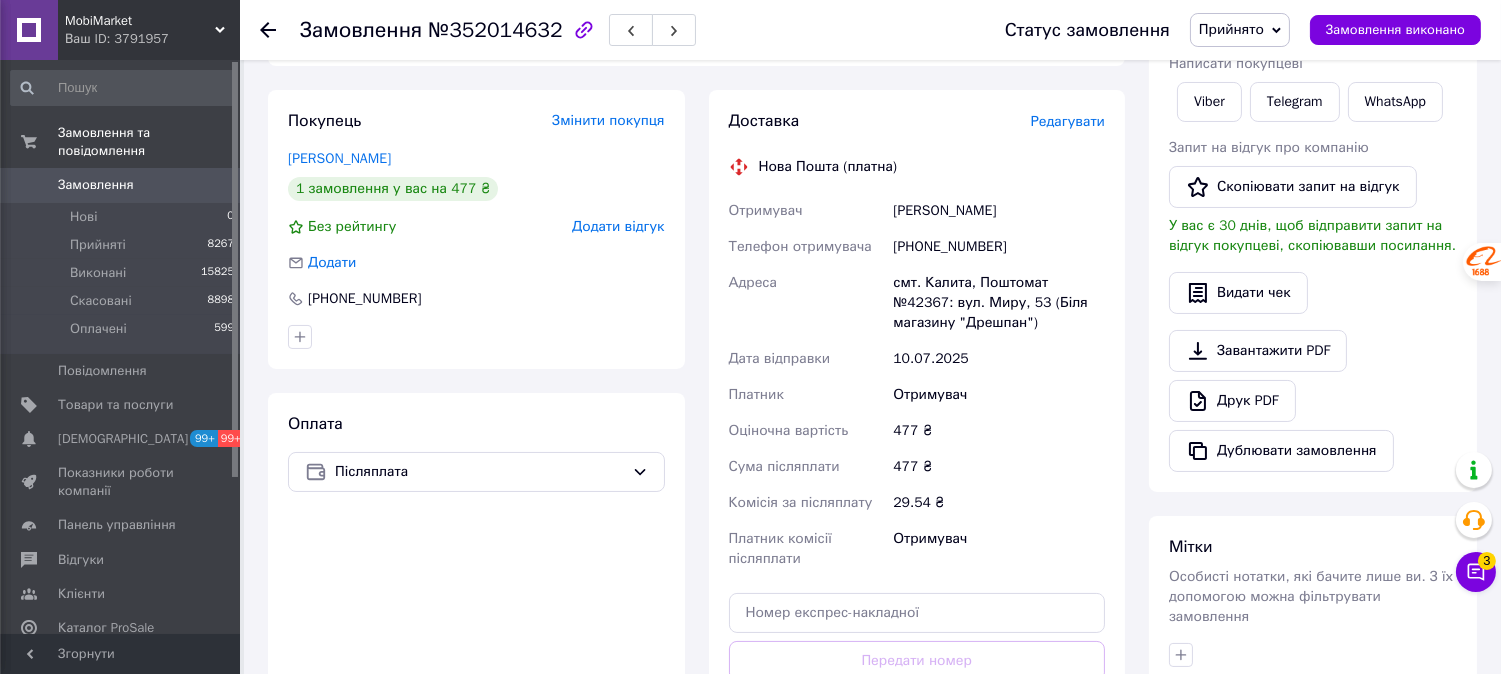 click on "Додати відгук" at bounding box center (618, 226) 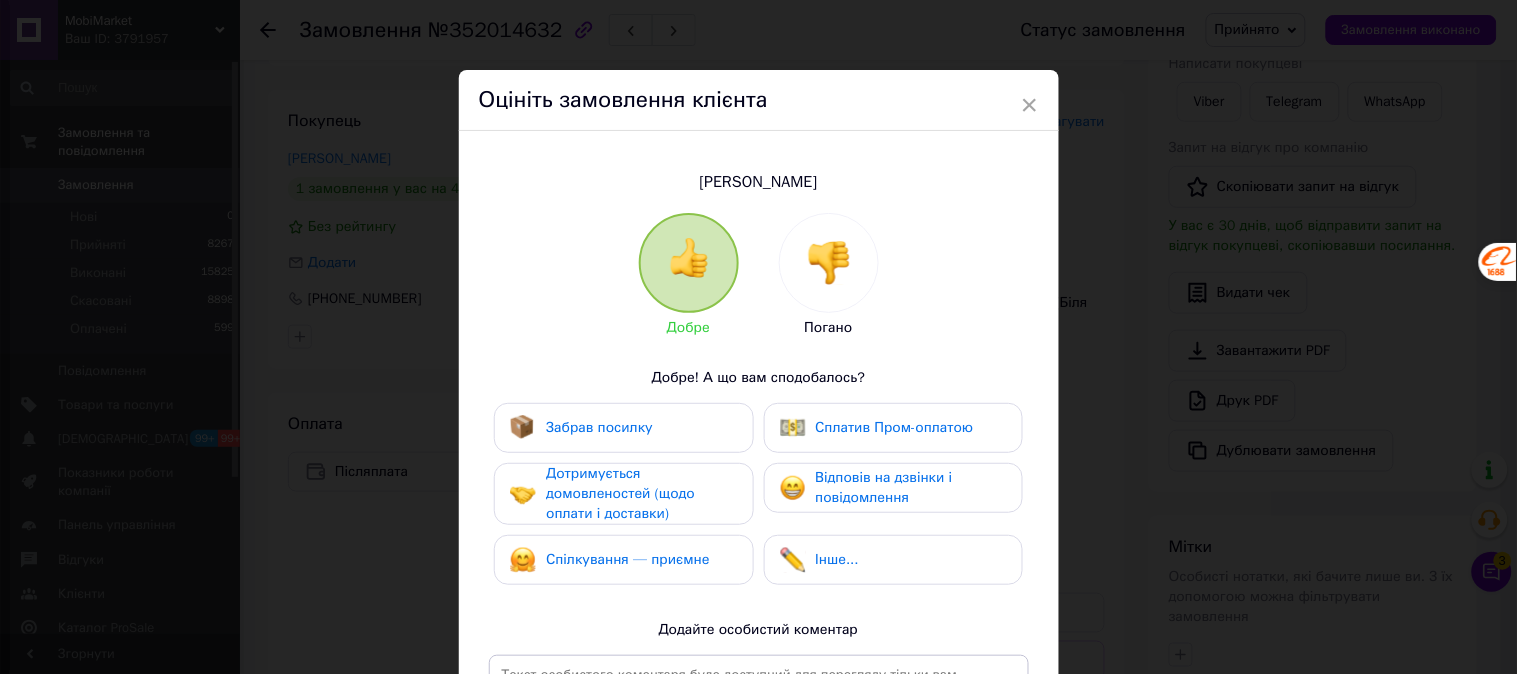 click at bounding box center [829, 263] 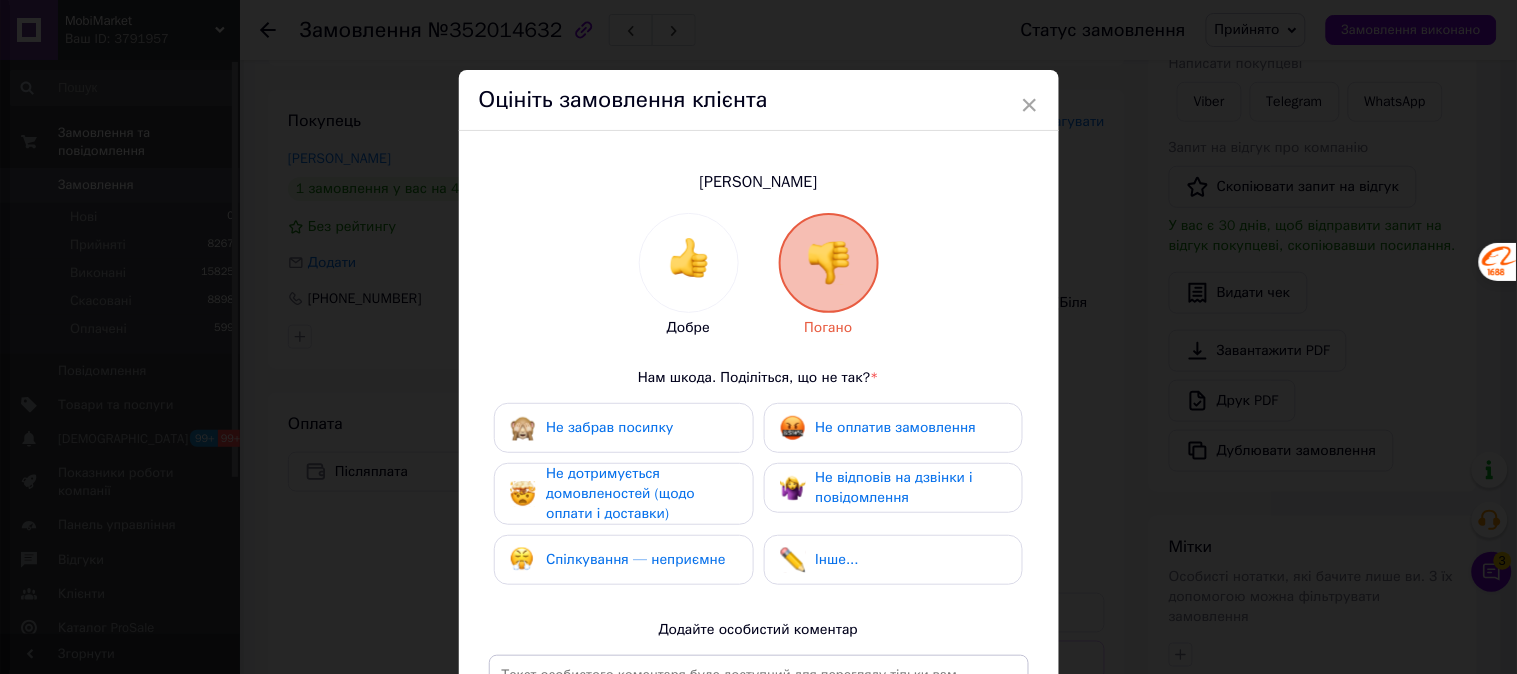 drag, startPoint x: 795, startPoint y: 284, endPoint x: 750, endPoint y: 386, distance: 111.48543 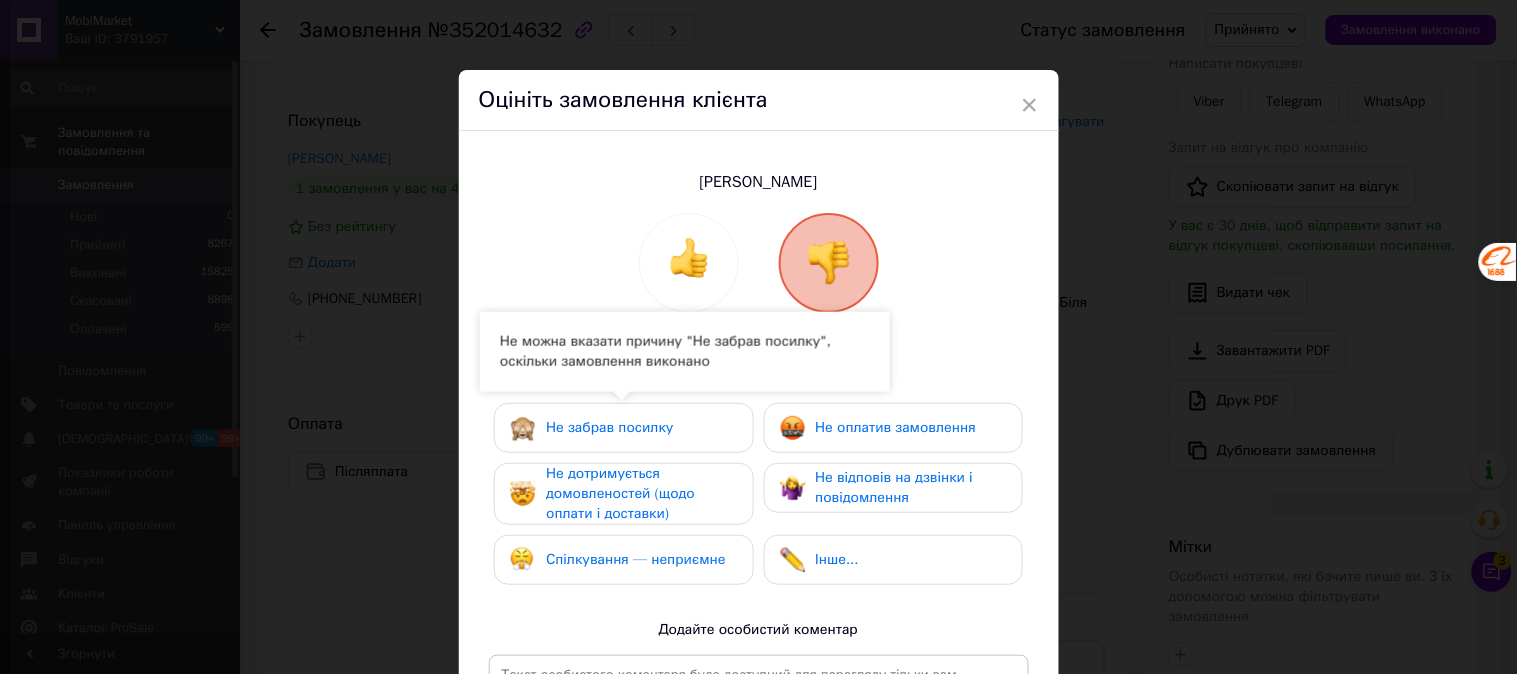 click on "Не дотримується домовленостей (щодо оплати і доставки)" at bounding box center (641, 494) 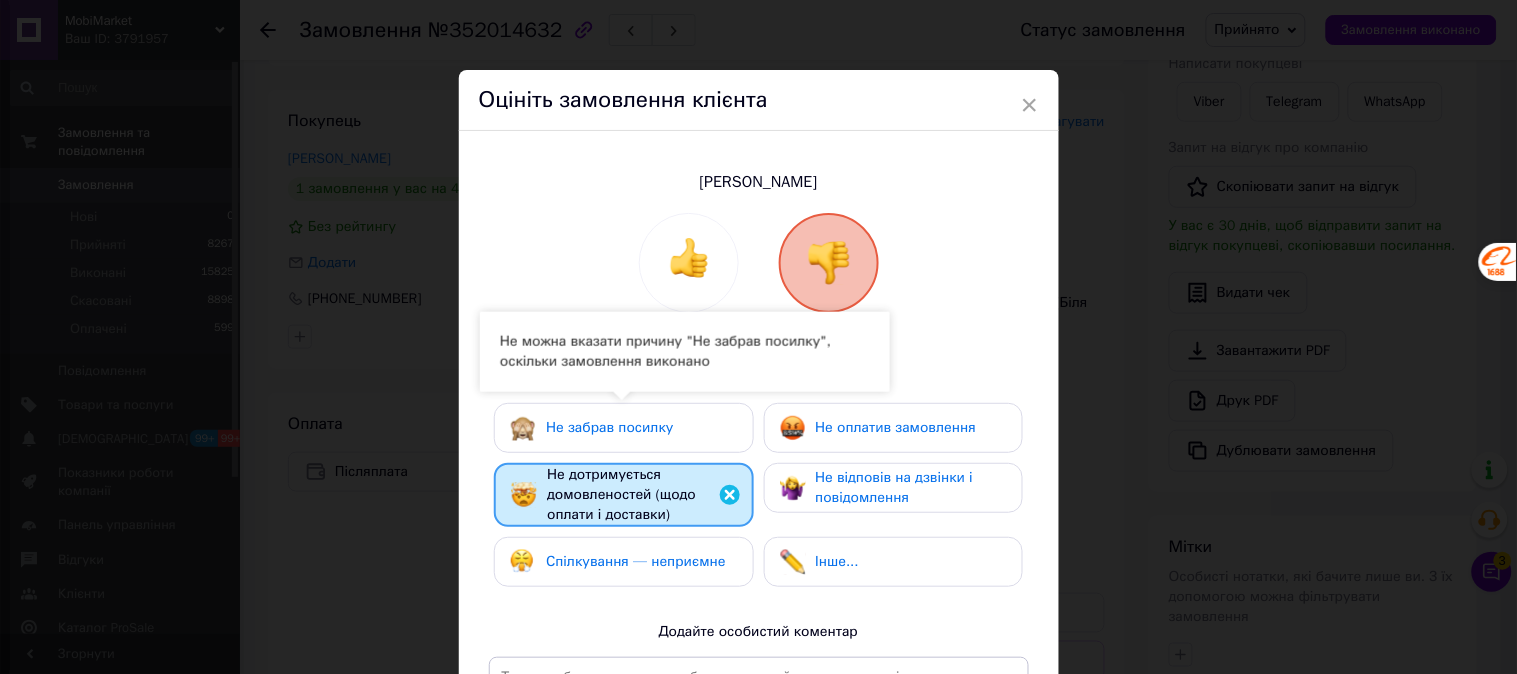drag, startPoint x: 687, startPoint y: 555, endPoint x: 785, endPoint y: 502, distance: 111.41364 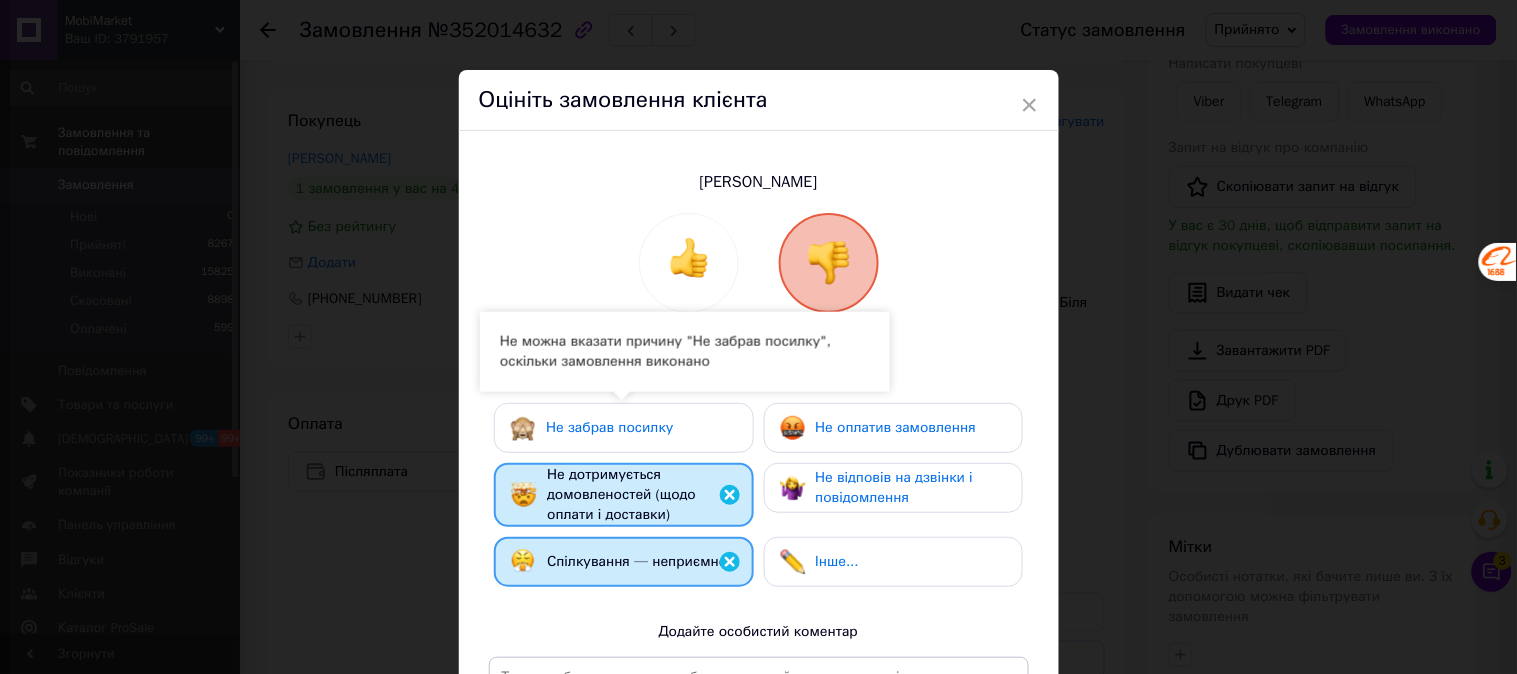 drag, startPoint x: 814, startPoint y: 467, endPoint x: 822, endPoint y: 438, distance: 30.083218 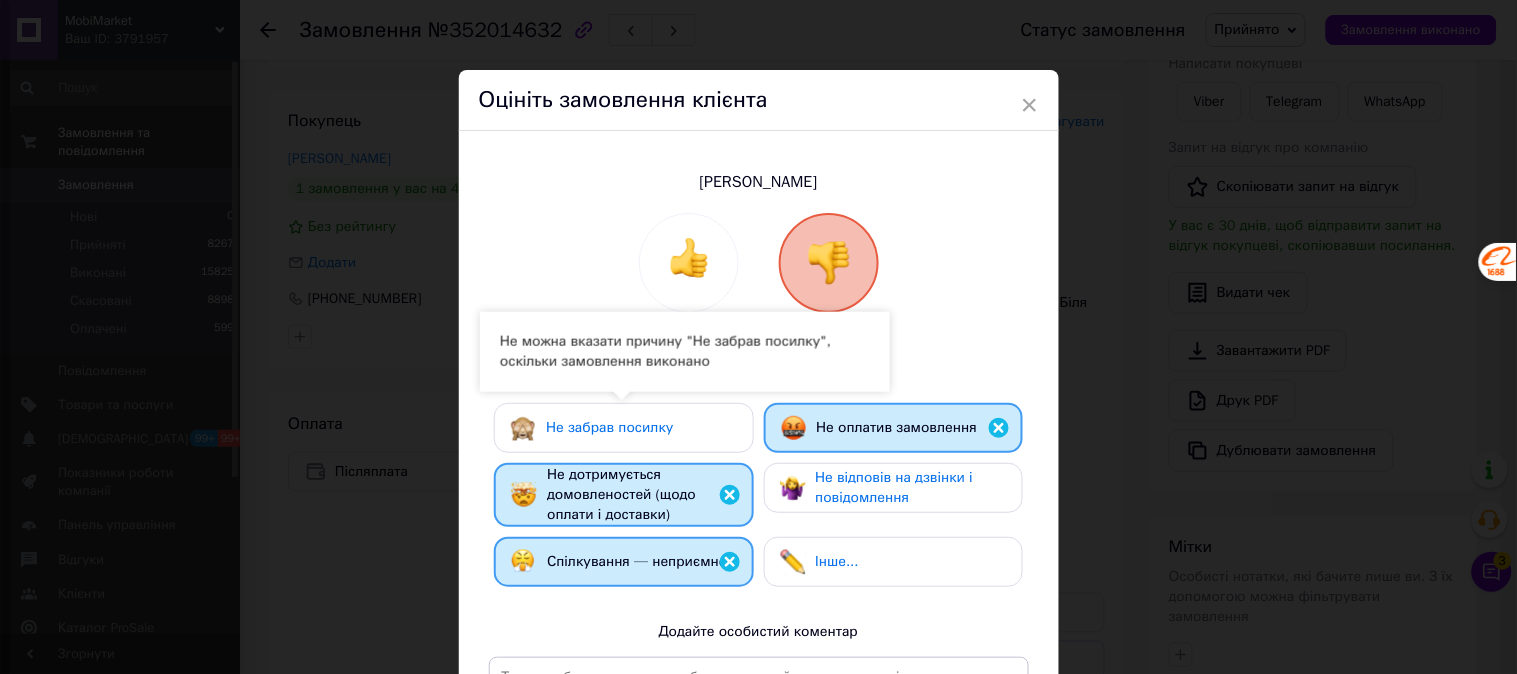 drag, startPoint x: 840, startPoint y: 476, endPoint x: 853, endPoint y: 450, distance: 29.068884 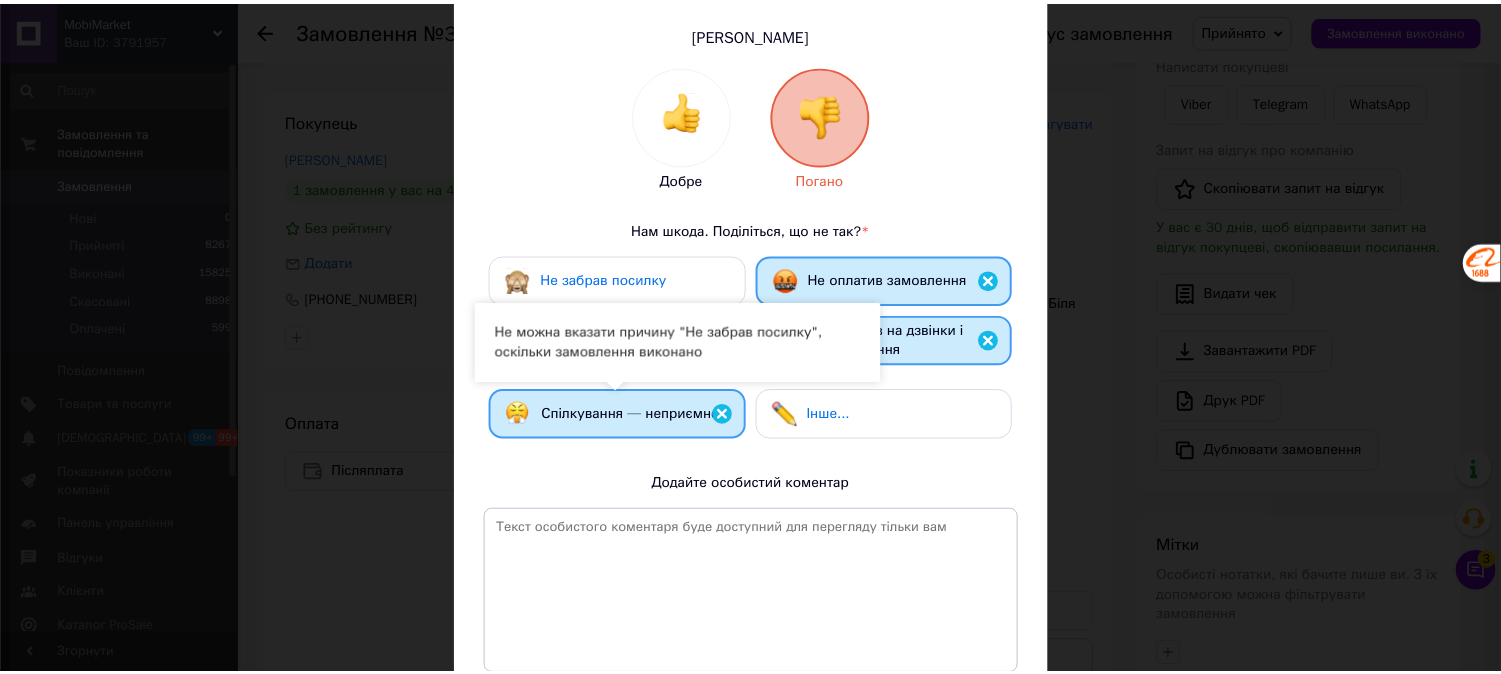 scroll, scrollTop: 314, scrollLeft: 0, axis: vertical 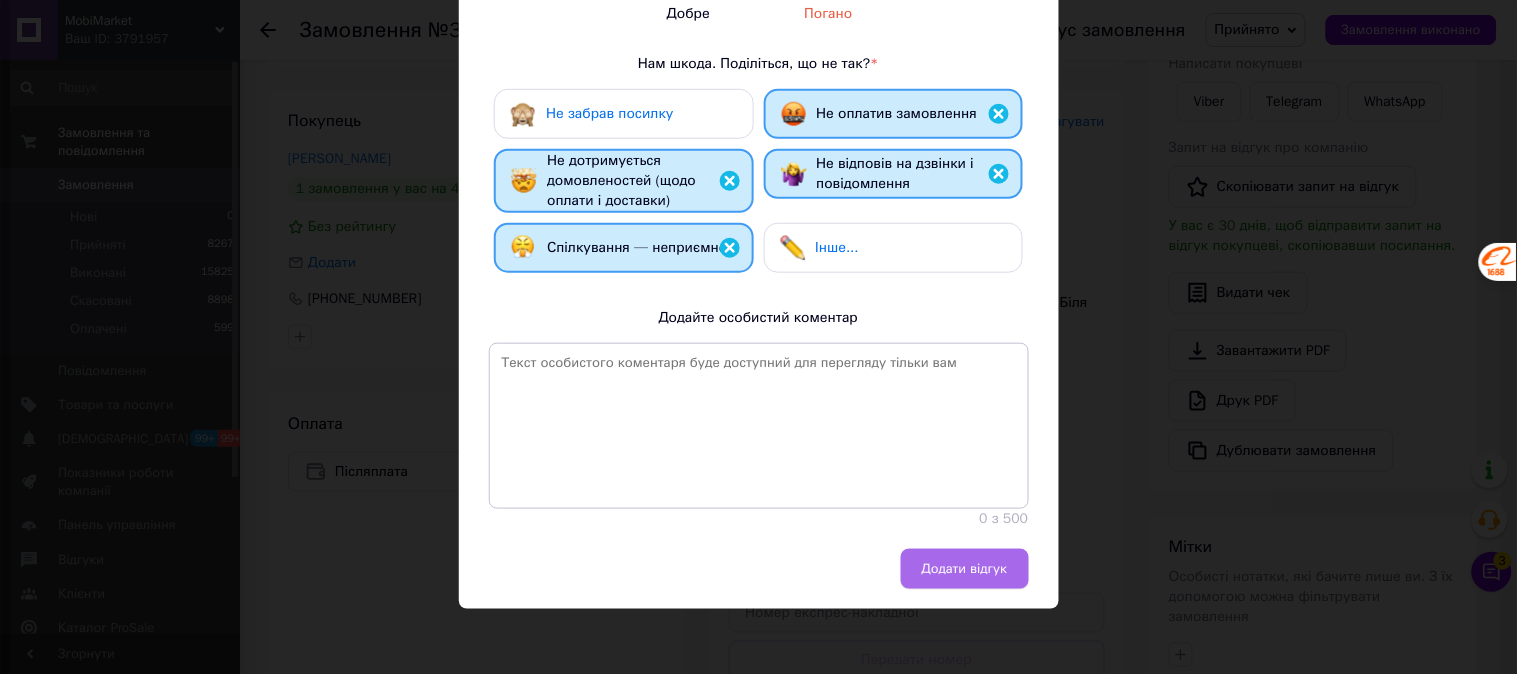 click on "Додати відгук" at bounding box center [965, 569] 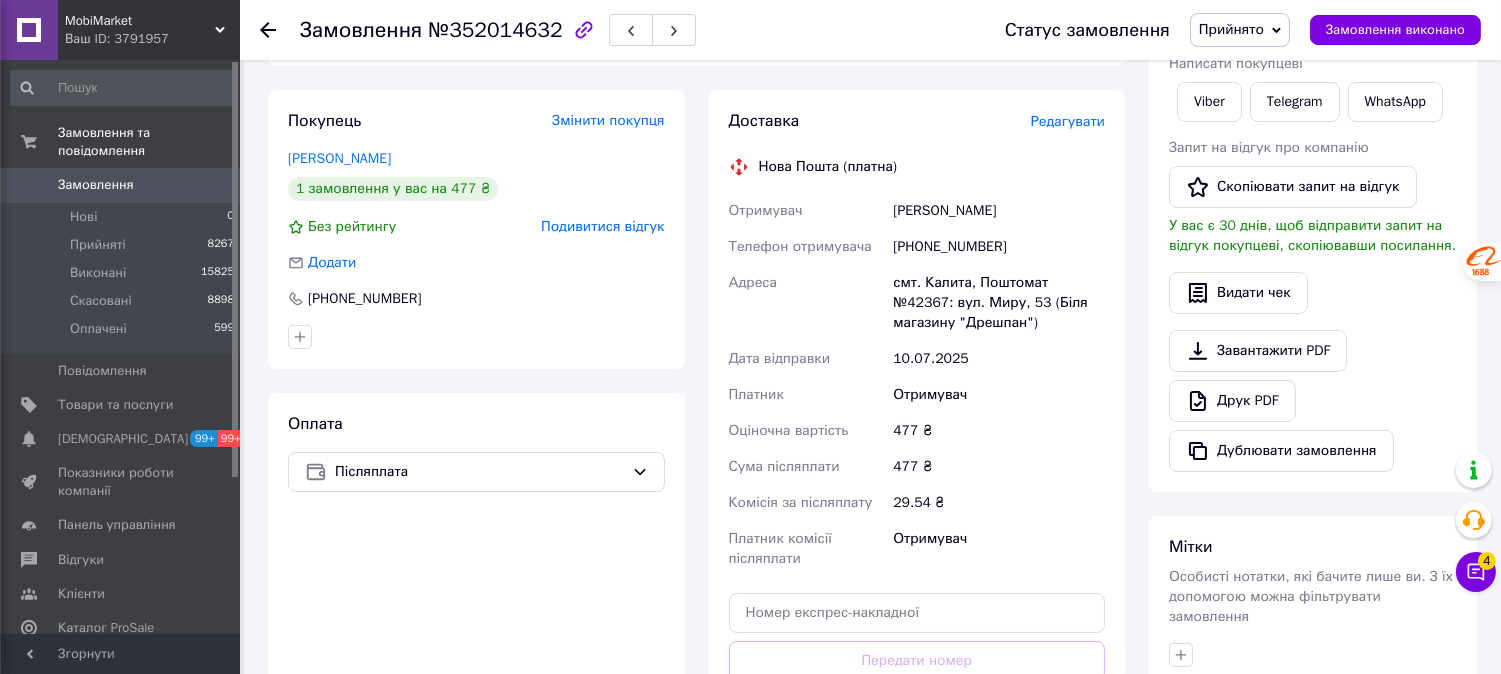 click 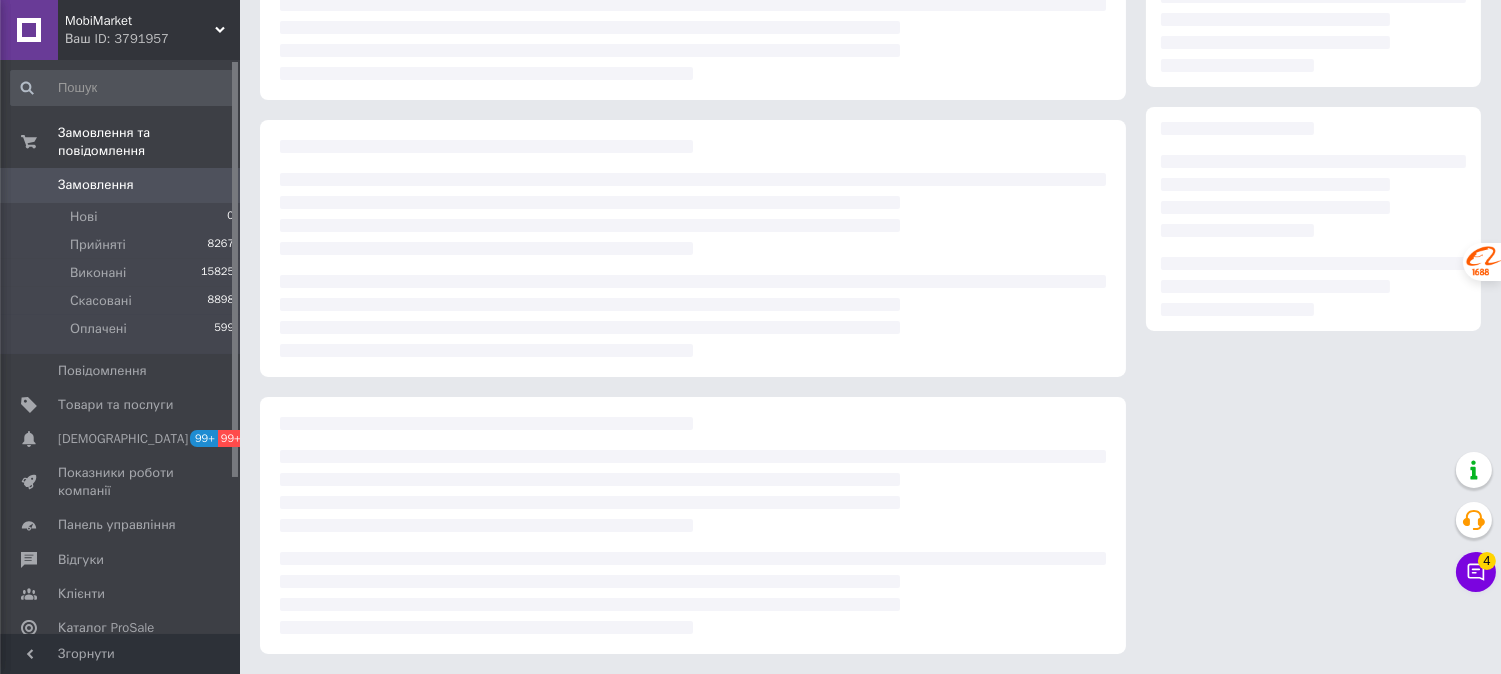 scroll, scrollTop: 240, scrollLeft: 0, axis: vertical 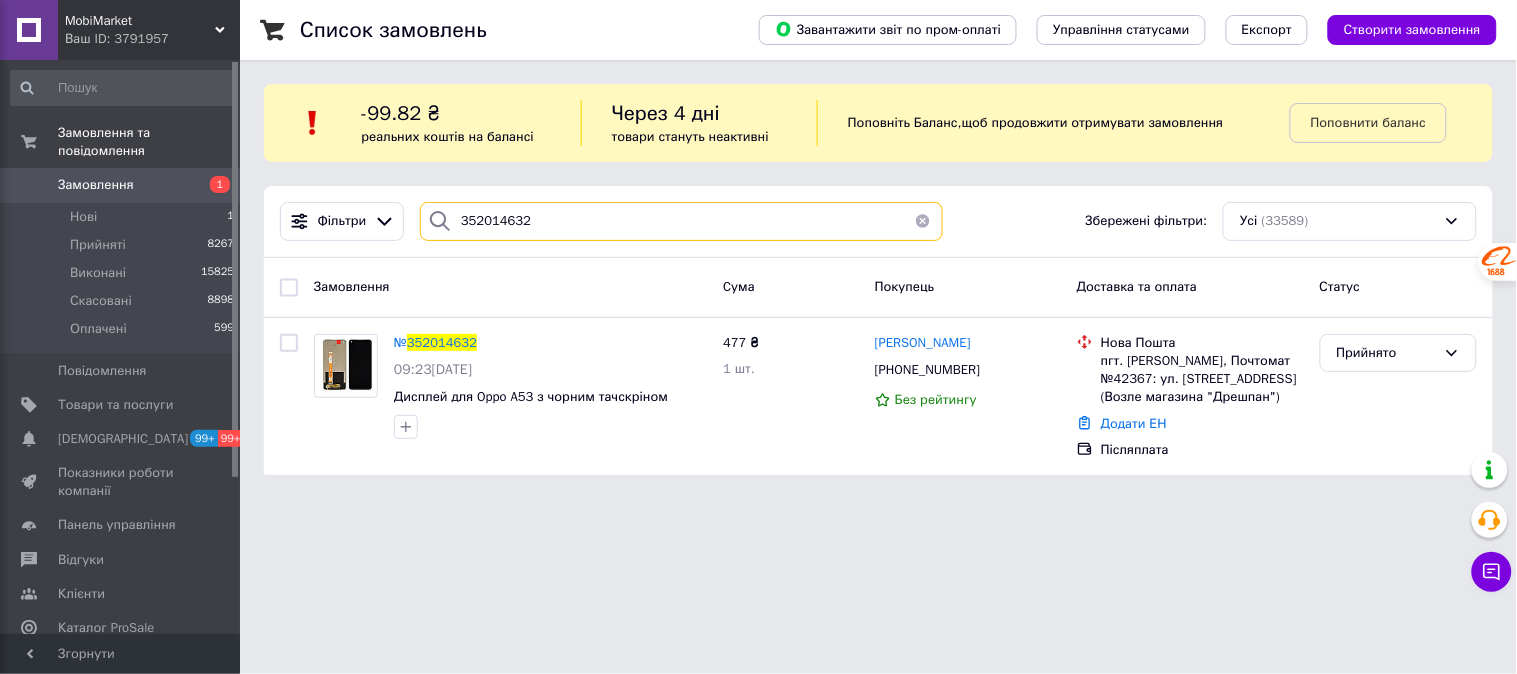 drag, startPoint x: 545, startPoint y: 223, endPoint x: 436, endPoint y: 218, distance: 109.11462 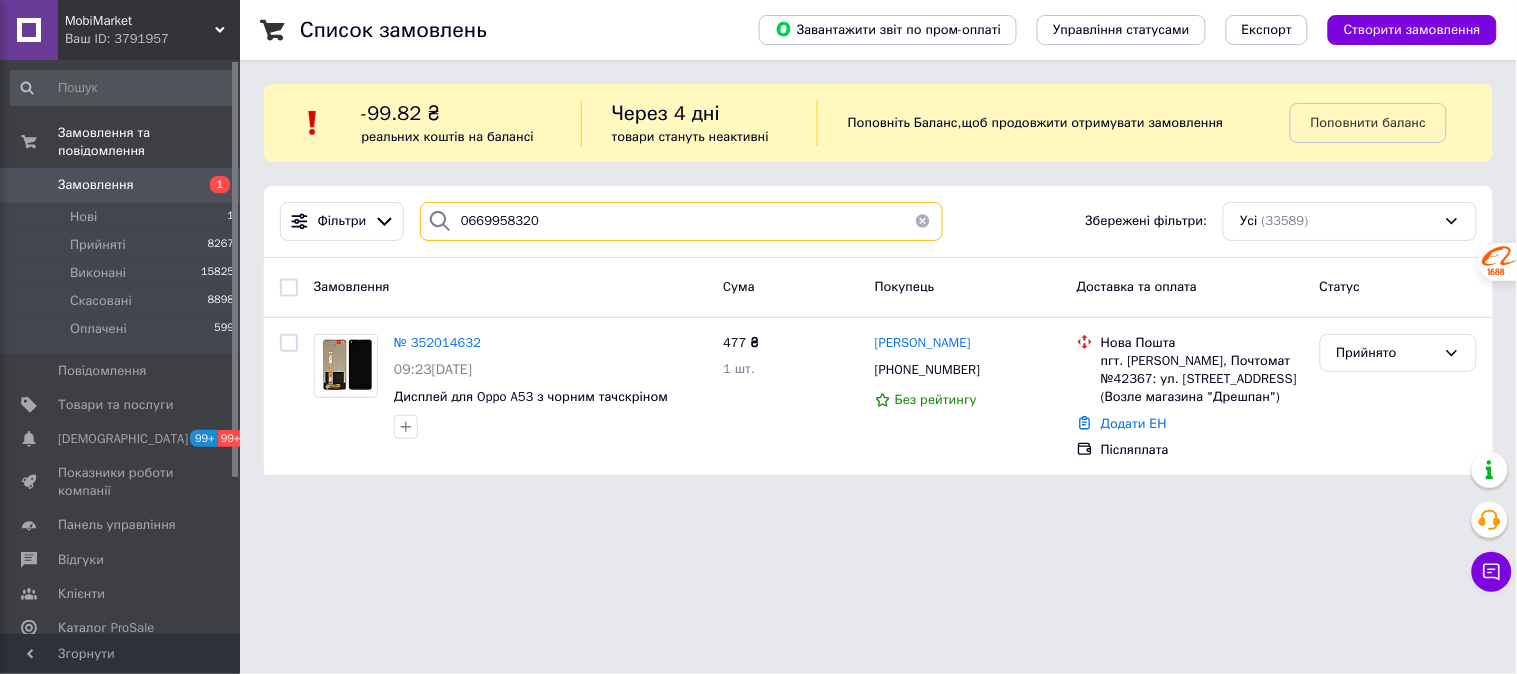 type on "0669958320" 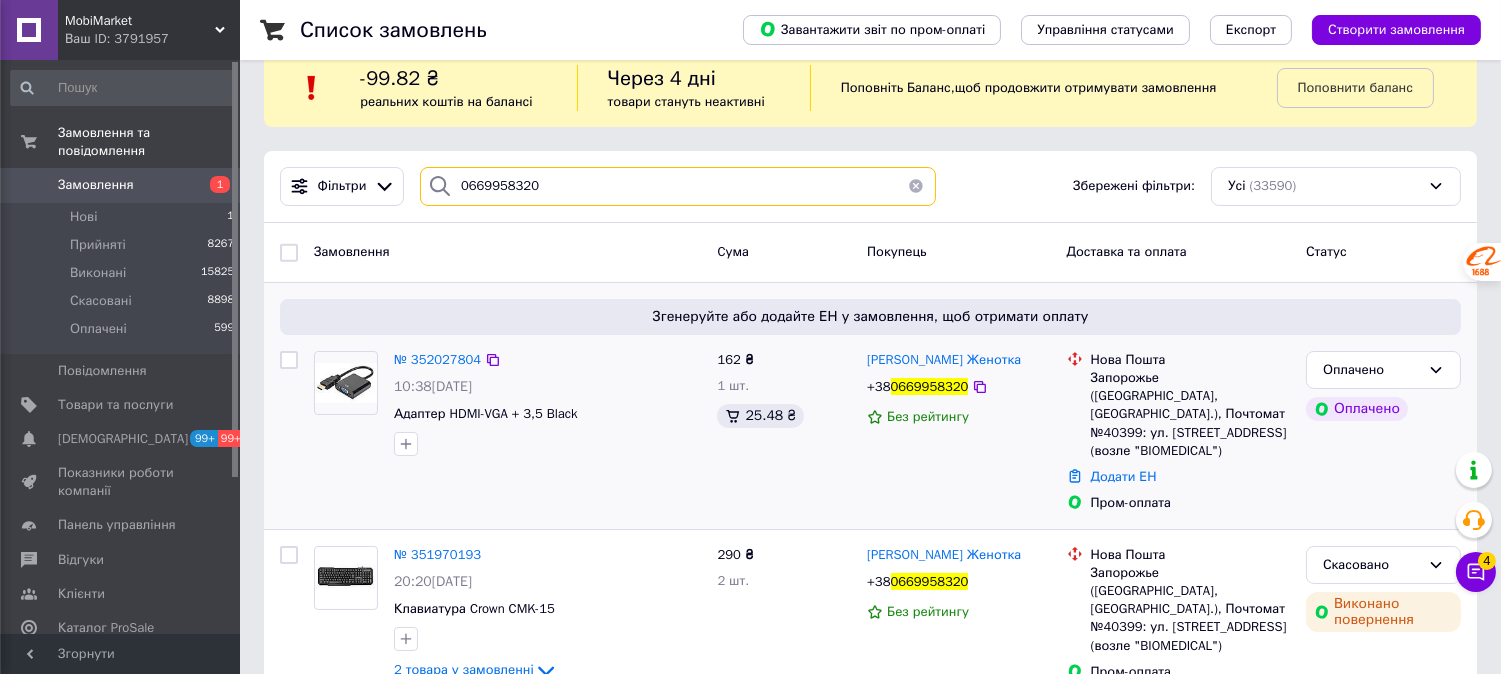 scroll, scrollTop: 65, scrollLeft: 0, axis: vertical 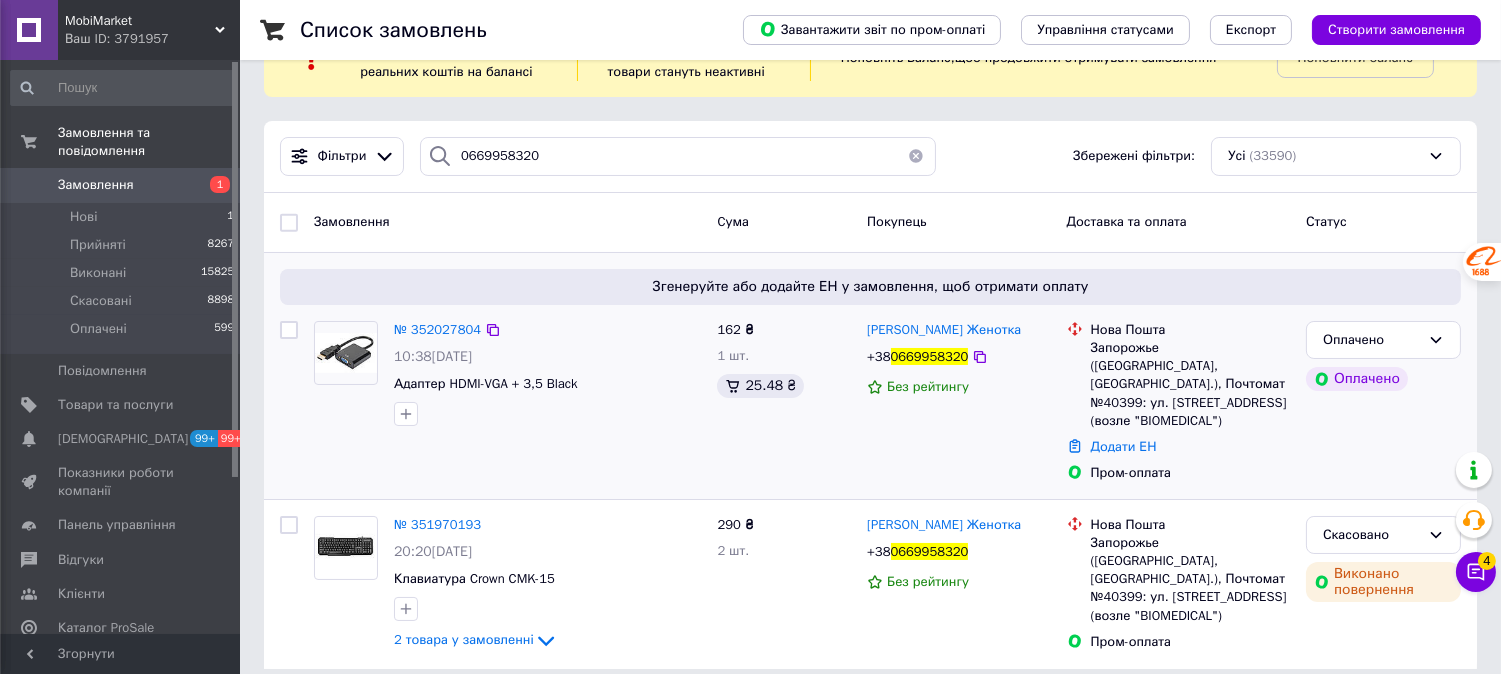 click at bounding box center (346, 353) 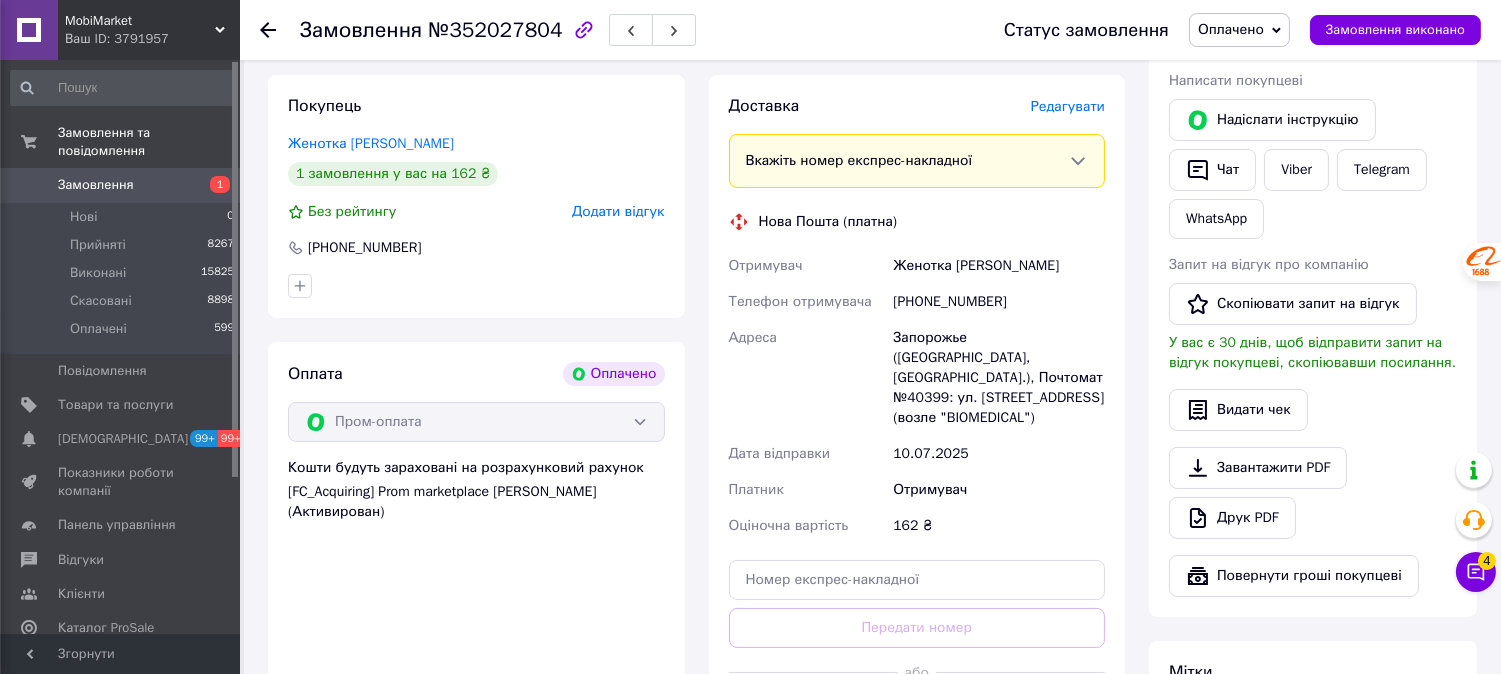 scroll, scrollTop: 555, scrollLeft: 0, axis: vertical 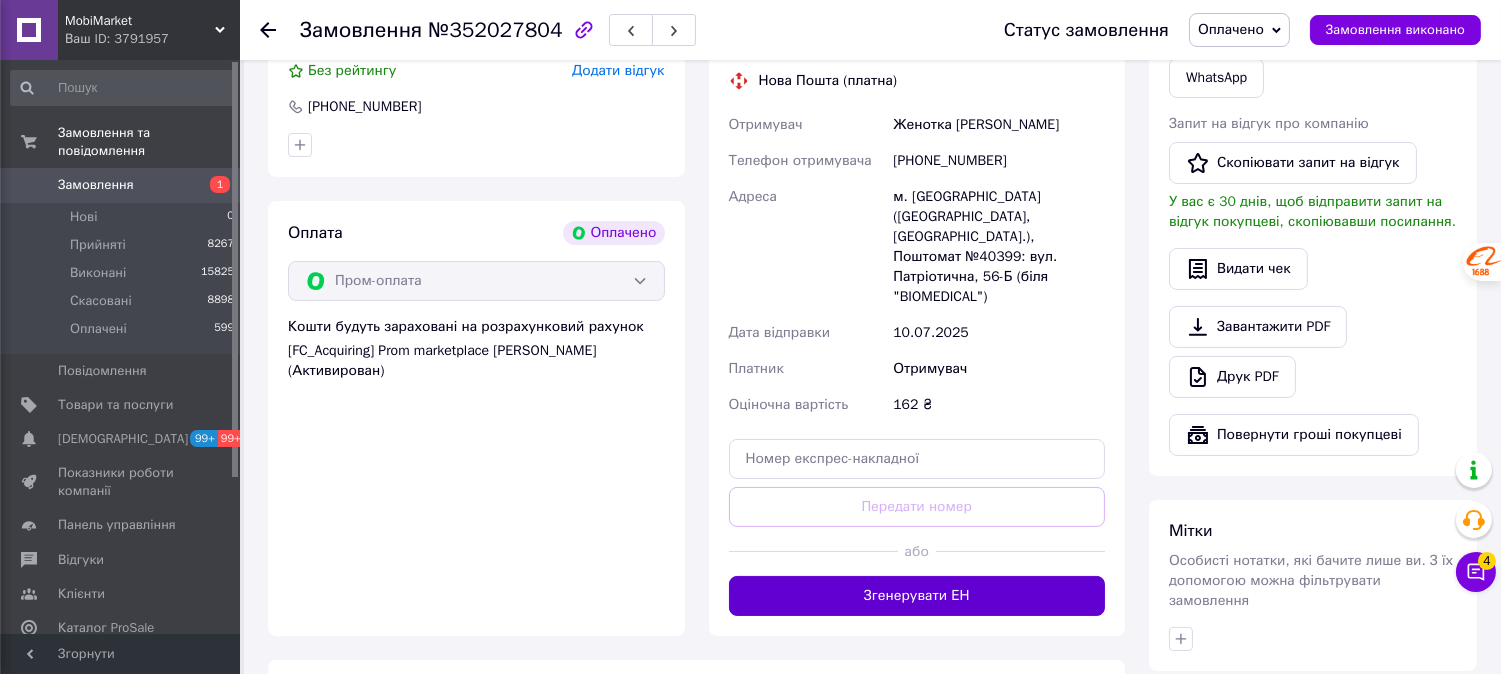 click on "Згенерувати ЕН" at bounding box center (917, 596) 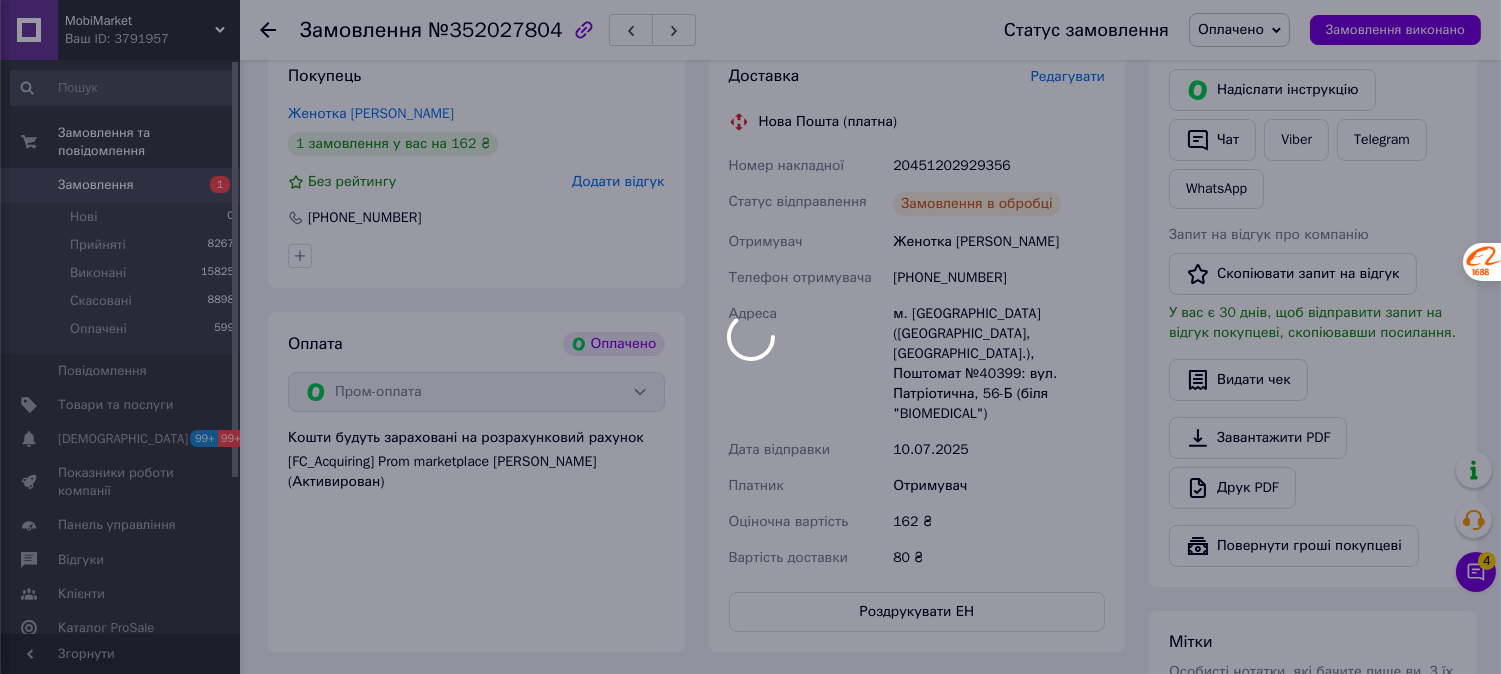 scroll, scrollTop: 333, scrollLeft: 0, axis: vertical 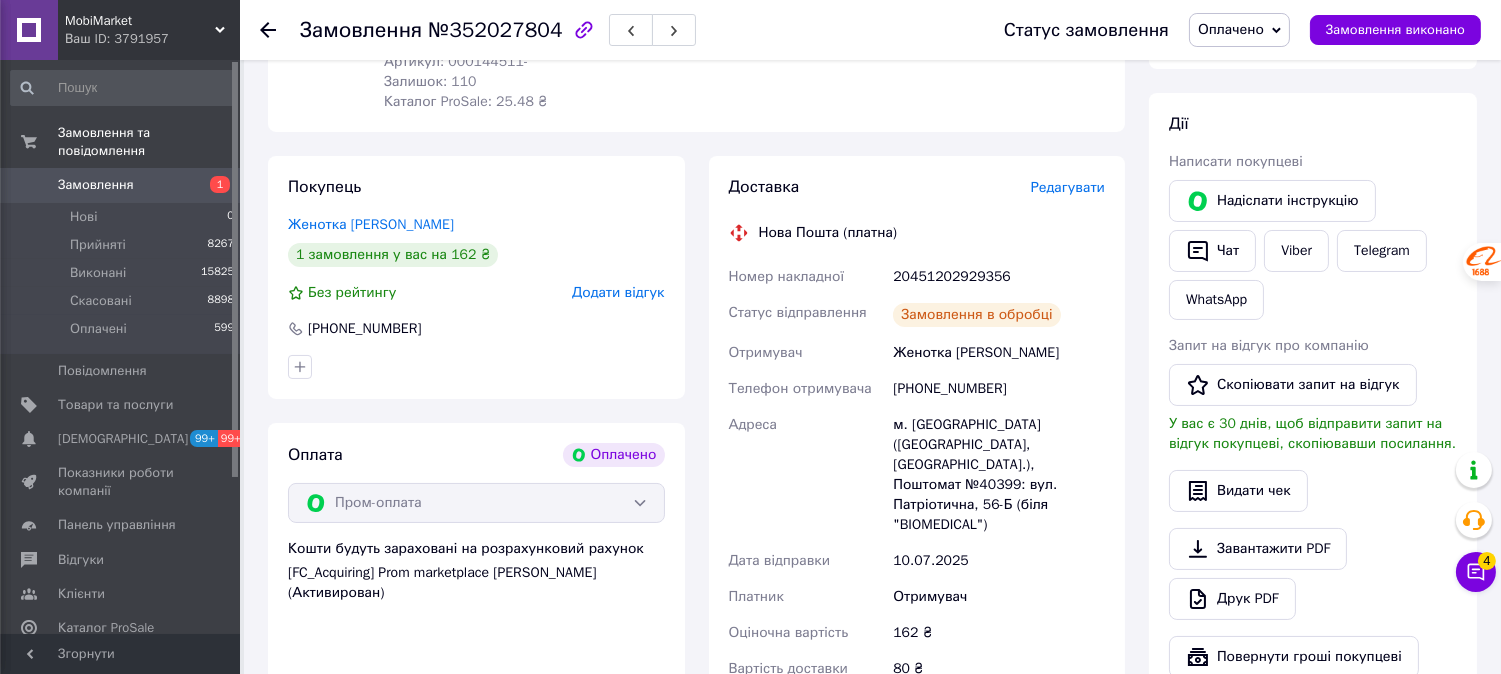 click on "20451202929356" at bounding box center [999, 277] 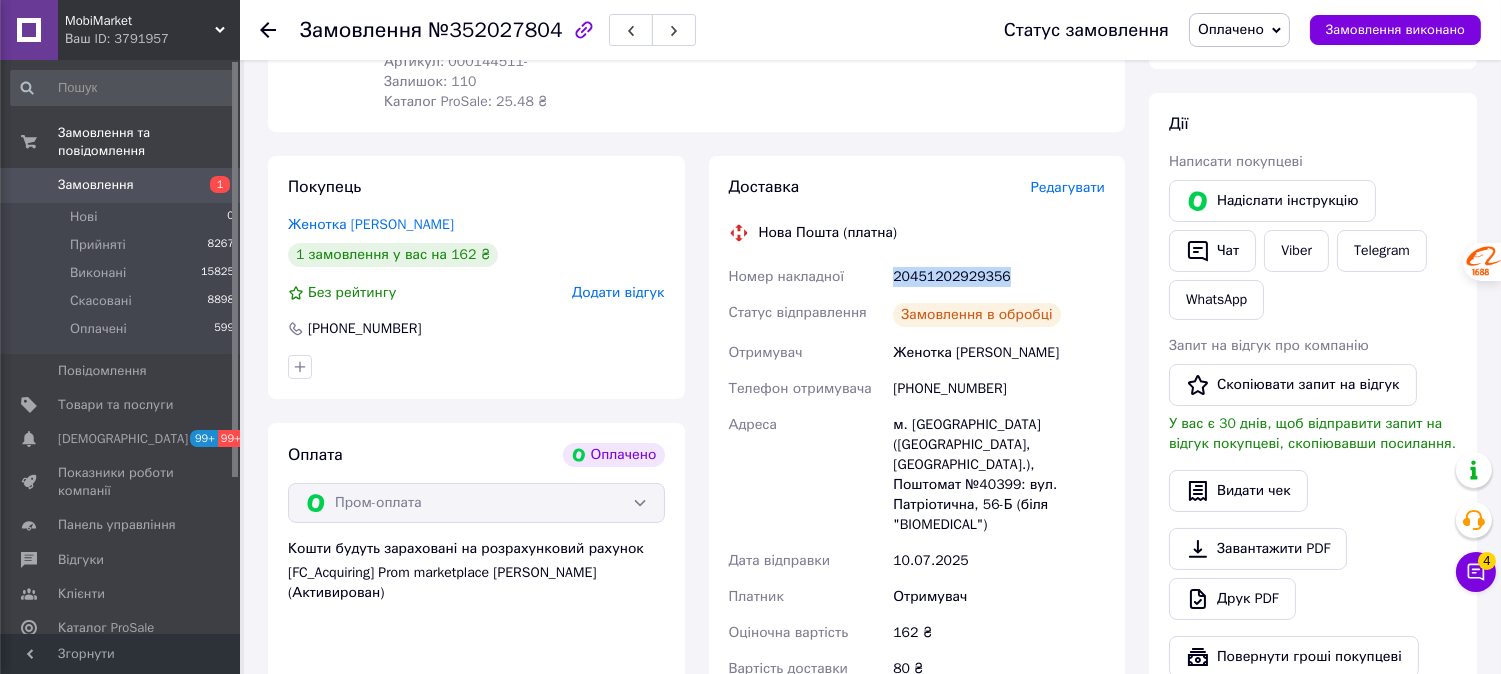 click on "20451202929356" at bounding box center [999, 277] 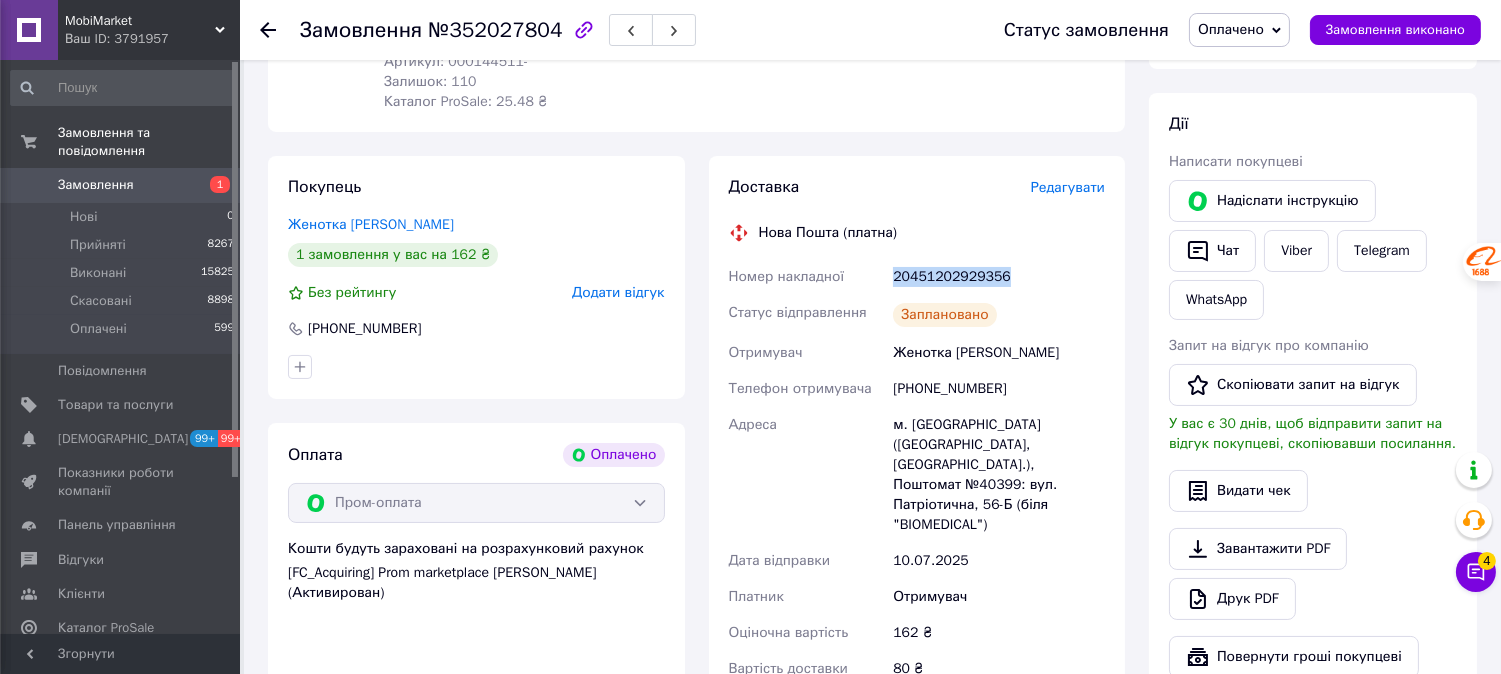 click 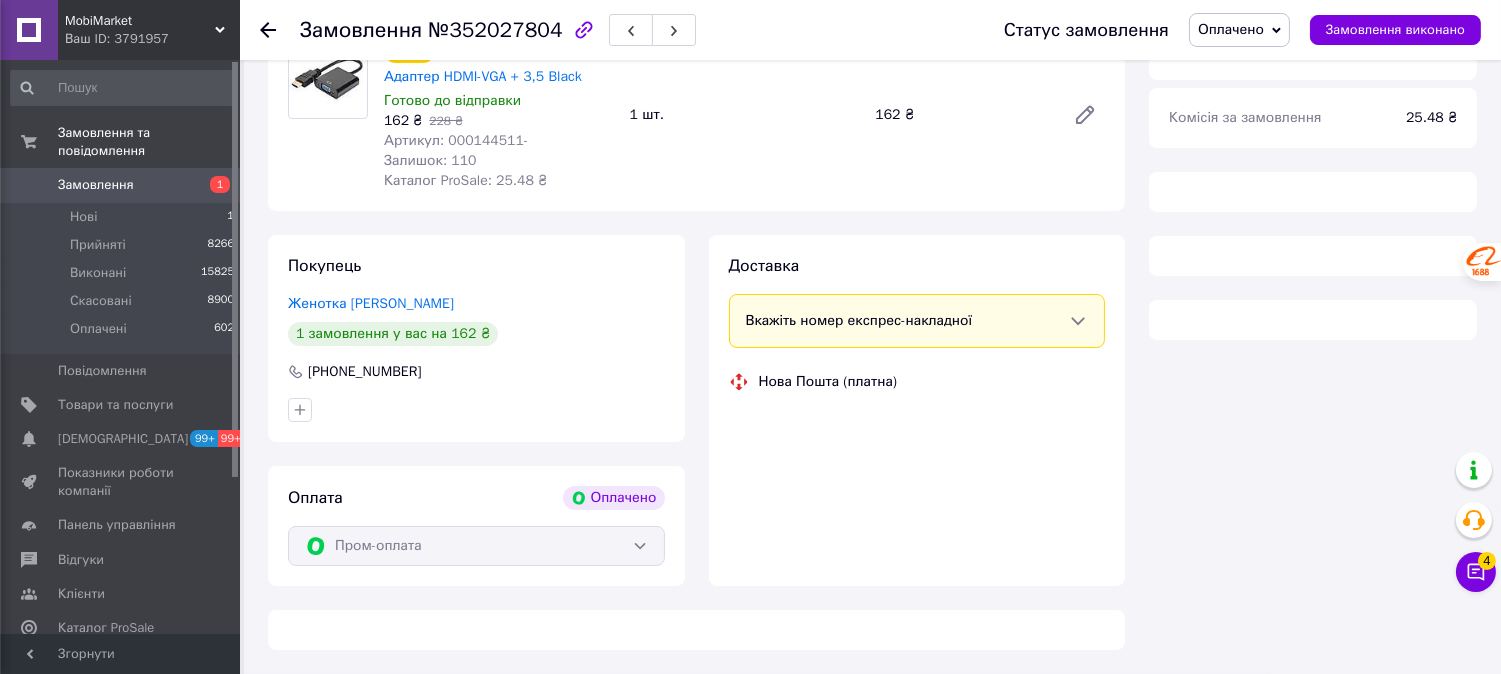 scroll, scrollTop: 333, scrollLeft: 0, axis: vertical 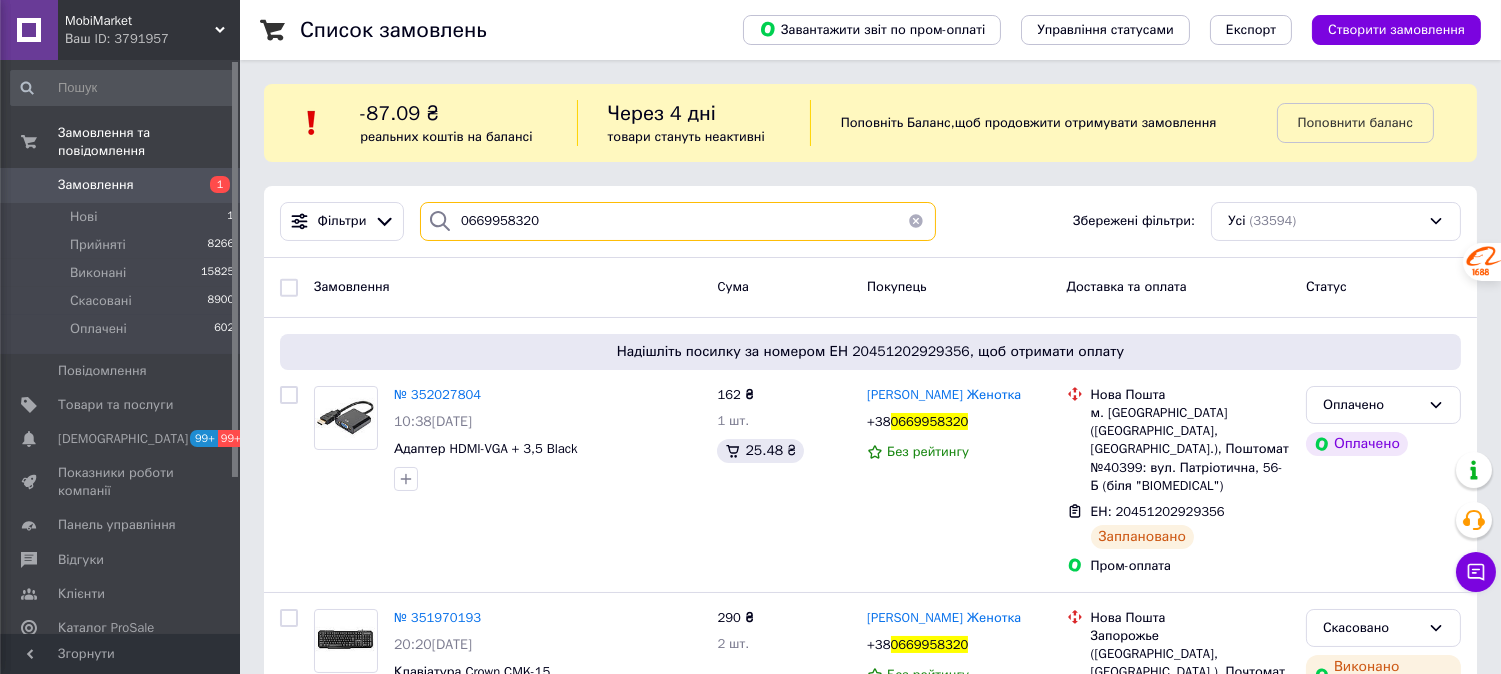 drag, startPoint x: 636, startPoint y: 225, endPoint x: 421, endPoint y: 215, distance: 215.23244 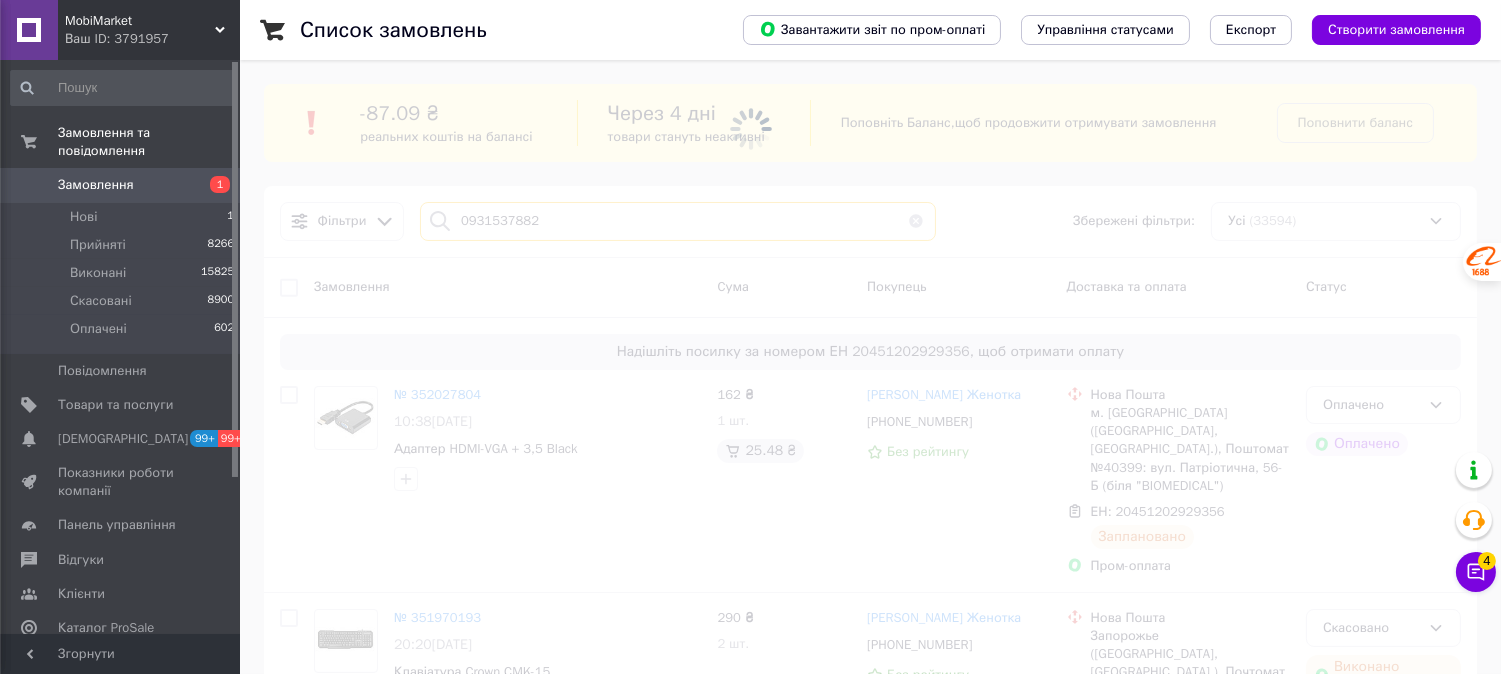 type on "0931537882" 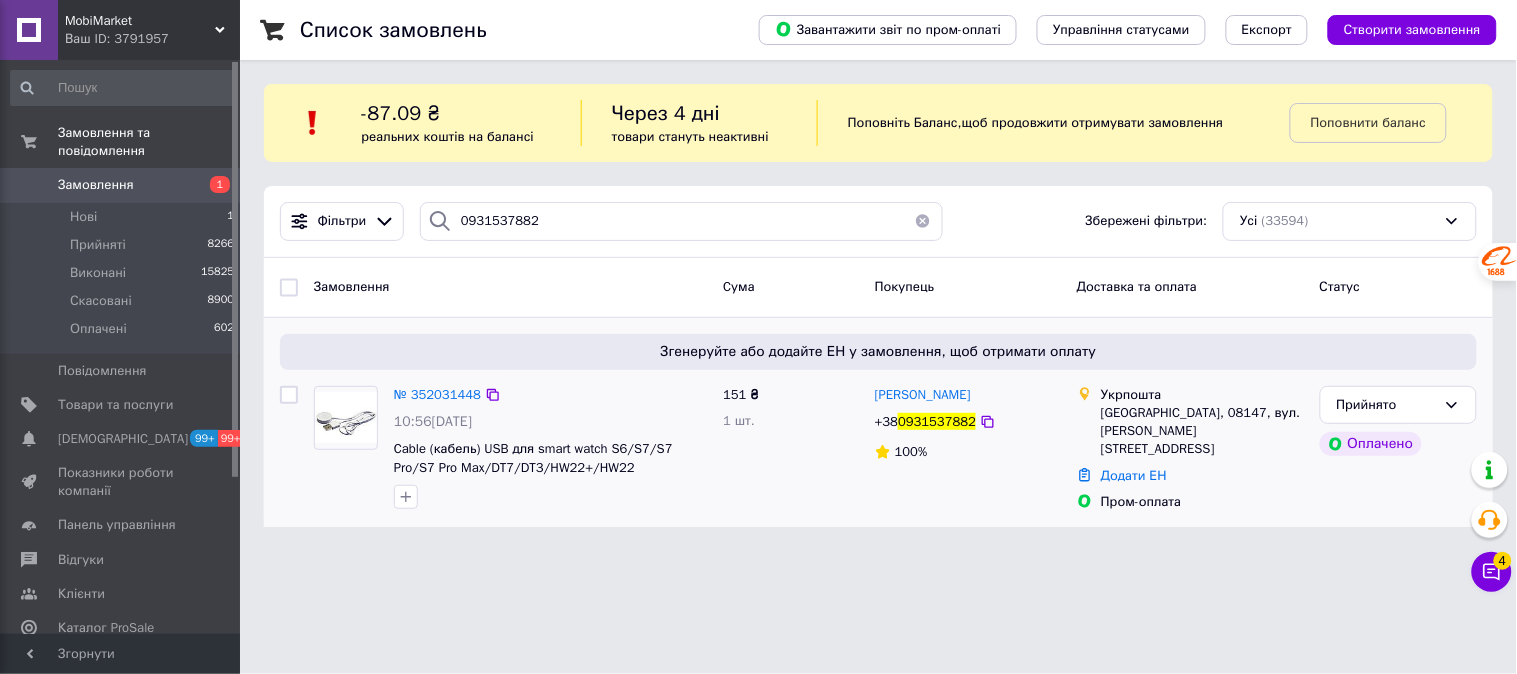 click at bounding box center (346, 417) 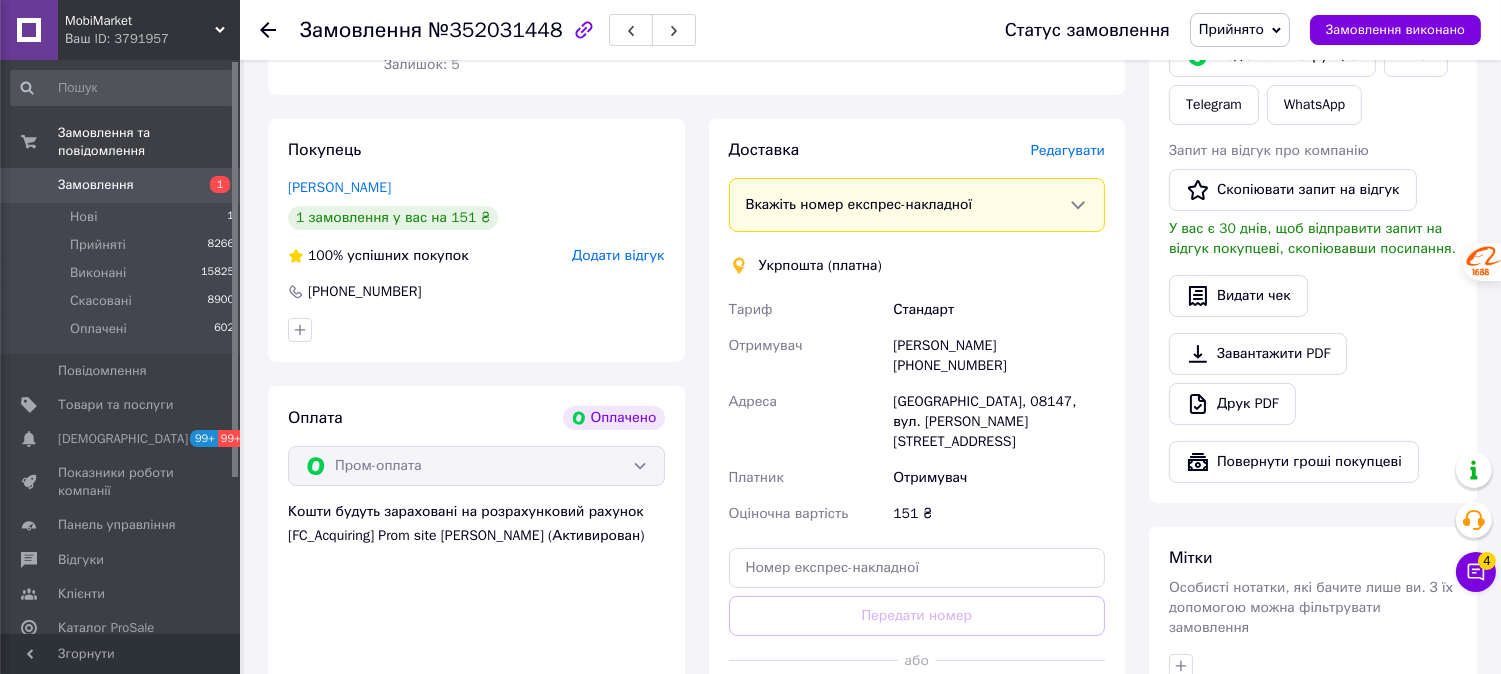 scroll, scrollTop: 555, scrollLeft: 0, axis: vertical 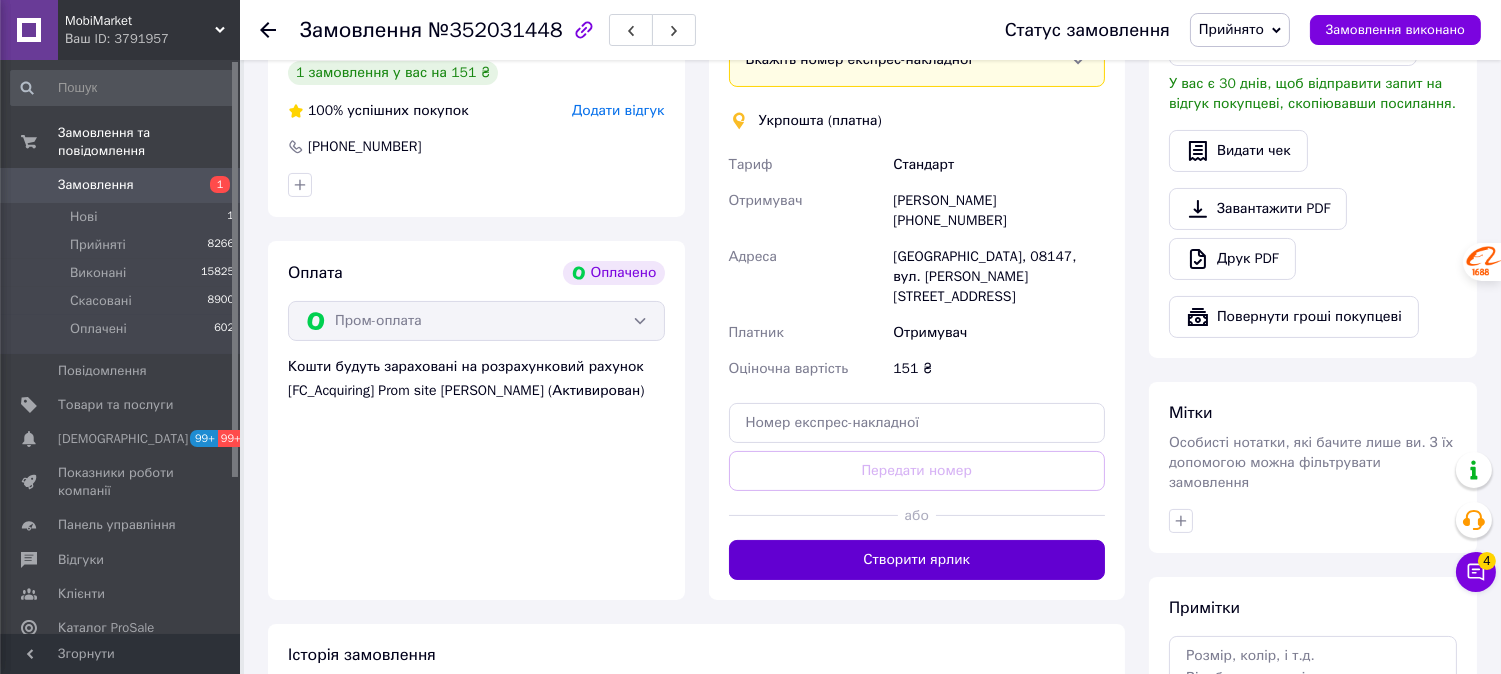 click on "Створити ярлик" at bounding box center (917, 560) 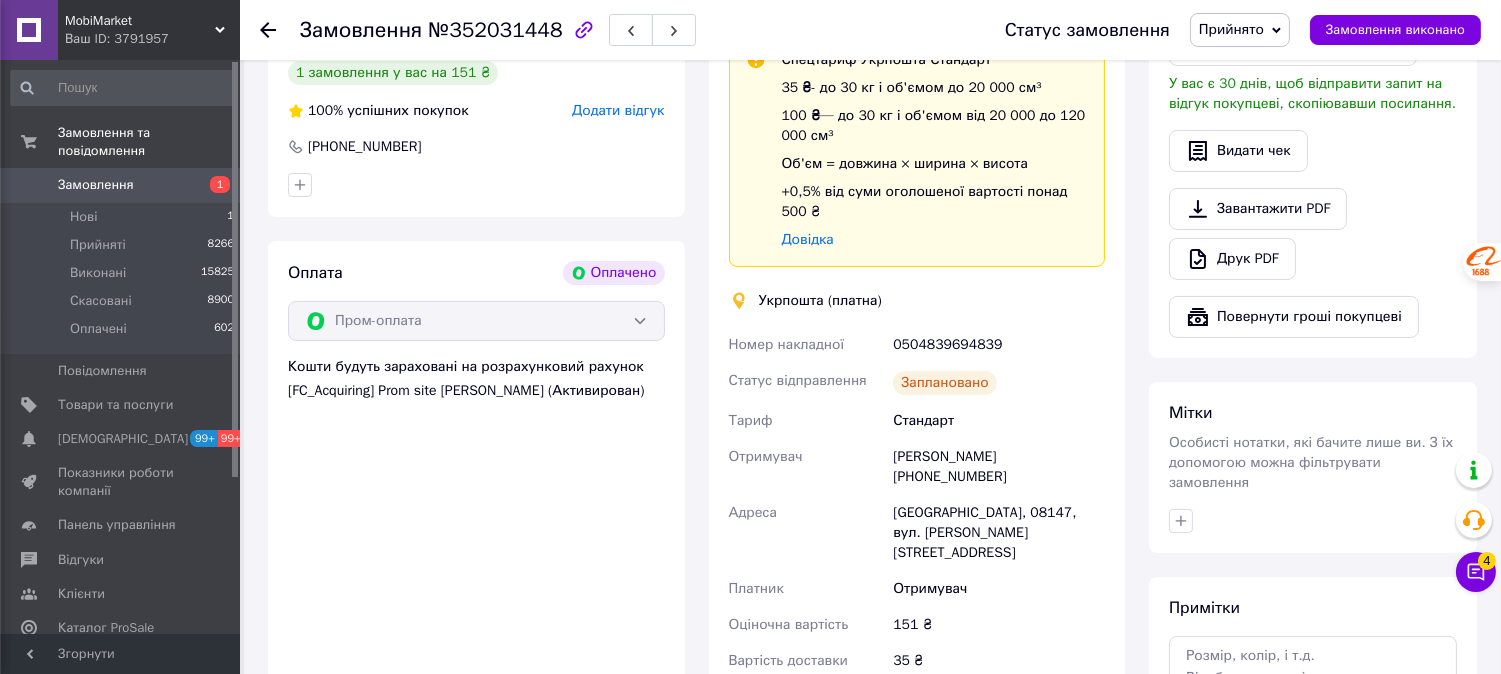click on "0504839694839" at bounding box center (999, 345) 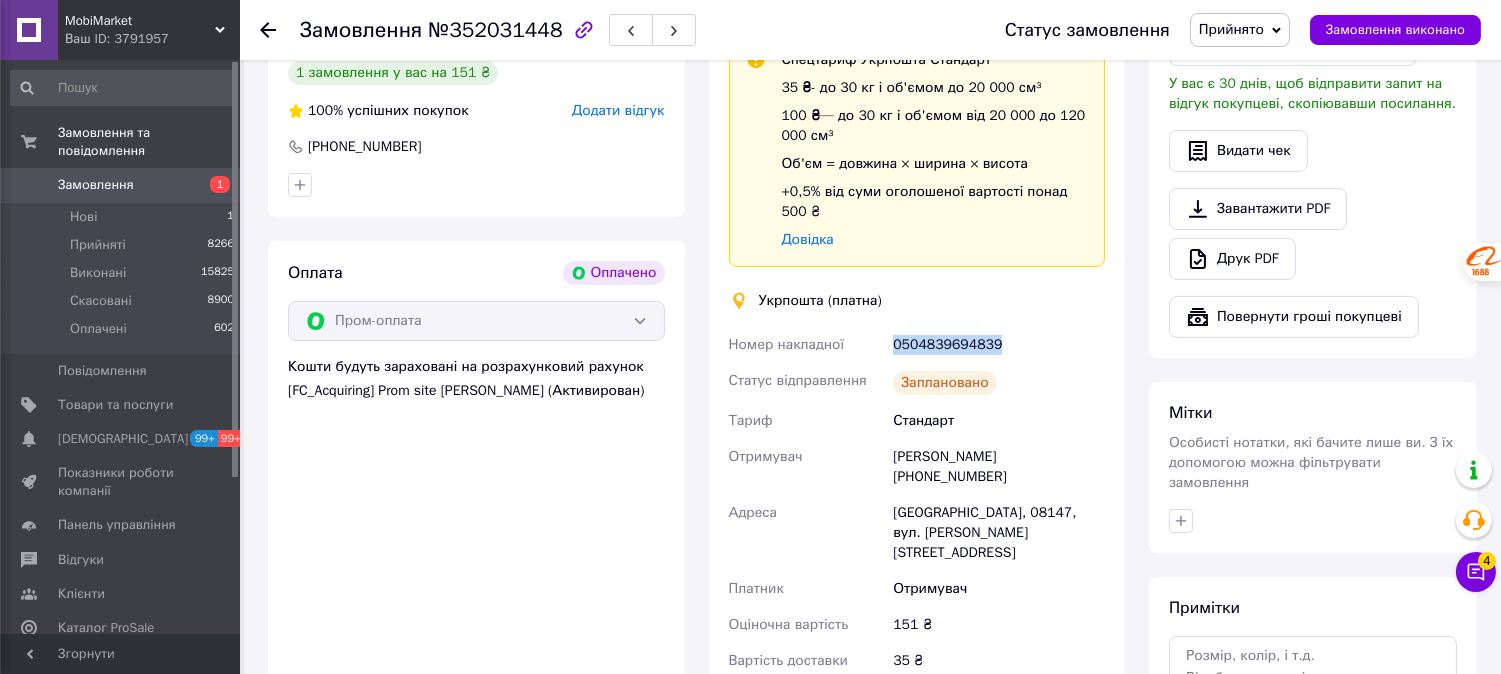 click on "0504839694839" at bounding box center (999, 345) 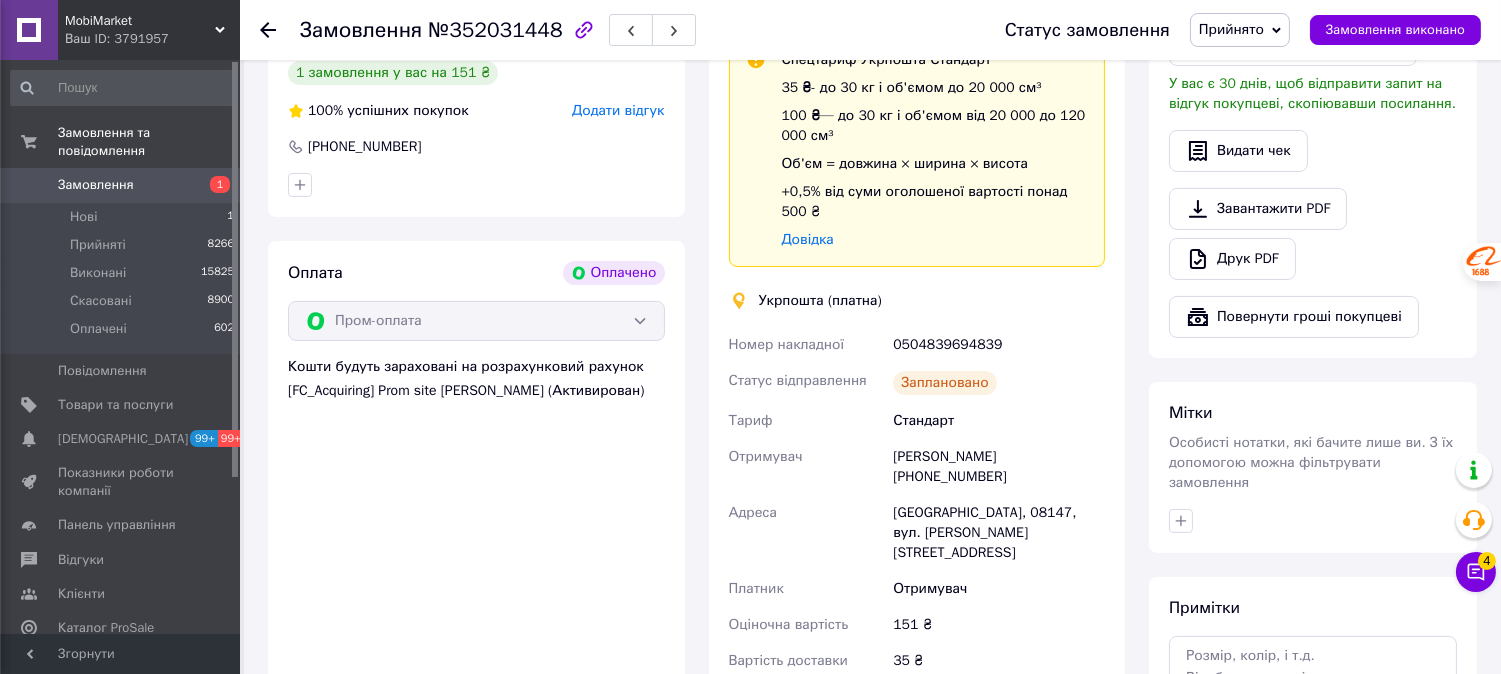 click on "Замовлення №352031448 Статус замовлення Прийнято Виконано Скасовано Оплачено Замовлення виконано" at bounding box center [870, 30] 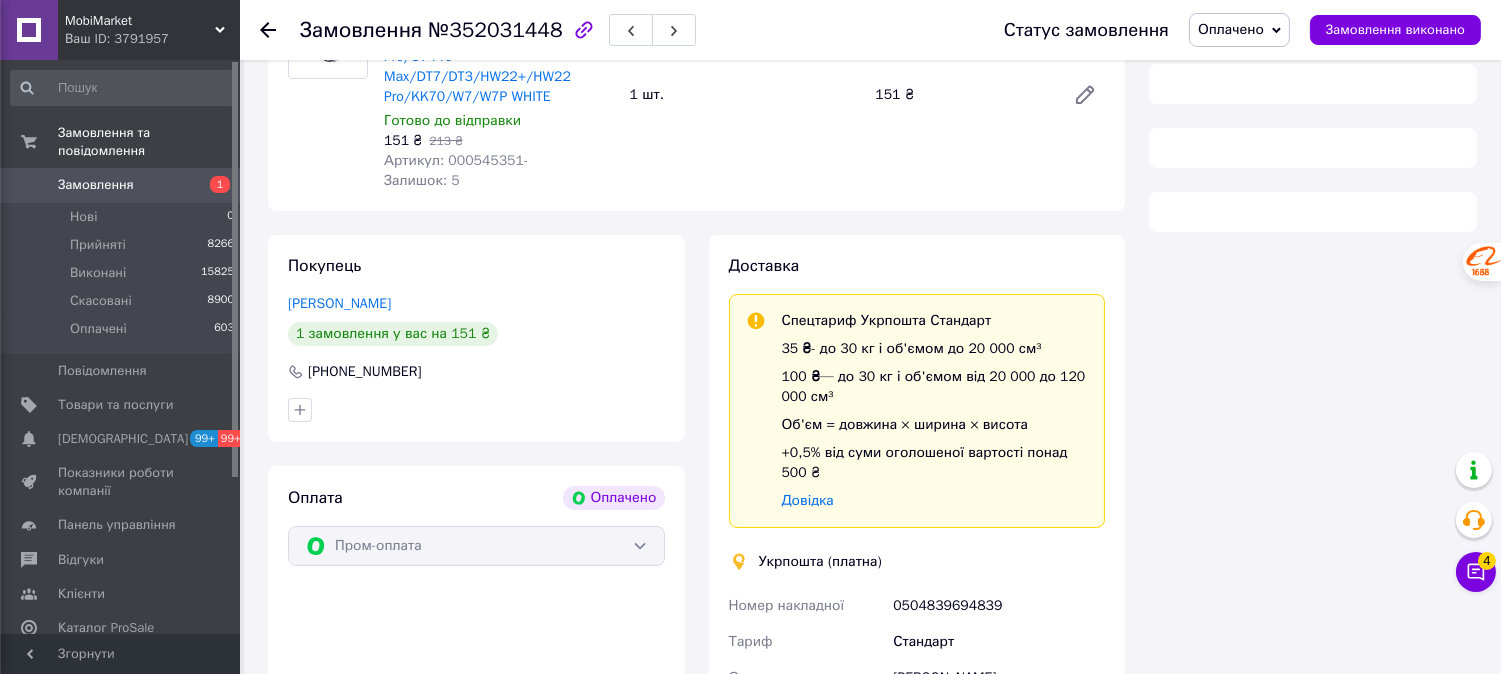 scroll, scrollTop: 555, scrollLeft: 0, axis: vertical 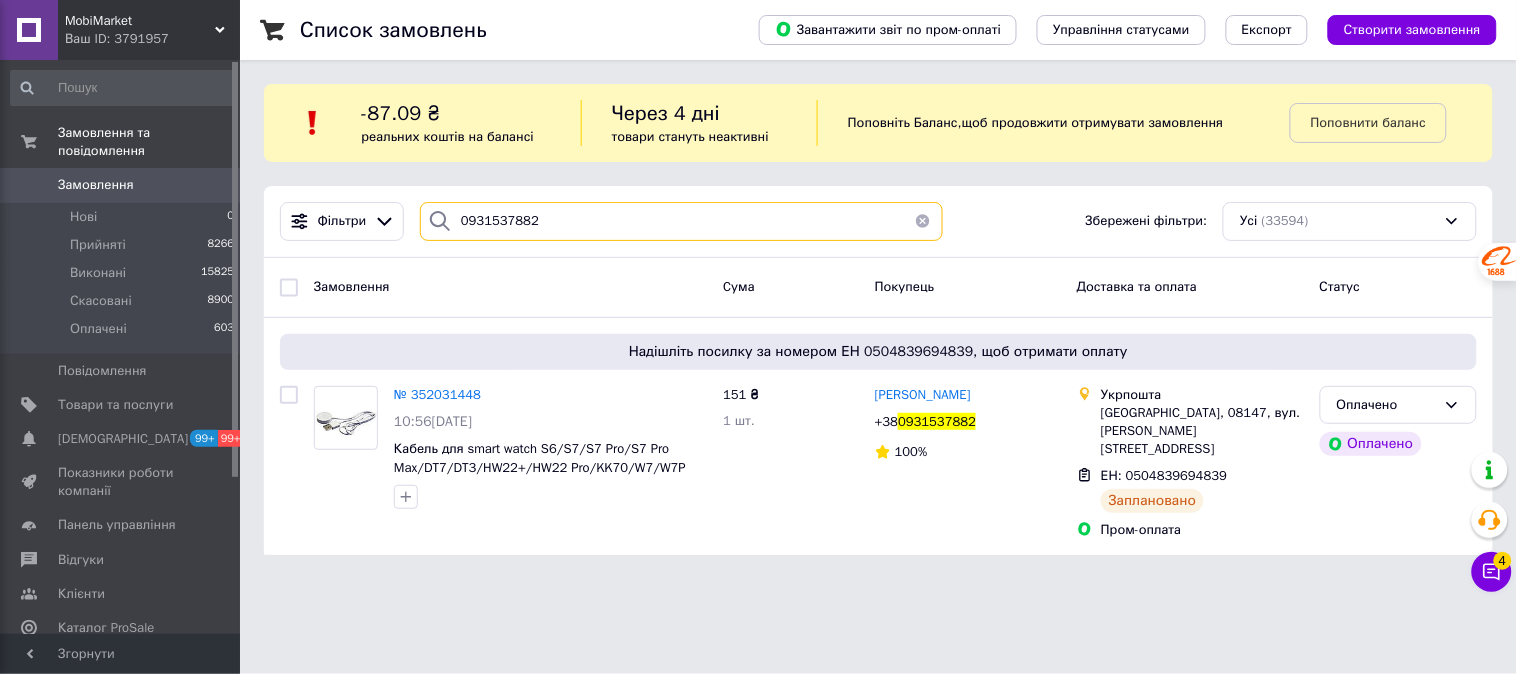 drag, startPoint x: 731, startPoint y: 225, endPoint x: 441, endPoint y: 224, distance: 290.0017 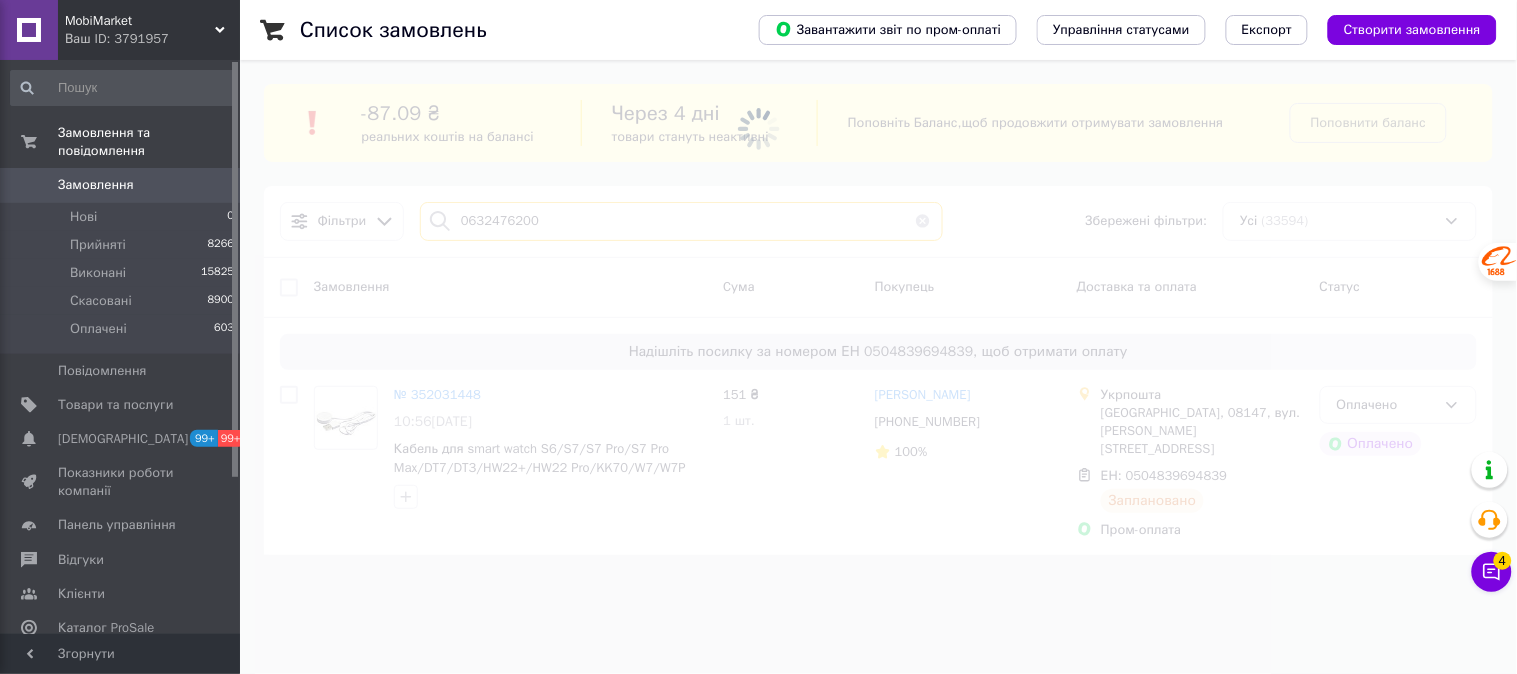 type on "0632476200" 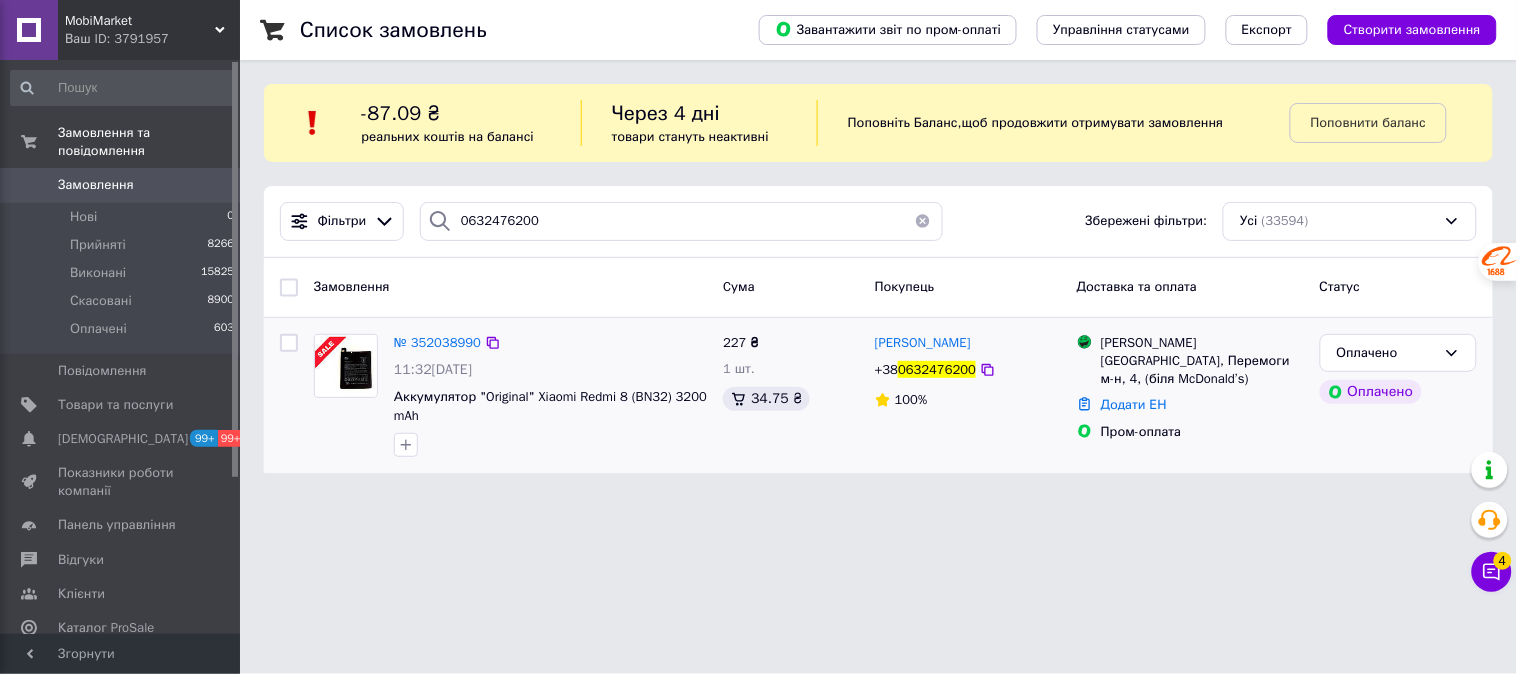 click at bounding box center [346, 366] 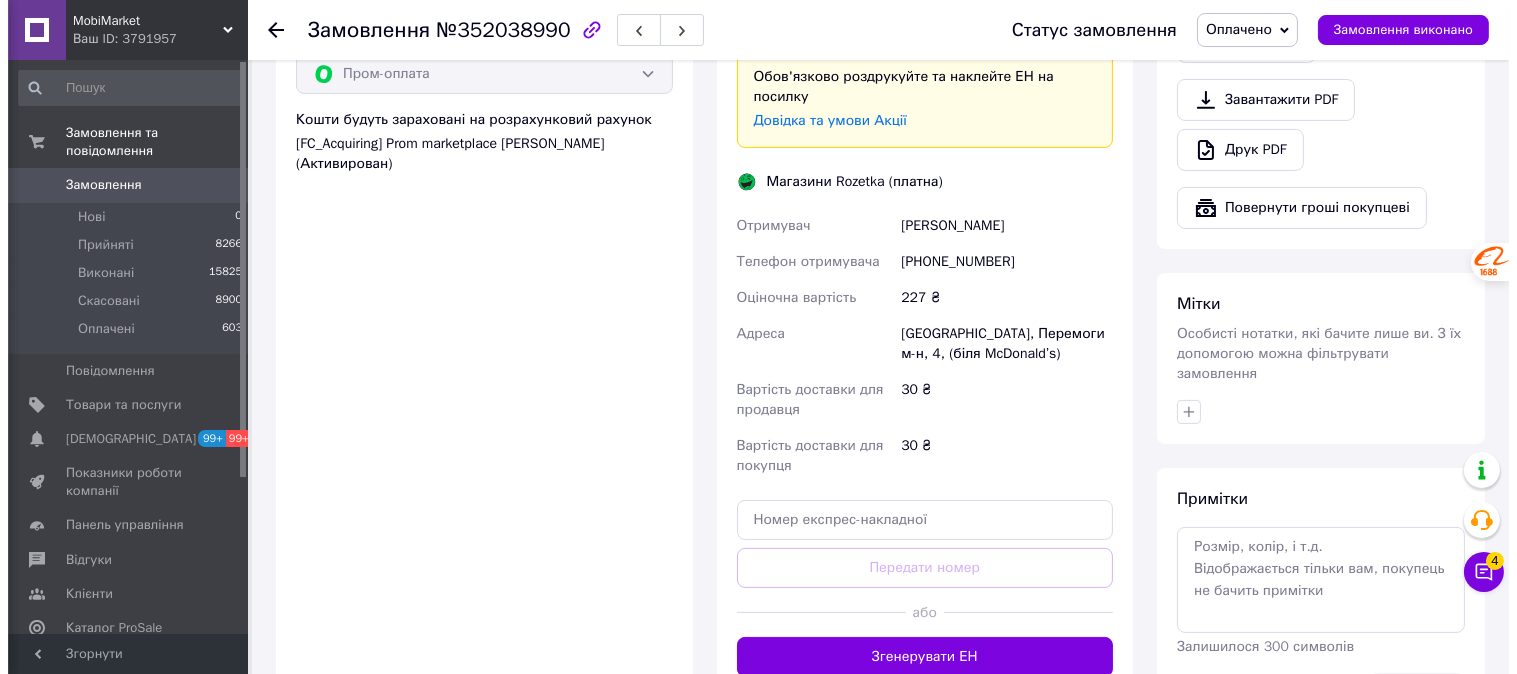 scroll, scrollTop: 888, scrollLeft: 0, axis: vertical 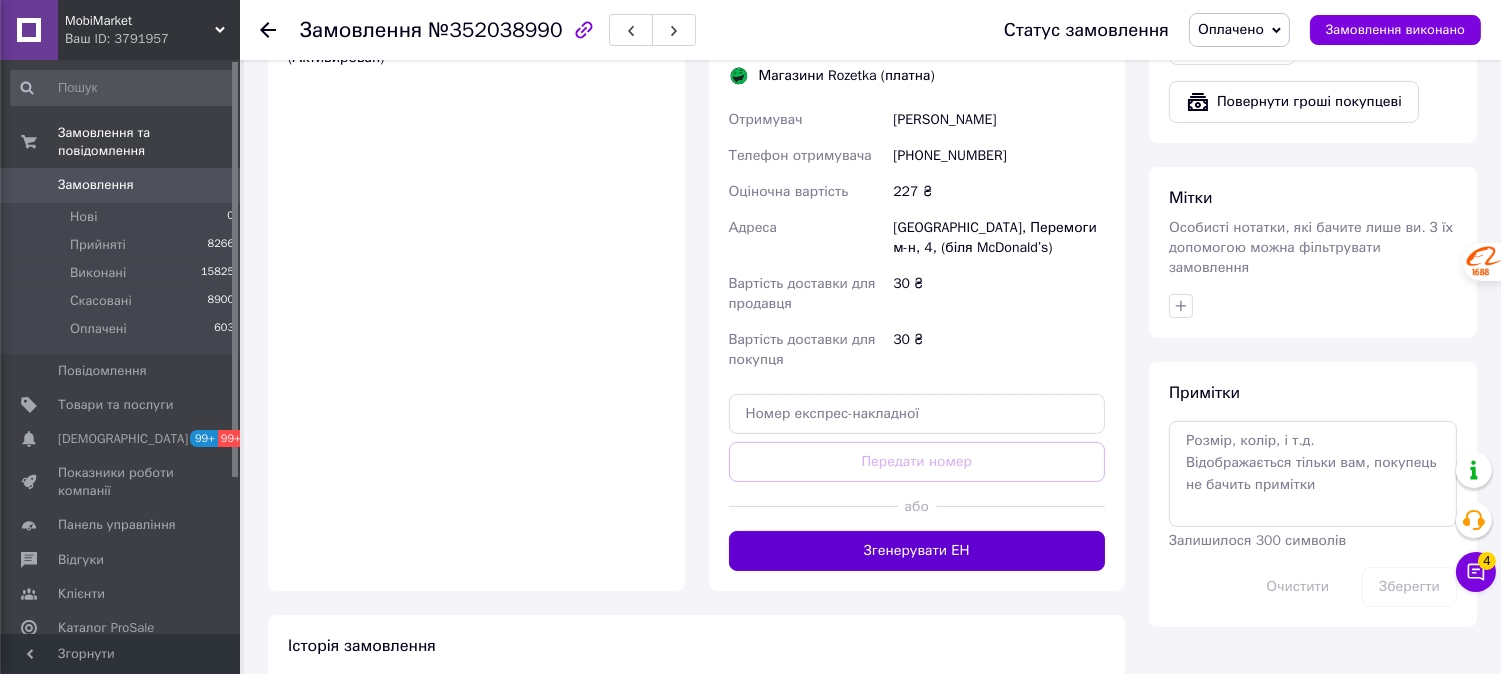 click on "Згенерувати ЕН" at bounding box center [917, 551] 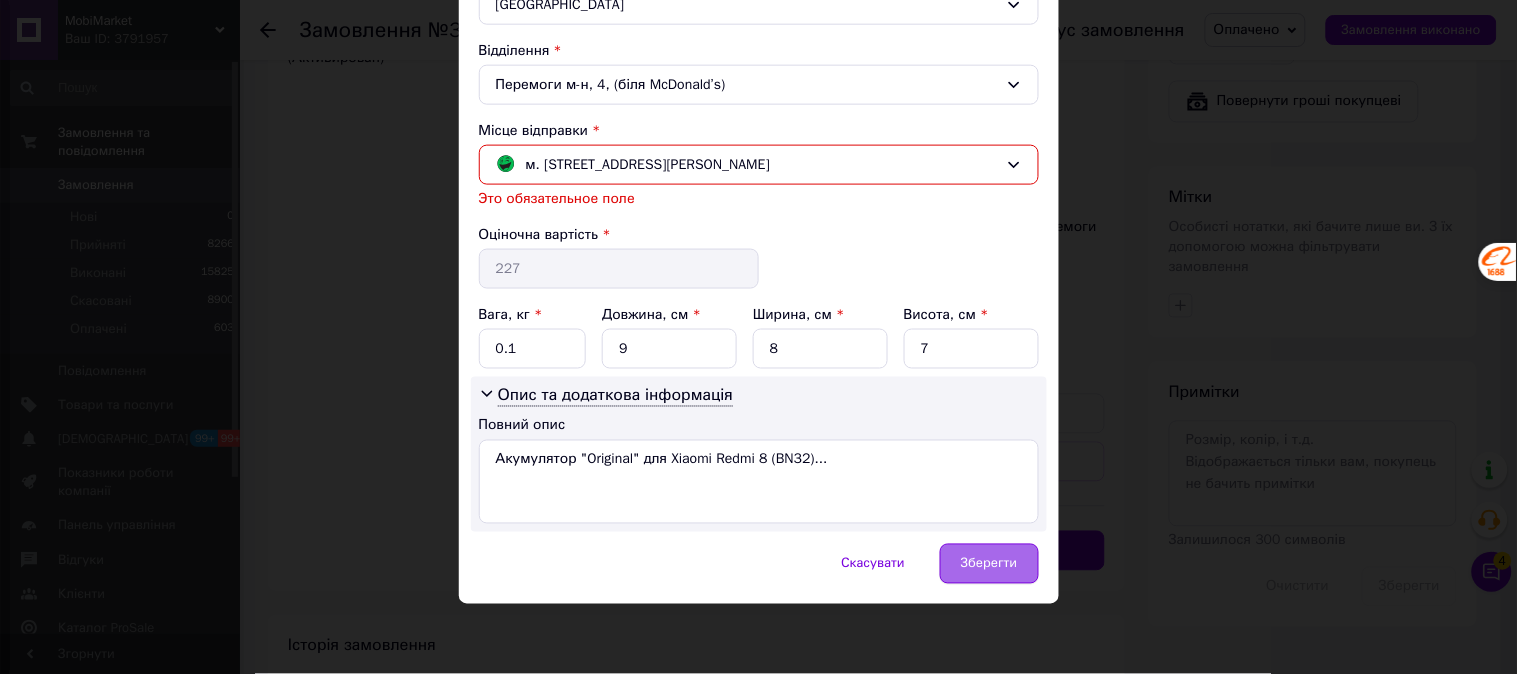 click on "Зберегти" at bounding box center [989, 564] 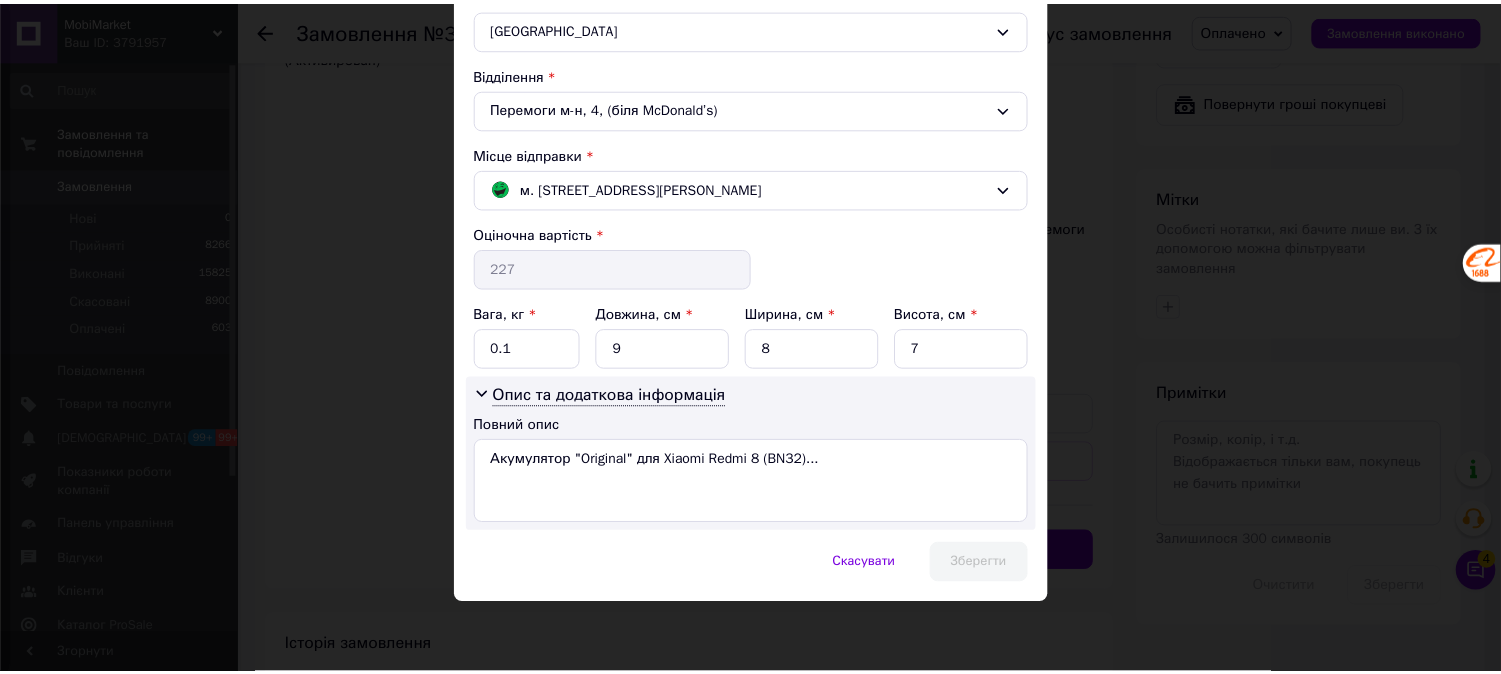 scroll, scrollTop: 567, scrollLeft: 0, axis: vertical 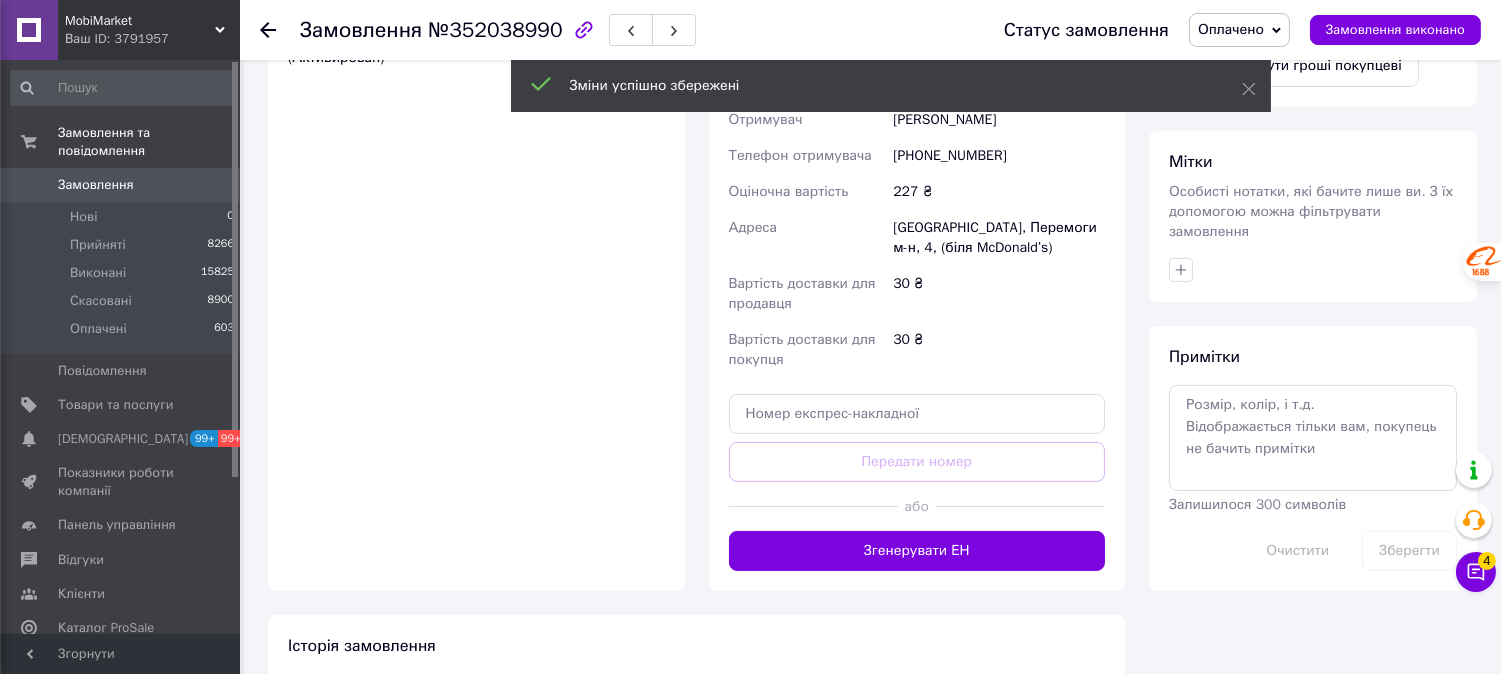 drag, startPoint x: 1244, startPoint y: 83, endPoint x: 1051, endPoint y: 360, distance: 337.6063 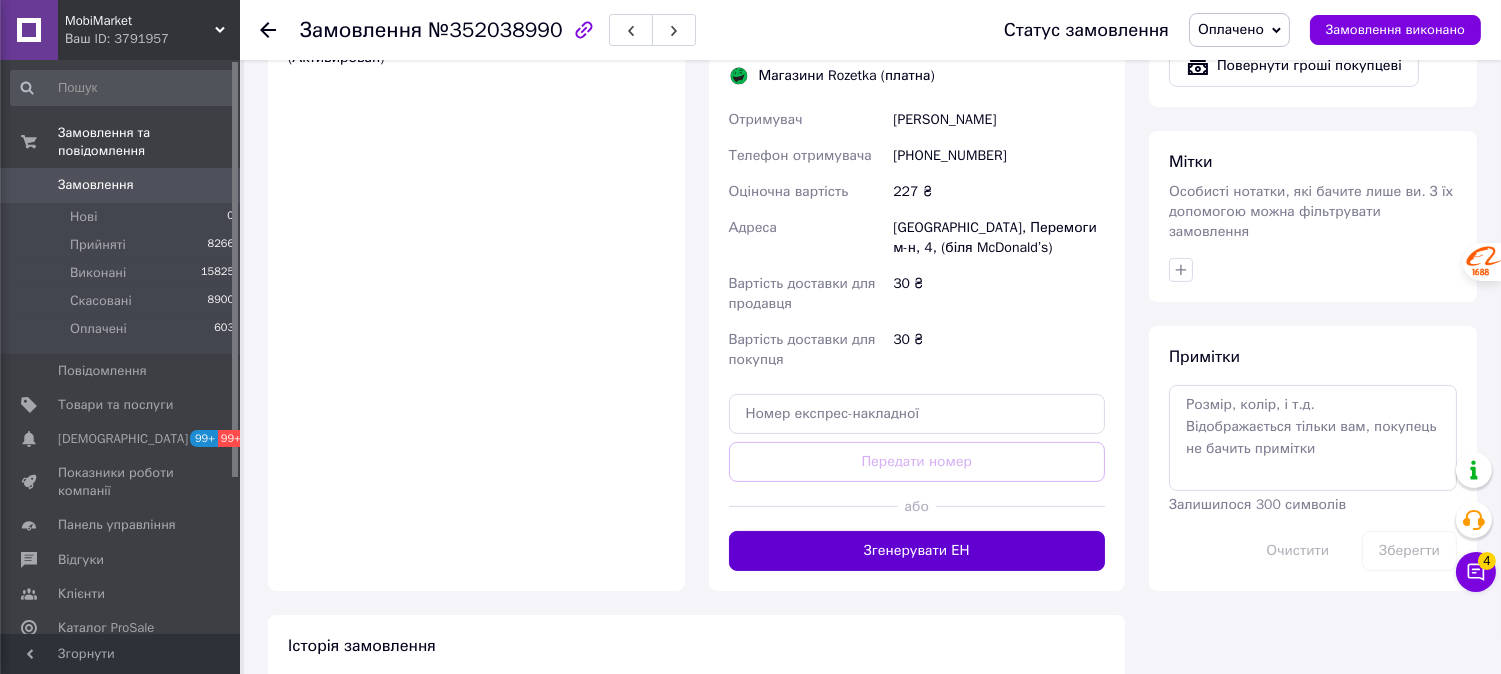 click on "Згенерувати ЕН" at bounding box center (917, 551) 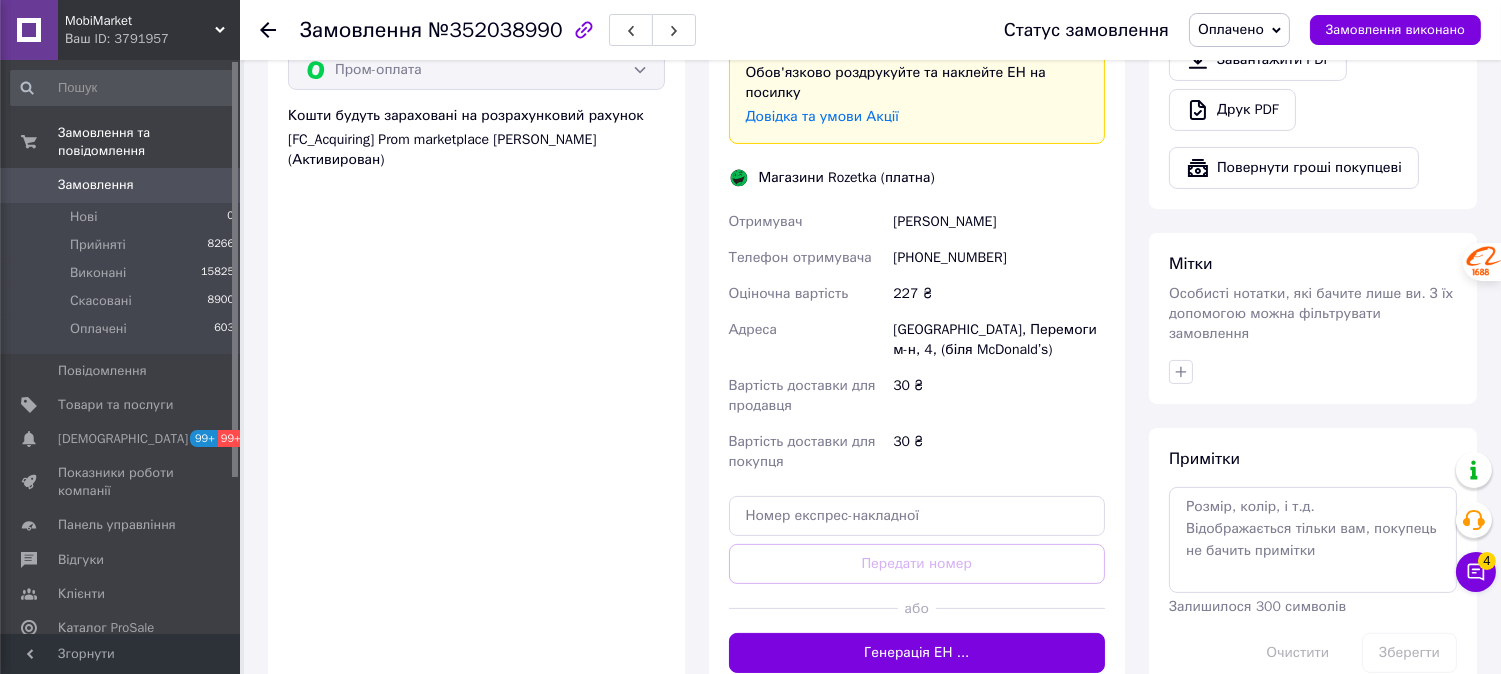 scroll, scrollTop: 666, scrollLeft: 0, axis: vertical 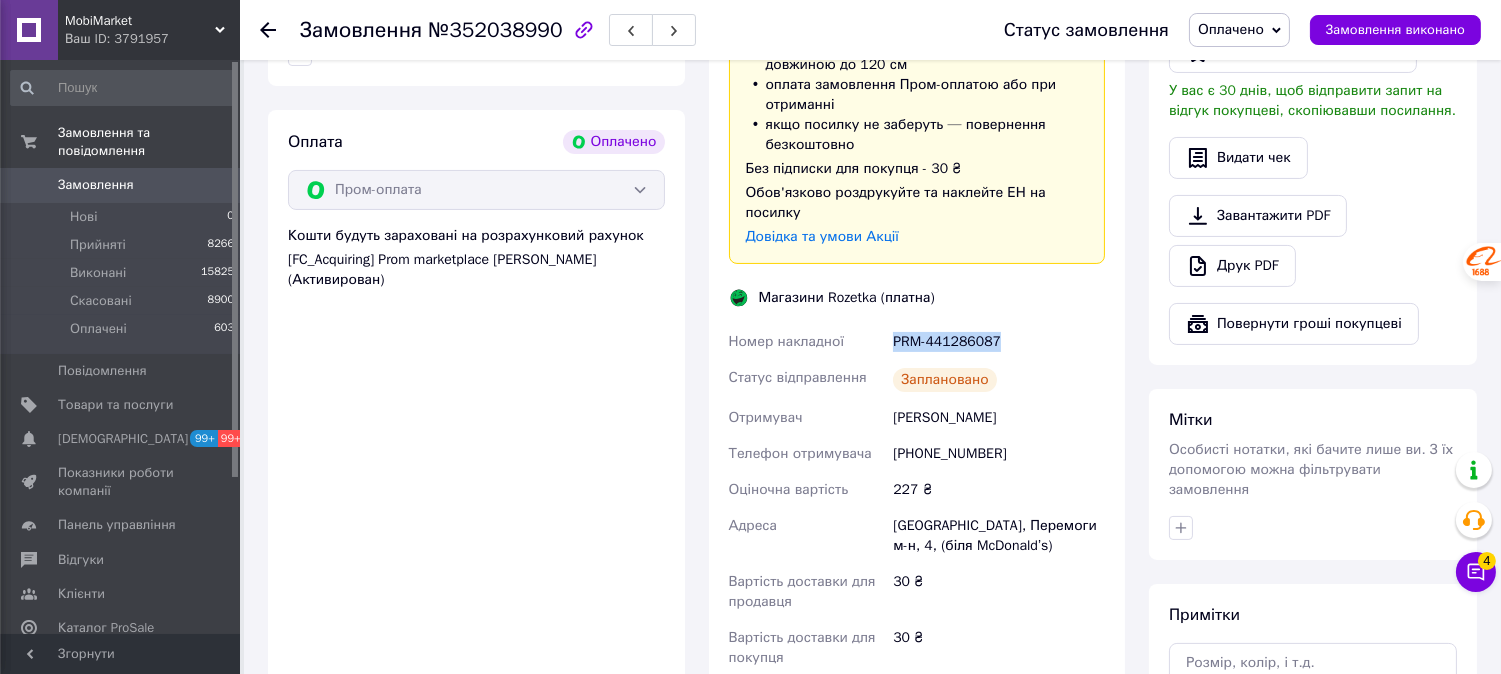 drag, startPoint x: 894, startPoint y: 318, endPoint x: 1047, endPoint y: 328, distance: 153.32645 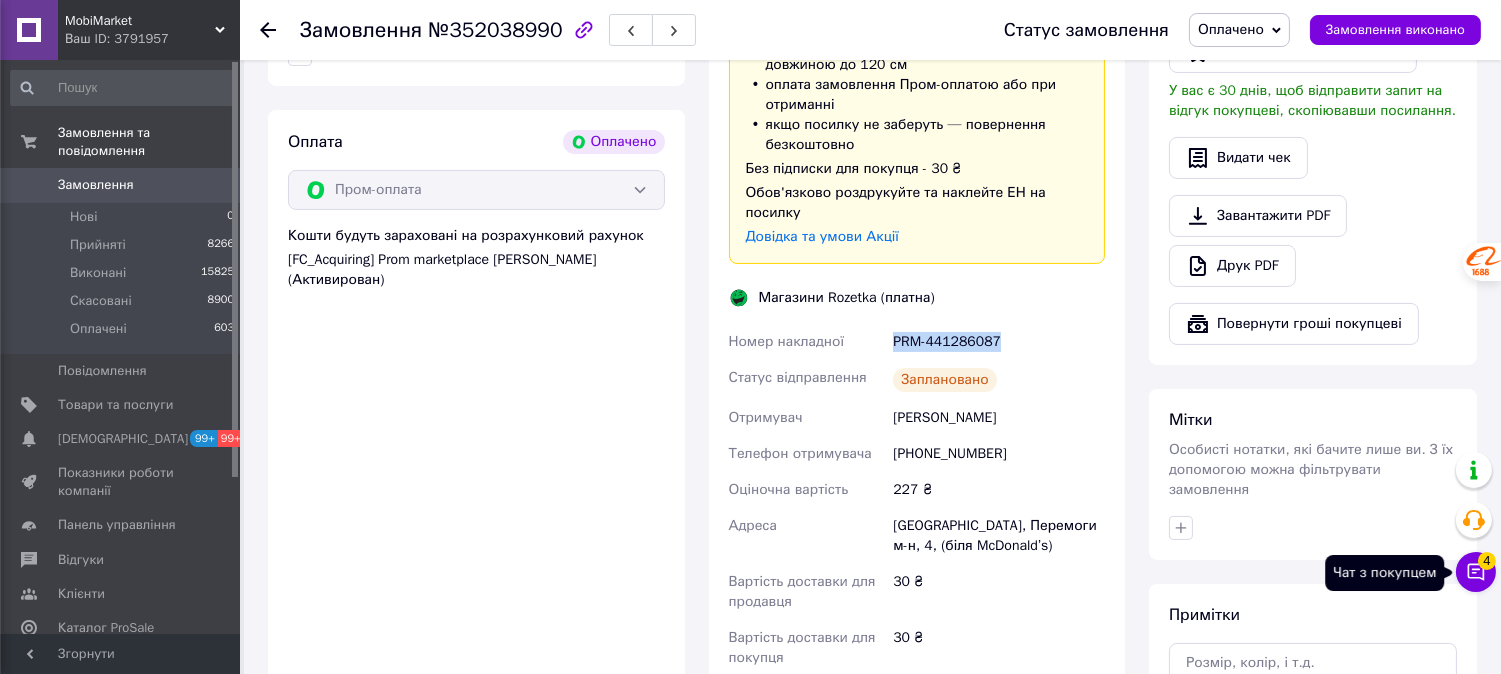 click on "Чат з покупцем 4" at bounding box center (1476, 572) 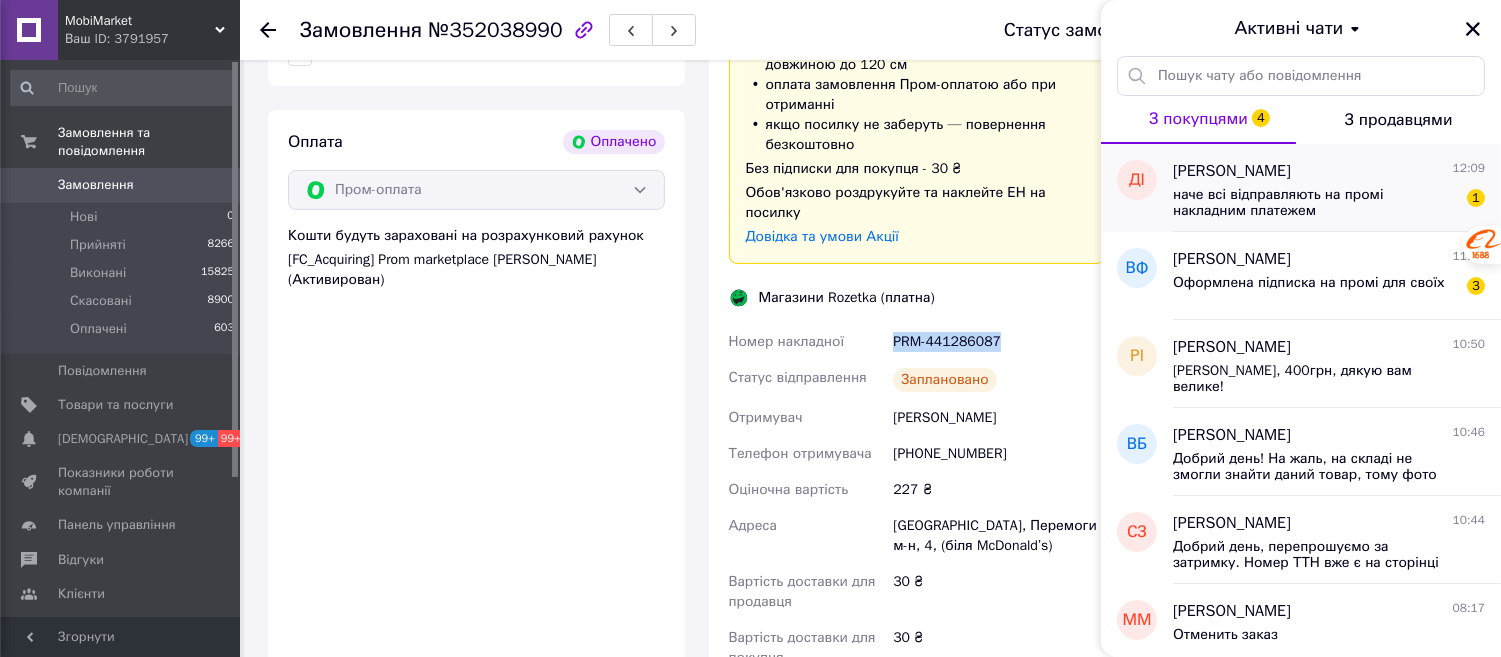 click on "наче всі відправляють на промі накладним платежем" at bounding box center (1315, 203) 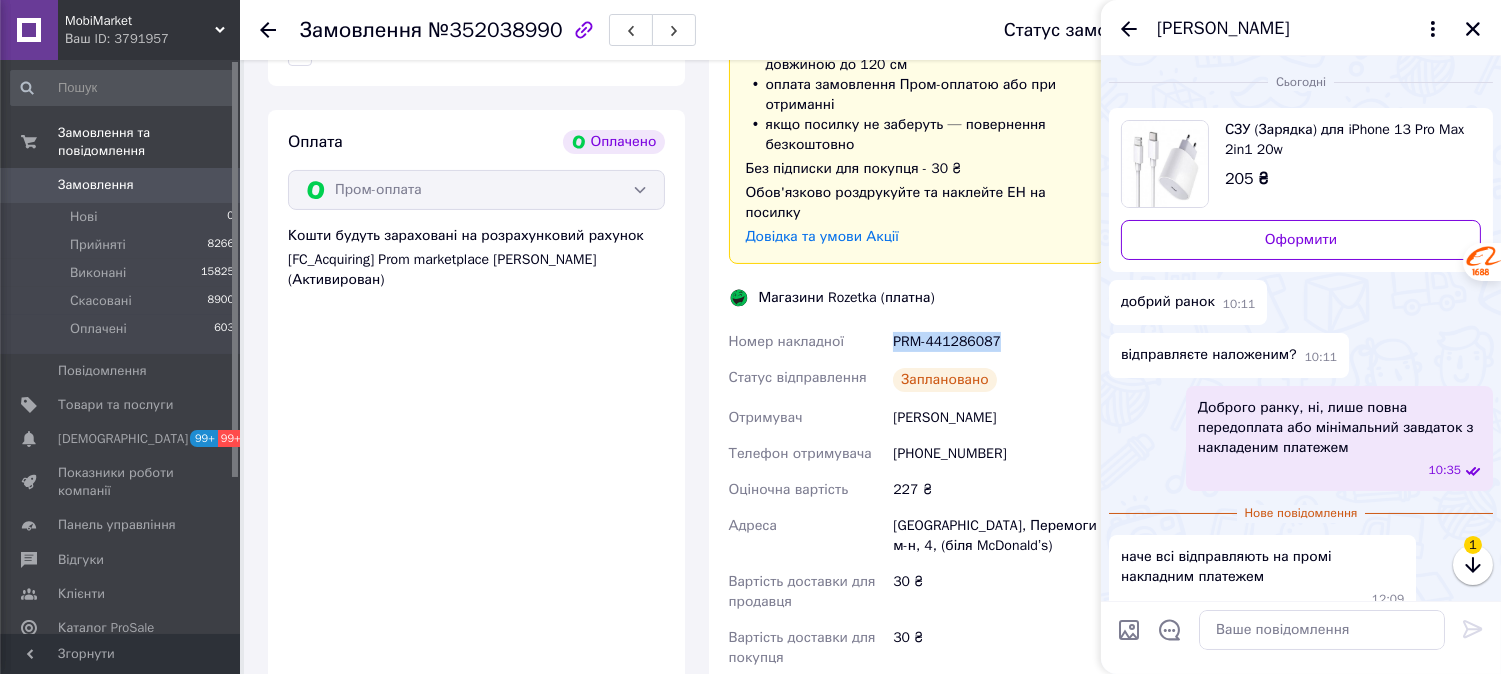 scroll, scrollTop: 26, scrollLeft: 0, axis: vertical 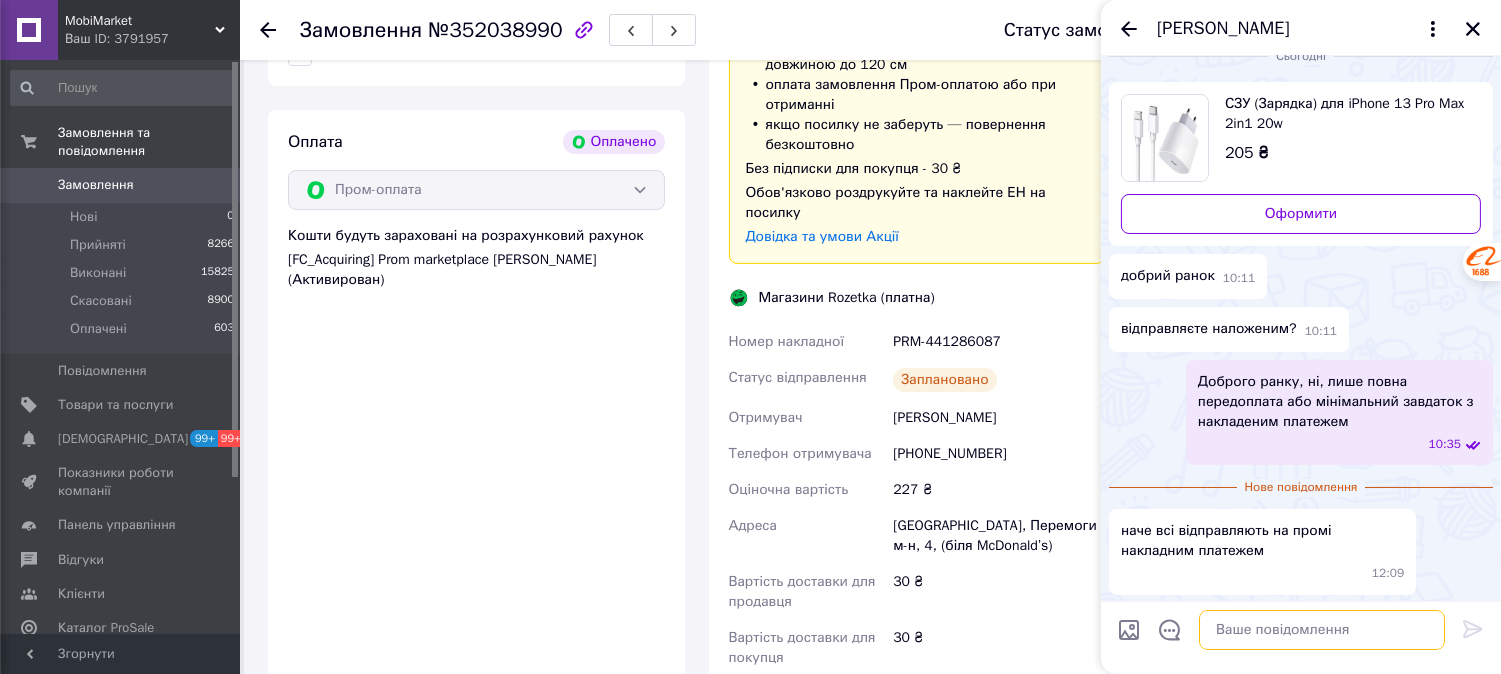 click at bounding box center (1322, 630) 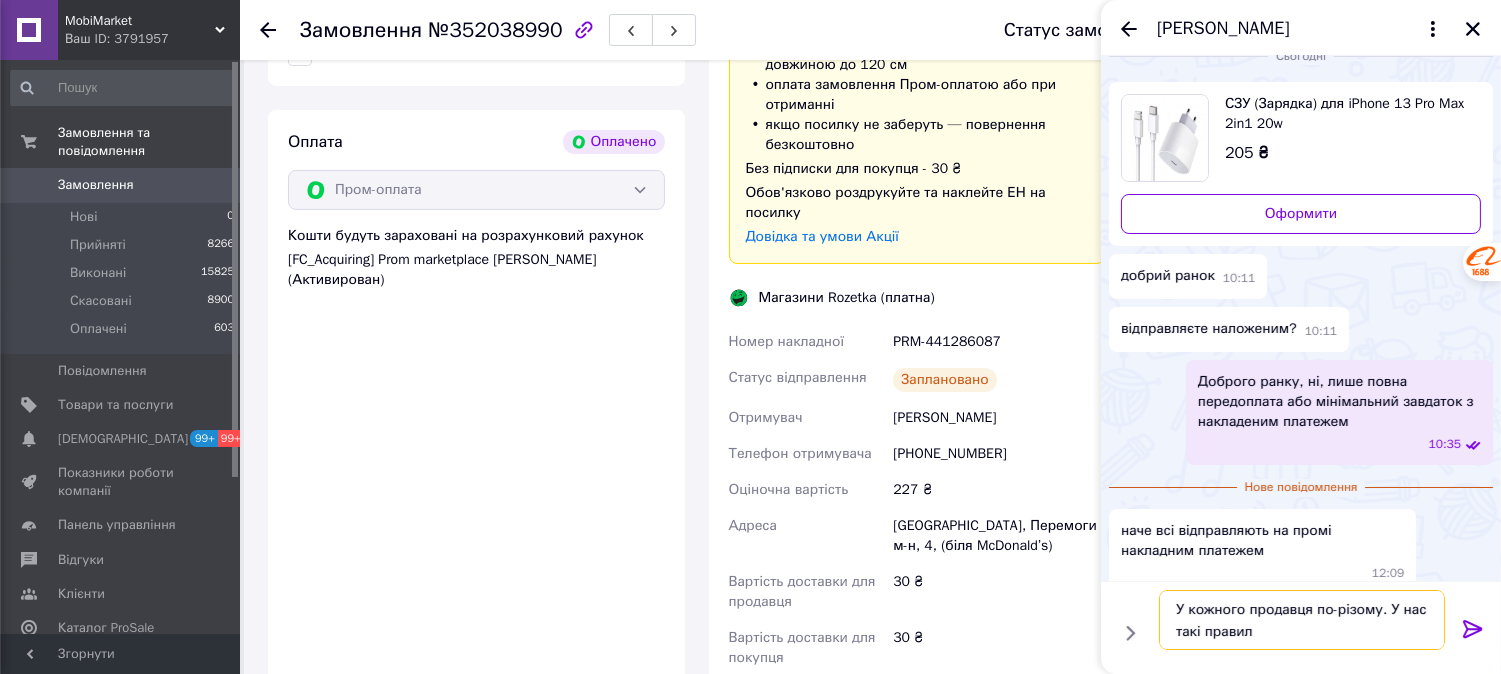 type on "У кожного продавця по-різому. У нас такі правила" 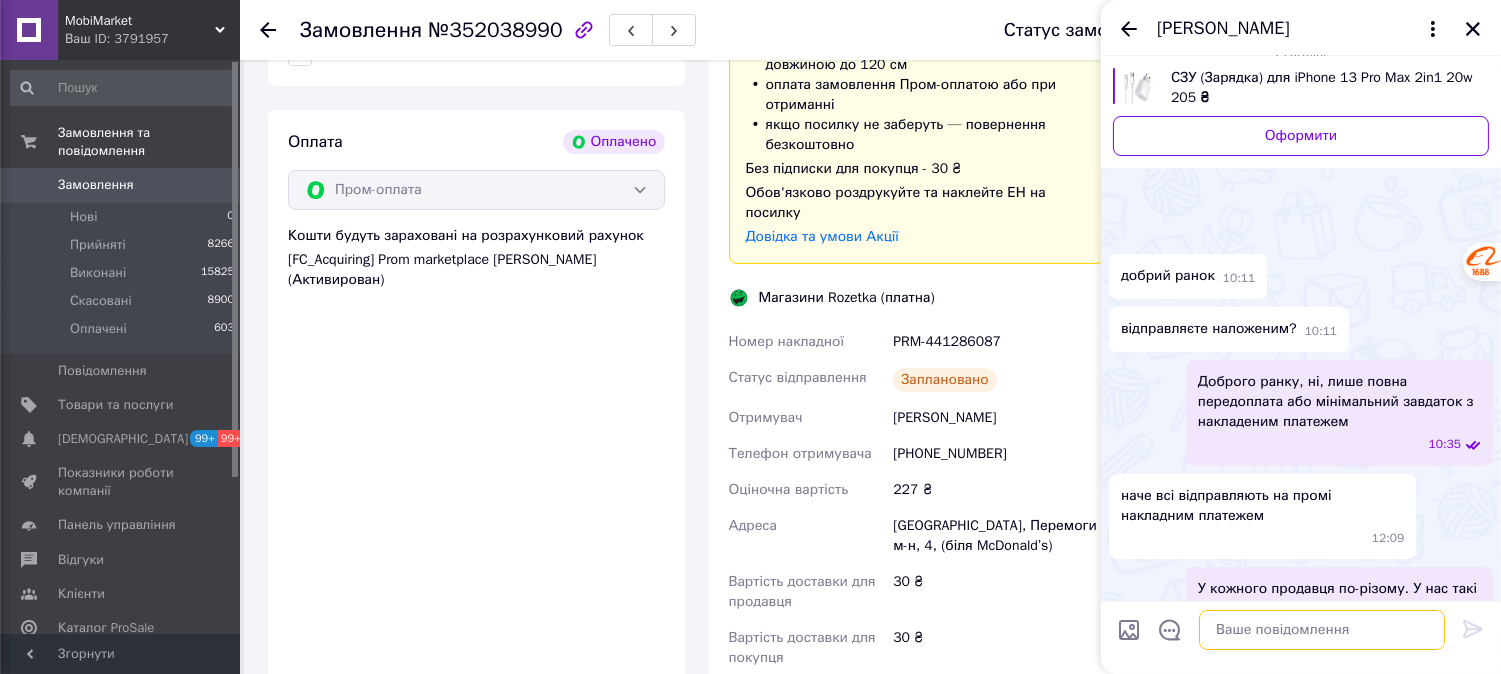 scroll, scrollTop: 84, scrollLeft: 0, axis: vertical 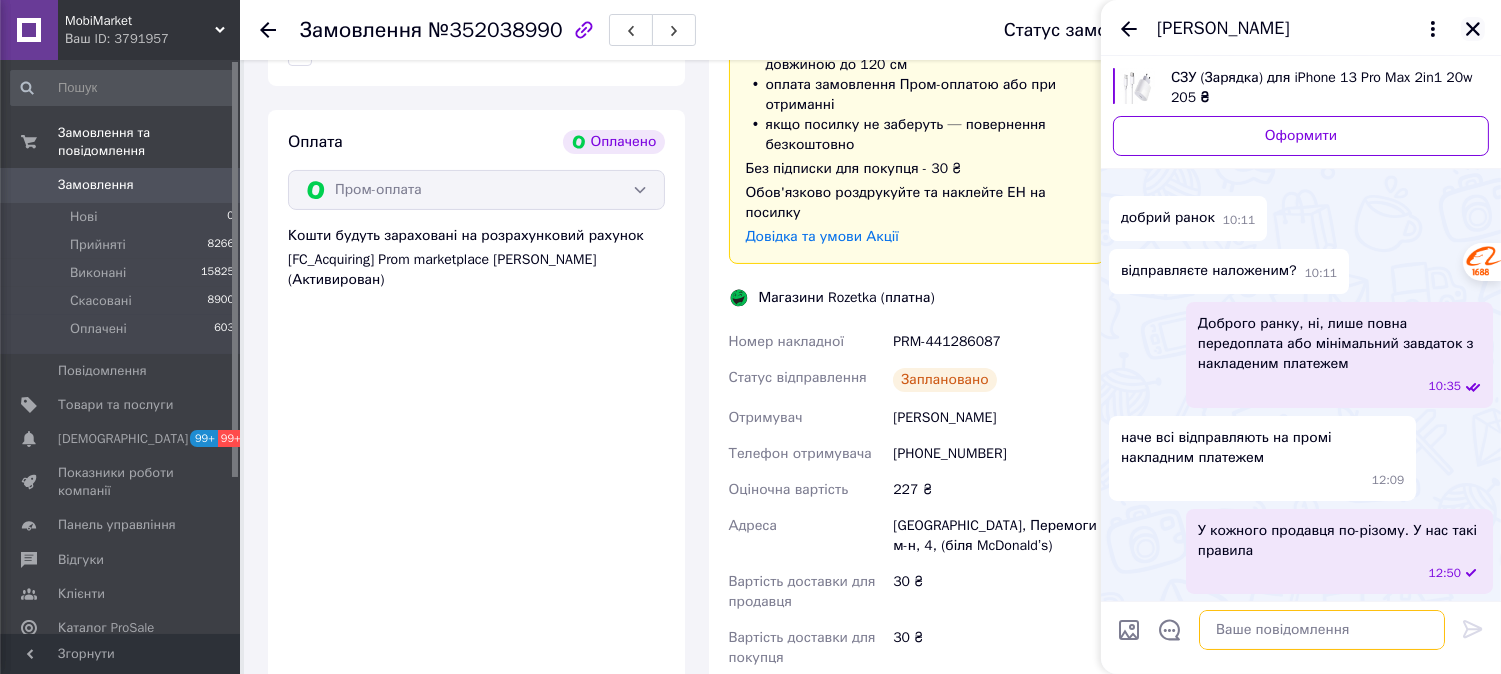 type 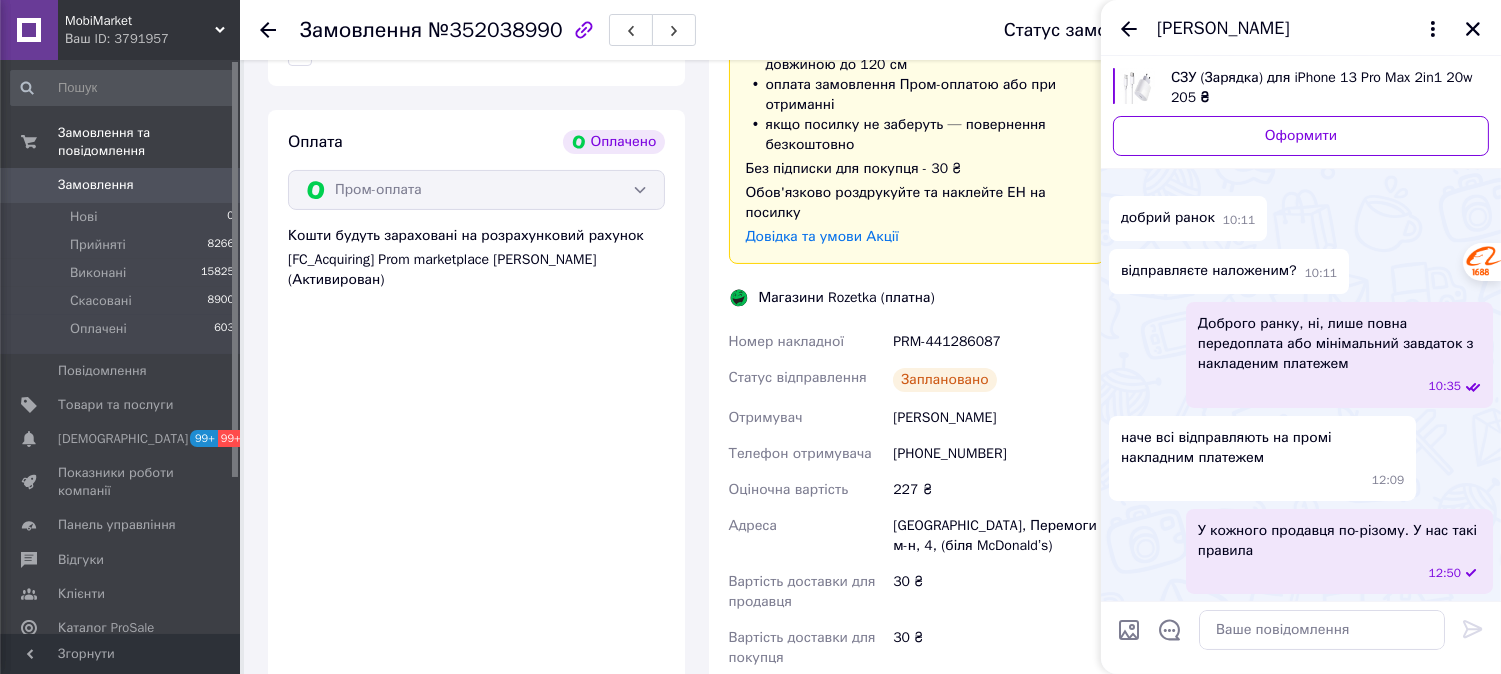 drag, startPoint x: 1474, startPoint y: 27, endPoint x: 990, endPoint y: 476, distance: 660.19464 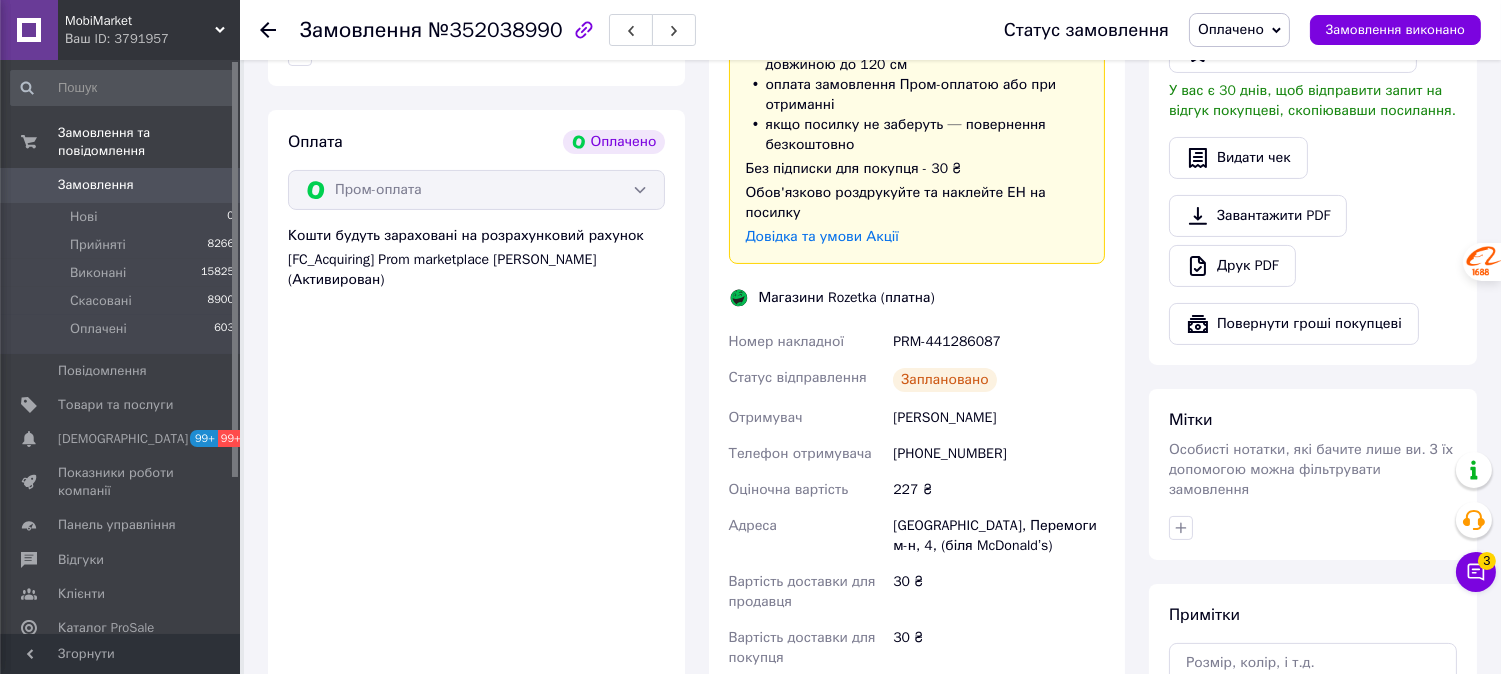 click at bounding box center [280, 30] 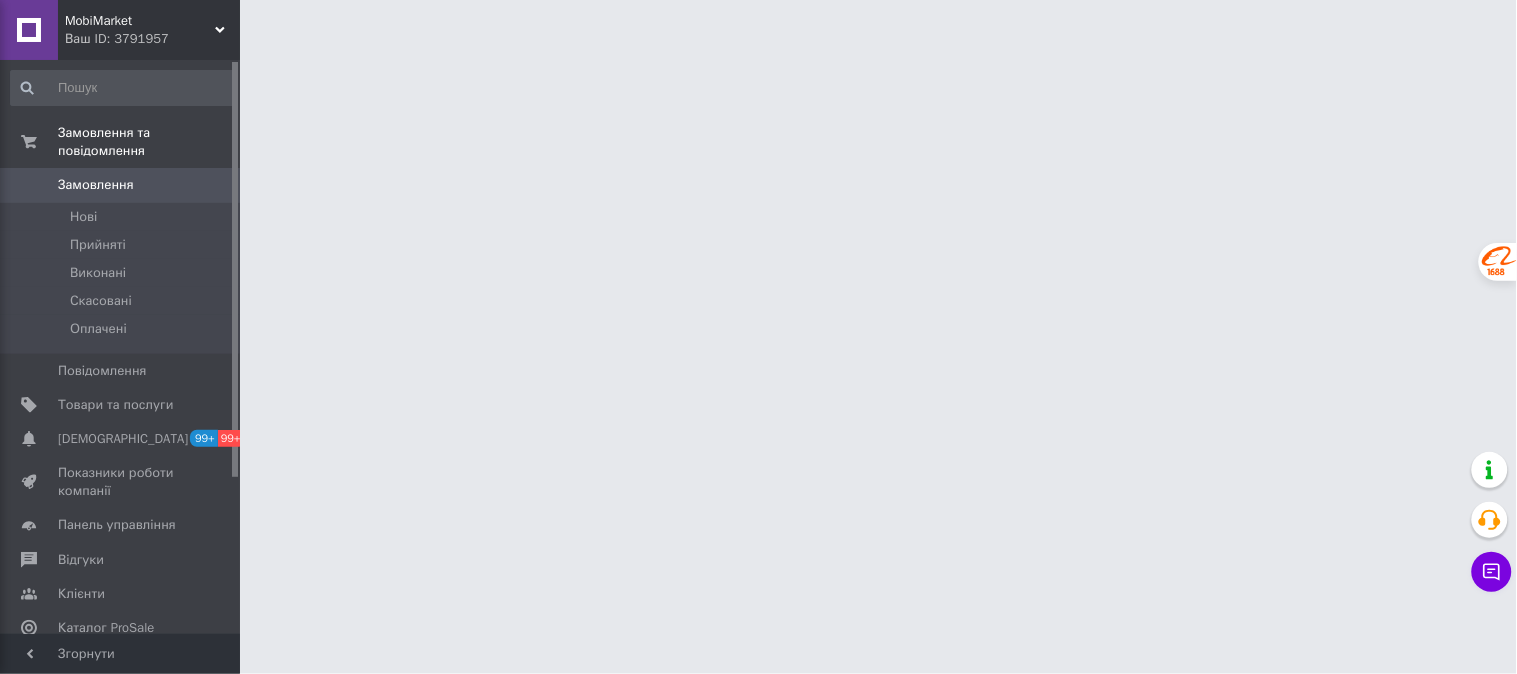 scroll, scrollTop: 0, scrollLeft: 0, axis: both 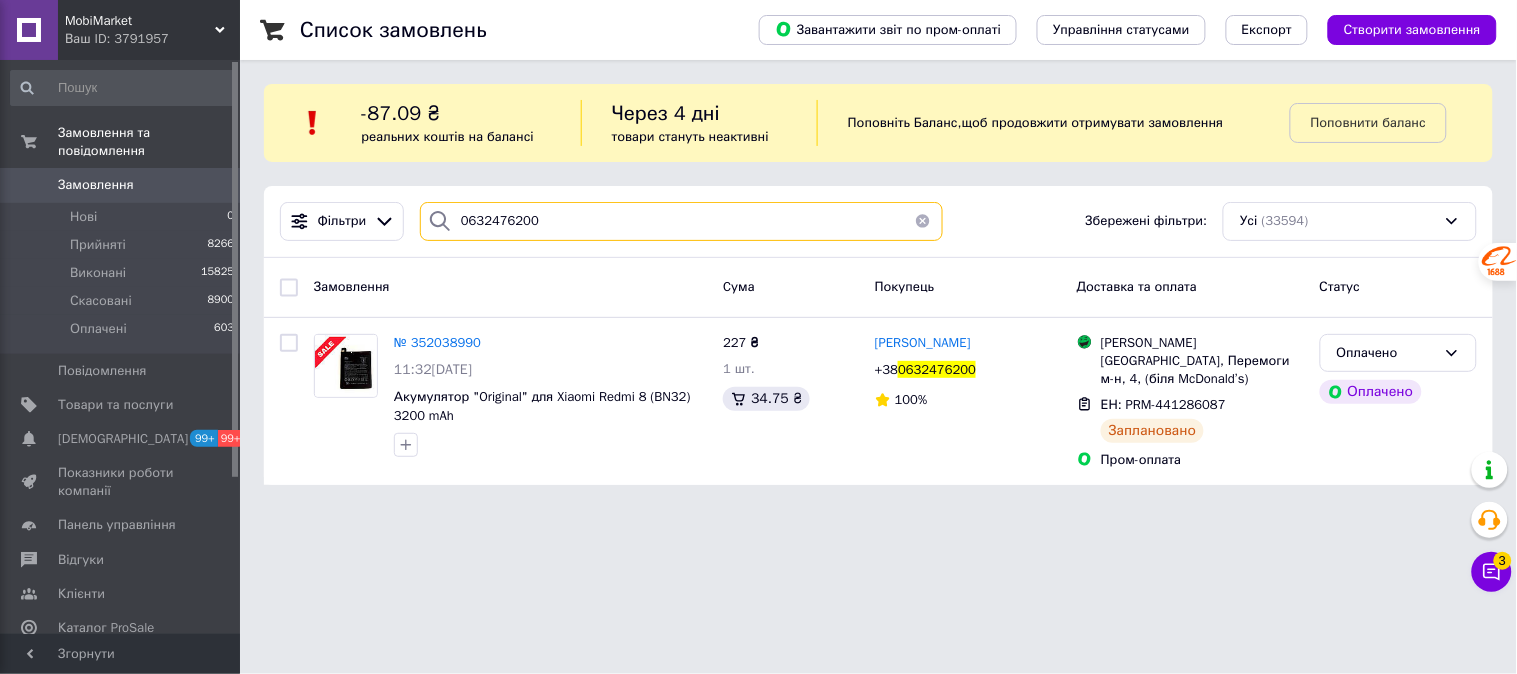 drag, startPoint x: 441, startPoint y: 220, endPoint x: 426, endPoint y: 220, distance: 15 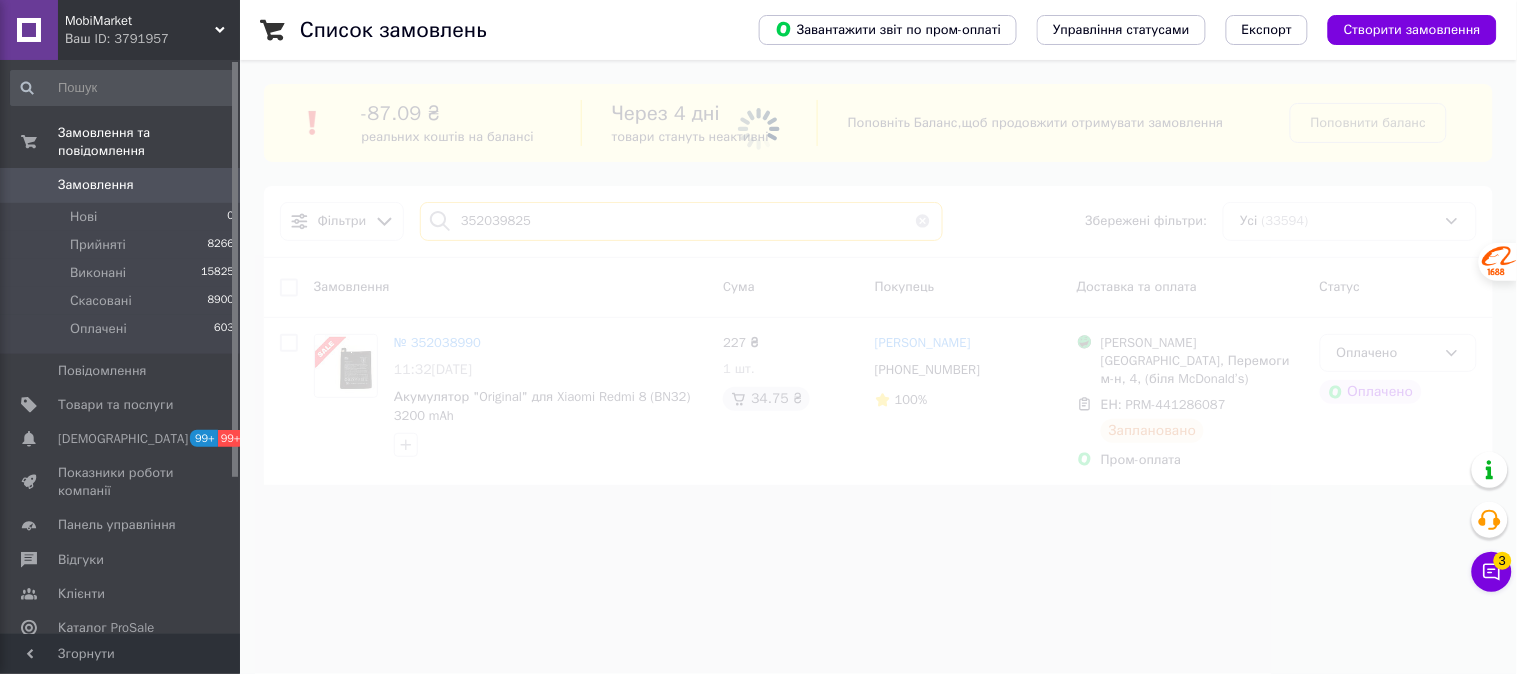 type on "352039825" 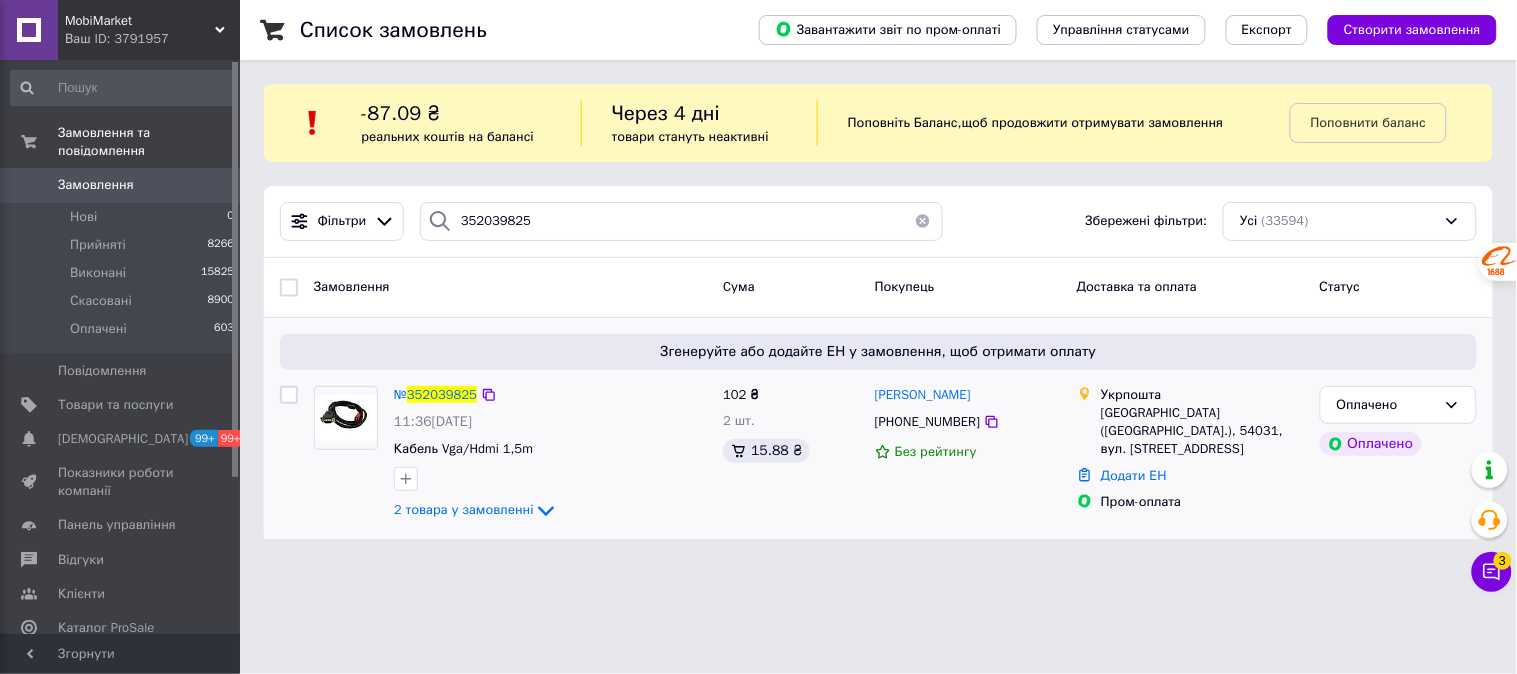 click at bounding box center [346, 418] 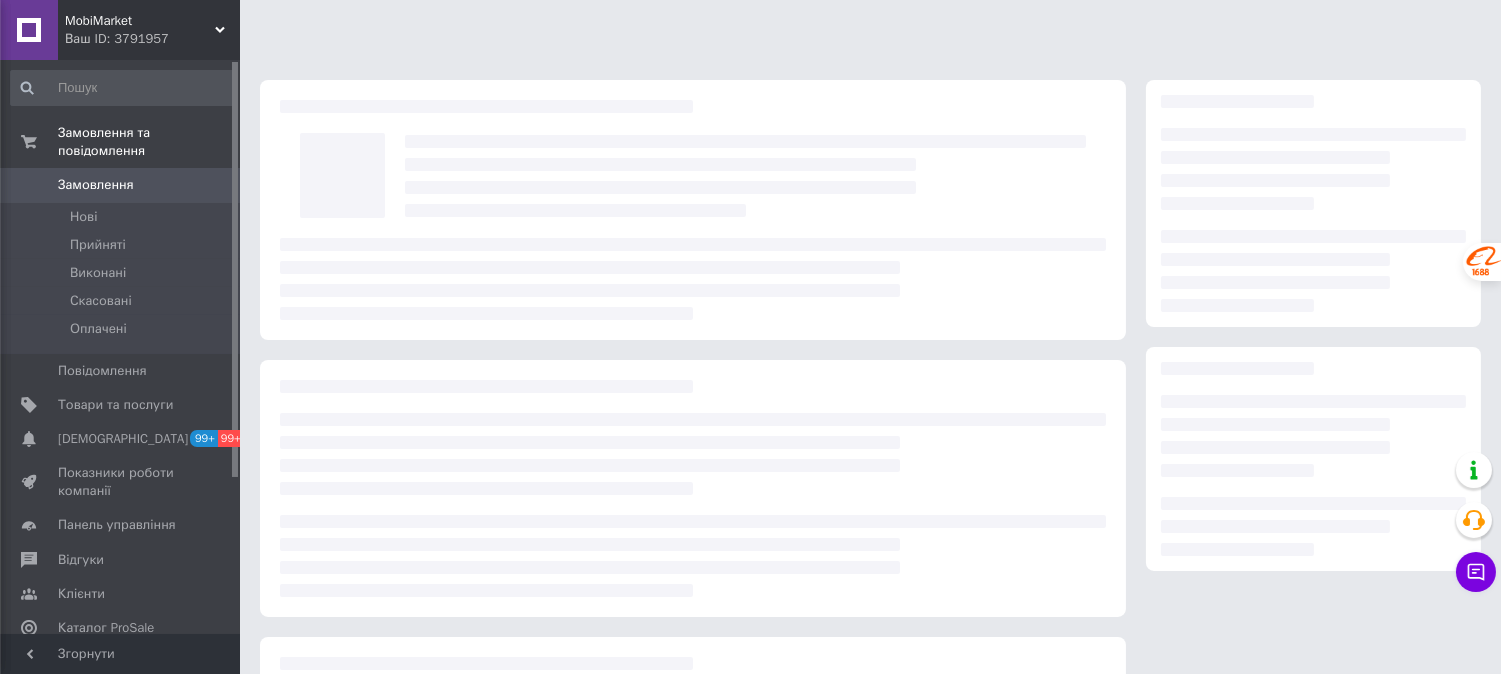 scroll, scrollTop: 0, scrollLeft: 0, axis: both 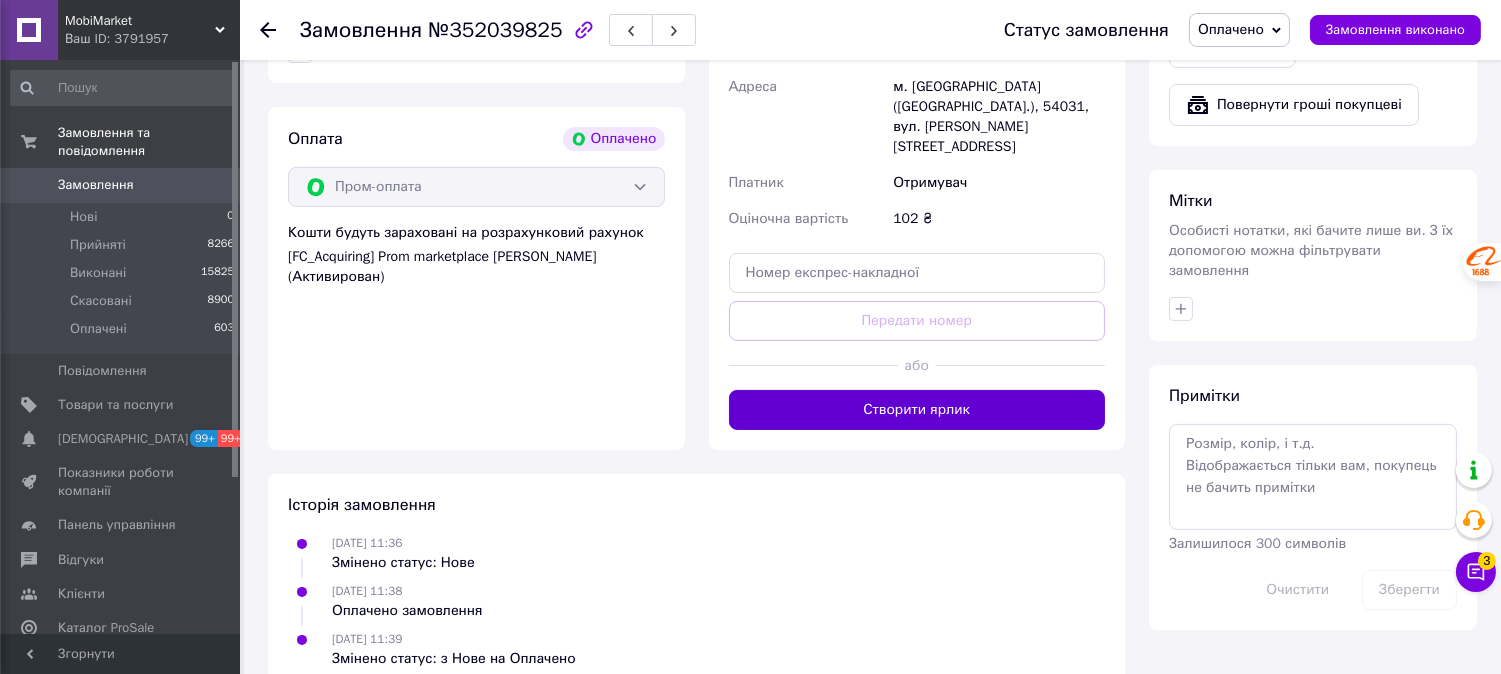 click on "Створити ярлик" at bounding box center [917, 410] 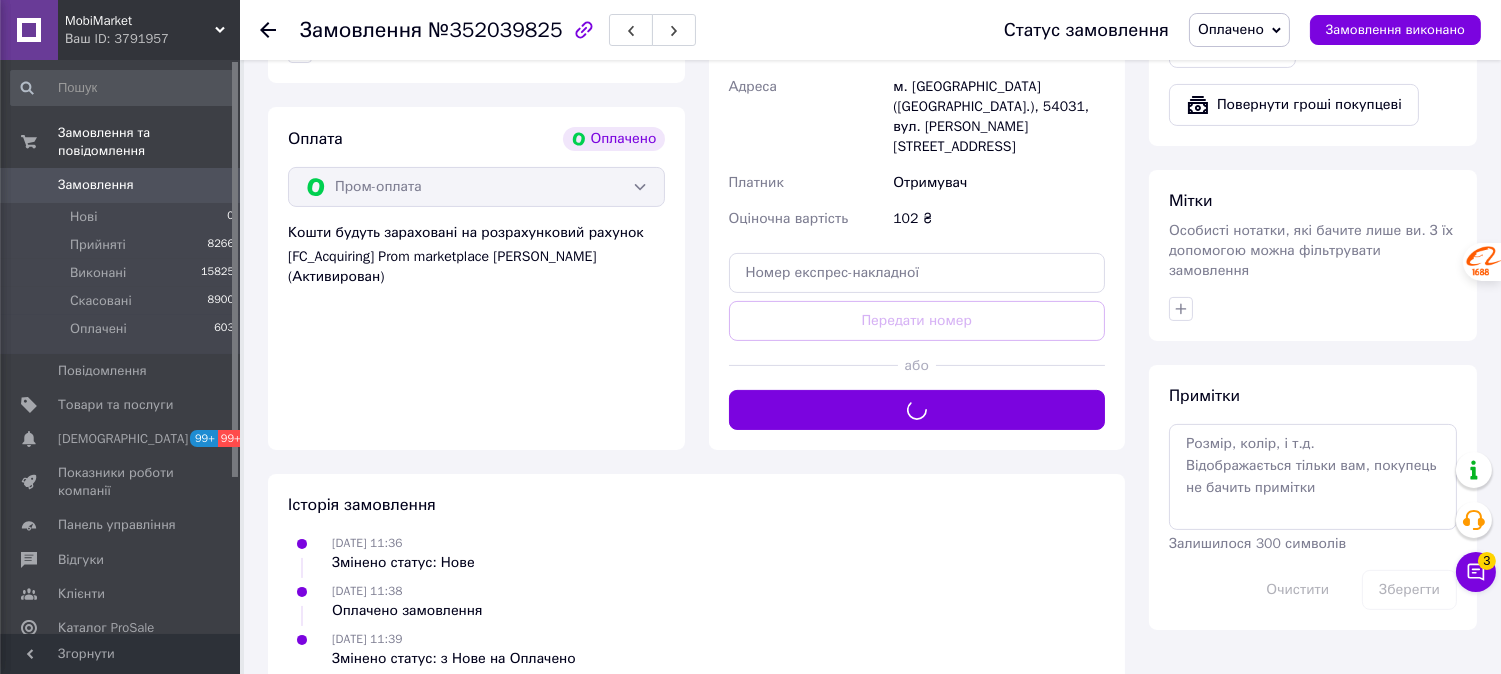 scroll, scrollTop: 663, scrollLeft: 0, axis: vertical 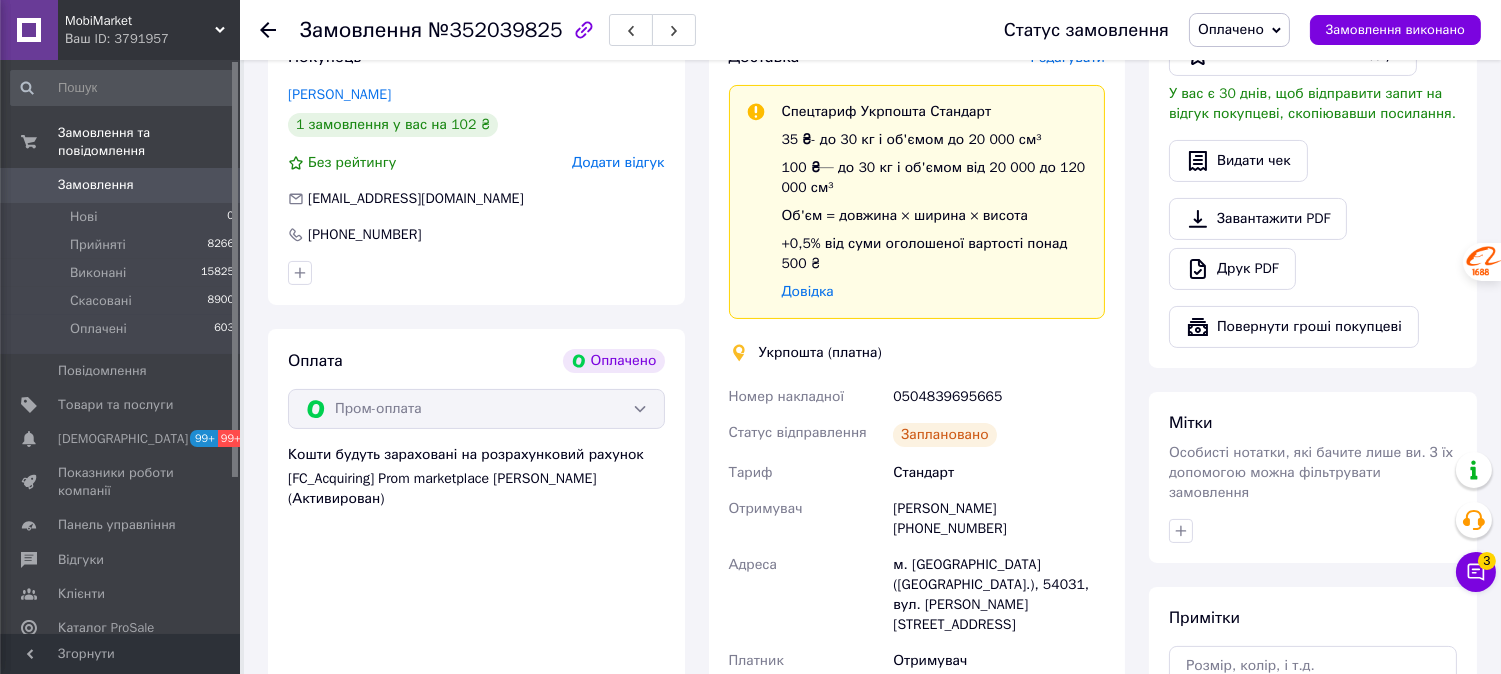 click on "0504839695665" at bounding box center [999, 397] 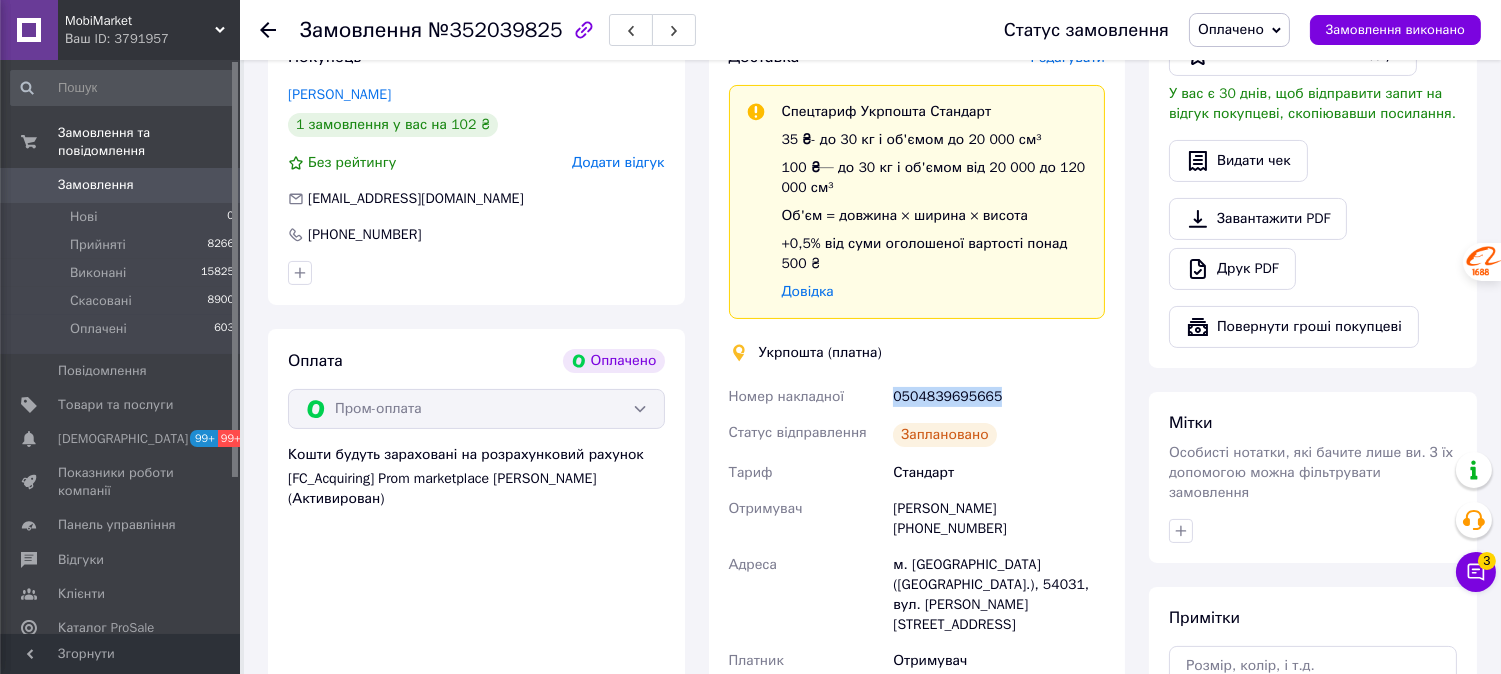 click on "0504839695665" at bounding box center (999, 397) 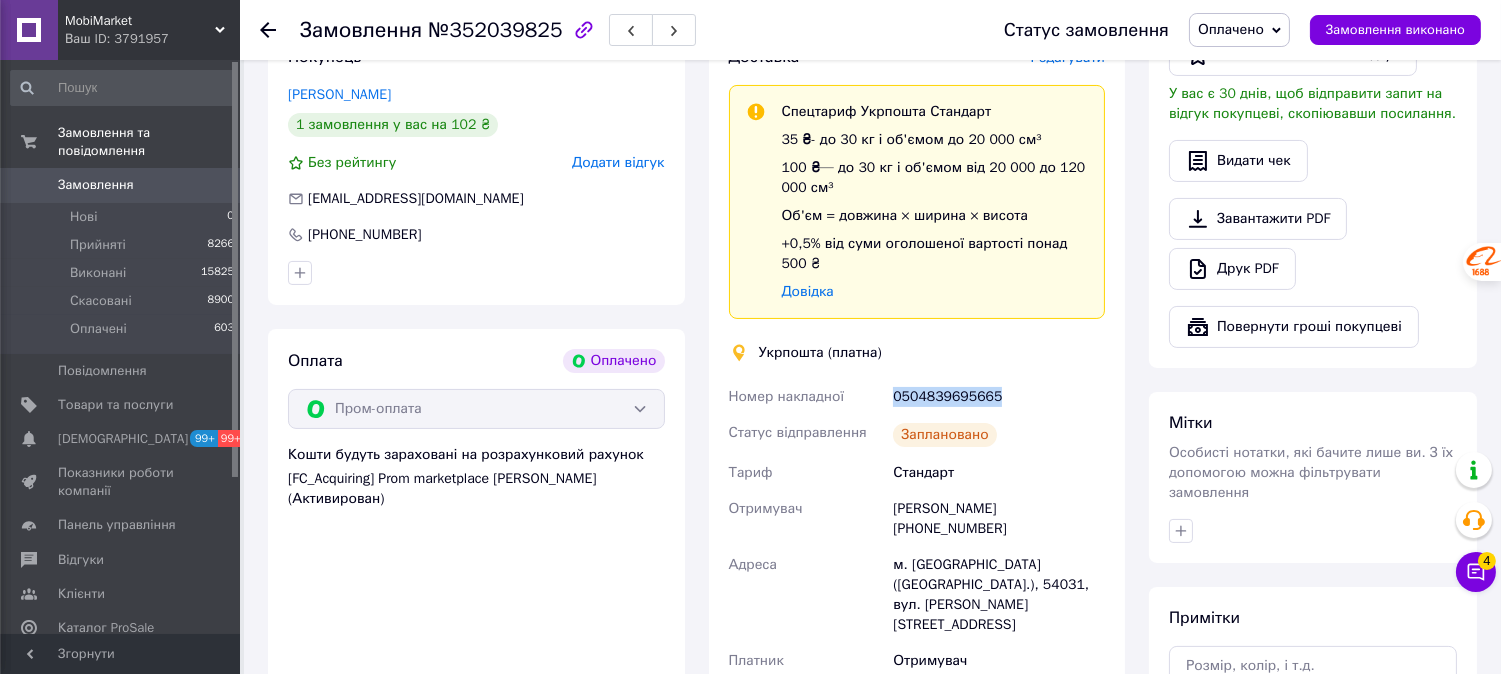 click 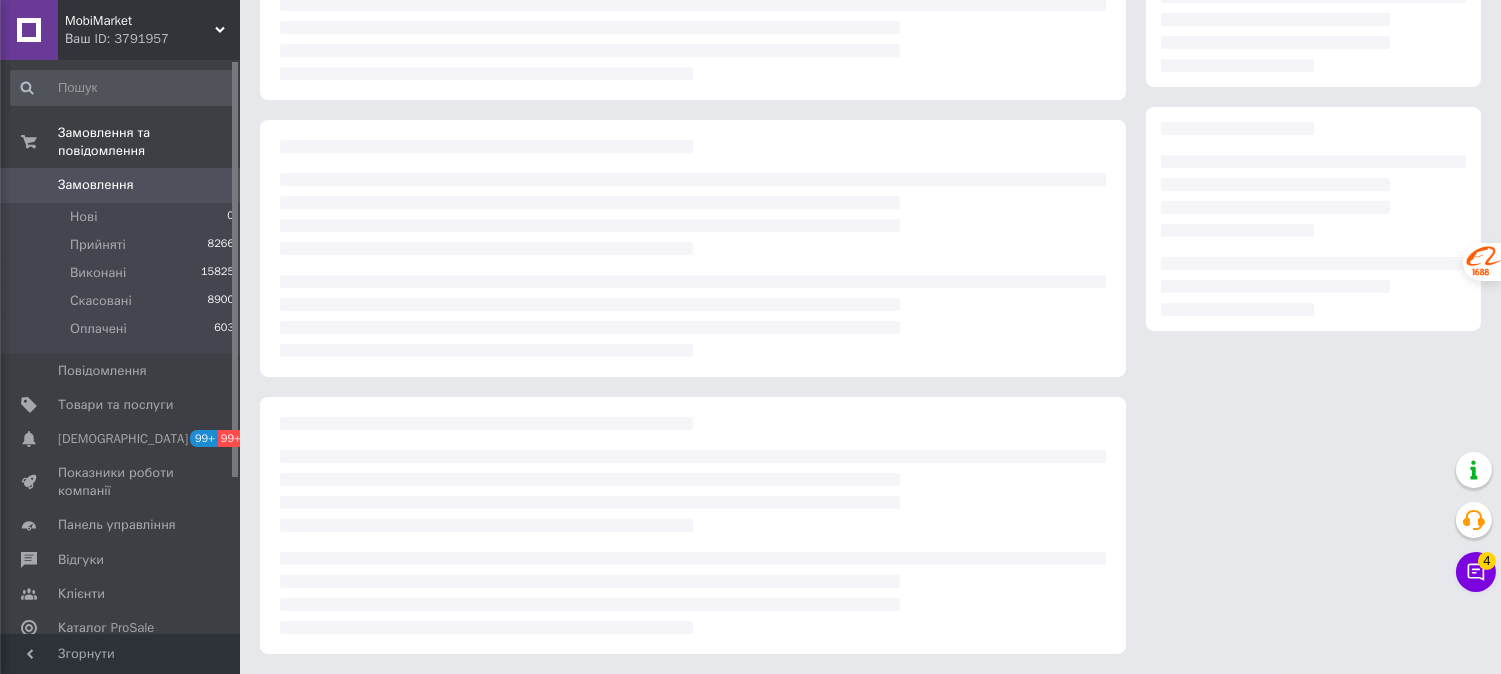 scroll, scrollTop: 240, scrollLeft: 0, axis: vertical 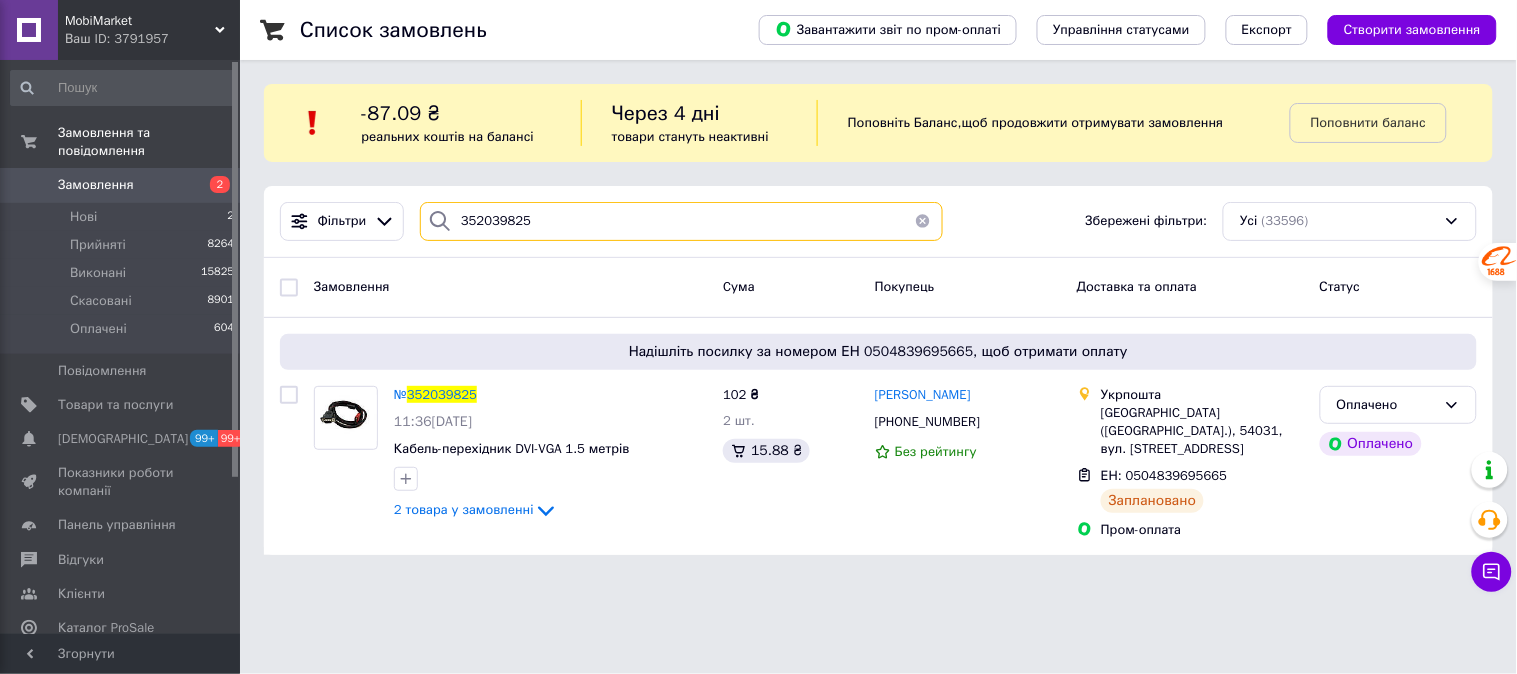 drag, startPoint x: 541, startPoint y: 228, endPoint x: 407, endPoint y: 227, distance: 134.00374 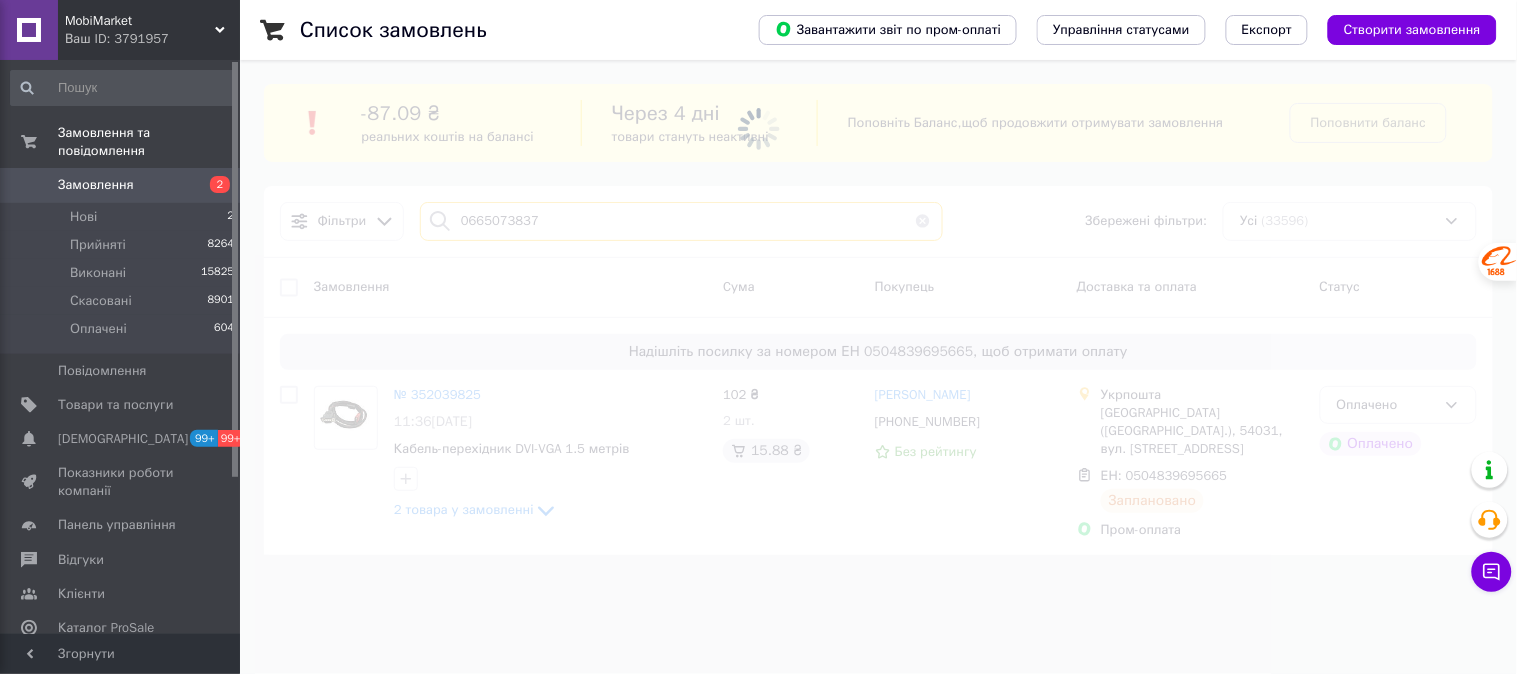 type on "0665073837" 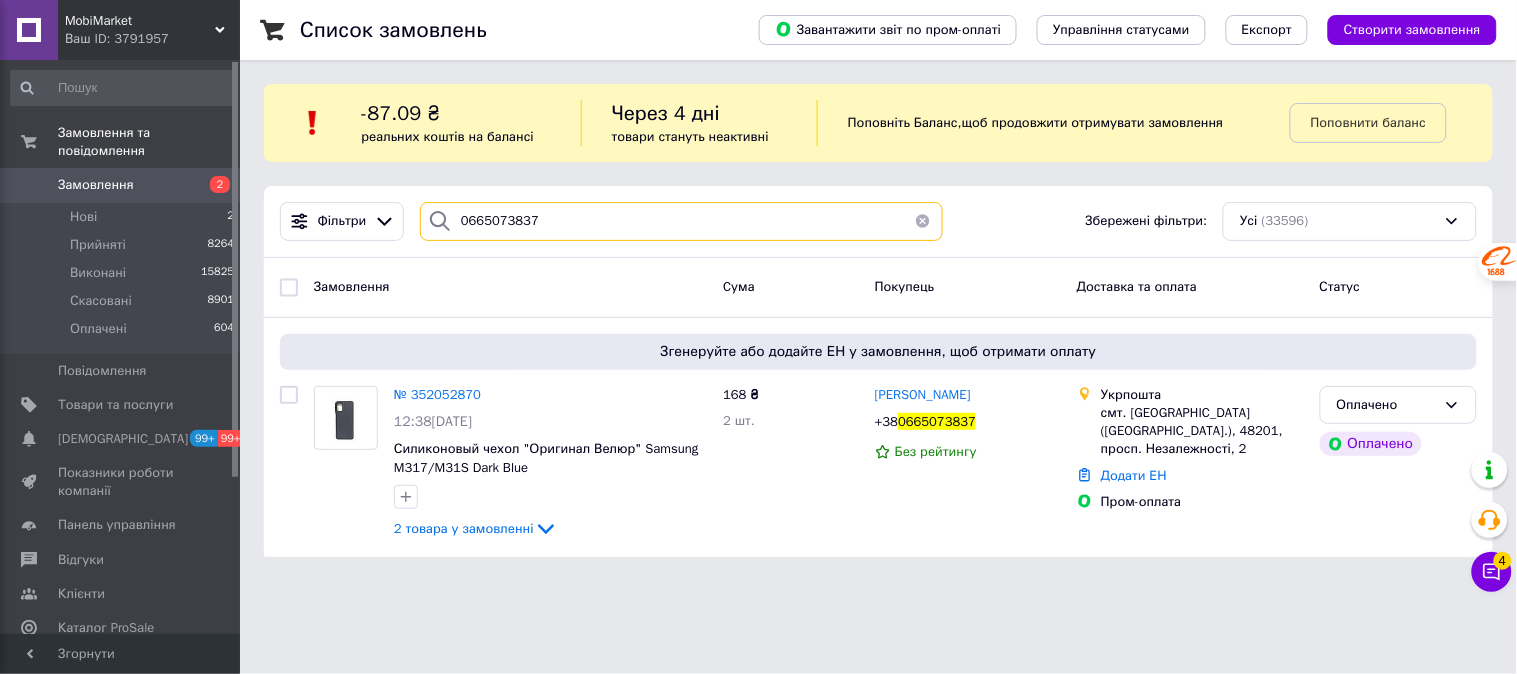 drag, startPoint x: 561, startPoint y: 230, endPoint x: 452, endPoint y: 222, distance: 109.29318 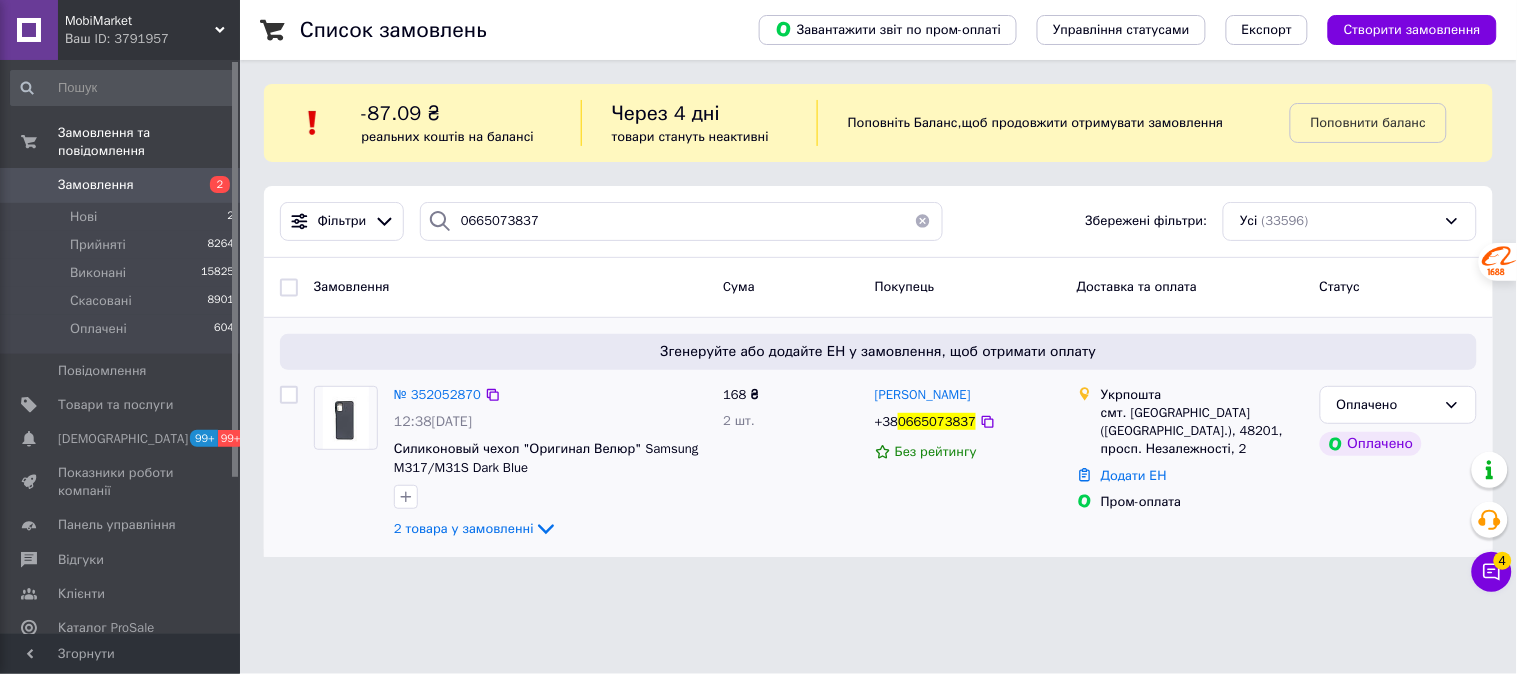 click at bounding box center (289, 464) 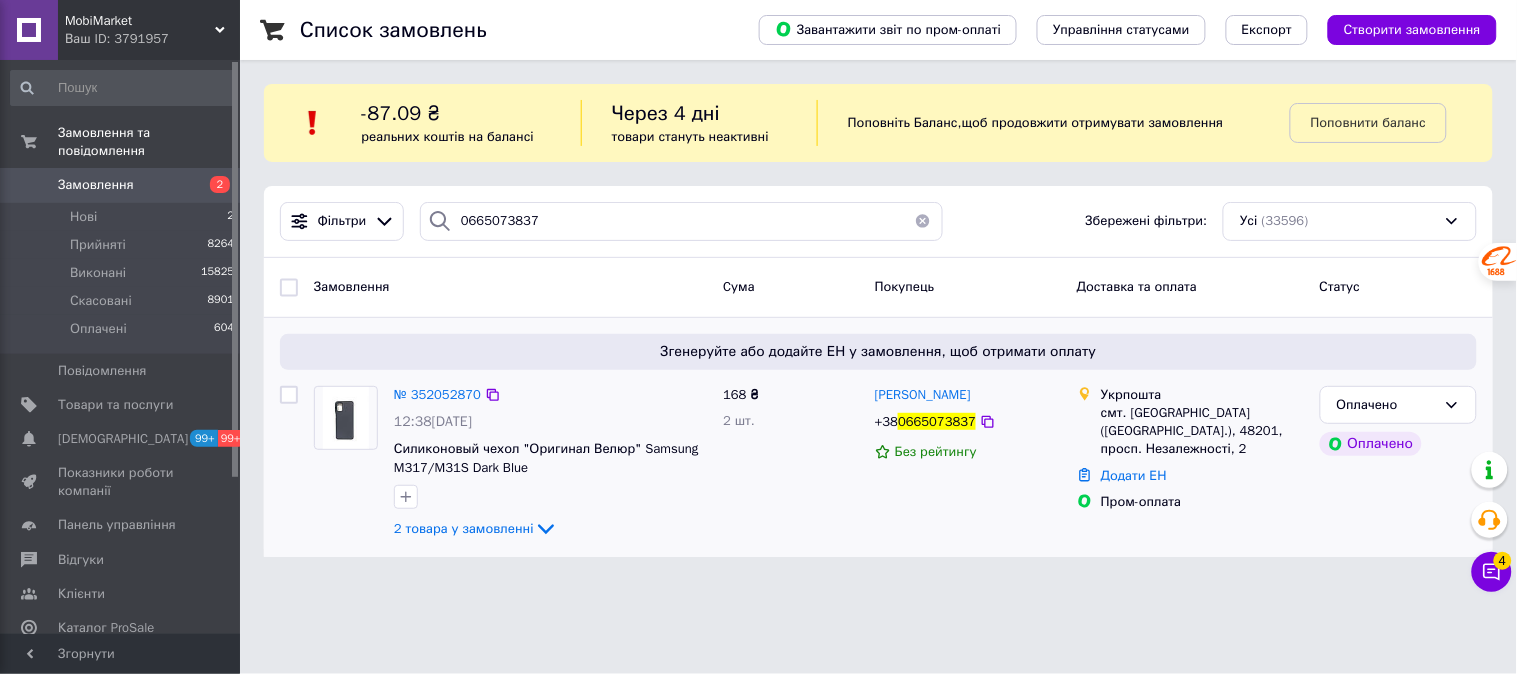 click at bounding box center [346, 418] 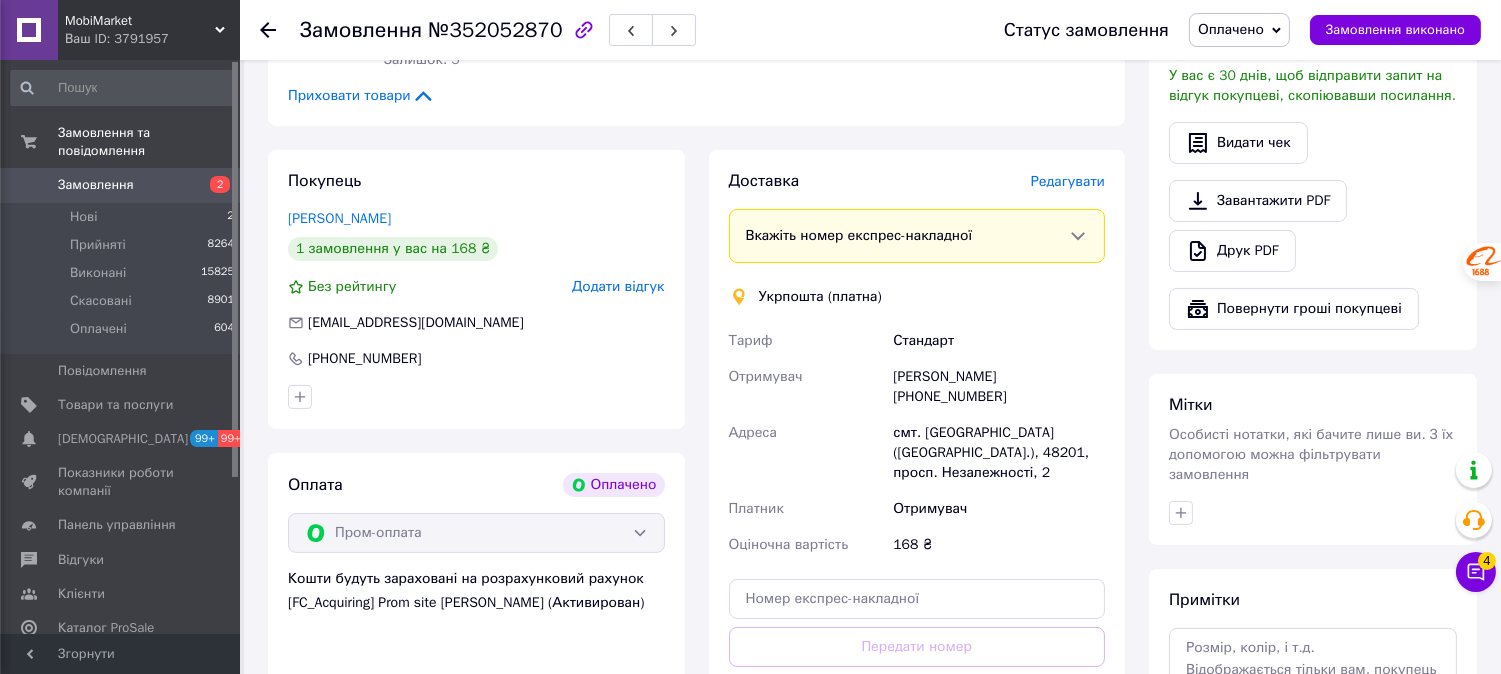 scroll, scrollTop: 666, scrollLeft: 0, axis: vertical 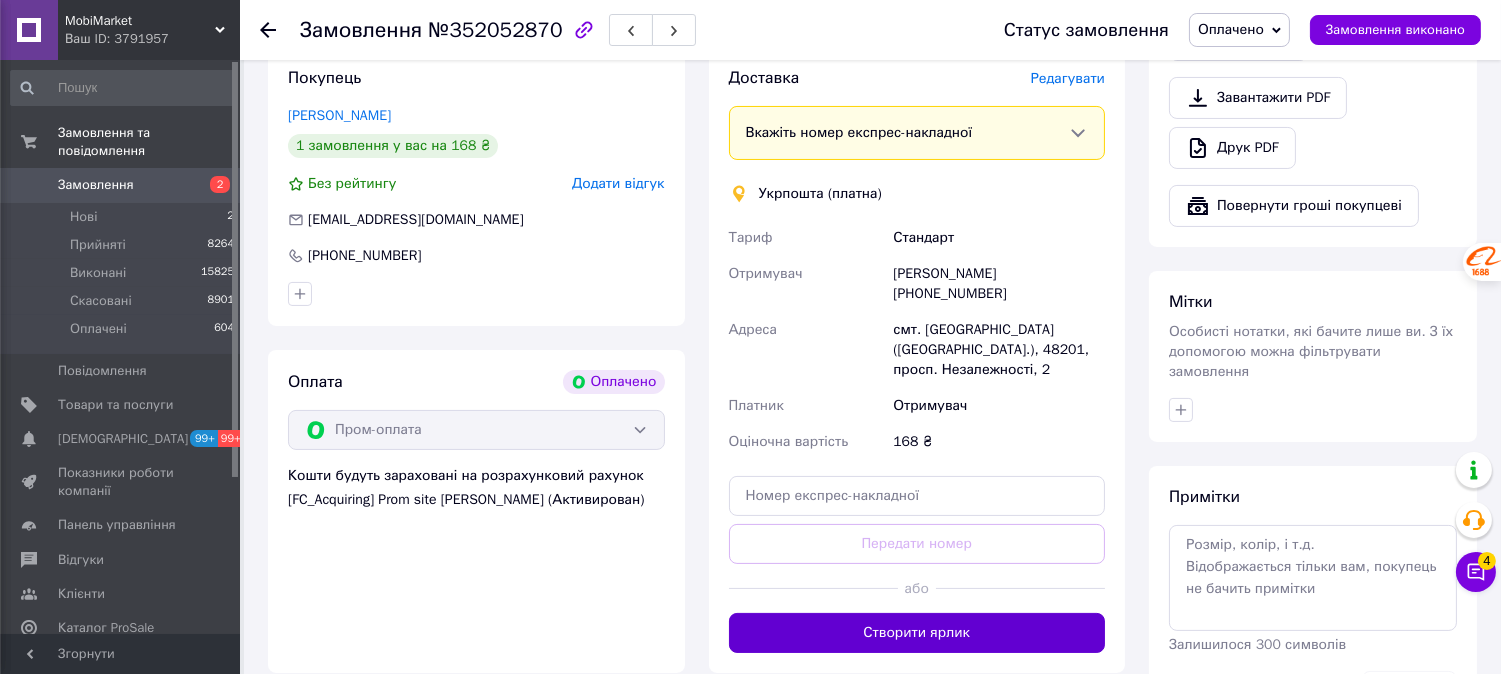 click on "Створити ярлик" at bounding box center [917, 633] 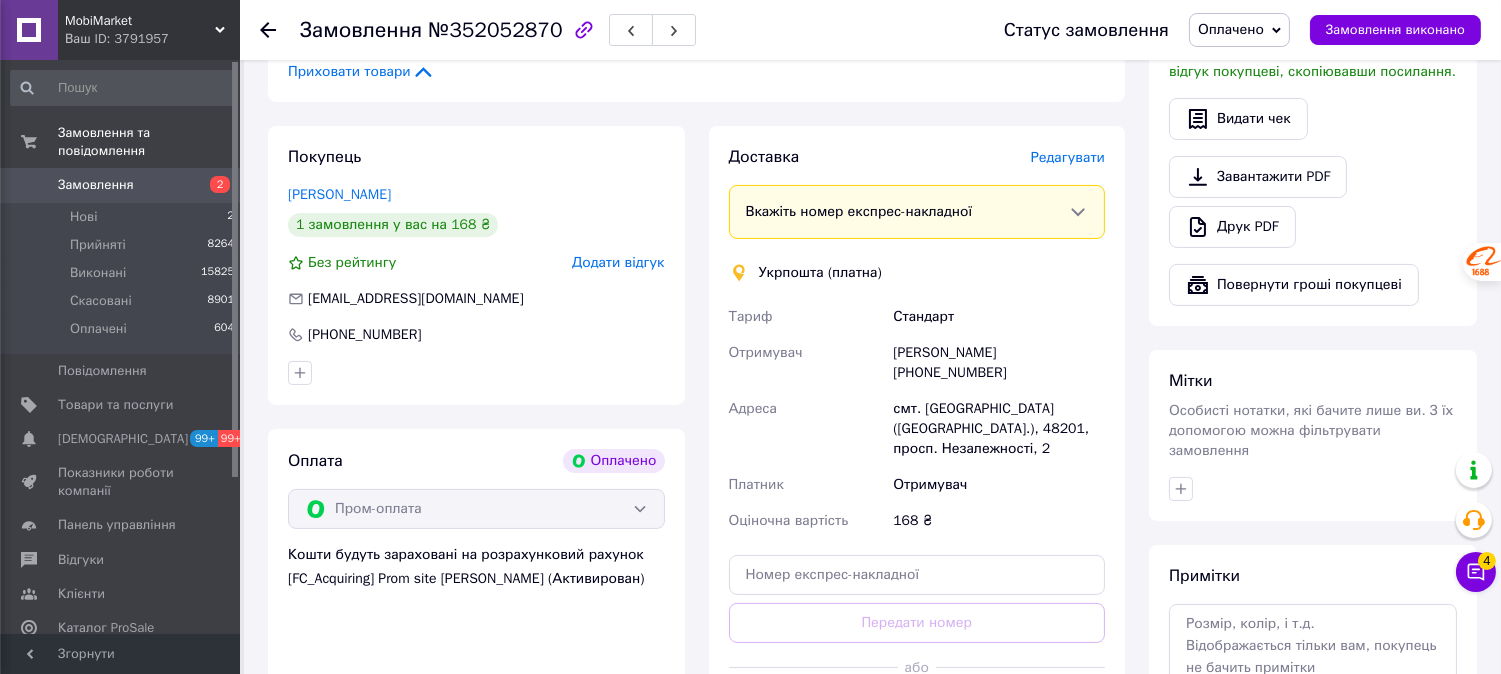 scroll, scrollTop: 555, scrollLeft: 0, axis: vertical 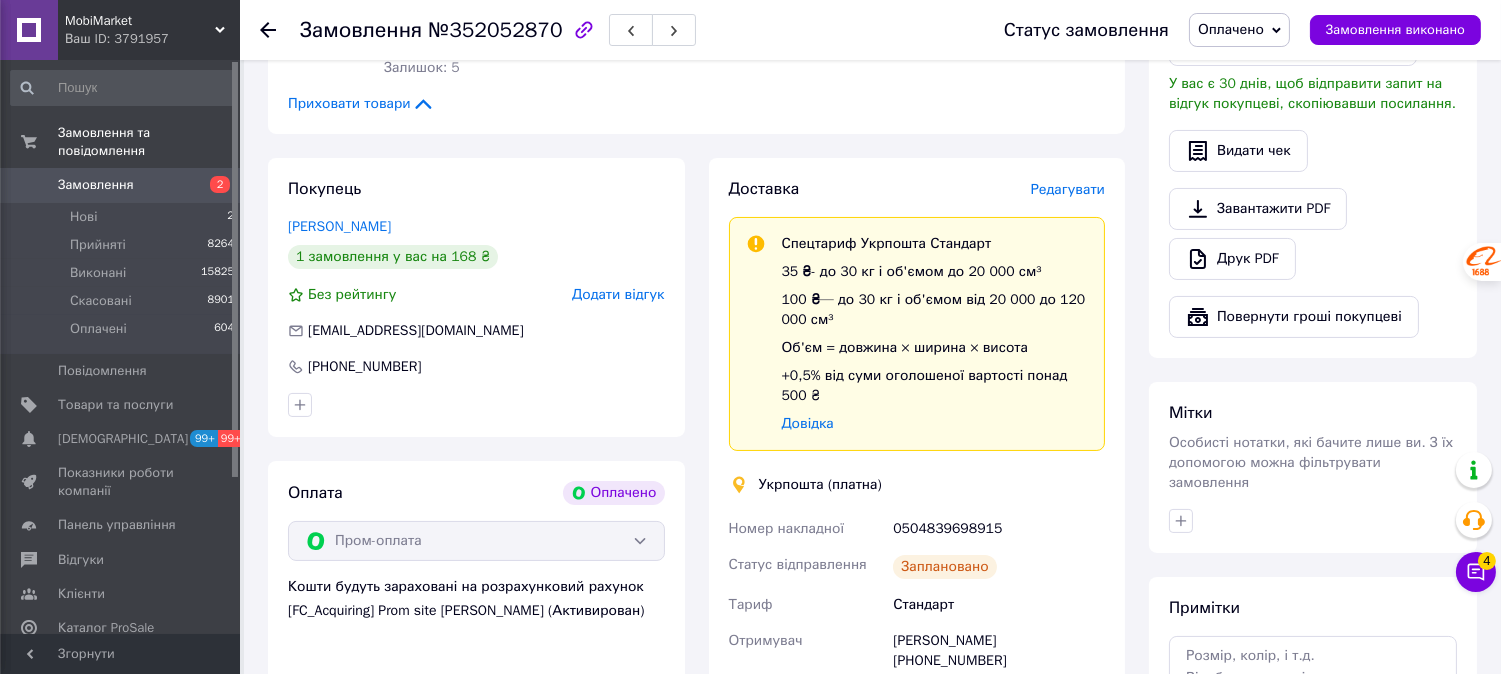 click on "0504839698915" at bounding box center [999, 529] 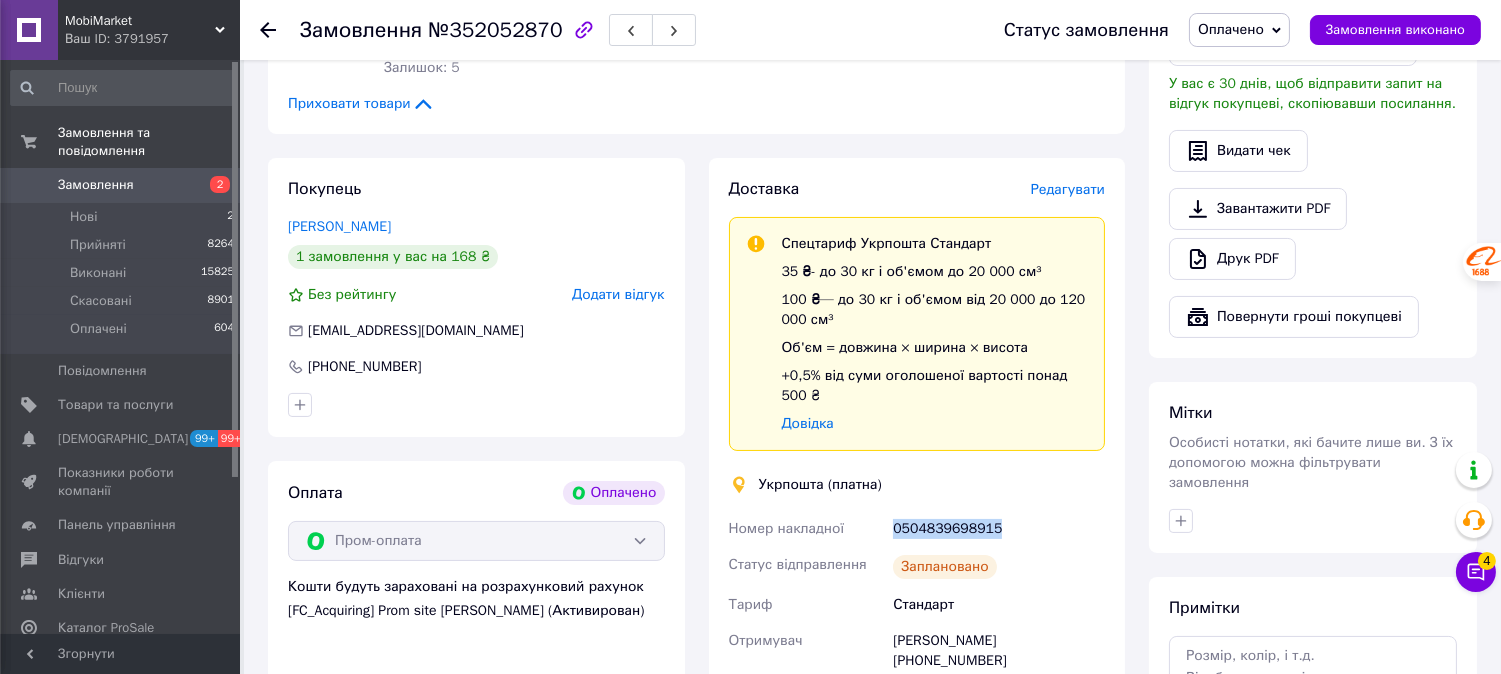 click on "0504839698915" at bounding box center (999, 529) 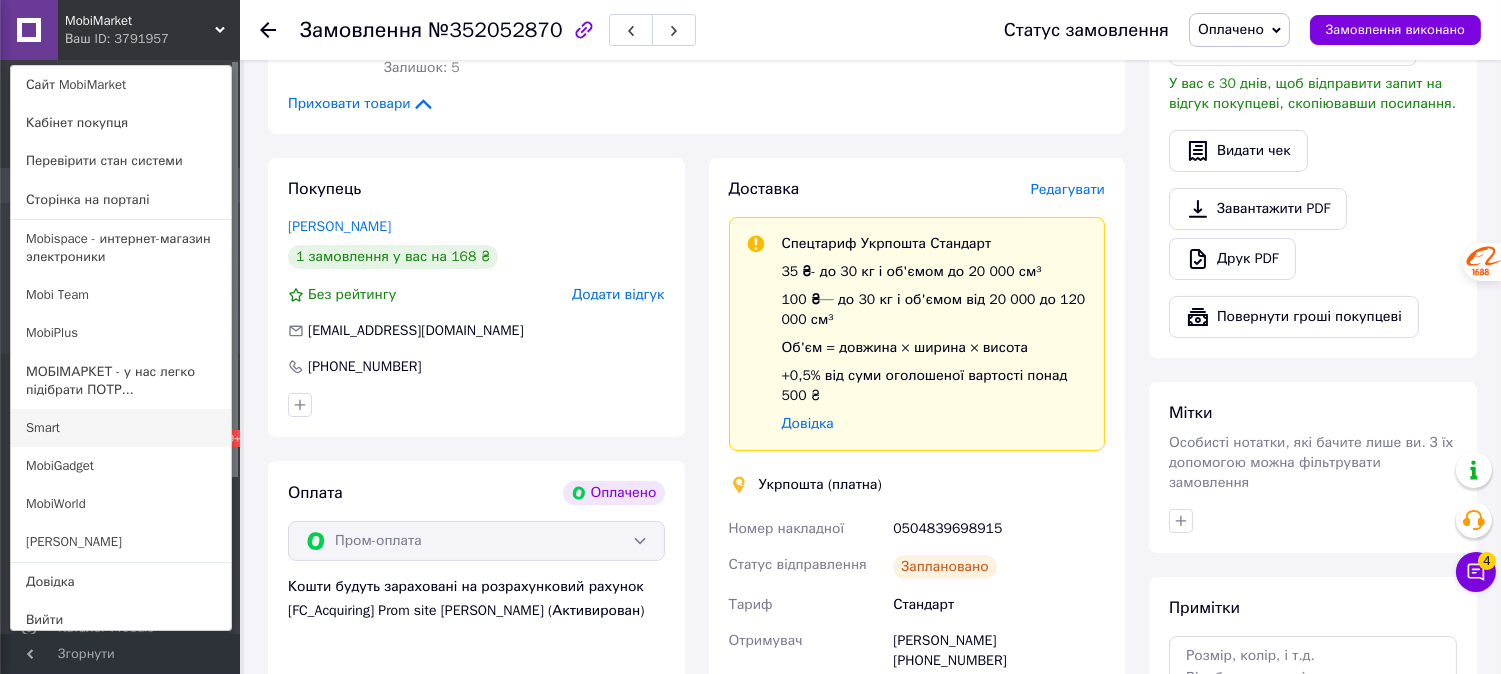 click on "Smart" at bounding box center (121, 428) 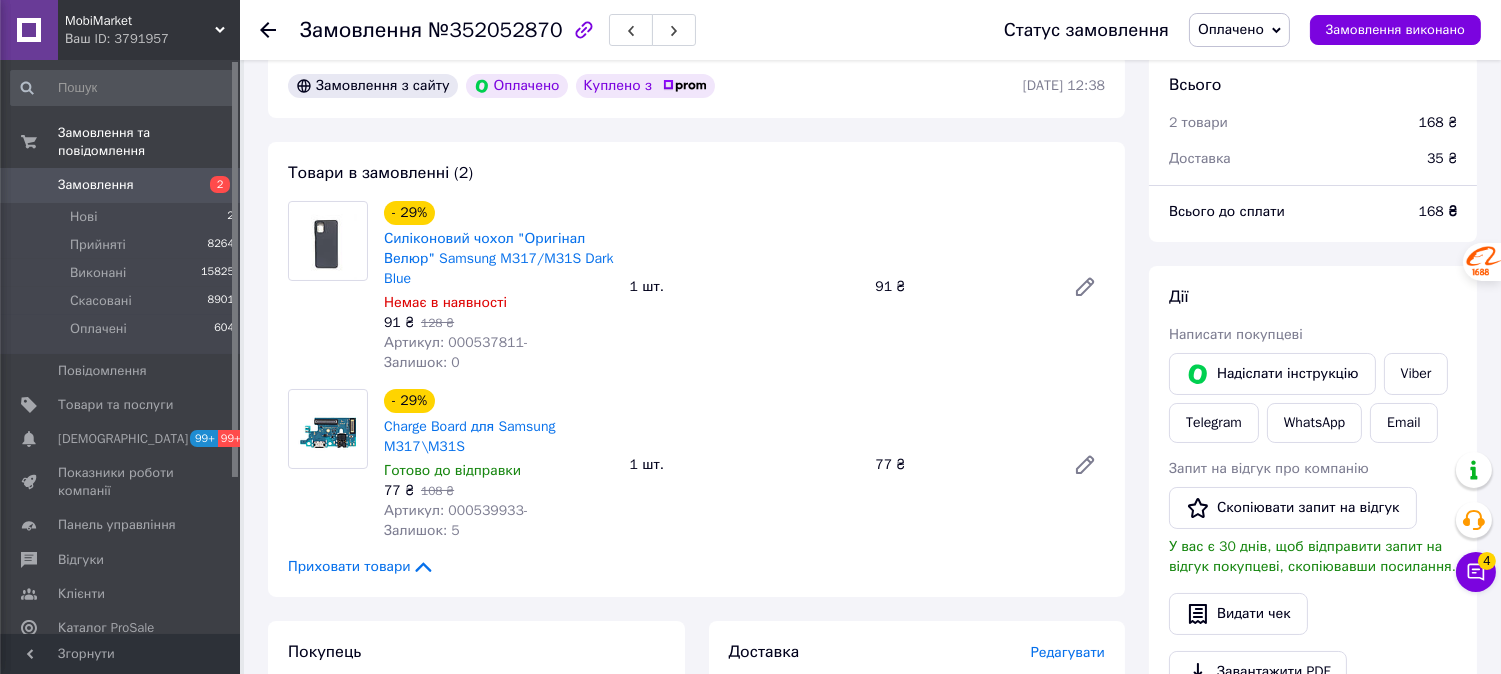 scroll, scrollTop: 0, scrollLeft: 0, axis: both 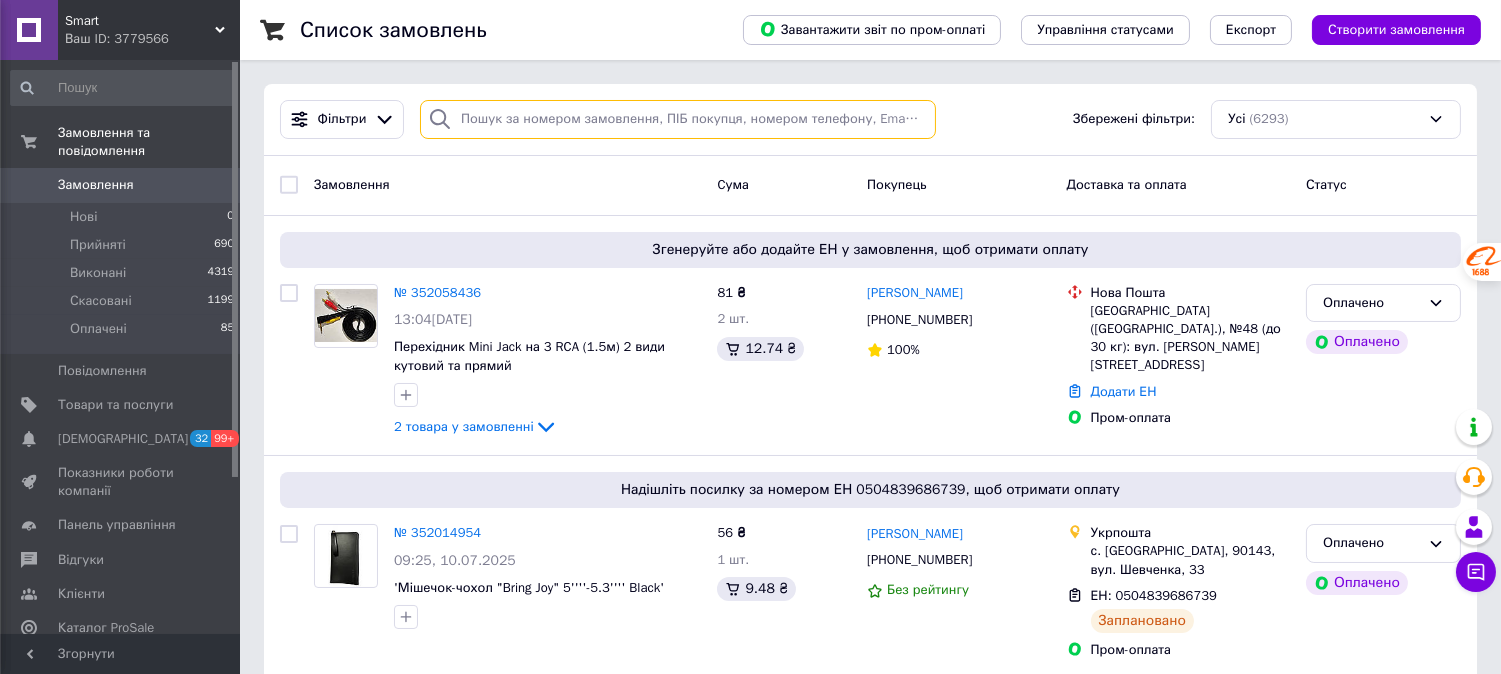click at bounding box center [678, 119] 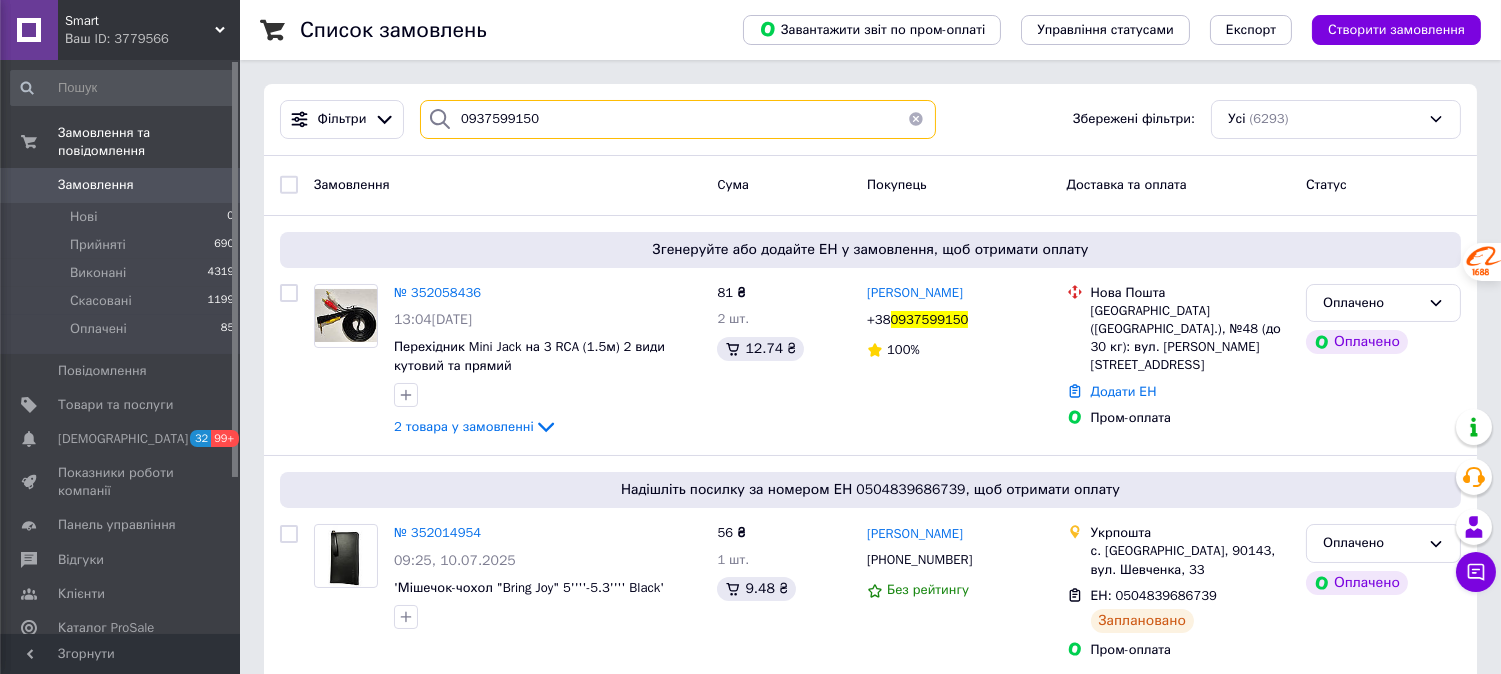 type on "0937599150" 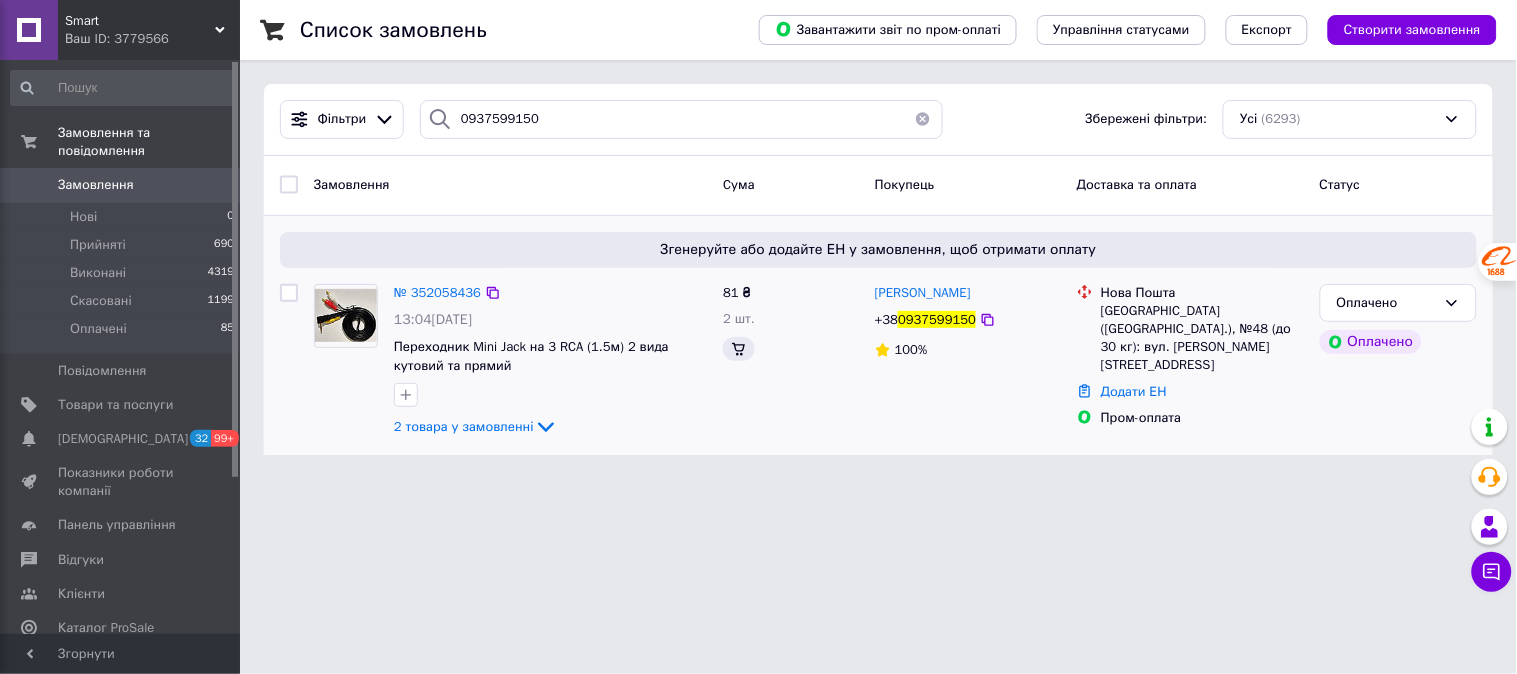 click at bounding box center [346, 315] 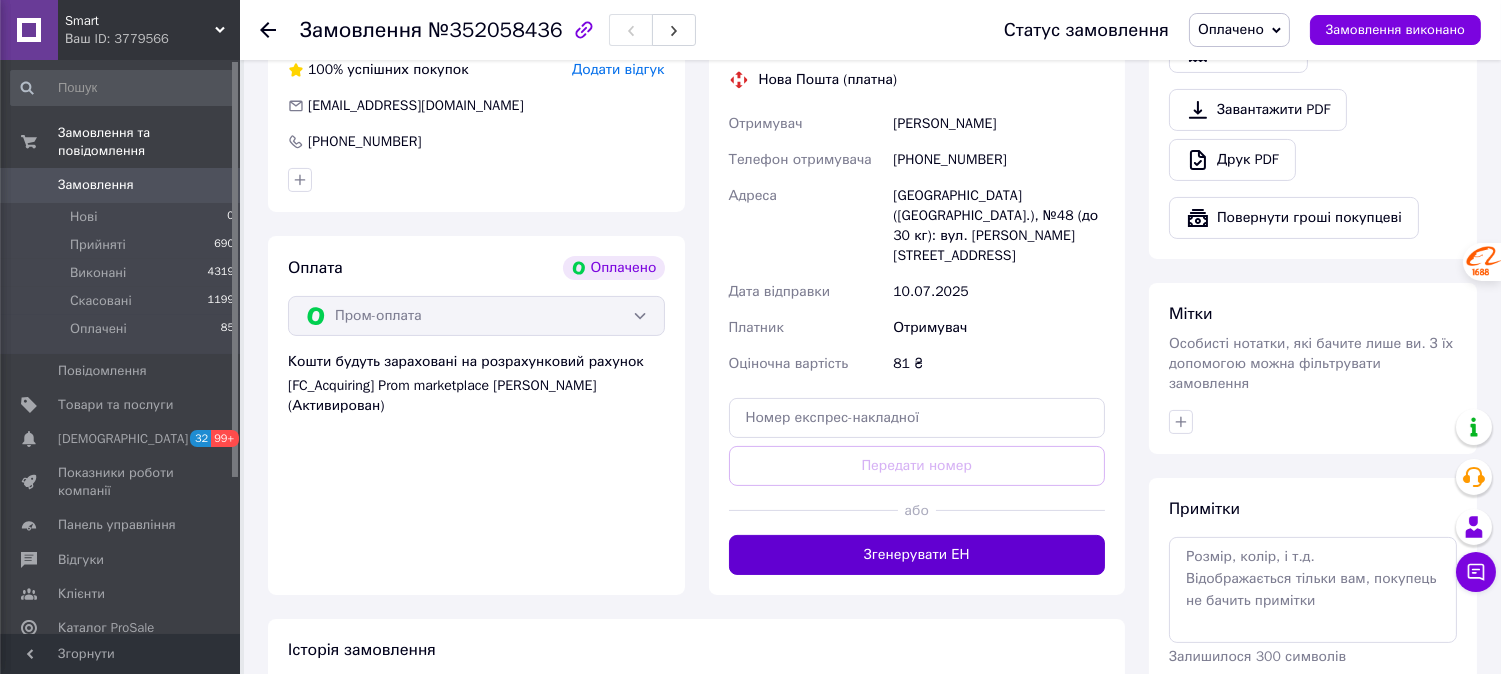 scroll, scrollTop: 811, scrollLeft: 0, axis: vertical 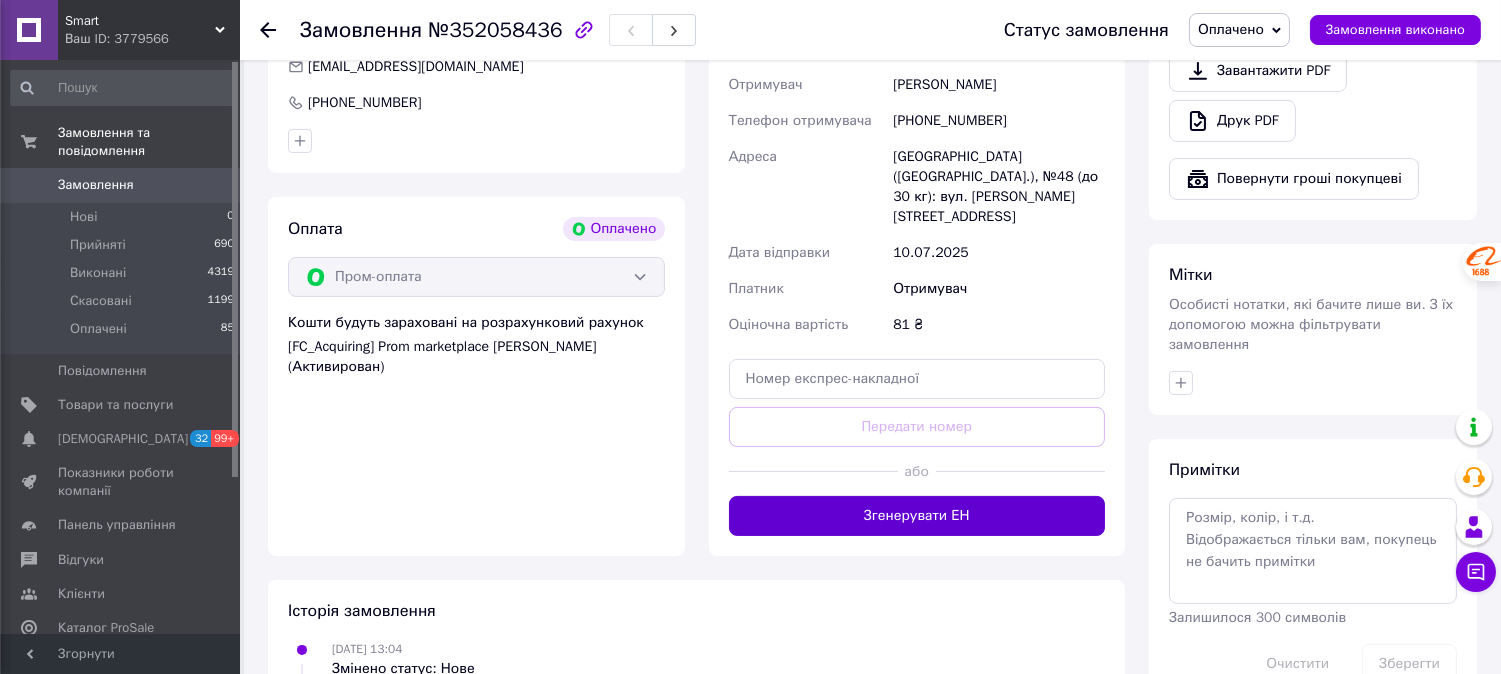 click on "Згенерувати ЕН" at bounding box center [917, 516] 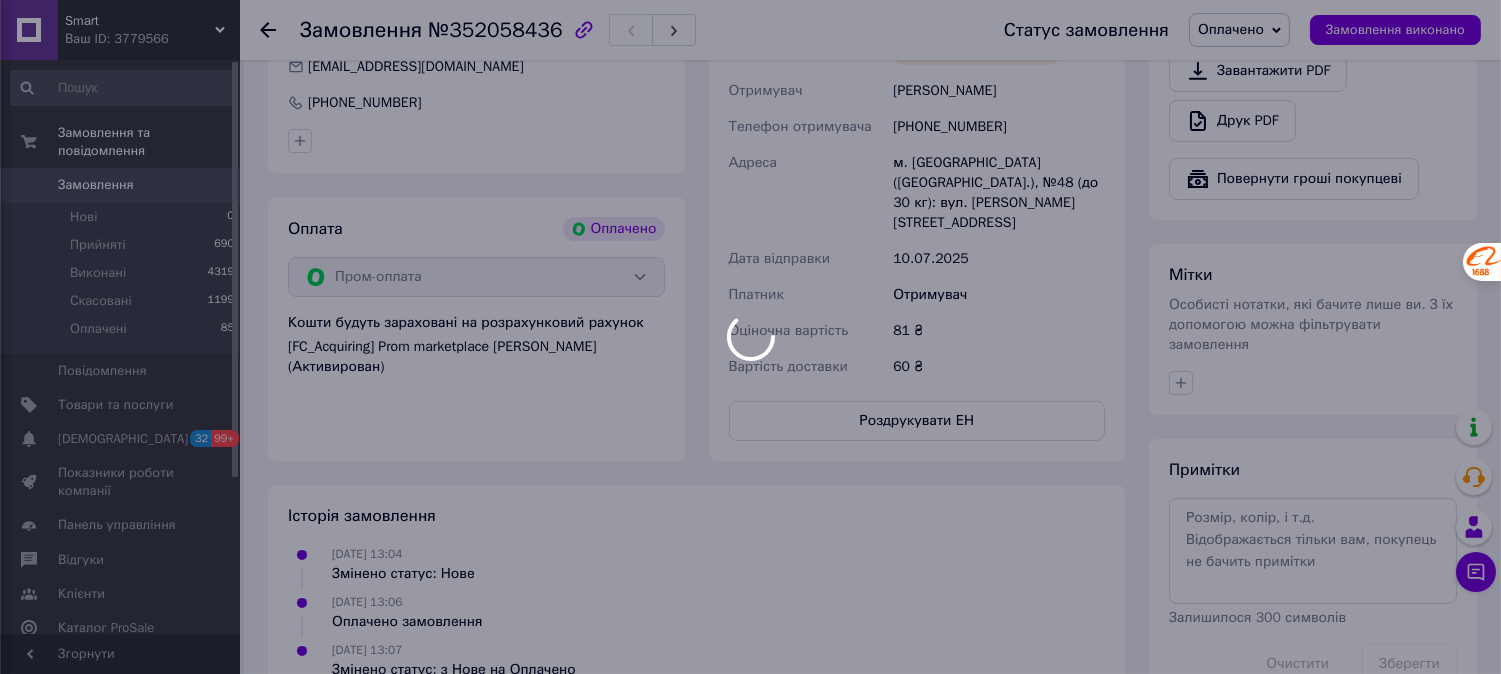 scroll, scrollTop: 588, scrollLeft: 0, axis: vertical 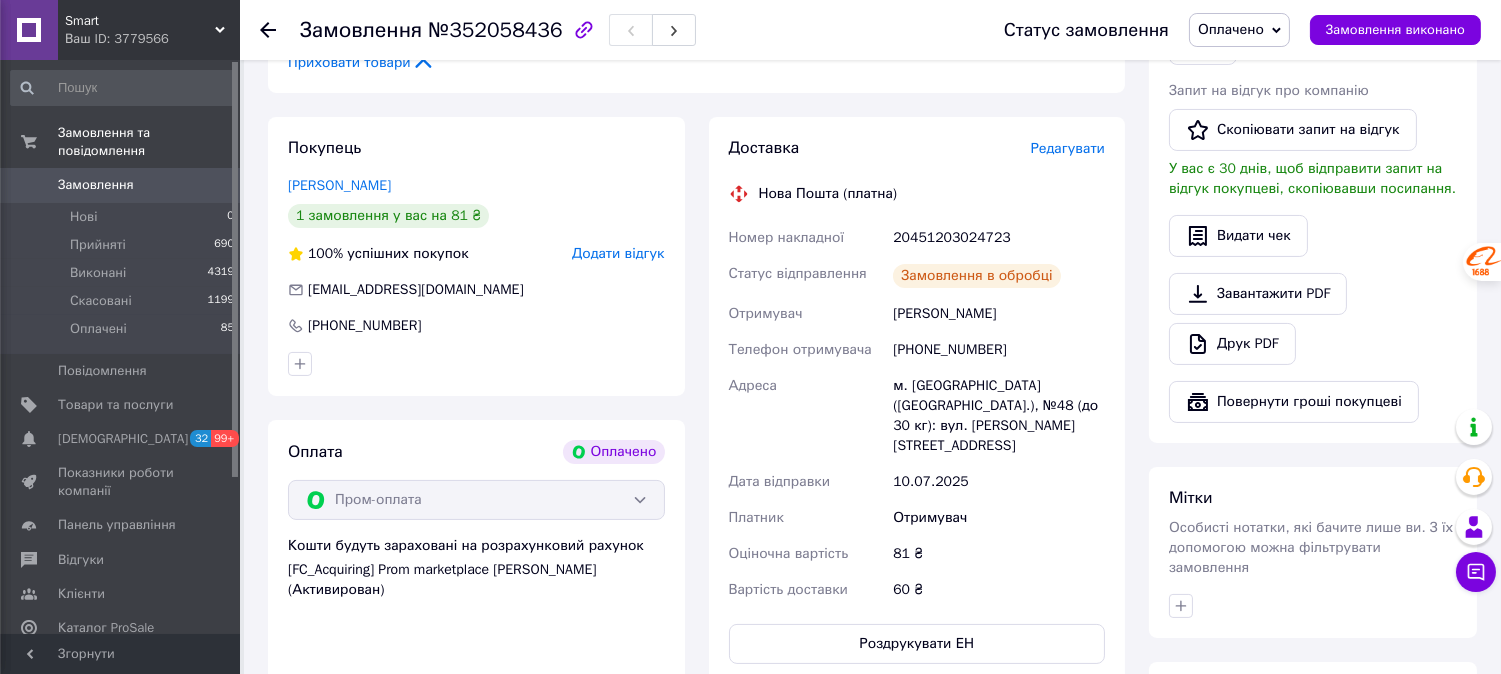 click on "20451203024723" at bounding box center (999, 238) 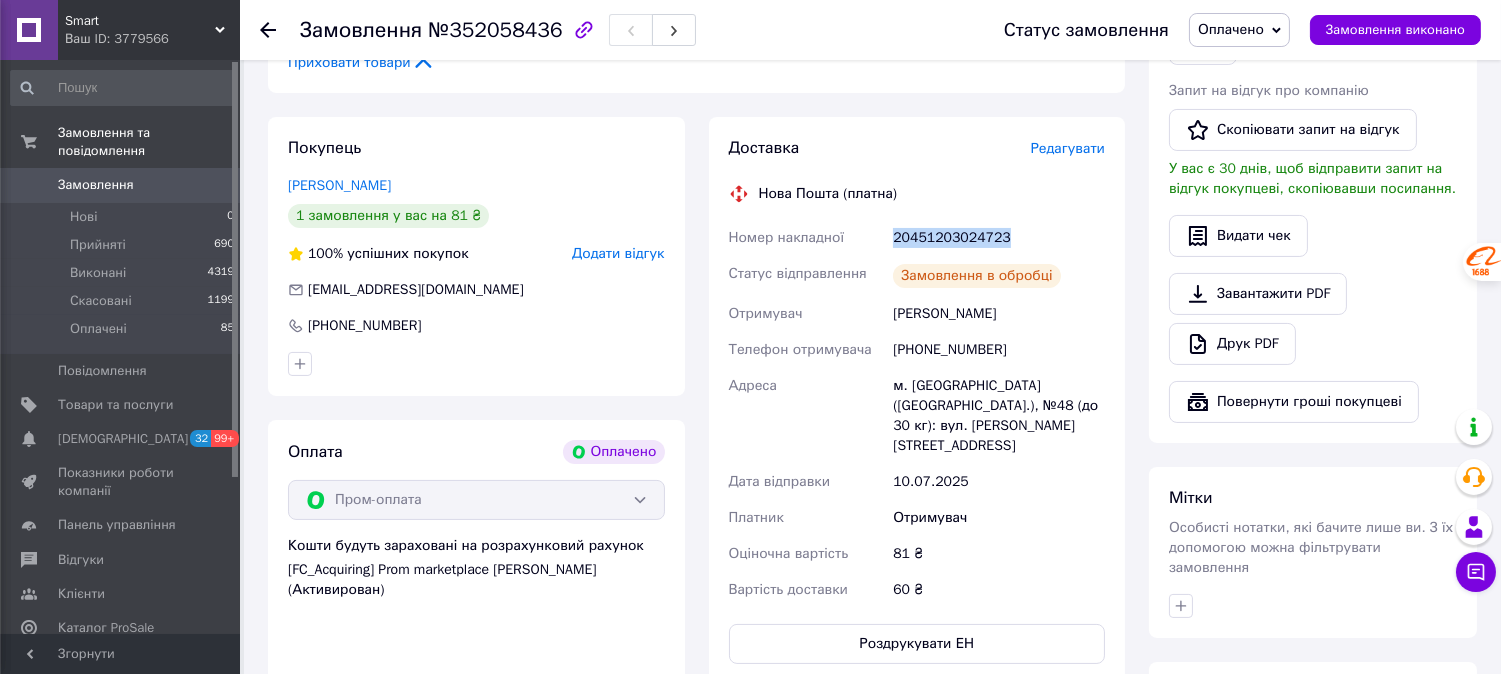 click on "20451203024723" at bounding box center (999, 238) 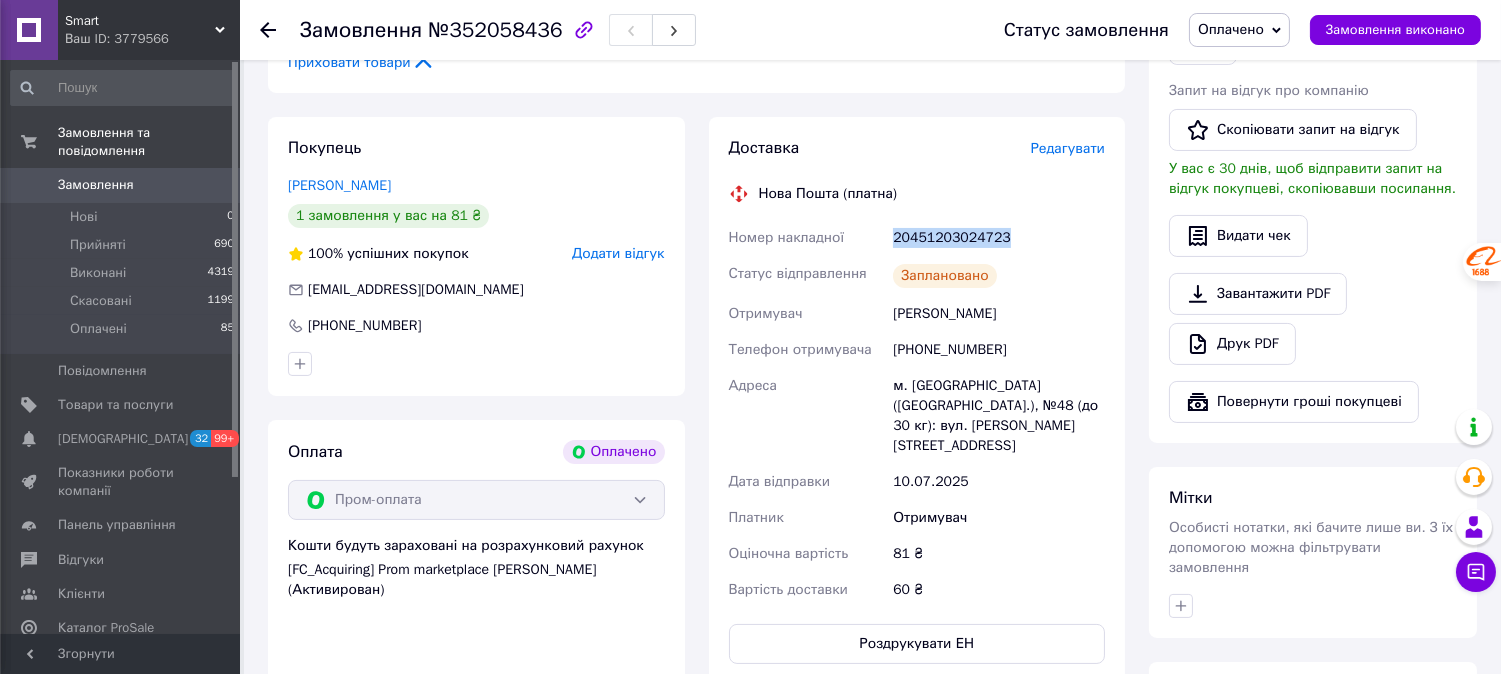copy on "20451203024723" 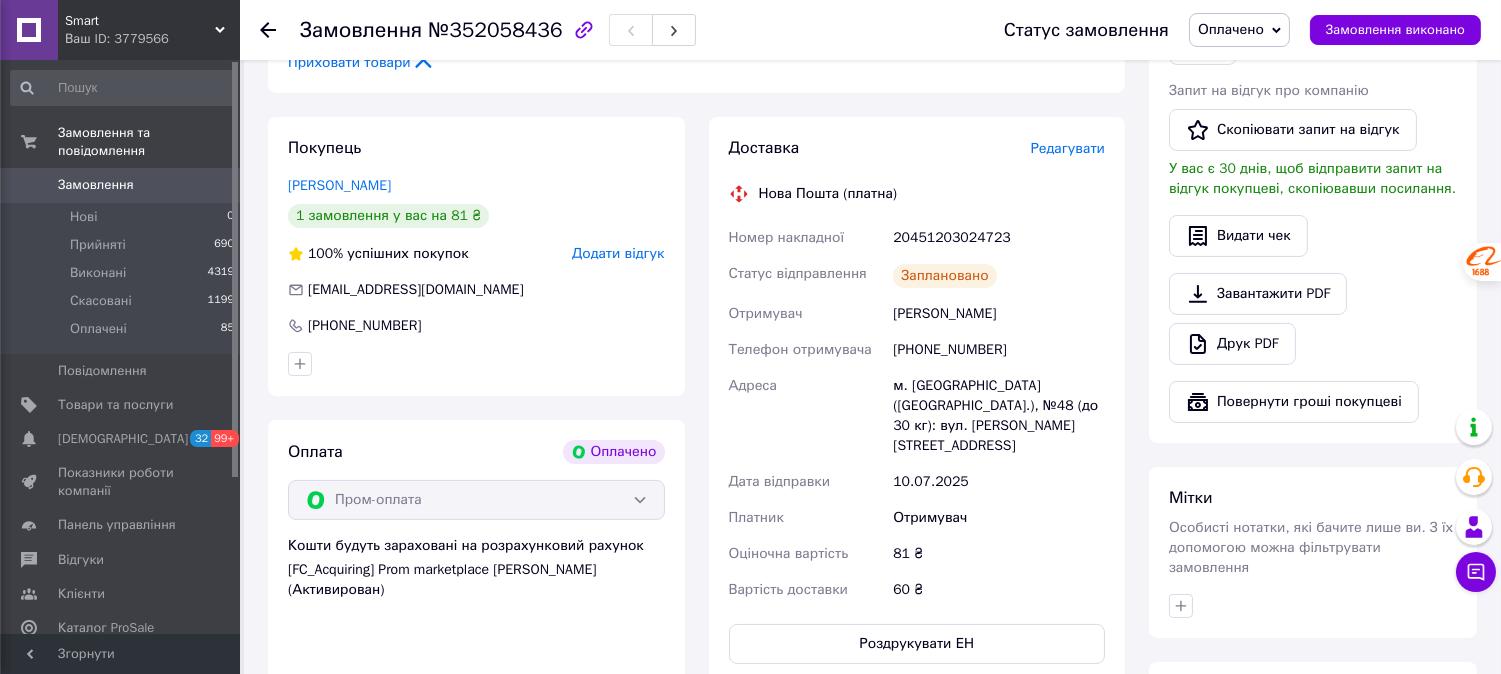 click on "Історія замовлення 10.07.2025 13:04 Змінено статус: Нове 10.07.2025 13:06 Оплачено замовлення 10.07.2025 13:07 Змінено статус: з Нове на Оплачено 10.07.2025 13:25, Ольга Барчак Створено/додано ЕН 20451203024723, Нова Пошта" at bounding box center (696, 839) 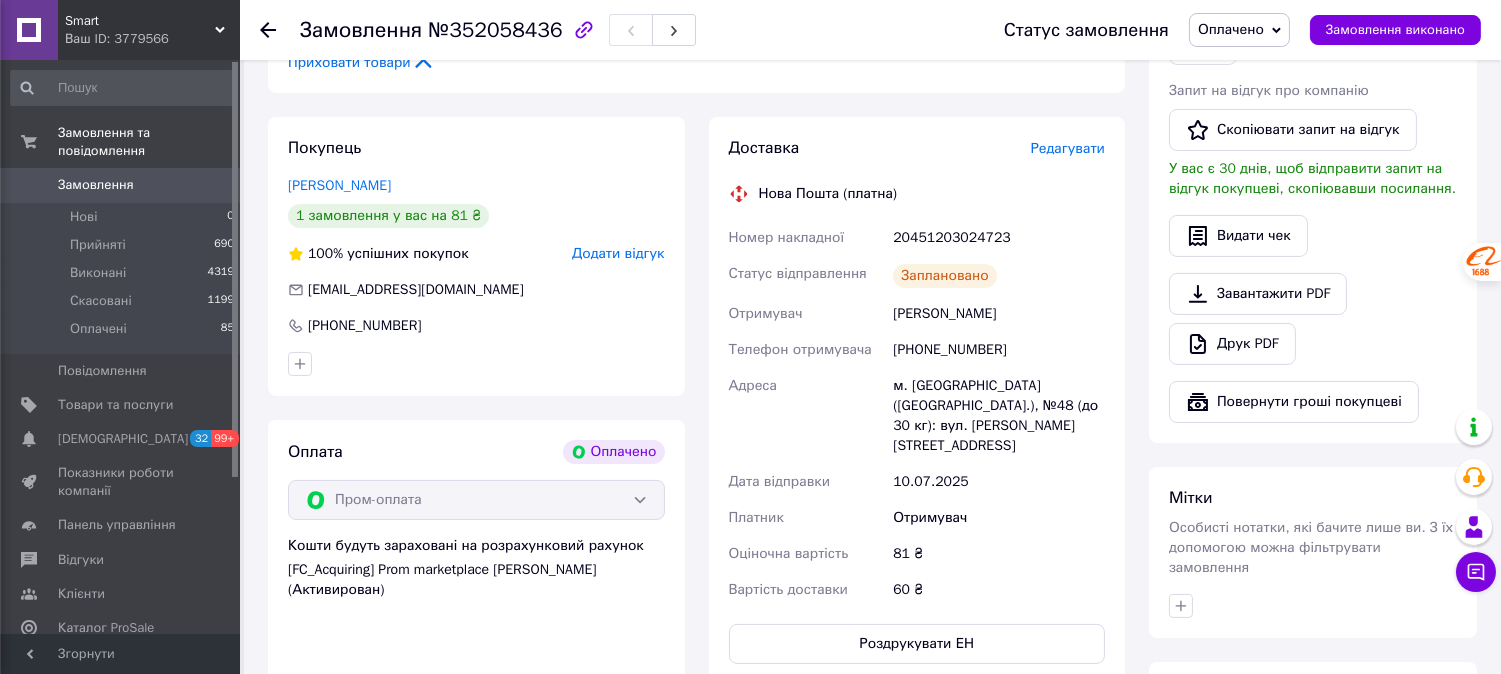 click on "м. Львів (Львівська обл.), №48 (до 30 кг): вул. Менцинського, 10" at bounding box center (999, 416) 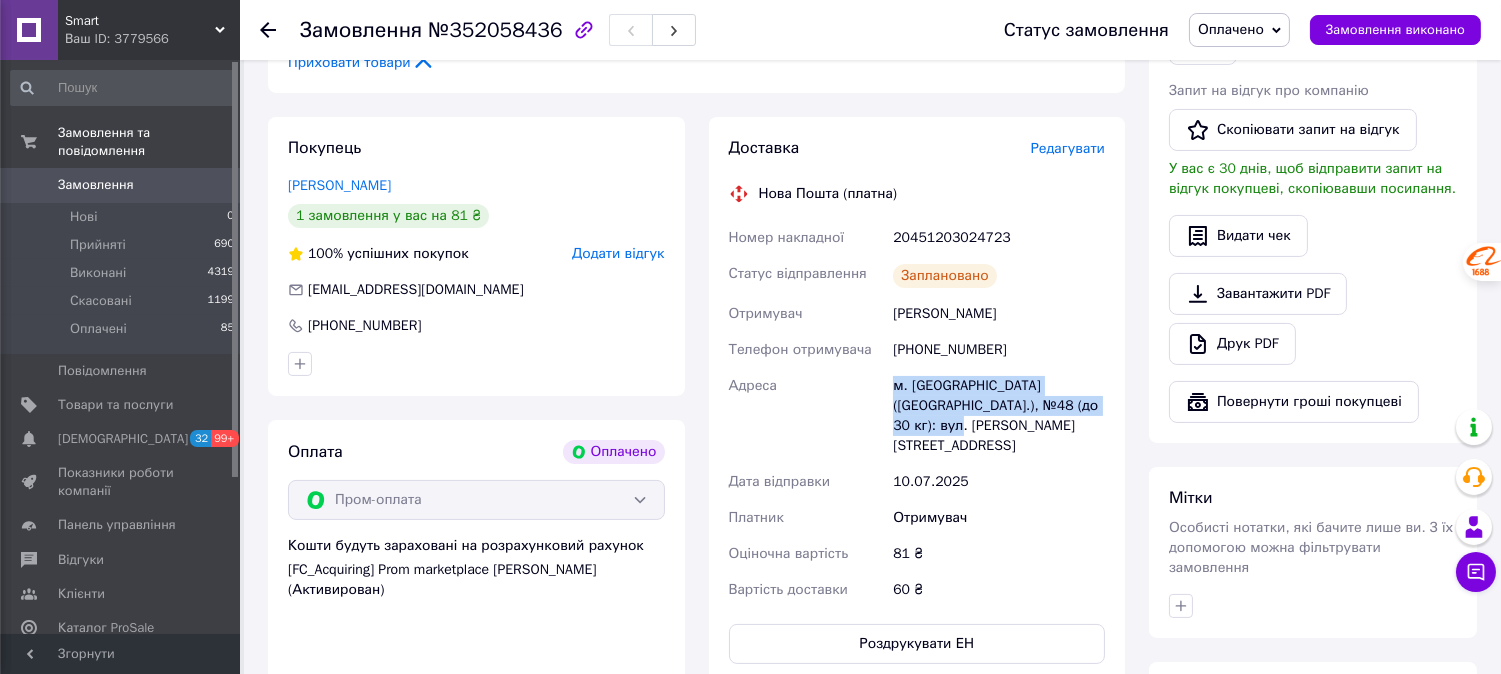 drag, startPoint x: 894, startPoint y: 382, endPoint x: 1071, endPoint y: 406, distance: 178.6197 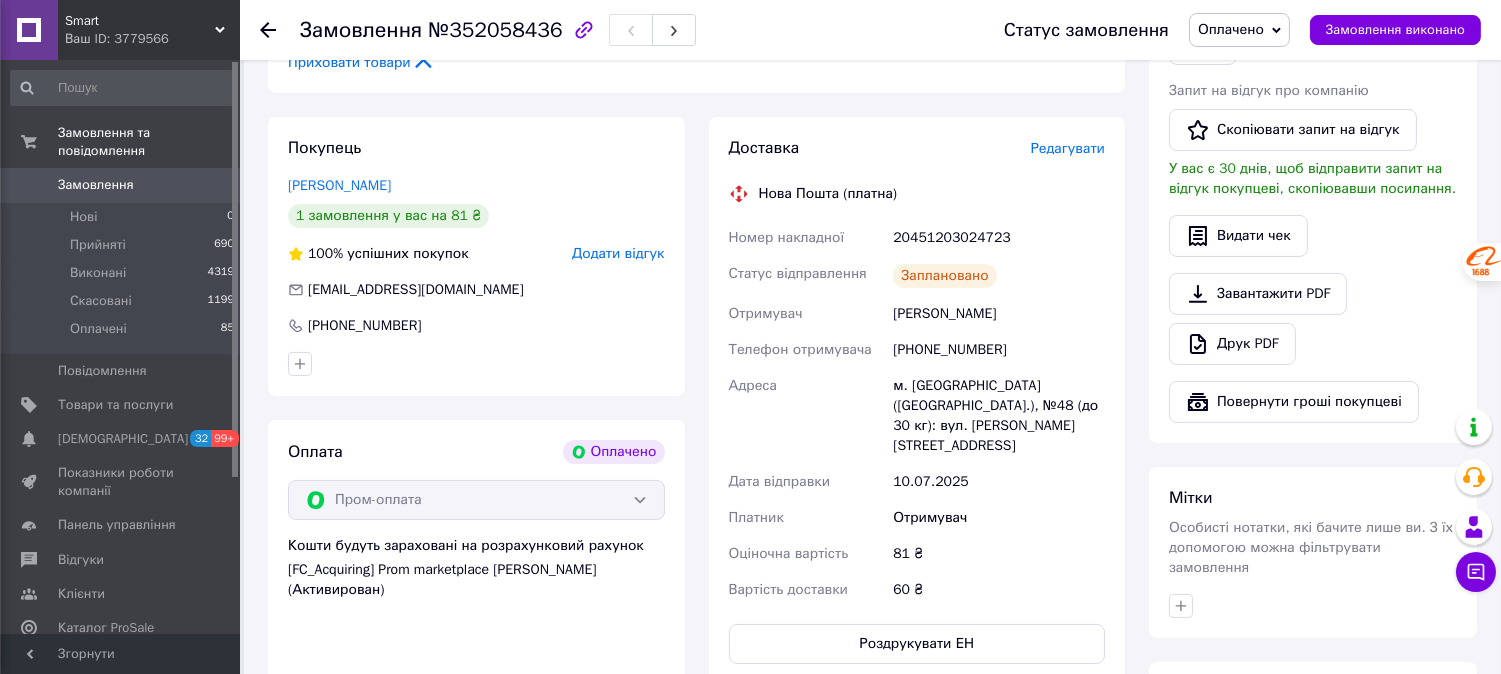 click on "м. Львів (Львівська обл.), №48 (до 30 кг): вул. Менцинського, 10" at bounding box center [999, 416] 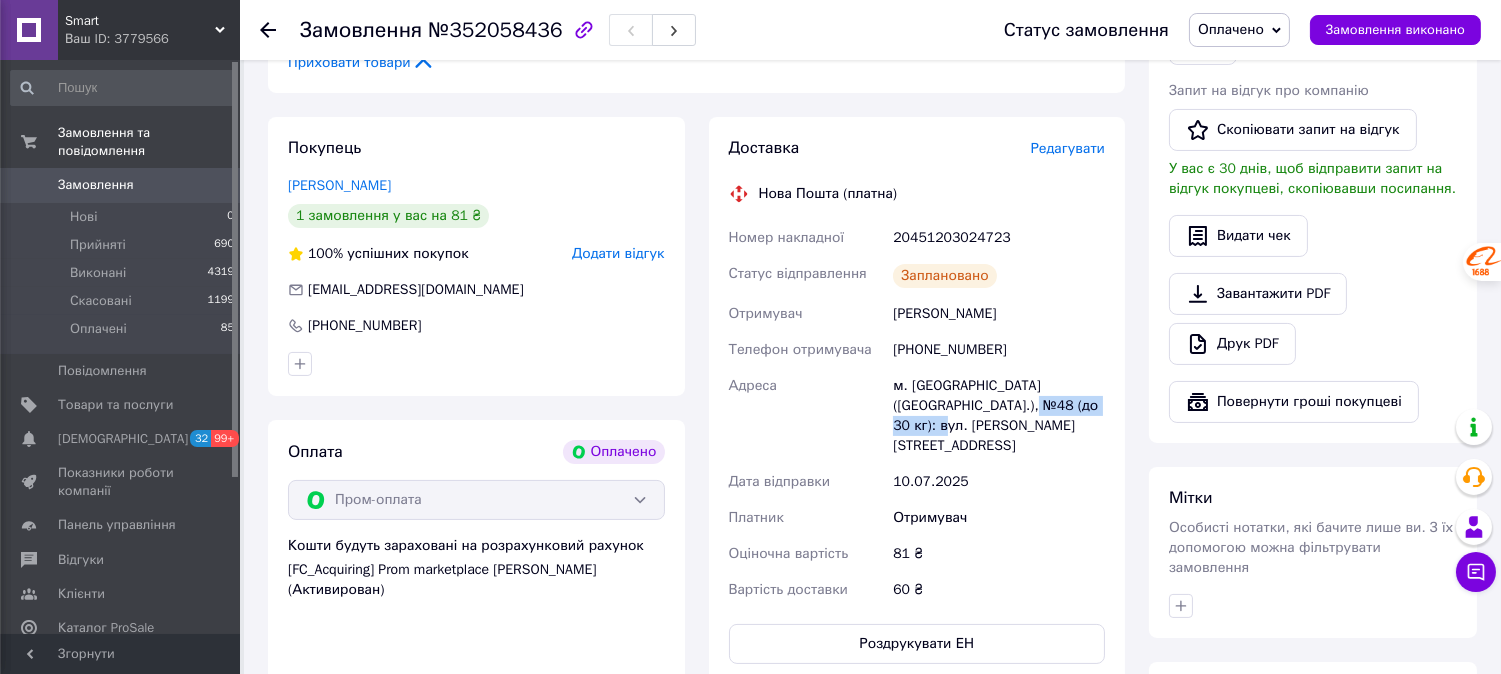 drag, startPoint x: 956, startPoint y: 405, endPoint x: 1081, endPoint y: 408, distance: 125.035995 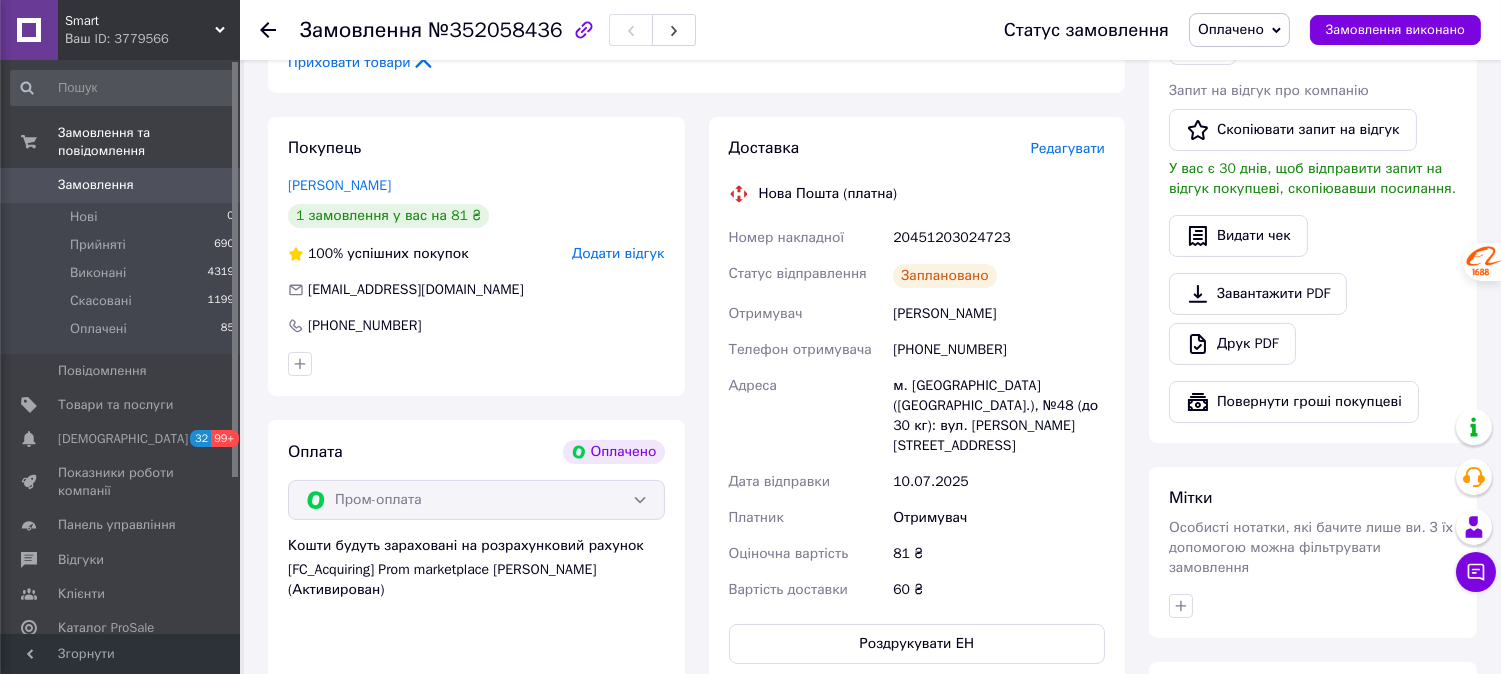click on "Ваш ID: 3779566" at bounding box center (152, 39) 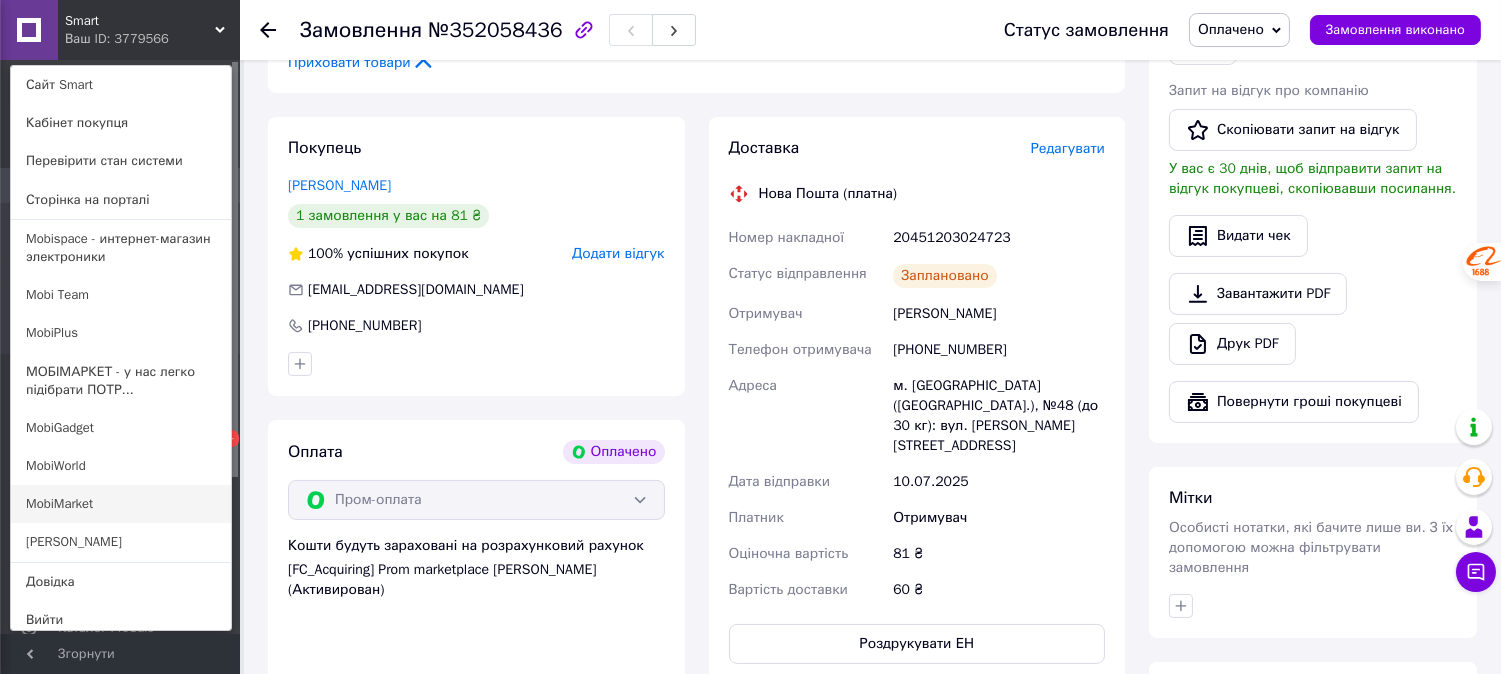 click on "MobiMarket" at bounding box center (121, 504) 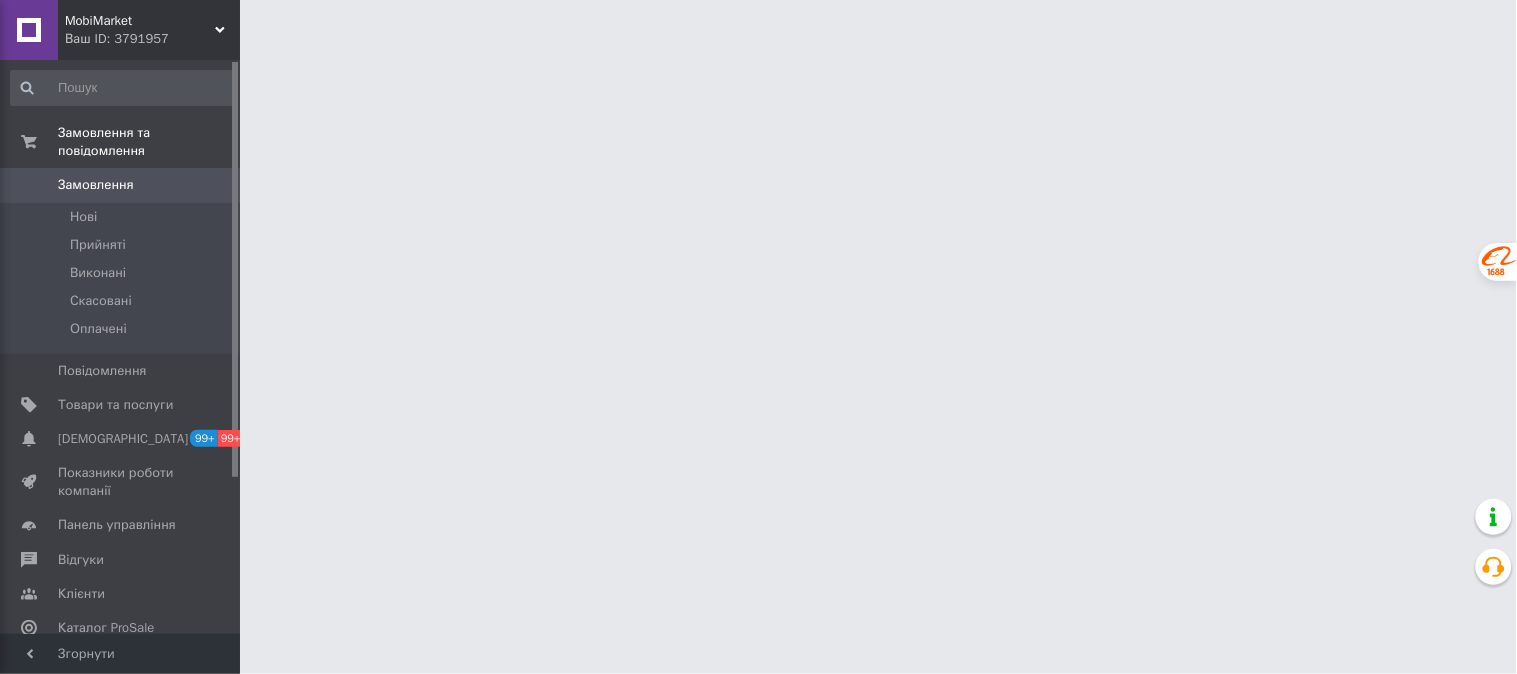scroll, scrollTop: 0, scrollLeft: 0, axis: both 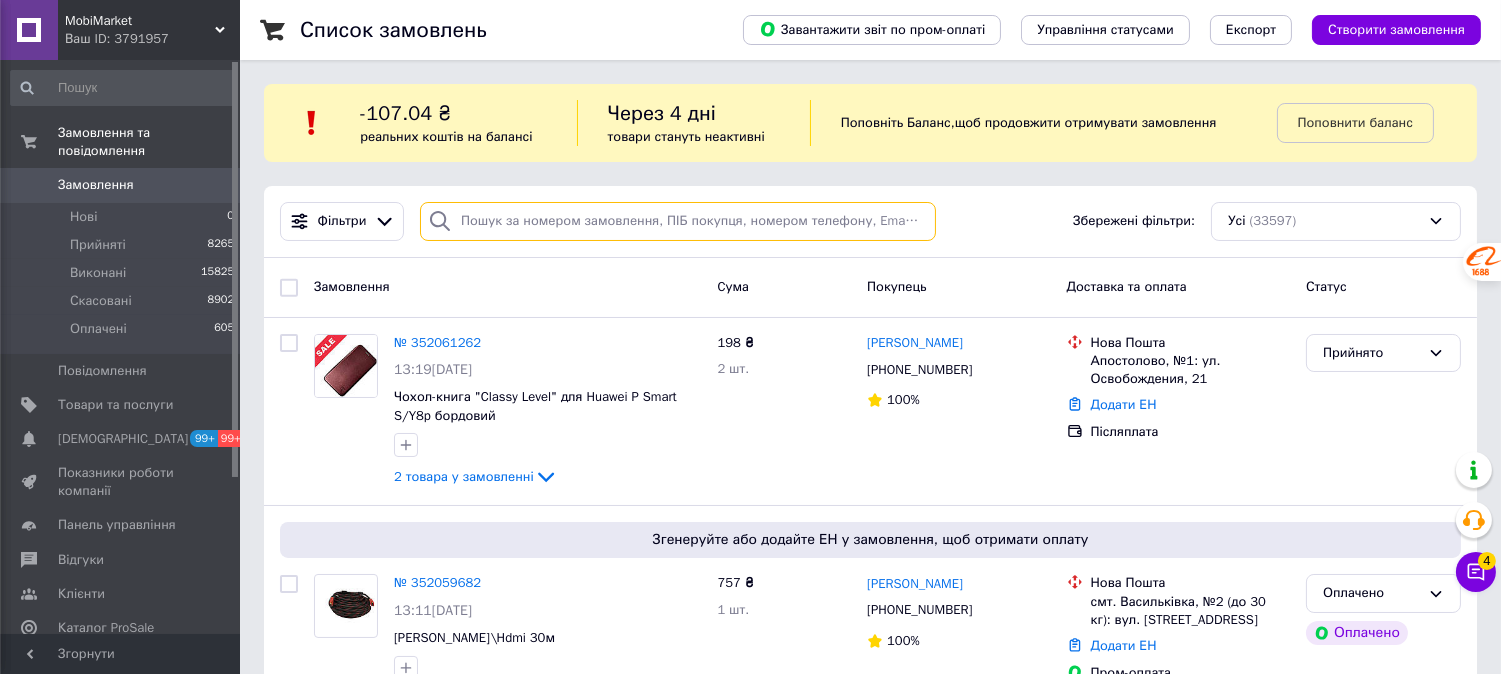click at bounding box center [678, 221] 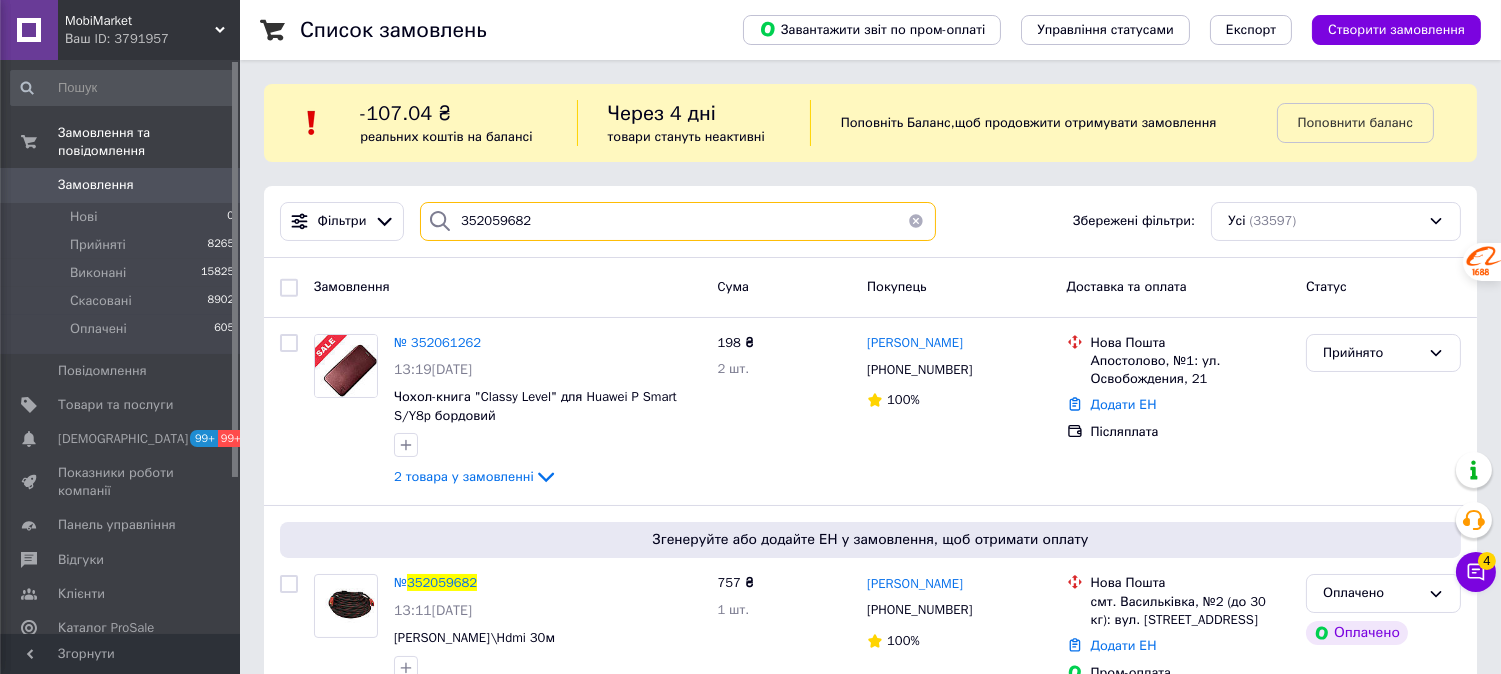 type on "352059682" 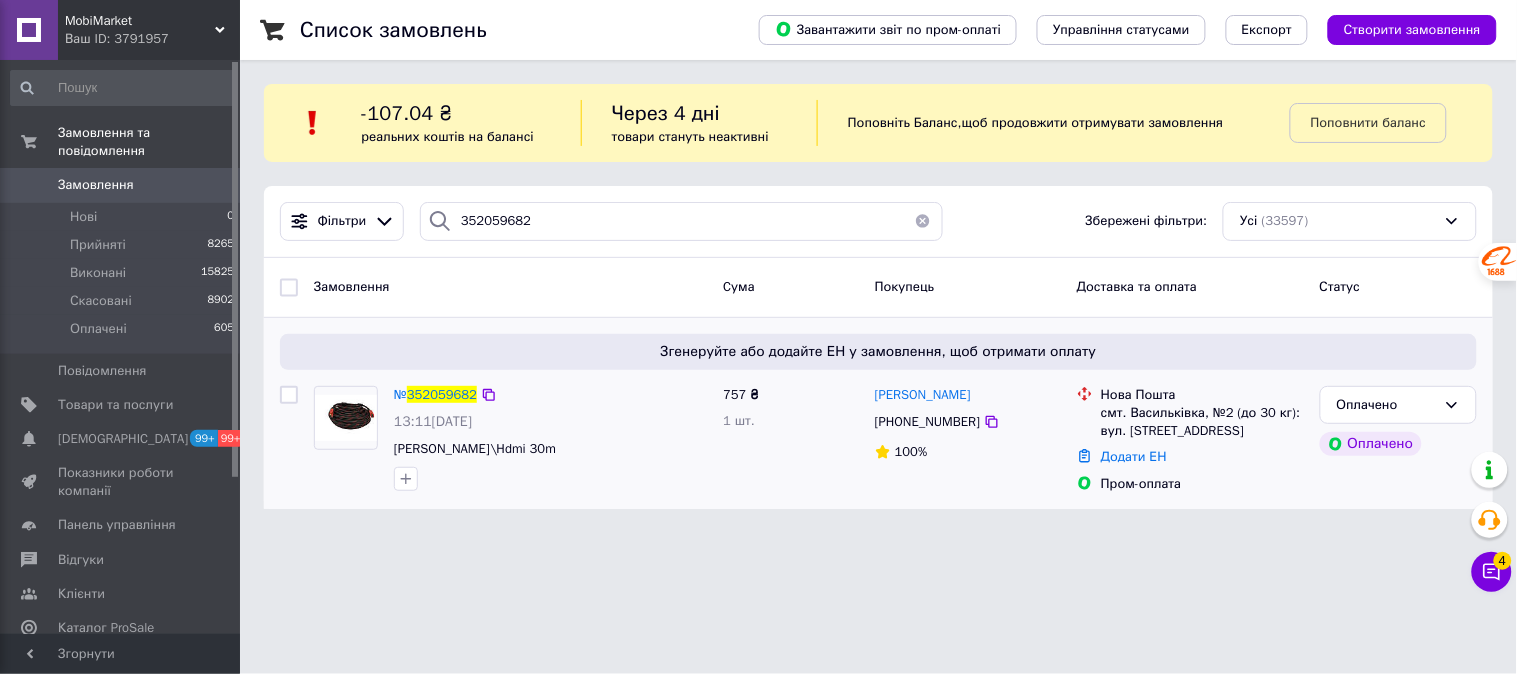 click at bounding box center (346, 418) 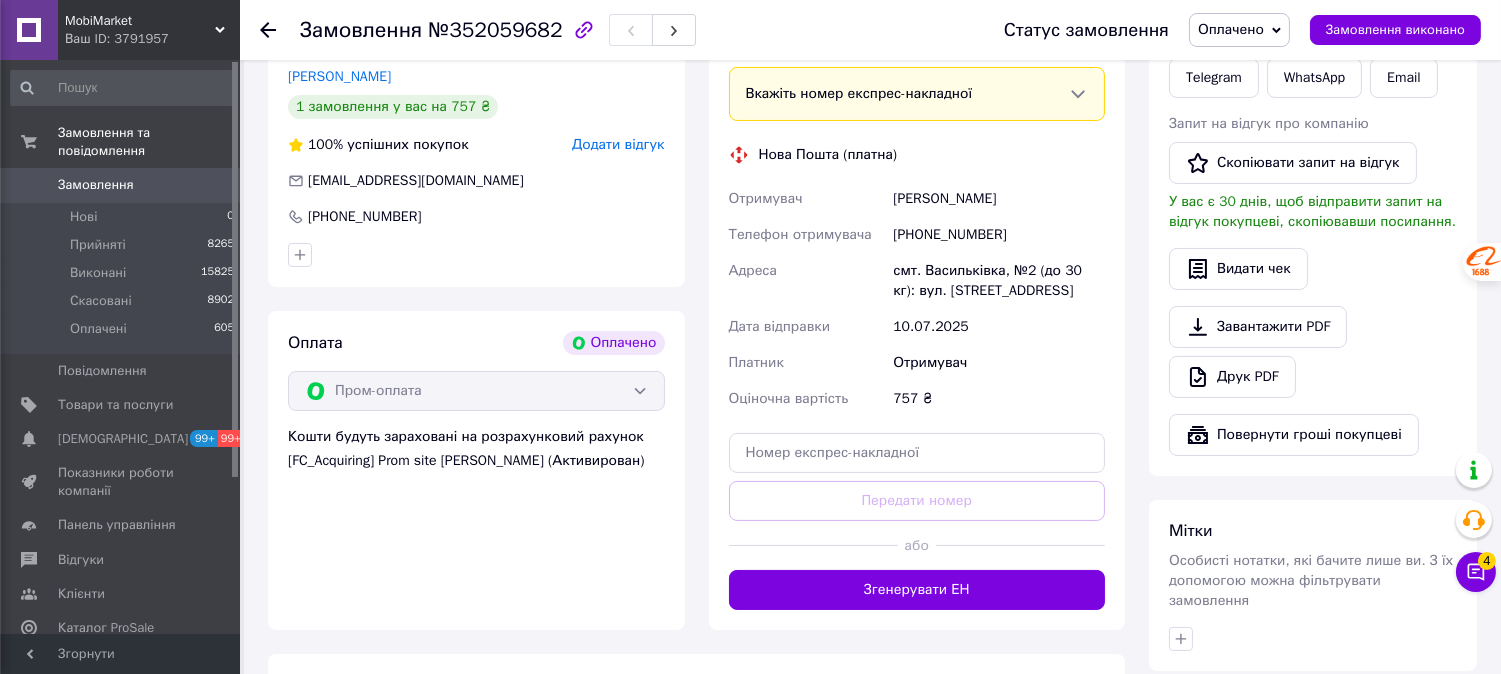 scroll, scrollTop: 728, scrollLeft: 0, axis: vertical 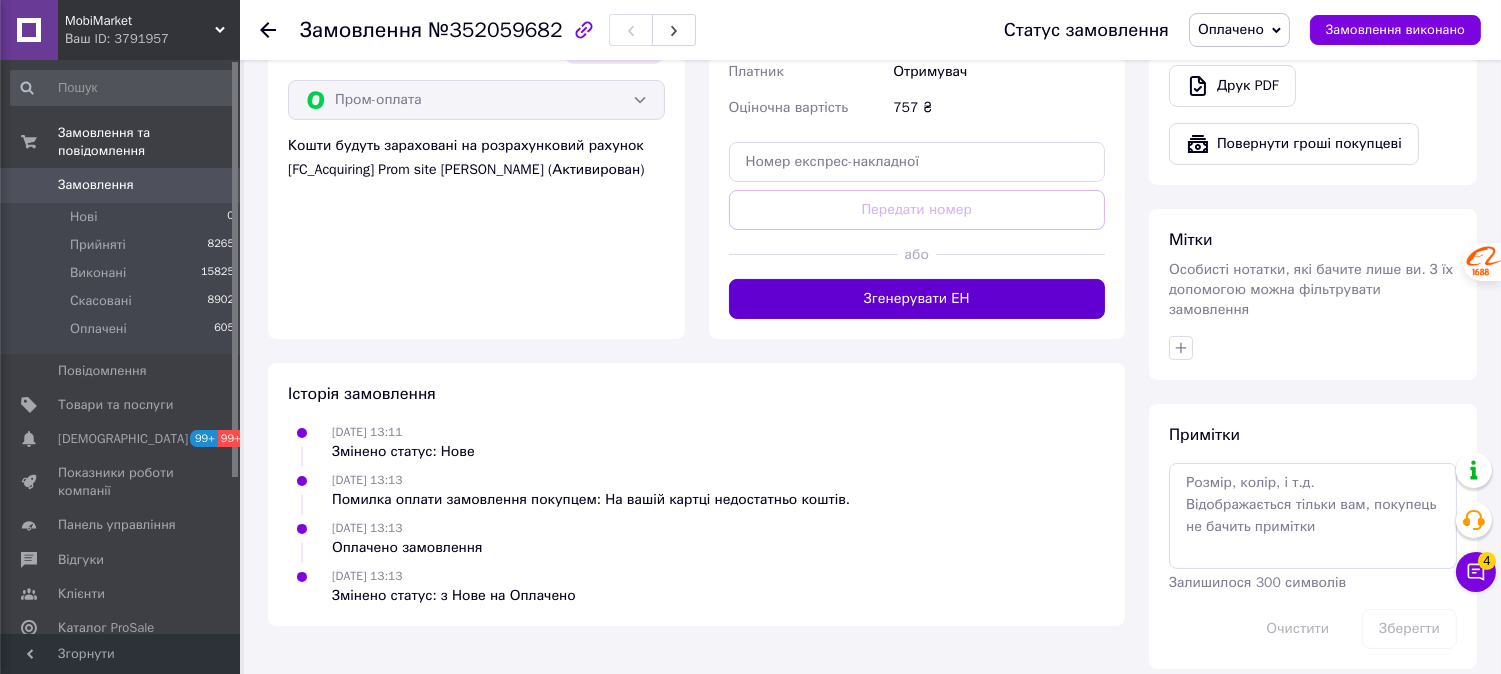 click on "Згенерувати ЕН" at bounding box center (917, 299) 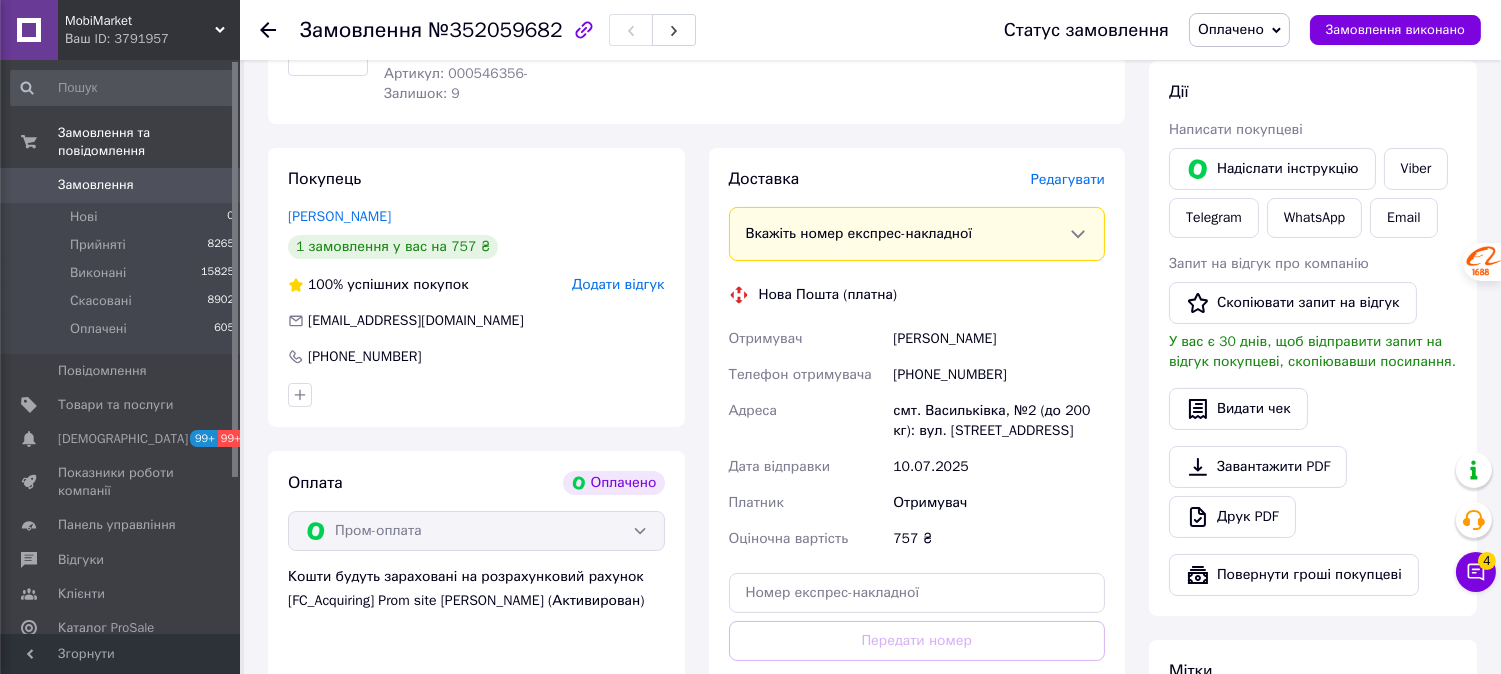 scroll, scrollTop: 284, scrollLeft: 0, axis: vertical 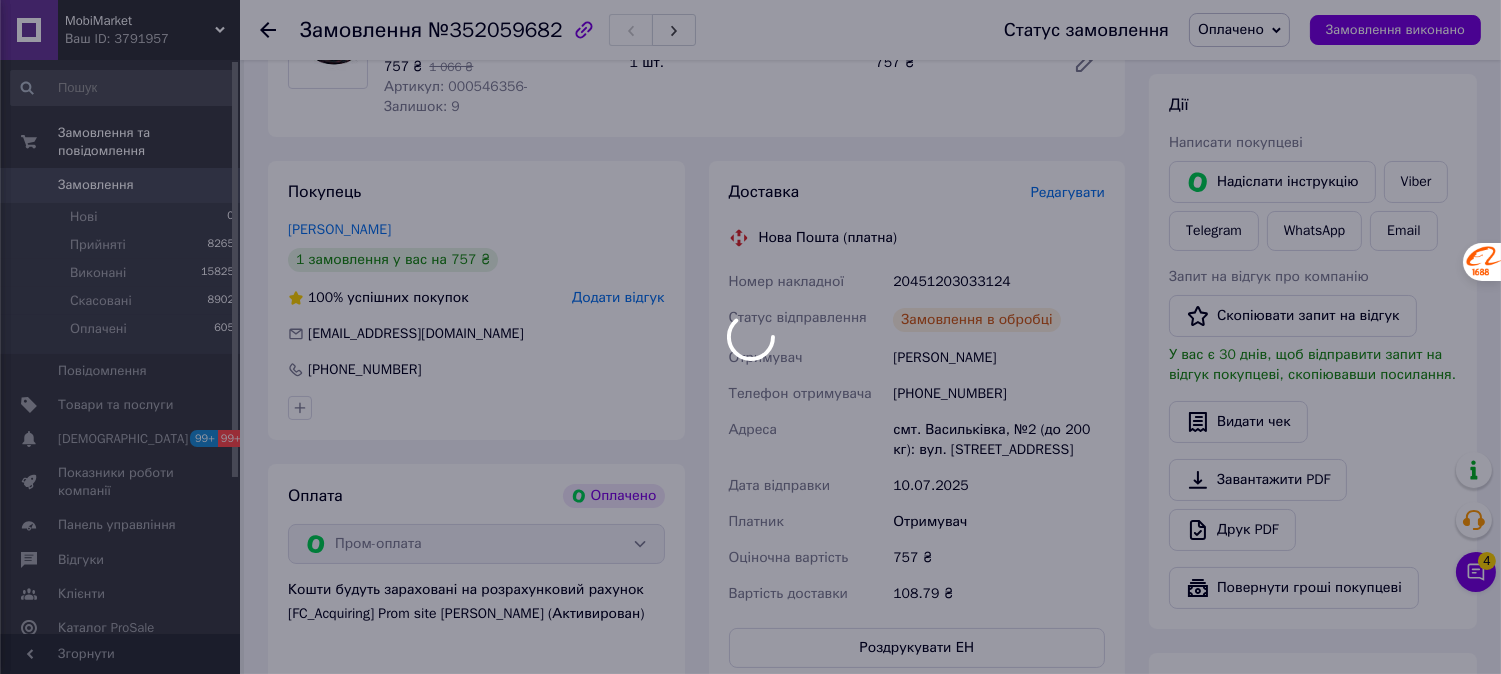 click at bounding box center (750, 337) 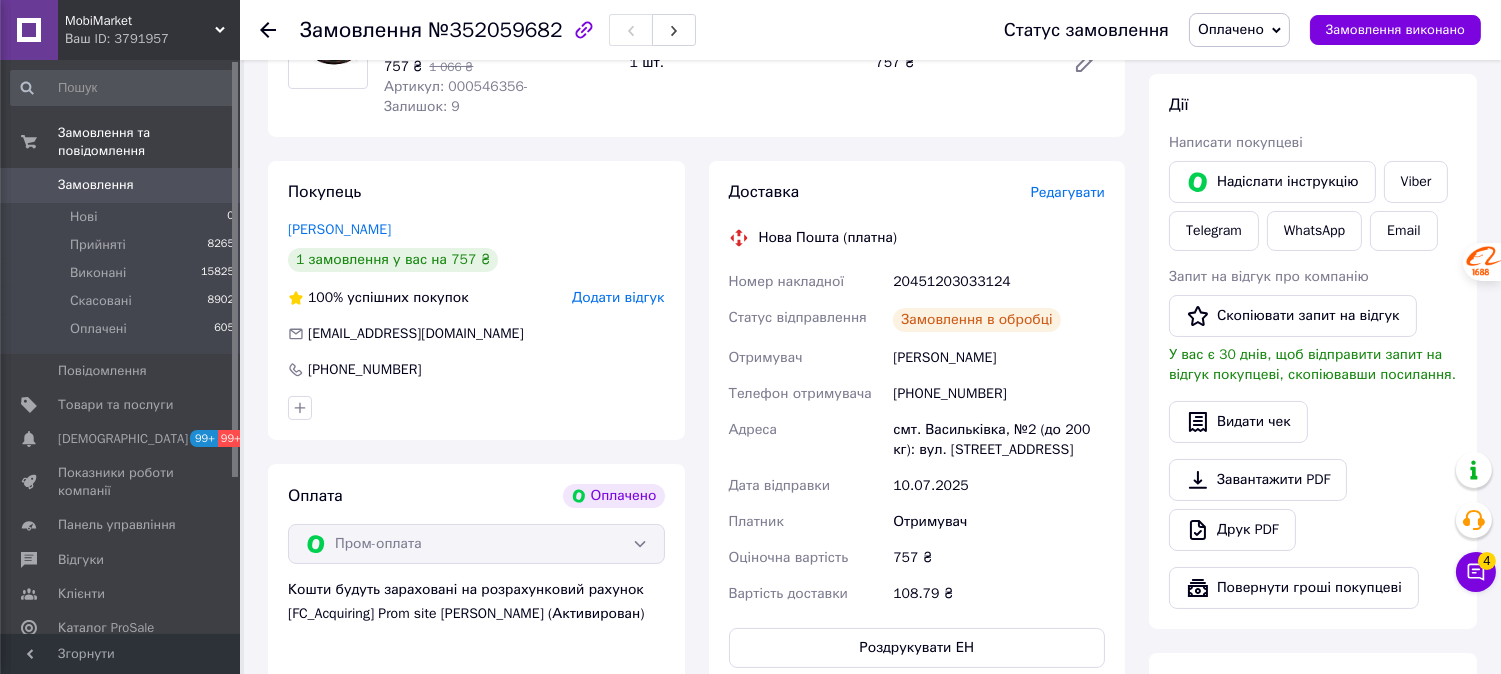 click on "20451203033124" at bounding box center [999, 282] 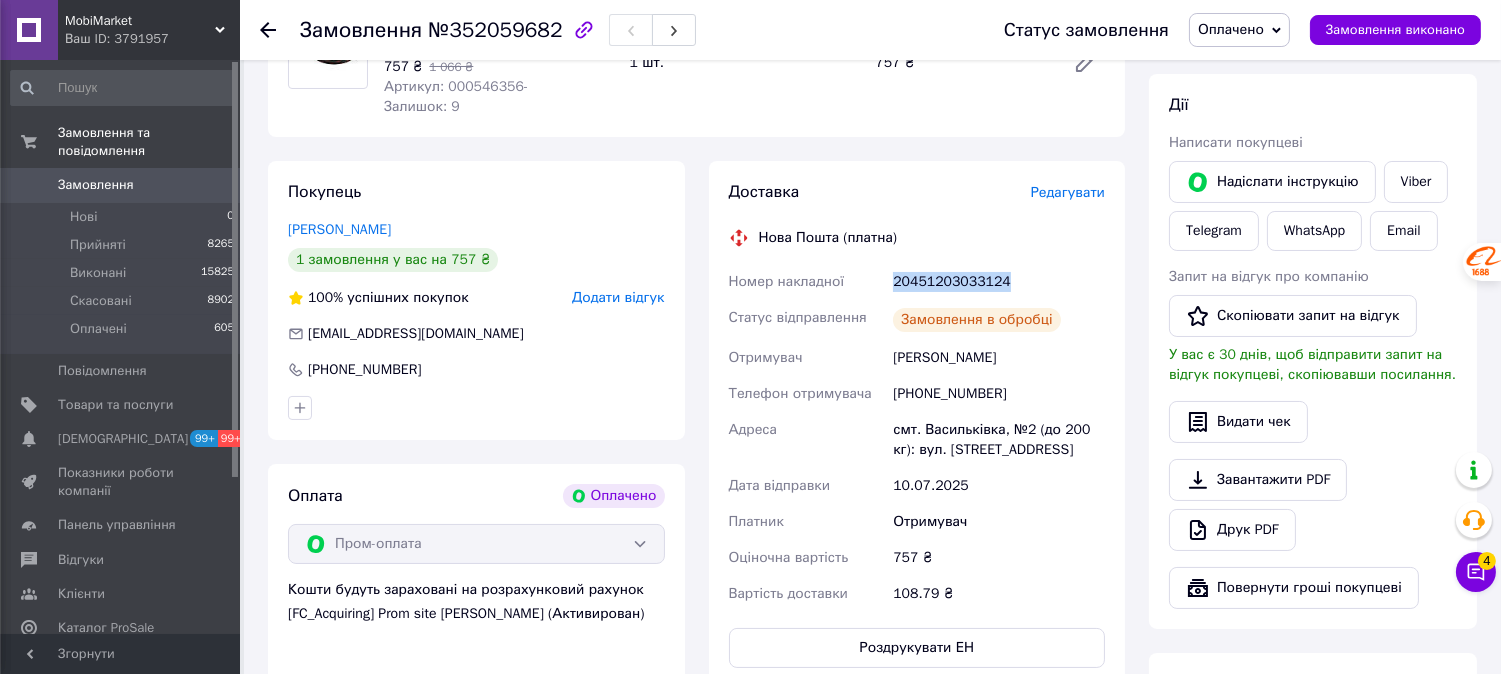 click on "20451203033124" at bounding box center (999, 282) 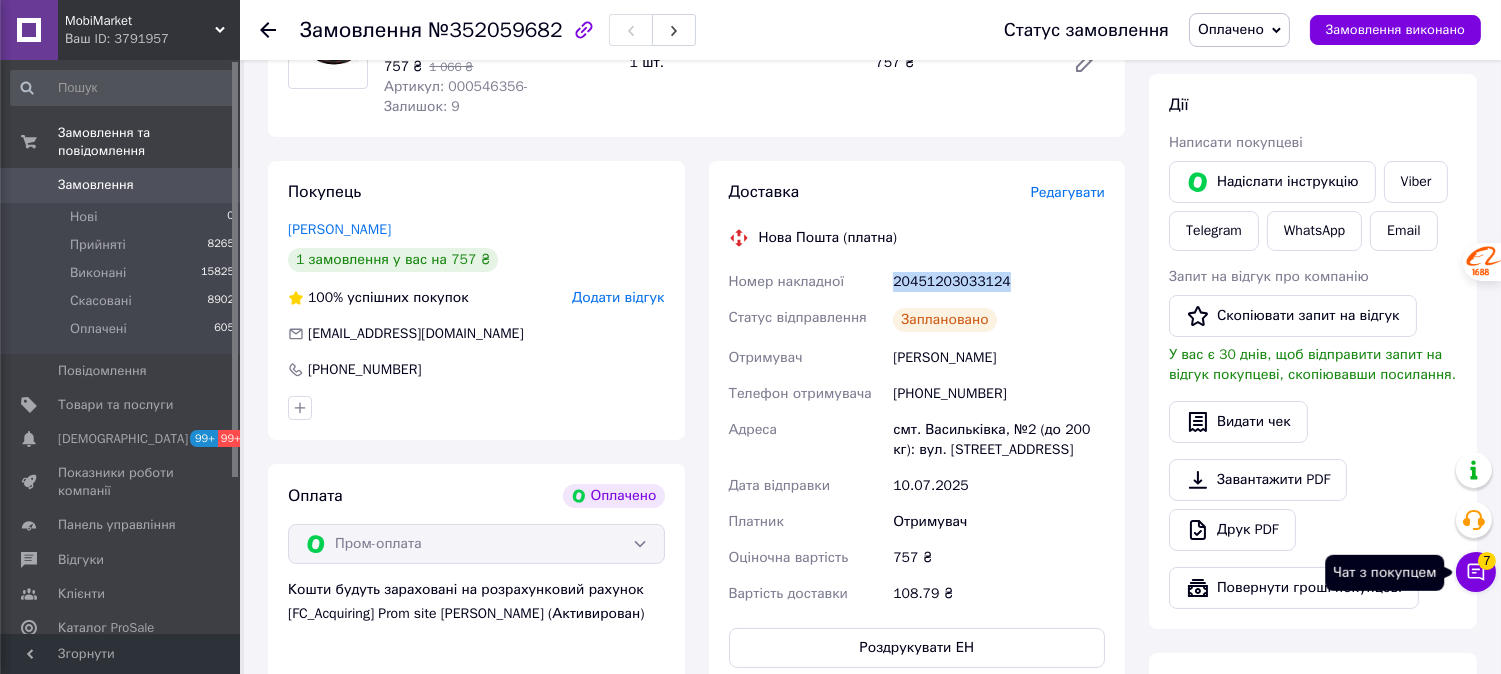click on "Чат з покупцем 7" at bounding box center [1476, 572] 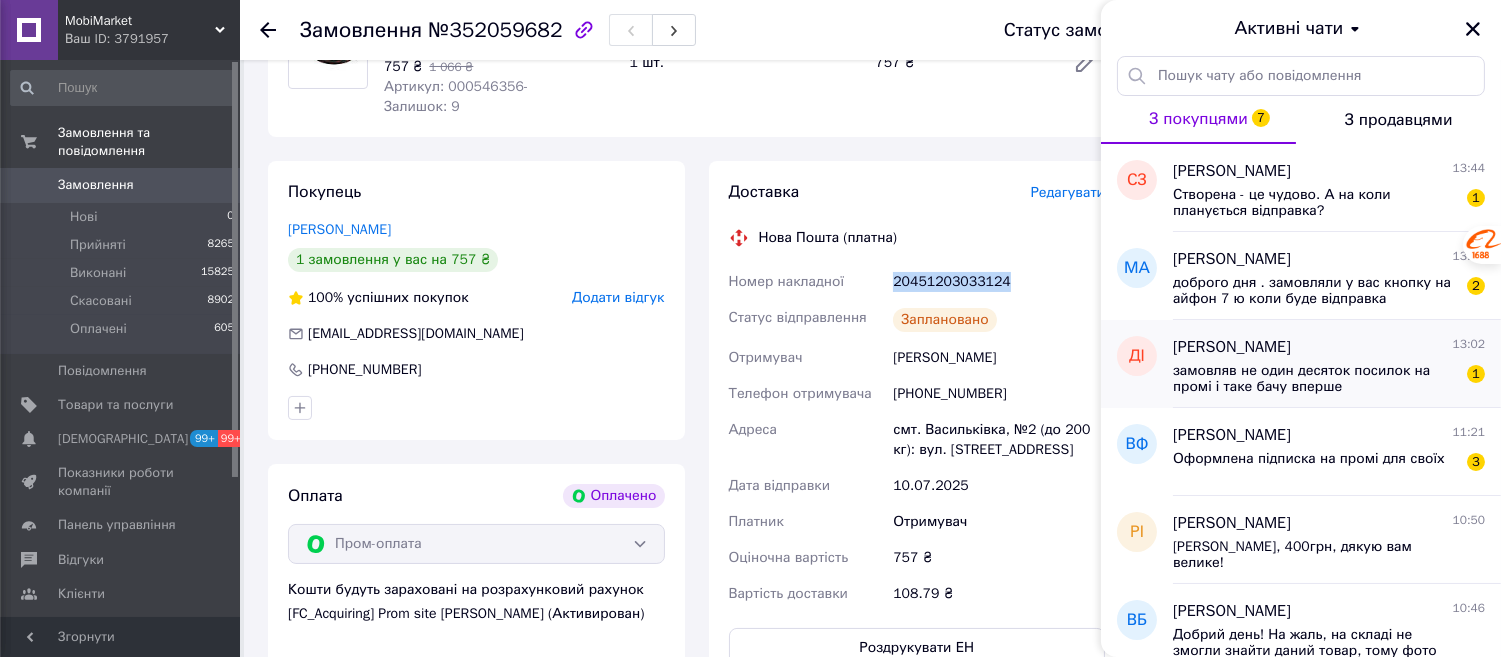 click on "замовляв не один десяток посилок на промі і таке бачу вперше" at bounding box center (1315, 379) 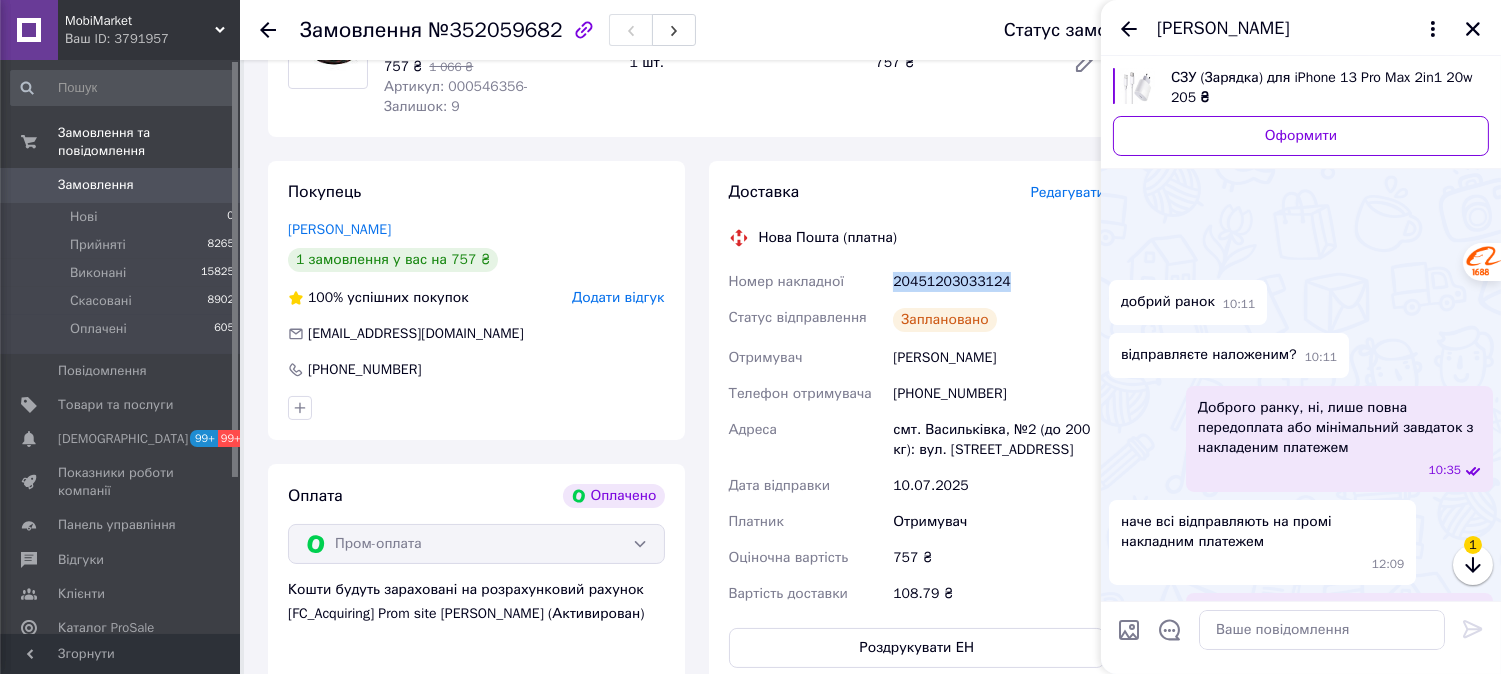 scroll, scrollTop: 213, scrollLeft: 0, axis: vertical 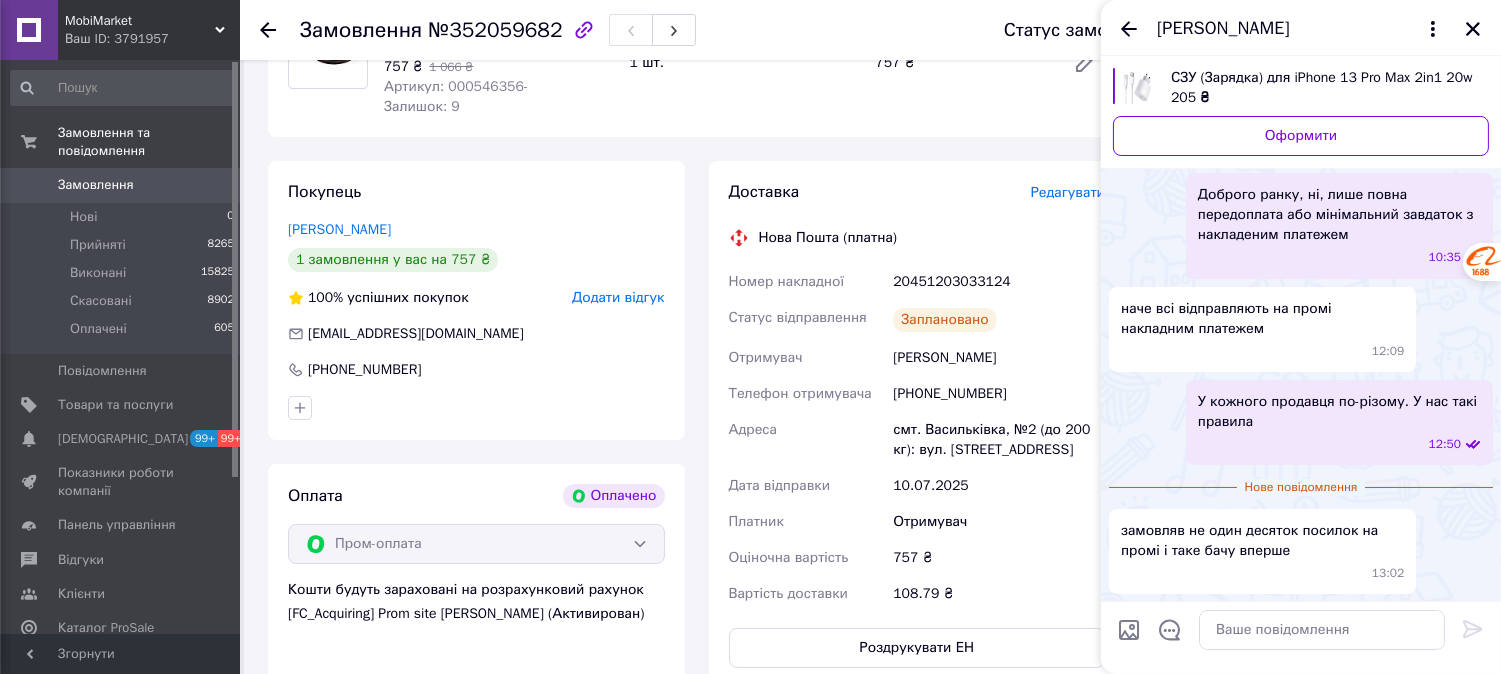 click on "замовляв не один десяток посилок на промі і таке бачу вперше 13:02" at bounding box center [1301, 551] 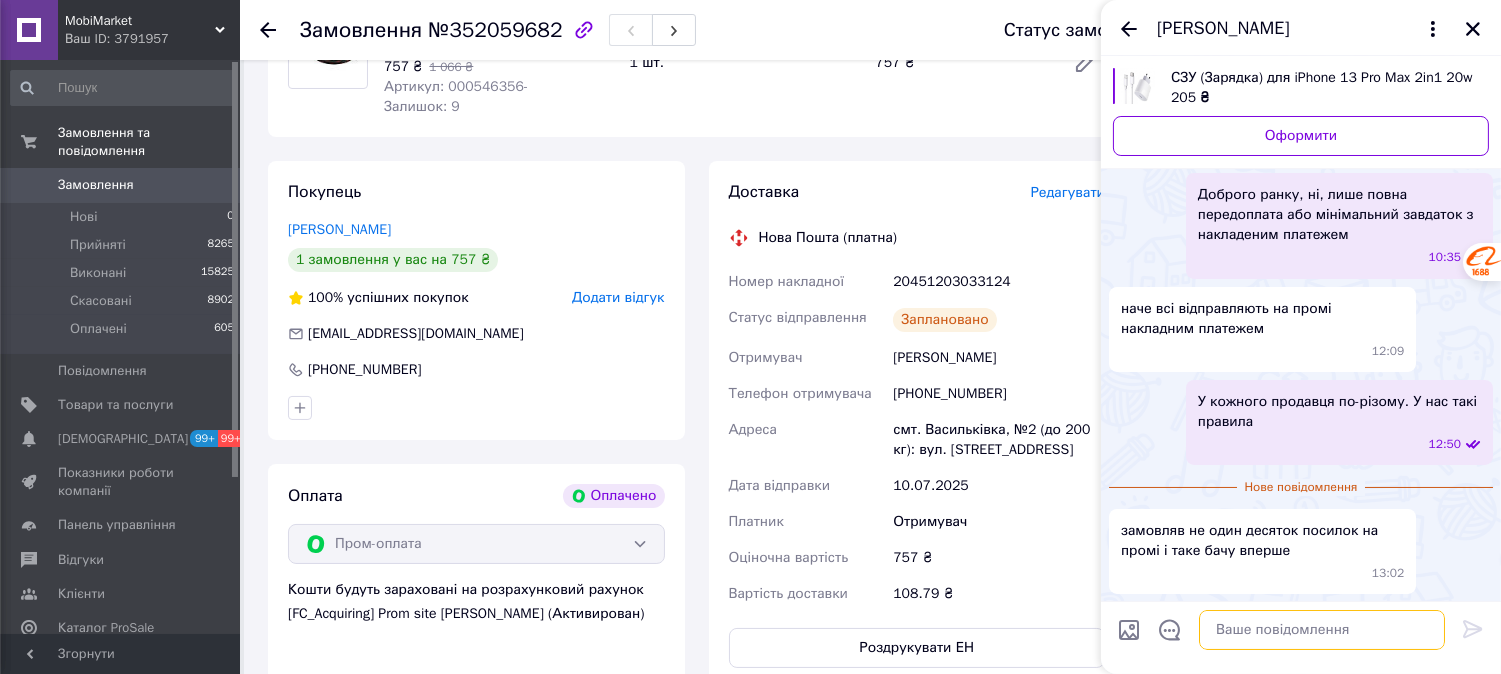 click at bounding box center [1322, 630] 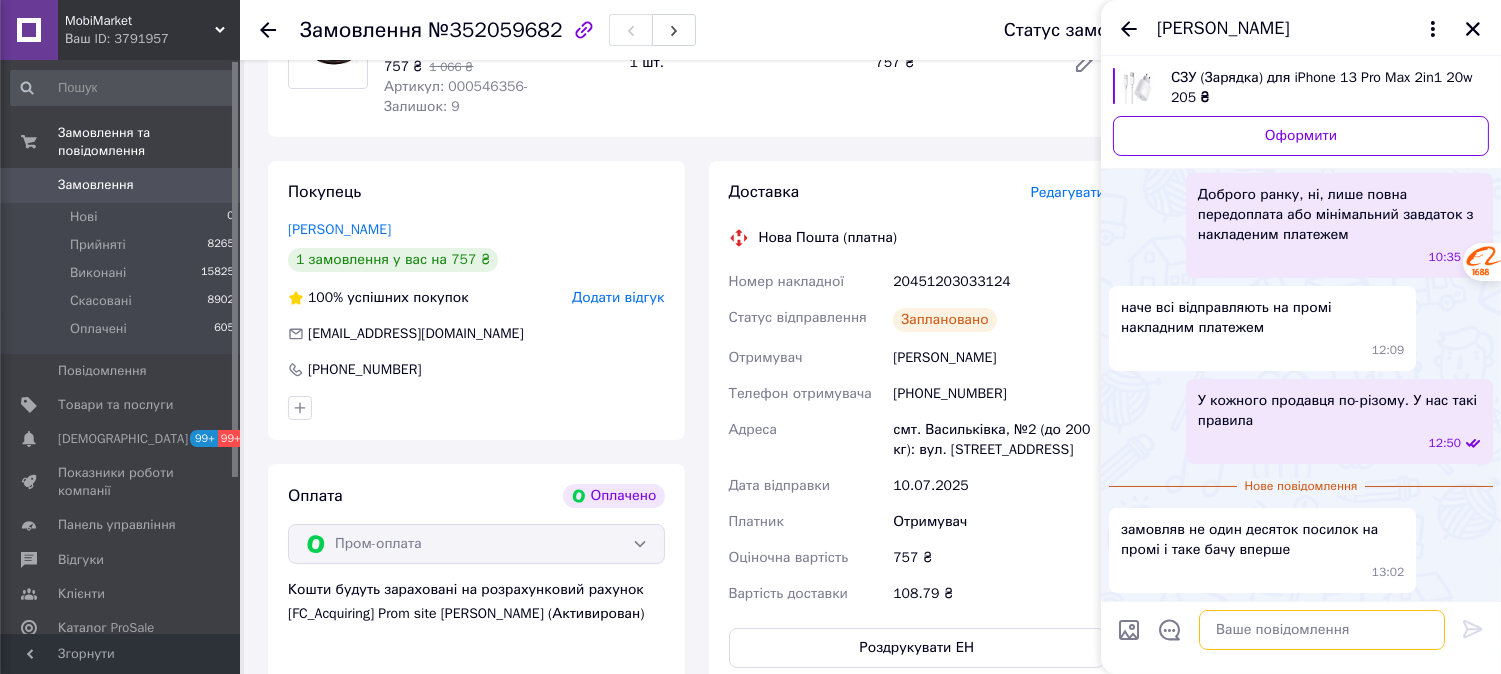 scroll, scrollTop: 0, scrollLeft: 0, axis: both 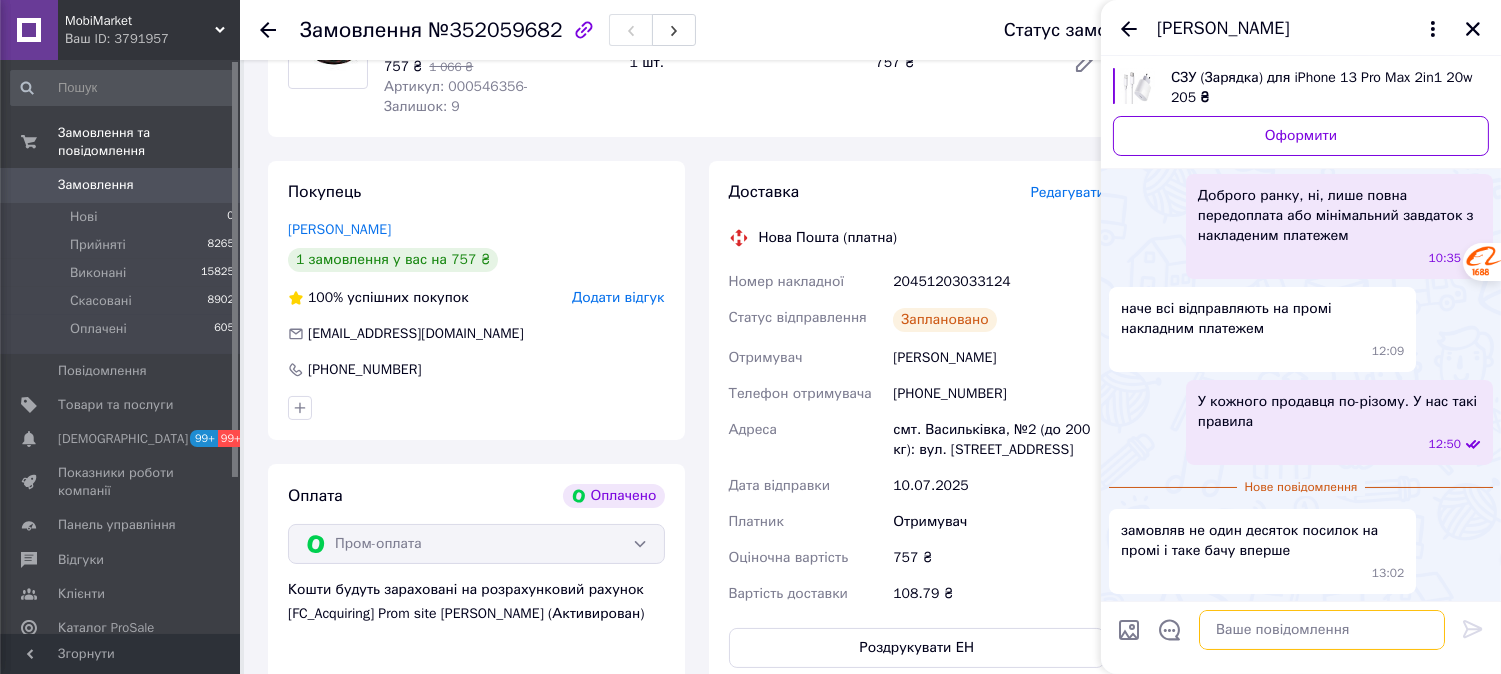 click at bounding box center (1322, 630) 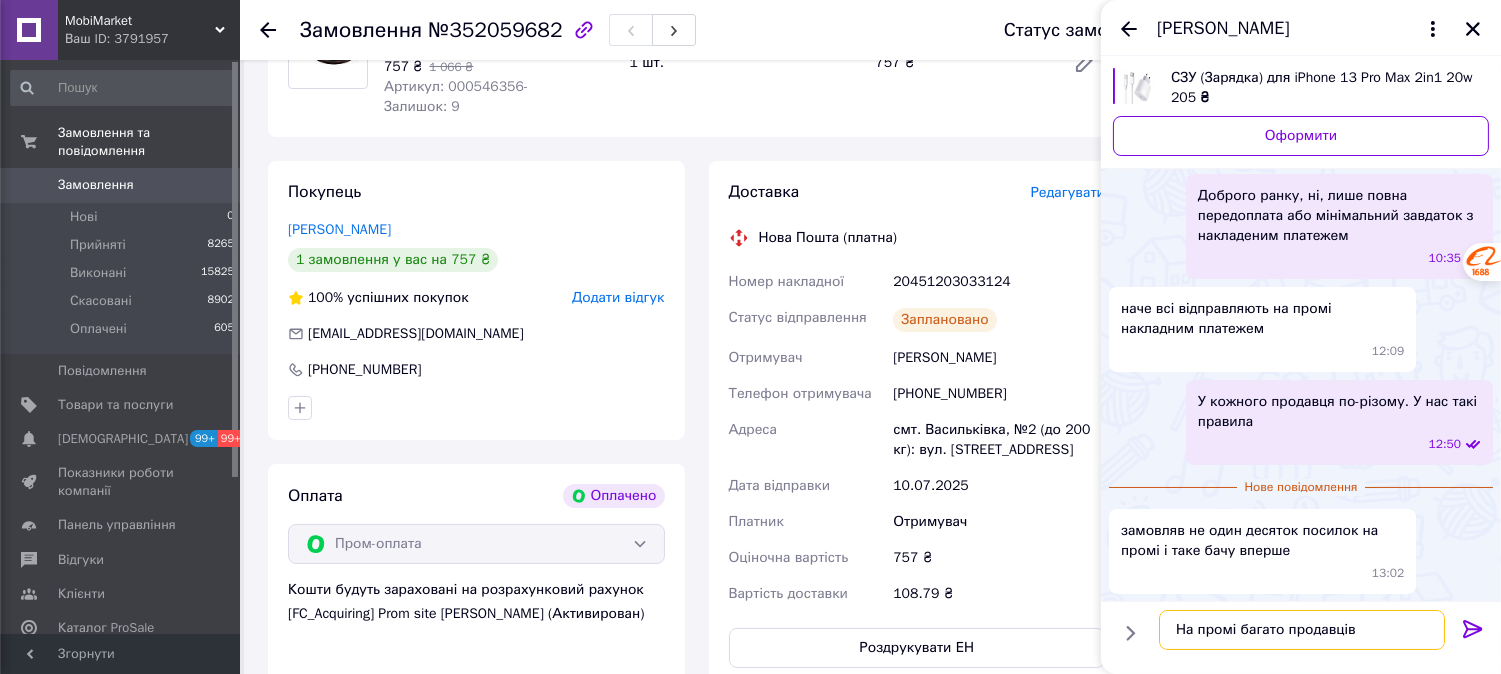 type on "На промі багато продавців" 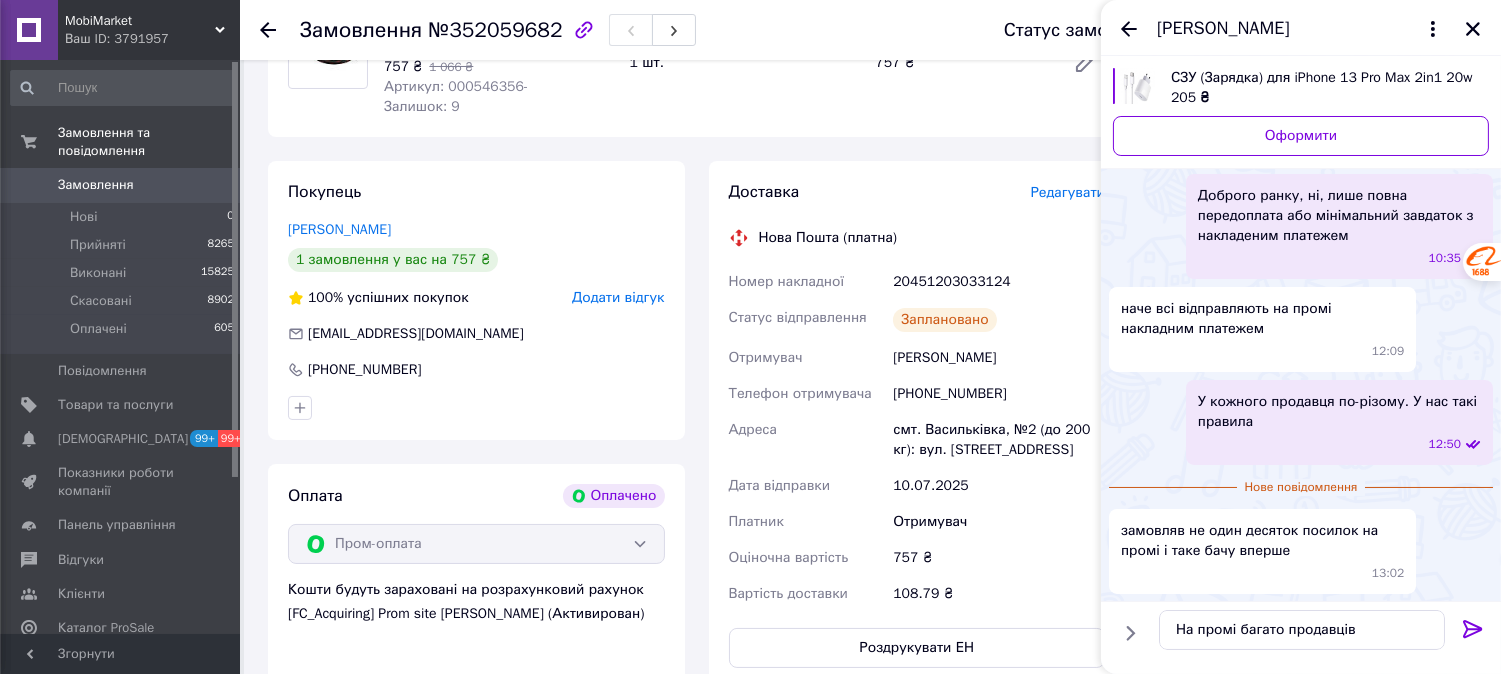 click 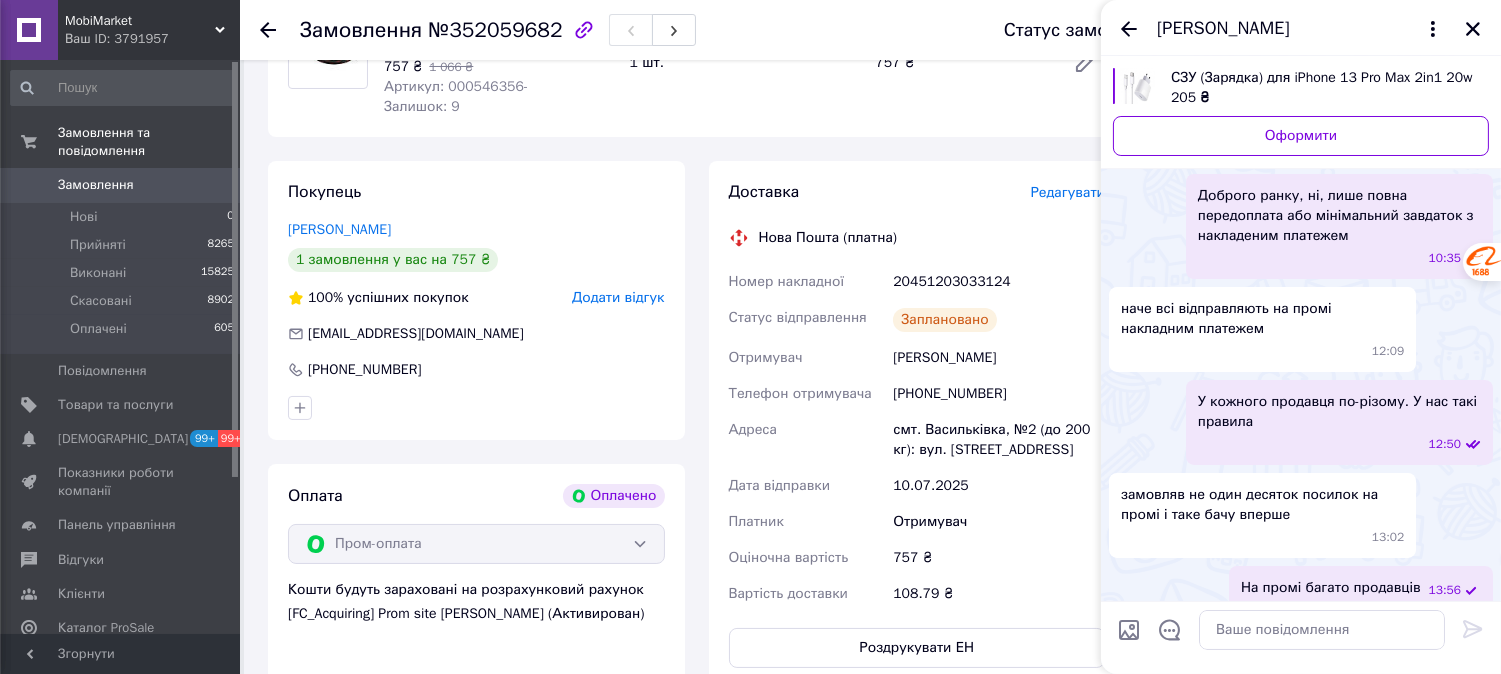 scroll, scrollTop: 178, scrollLeft: 0, axis: vertical 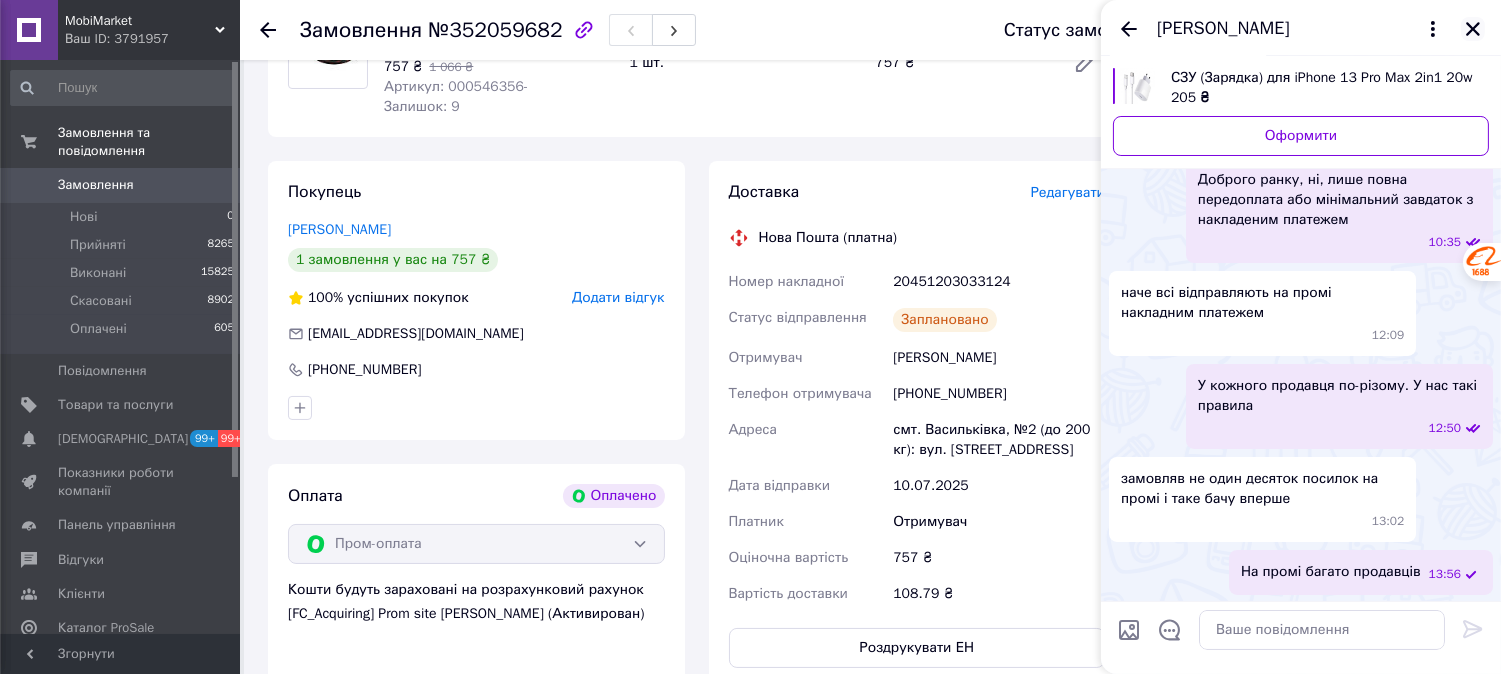 click 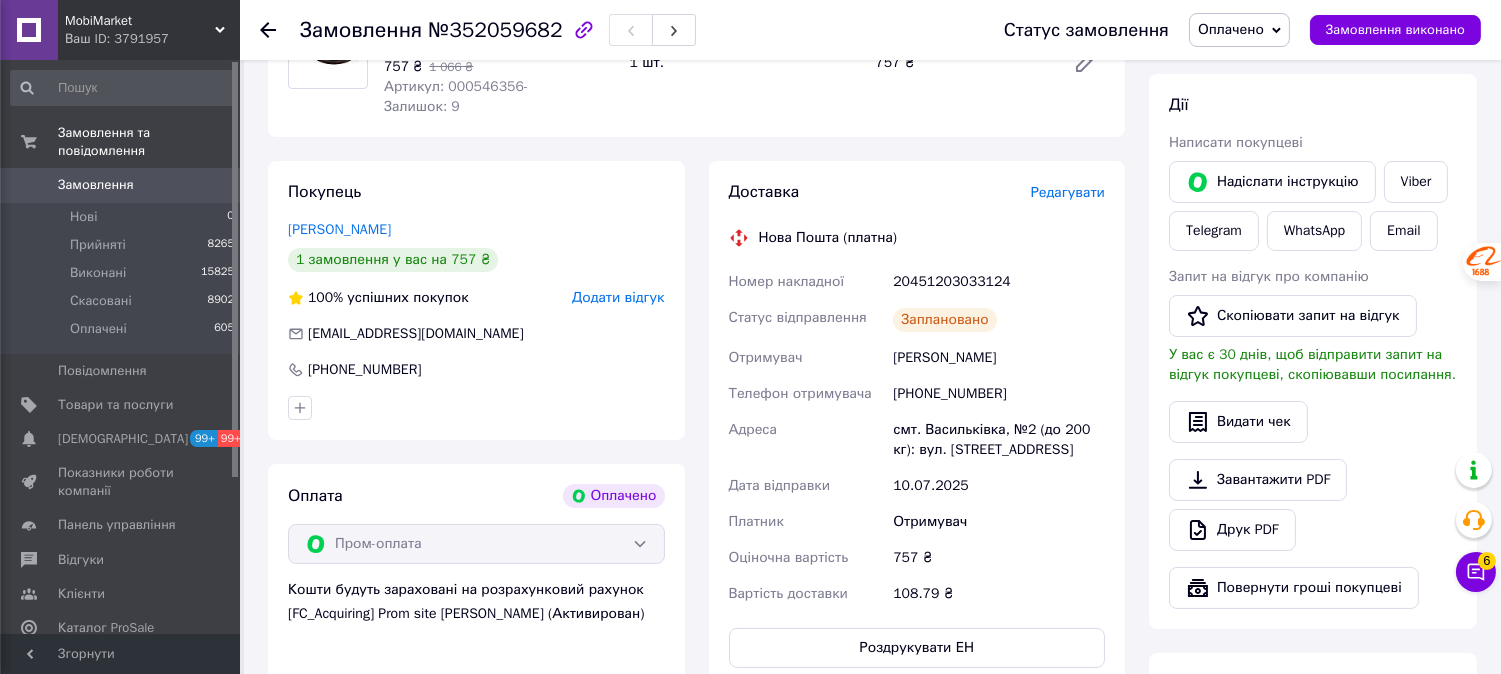 click on "Дії Написати покупцеві   Надіслати інструкцію Viber Telegram WhatsApp Email Запит на відгук про компанію   Скопіювати запит на відгук У вас є 30 днів, щоб відправити запит на відгук покупцеві, скопіювавши посилання.   Видати чек   Завантажити PDF   Друк PDF   Повернути гроші покупцеві" at bounding box center [1313, 351] 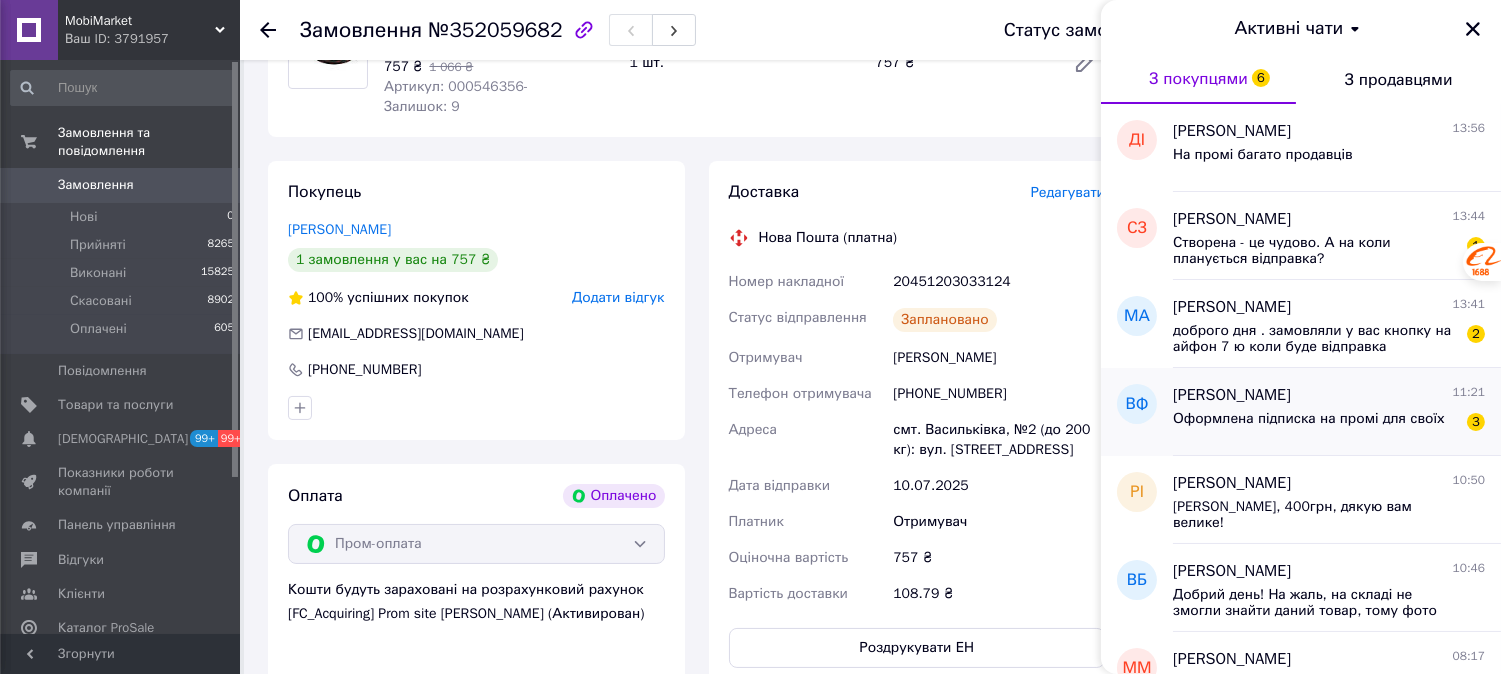 scroll, scrollTop: 111, scrollLeft: 0, axis: vertical 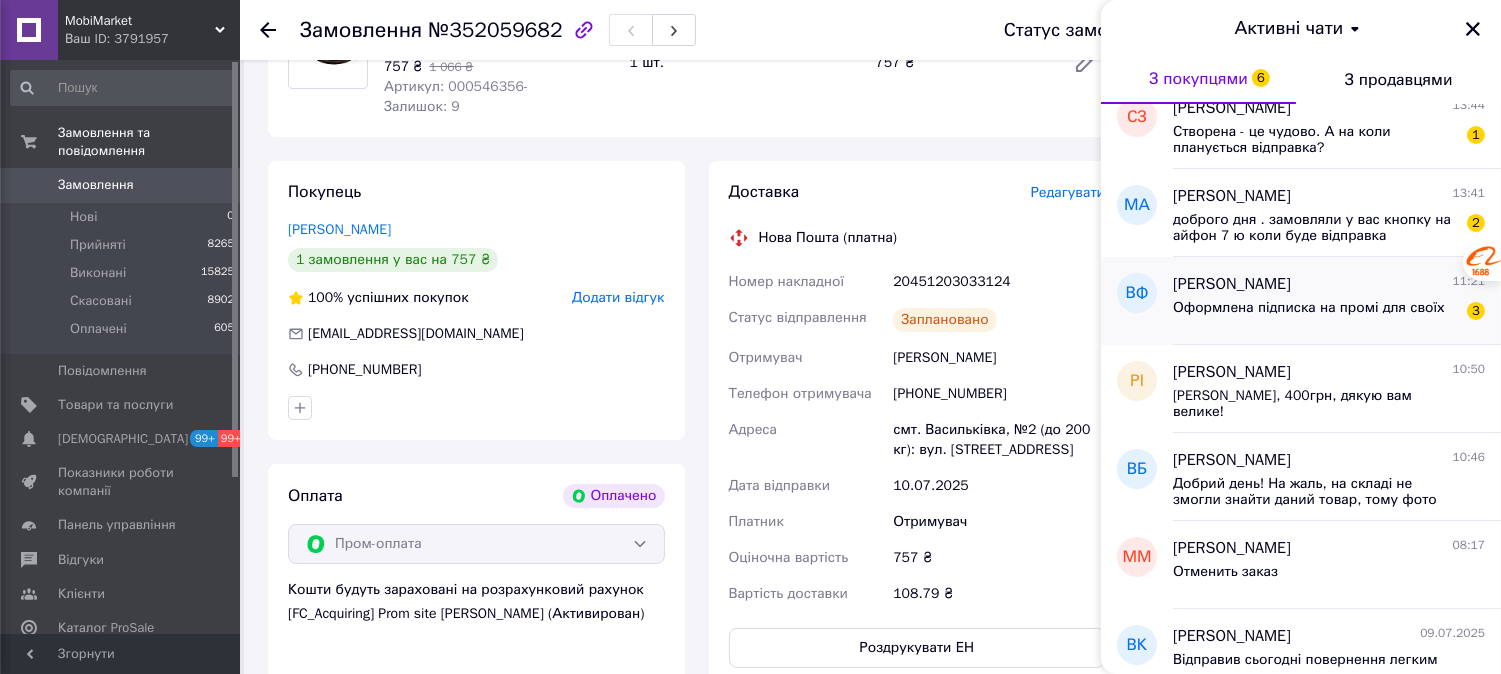 click on "Оформлена підписка на промі для своїх" at bounding box center [1309, 308] 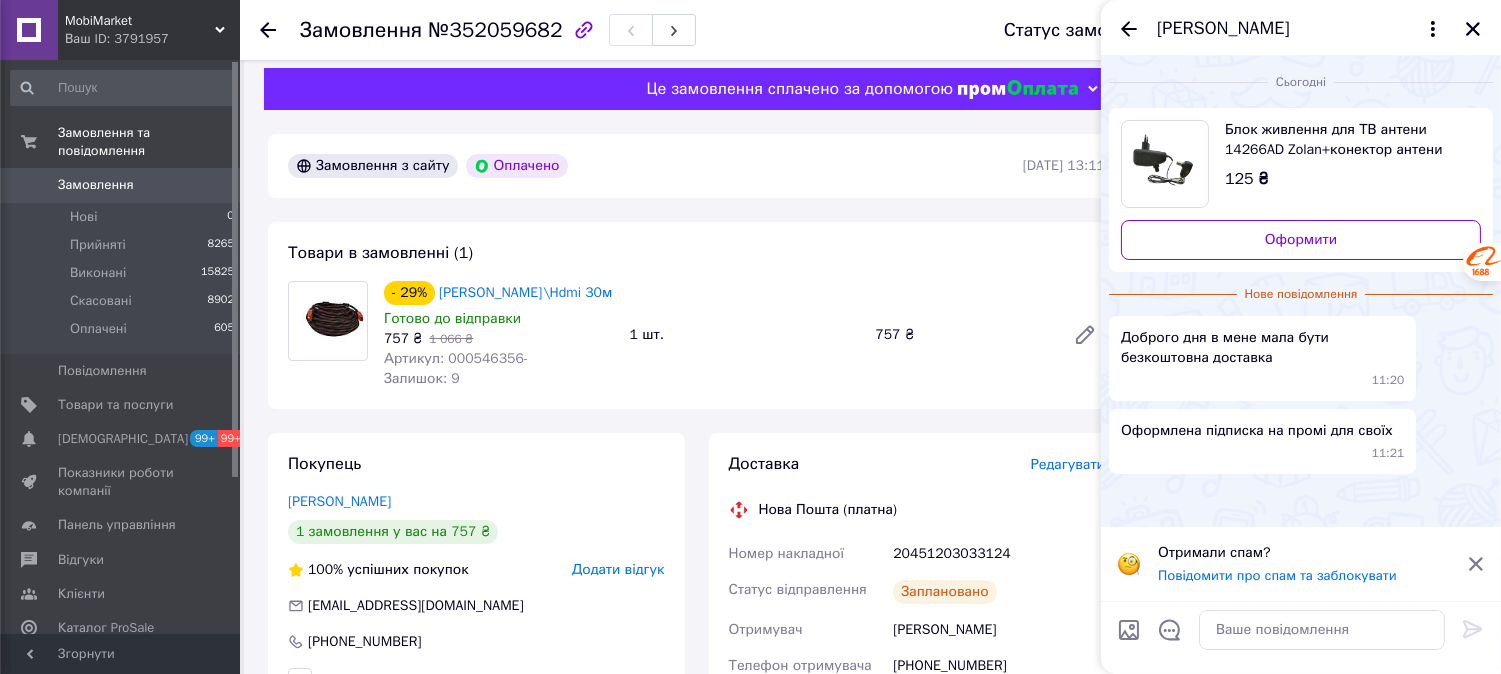 scroll, scrollTop: 0, scrollLeft: 0, axis: both 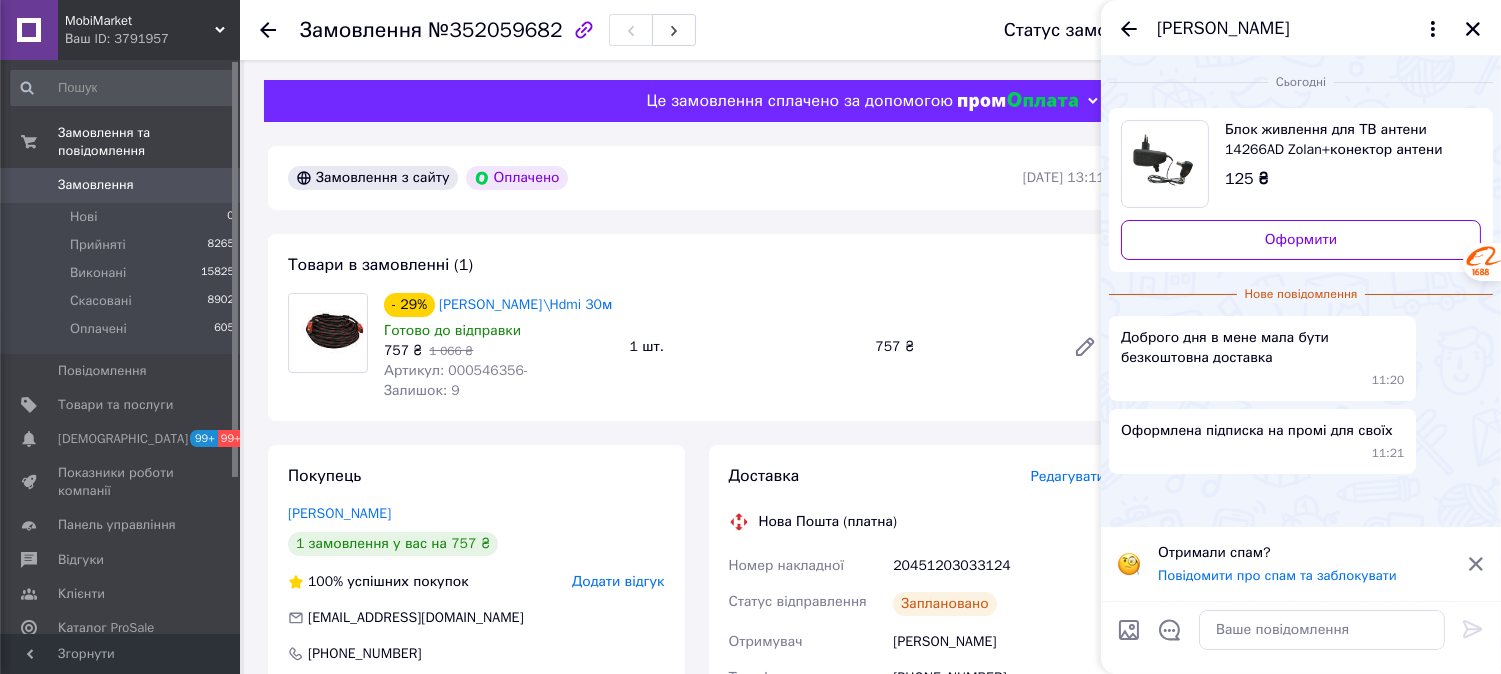 click on "Володимир Федчишин" at bounding box center (1223, 29) 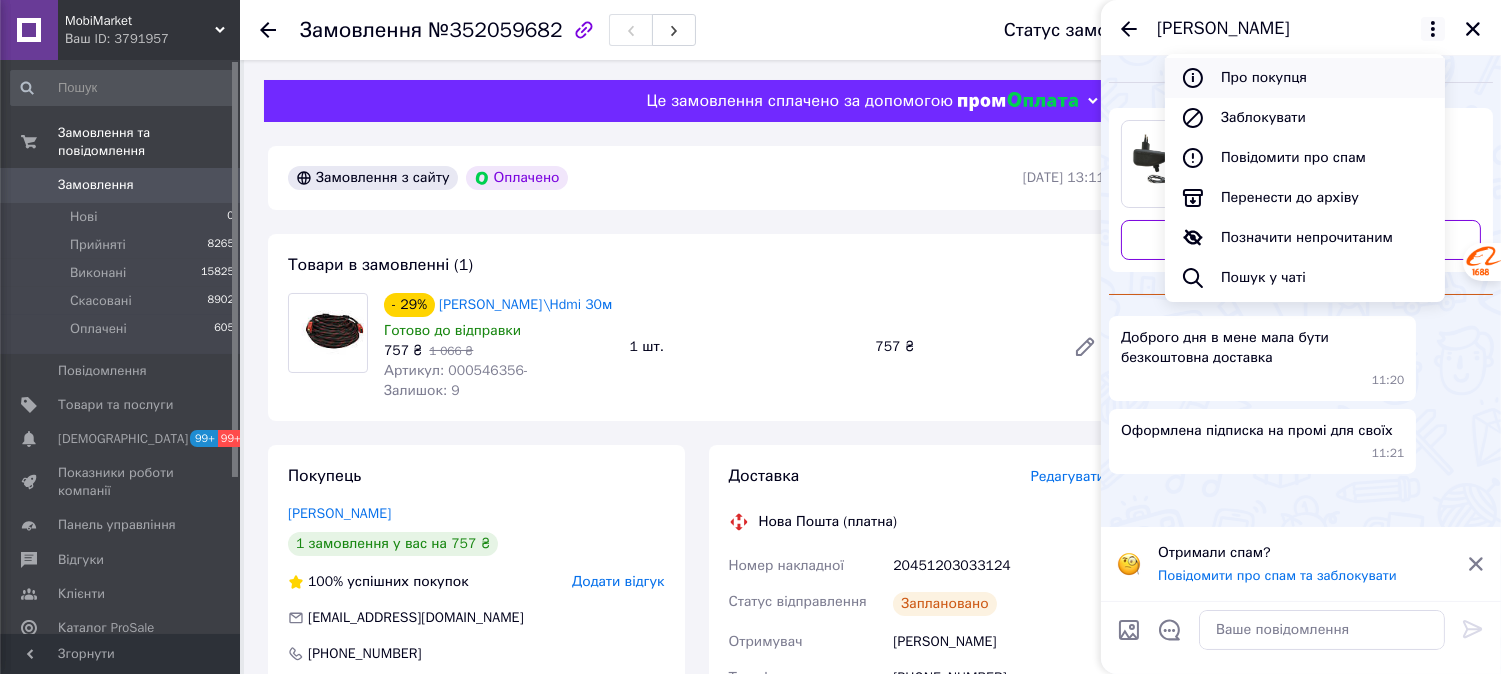 click on "Про покупця" at bounding box center [1305, 78] 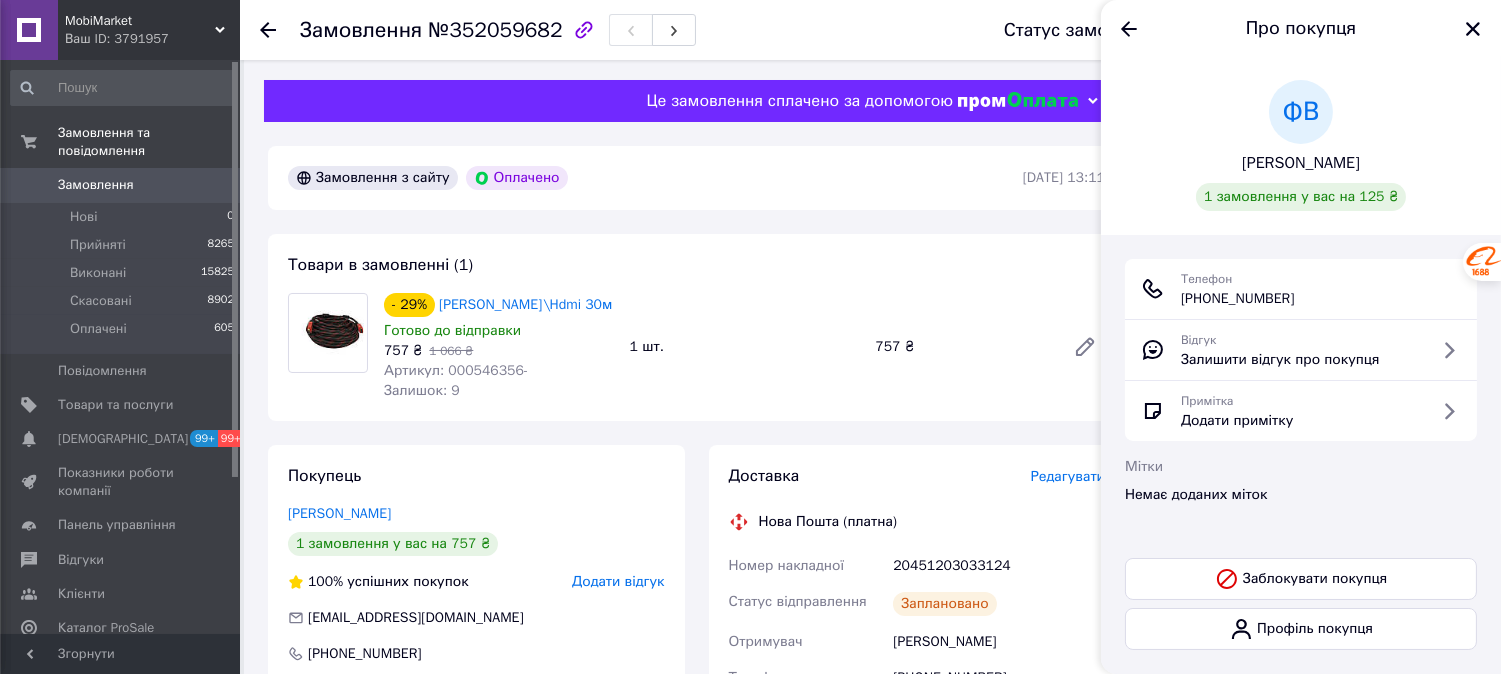 drag, startPoint x: 1241, startPoint y: 291, endPoint x: 1323, endPoint y: 290, distance: 82.006096 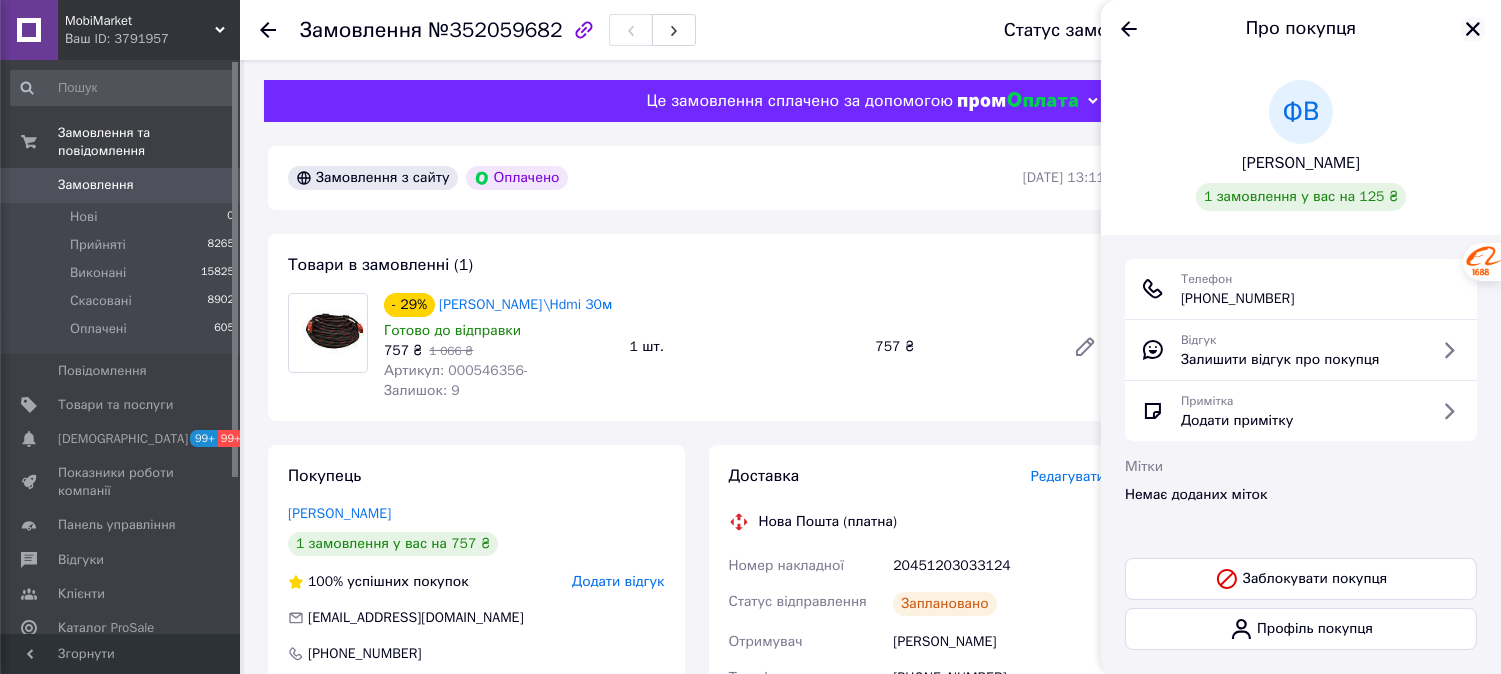 click 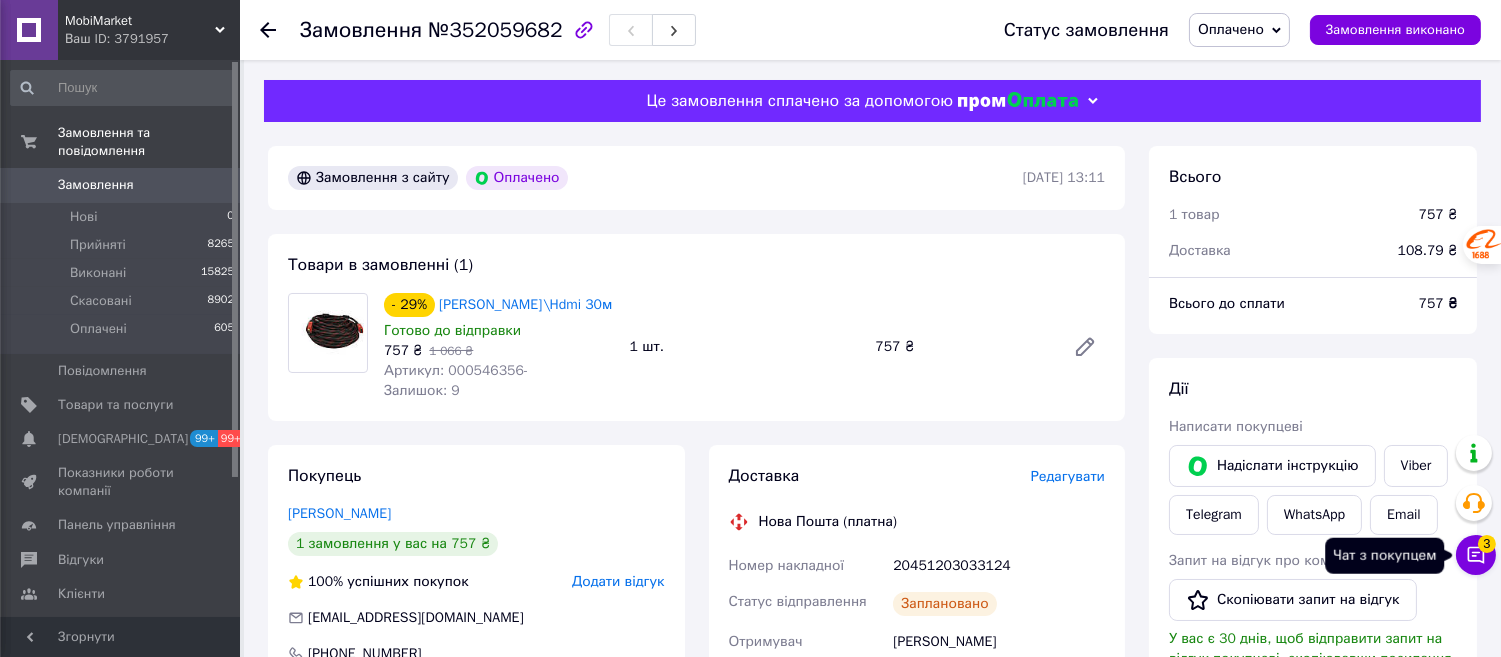 click on "Чат з покупцем 3" at bounding box center (1476, 555) 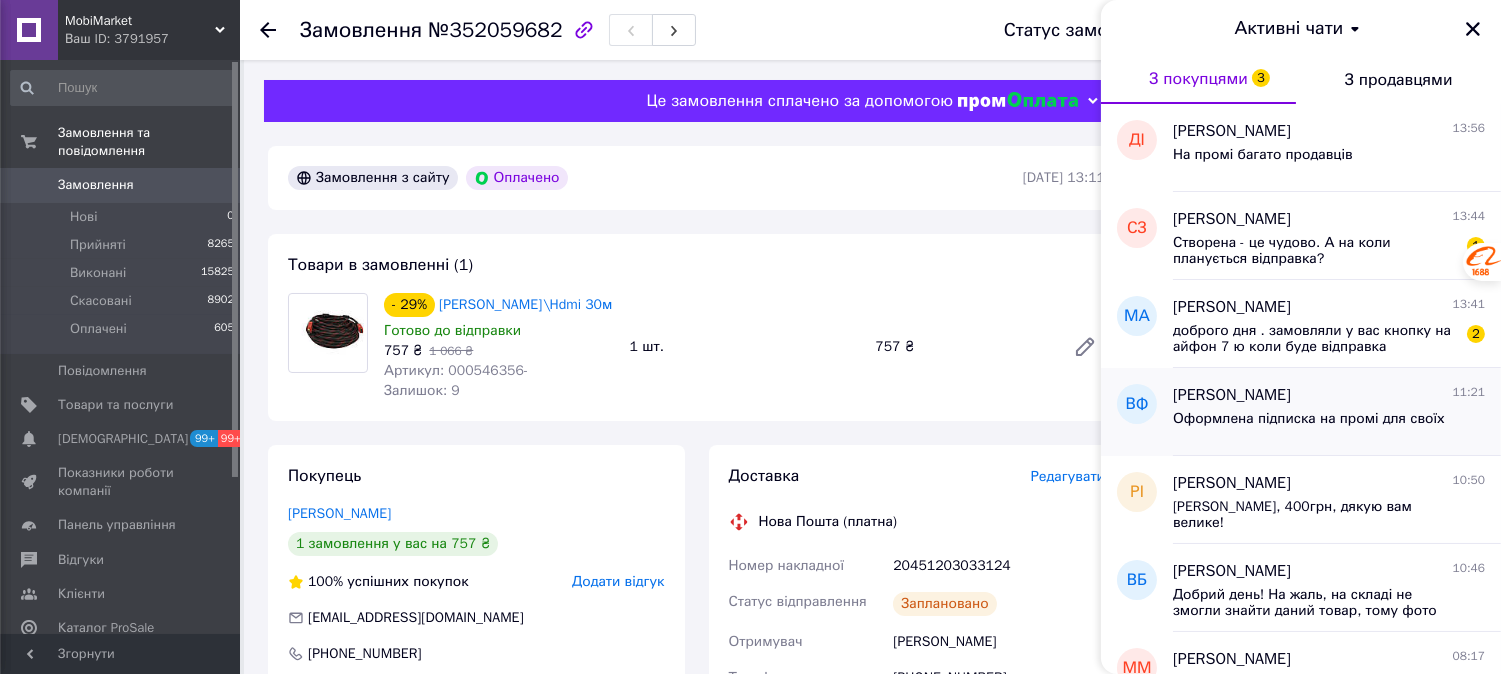 click on "Оформлена підписка на промі для своїх" at bounding box center (1329, 423) 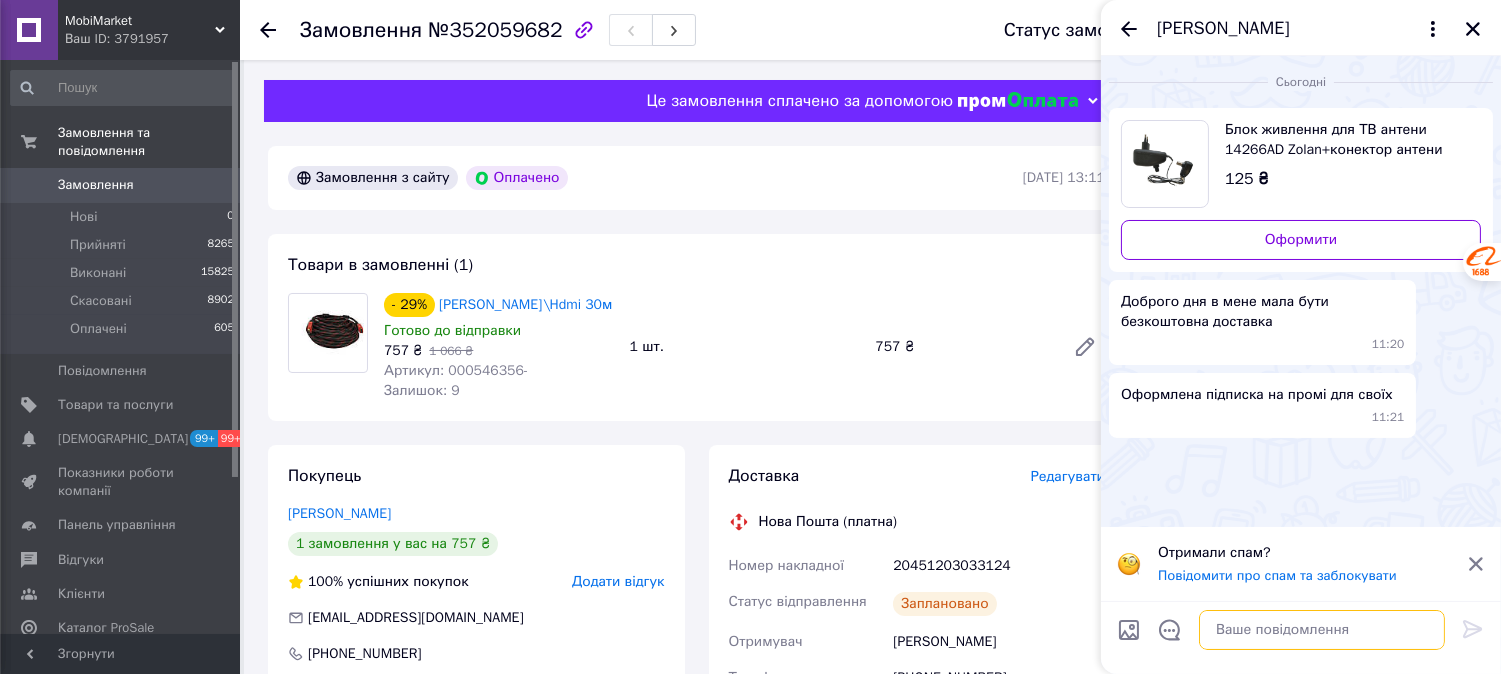 click at bounding box center (1322, 630) 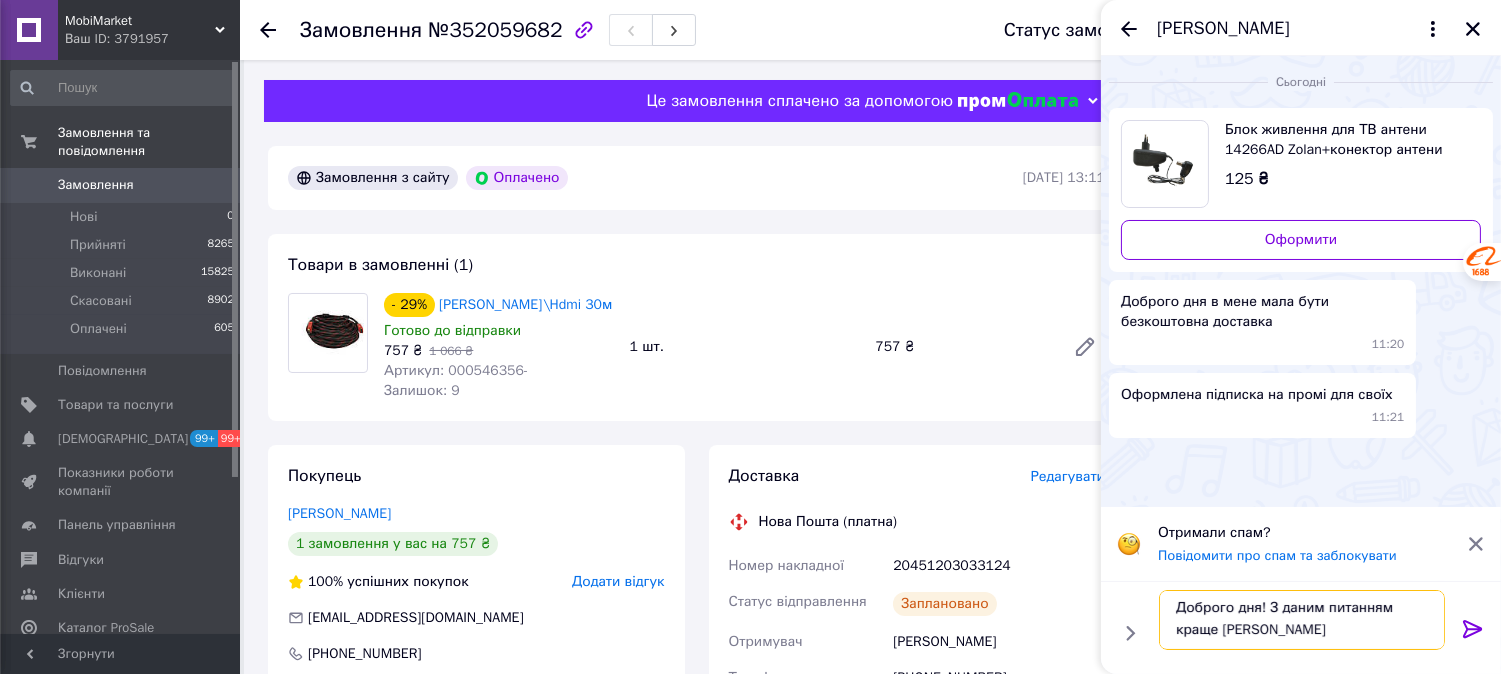 scroll, scrollTop: 2, scrollLeft: 0, axis: vertical 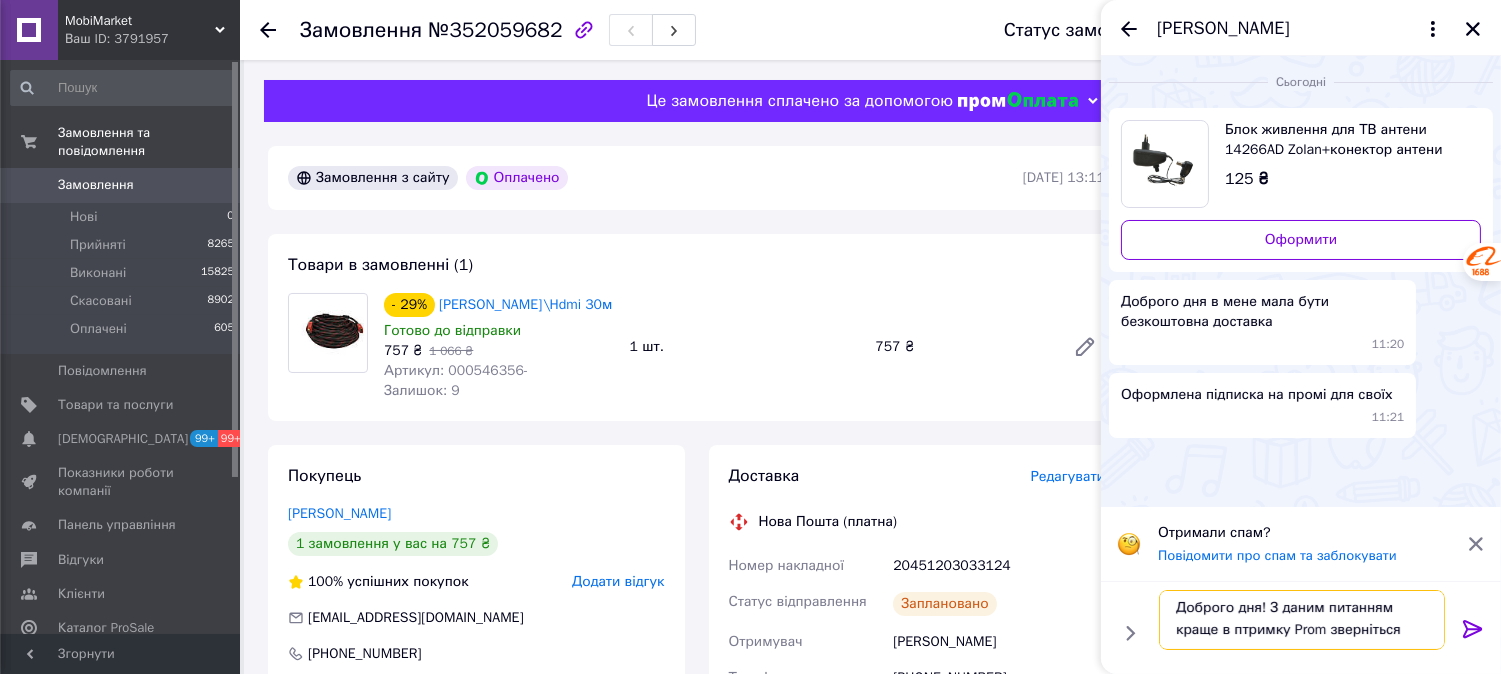 type on "Доброго дня! З даним питанням краще в птримку Prom зверніться" 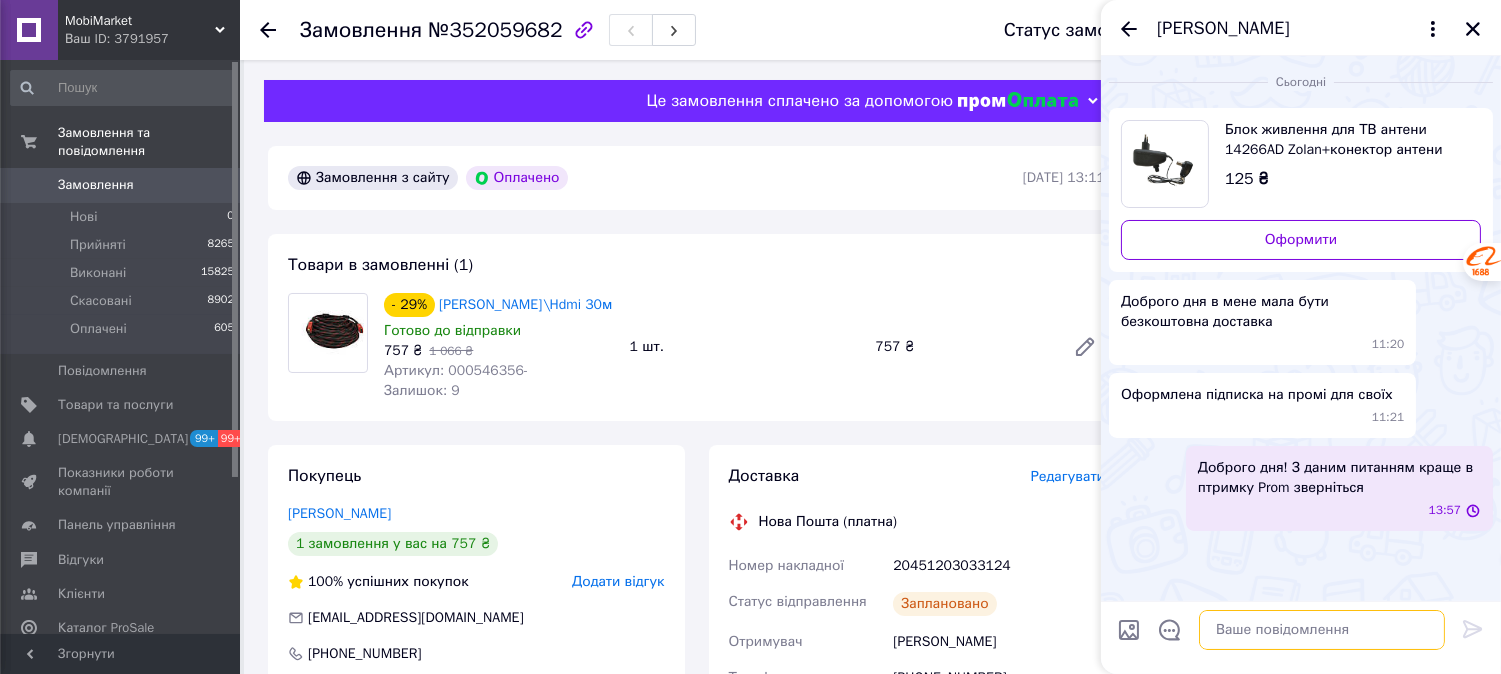 scroll, scrollTop: 0, scrollLeft: 0, axis: both 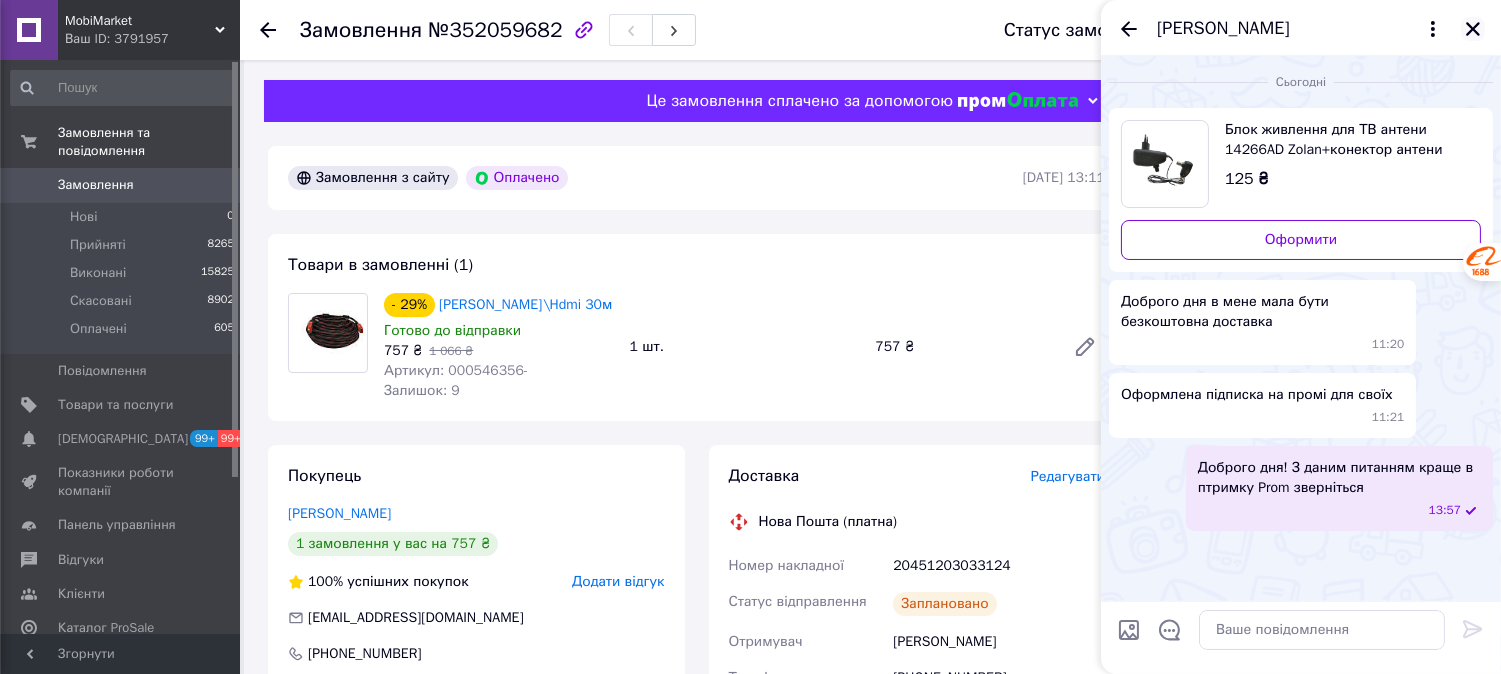 click 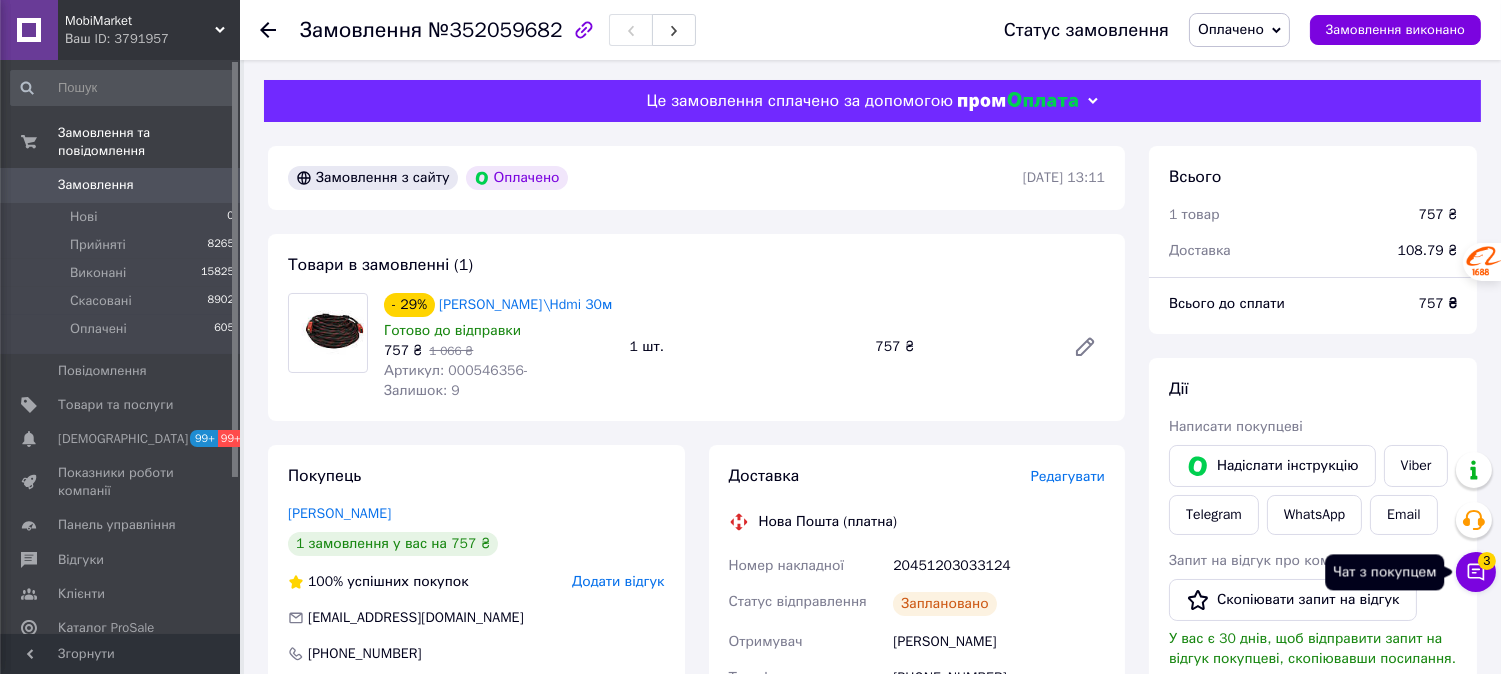 click 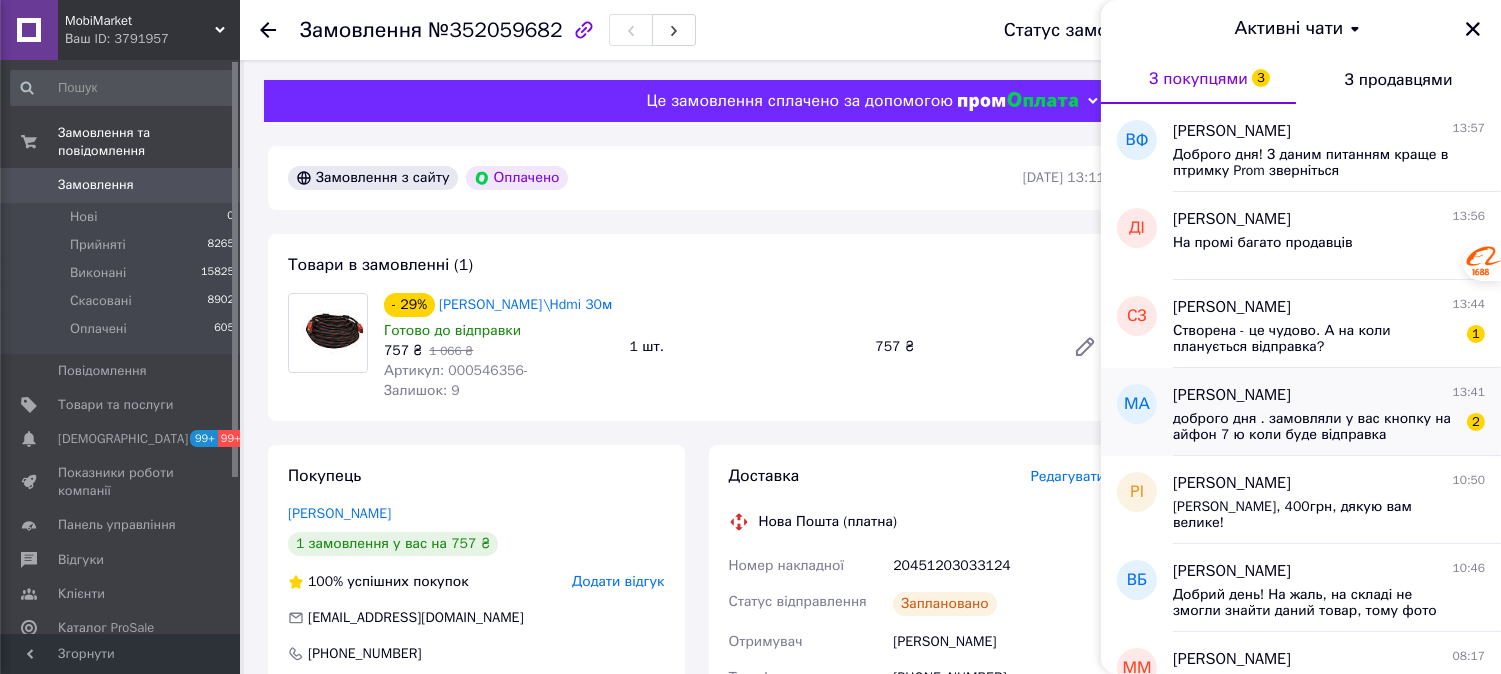 click on "доброго дня . замовляли у вас кнопку на айфон 7 ю коли буде відправка" at bounding box center [1315, 427] 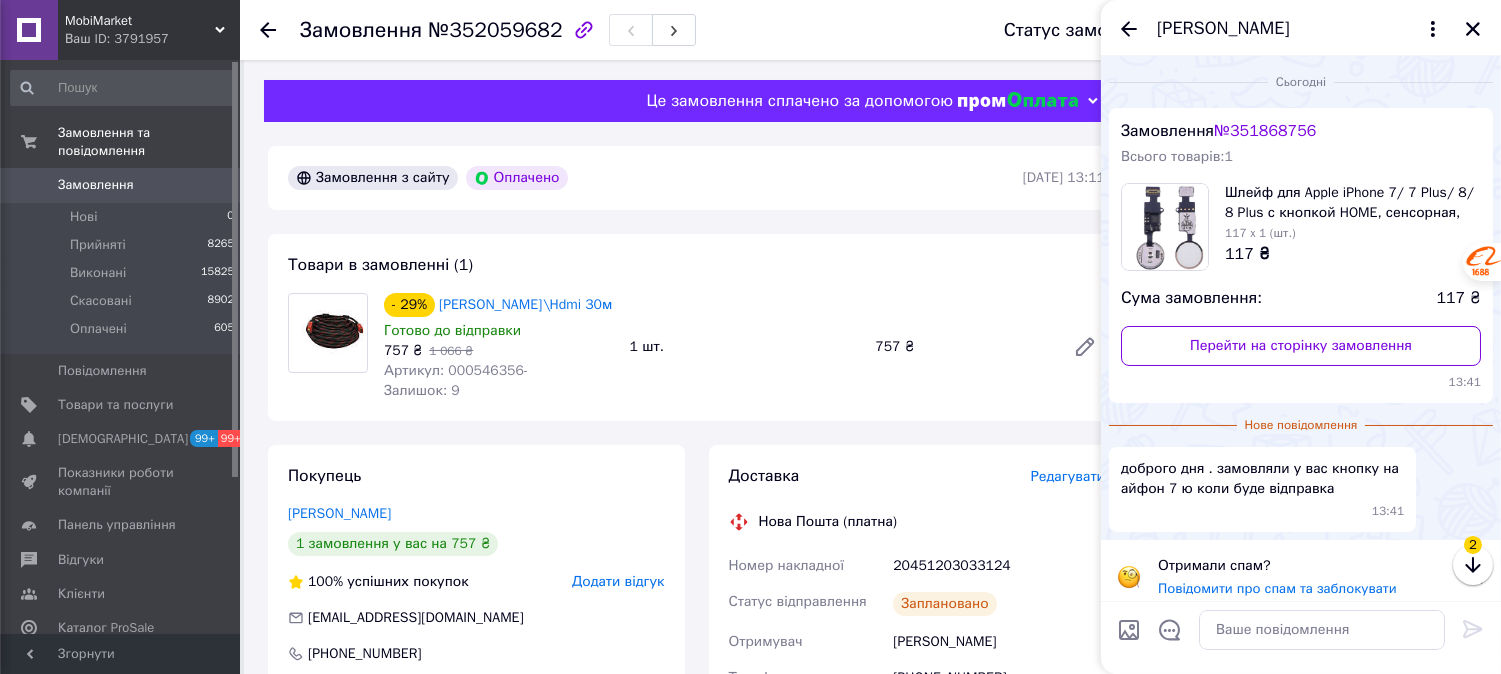 scroll, scrollTop: 12, scrollLeft: 0, axis: vertical 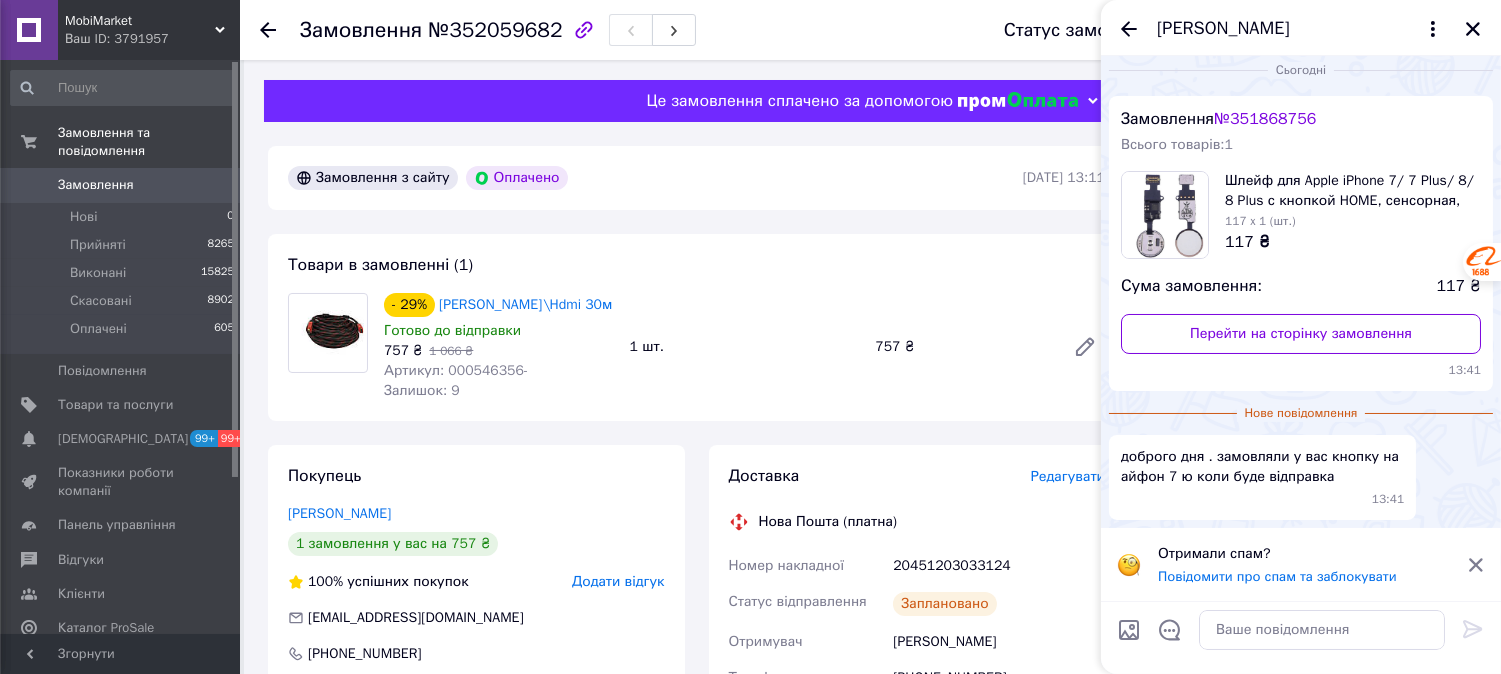 click 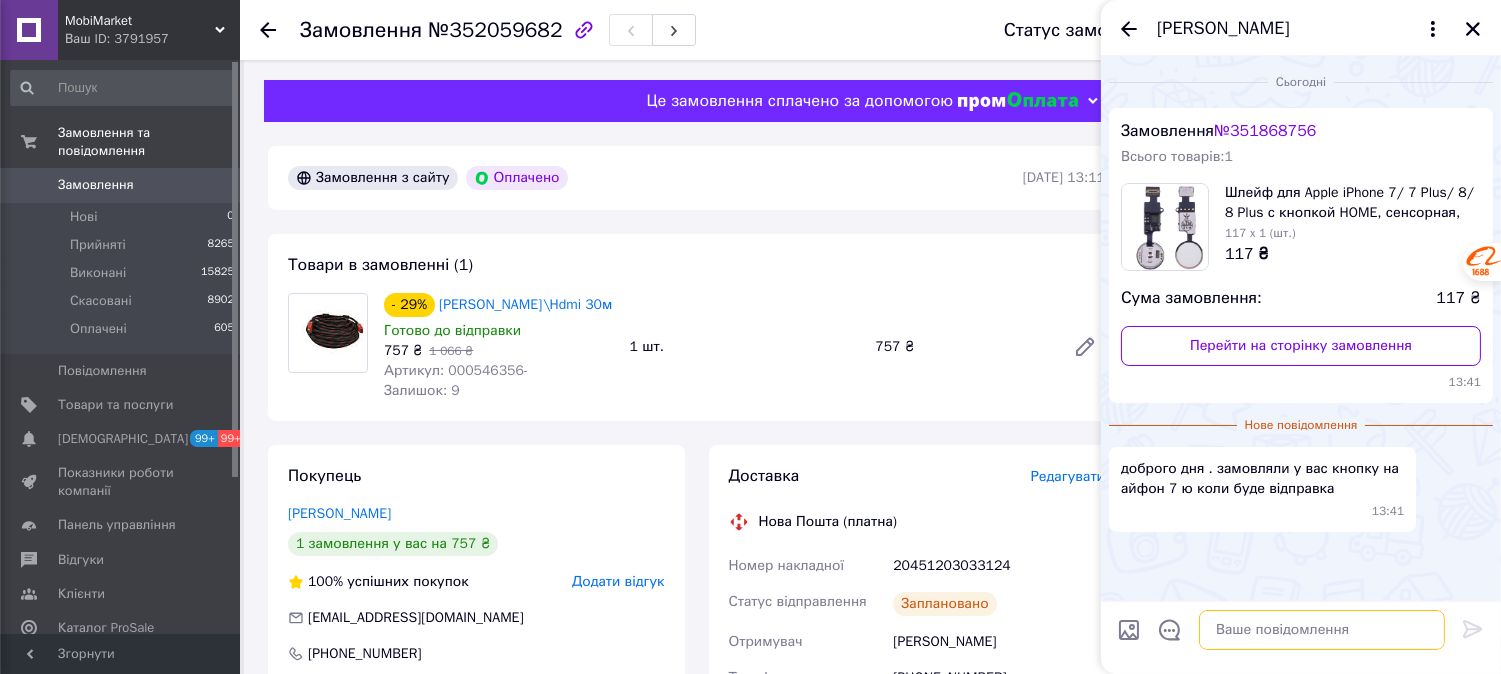 click at bounding box center [1322, 630] 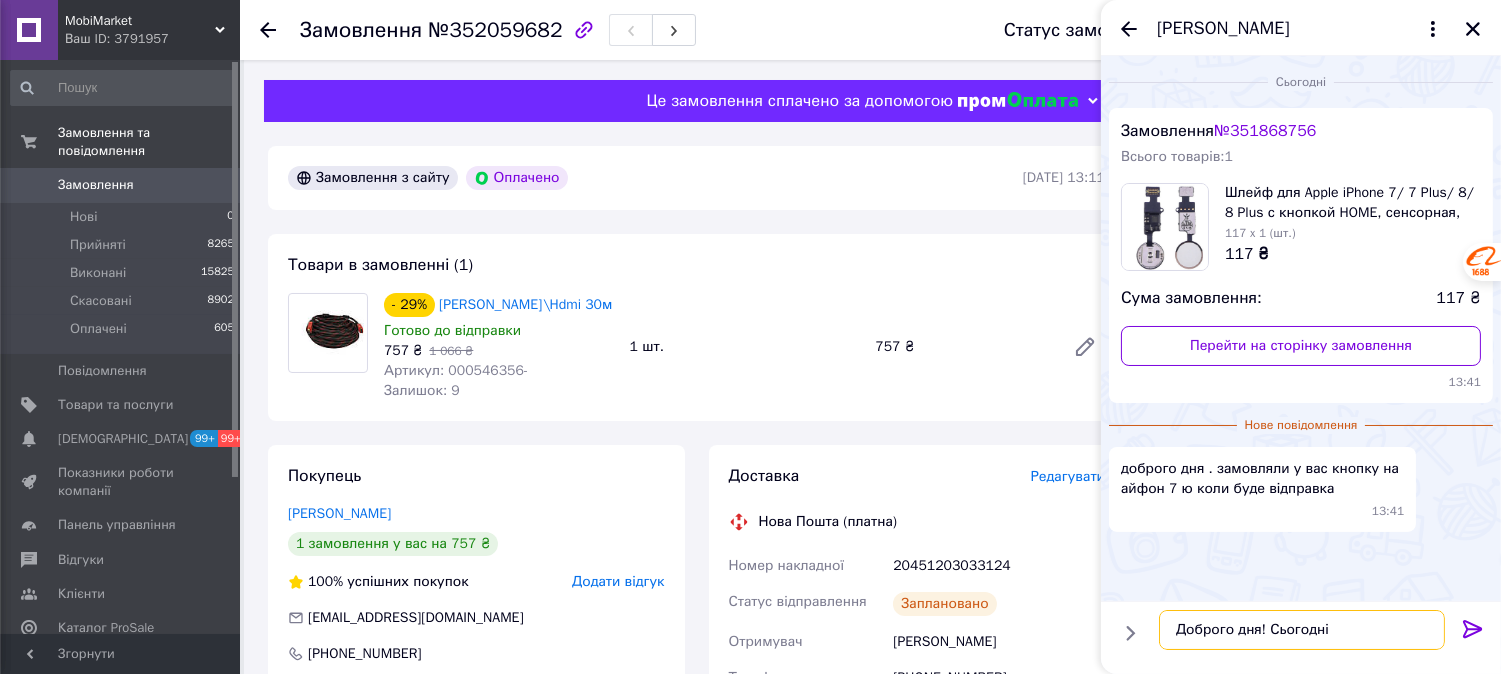 type on "Доброго дня! Сьогодні" 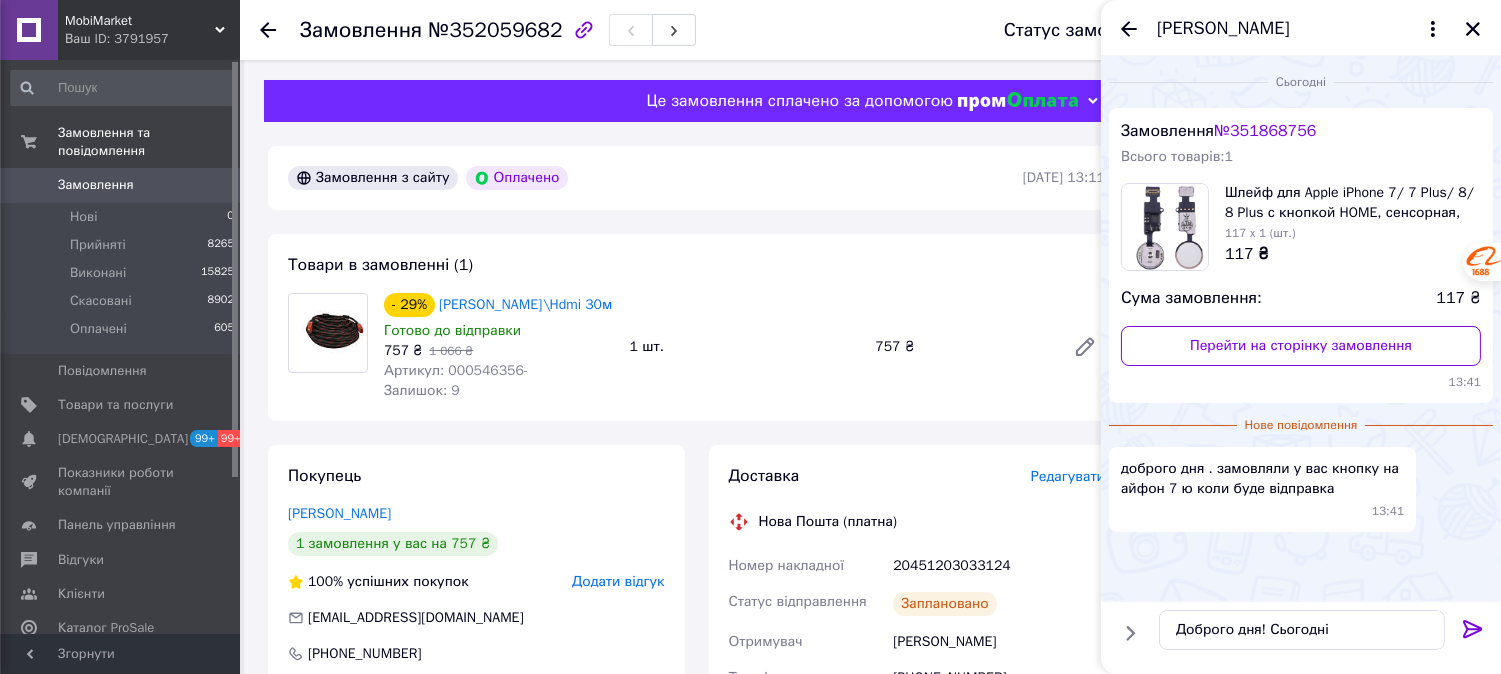 click at bounding box center [1473, 633] 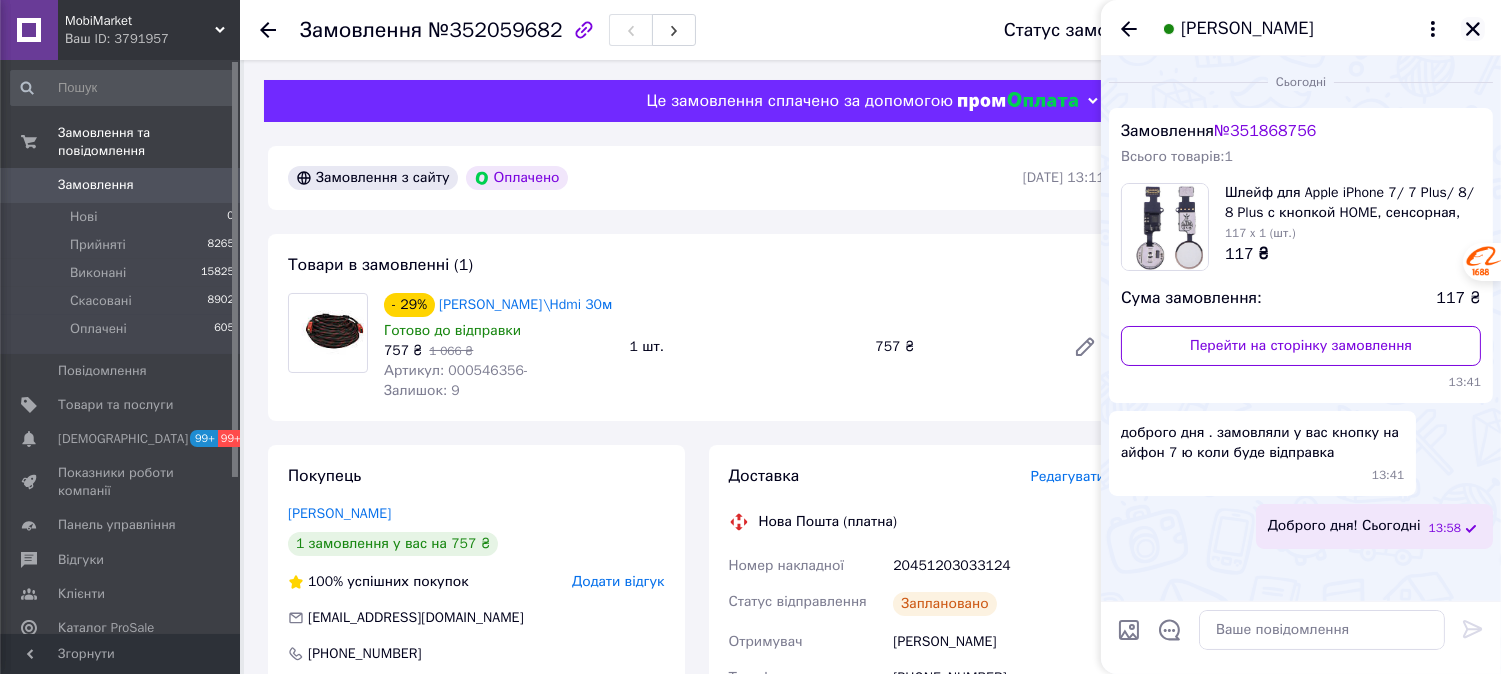 click 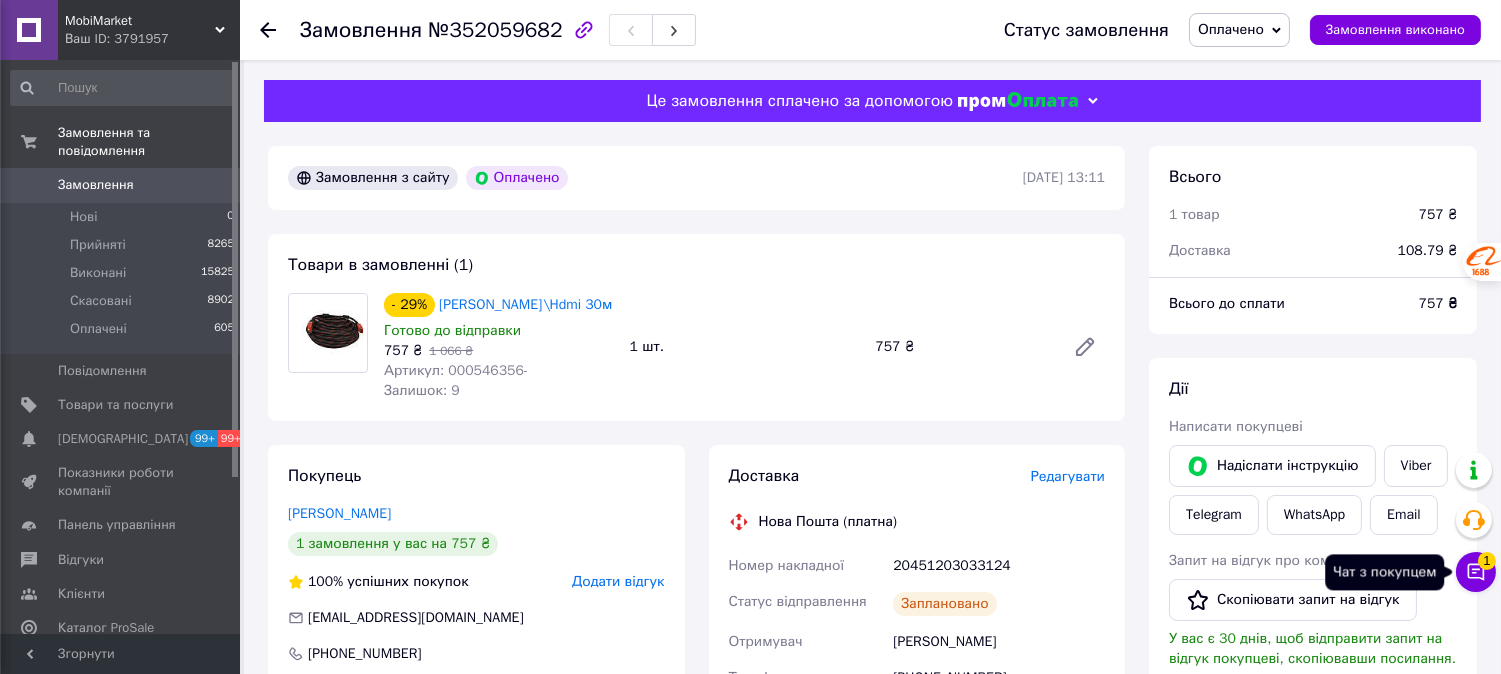 drag, startPoint x: 1478, startPoint y: 566, endPoint x: 1448, endPoint y: 498, distance: 74.323616 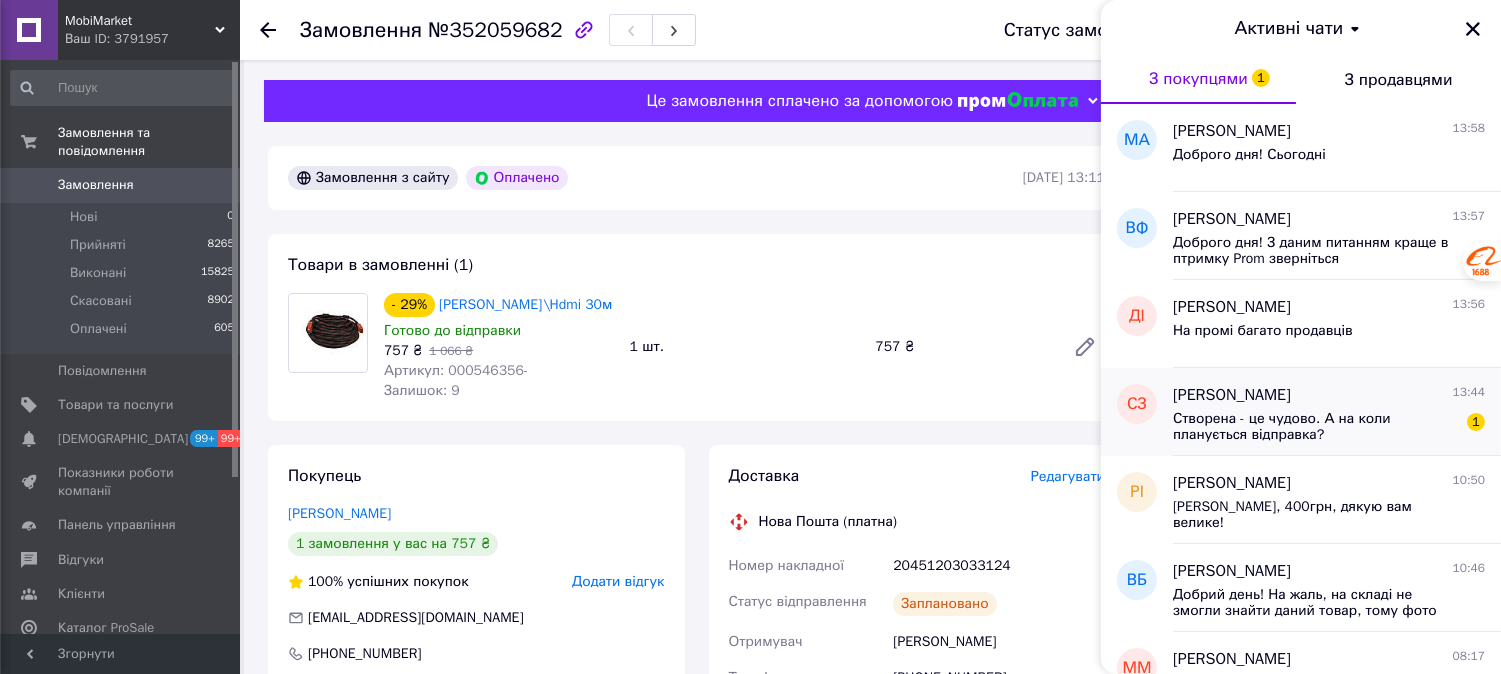 click on "Сергей Зименков 13:44" at bounding box center (1329, 395) 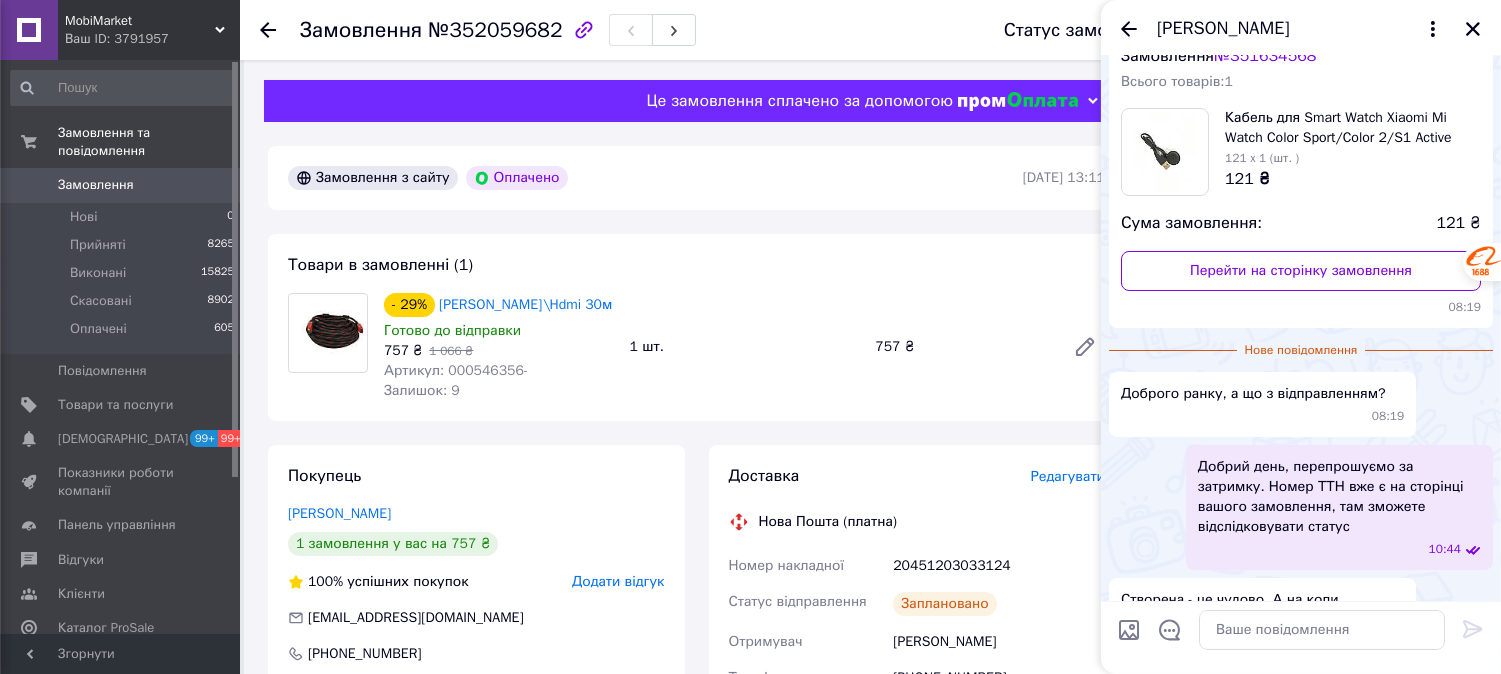 scroll, scrollTop: 0, scrollLeft: 0, axis: both 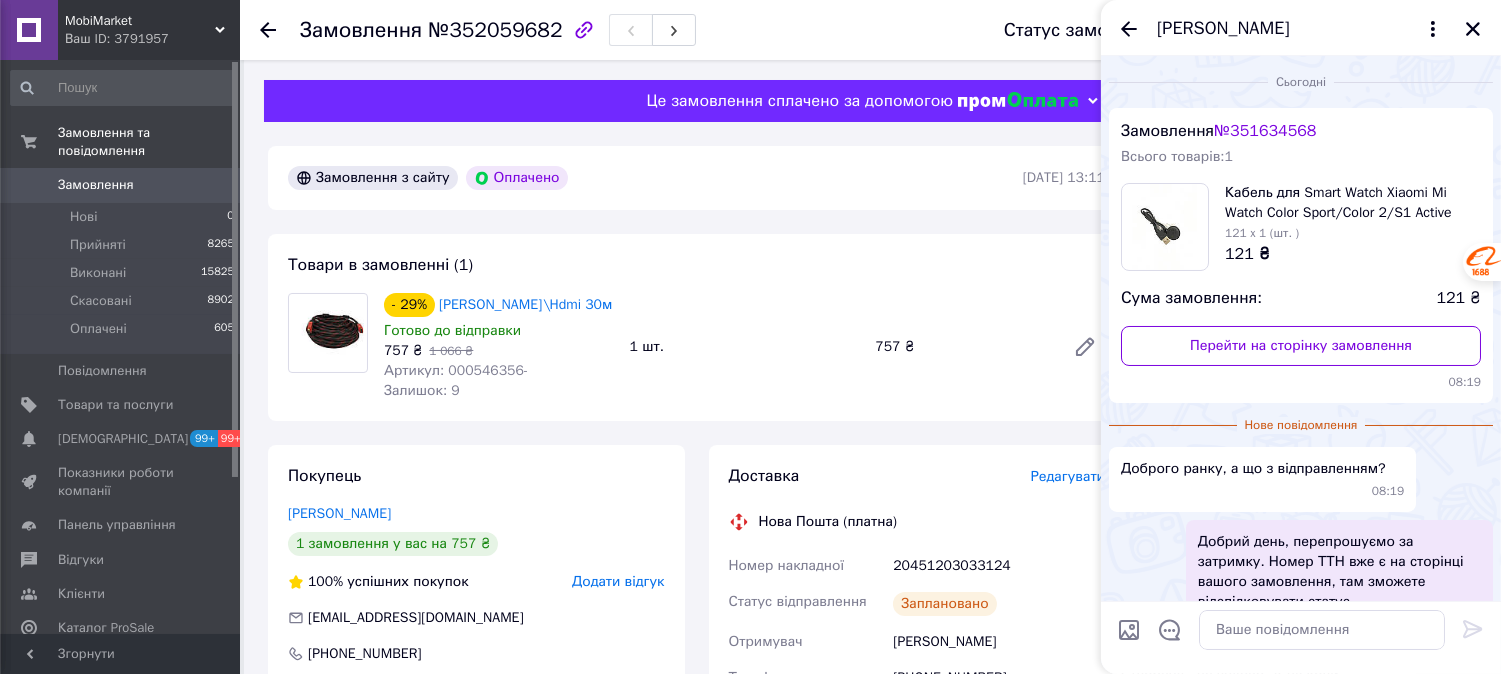 click on "№ 351634568" at bounding box center [1265, 131] 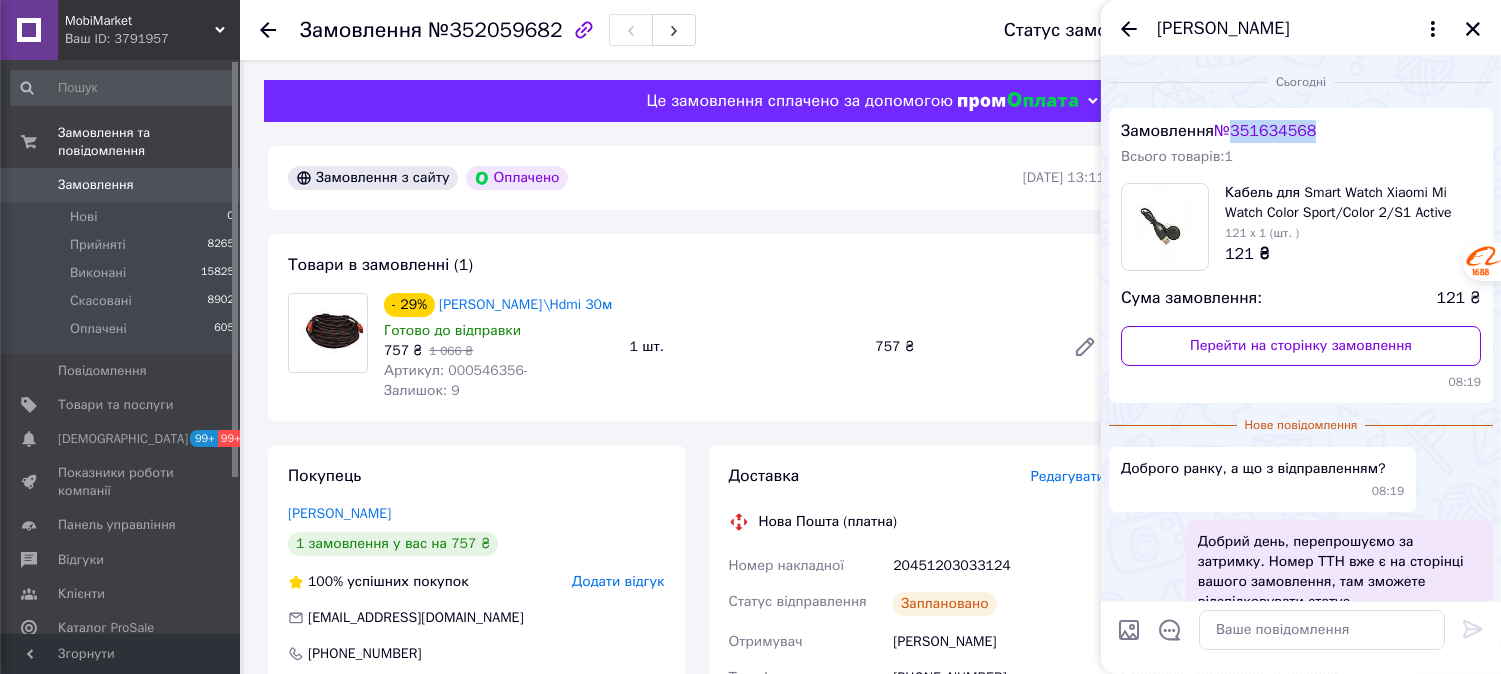 click on "№ 351634568" at bounding box center [1265, 131] 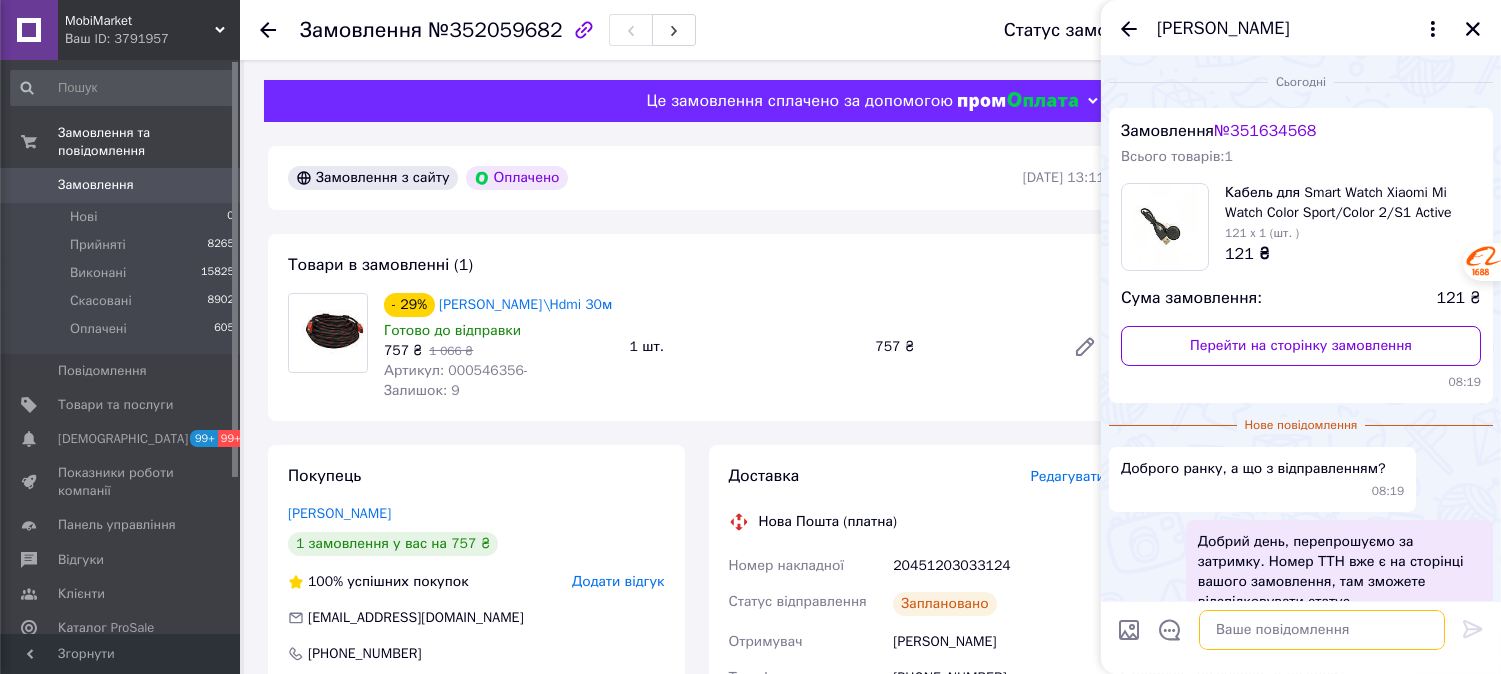 click at bounding box center [1322, 630] 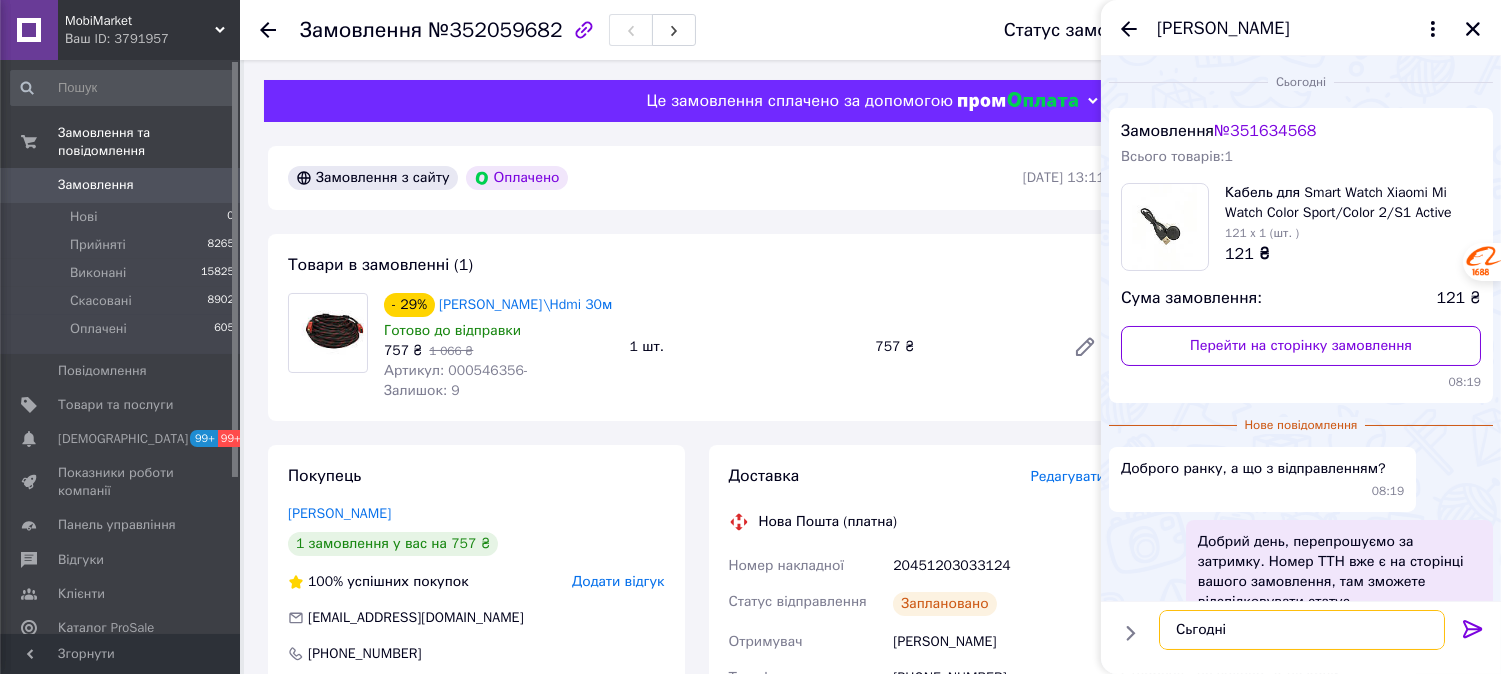 scroll, scrollTop: 144, scrollLeft: 0, axis: vertical 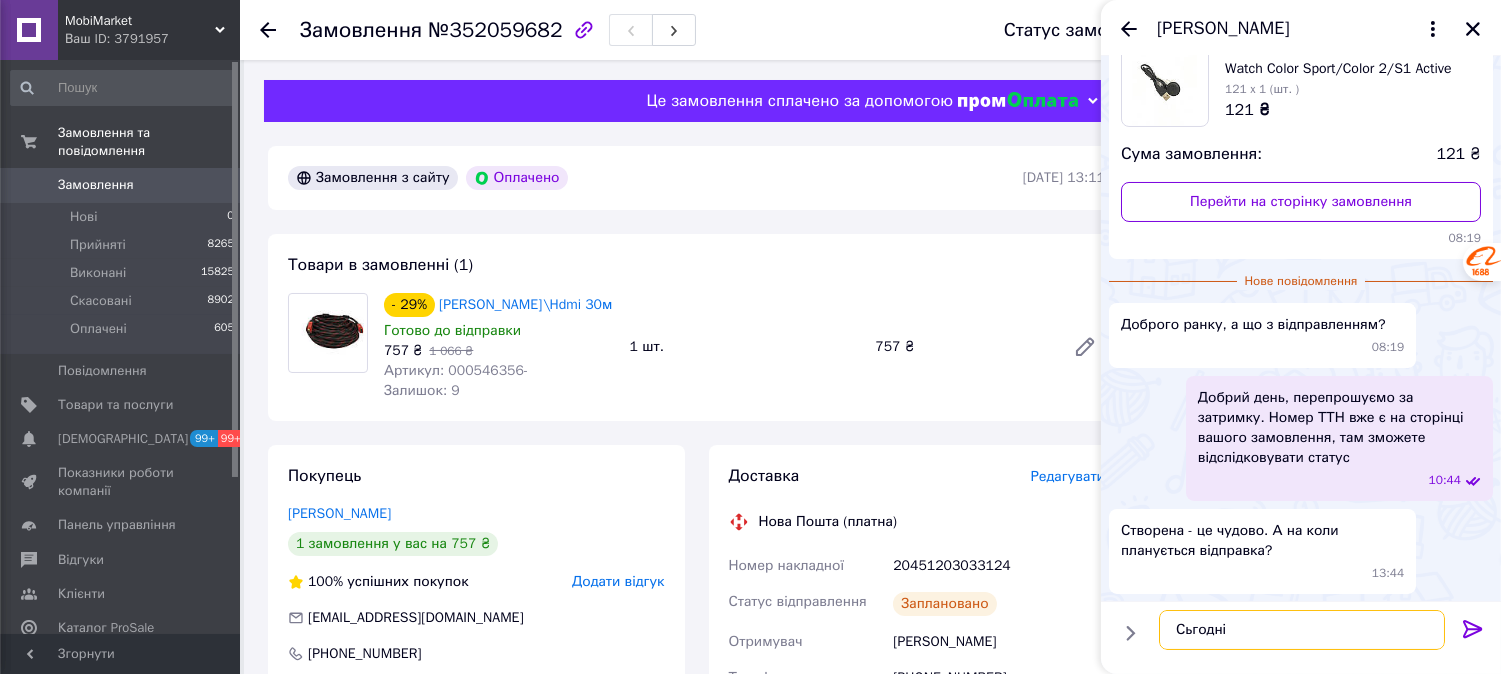 click on "Сьгодні" at bounding box center (1302, 630) 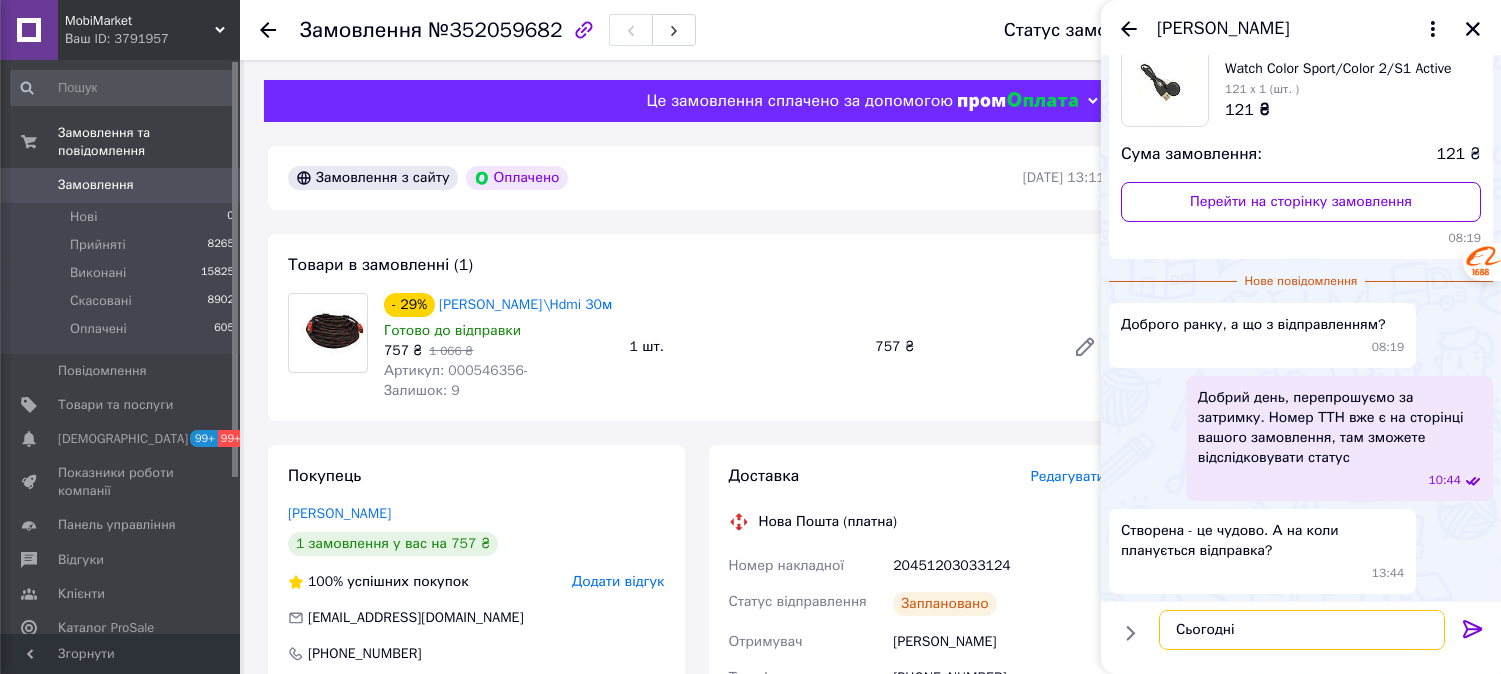 type on "Сьогодні" 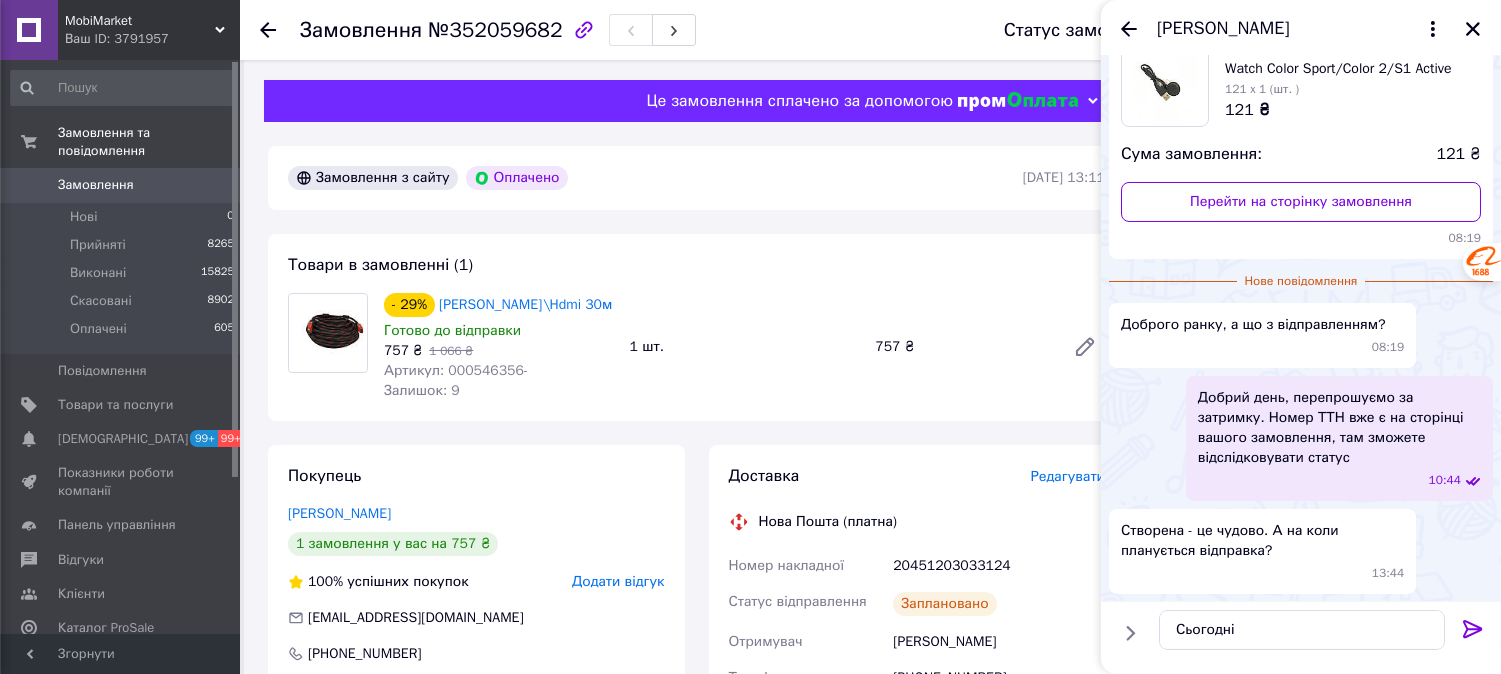 click 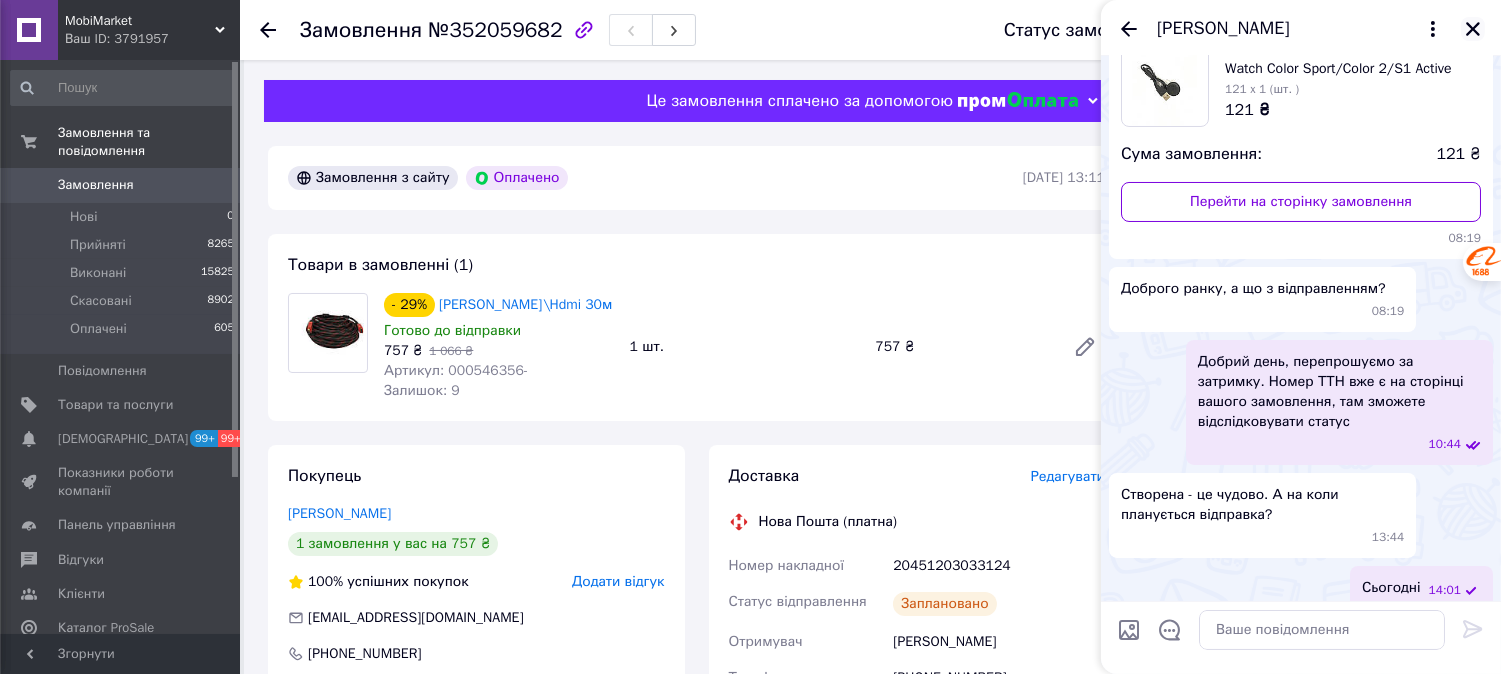 scroll, scrollTop: 162, scrollLeft: 0, axis: vertical 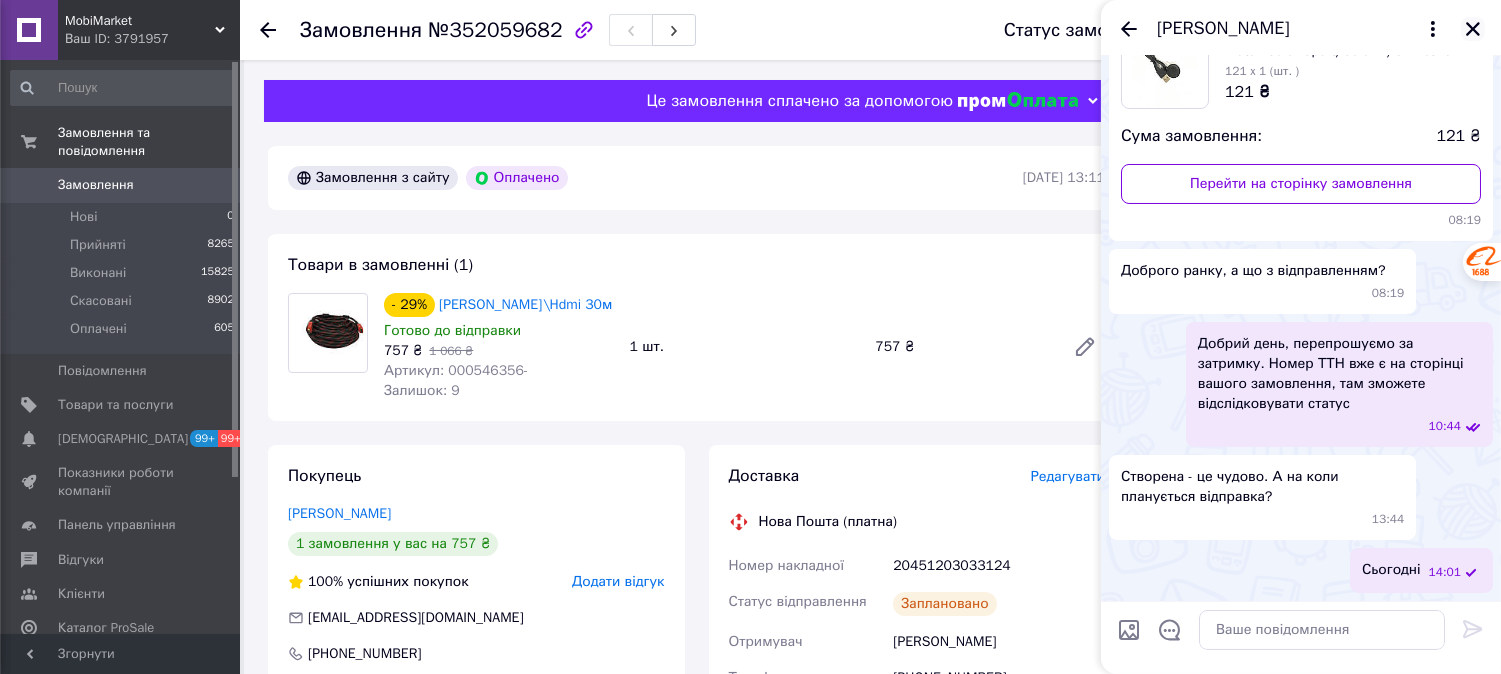 click 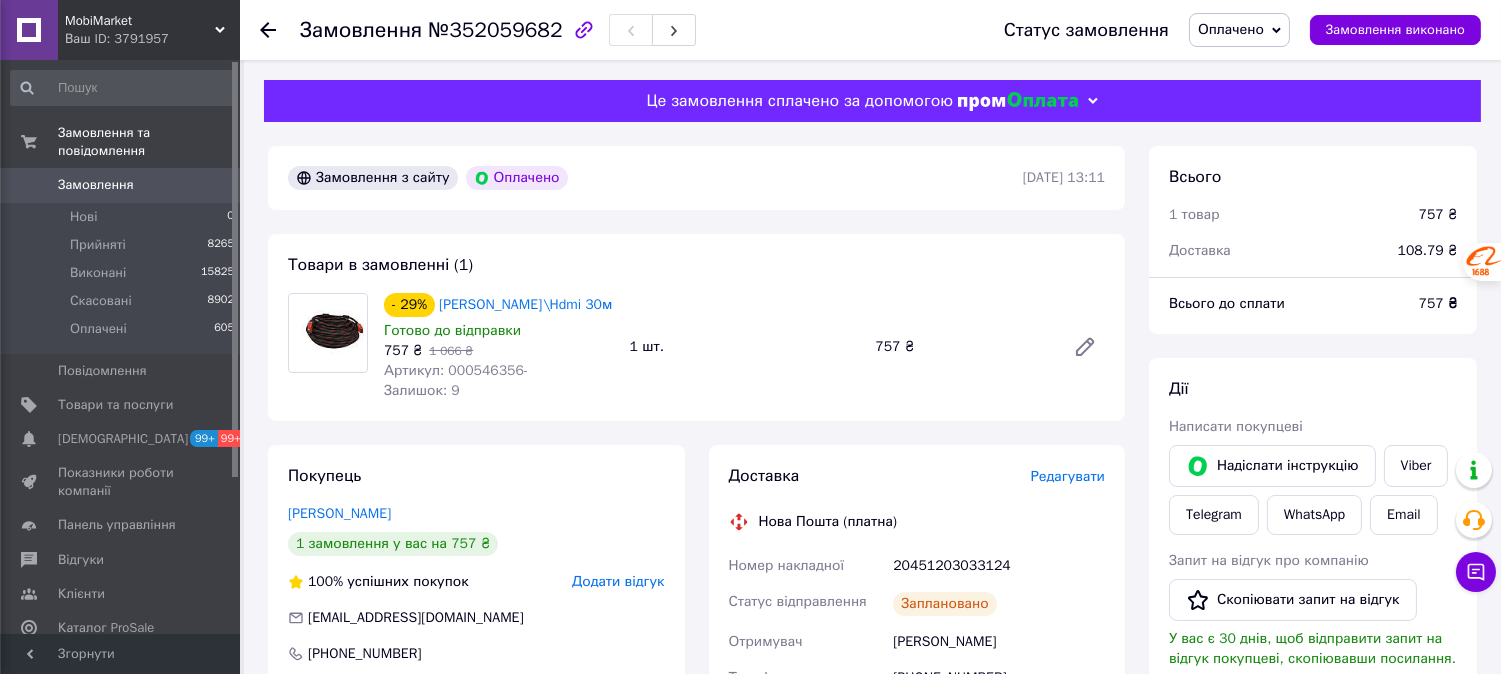 click on "Ваш ID: 3791957" at bounding box center [152, 39] 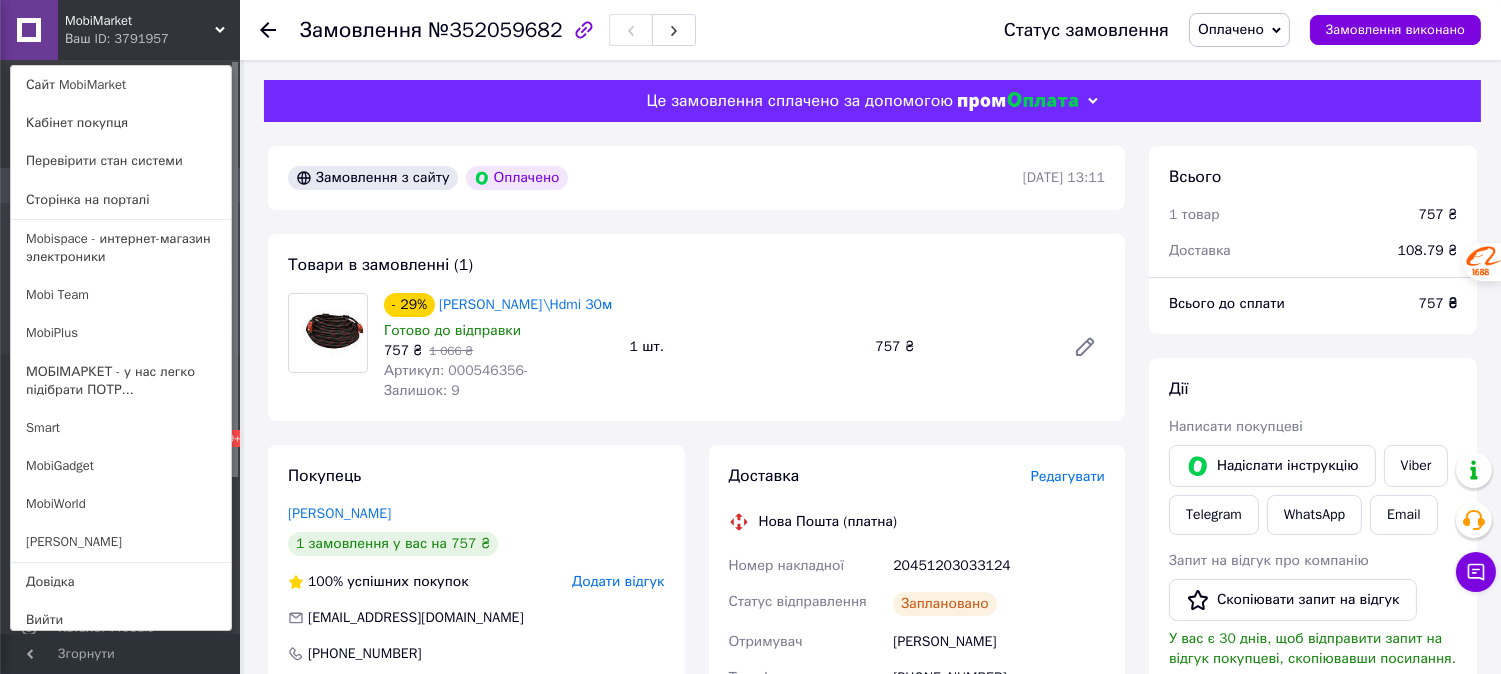 click 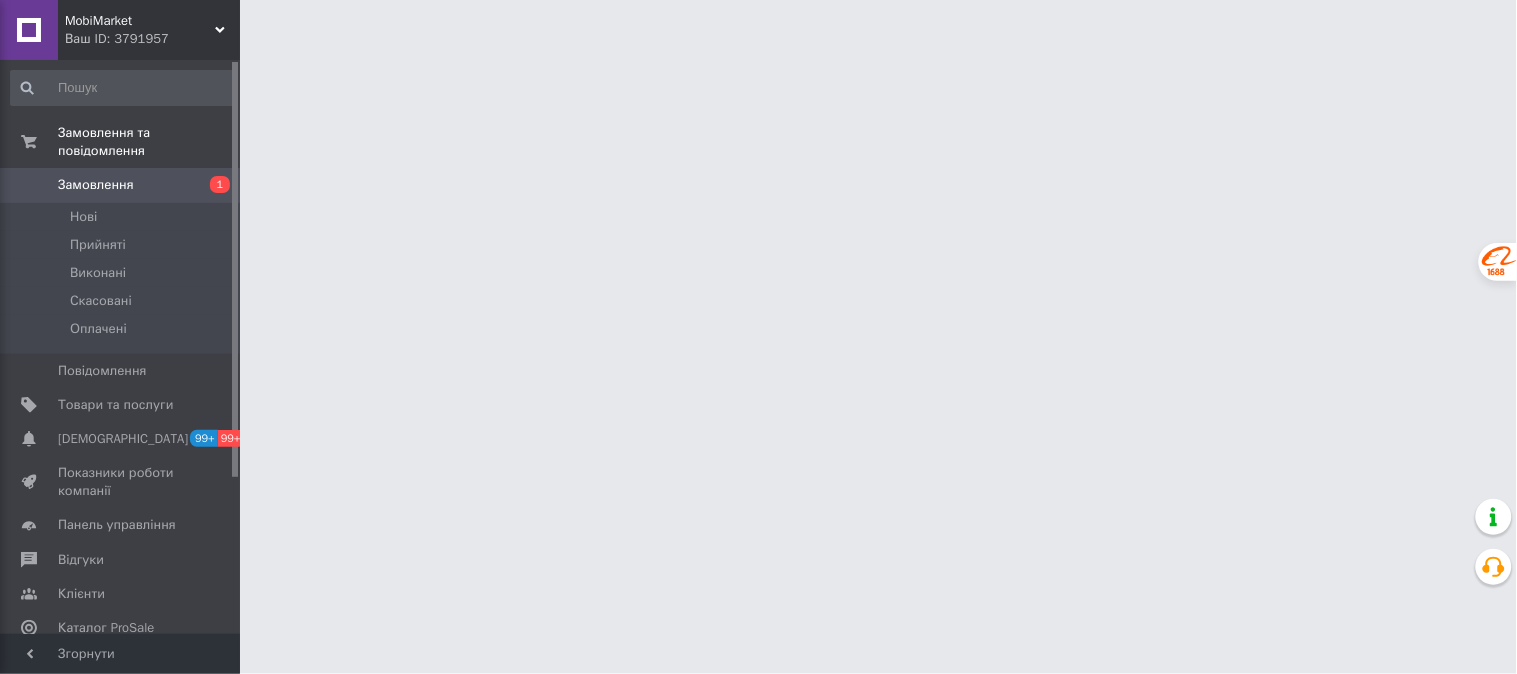 scroll, scrollTop: 0, scrollLeft: 0, axis: both 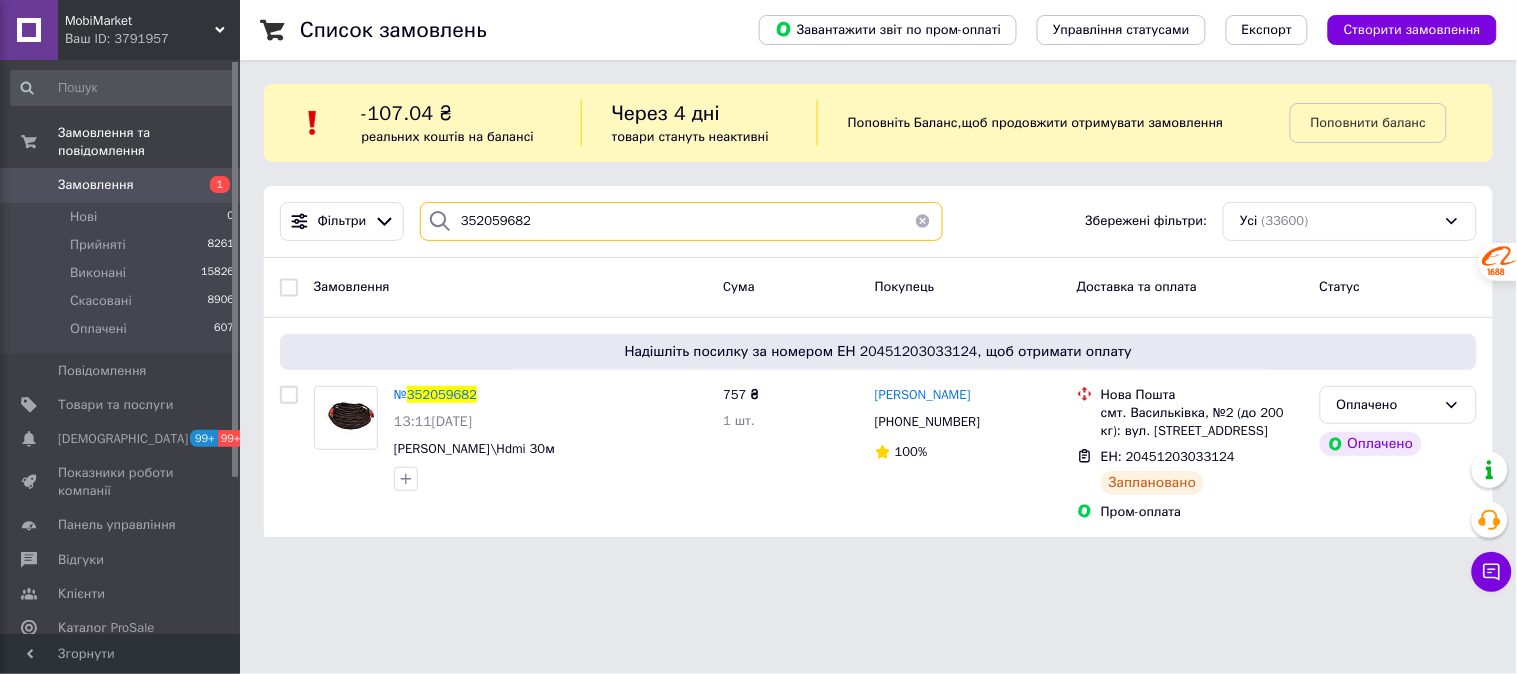 drag, startPoint x: 537, startPoint y: 220, endPoint x: 427, endPoint y: 222, distance: 110.01818 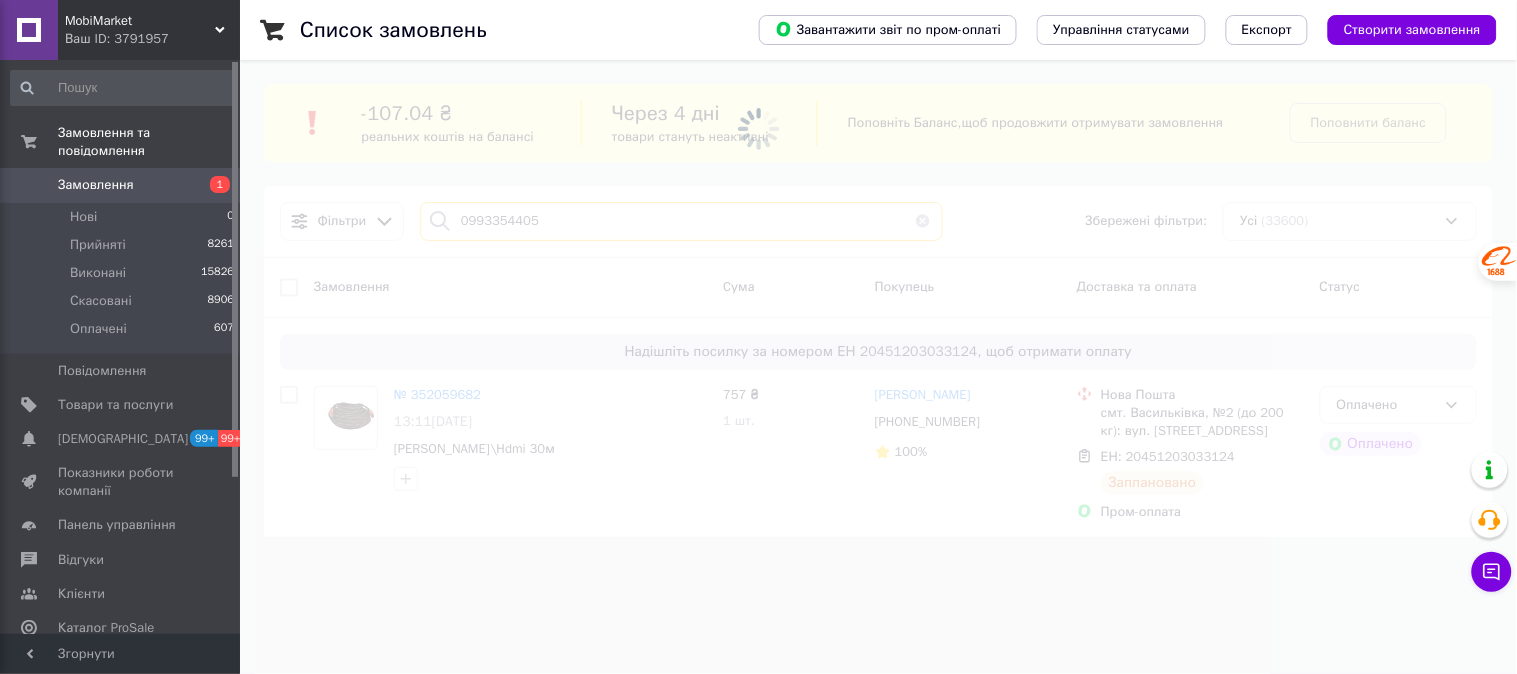 type on "0993354405" 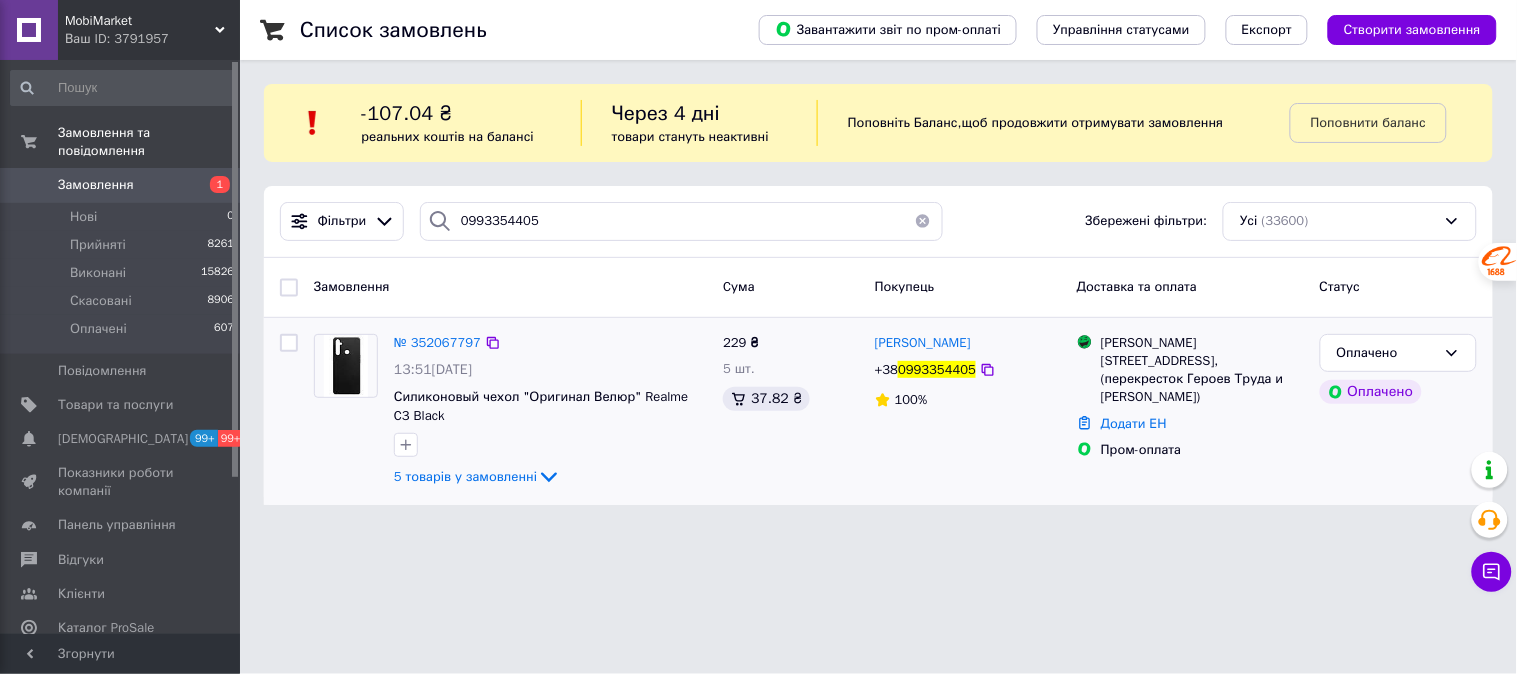 click at bounding box center (346, 412) 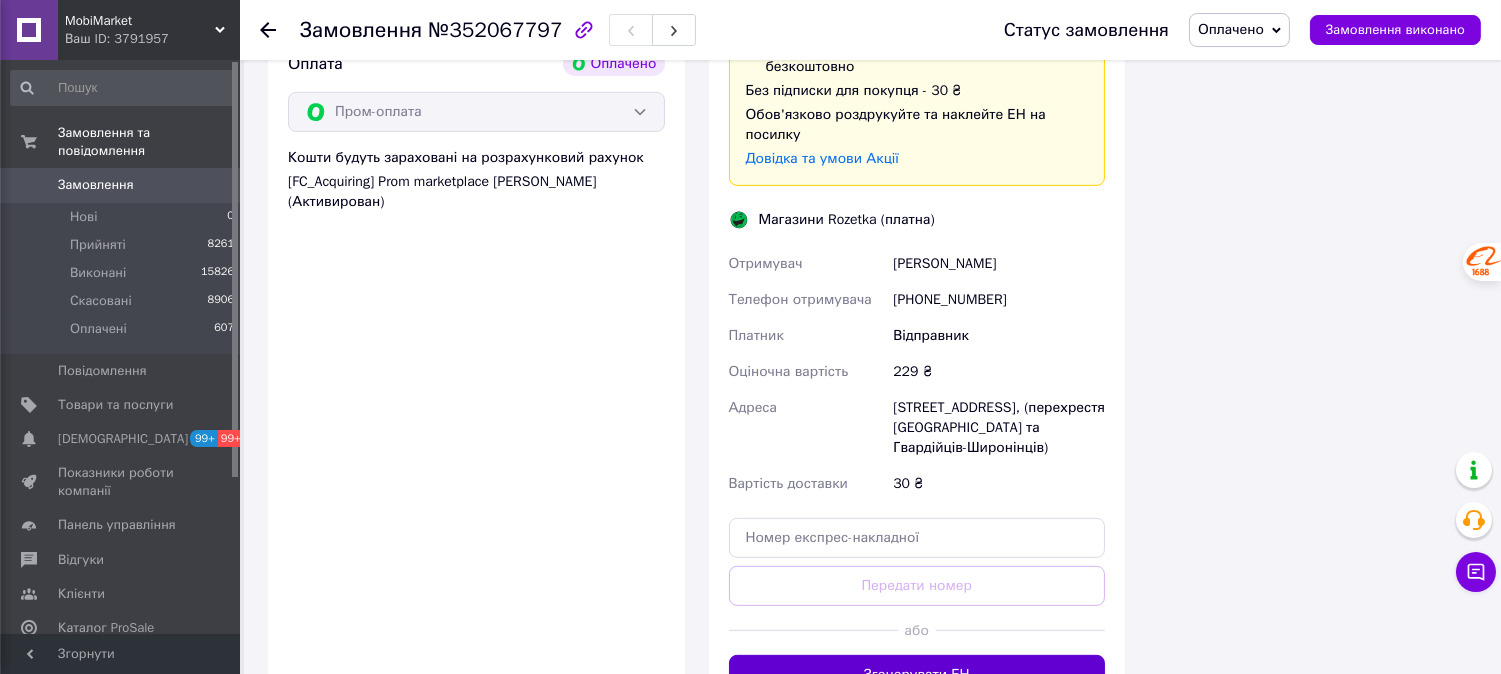 scroll, scrollTop: 1666, scrollLeft: 0, axis: vertical 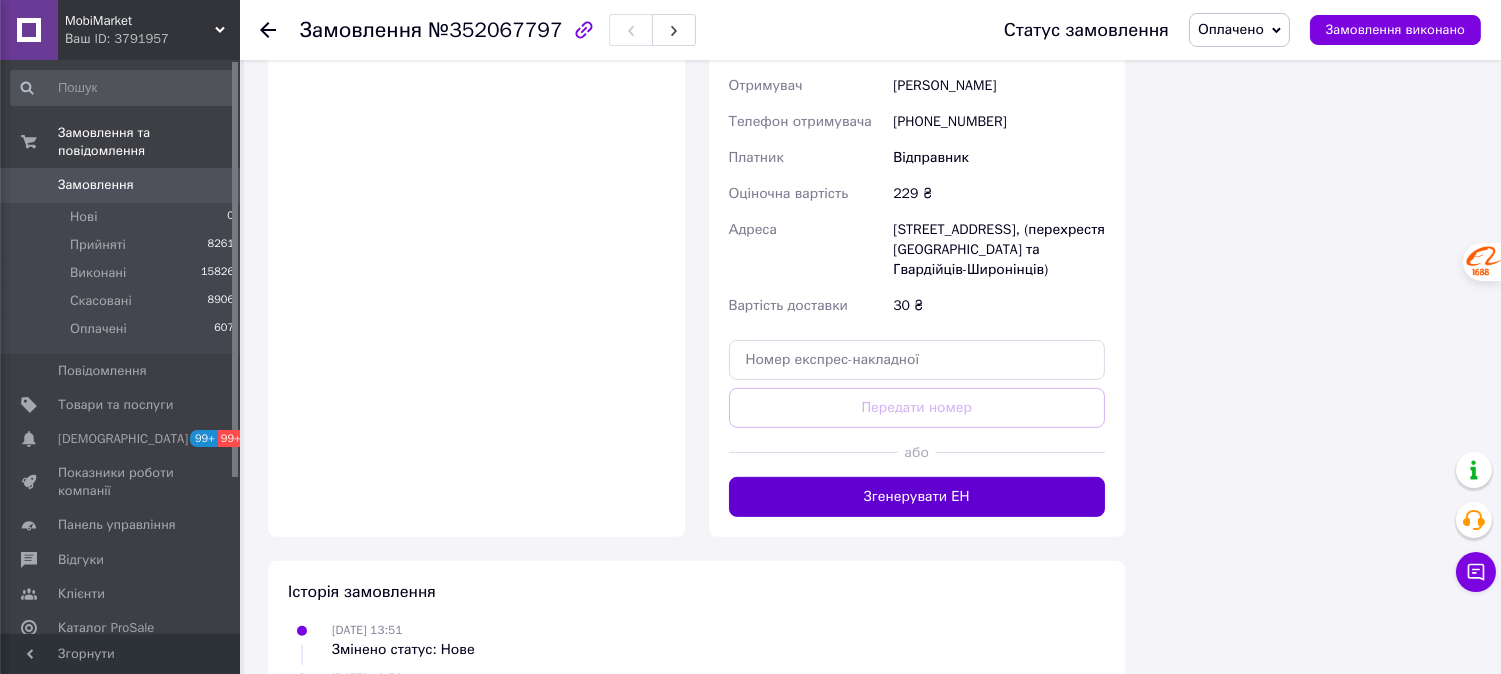 click on "Згенерувати ЕН" at bounding box center [917, 497] 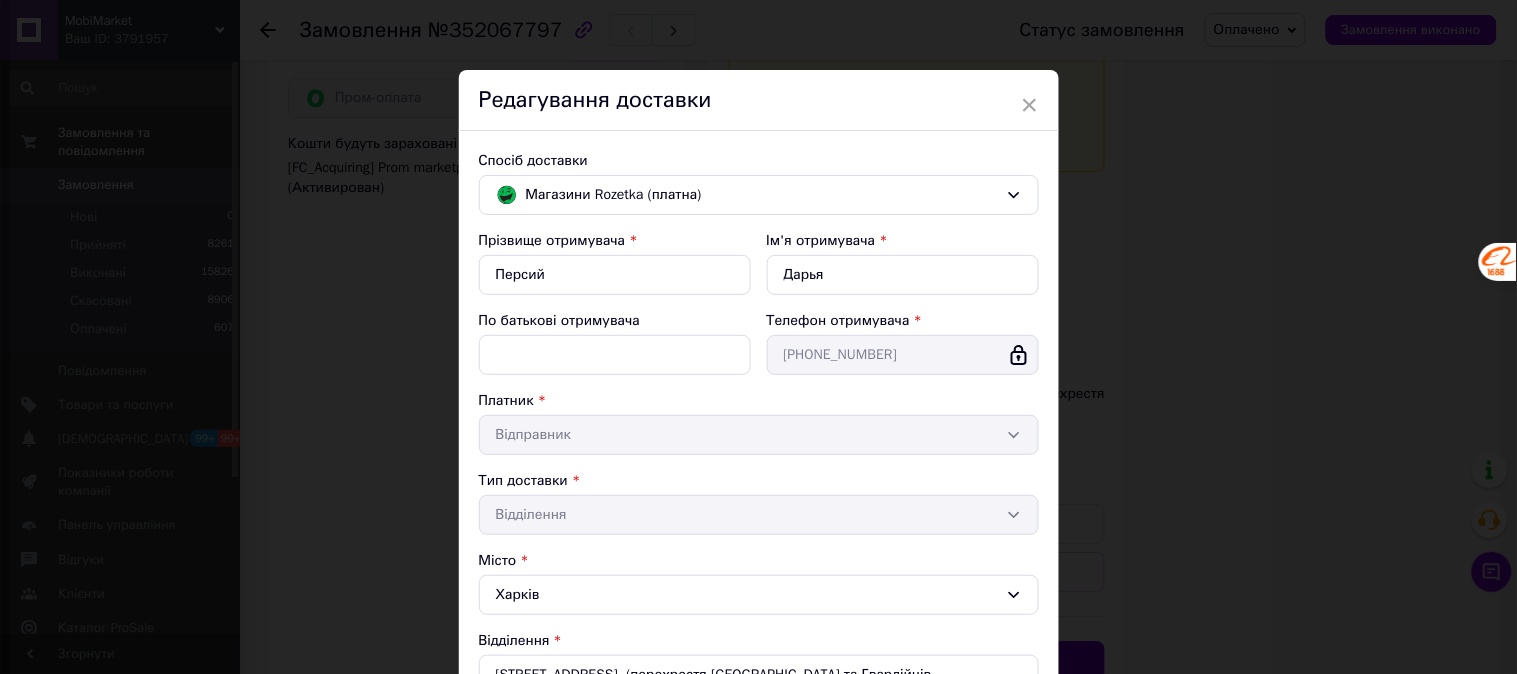 scroll, scrollTop: 1444, scrollLeft: 0, axis: vertical 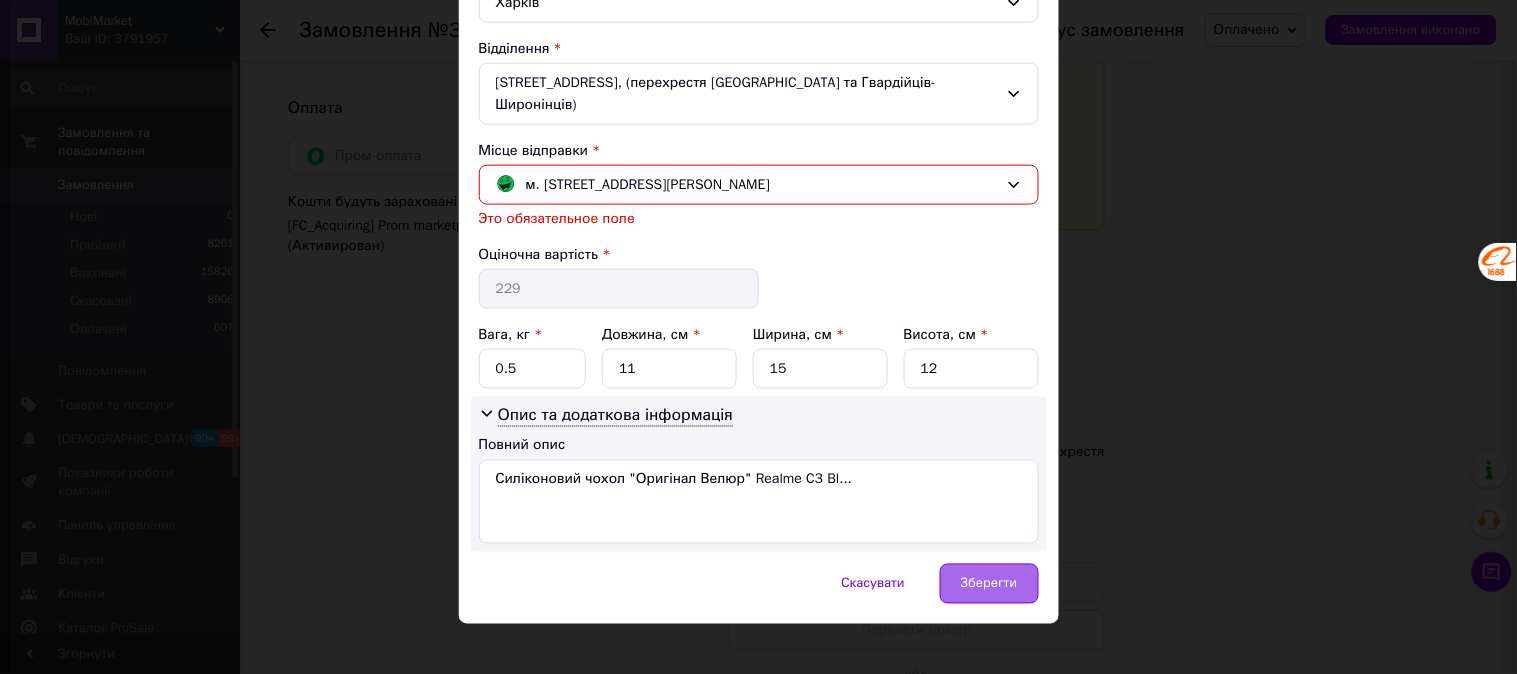 click on "Зберегти" at bounding box center [989, 584] 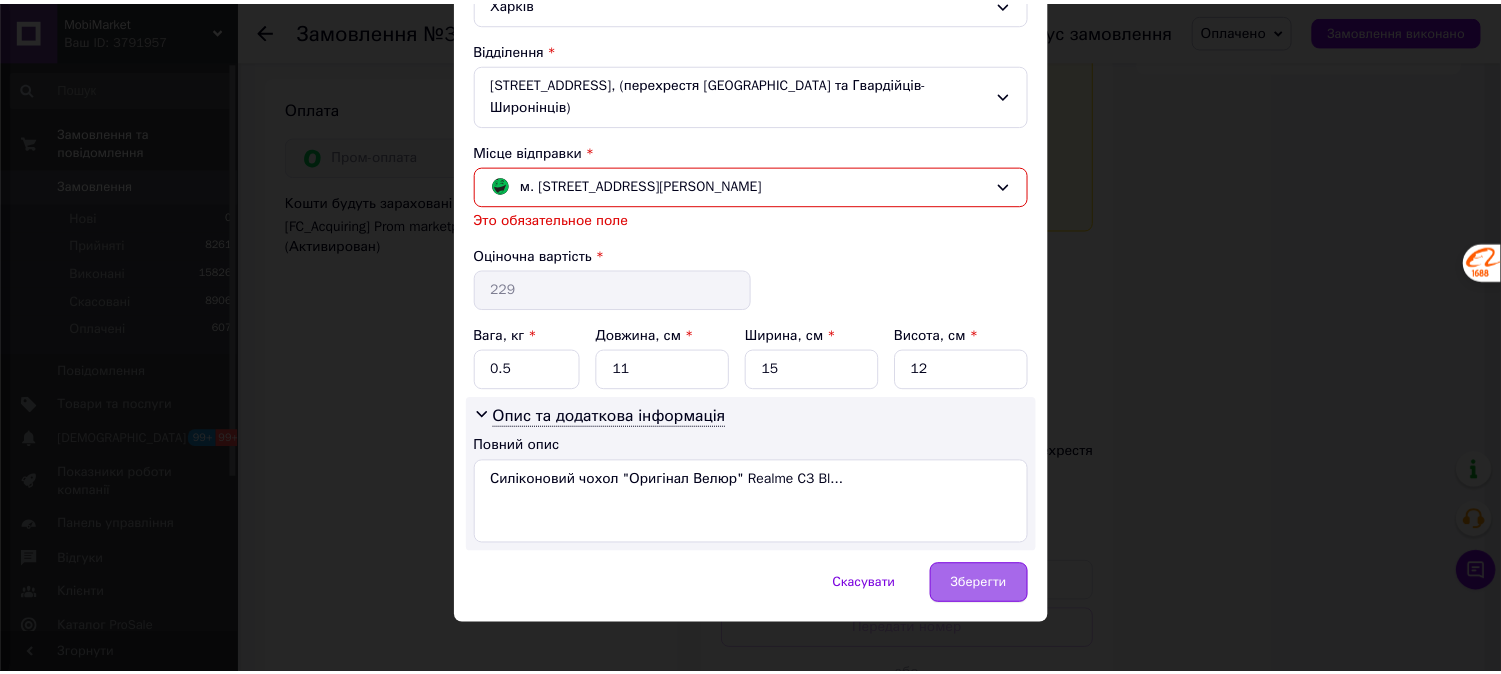 scroll, scrollTop: 567, scrollLeft: 0, axis: vertical 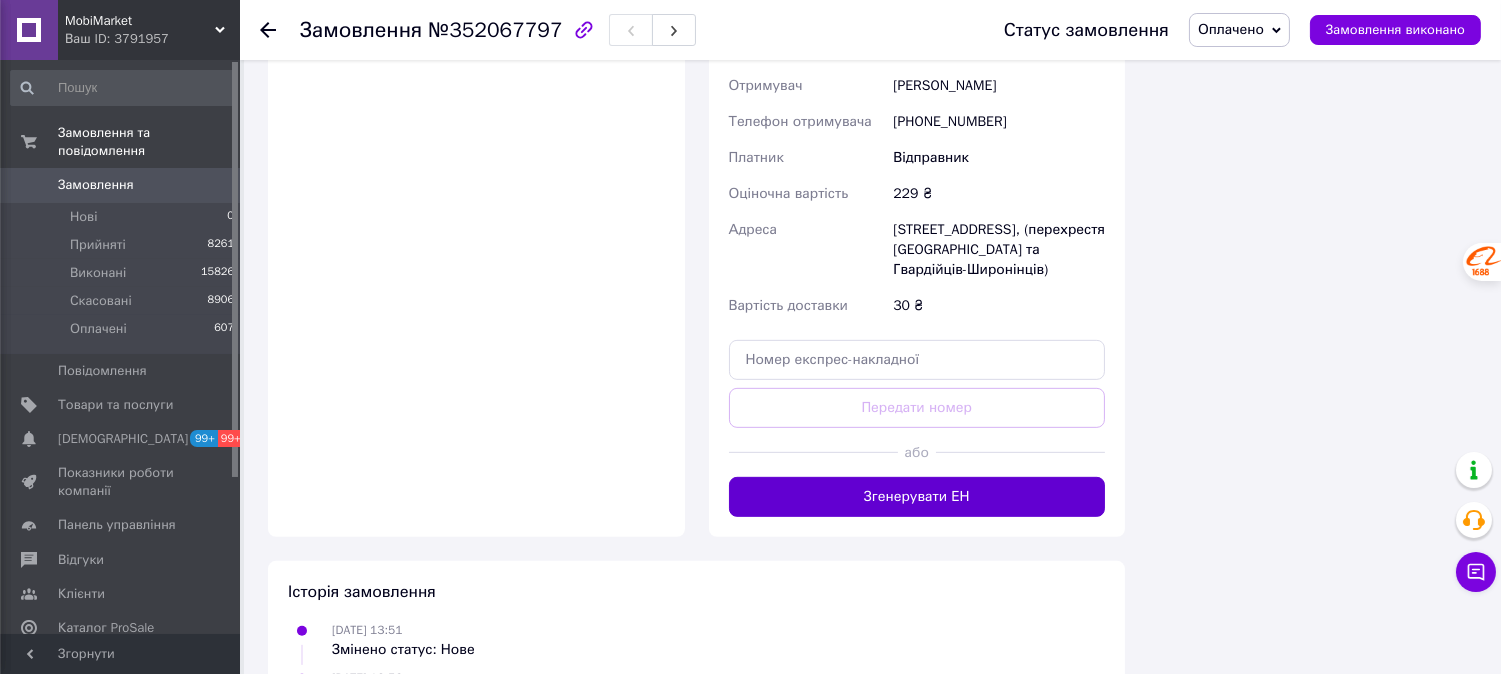 click on "Згенерувати ЕН" at bounding box center (917, 497) 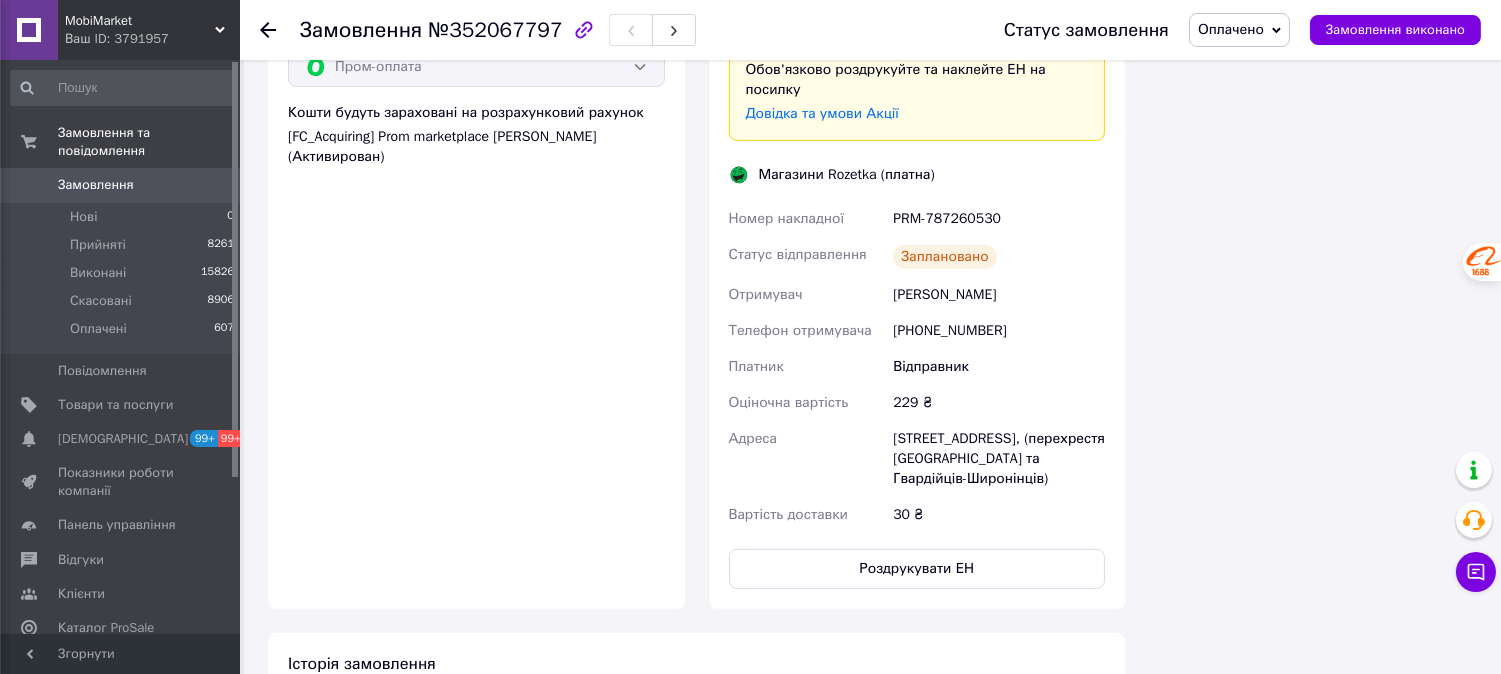 scroll, scrollTop: 1444, scrollLeft: 0, axis: vertical 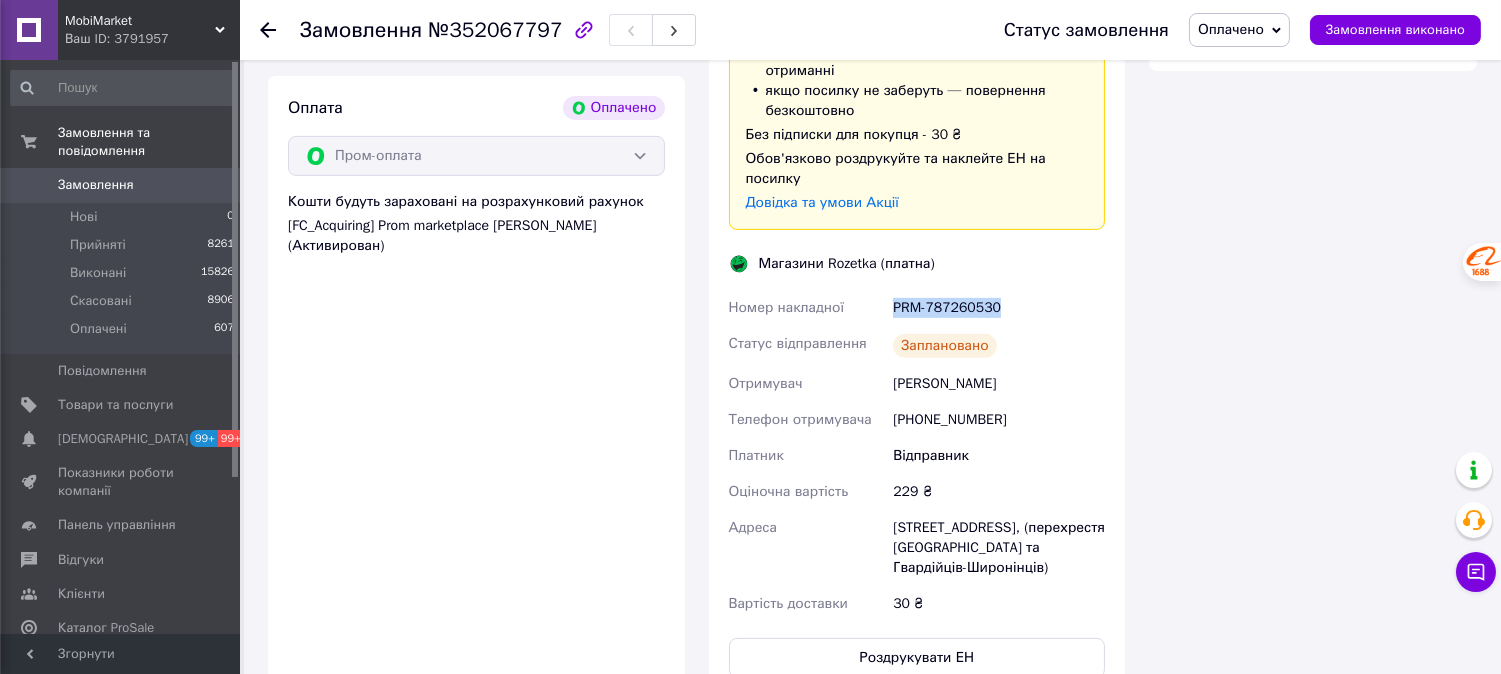 drag, startPoint x: 895, startPoint y: 288, endPoint x: 1001, endPoint y: 293, distance: 106.11786 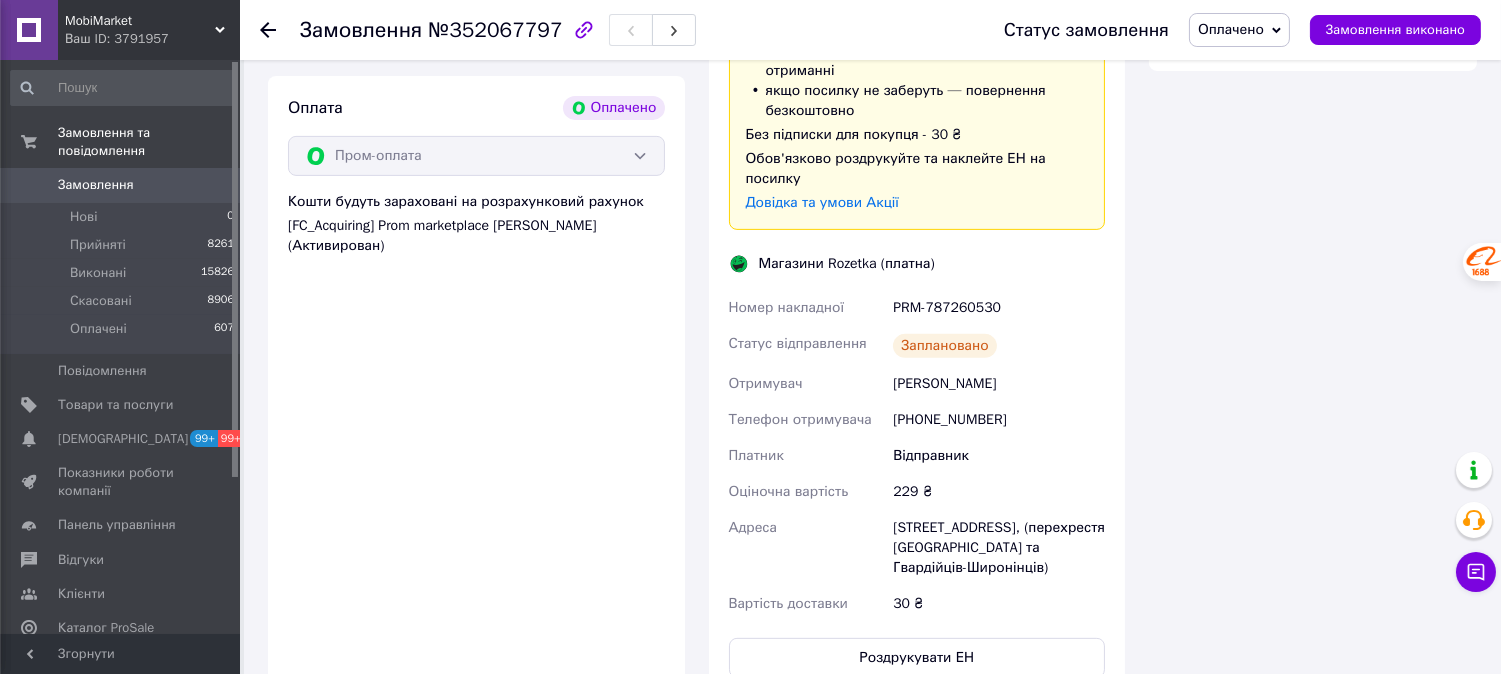 click on "MobiMarket" at bounding box center [140, 21] 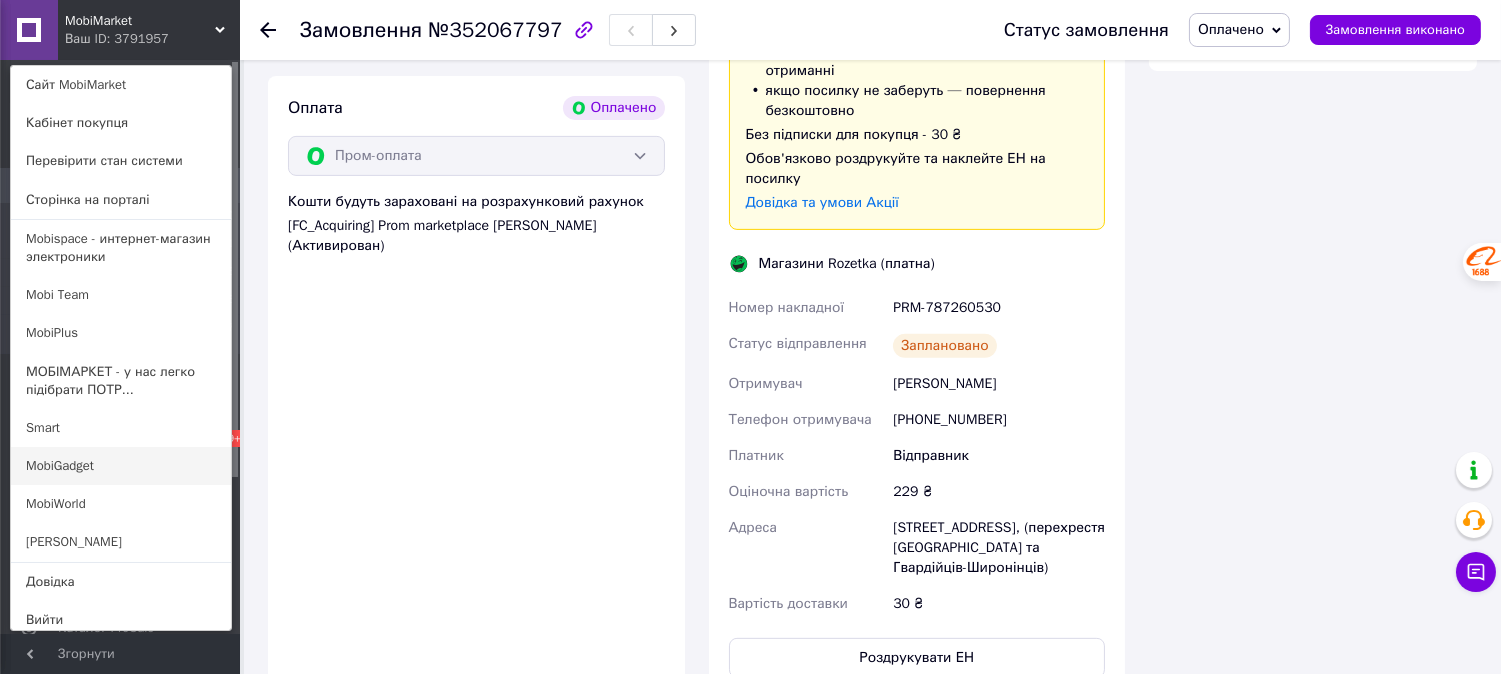 click on "MobiGadget" at bounding box center (121, 466) 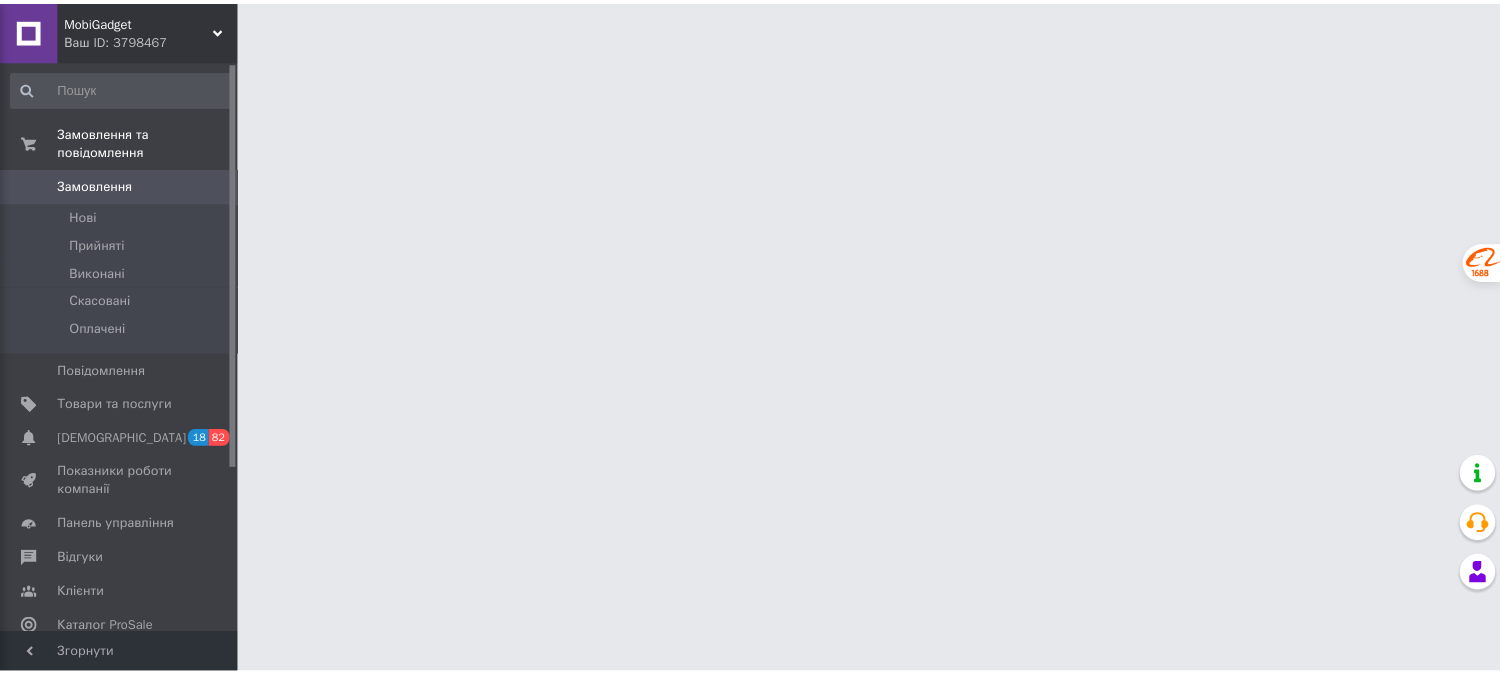 scroll, scrollTop: 0, scrollLeft: 0, axis: both 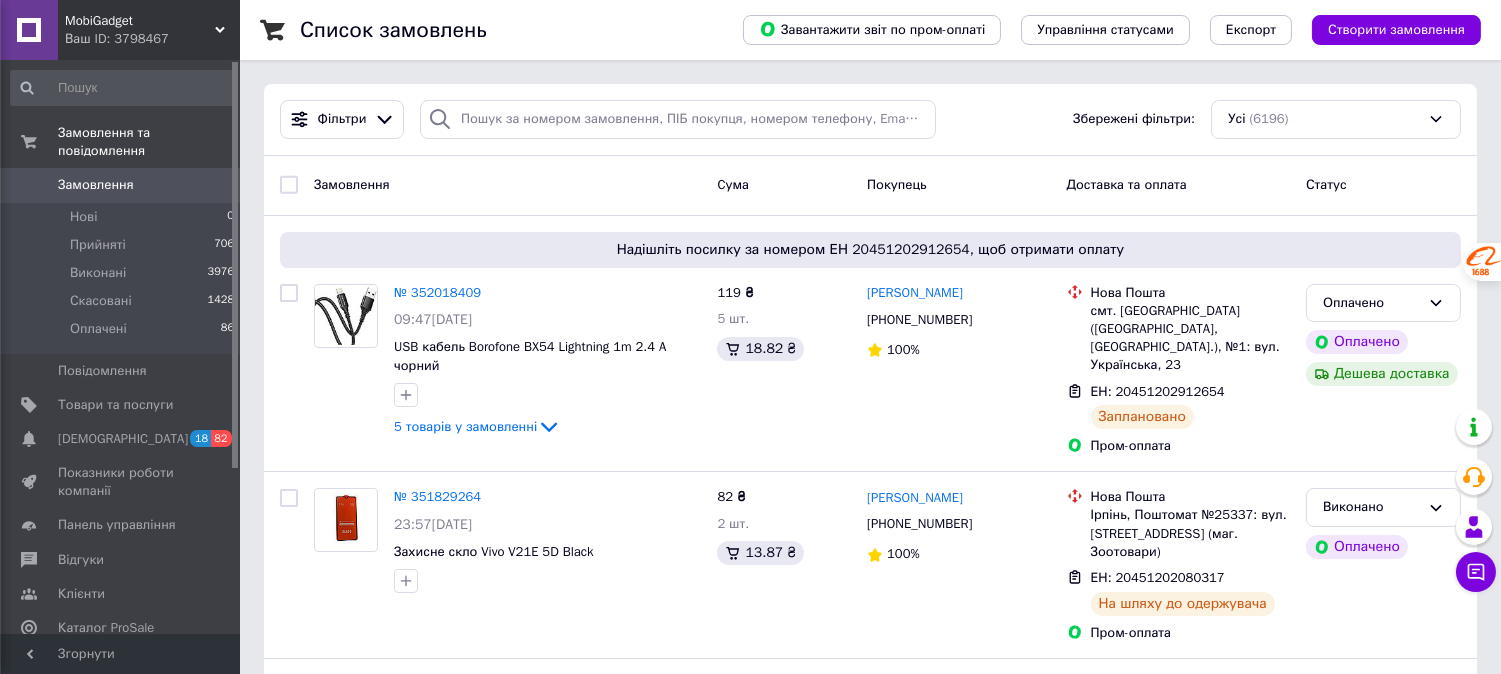click on "MobiGadget" at bounding box center (140, 21) 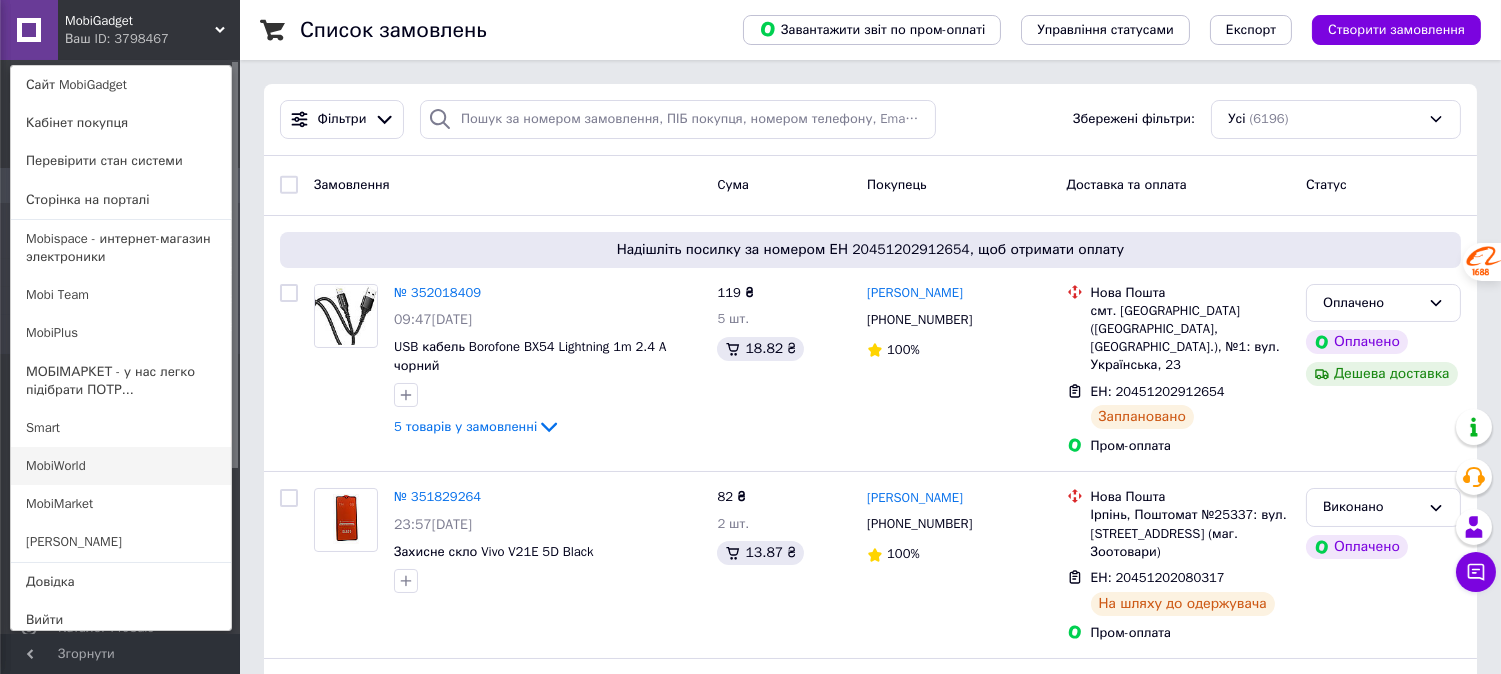 click on "MobiWorld" at bounding box center [121, 466] 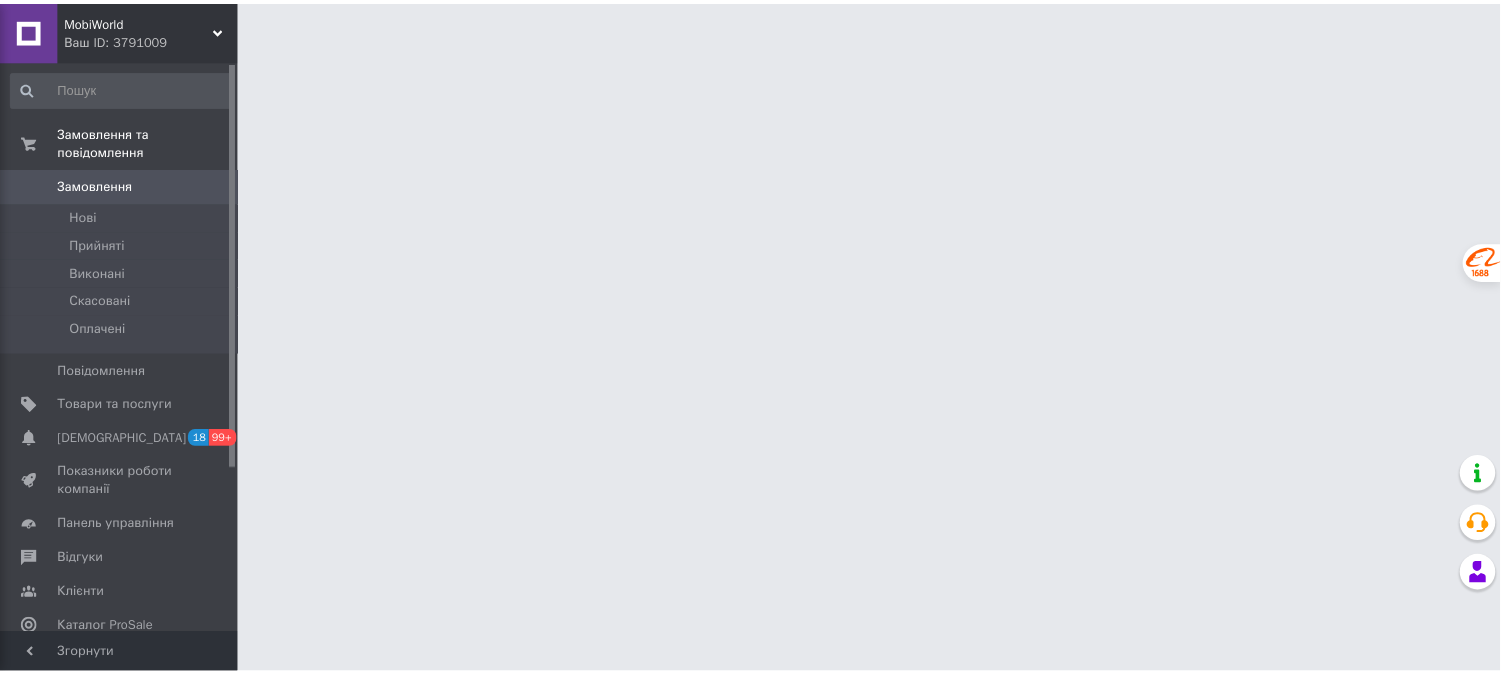 scroll, scrollTop: 0, scrollLeft: 0, axis: both 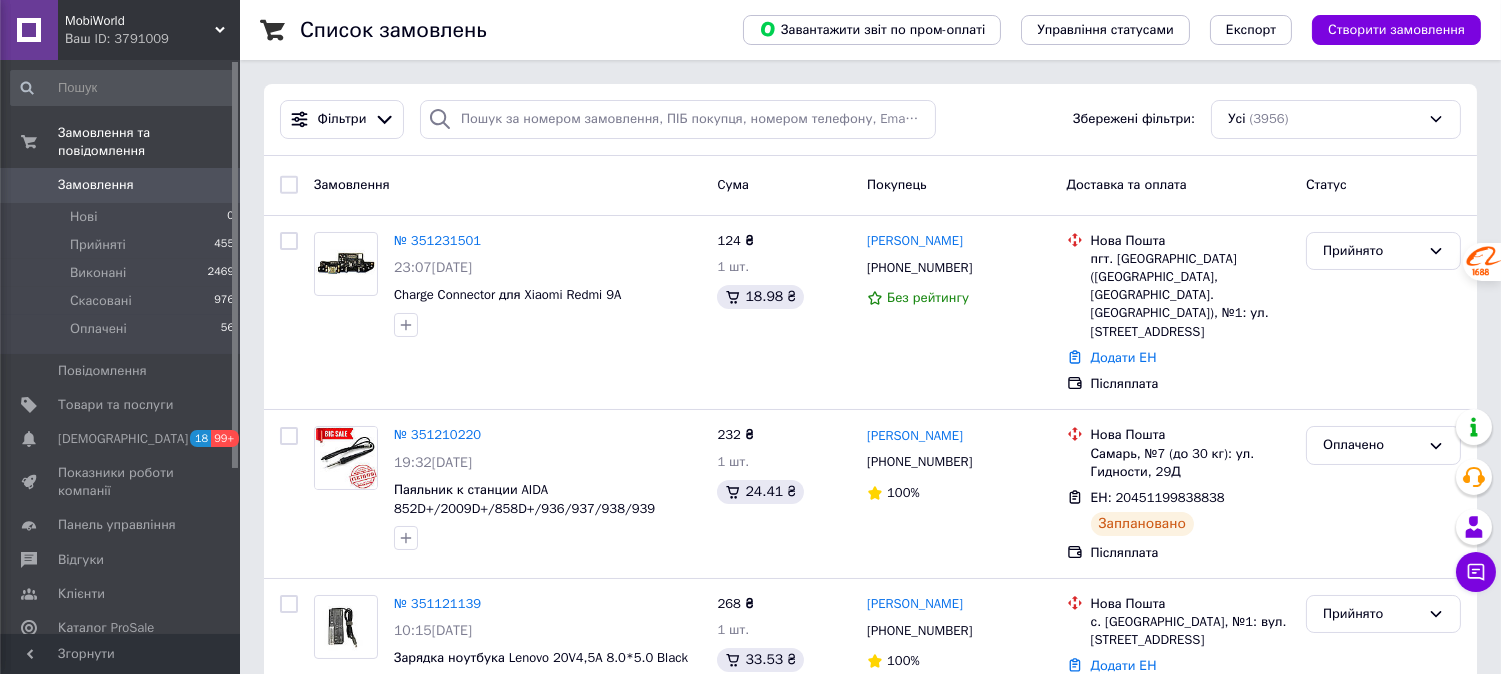 click on "Ваш ID: 3791009" at bounding box center [152, 39] 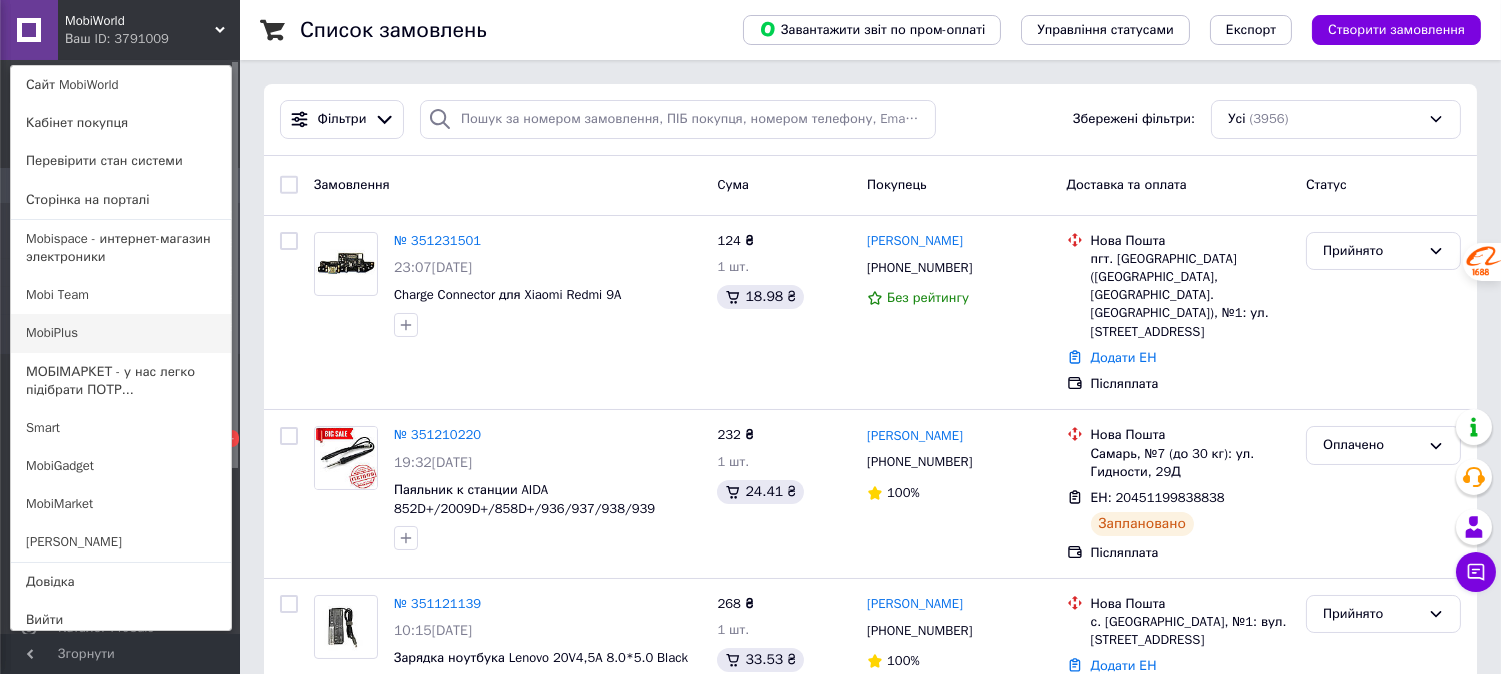 click on "MobiPlus" at bounding box center (121, 333) 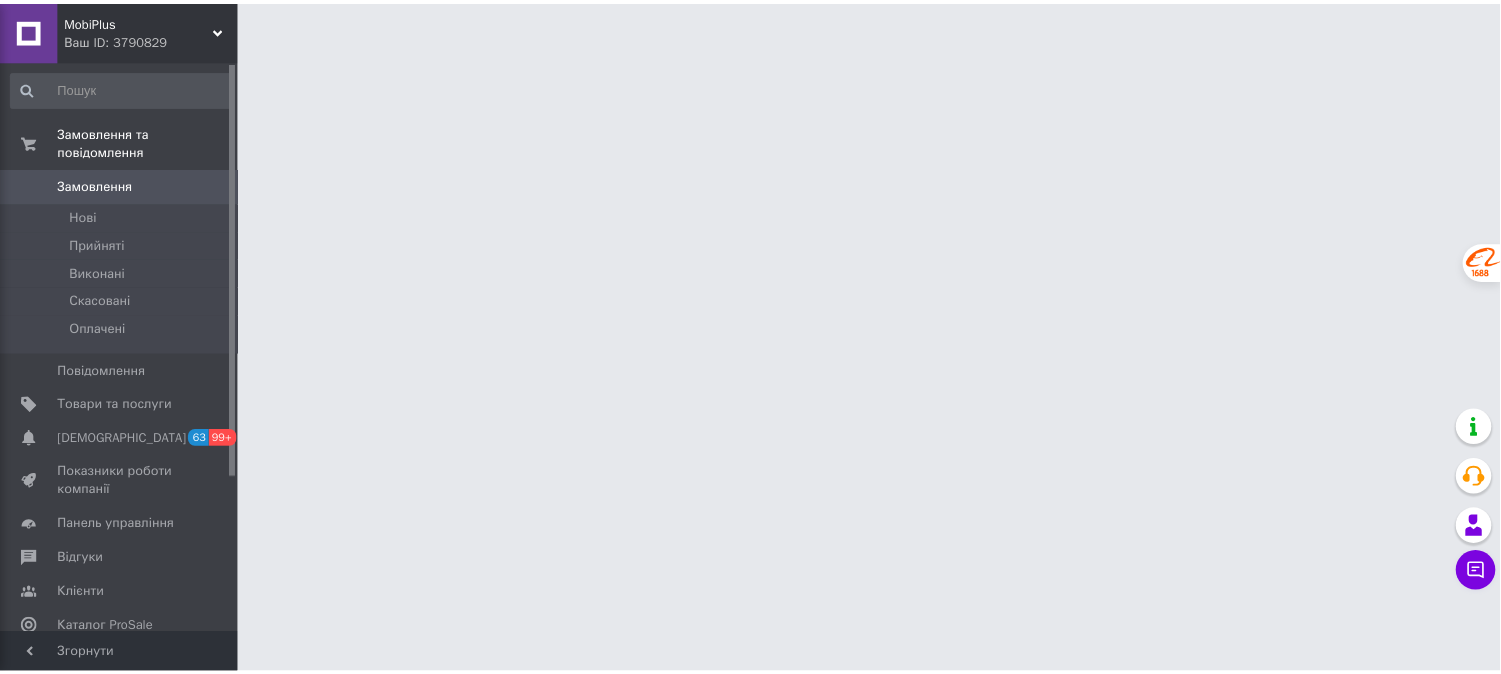 scroll, scrollTop: 0, scrollLeft: 0, axis: both 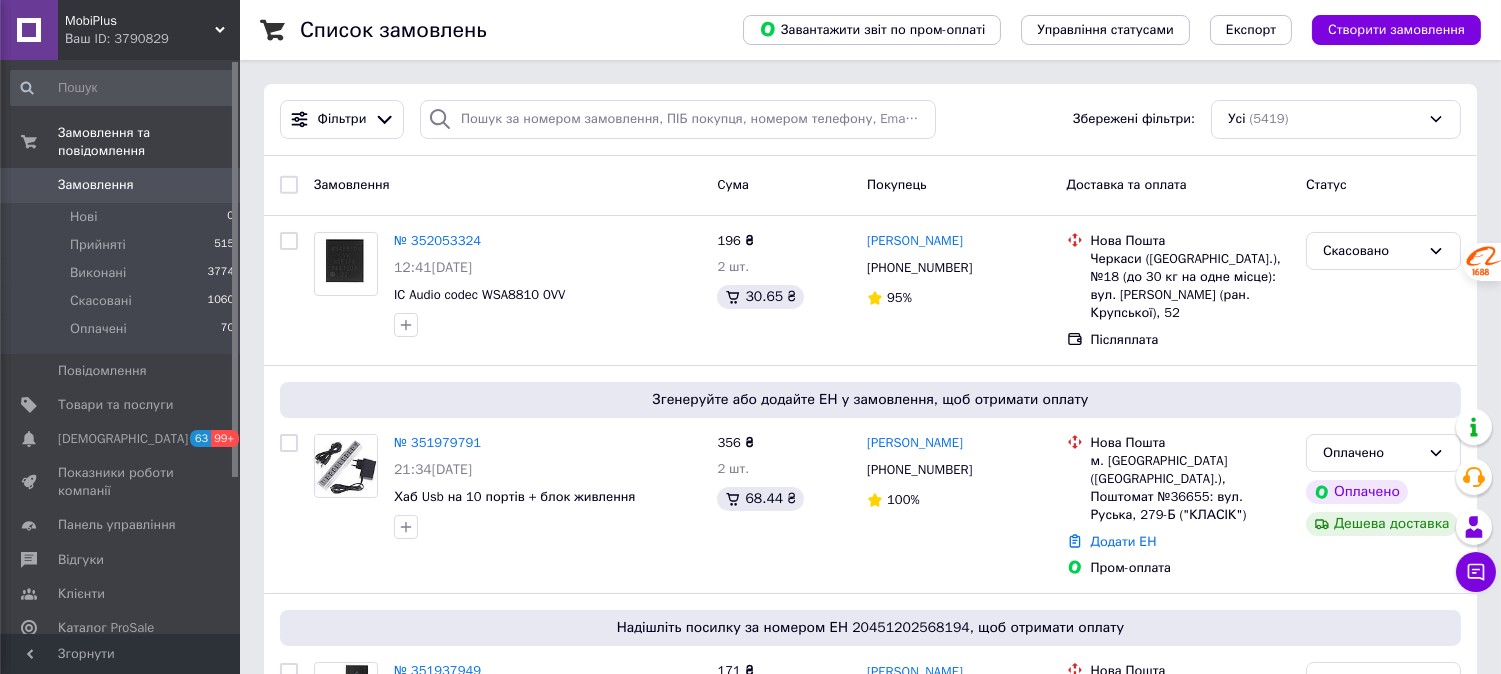 click on "MobiPlus" at bounding box center [140, 21] 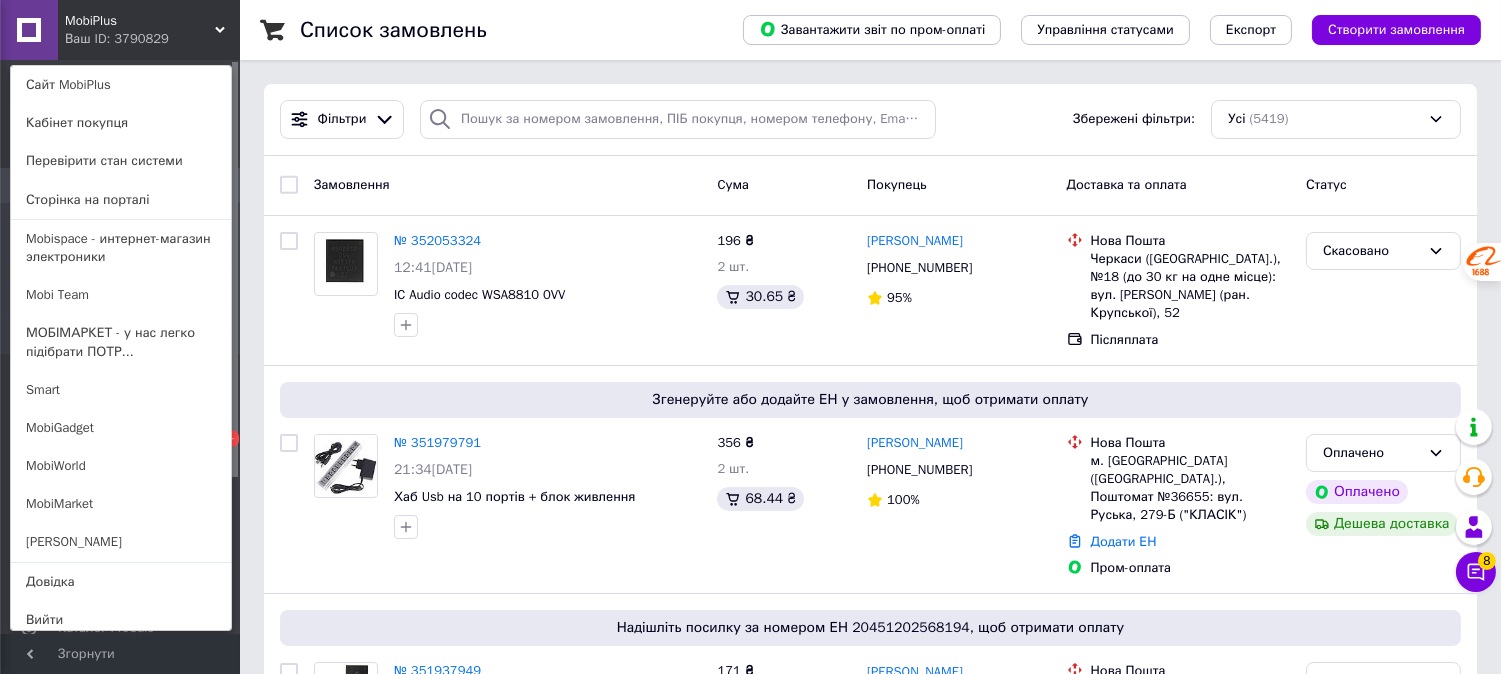 click on "MobiMarket" at bounding box center [121, 504] 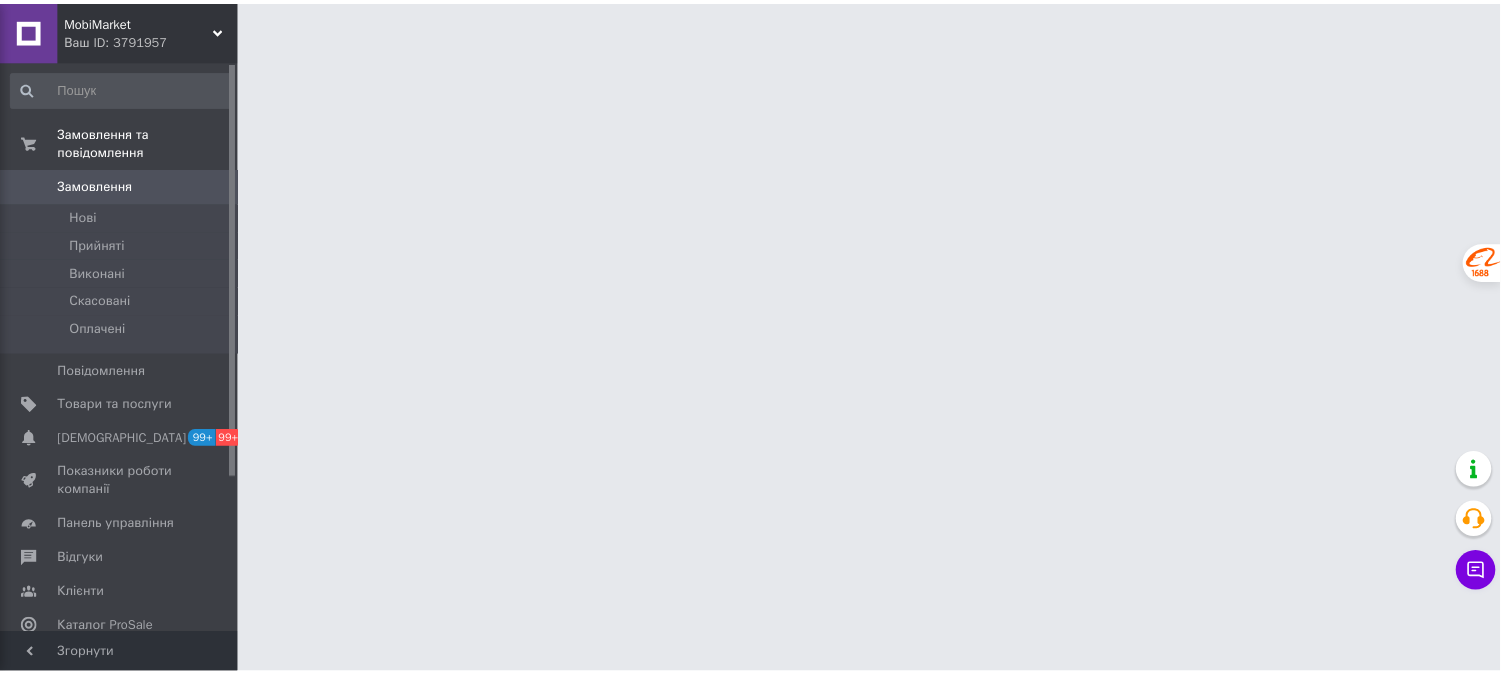 scroll, scrollTop: 0, scrollLeft: 0, axis: both 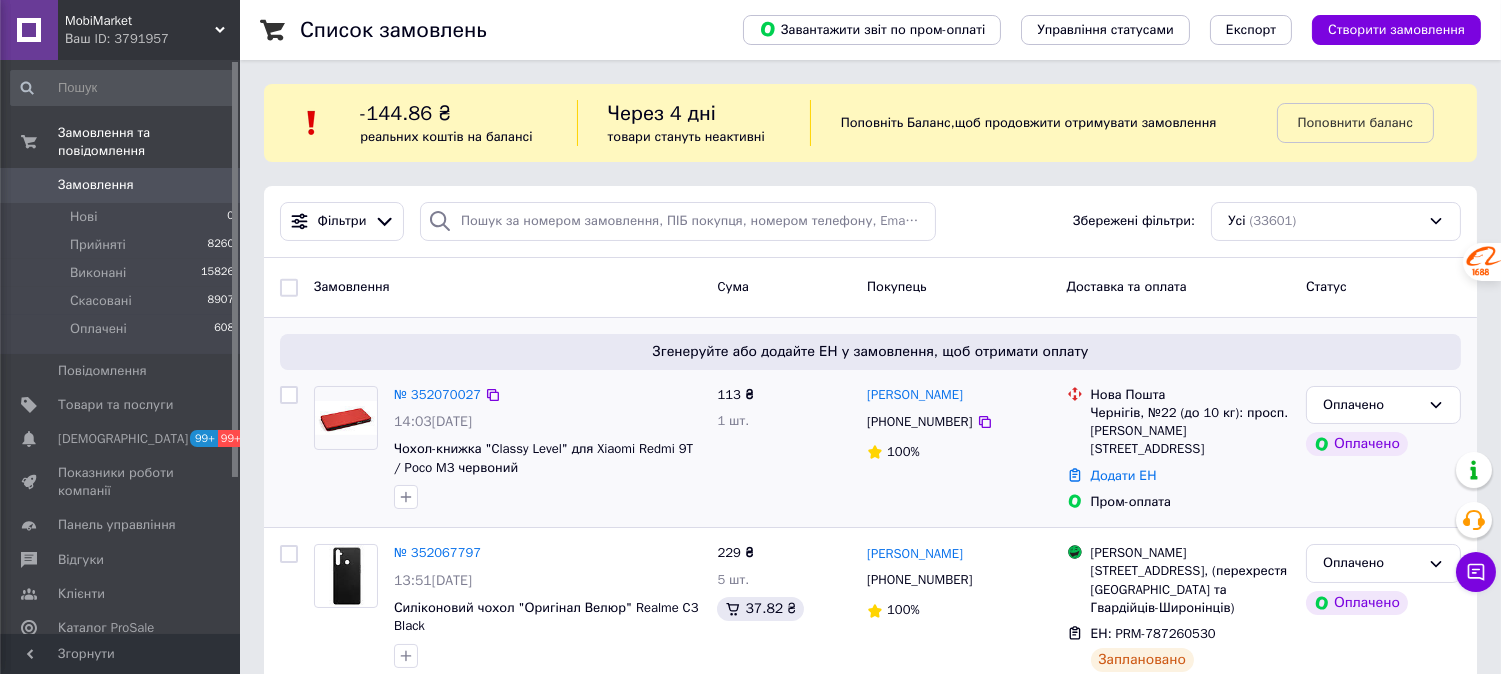 click at bounding box center [346, 417] 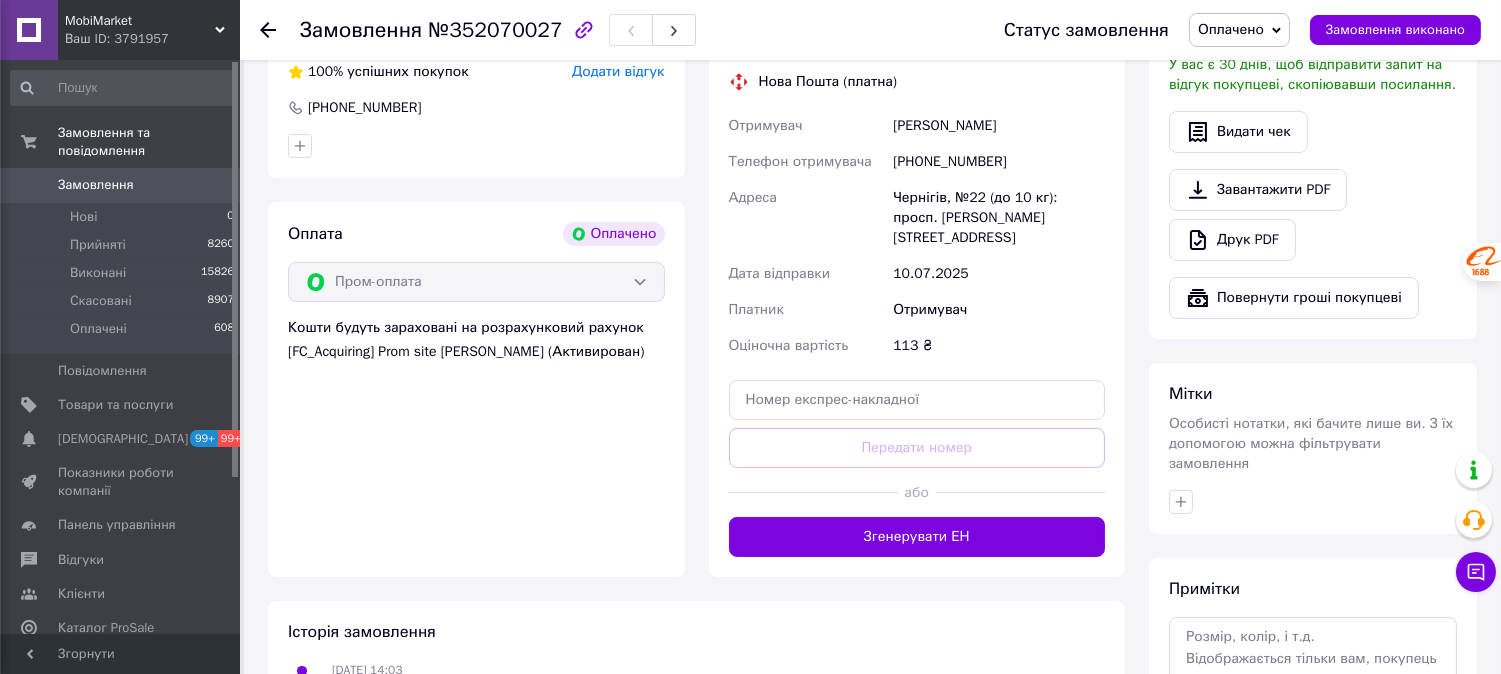 scroll, scrollTop: 576, scrollLeft: 0, axis: vertical 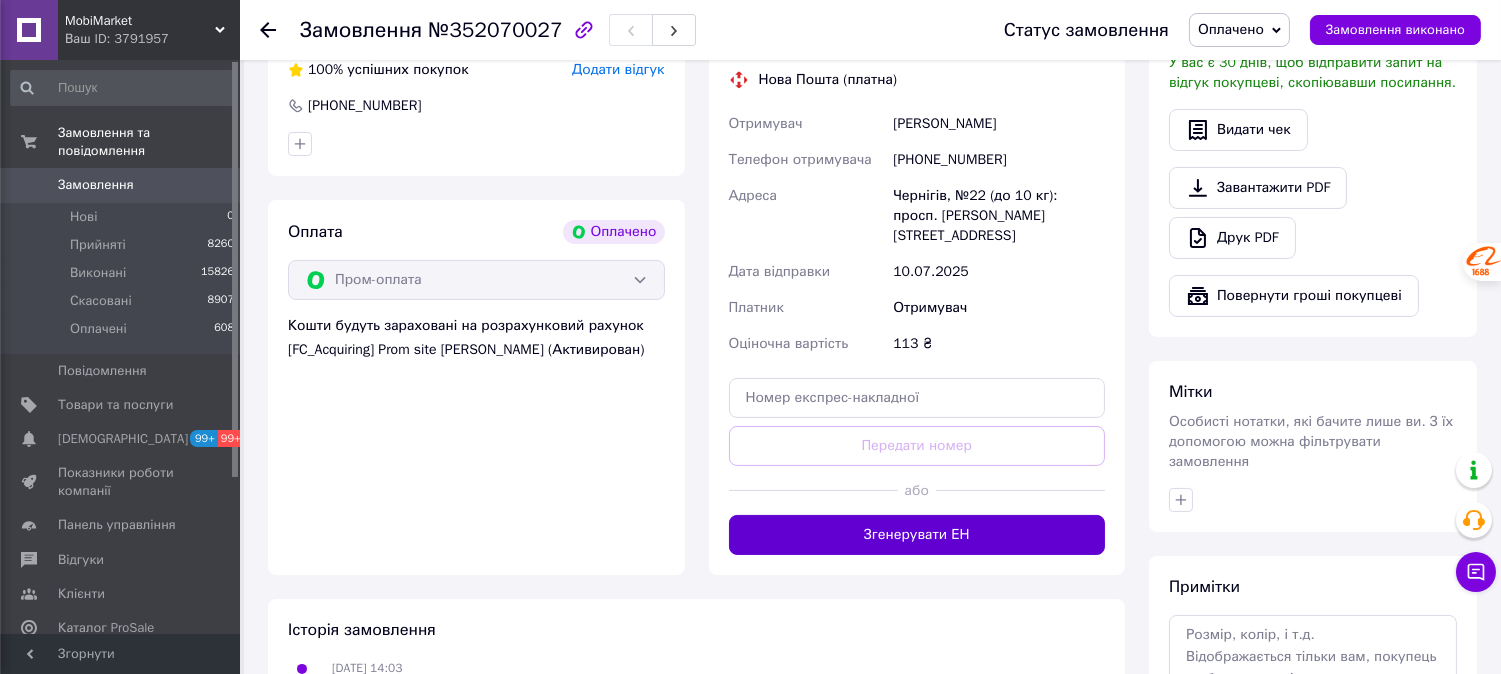 click on "Згенерувати ЕН" at bounding box center [917, 535] 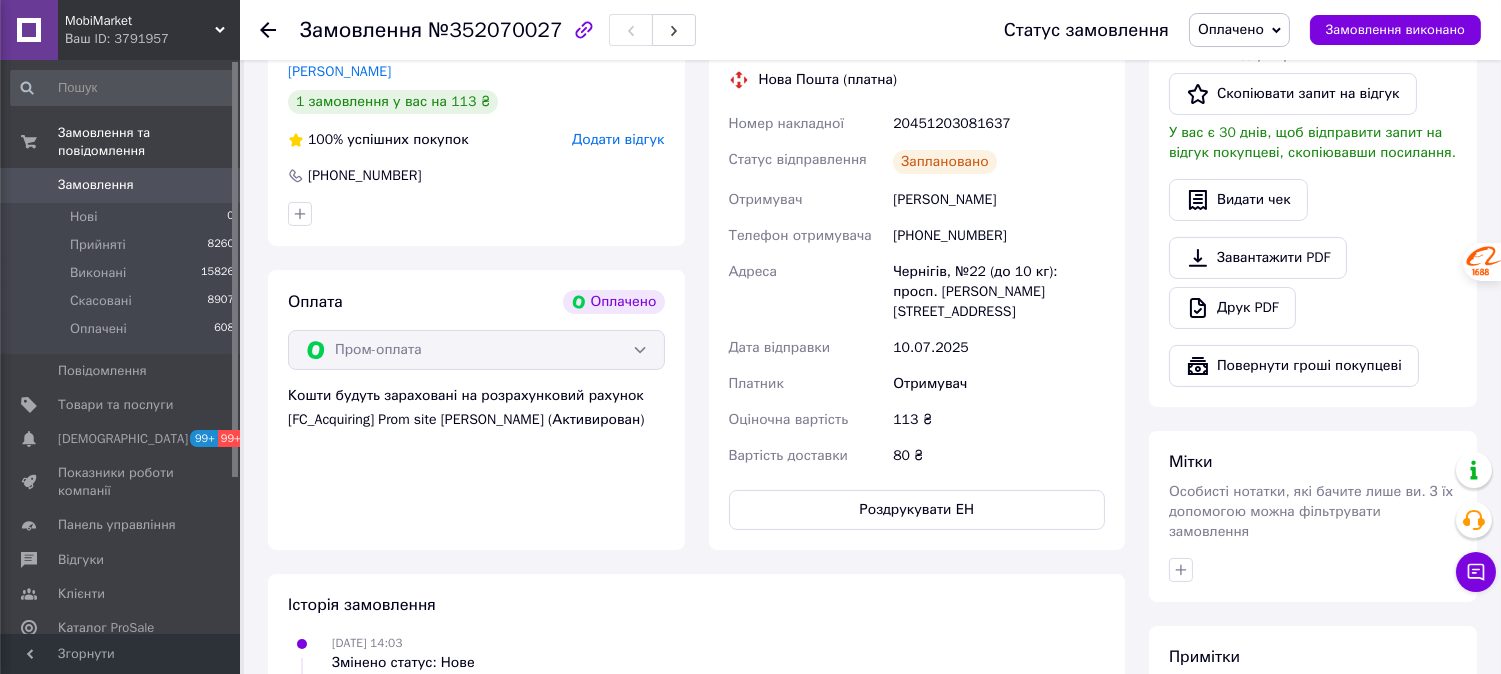 scroll, scrollTop: 354, scrollLeft: 0, axis: vertical 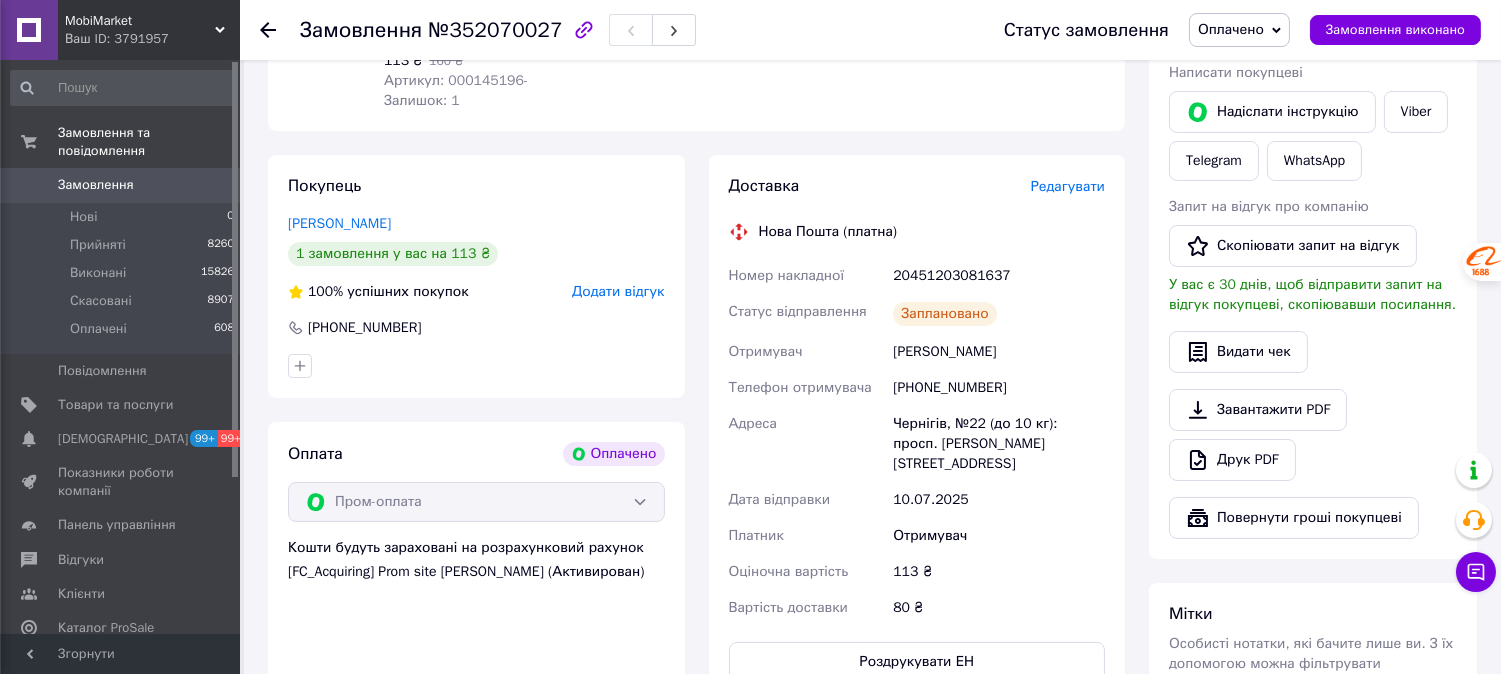 click on "20451203081637" at bounding box center [999, 276] 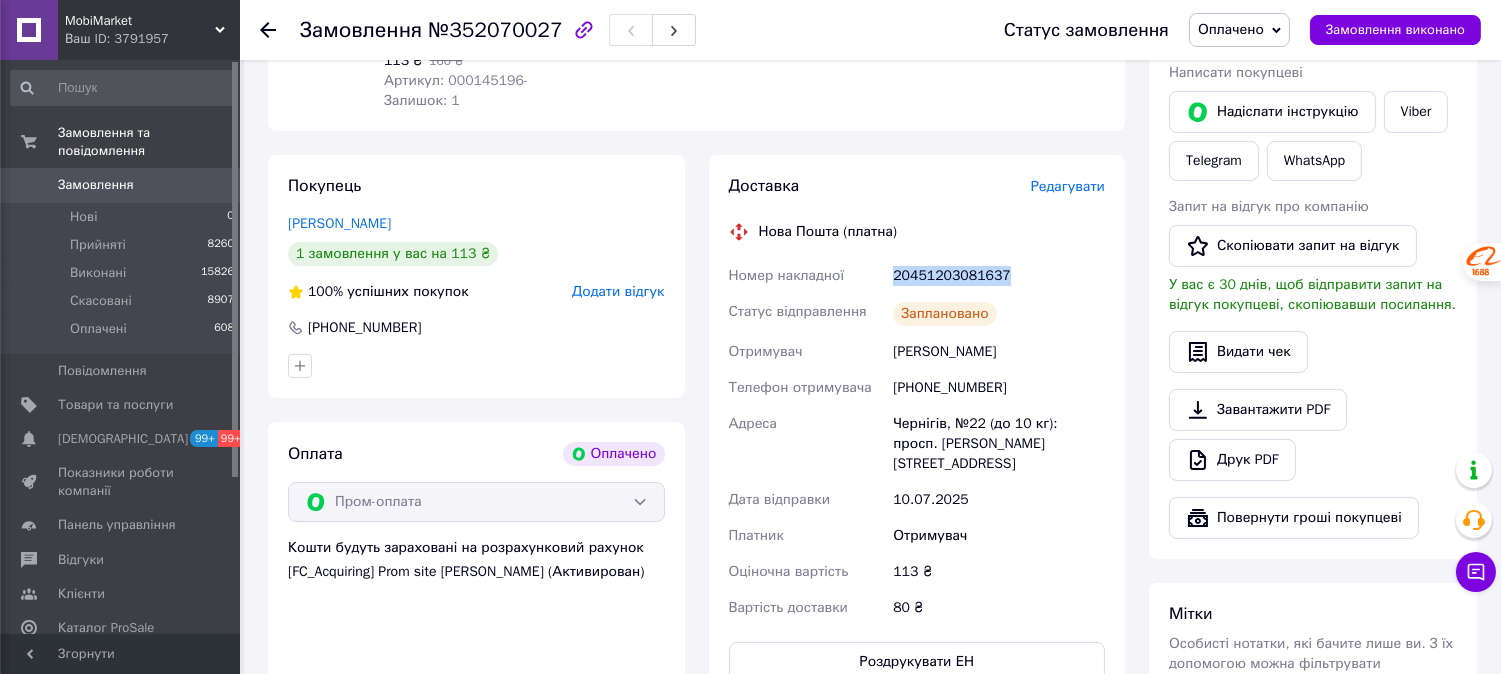click on "20451203081637" at bounding box center [999, 276] 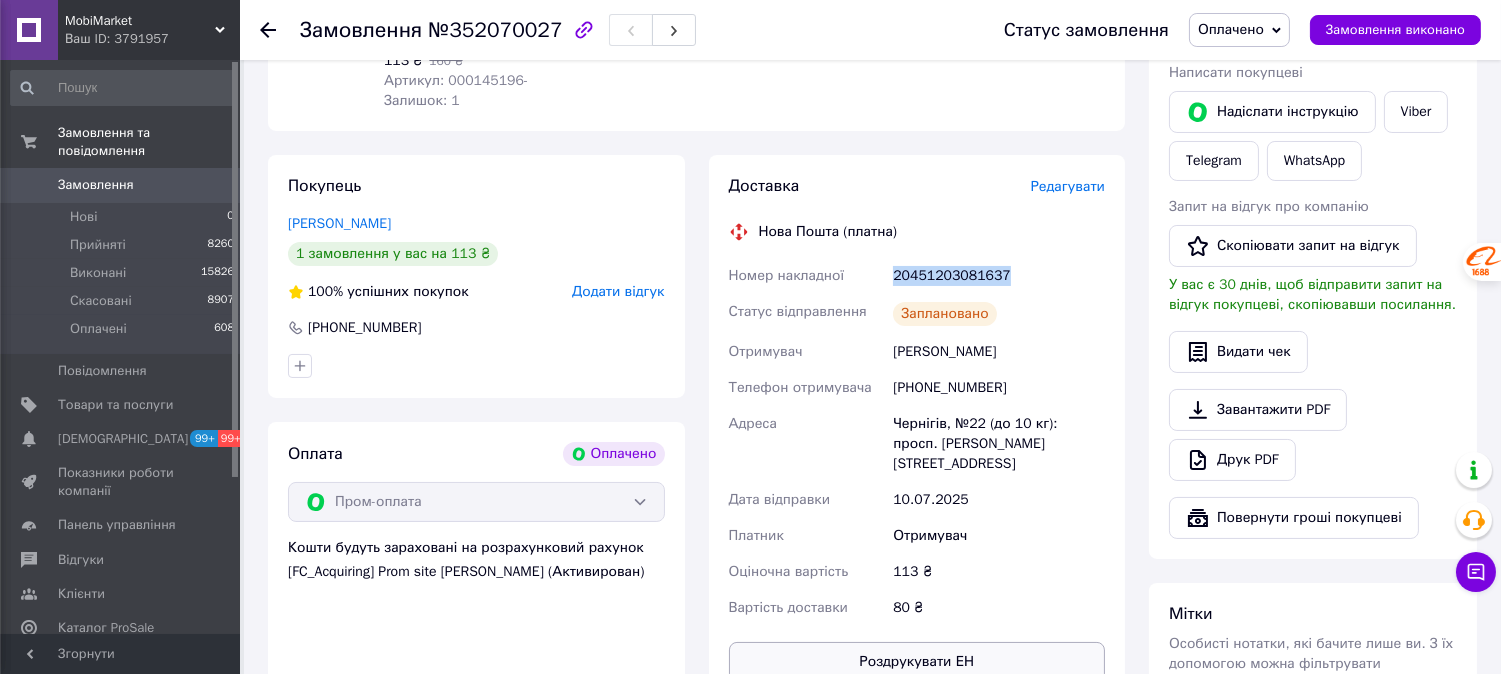 copy on "20451203081637" 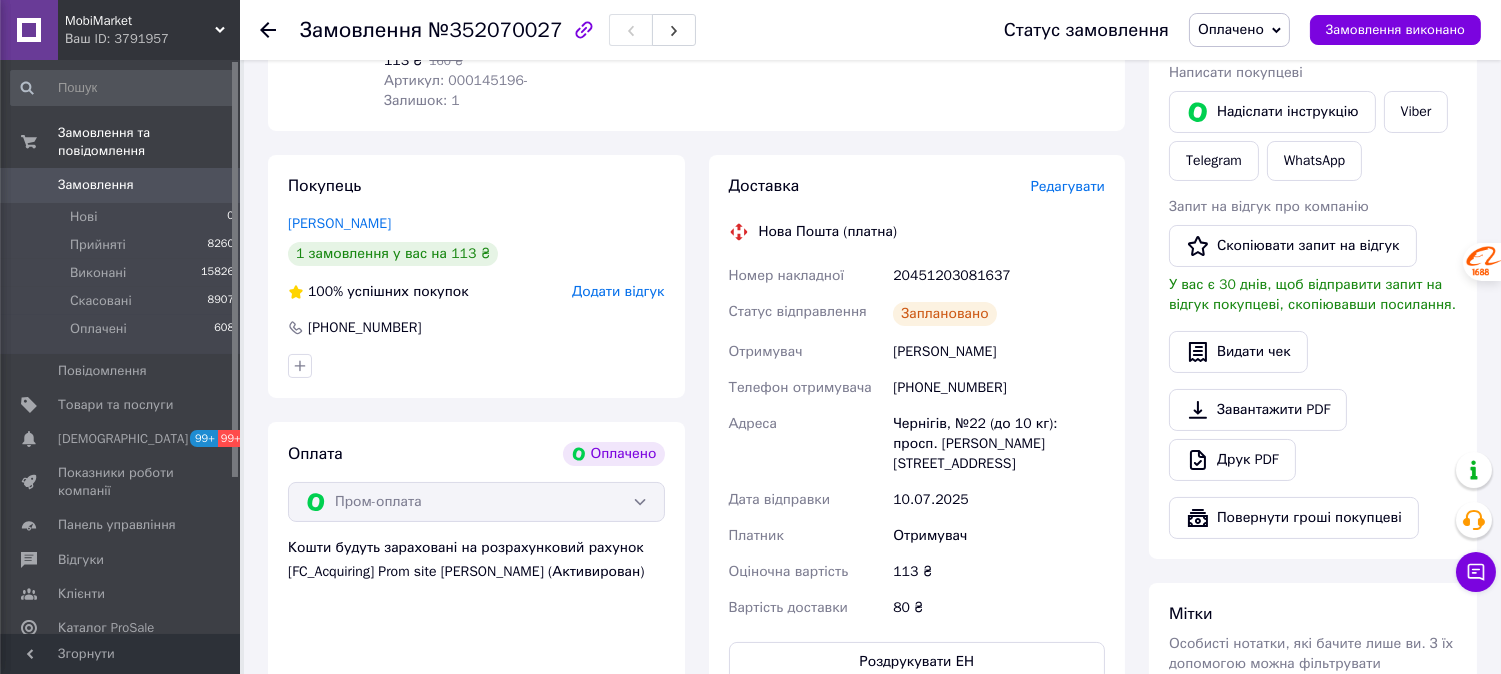click on "Ваш ID: 3791957" at bounding box center [152, 39] 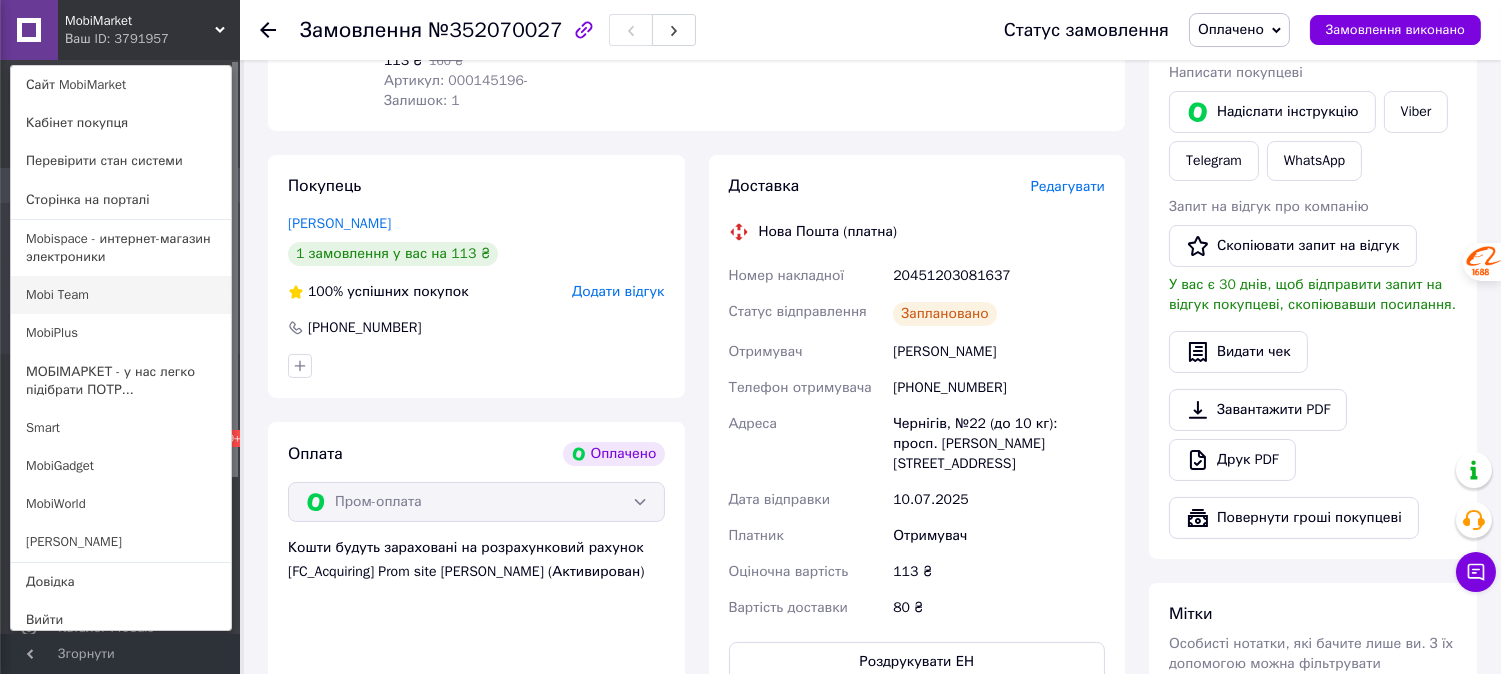 click on "Mobi Team" at bounding box center [121, 295] 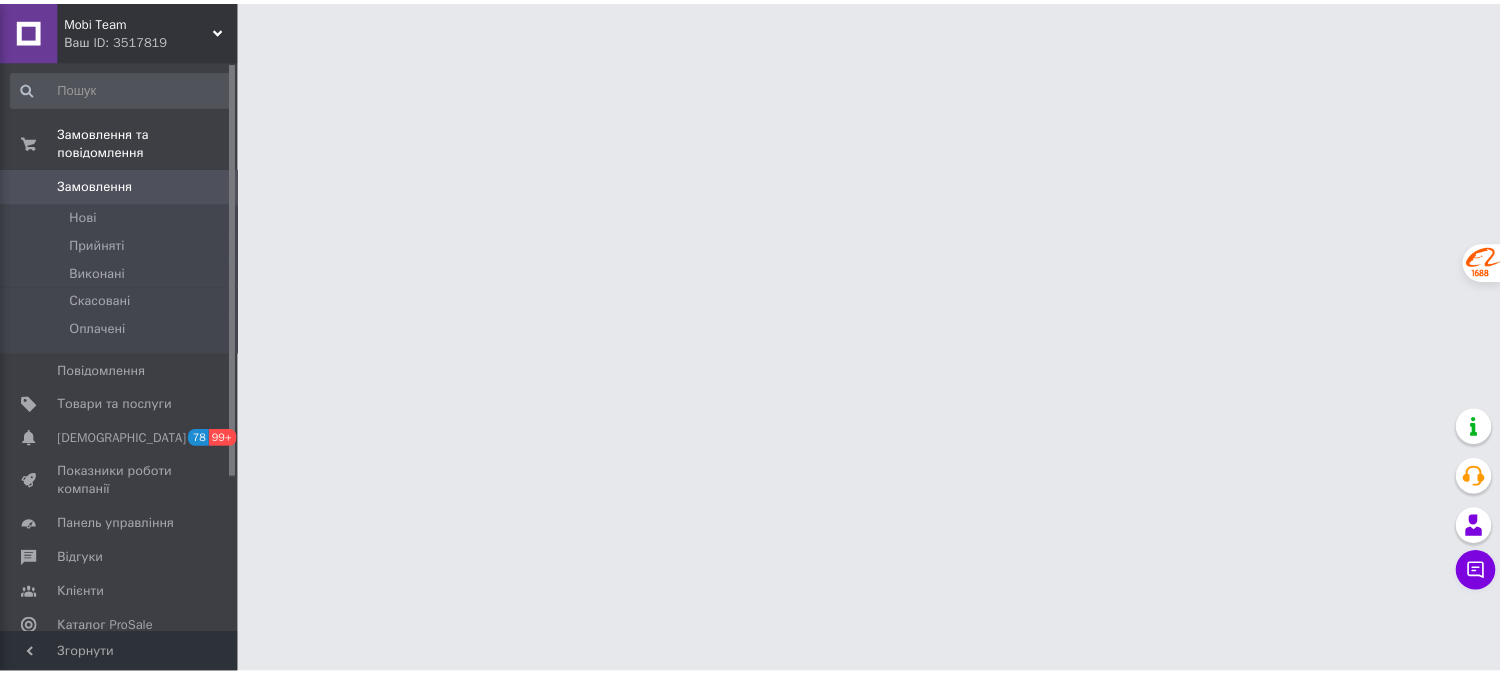 scroll, scrollTop: 0, scrollLeft: 0, axis: both 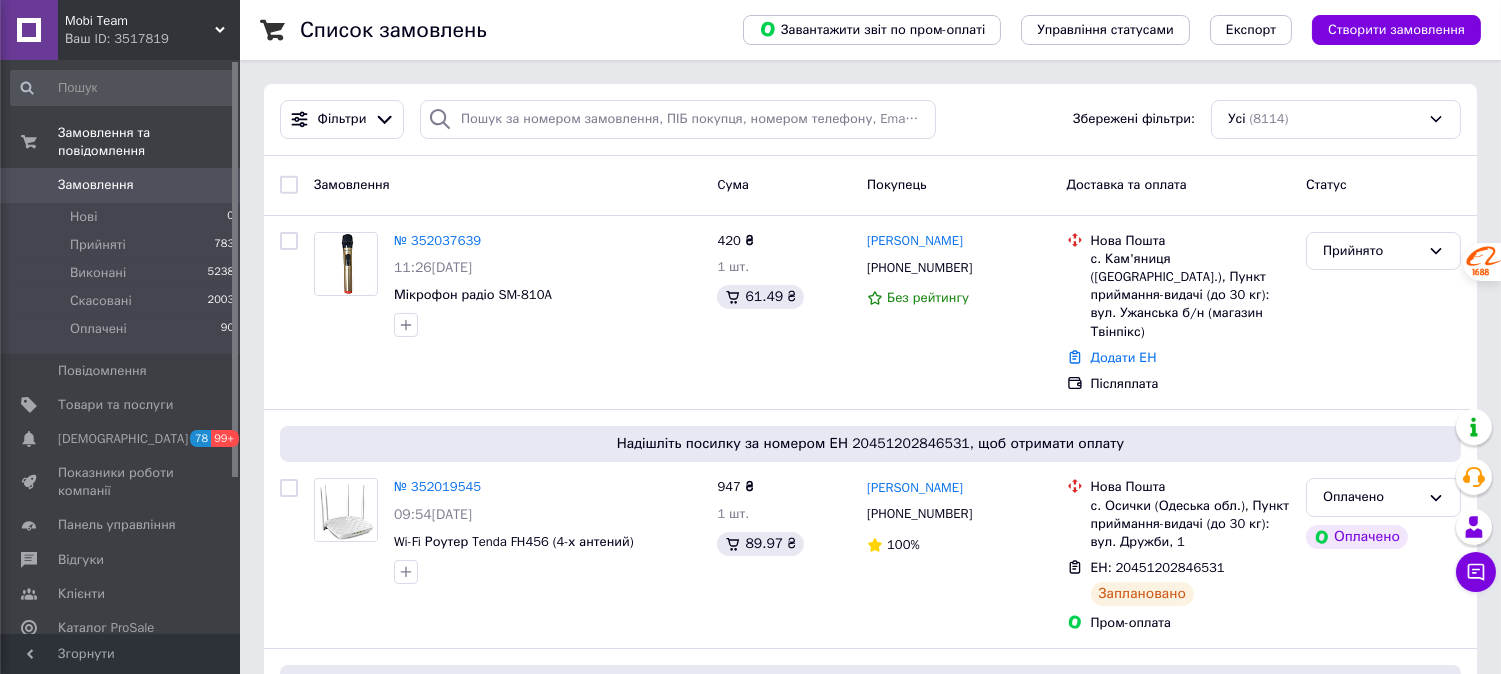 click on "Mobi Team" at bounding box center [140, 21] 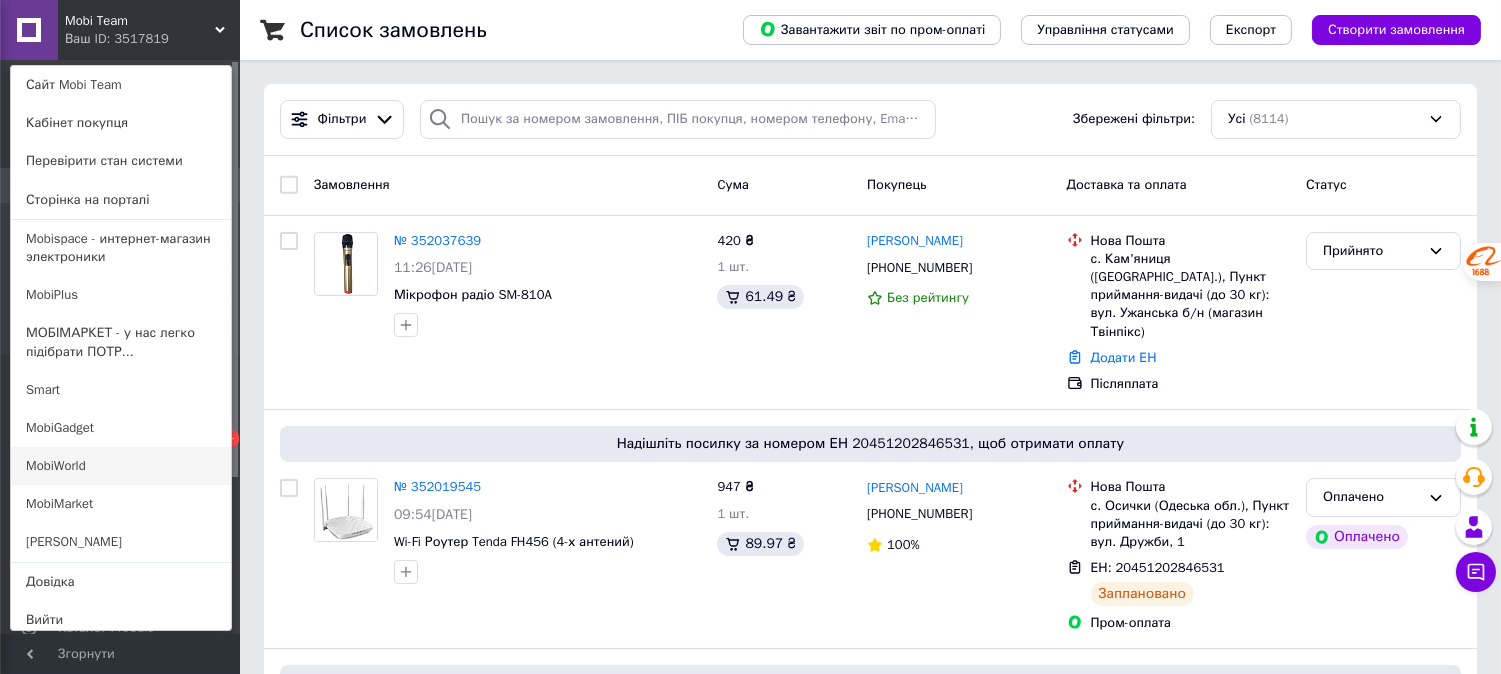 click on "MobiWorld" at bounding box center [121, 466] 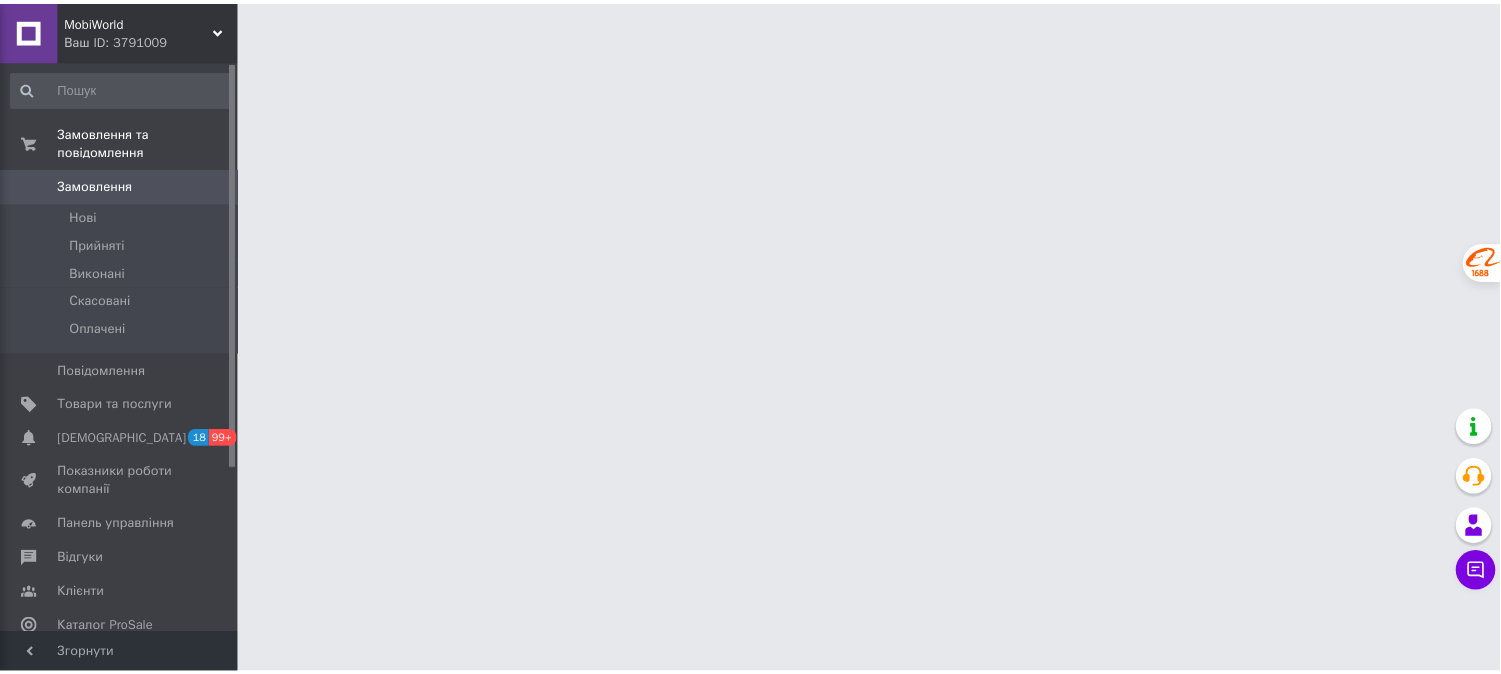 scroll, scrollTop: 0, scrollLeft: 0, axis: both 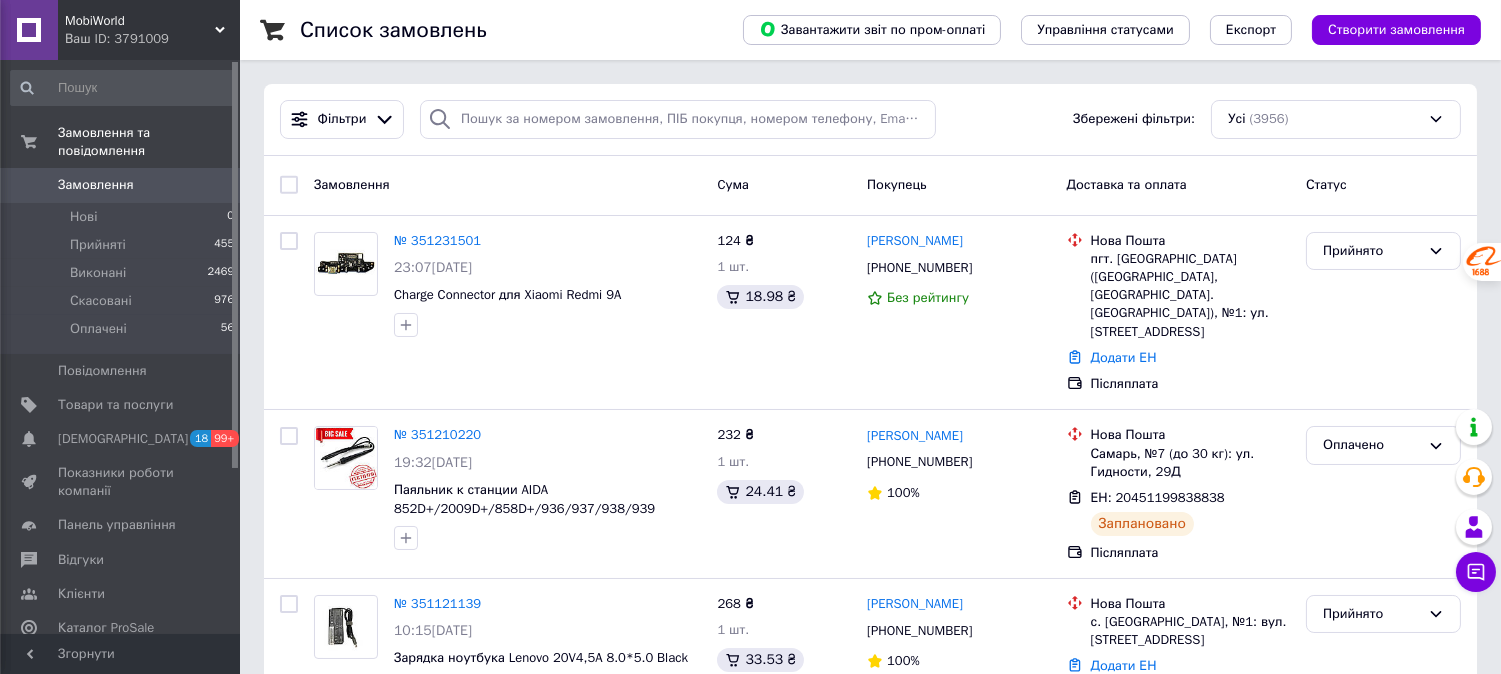 click on "Ваш ID: 3791009" at bounding box center (152, 39) 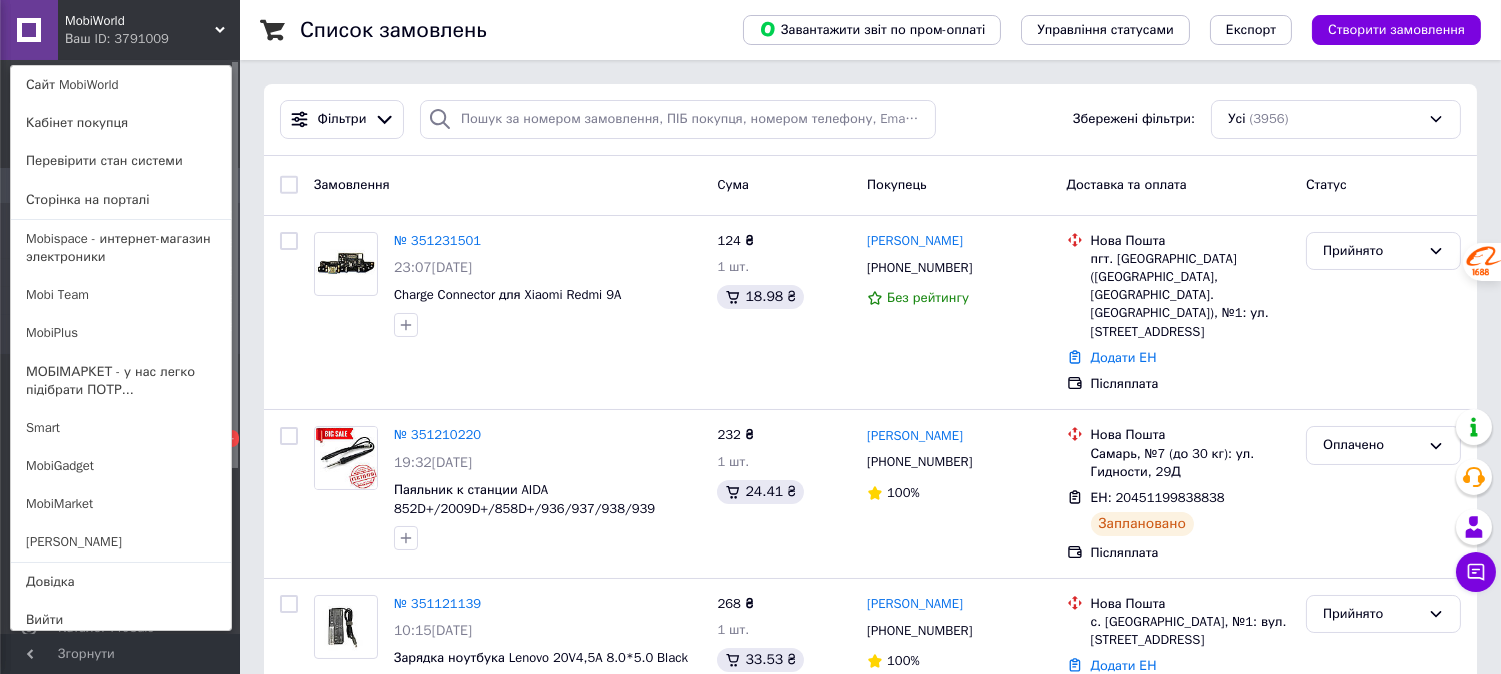 drag, startPoint x: 134, startPoint y: 234, endPoint x: 143, endPoint y: 223, distance: 14.21267 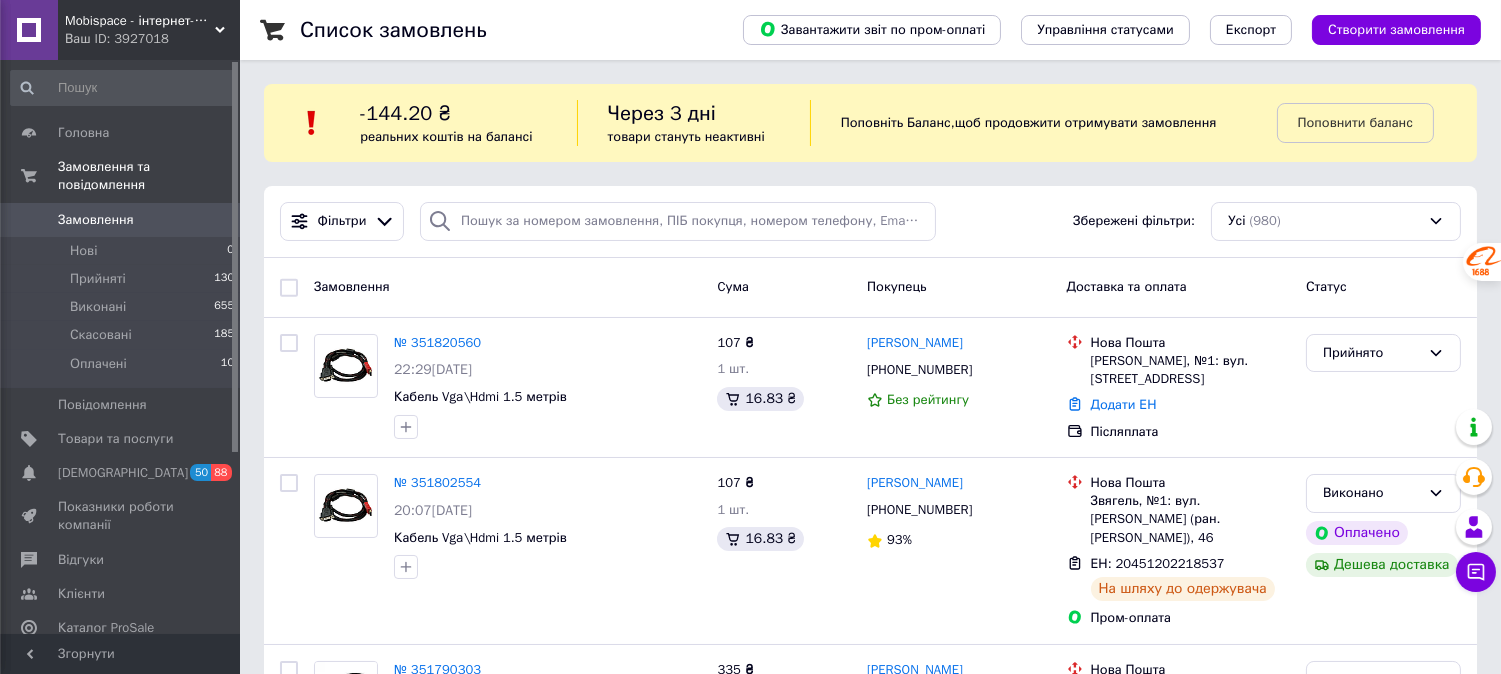 scroll, scrollTop: 0, scrollLeft: 0, axis: both 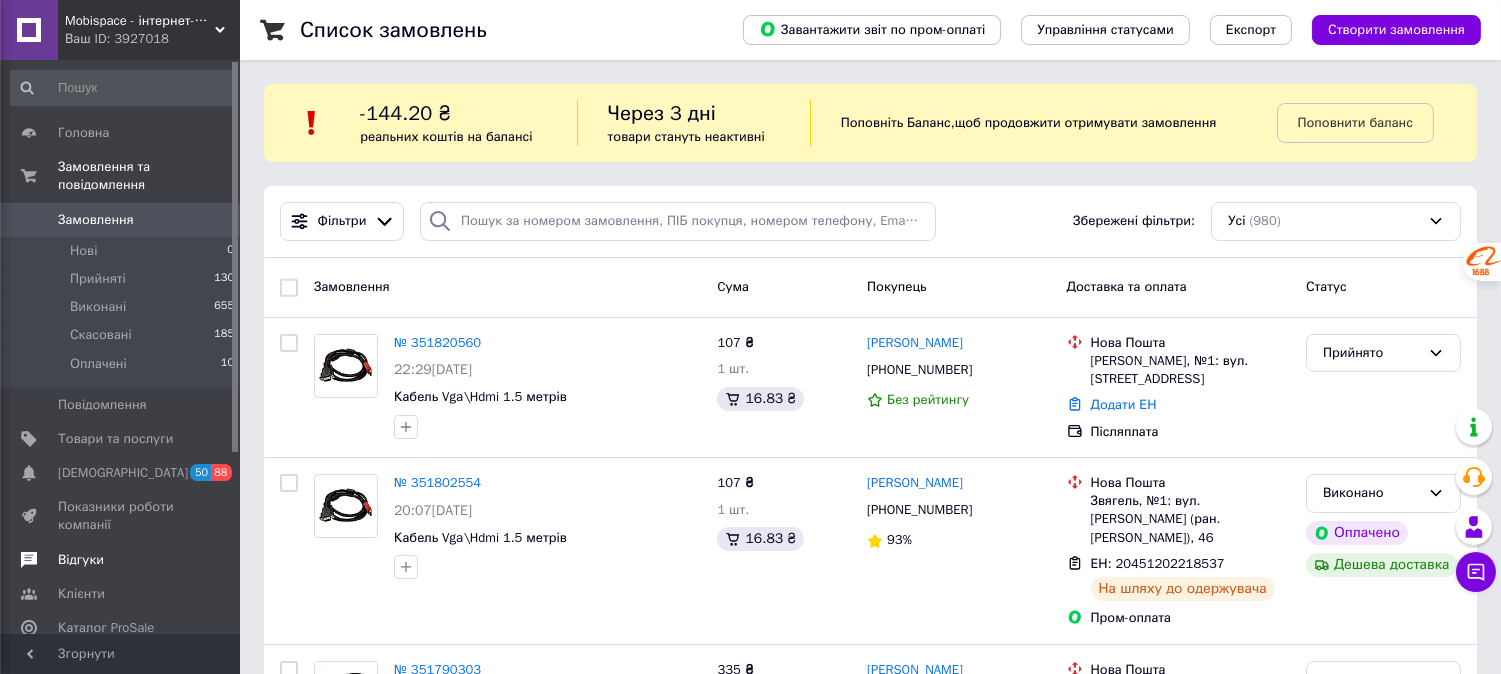click on "Відгуки" at bounding box center [121, 560] 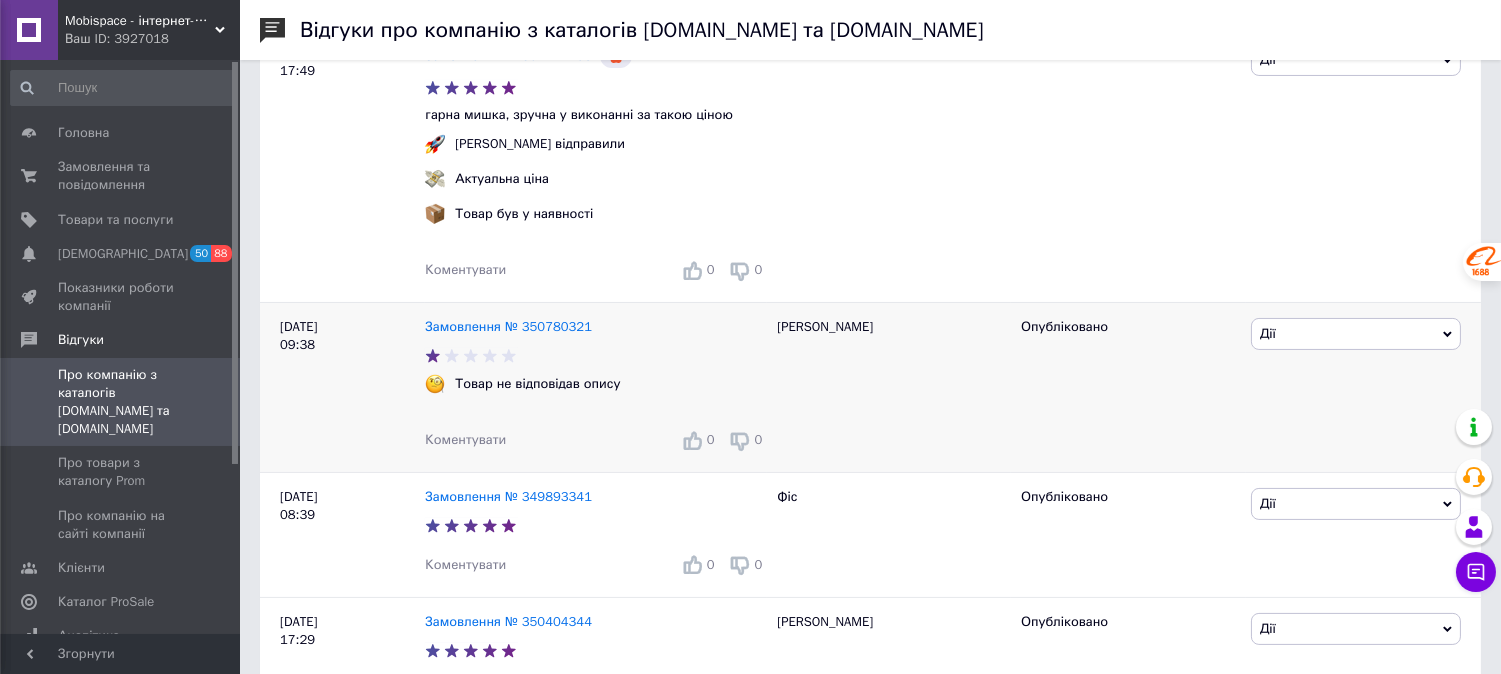 scroll, scrollTop: 1555, scrollLeft: 0, axis: vertical 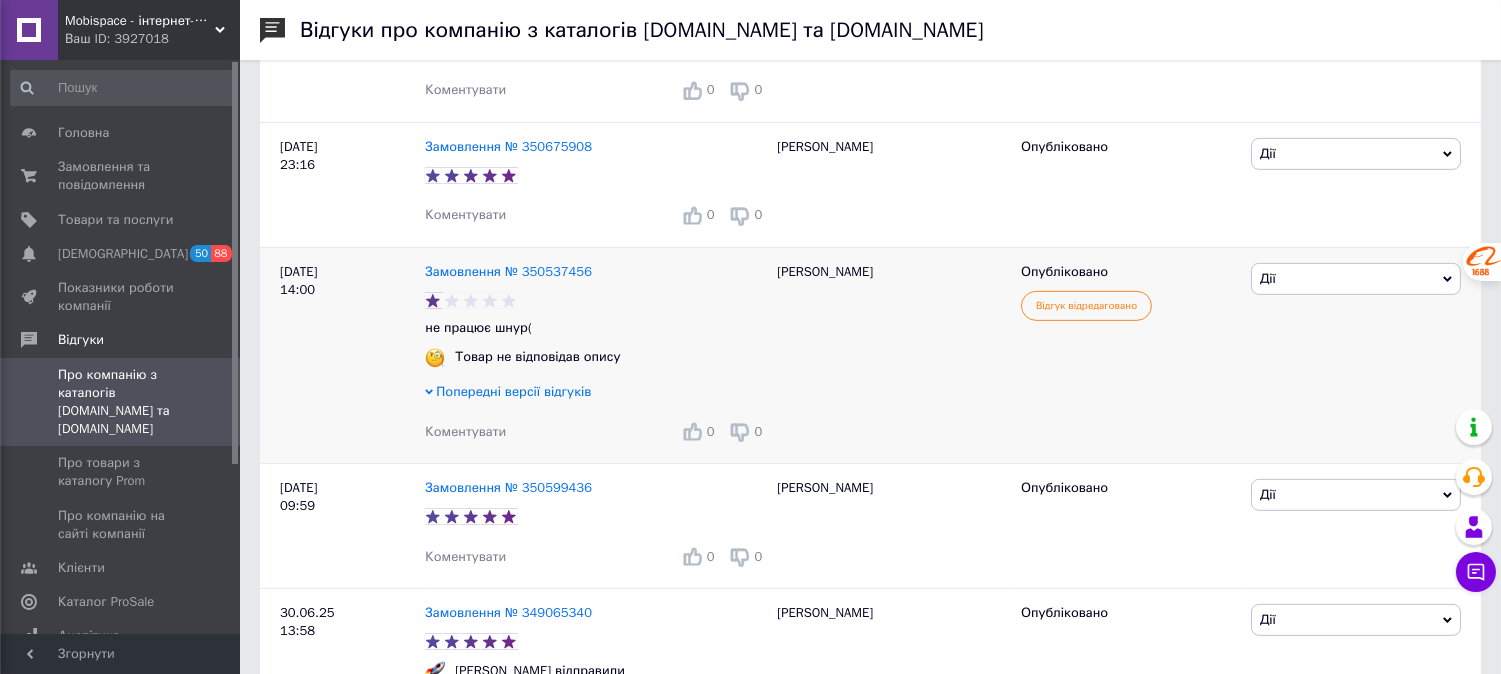 click on "Попередні версії відгуків" at bounding box center [513, 391] 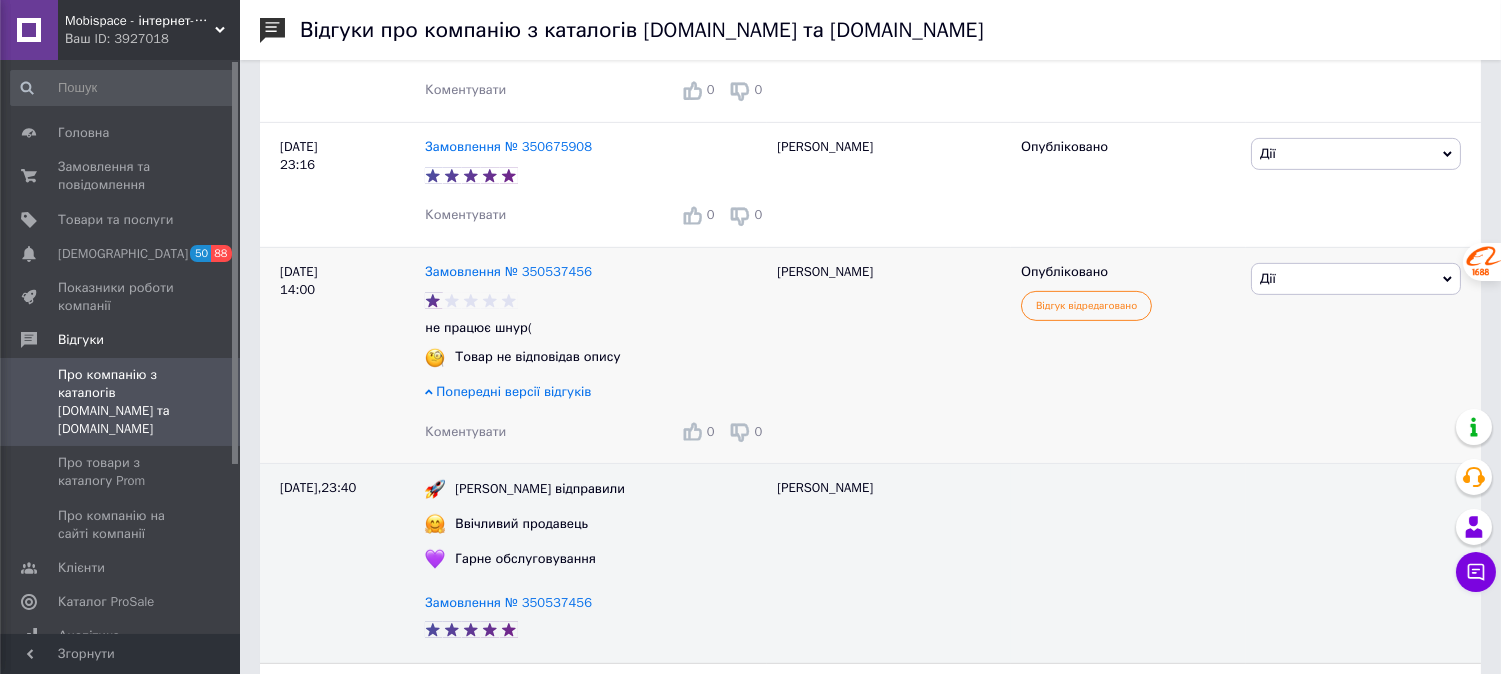 click on "Попередні версії відгуків" at bounding box center [513, 391] 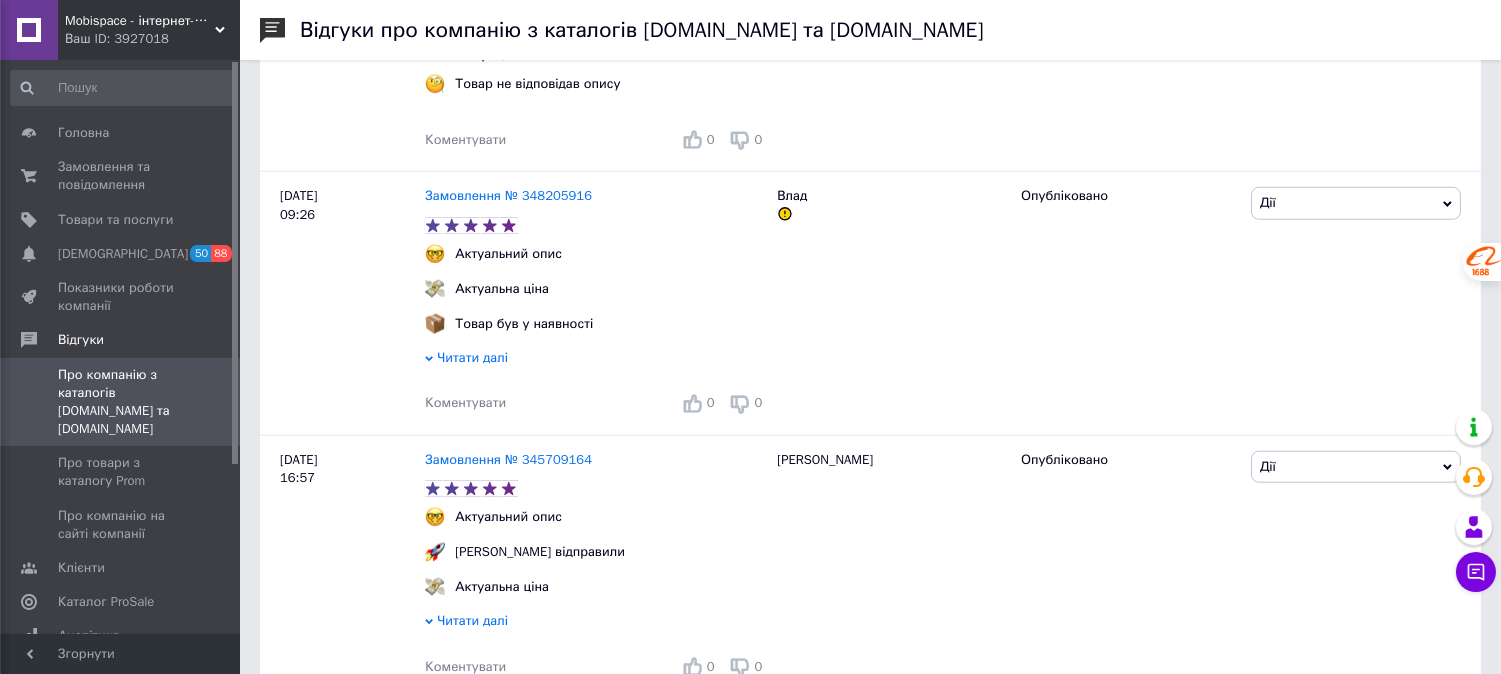 scroll, scrollTop: 3327, scrollLeft: 0, axis: vertical 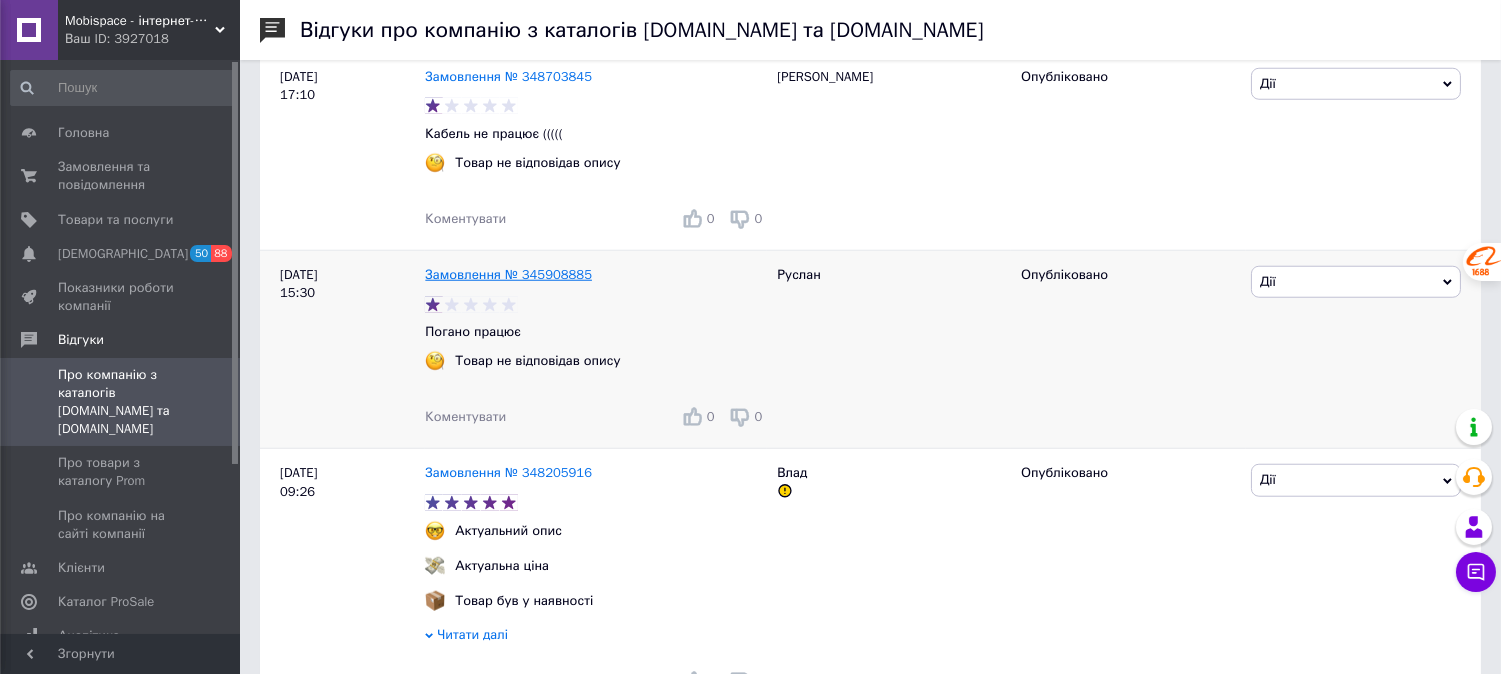 click on "Замовлення № 345908885" at bounding box center (508, 274) 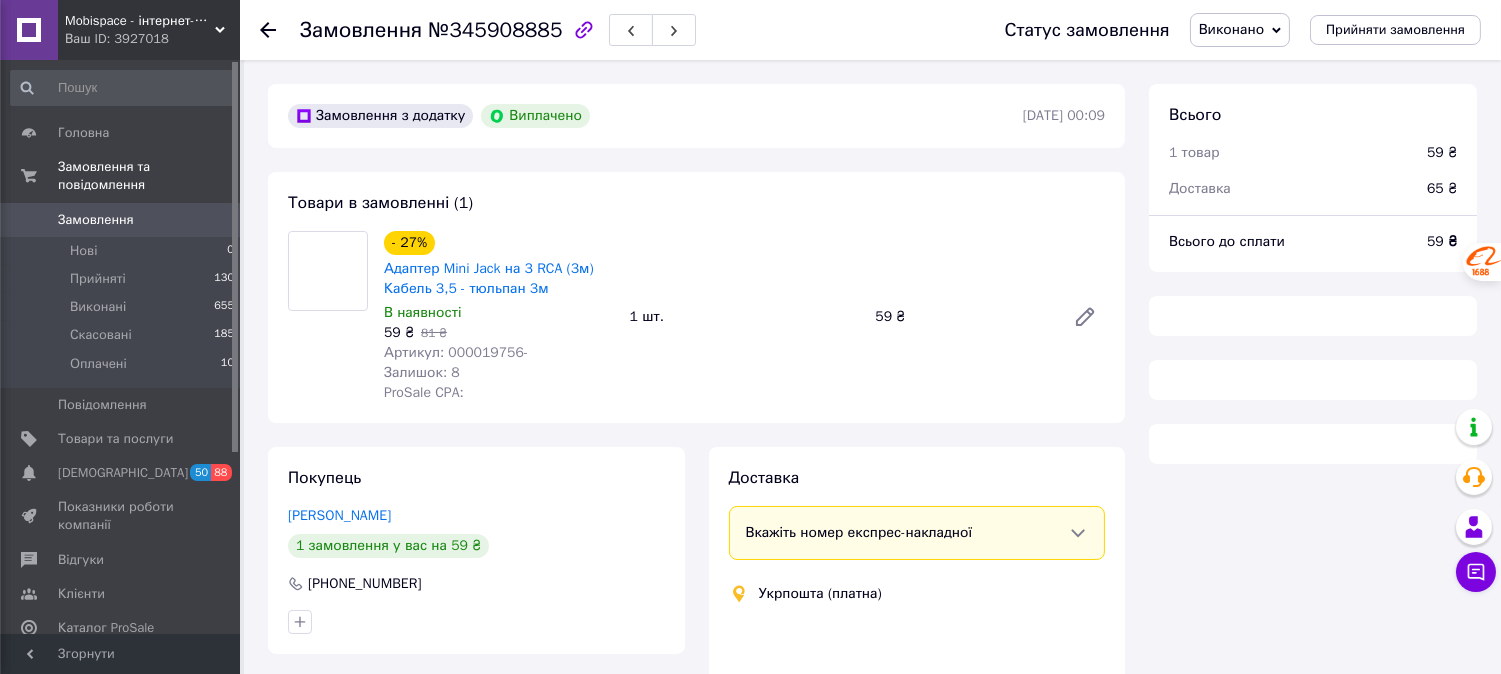 scroll, scrollTop: 0, scrollLeft: 0, axis: both 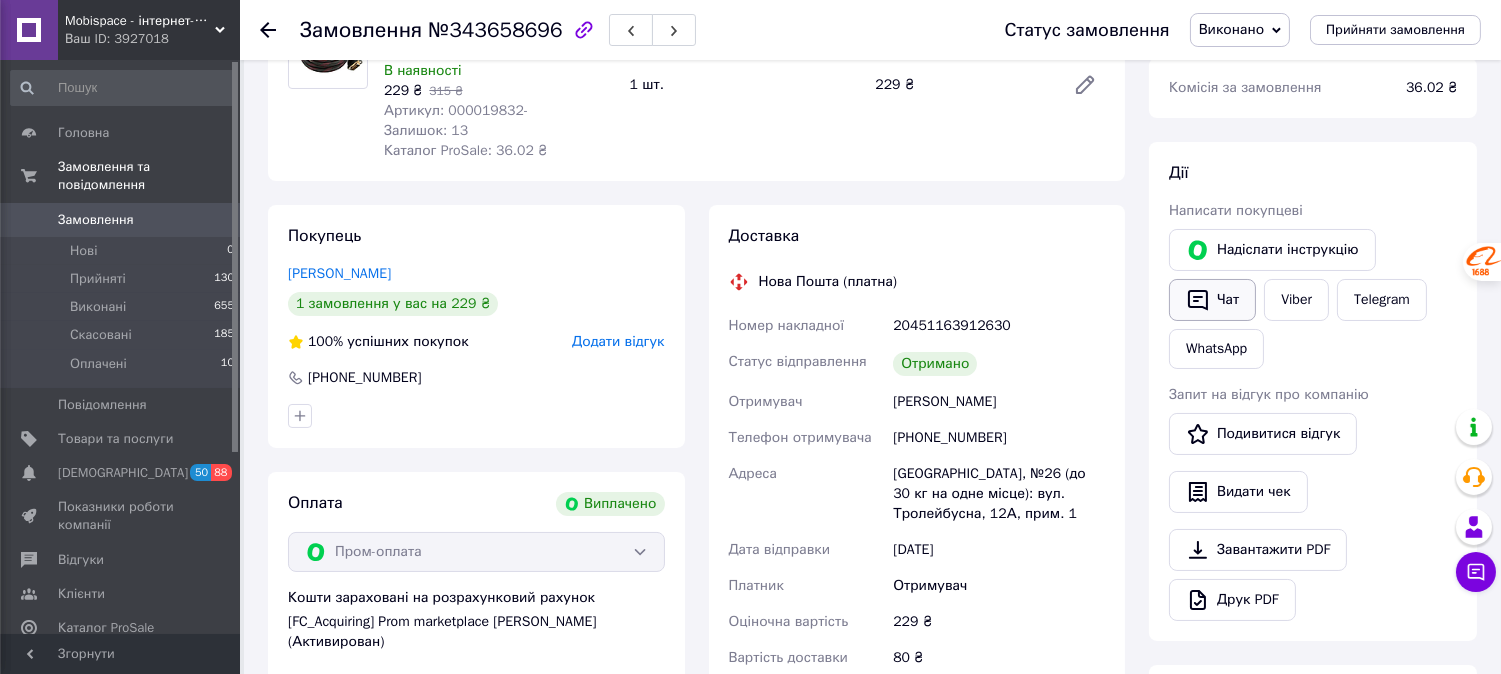 click 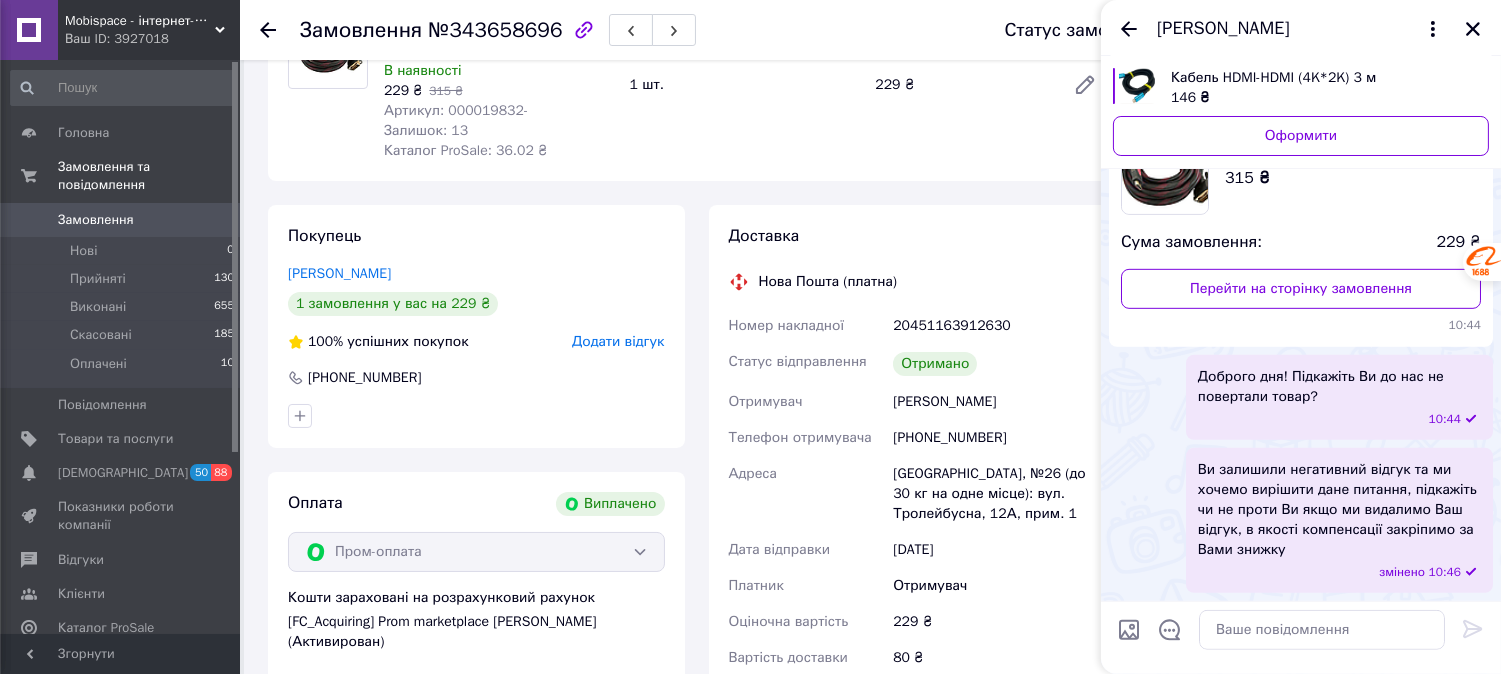 scroll, scrollTop: 2467, scrollLeft: 0, axis: vertical 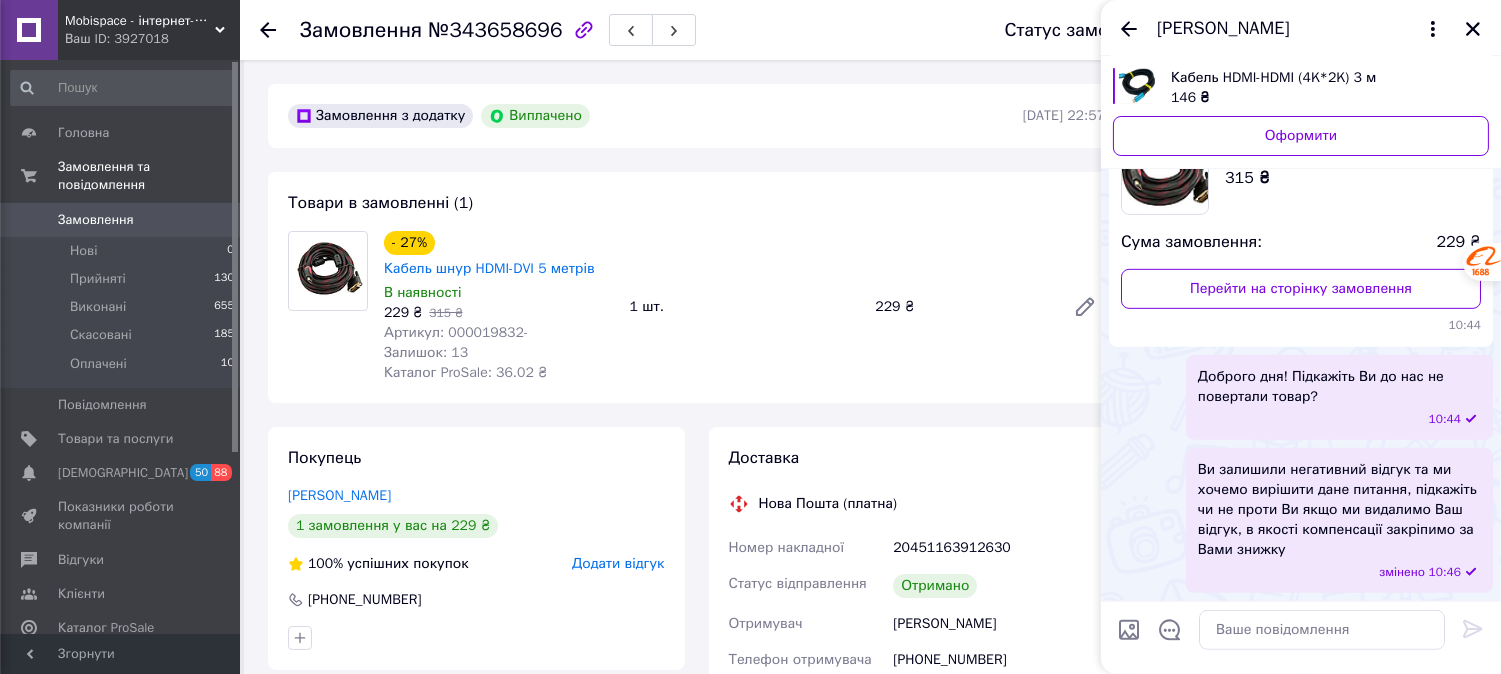 drag, startPoint x: 1285, startPoint y: 504, endPoint x: 1317, endPoint y: 517, distance: 34.539833 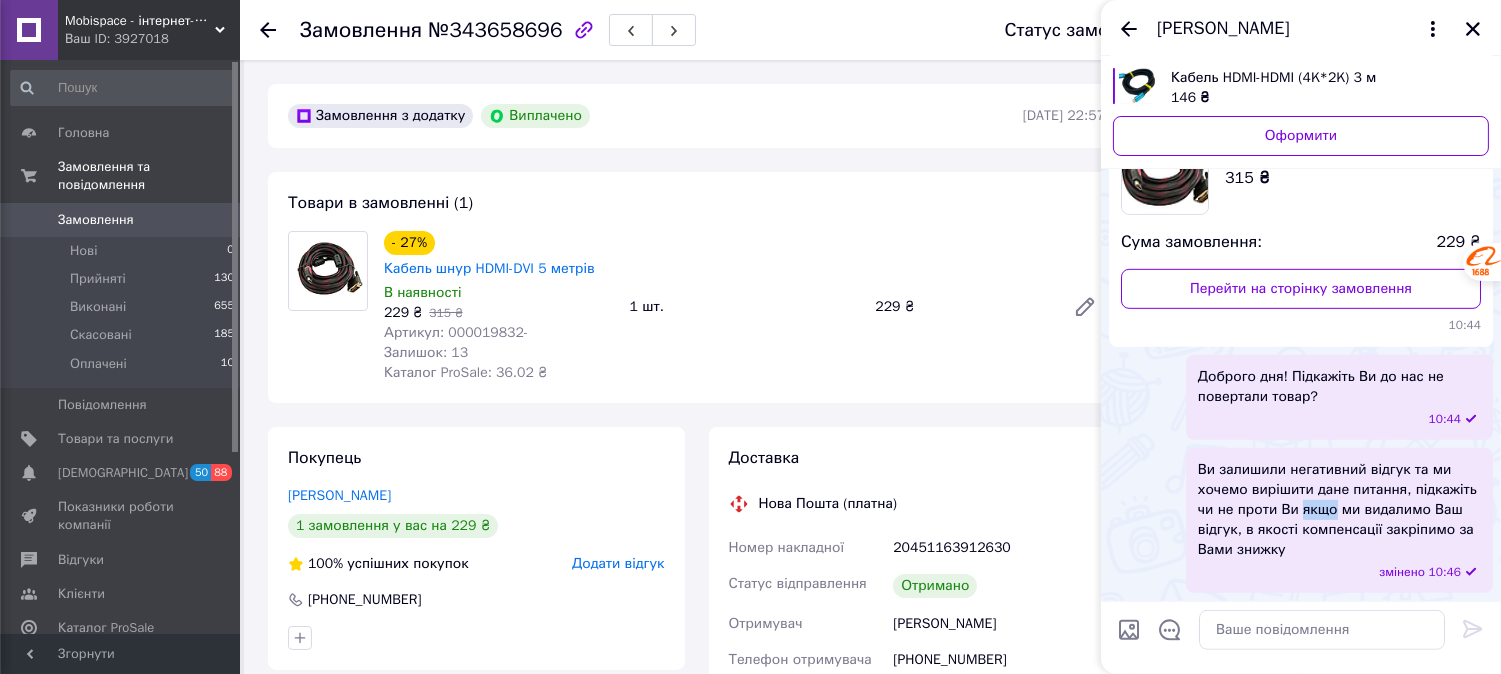 drag, startPoint x: 1317, startPoint y: 517, endPoint x: 1318, endPoint y: 540, distance: 23.021729 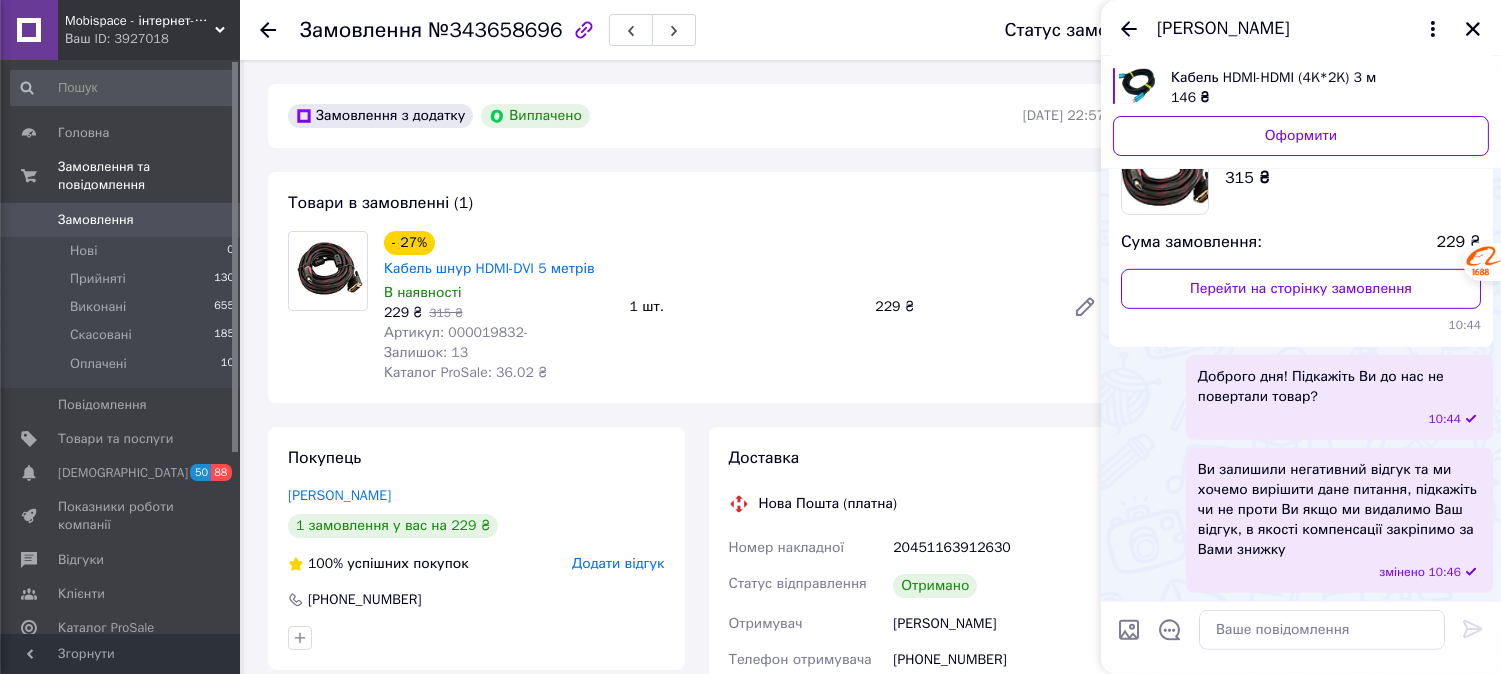 click on "Ви залишили негативний відгук та ми хочемо вирішити дане питання, підкажіть чи не проти Ви якщо ми видалимо Ваш відгук, в якості компенсації закріпимо за Вами знижку" at bounding box center (1339, 510) 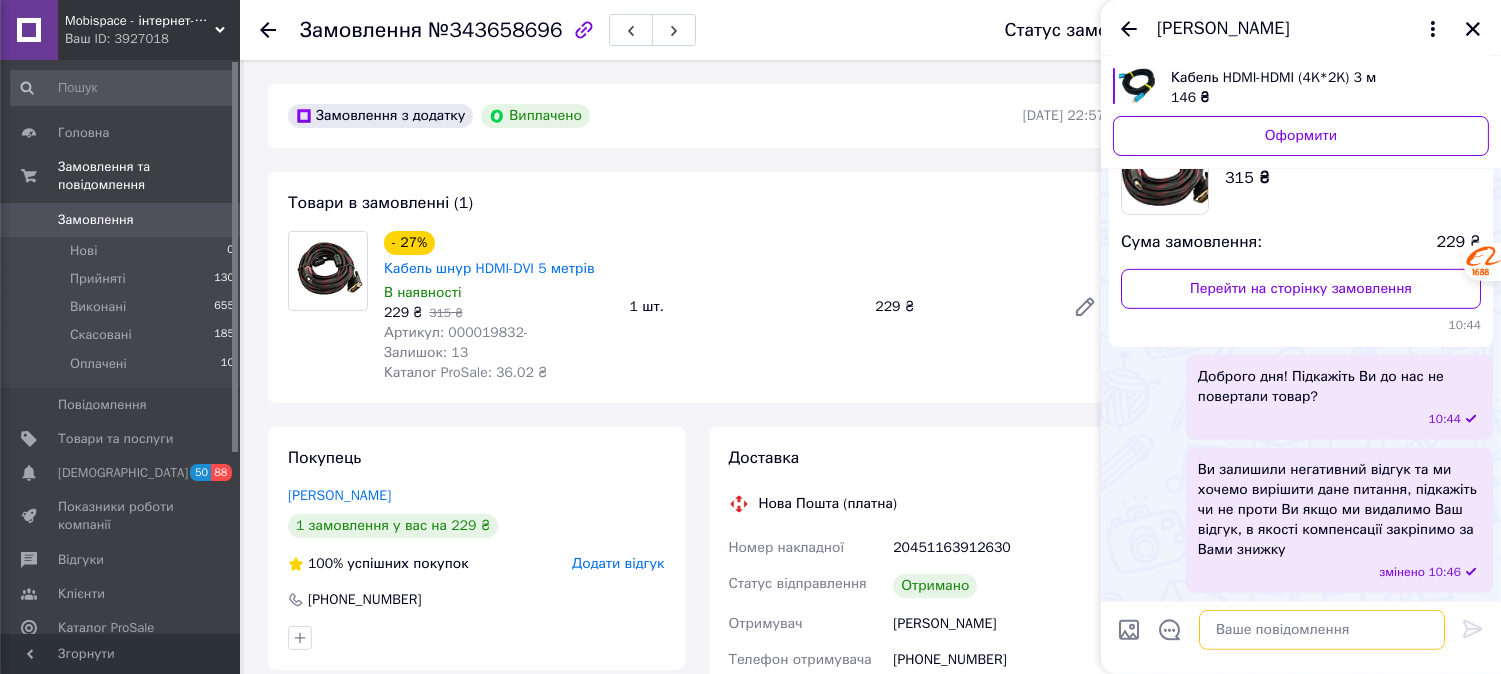 click at bounding box center (1322, 630) 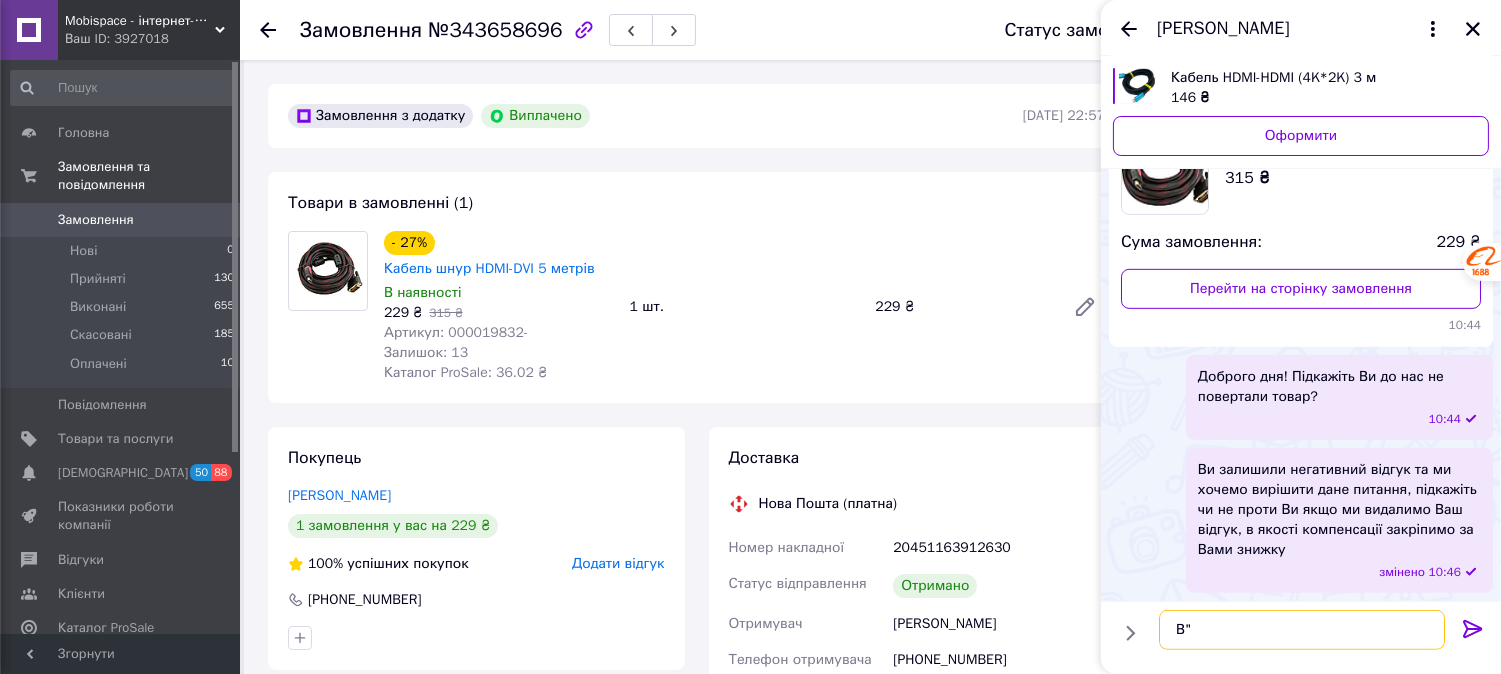 type on """ 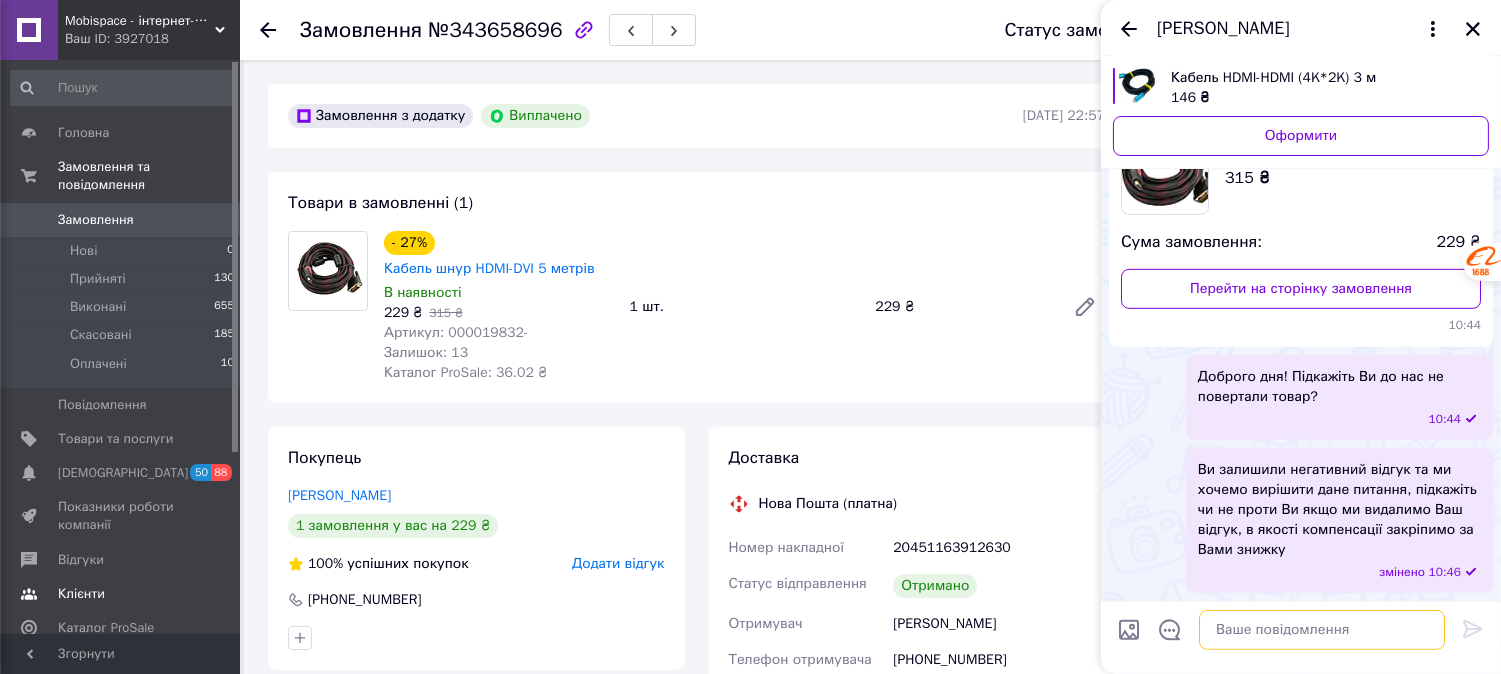 type 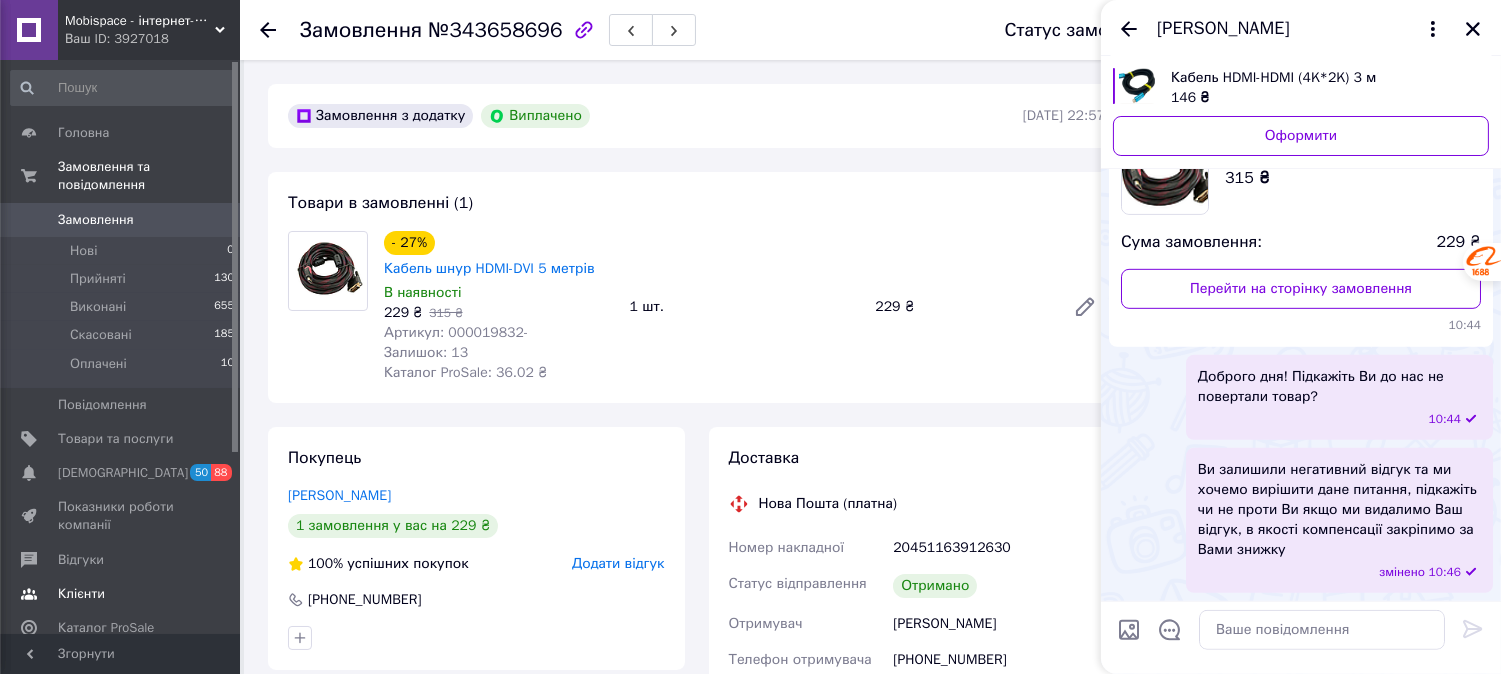 click on "Клієнти" at bounding box center (123, 594) 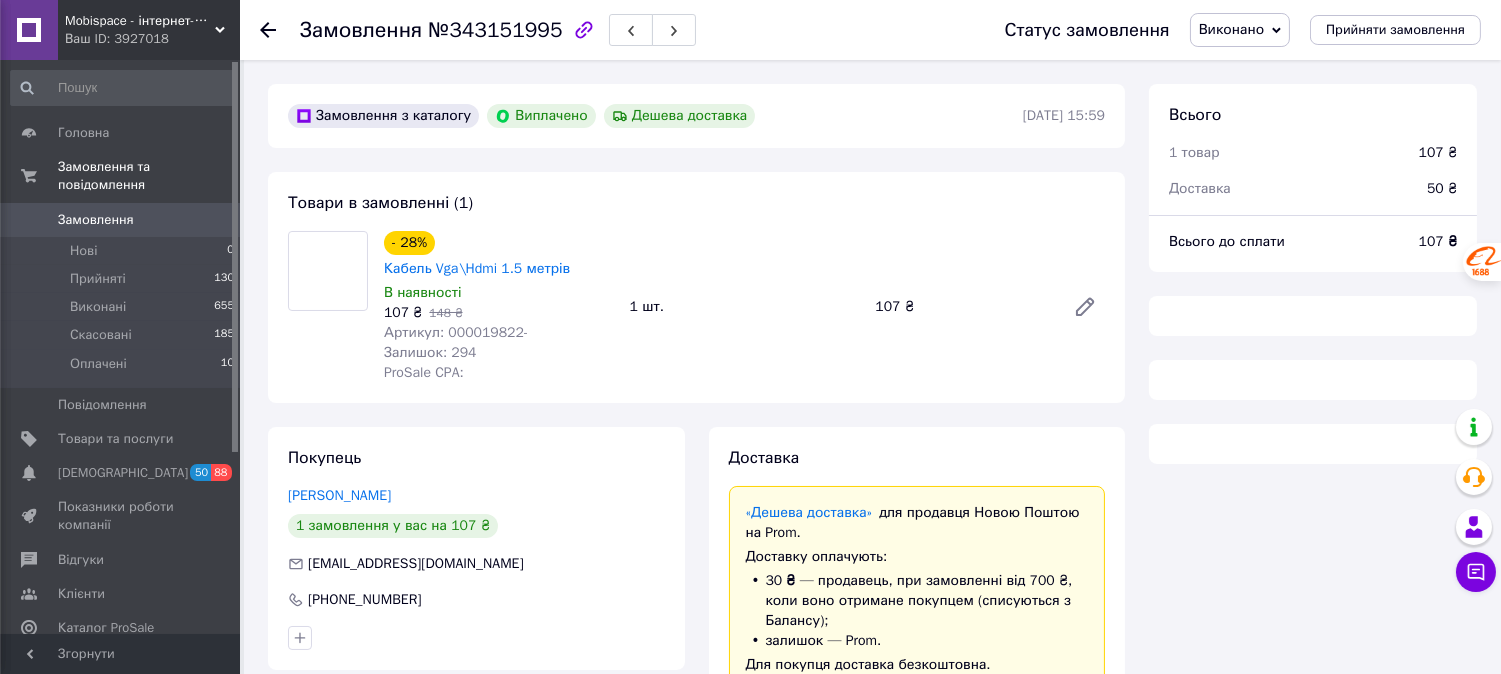 scroll, scrollTop: 0, scrollLeft: 0, axis: both 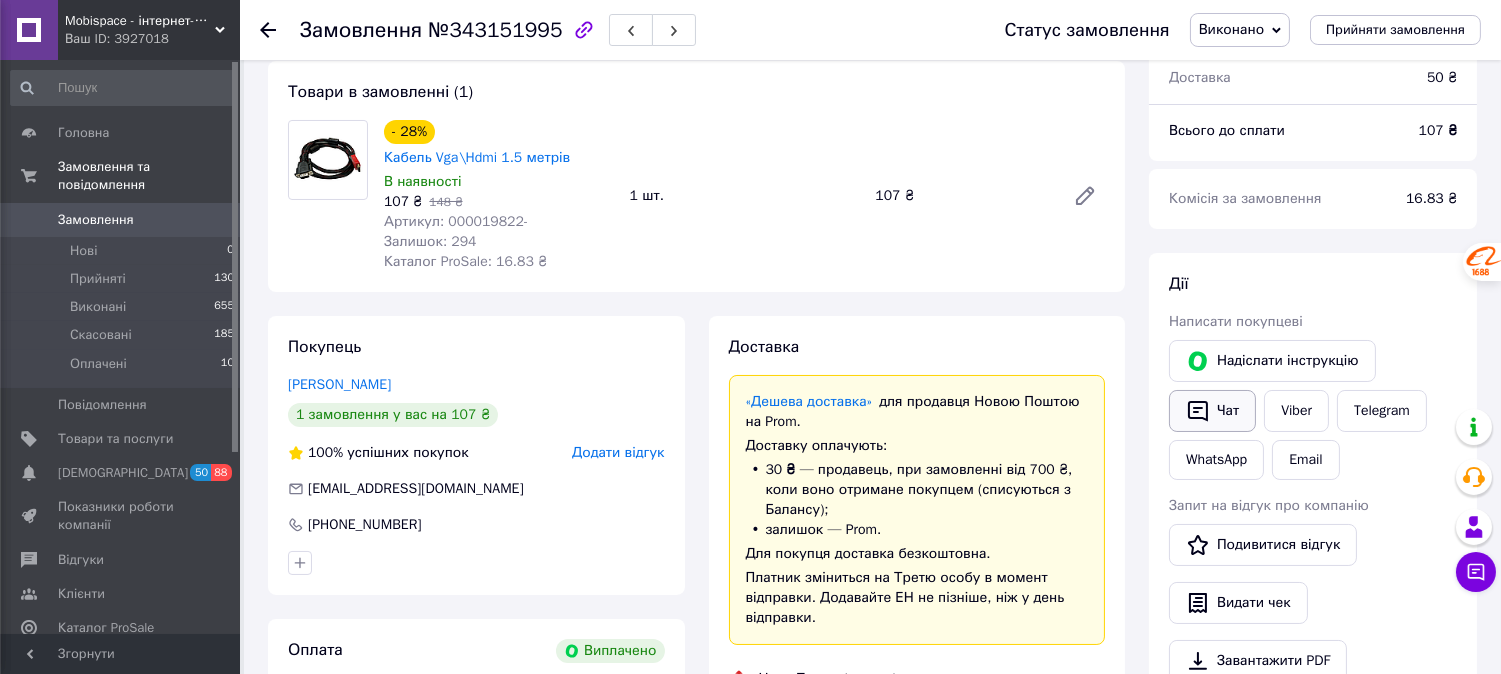 click on "Чат" at bounding box center (1212, 411) 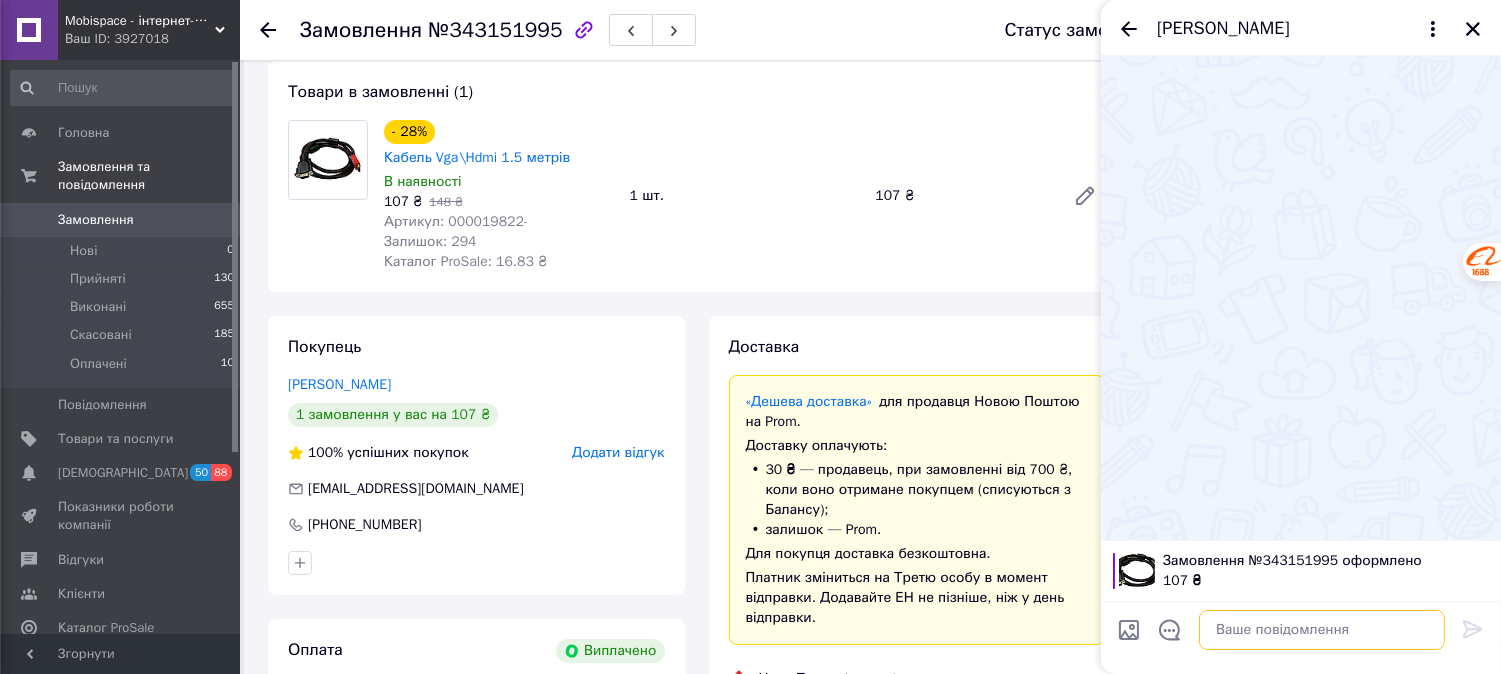 click at bounding box center (1322, 630) 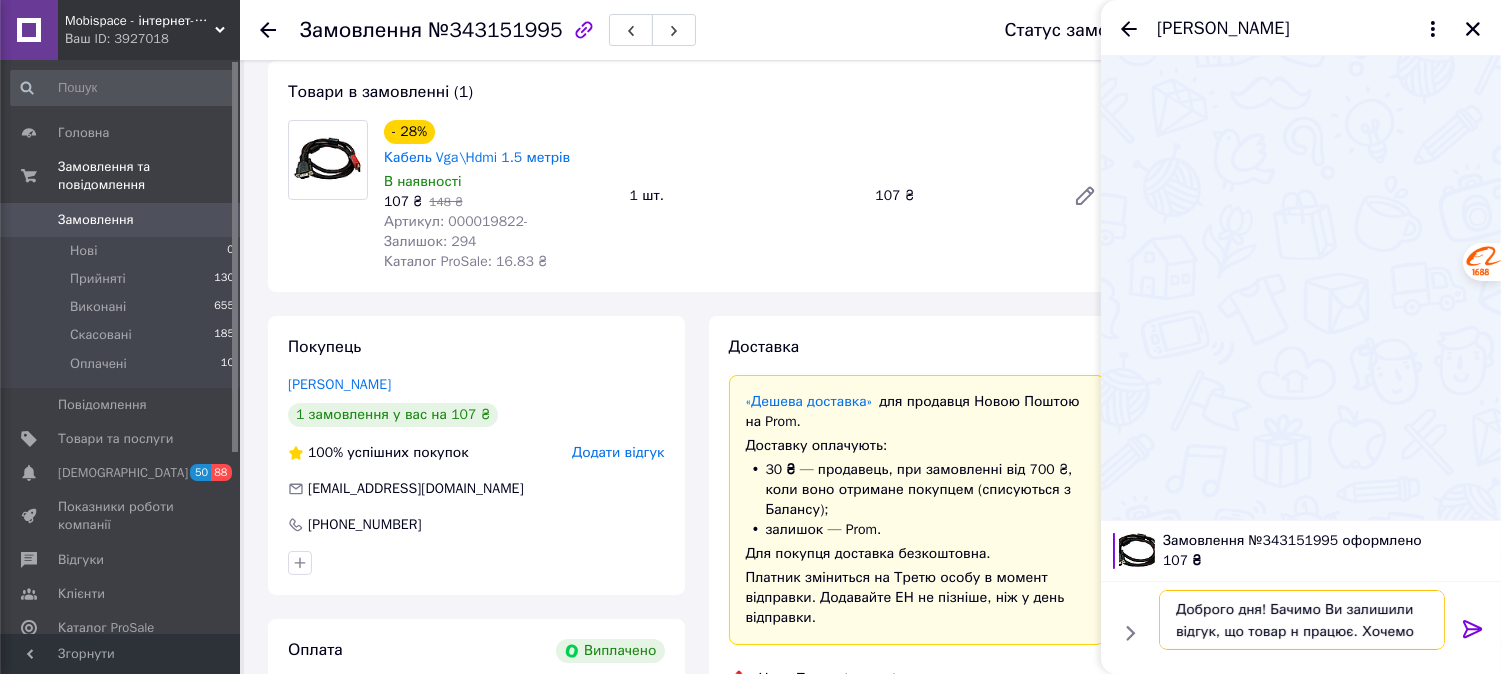 click on "Доброго дня! Бачимо Ви залишили відгук, що товар н працює. Хочемо ви" at bounding box center (1302, 620) 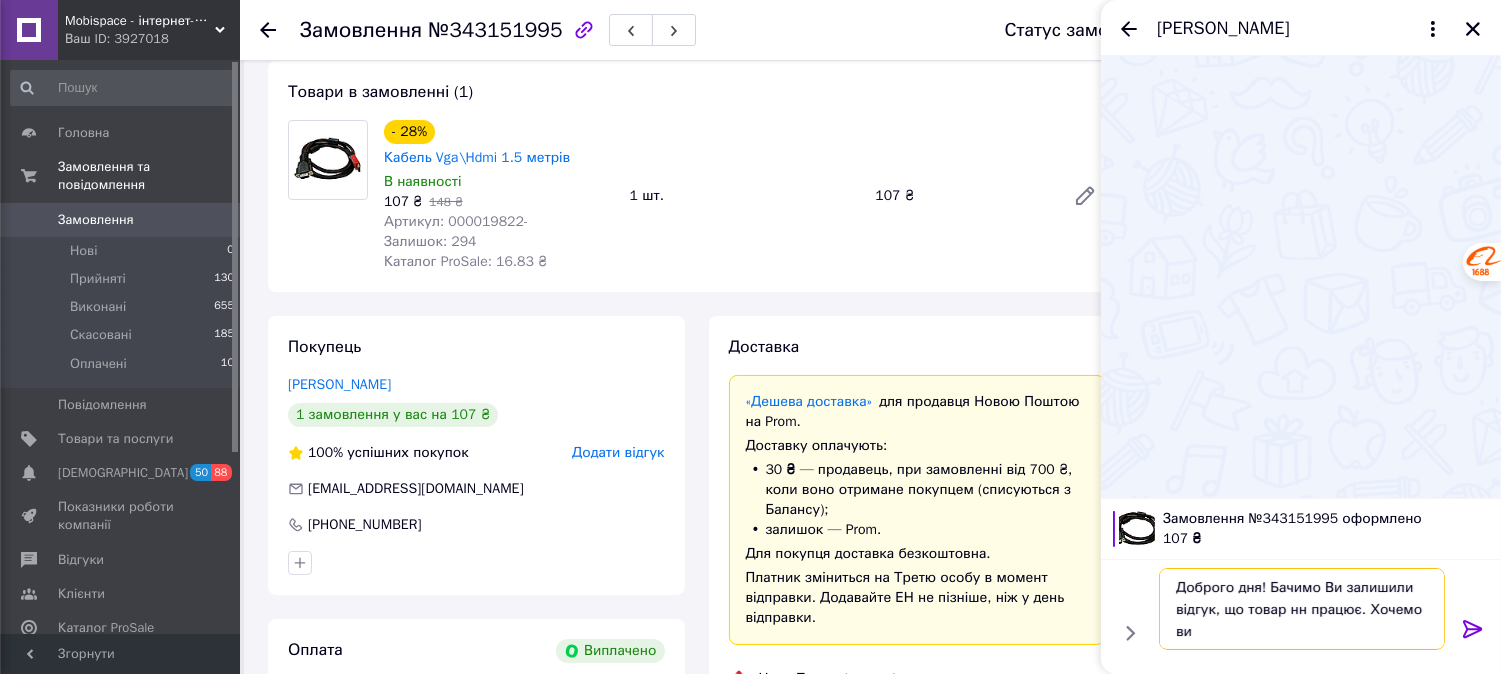 click on "Доброго дня! Бачимо Ви залишили відгук, що товар нн працює. Хочемо ви" at bounding box center (1302, 609) 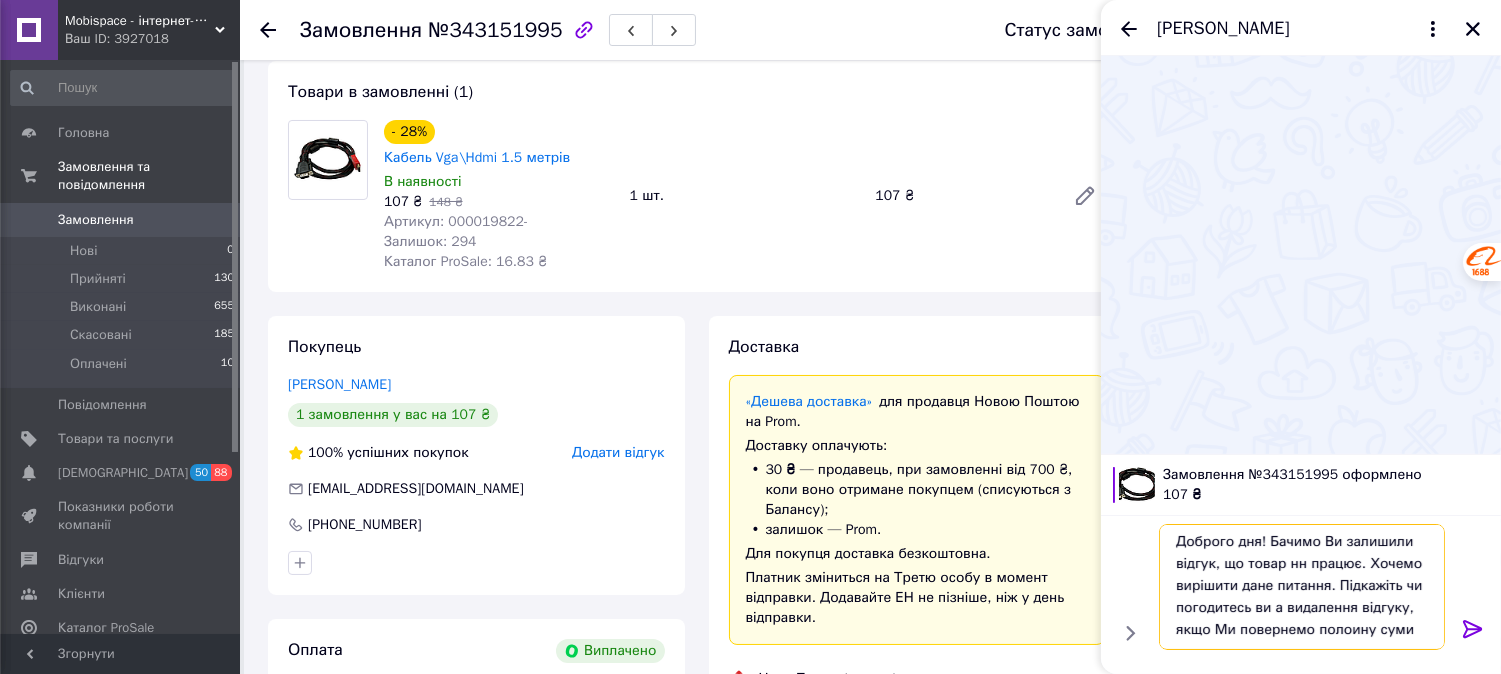 scroll, scrollTop: 2, scrollLeft: 0, axis: vertical 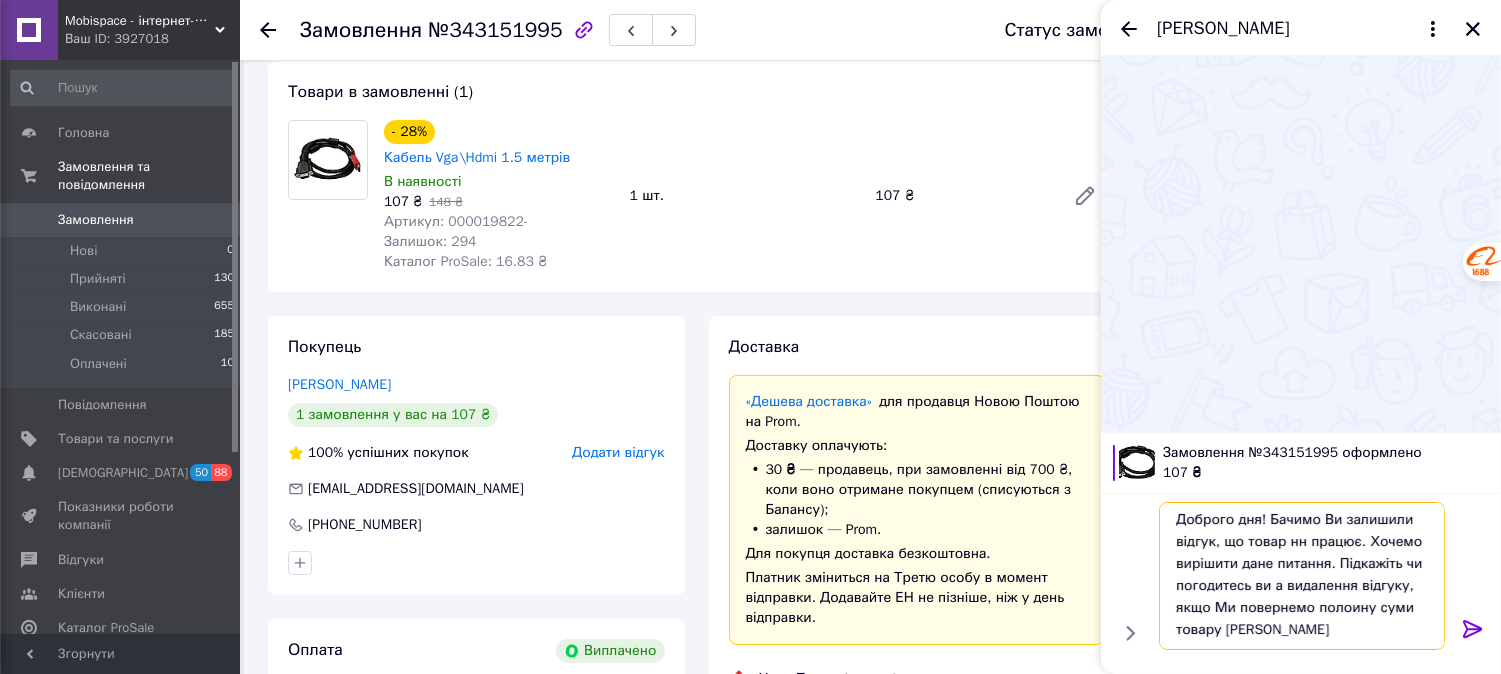 type on "Доброго дня! Бачимо Ви залишили відгук, що товар нн працює. Хочемо вирішити дане питання. Підкажіть чи погодитесь ви а видалення відгуку, якщо Ми повернемо полоину суми товару Вам" 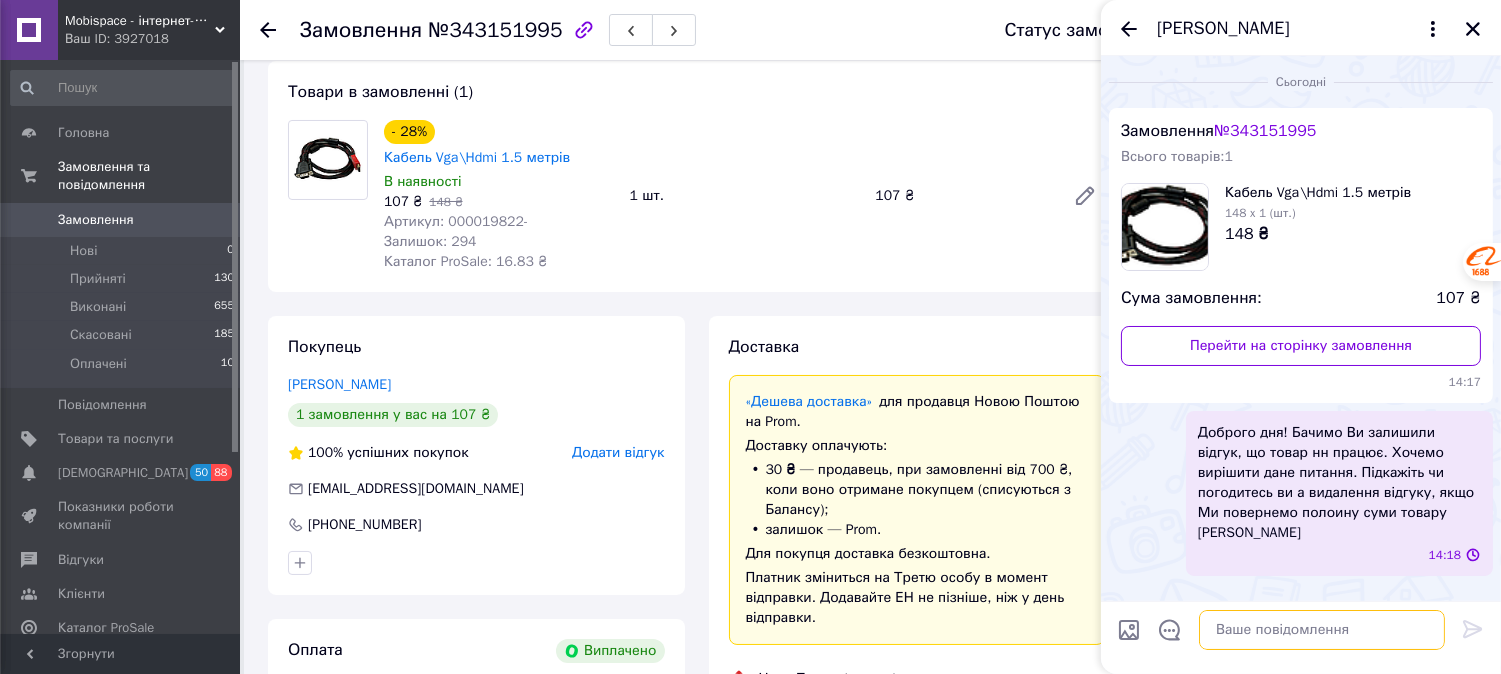 scroll, scrollTop: 0, scrollLeft: 0, axis: both 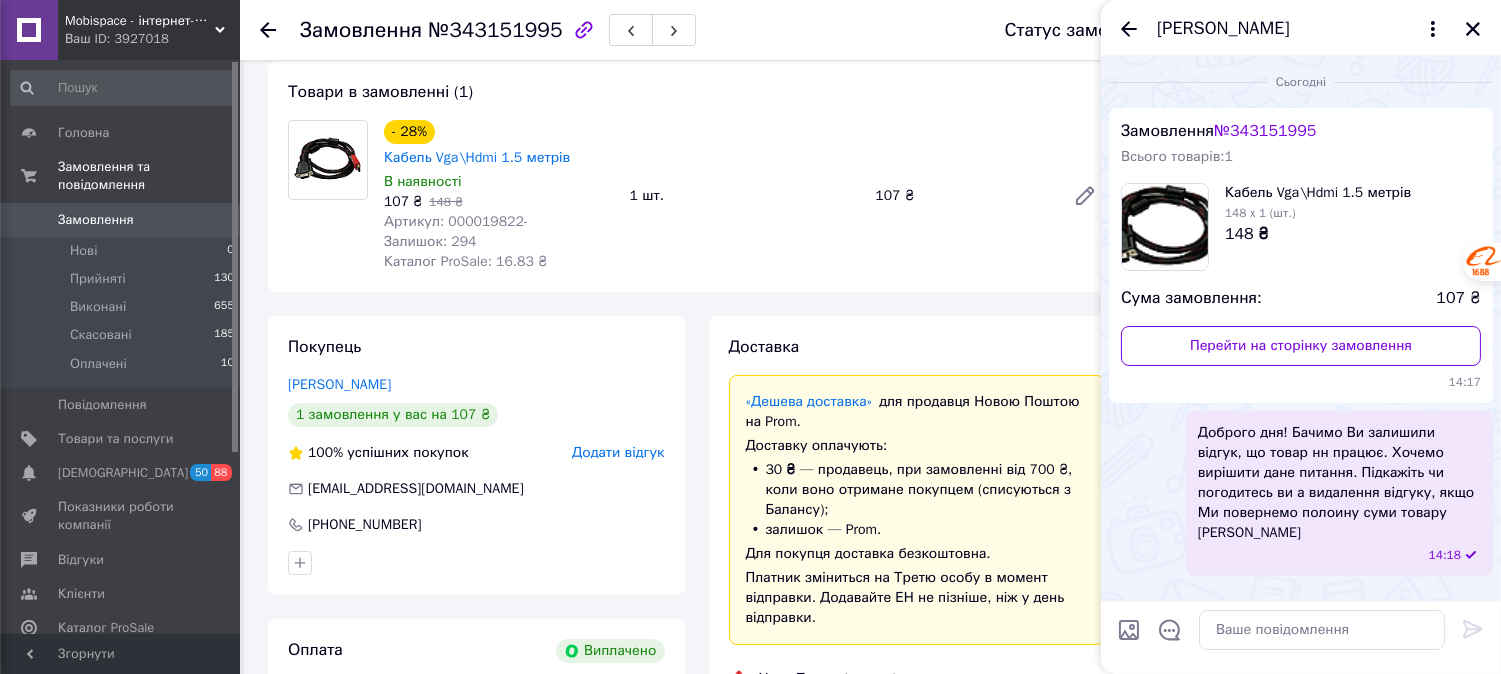 click on "Доброго дня! Бачимо Ви залишили відгук, що товар нн працює. Хочемо вирішити дане питання. Підкажіть чи погодитесь ви а видалення відгуку, якщо Ми повернемо полоину суми товару Вам" at bounding box center (1339, 483) 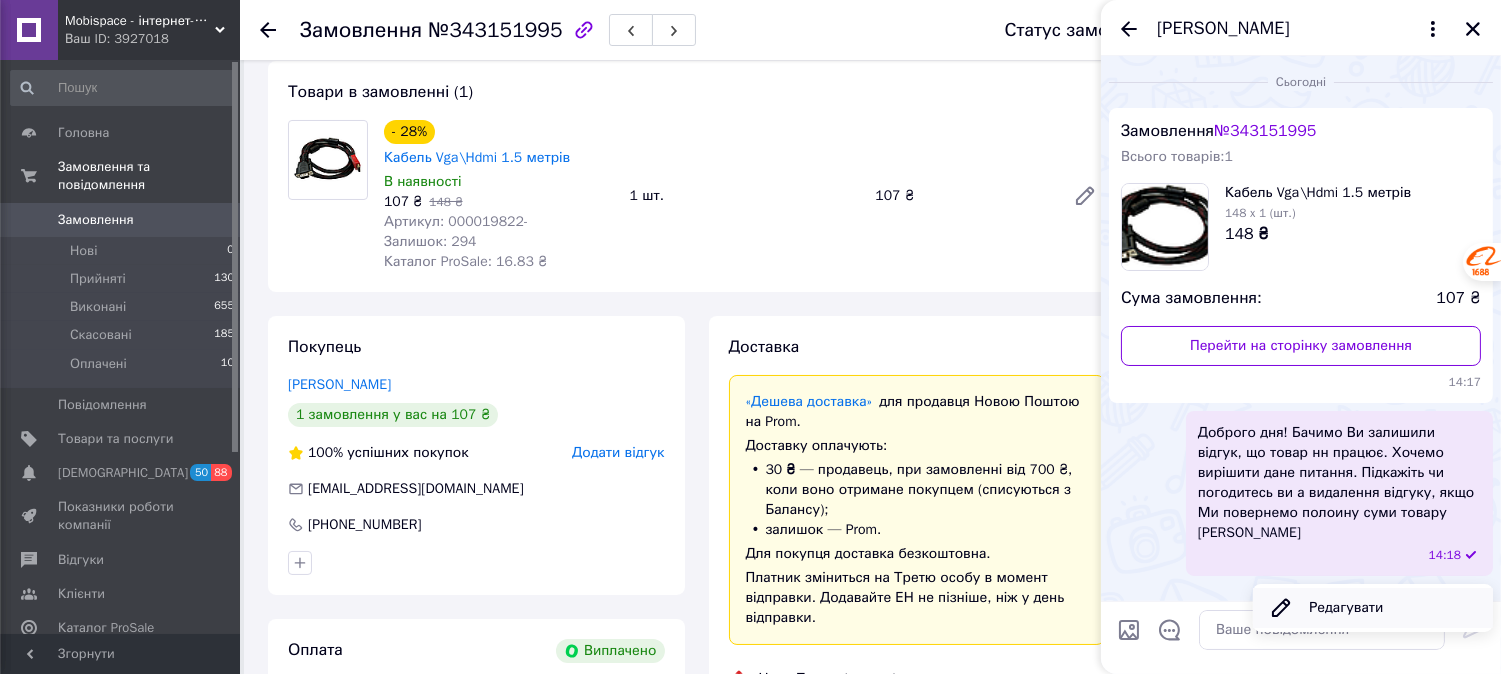 click on "Редагувати" at bounding box center (1373, 608) 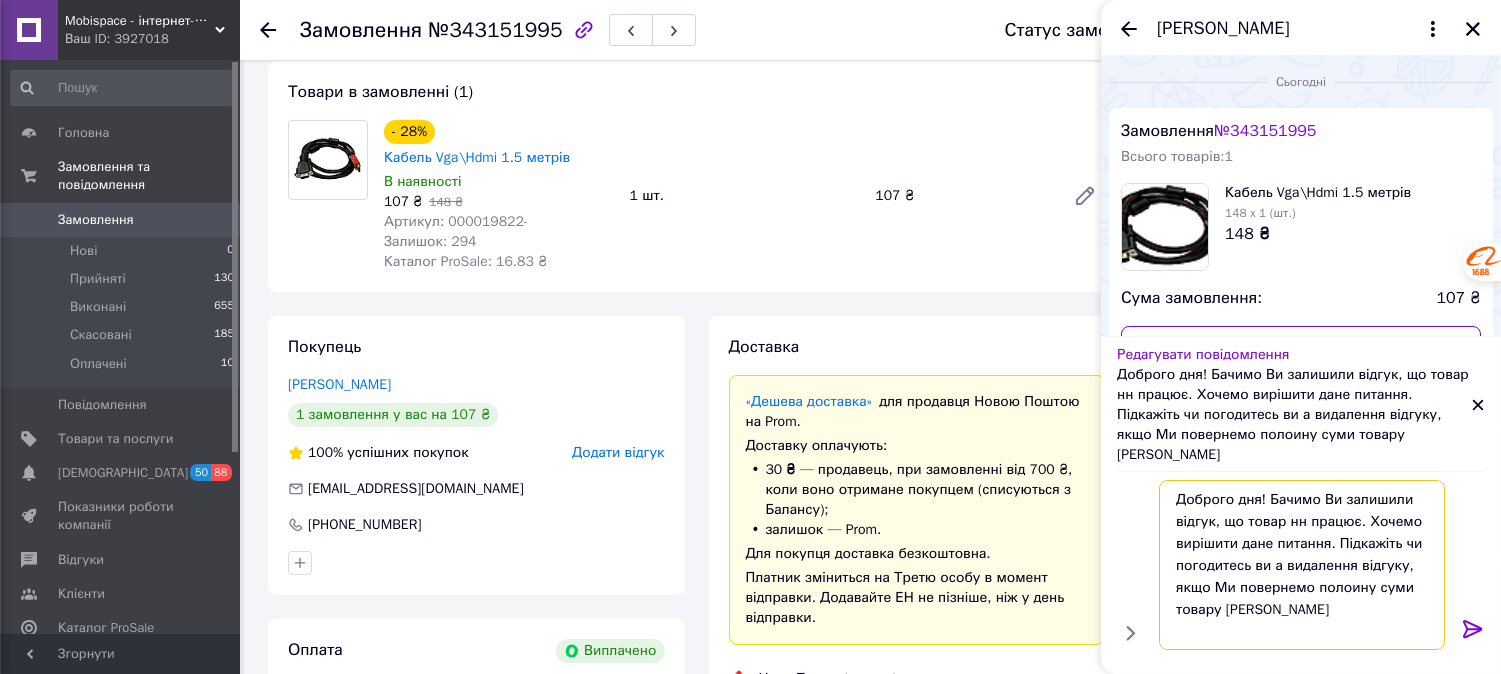 click on "Доброго дня! Бачимо Ви залишили відгук, що товар нн працює. Хочемо вирішити дане питання. Підкажіть чи погодитесь ви а видалення відгуку, якщо Ми повернемо полоину суми товару Вам" at bounding box center [1302, 565] 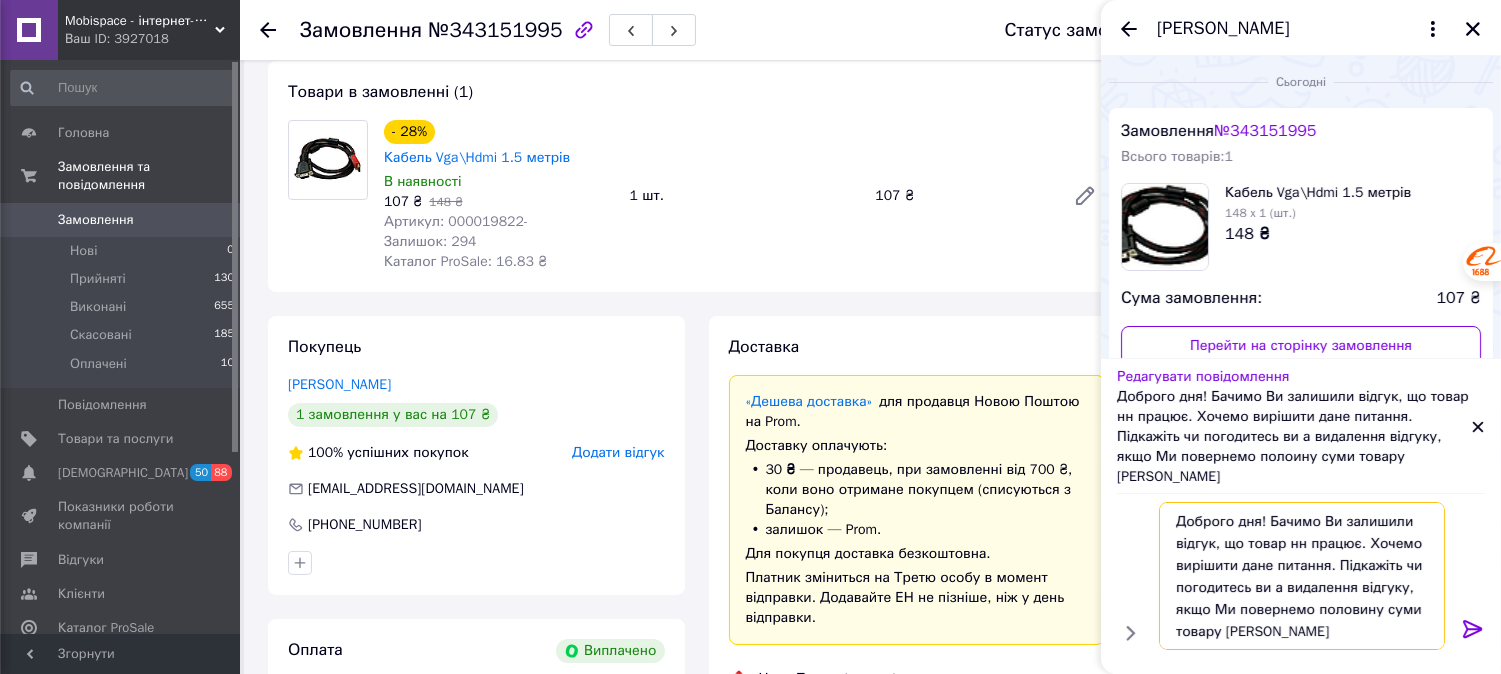 click on "Доброго дня! Бачимо Ви залишили відгук, що товар нн працює. Хочемо вирішити дане питання. Підкажіть чи погодитесь ви а видалення відгуку, якщо Ми повернемо половину суми товару Вам" at bounding box center (1302, 576) 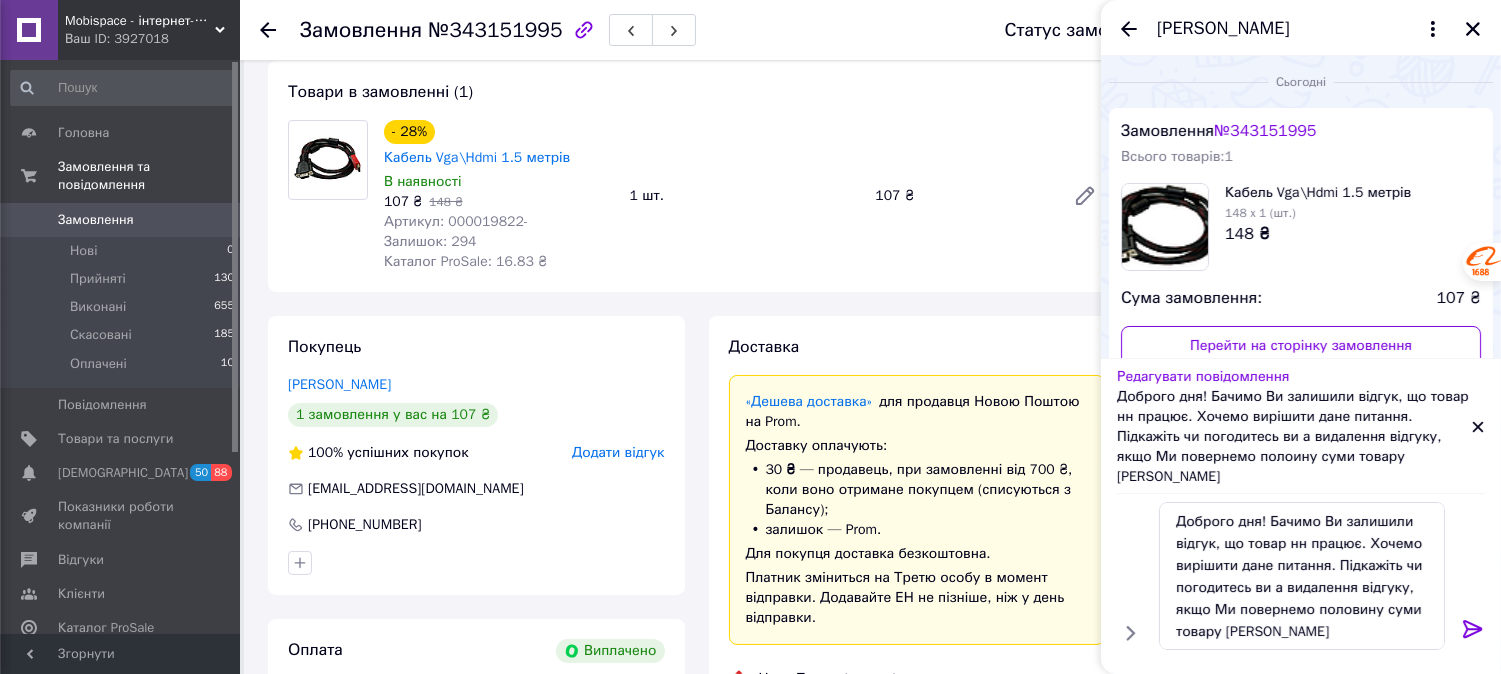 drag, startPoint x: 1480, startPoint y: 626, endPoint x: 1347, endPoint y: 651, distance: 135.32922 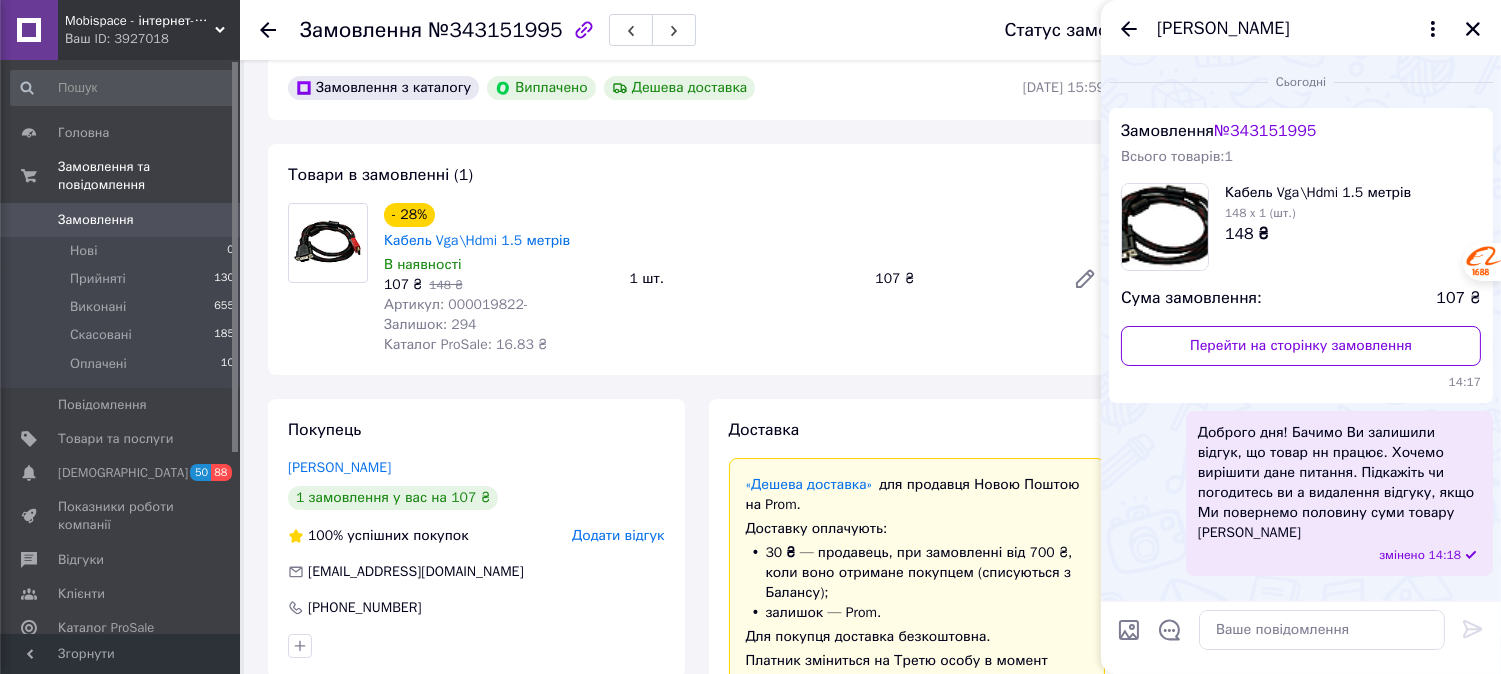 scroll, scrollTop: 0, scrollLeft: 0, axis: both 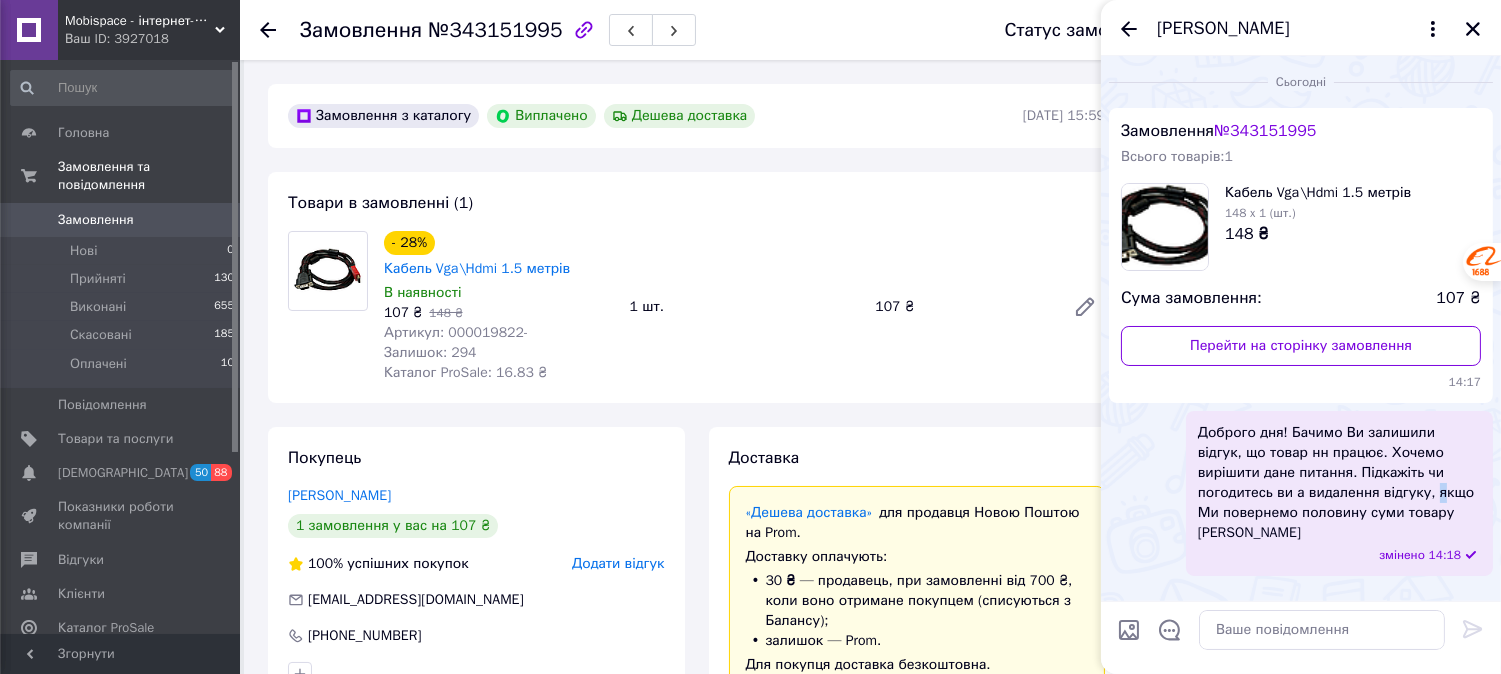 drag, startPoint x: 1324, startPoint y: 483, endPoint x: 1340, endPoint y: 543, distance: 62.0967 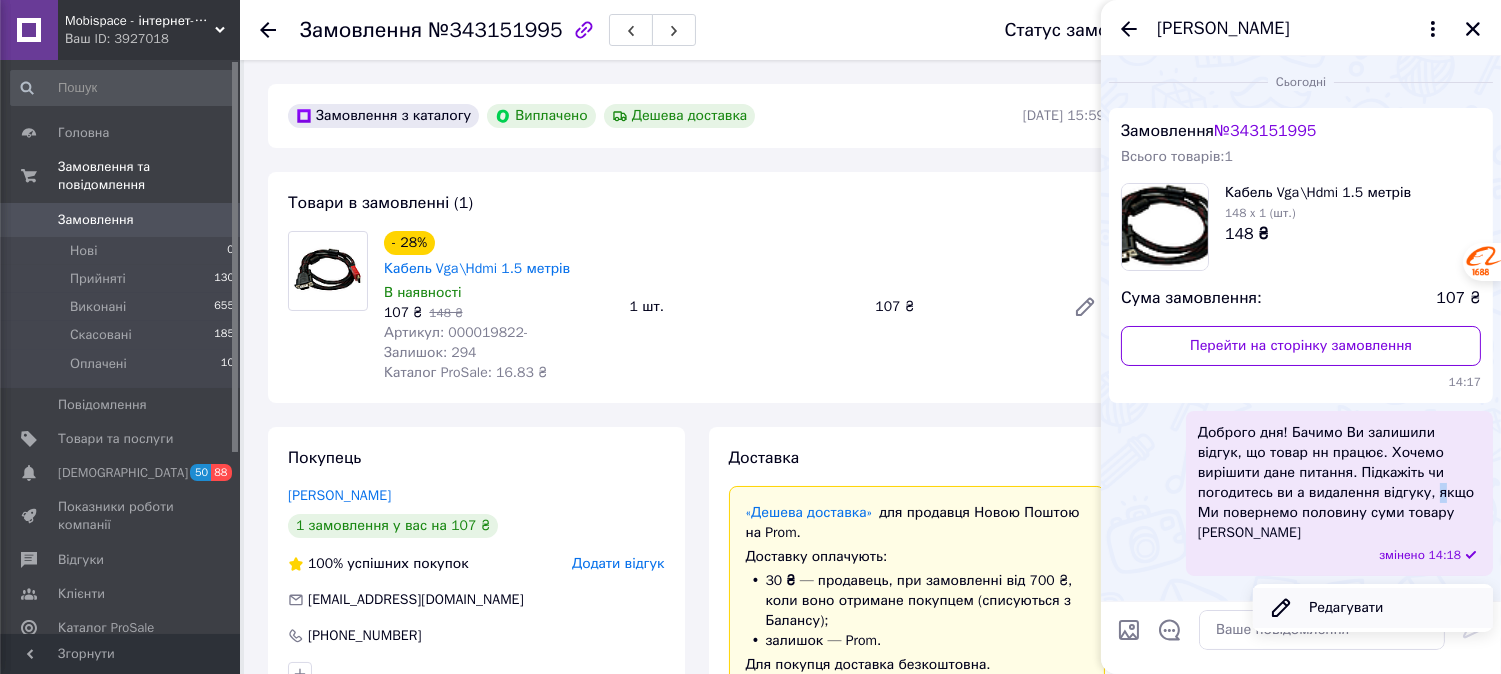 click on "Редагувати" at bounding box center (1373, 608) 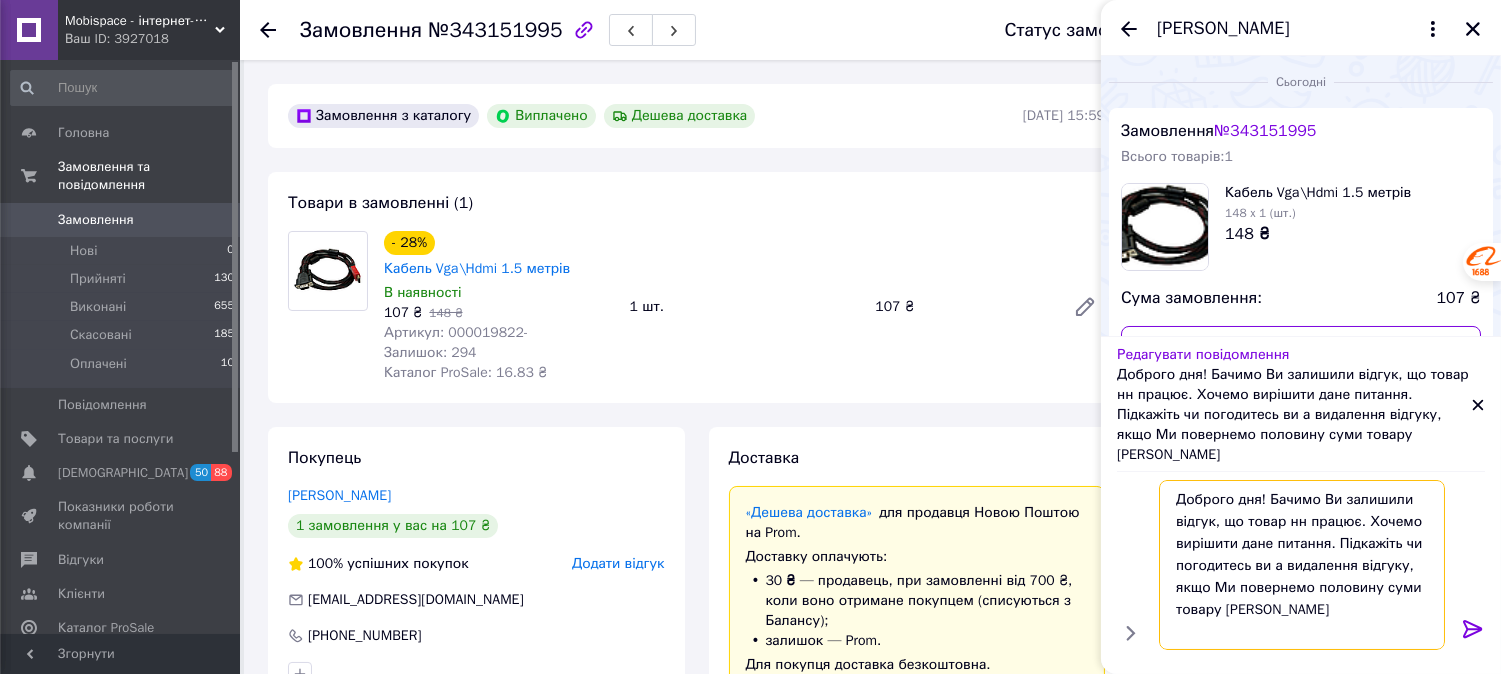 click on "Доброго дня! Бачимо Ви залишили відгук, що товар нн працює. Хочемо вирішити дане питання. Підкажіть чи погодитесь ви а видалення відгуку, якщо Ми повернемо половину суми товару Вам" at bounding box center [1302, 565] 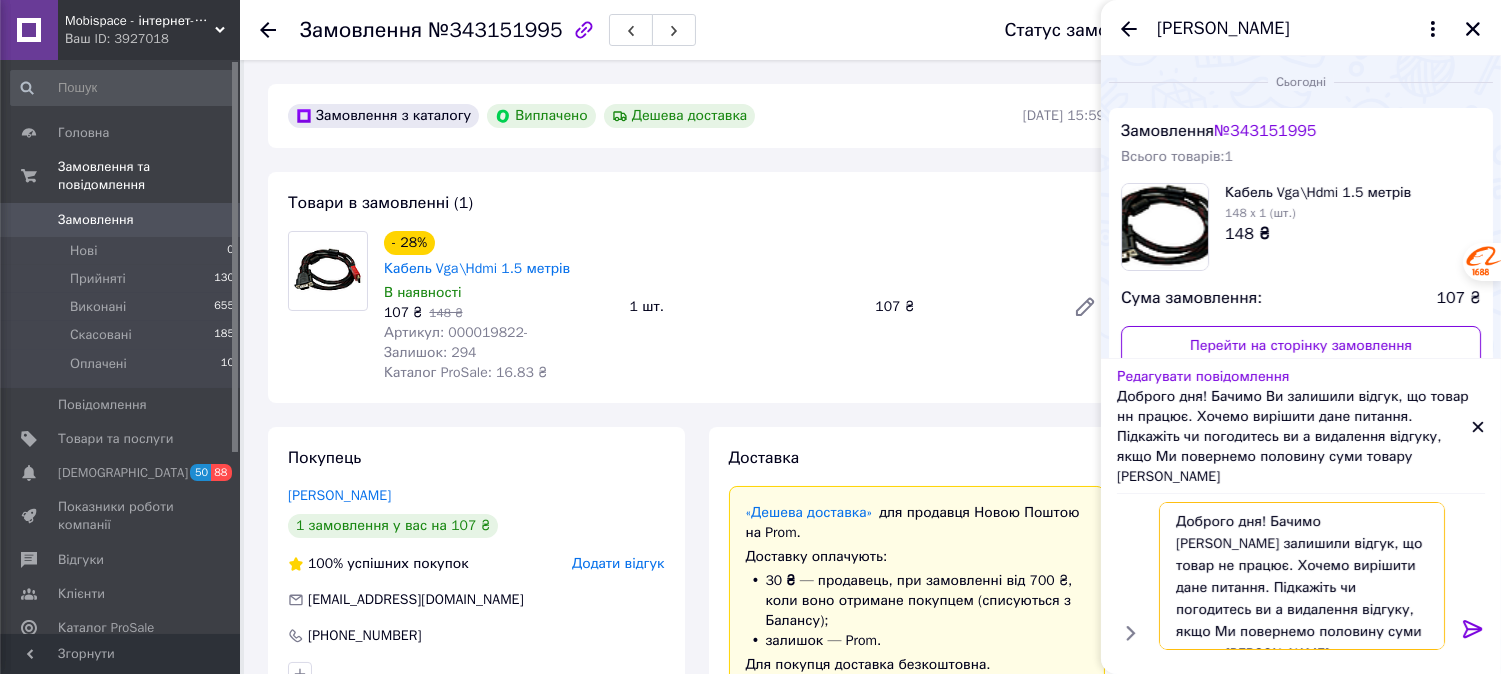 click on "Доброго дня! Бачимо Ви залишили відгук, що товар не працює. Хочемо вирішити дане питання. Підкажіть чи погодитесь ви а видалення відгуку, якщо Ми повернемо половину суми товару Вам" at bounding box center [1302, 576] 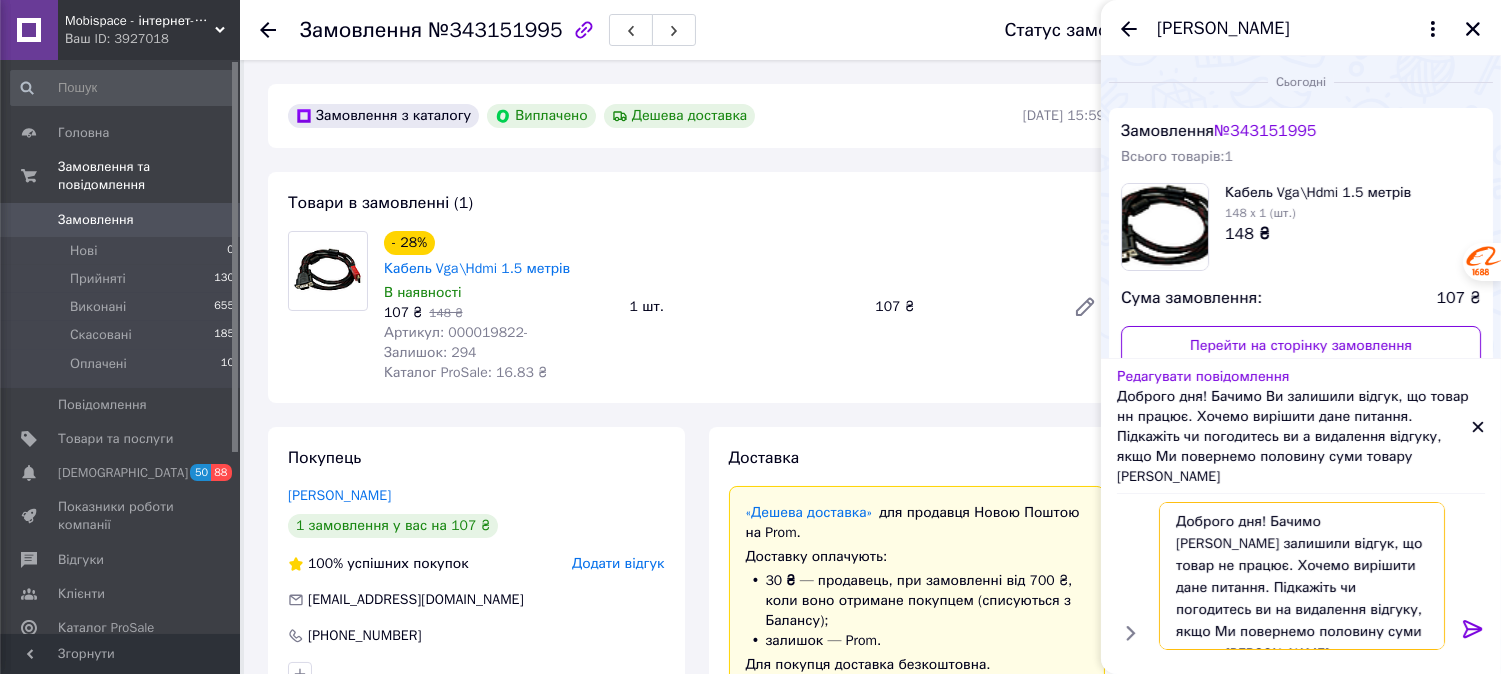 click on "Доброго дня! Бачимо Ви залишили відгук, що товар не працює. Хочемо вирішити дане питання. Підкажіть чи погодитесь ви на видалення відгуку, якщо Ми повернемо половину суми товару Вам" at bounding box center (1302, 576) 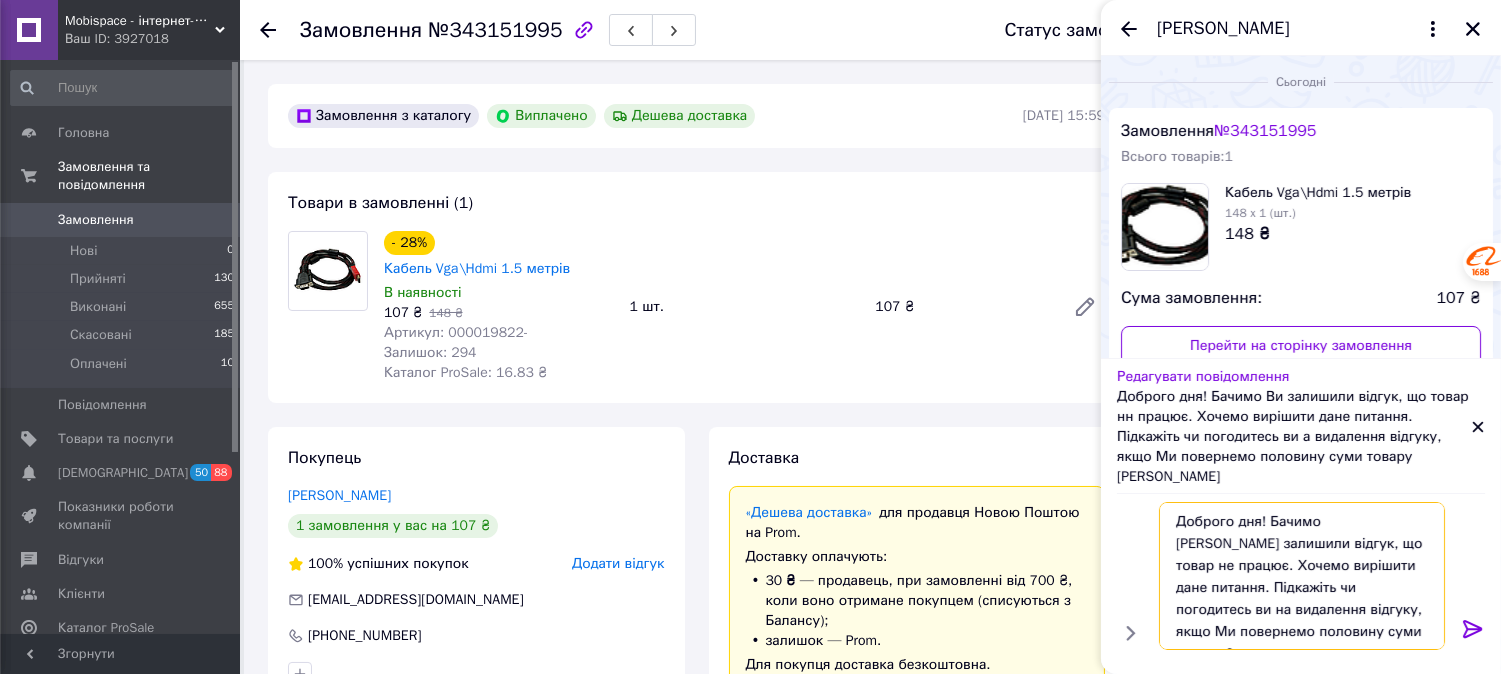 click on "Доброго дня! Бачимо Ви залишили відгук, що товар не працює. Хочемо вирішити дане питання. Підкажіть чи погодитесь ви на видалення відгуку, якщо Ми повернемо половину суми товару ?" at bounding box center [1302, 576] 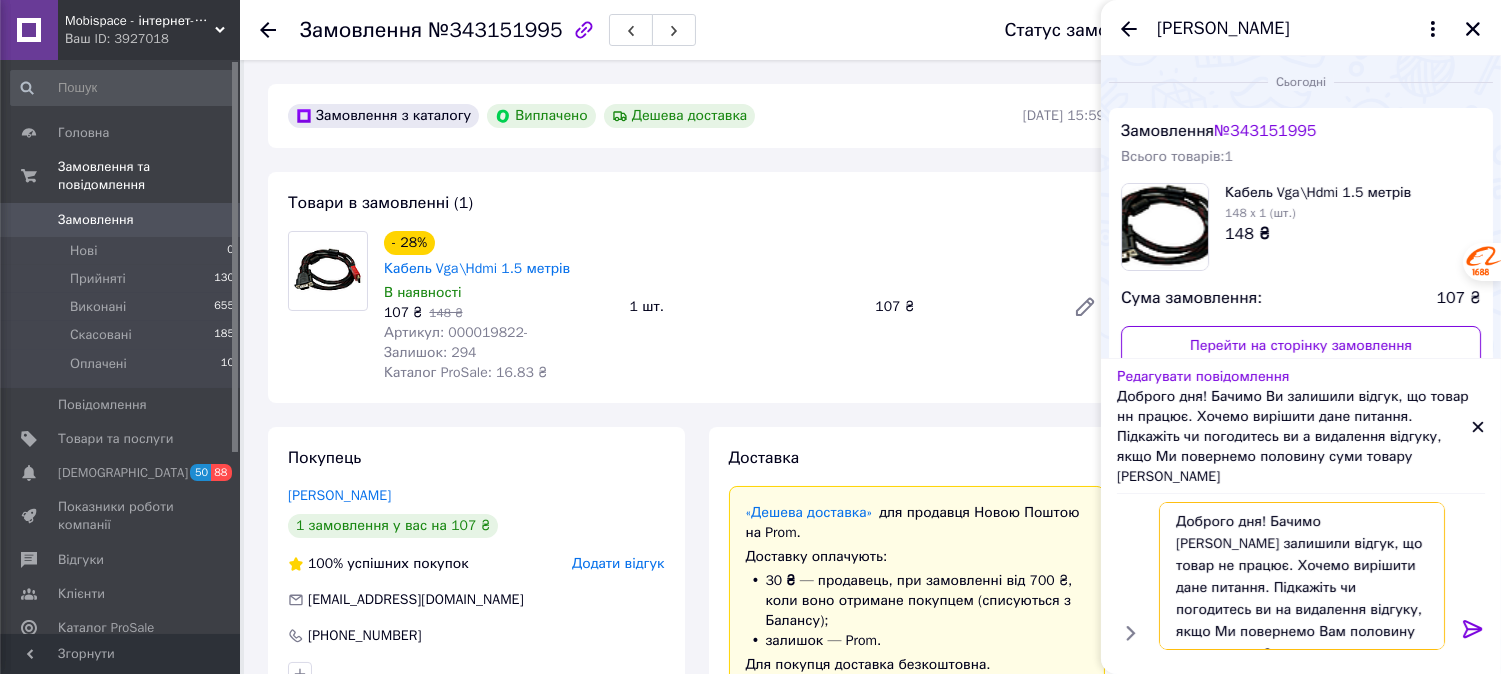 type on "Доброго дня! Бачимо Ви залишили відгук, що товар не працює. Хочемо вирішити дане питання. Підкажіть чи погодитесь ви на видалення відгуку, якщо Ми повернемо Вам половину суми товару ?" 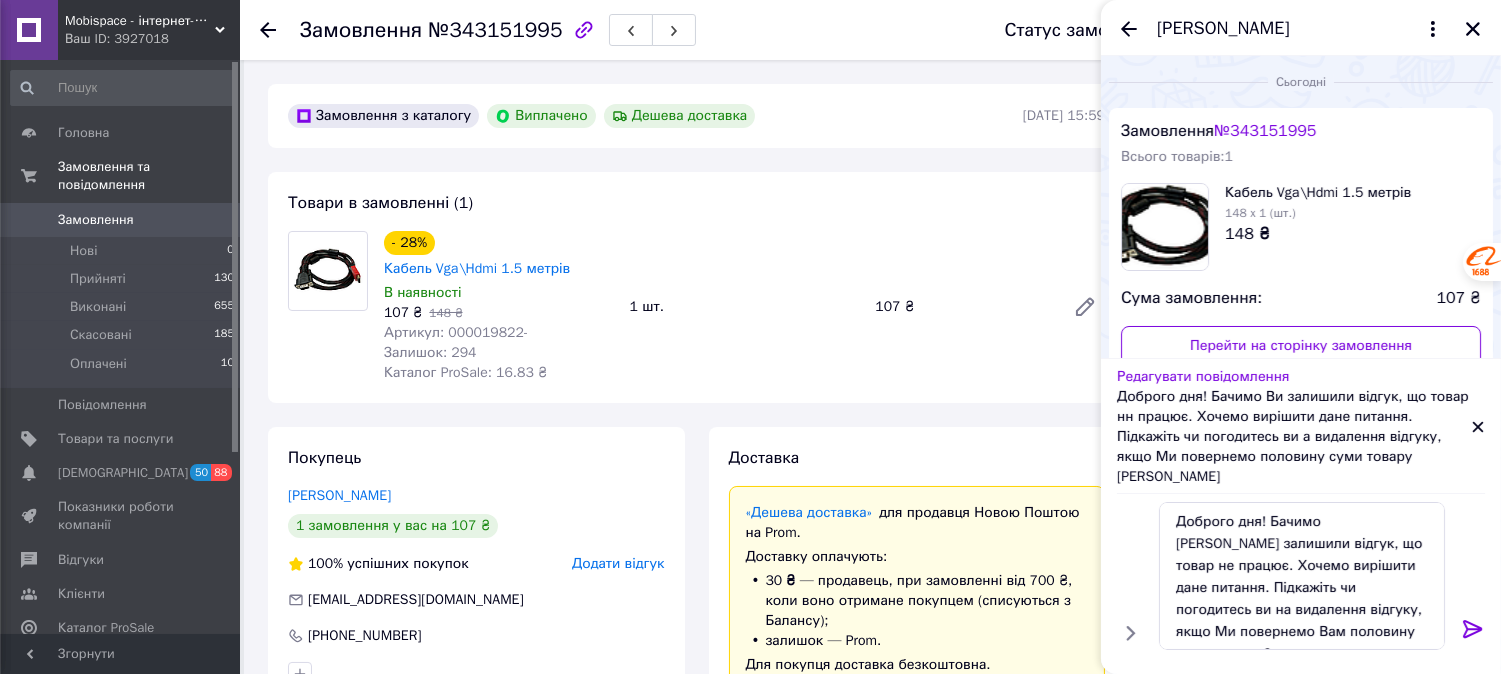 drag, startPoint x: 1481, startPoint y: 626, endPoint x: 1414, endPoint y: 528, distance: 118.71394 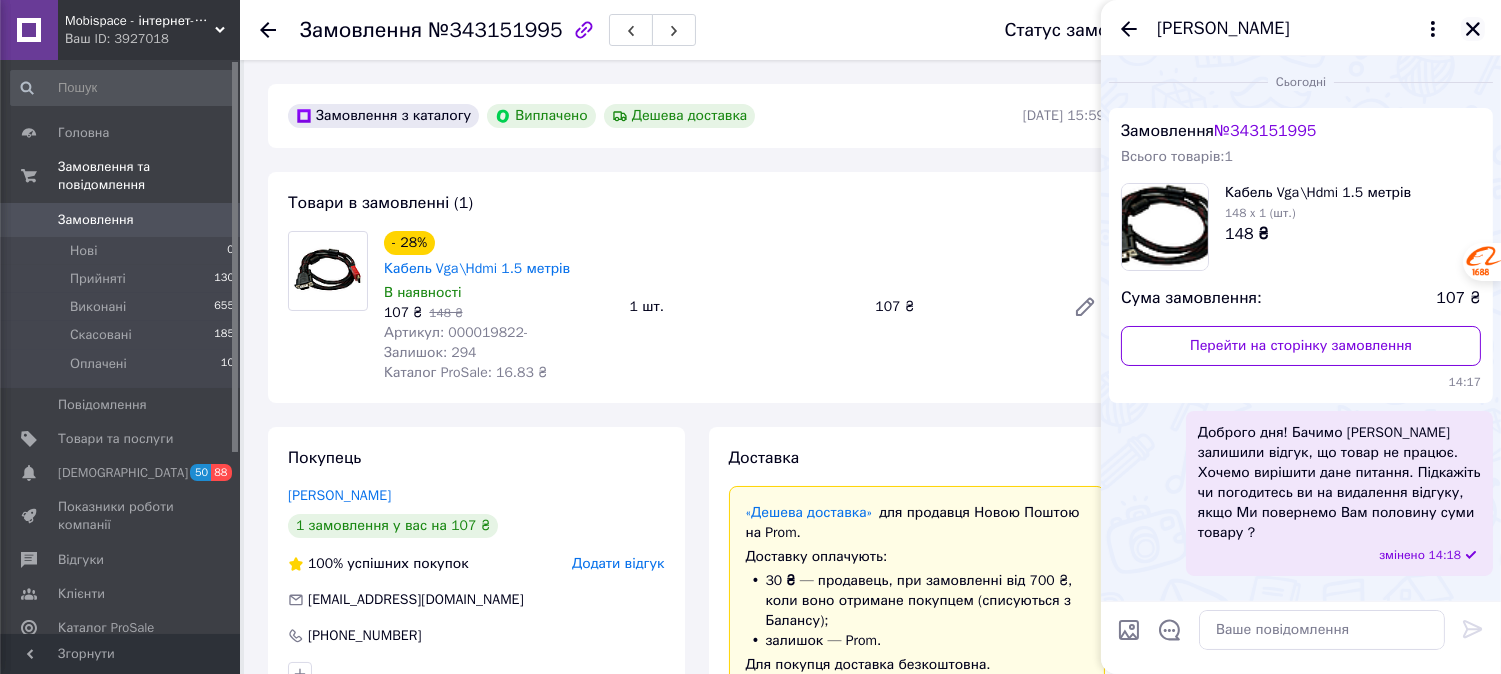 click at bounding box center (1473, 29) 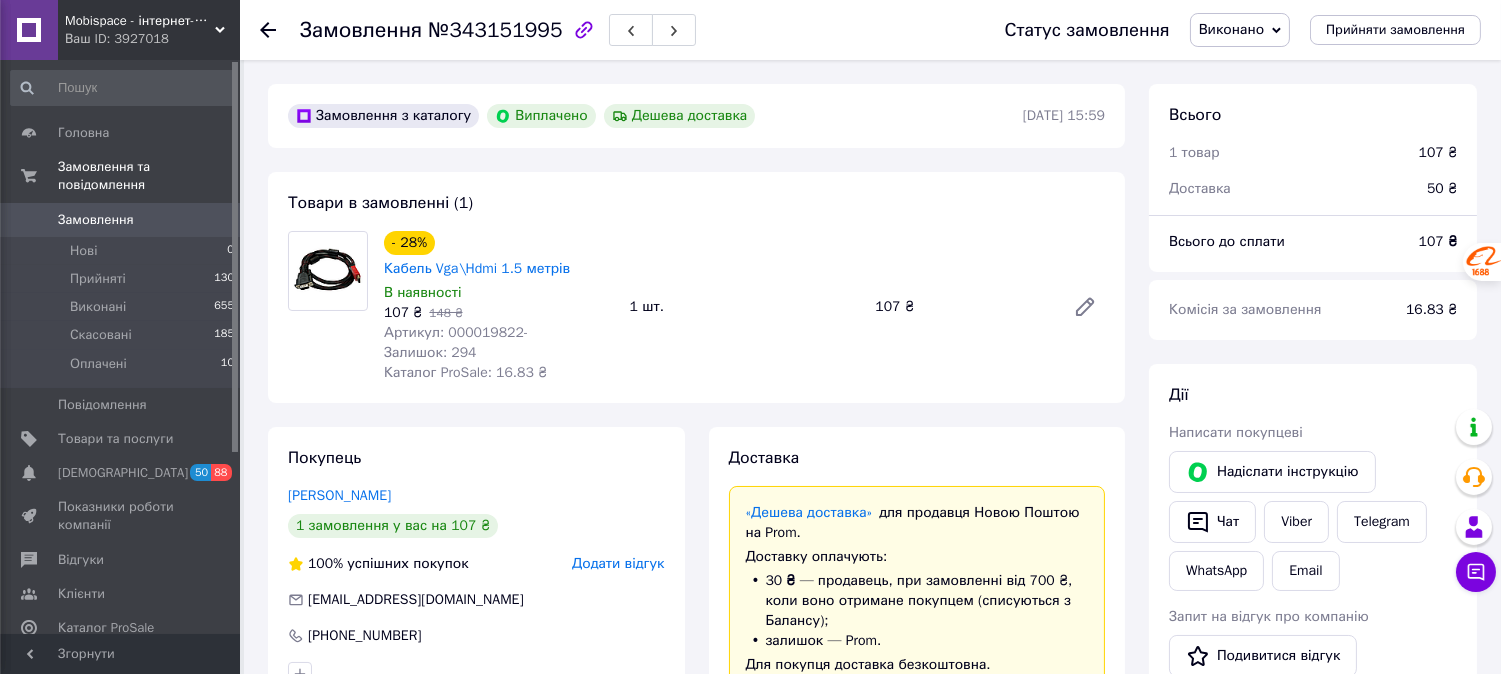 drag, startPoint x: 115, startPoint y: 533, endPoint x: 480, endPoint y: 448, distance: 374.7666 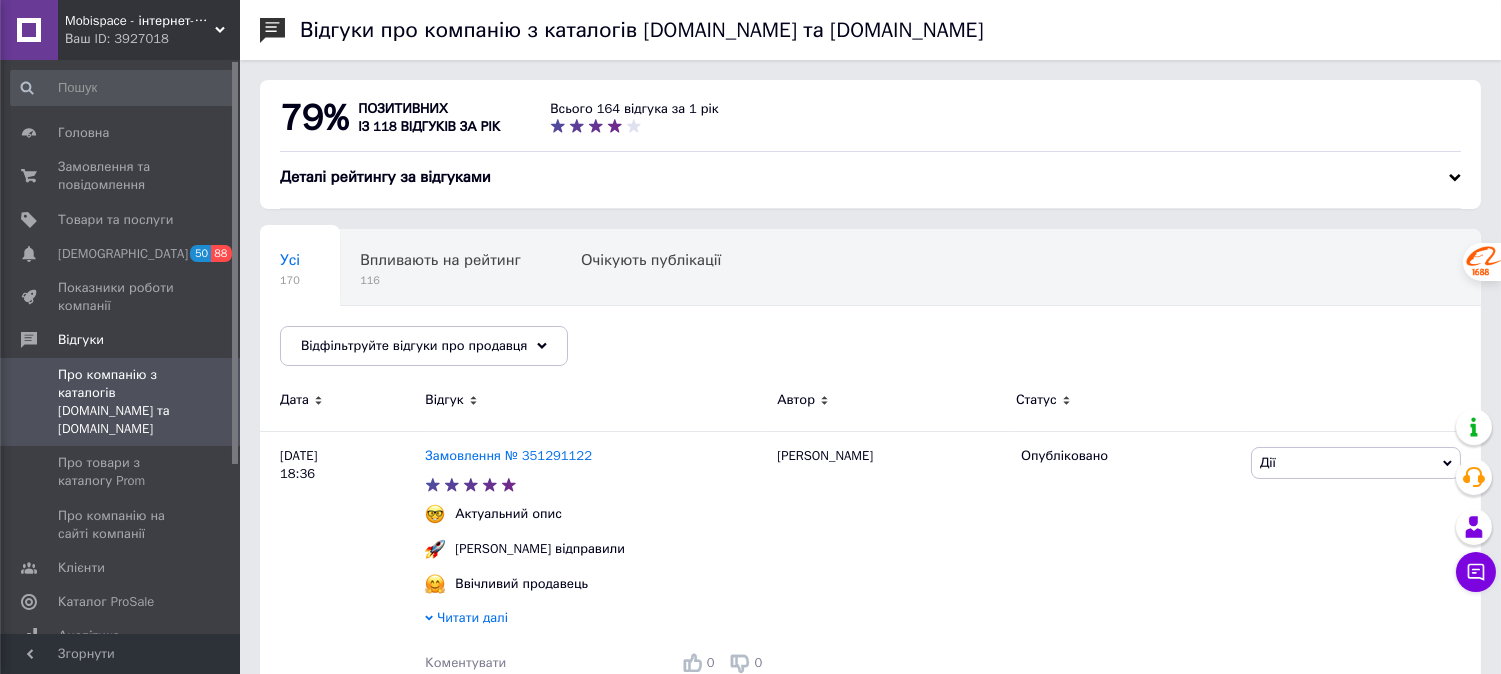 click on "Ваш ID: 3927018" at bounding box center [152, 39] 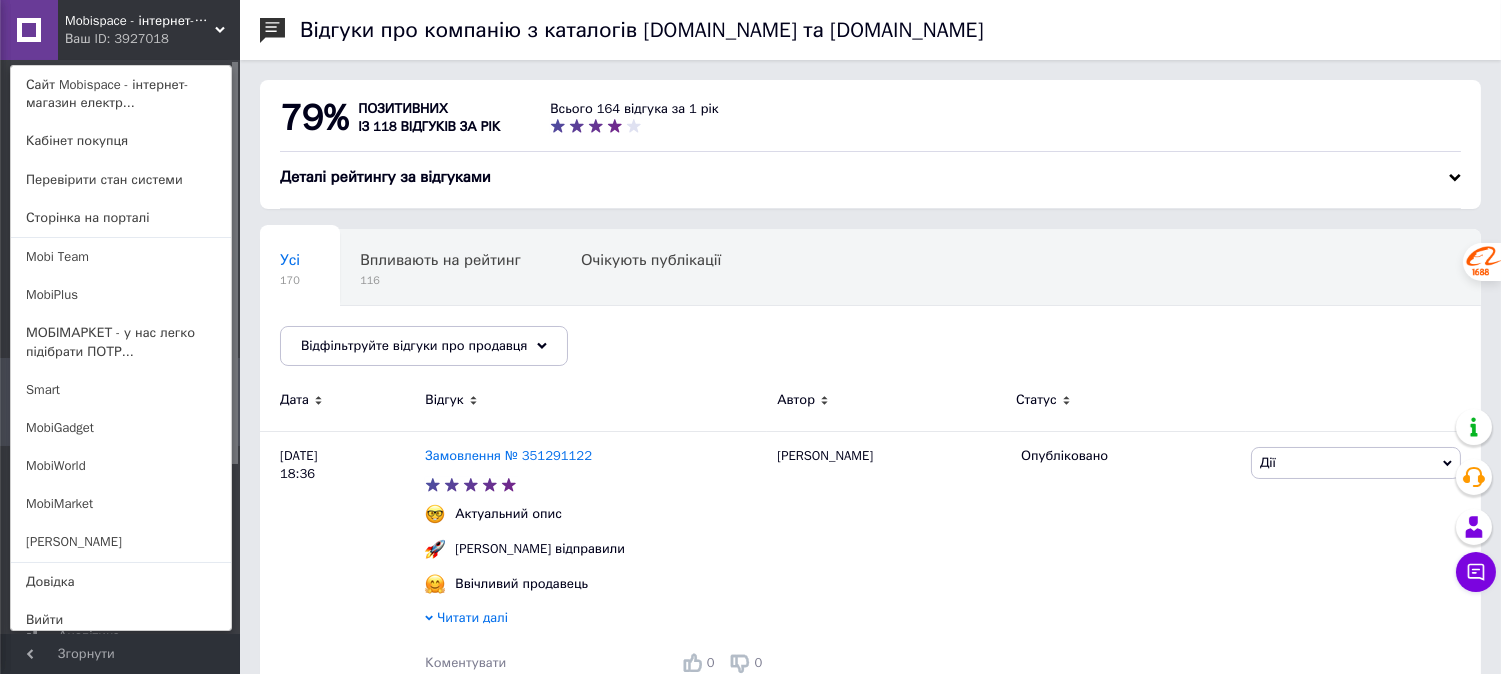 click on "MobiPlus" at bounding box center (121, 295) 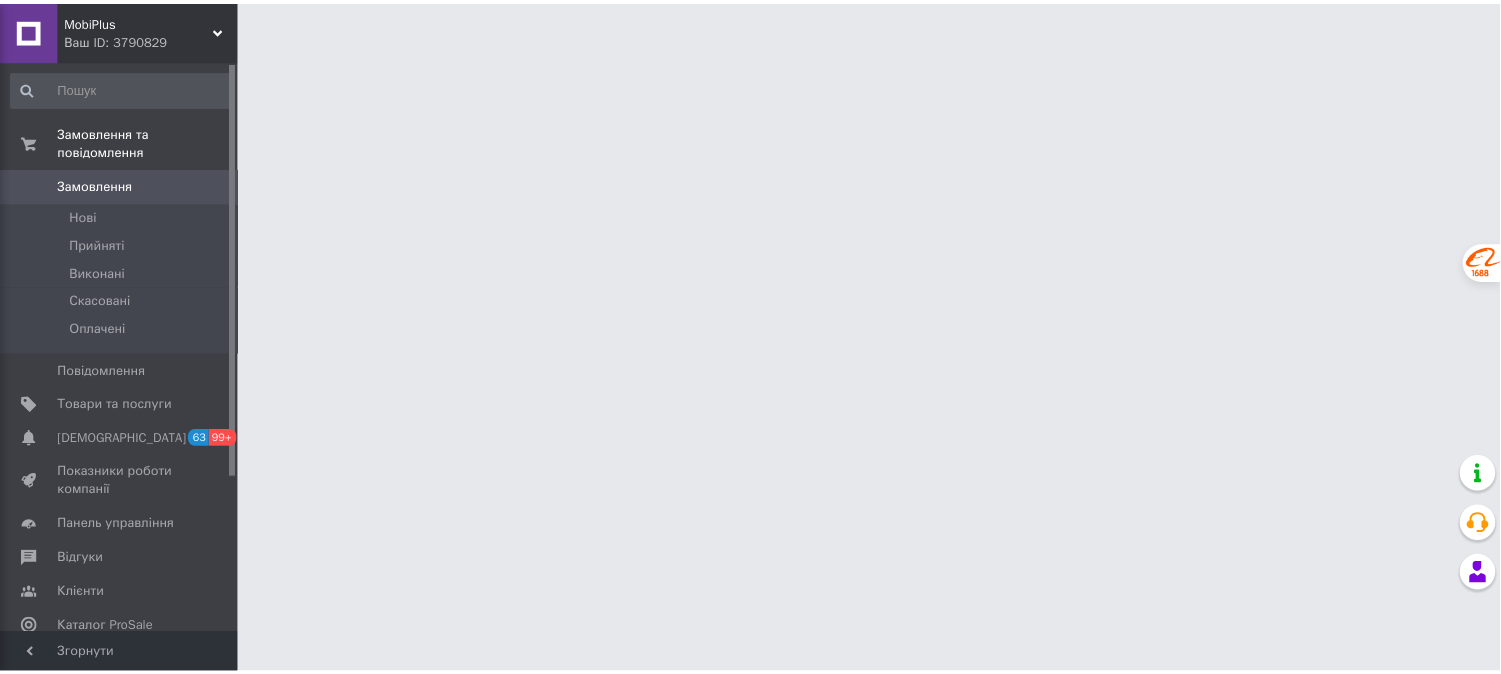 scroll, scrollTop: 0, scrollLeft: 0, axis: both 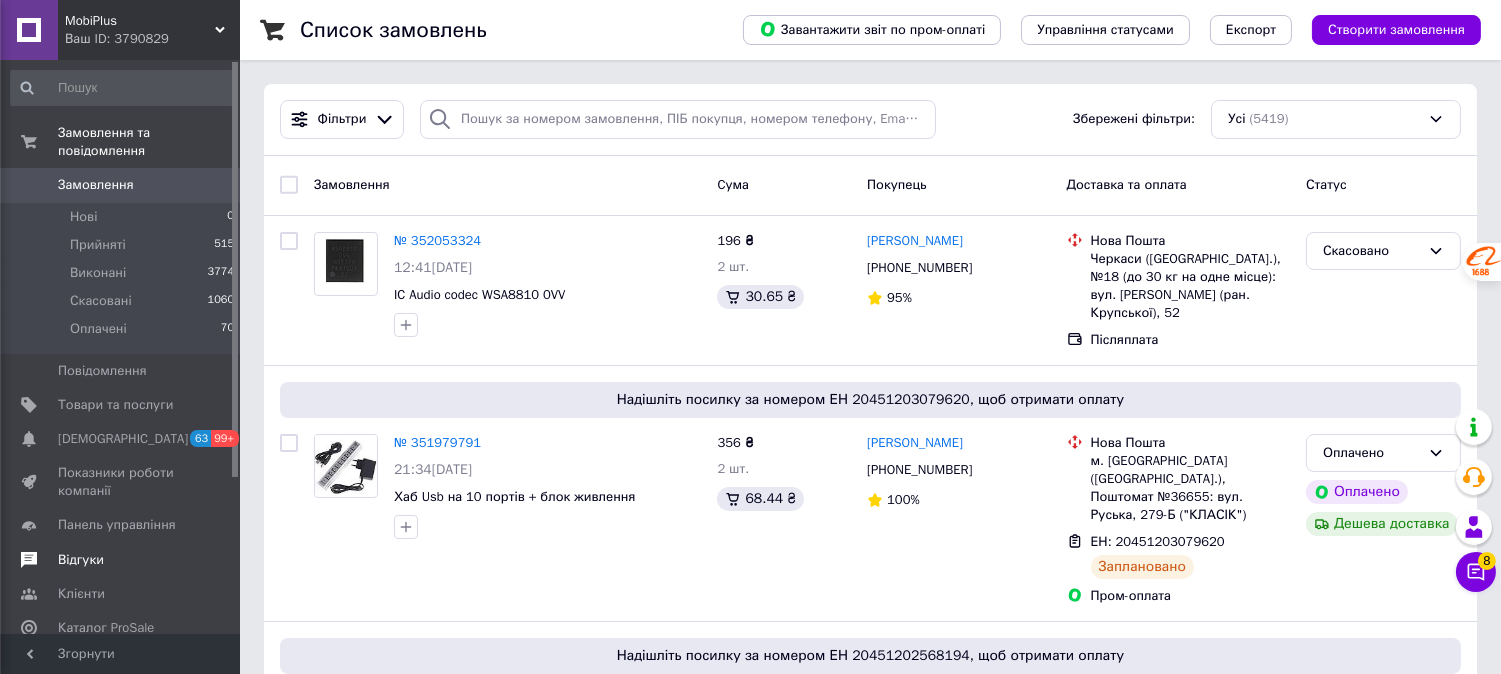 click on "Відгуки" at bounding box center (121, 560) 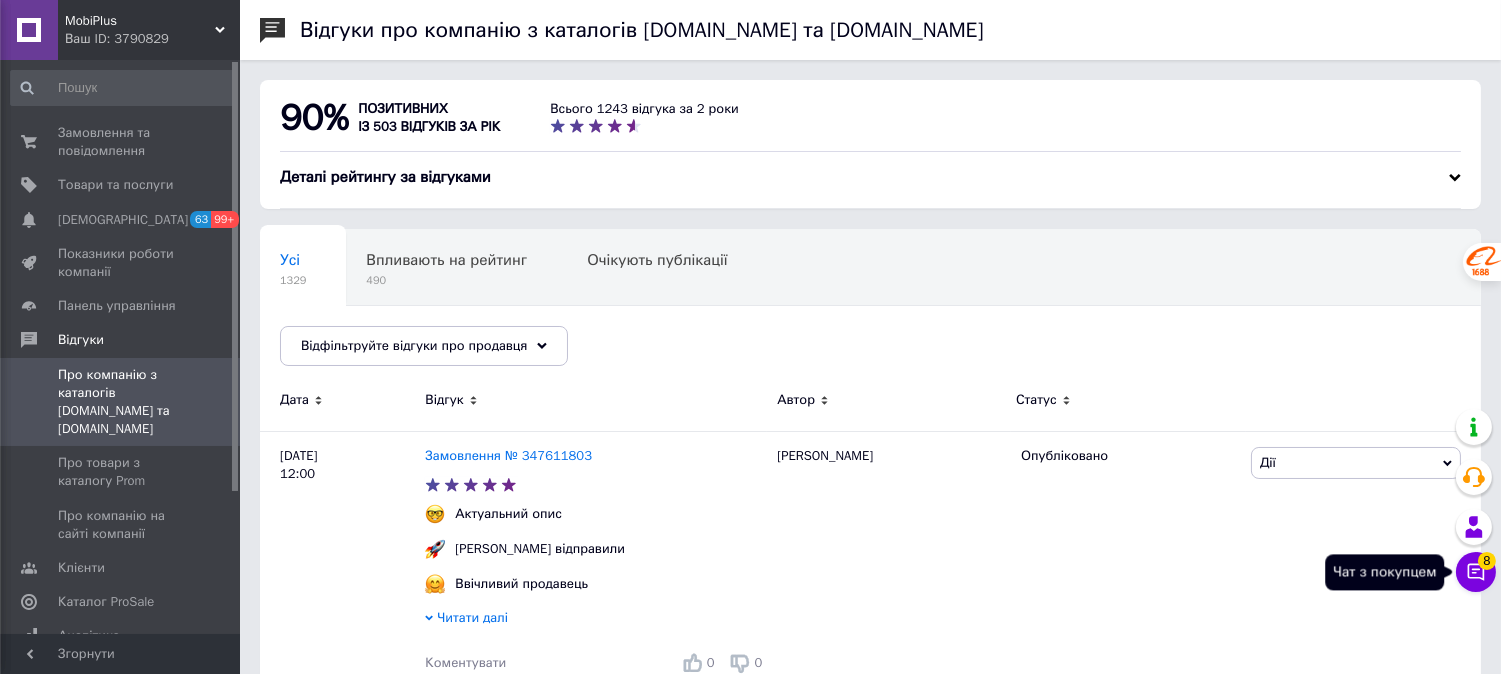 click 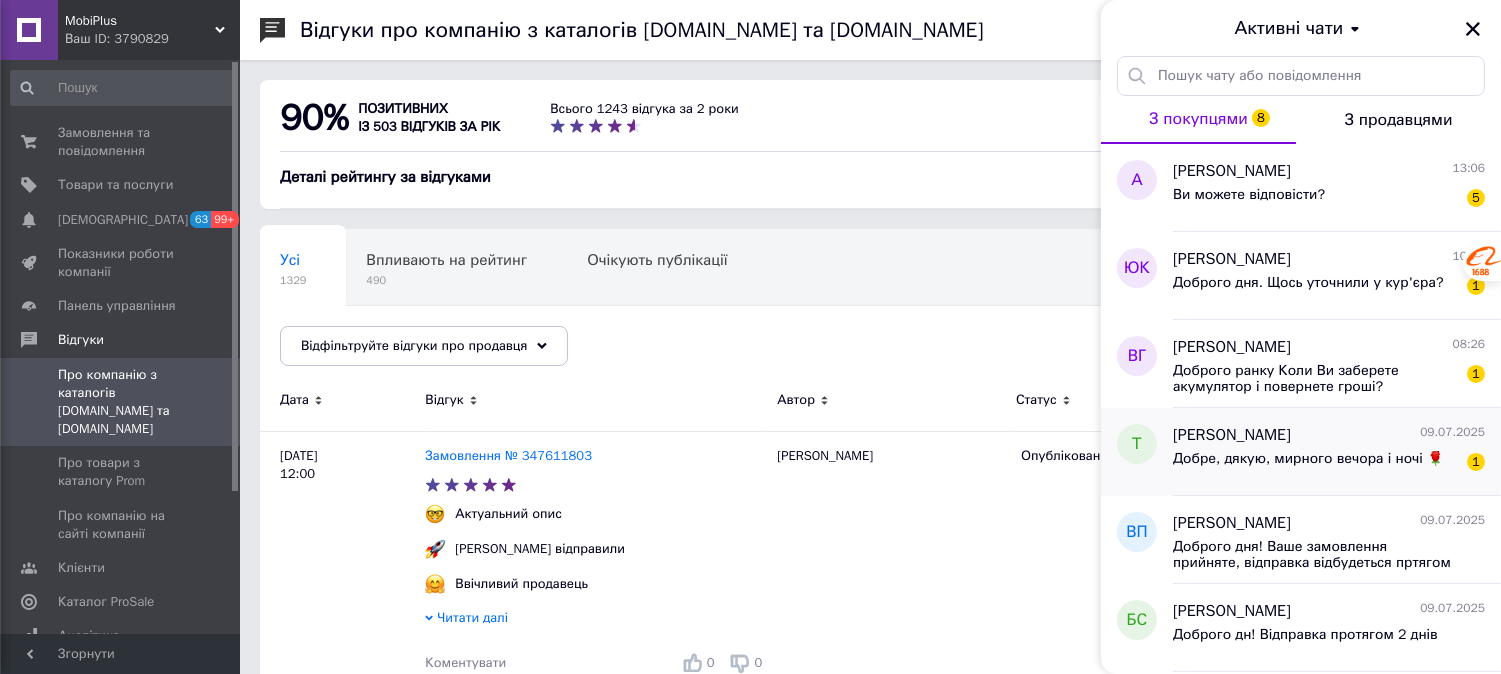 click on "Тетяна  Кіріченко 09.07.2025 Добре, дякую, мирного вечора і ночі 🌹 1" at bounding box center [1337, 452] 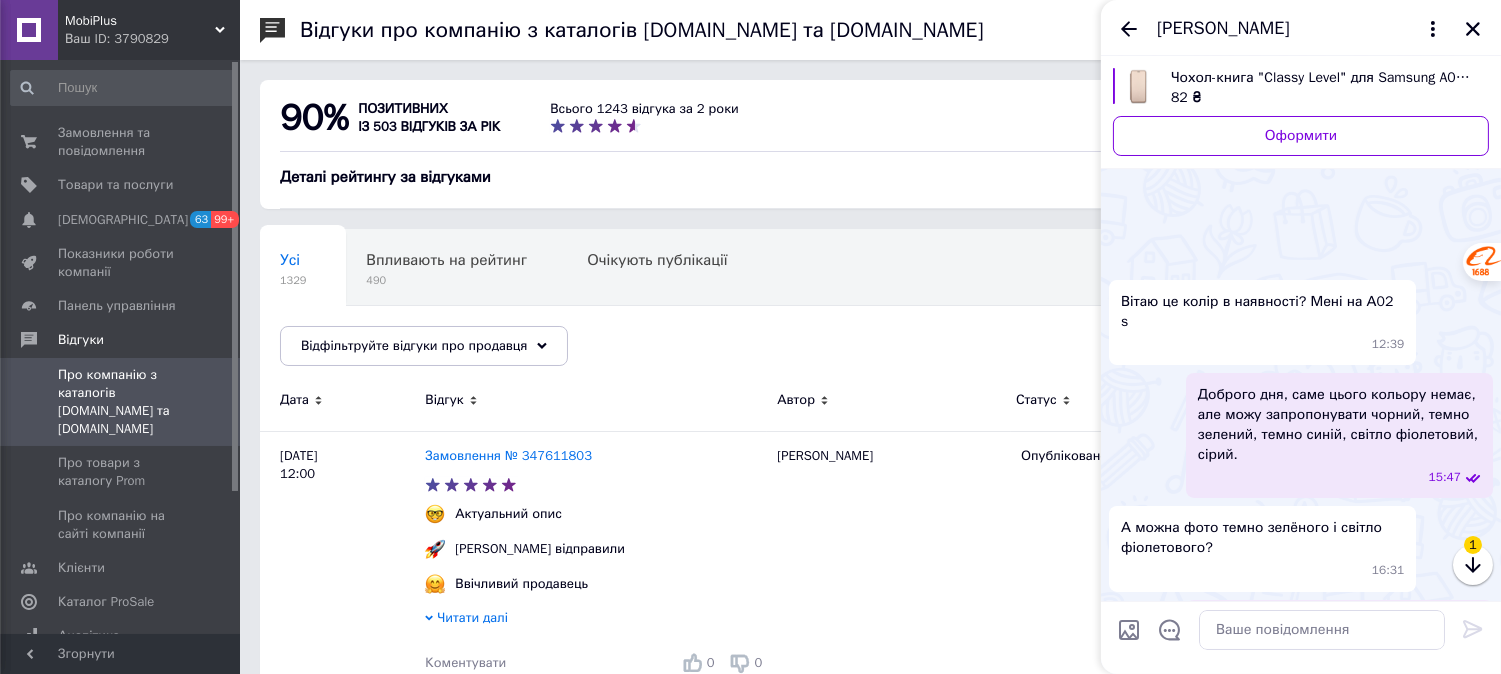 scroll, scrollTop: 1958, scrollLeft: 0, axis: vertical 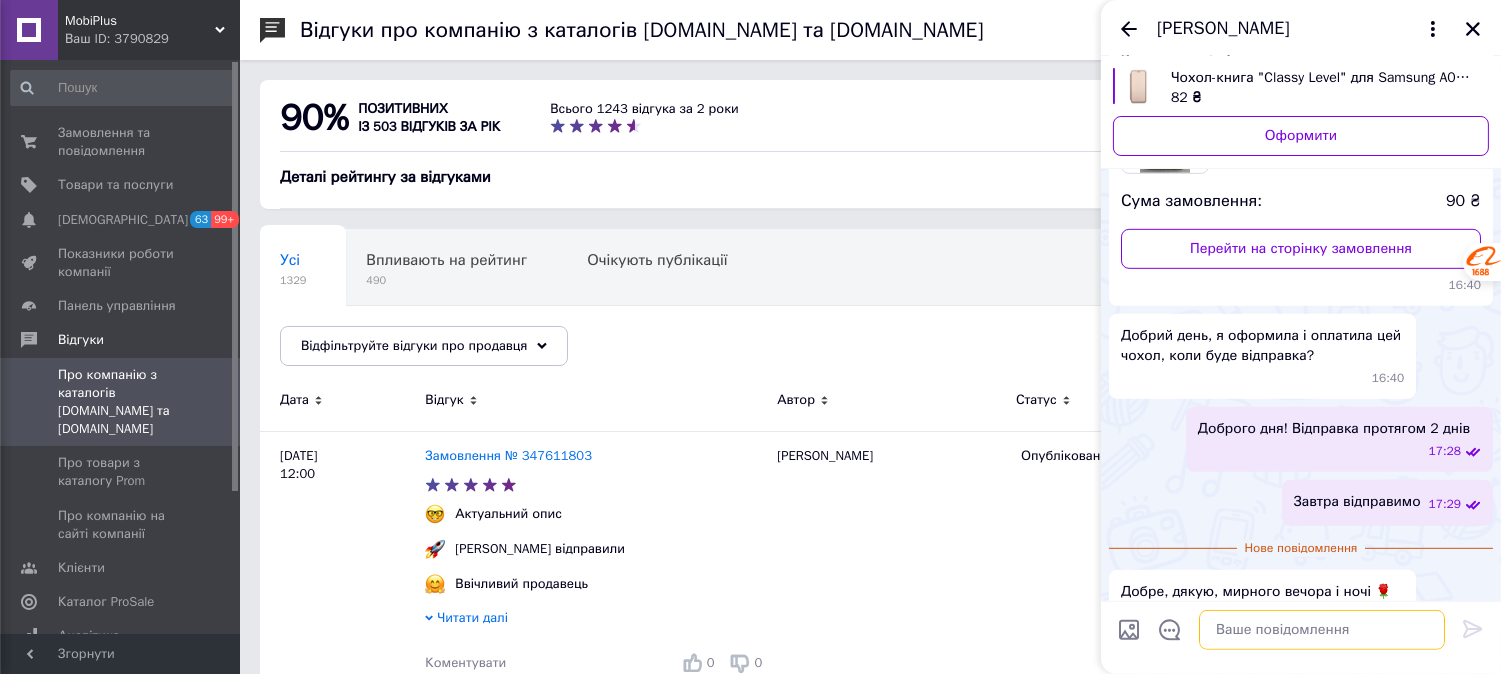 click at bounding box center (1322, 630) 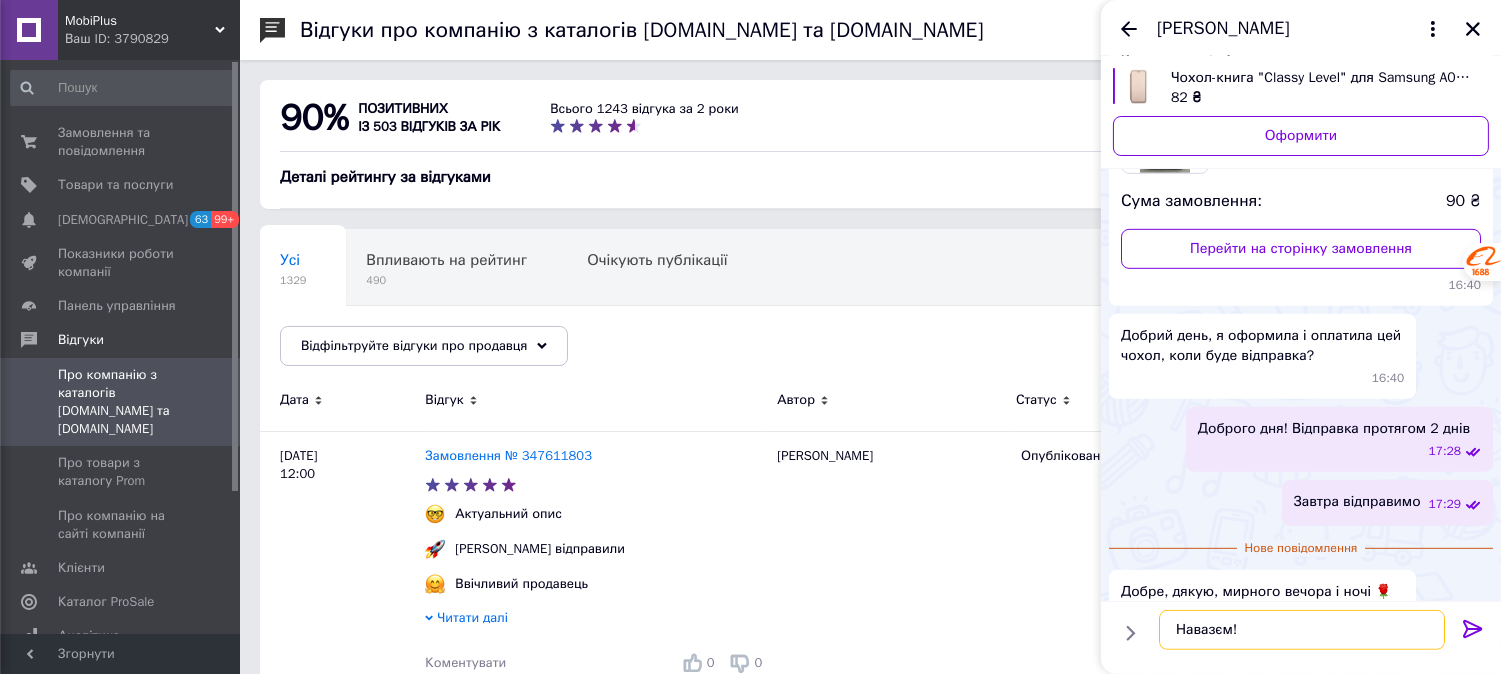 click on "Навазєм!" at bounding box center (1302, 630) 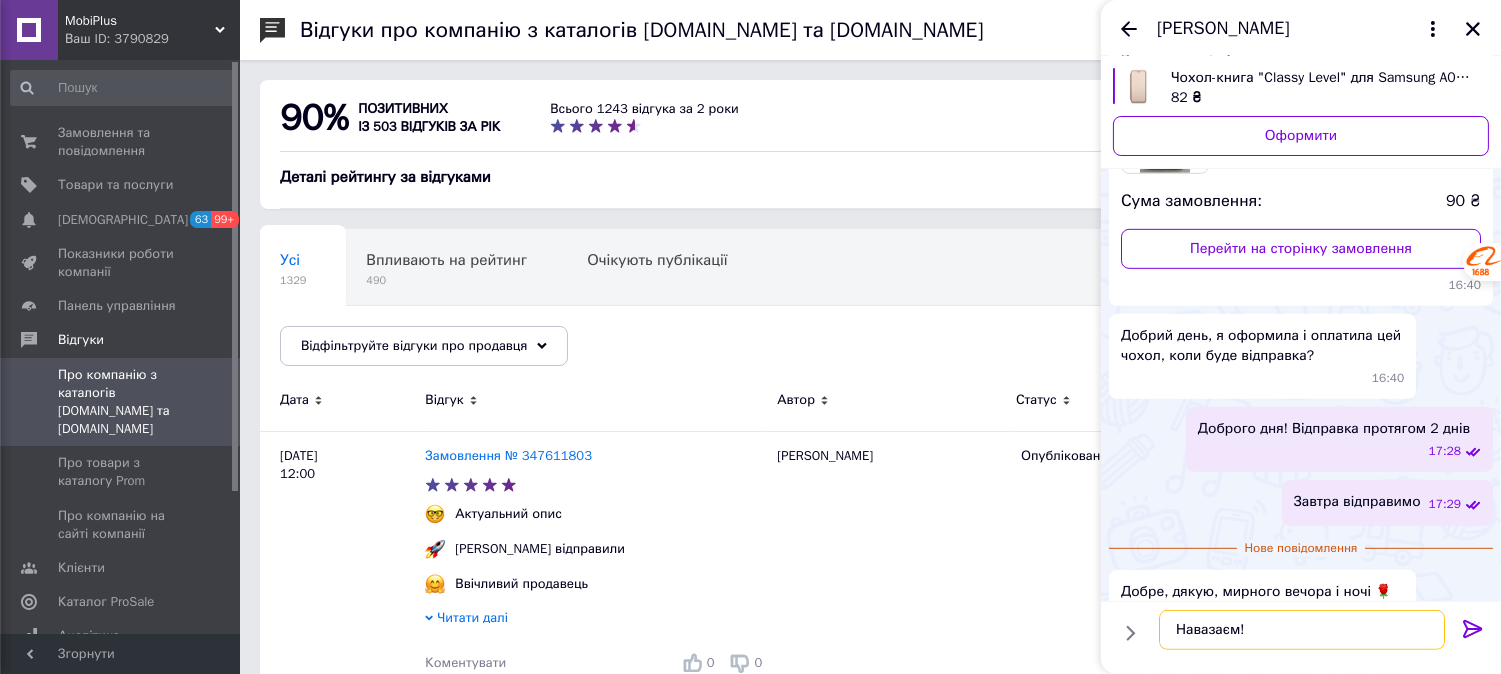 type on "Навазаєм!" 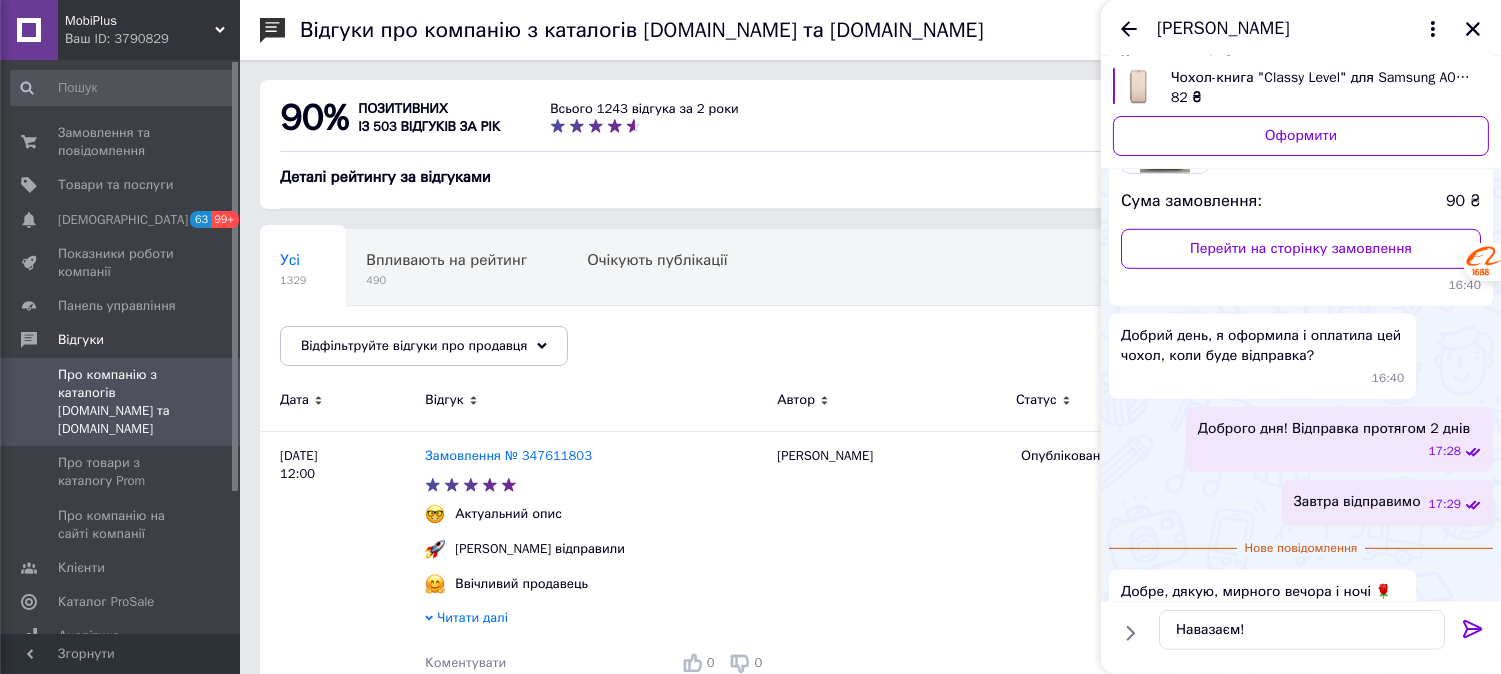 click 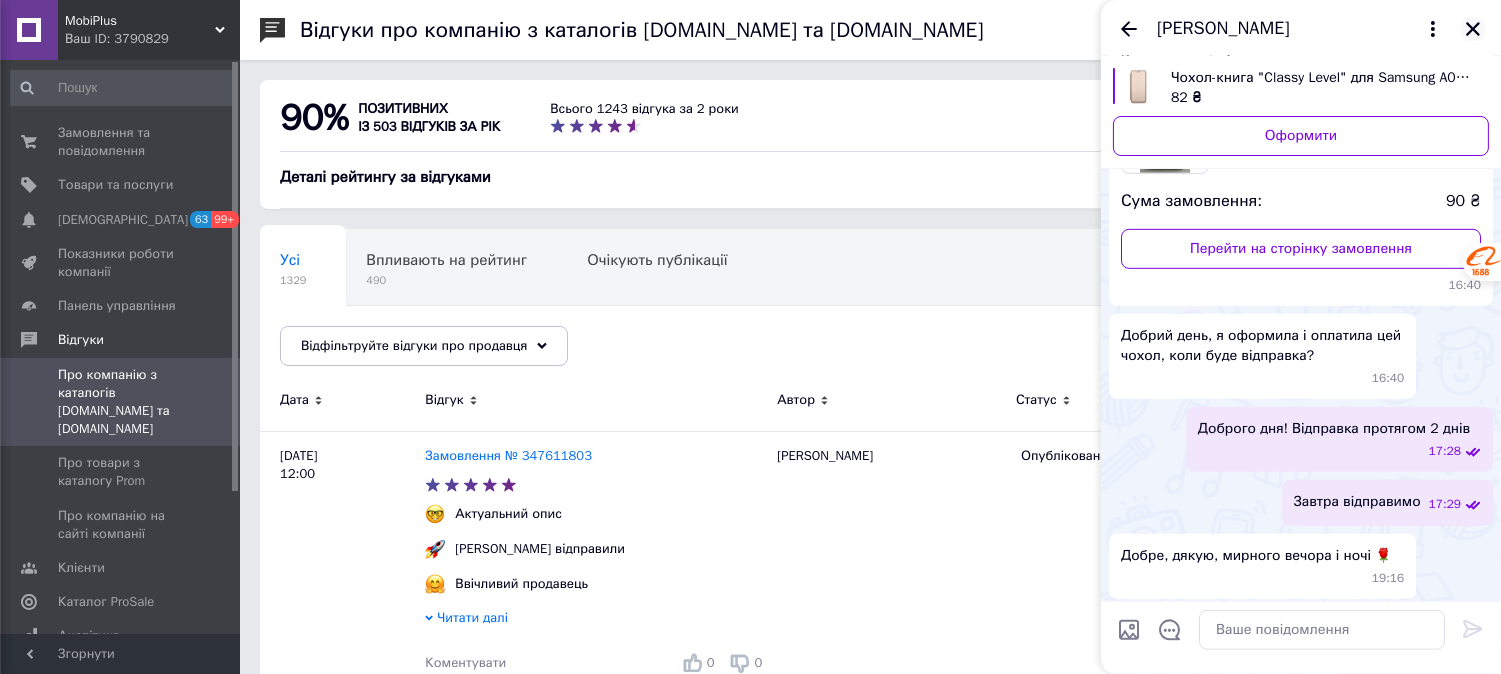 click 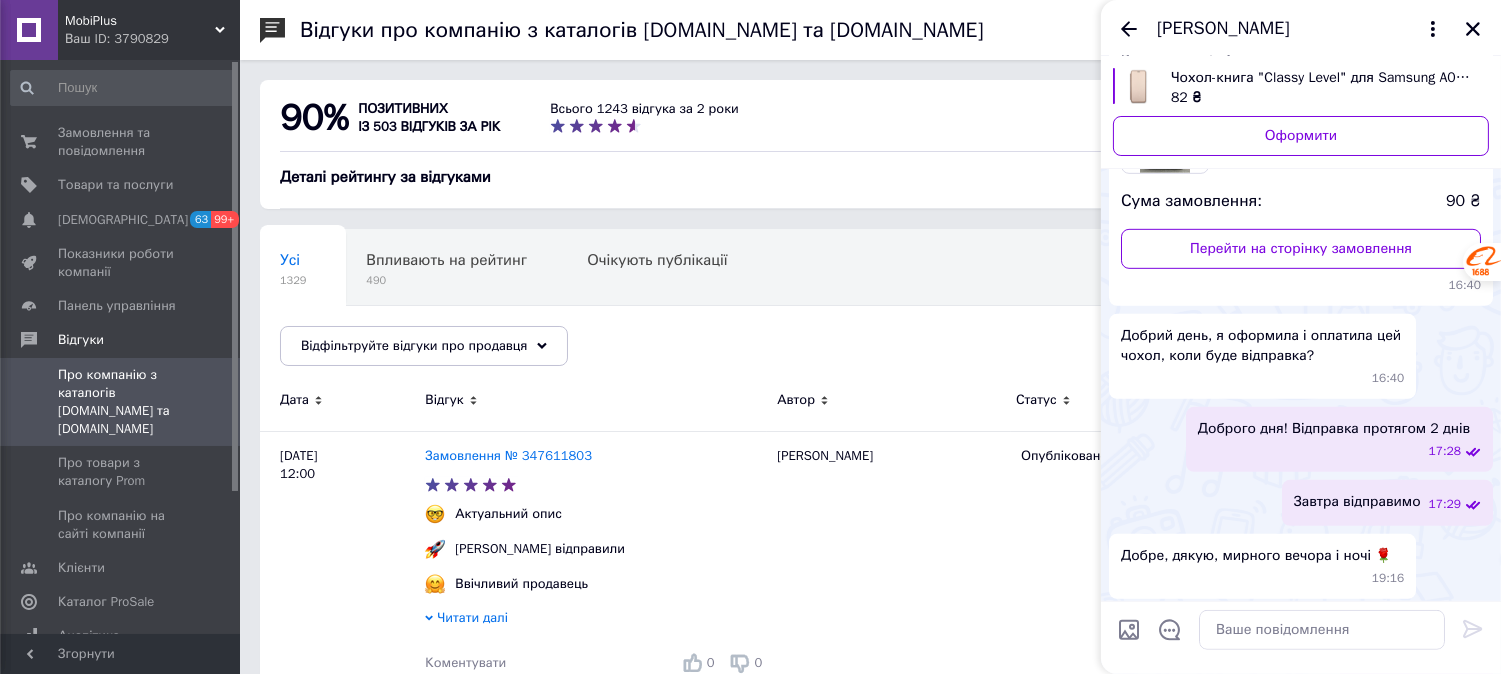 scroll, scrollTop: 1976, scrollLeft: 0, axis: vertical 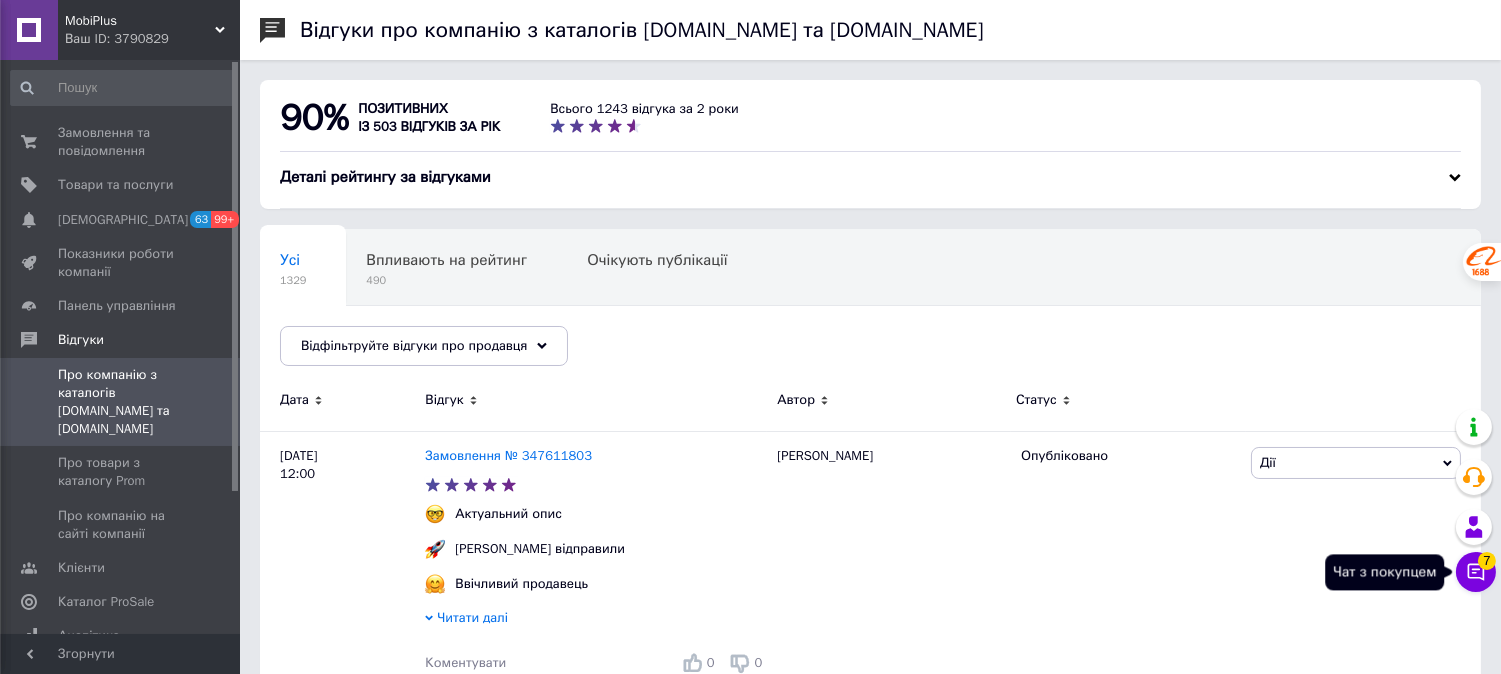 drag, startPoint x: 1475, startPoint y: 578, endPoint x: 1471, endPoint y: 558, distance: 20.396078 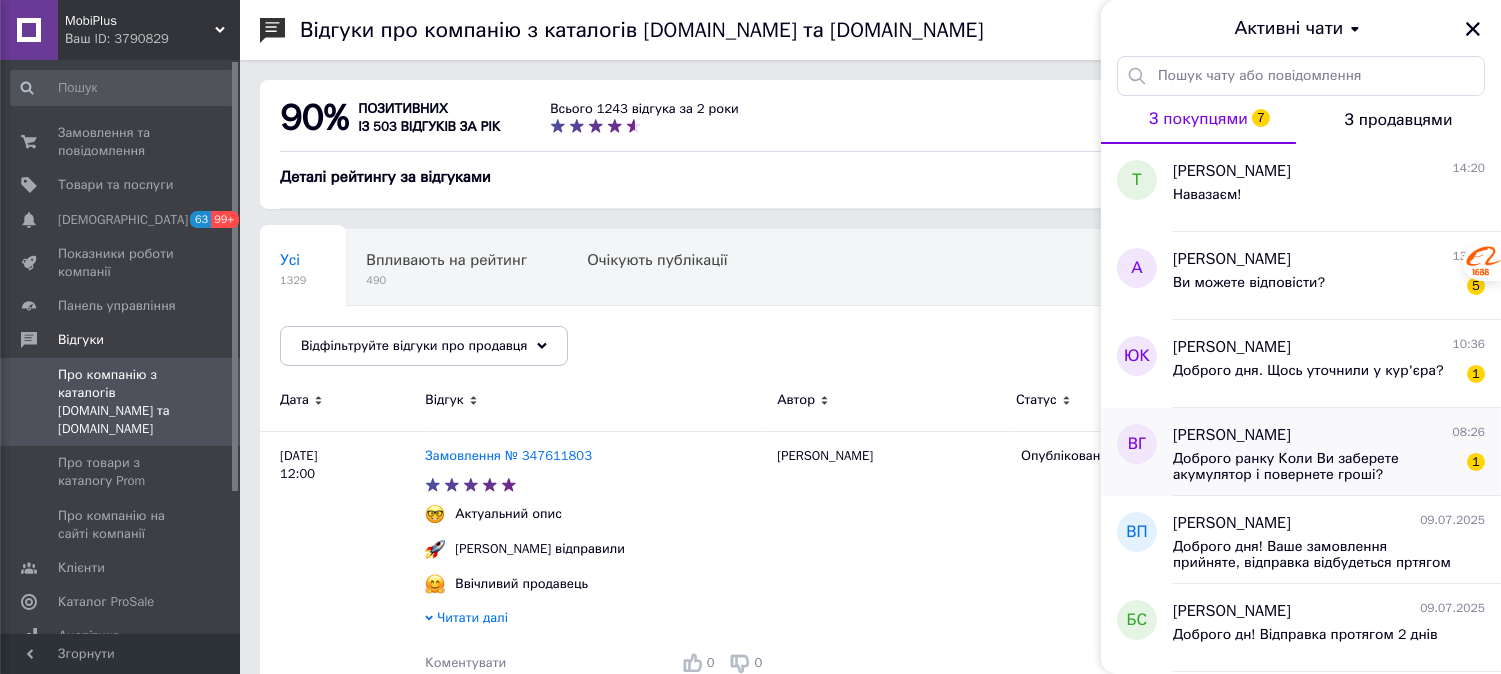click on "Доброго ранку
Коли Ви заберете акумулятор і повернете гроші?" at bounding box center (1315, 467) 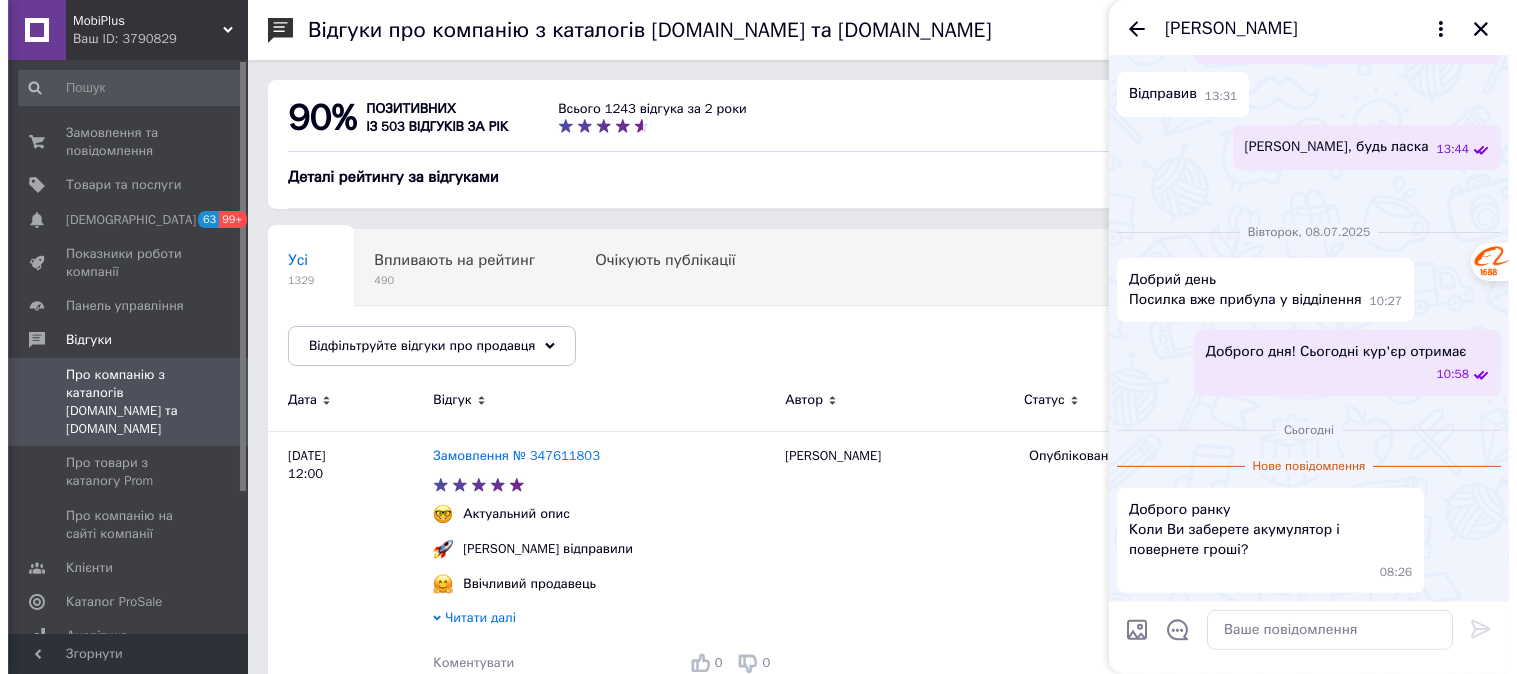 scroll, scrollTop: 1958, scrollLeft: 0, axis: vertical 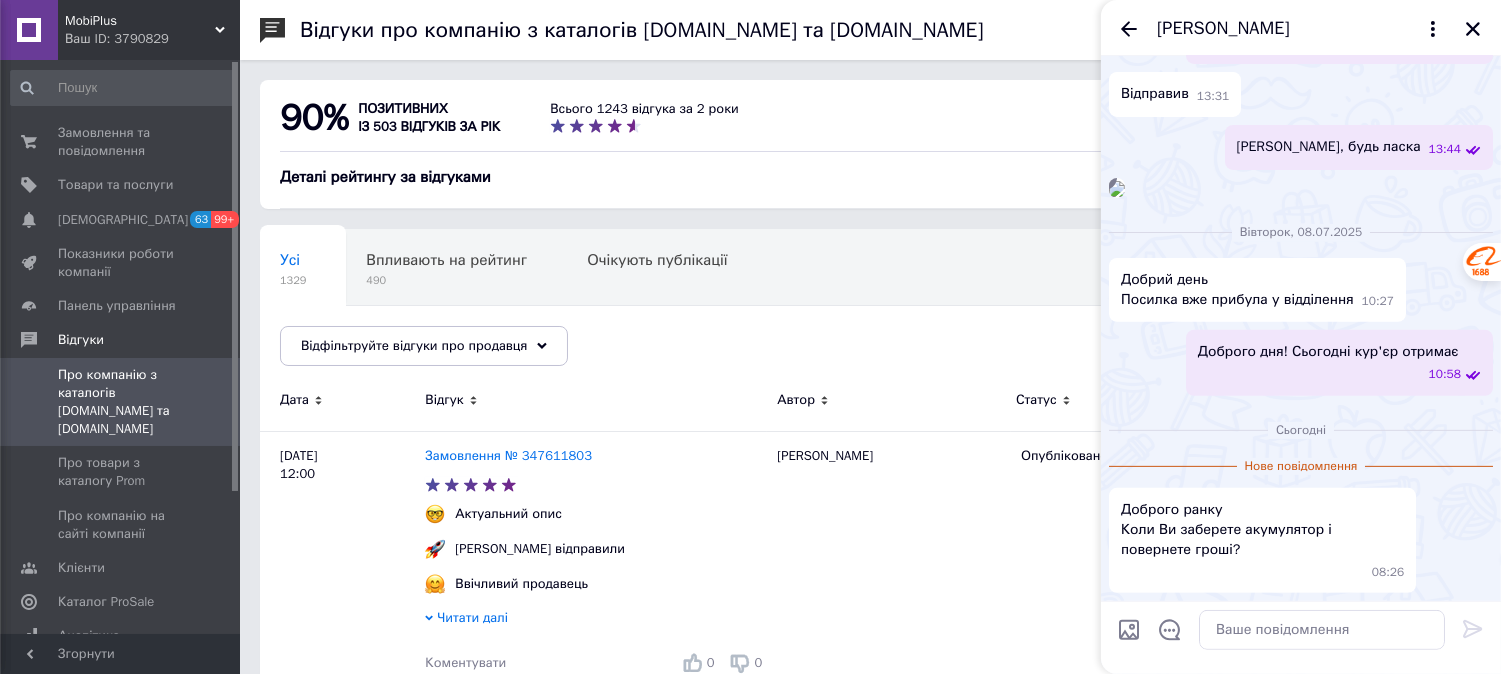 click at bounding box center [1117, 189] 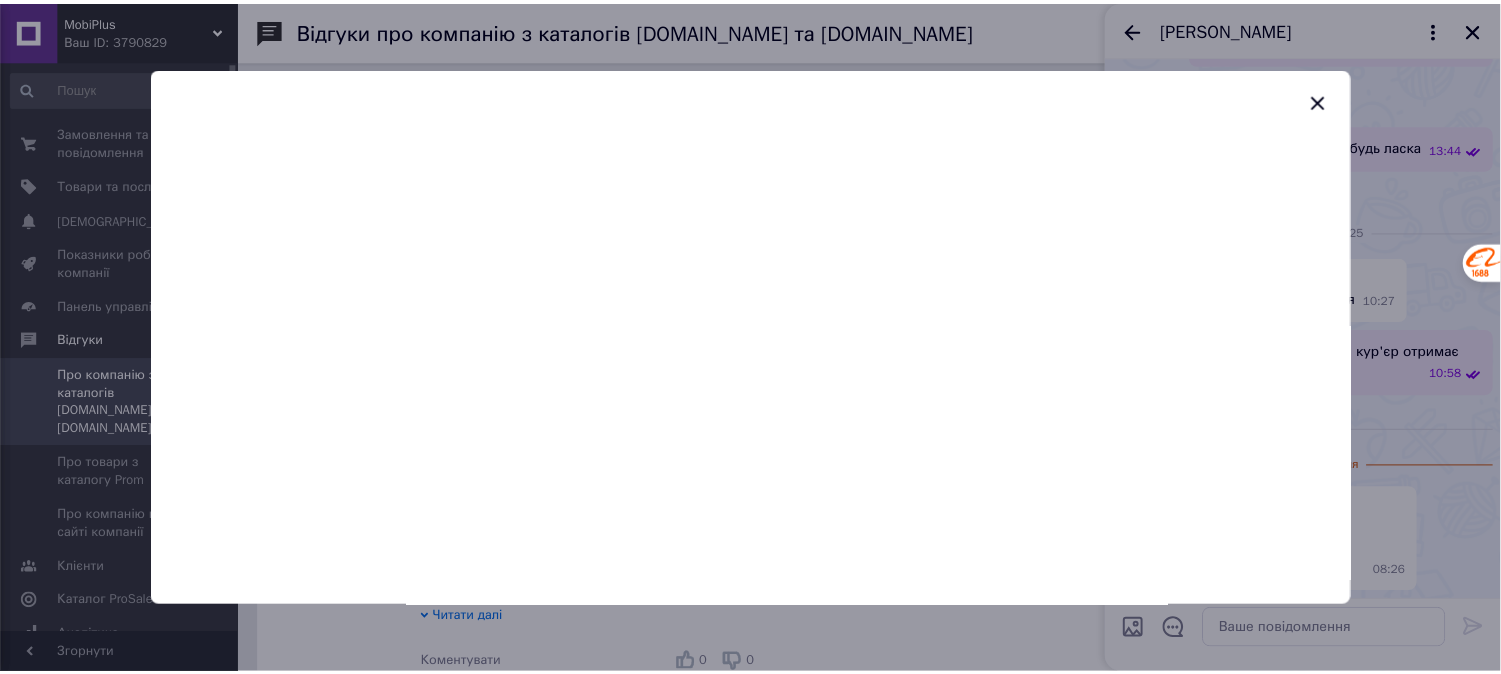 scroll, scrollTop: 1953, scrollLeft: 0, axis: vertical 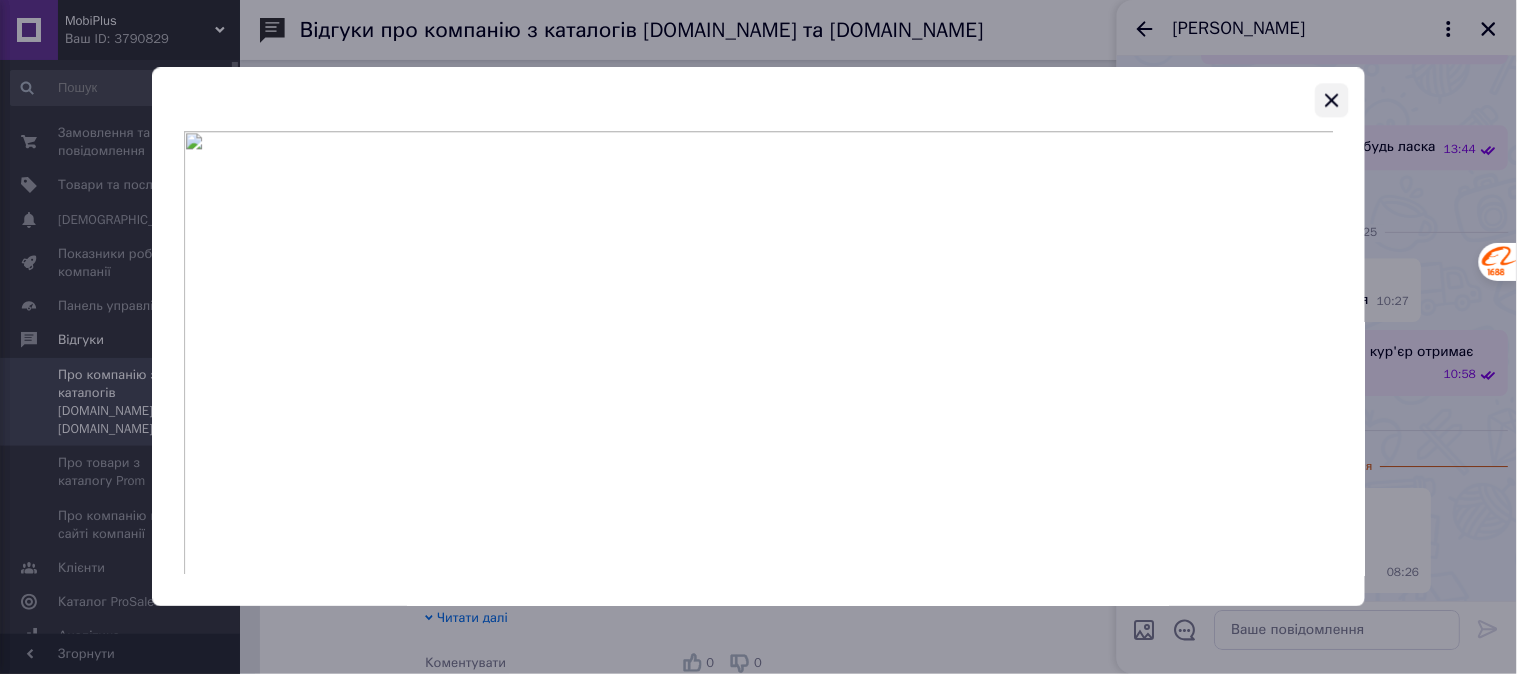 click 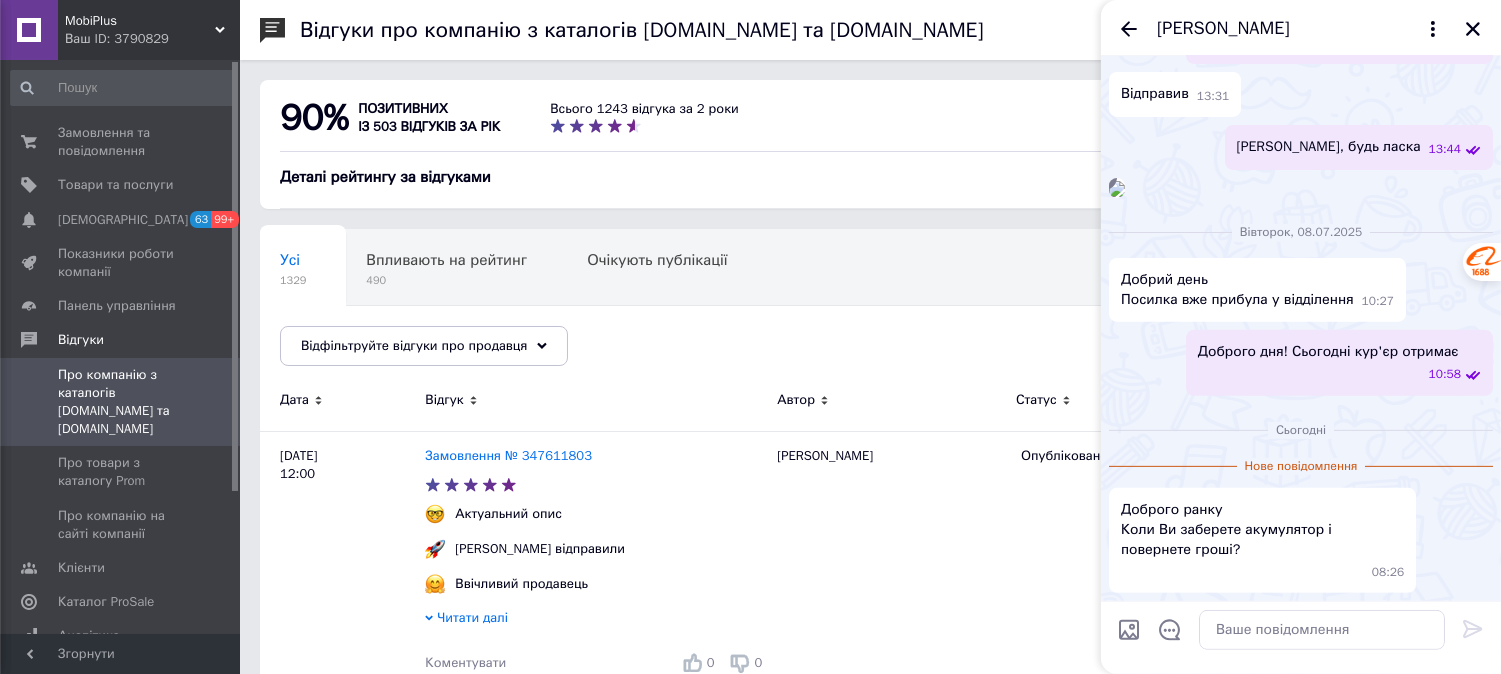 click at bounding box center [1322, 630] 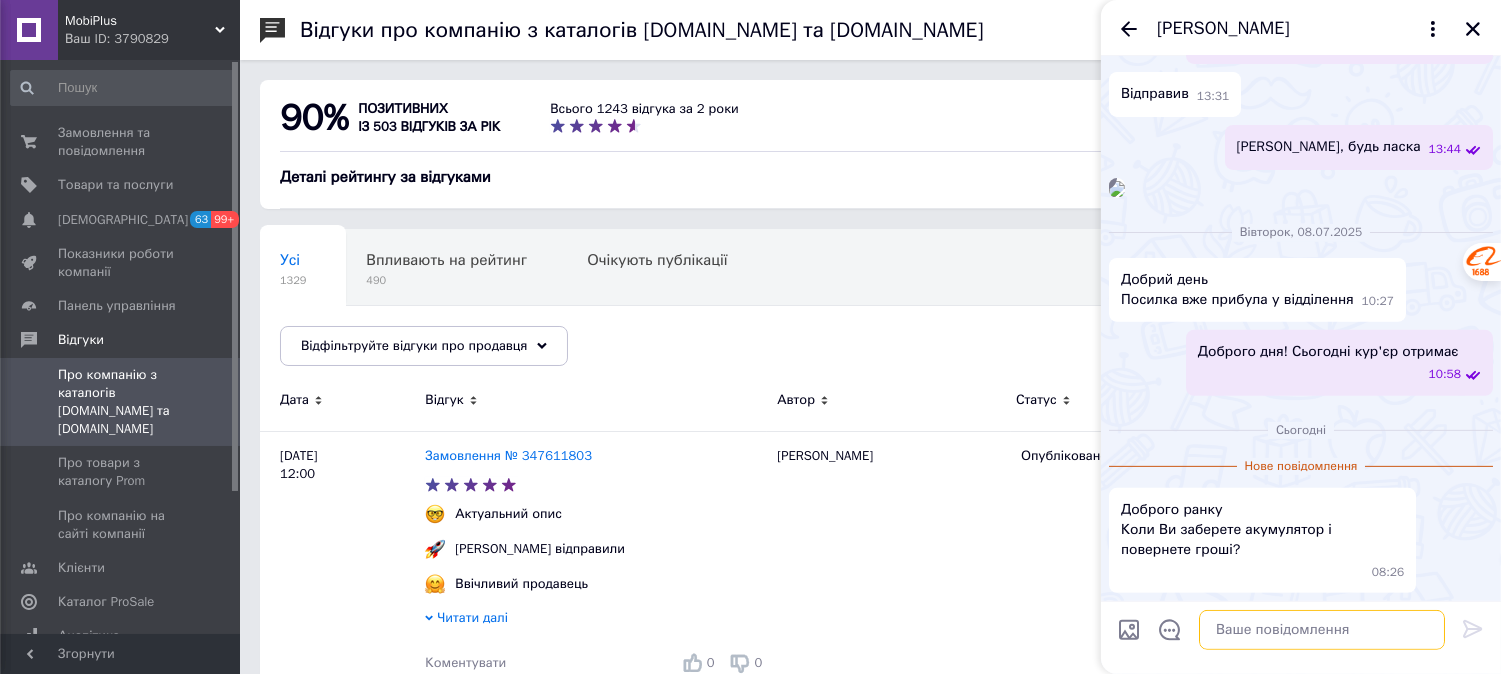 click at bounding box center (1322, 630) 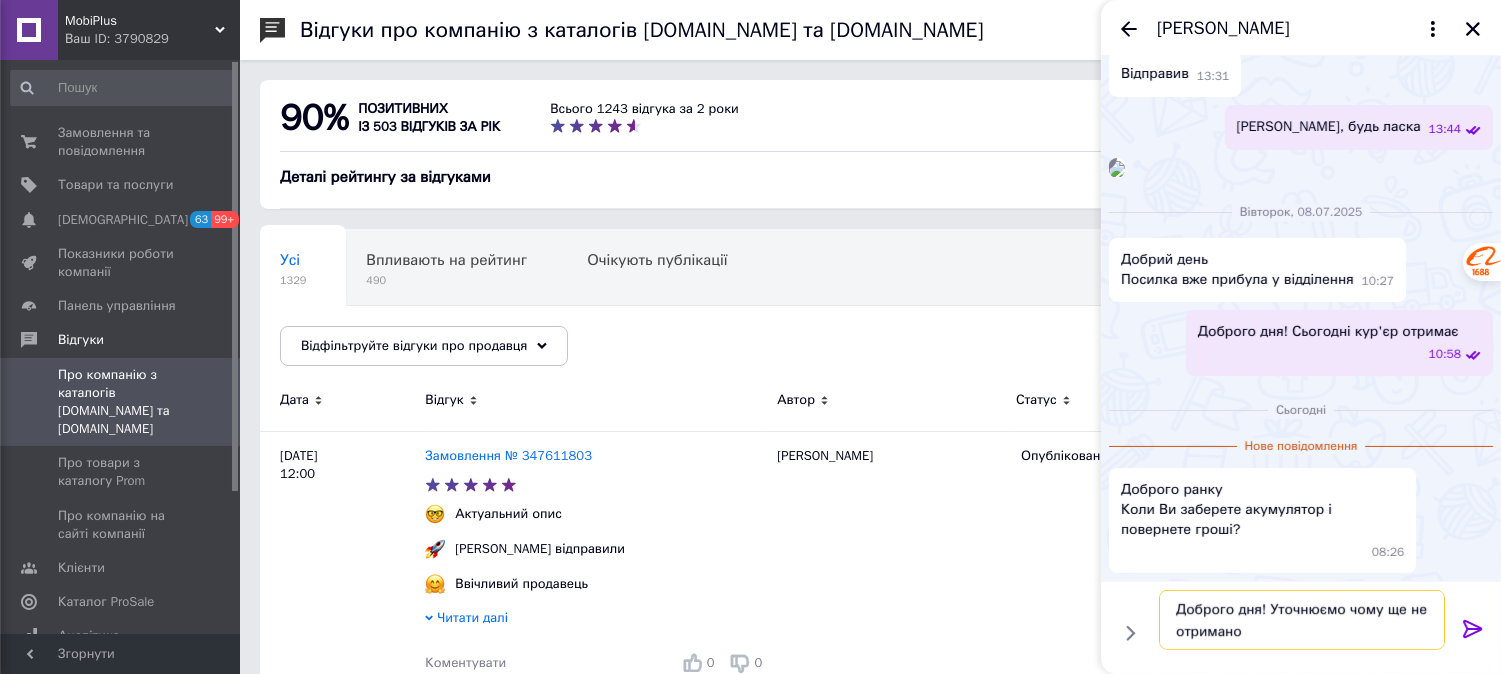 scroll, scrollTop: 2305, scrollLeft: 0, axis: vertical 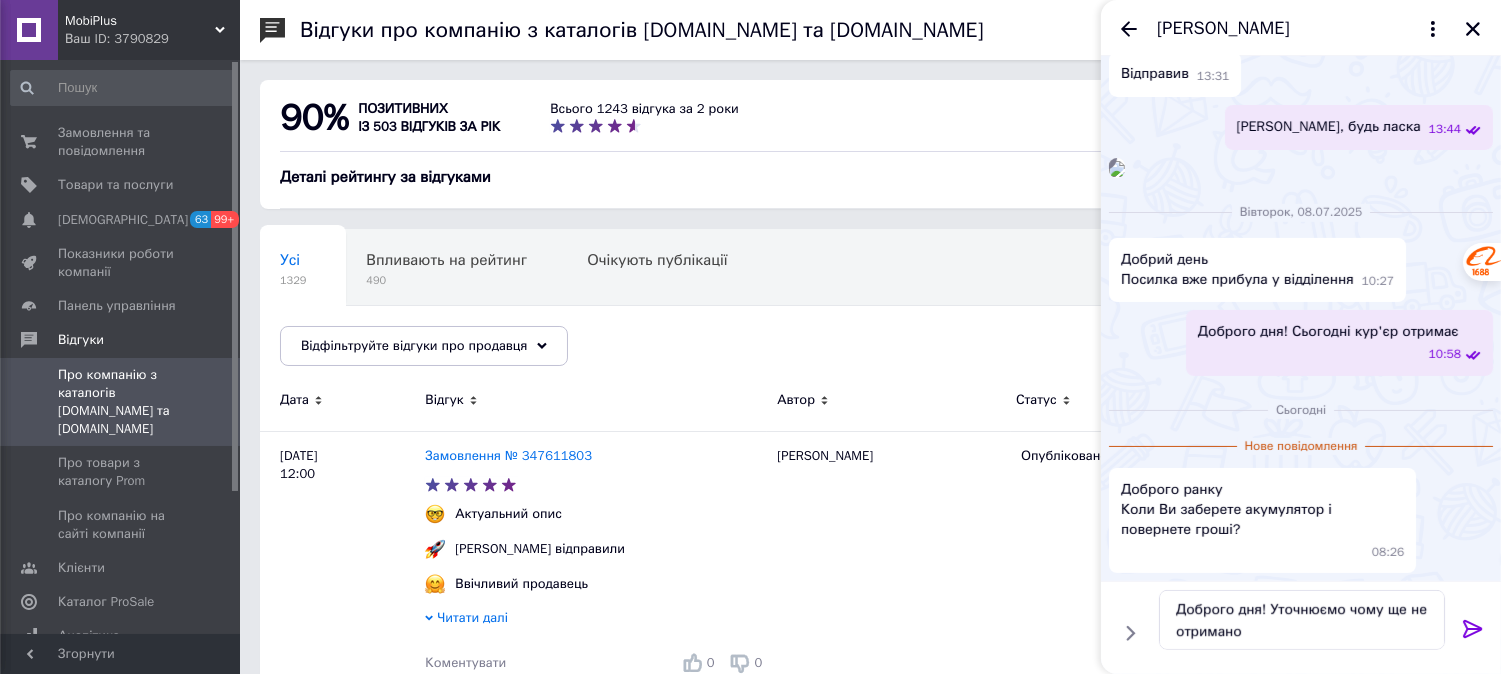click 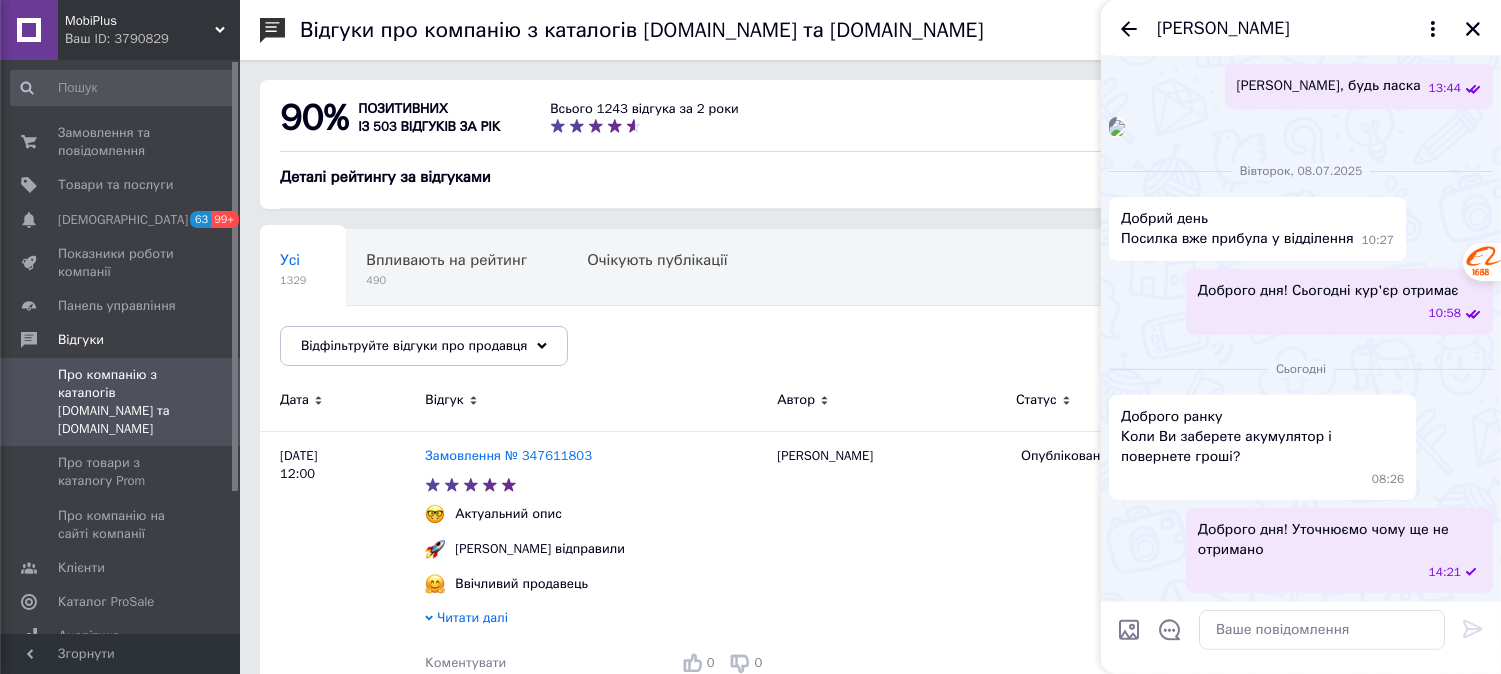 scroll, scrollTop: 2346, scrollLeft: 0, axis: vertical 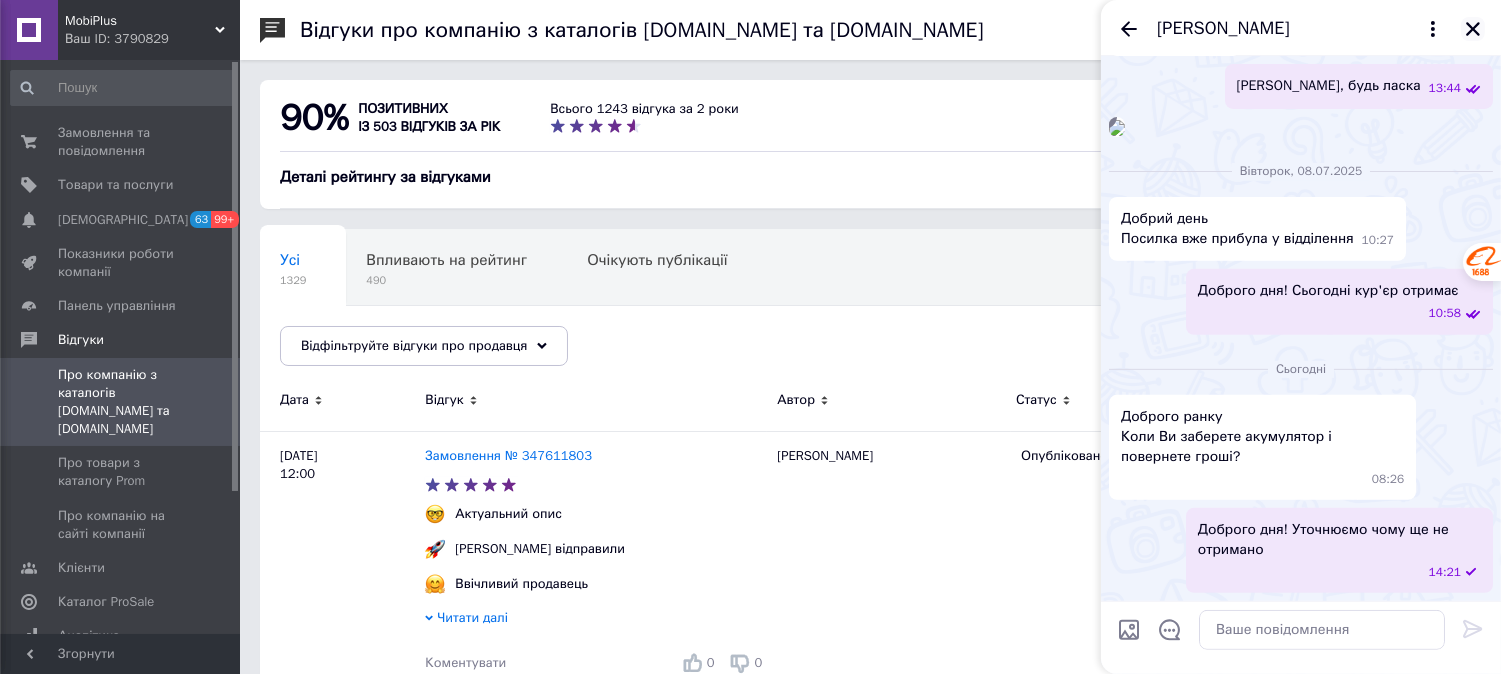 click 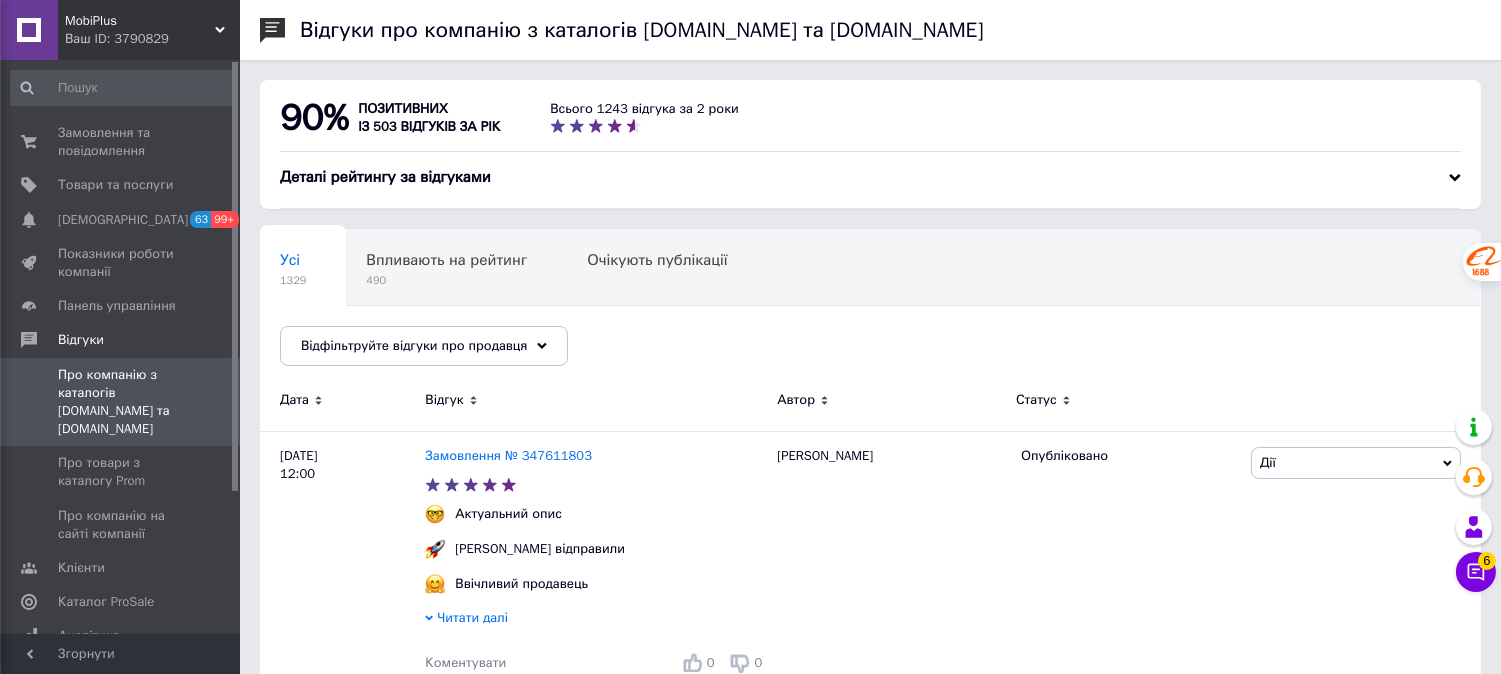 click 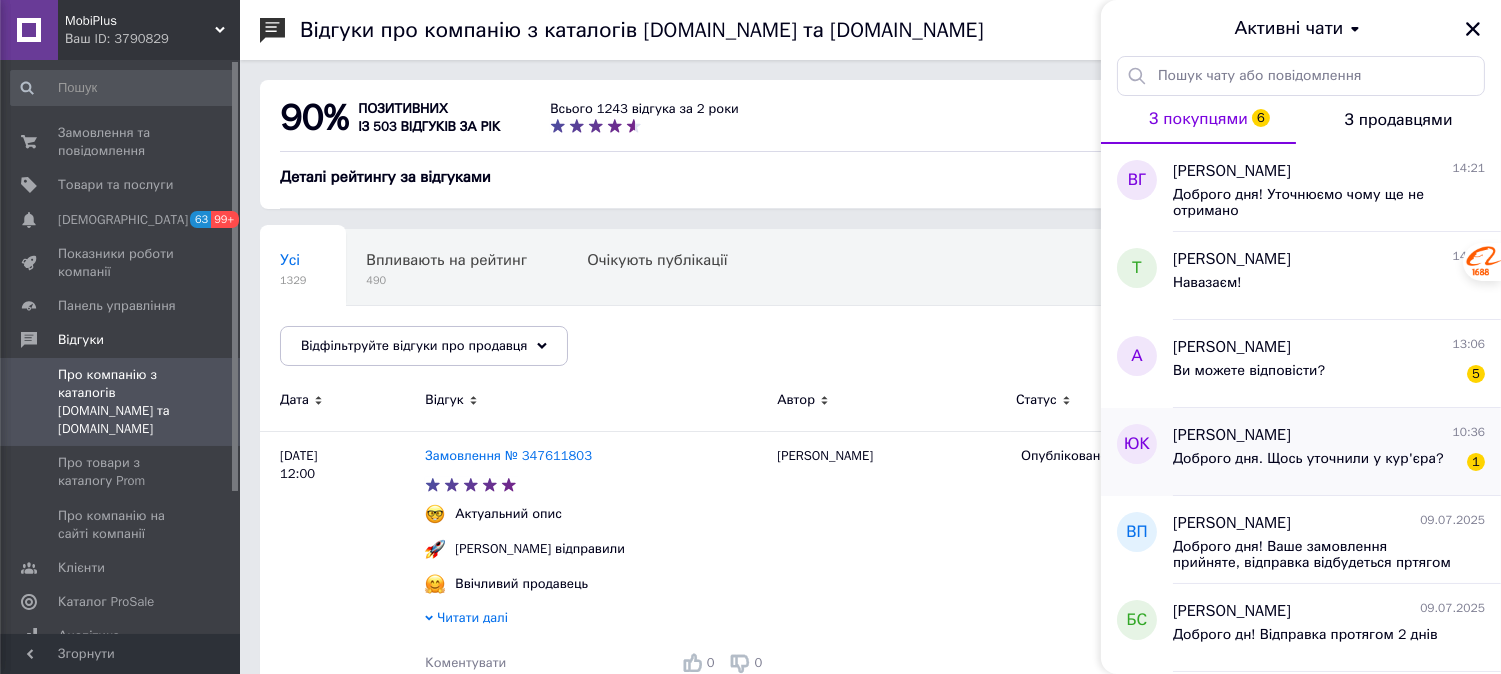 click on "Доброго дня. Щось уточнили у кур'єра?" at bounding box center (1308, 459) 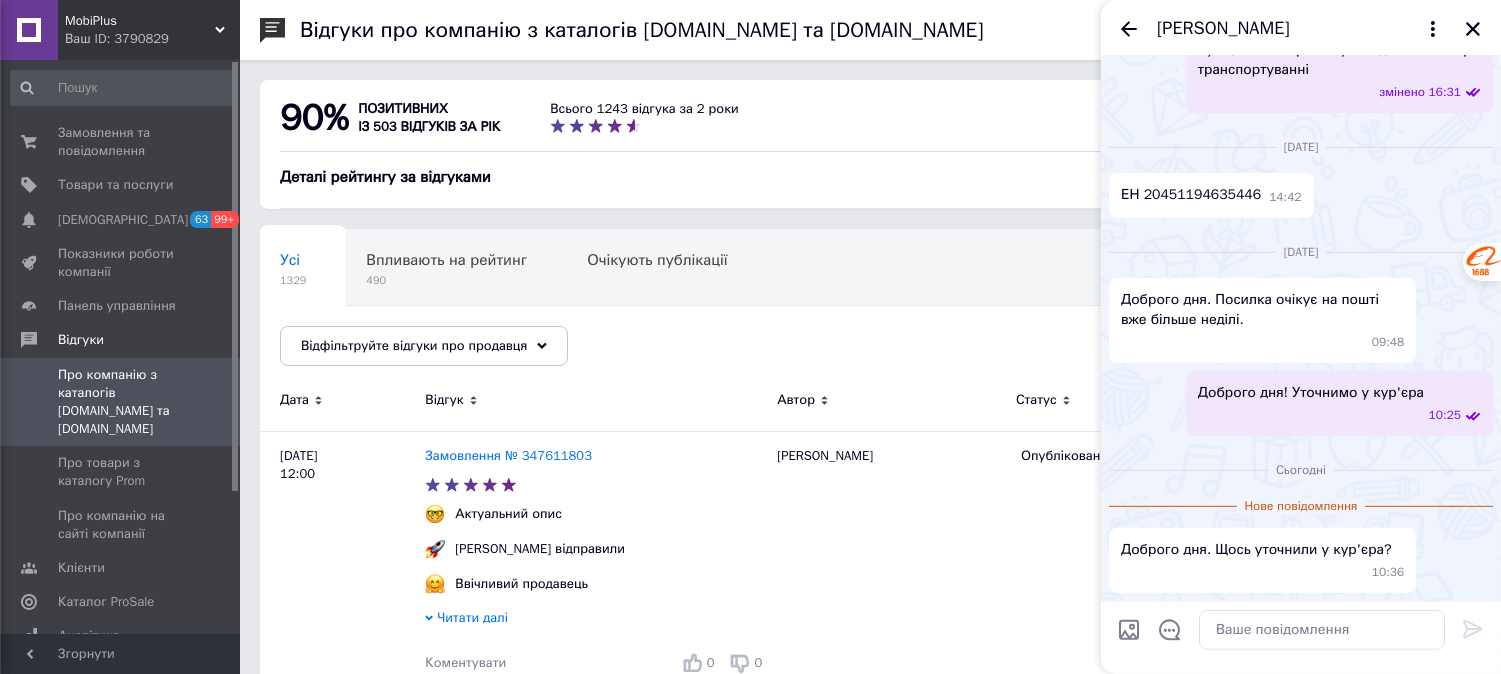 scroll, scrollTop: 2045, scrollLeft: 0, axis: vertical 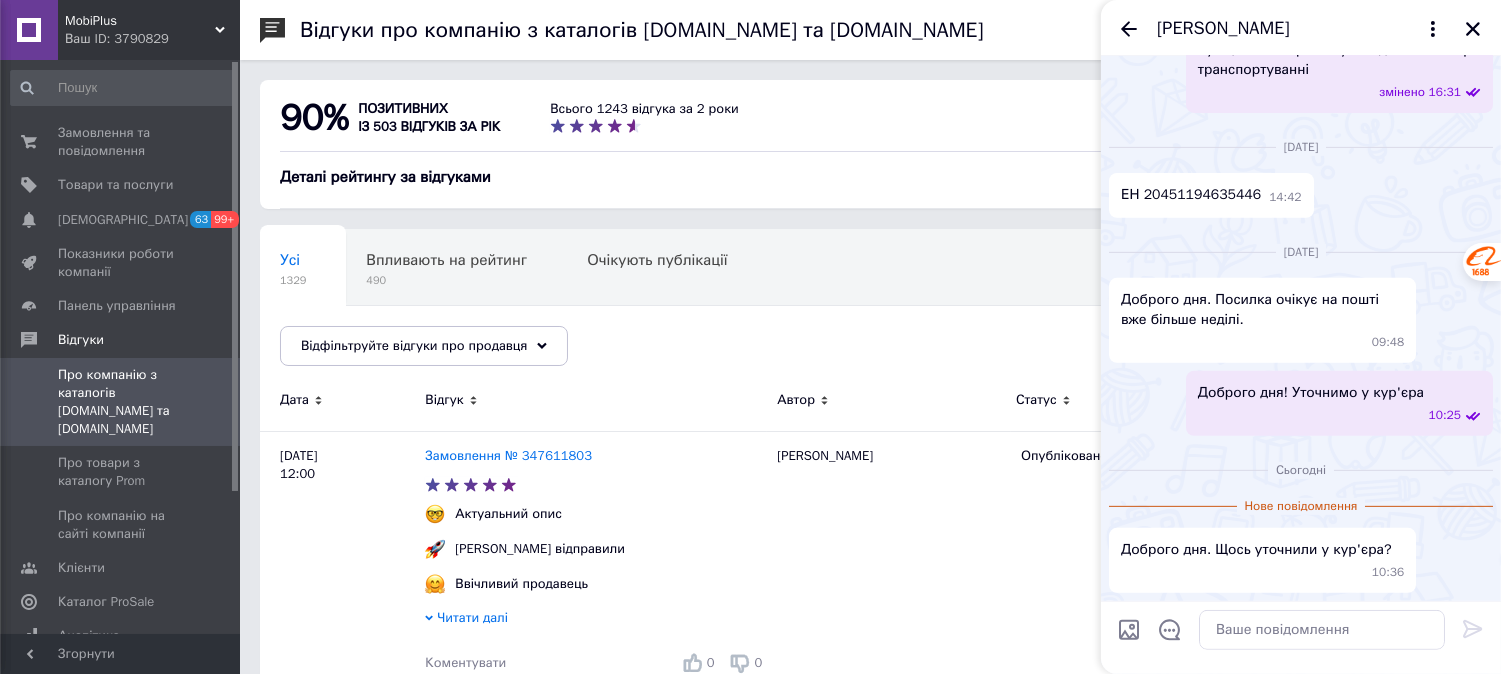 click on "ЕН 20451194635446" at bounding box center (1191, 195) 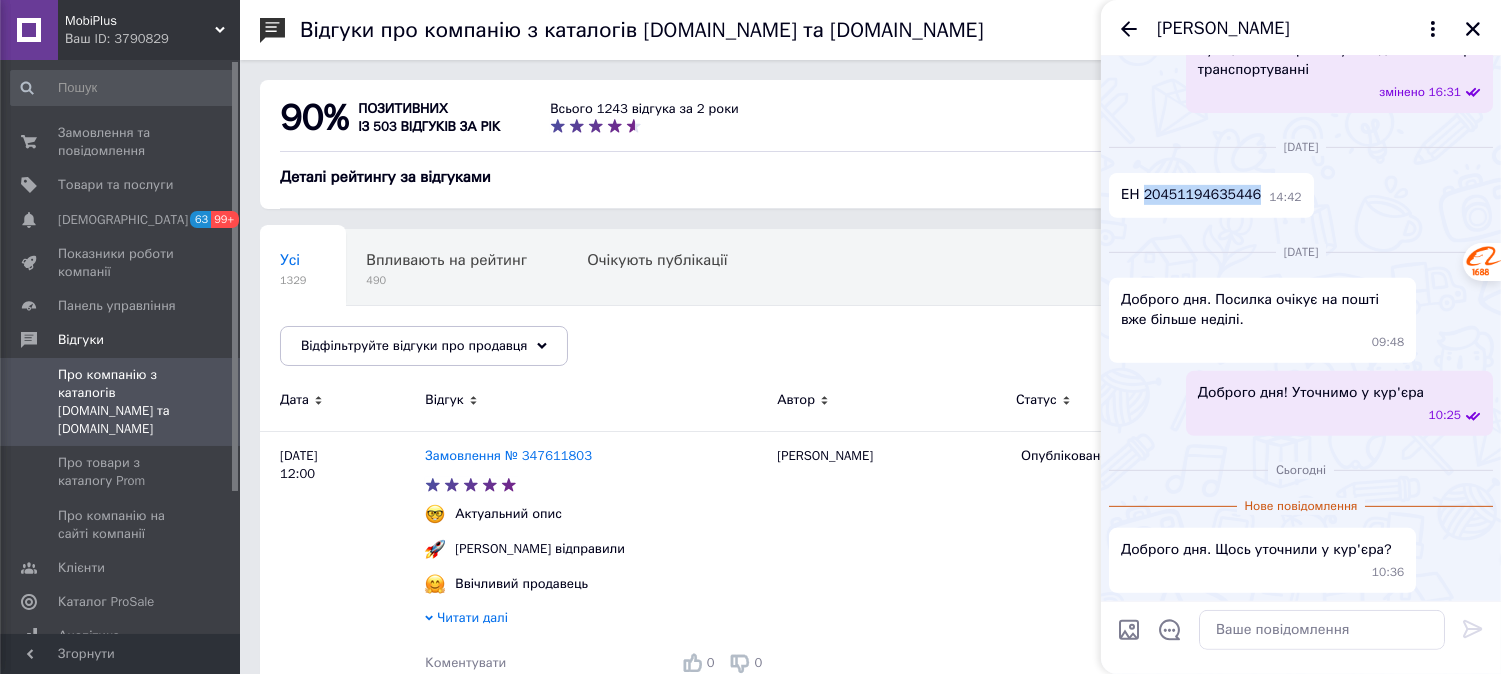 click on "ЕН 20451194635446" at bounding box center (1191, 195) 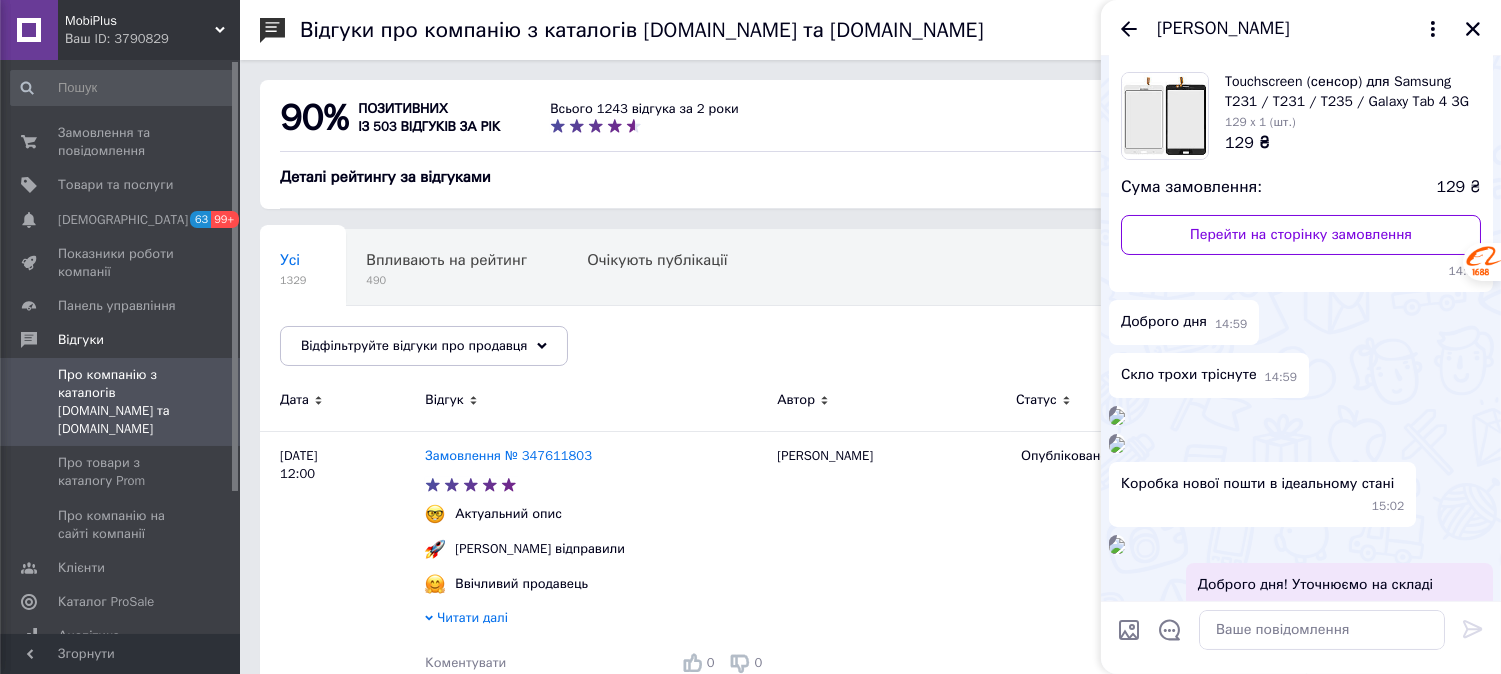 scroll, scrollTop: 0, scrollLeft: 0, axis: both 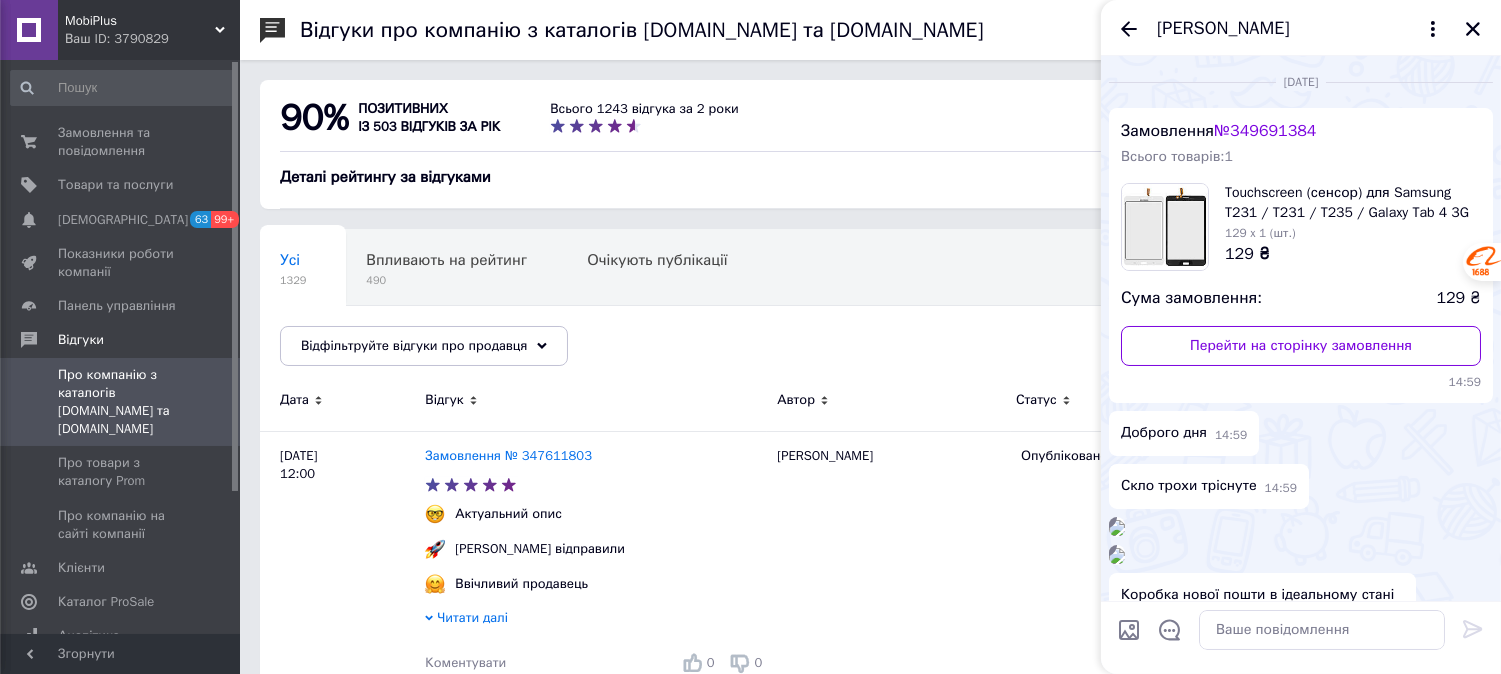 click on "№ 349691384" at bounding box center (1265, 131) 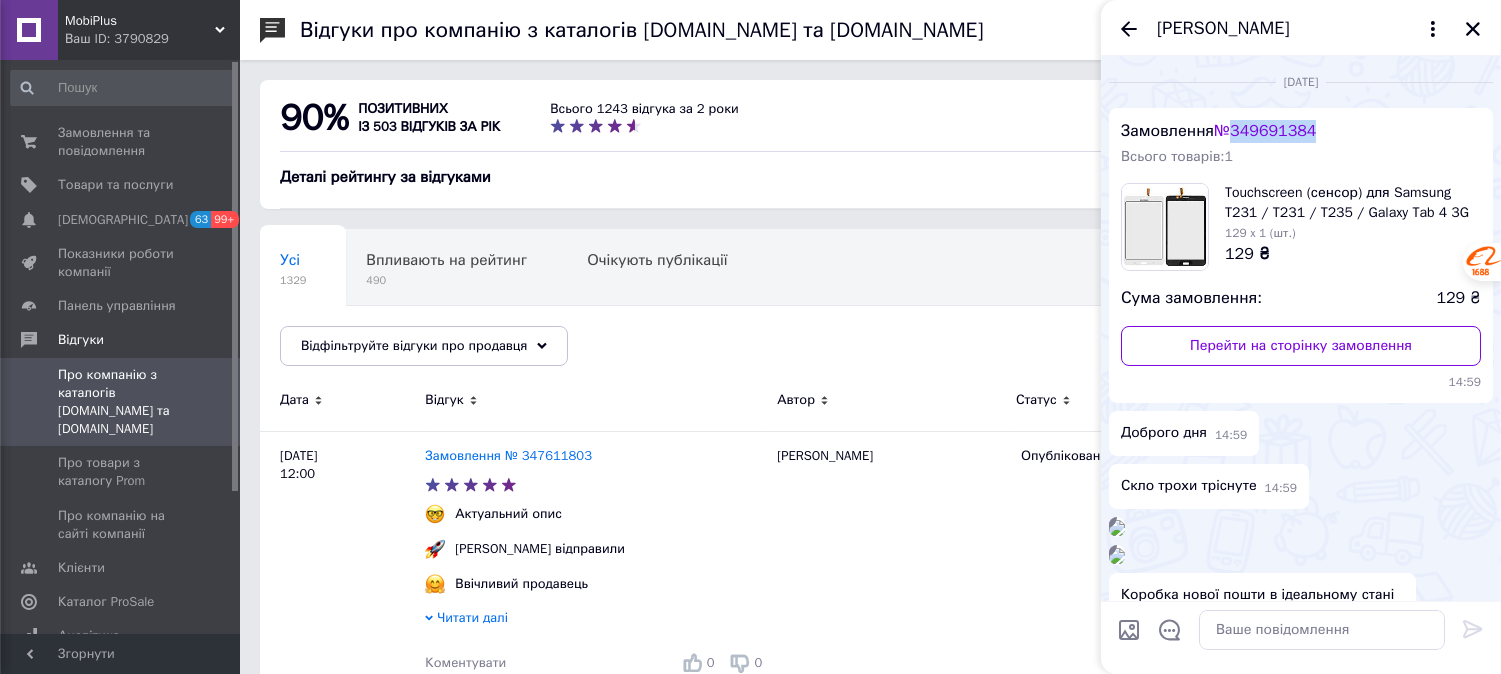 click on "№ 349691384" at bounding box center [1265, 131] 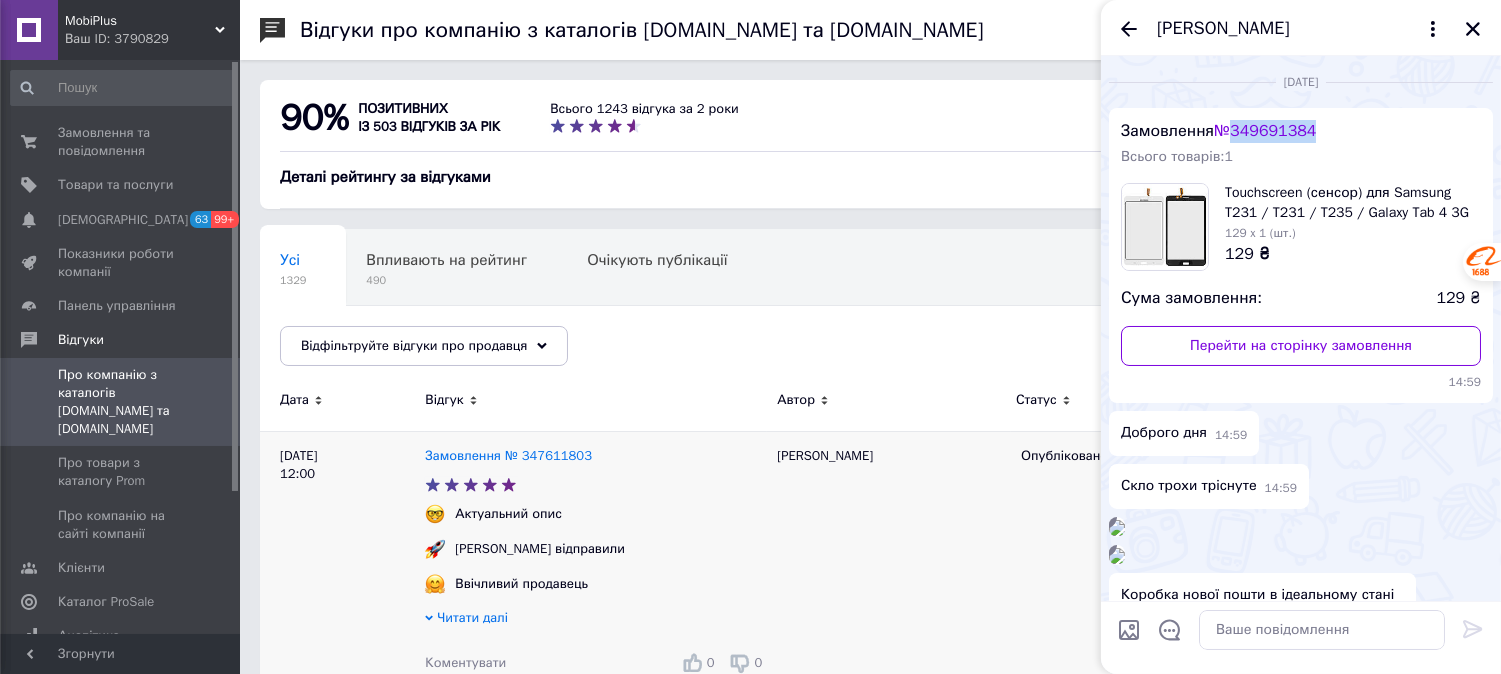 copy on "349691384" 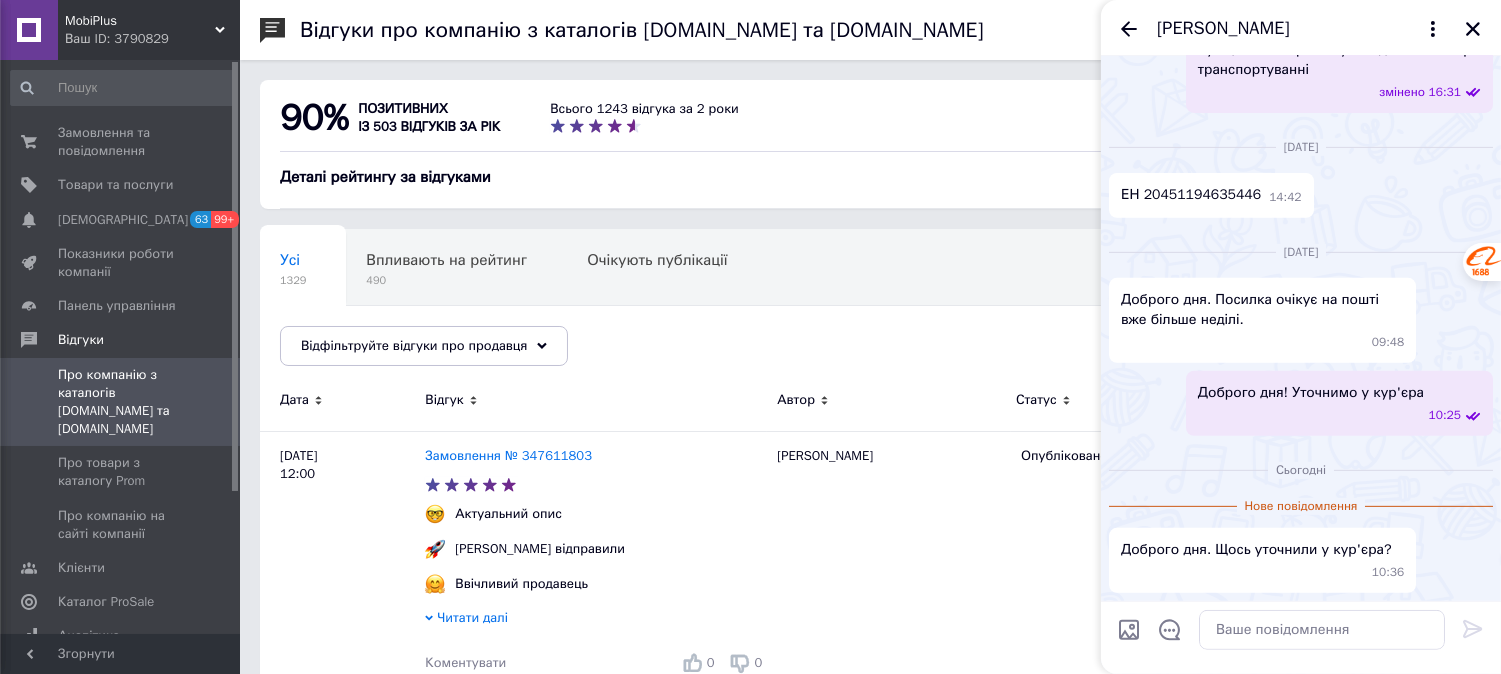 scroll, scrollTop: 2267, scrollLeft: 0, axis: vertical 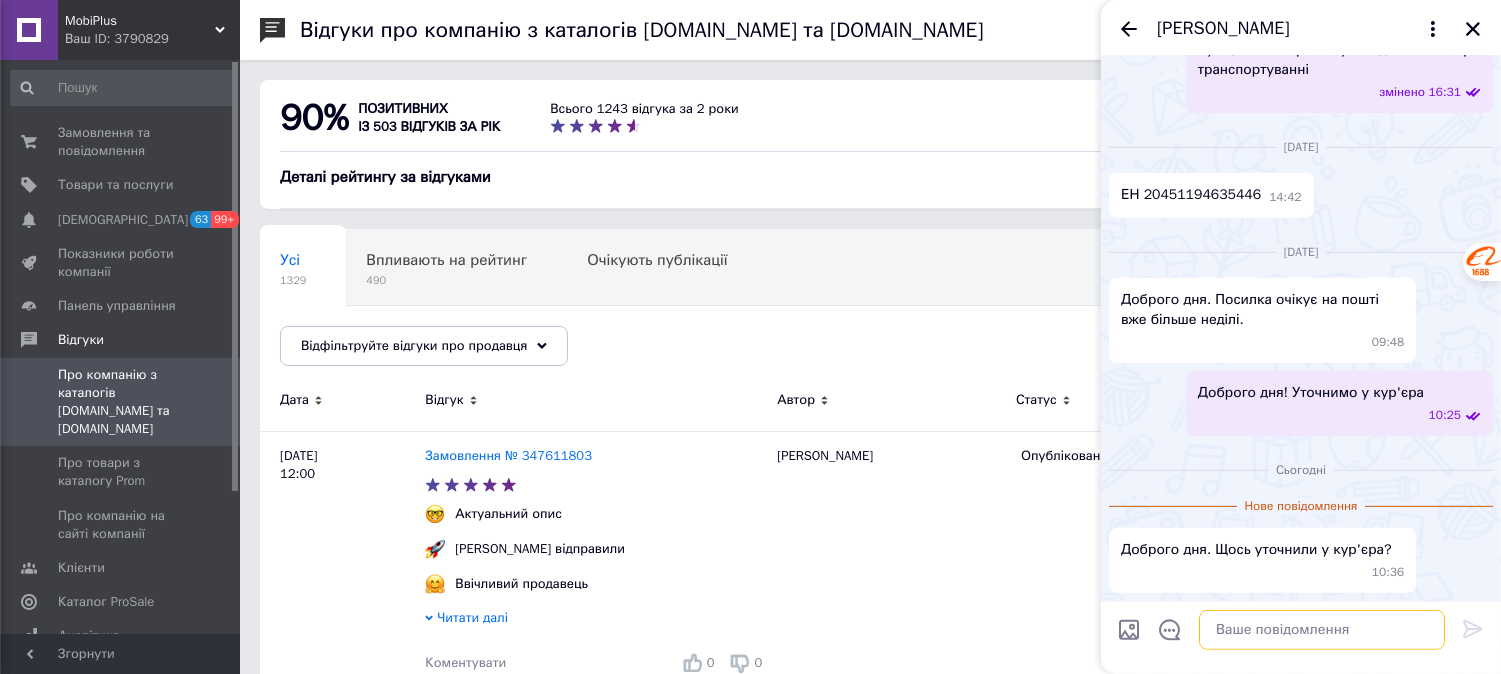 click at bounding box center [1322, 630] 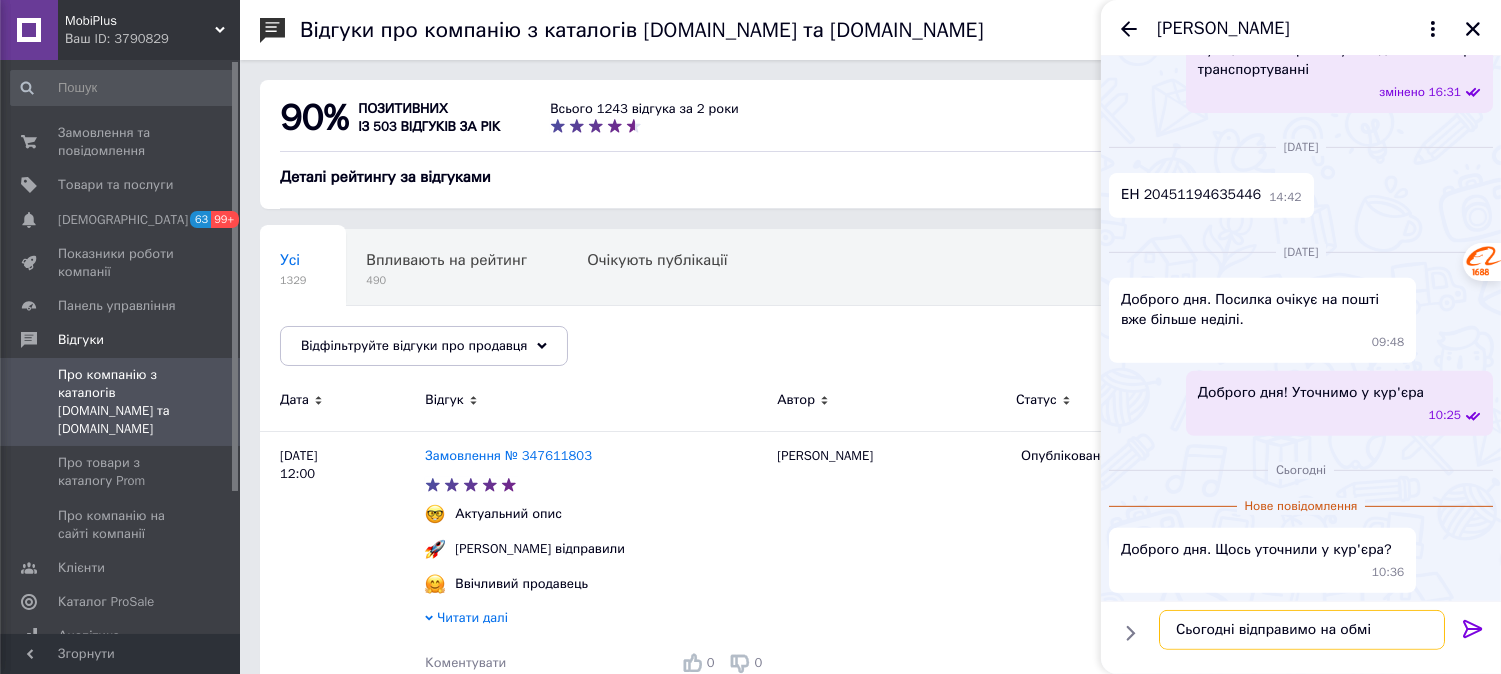 type on "Сьогодні відправимо на обмін" 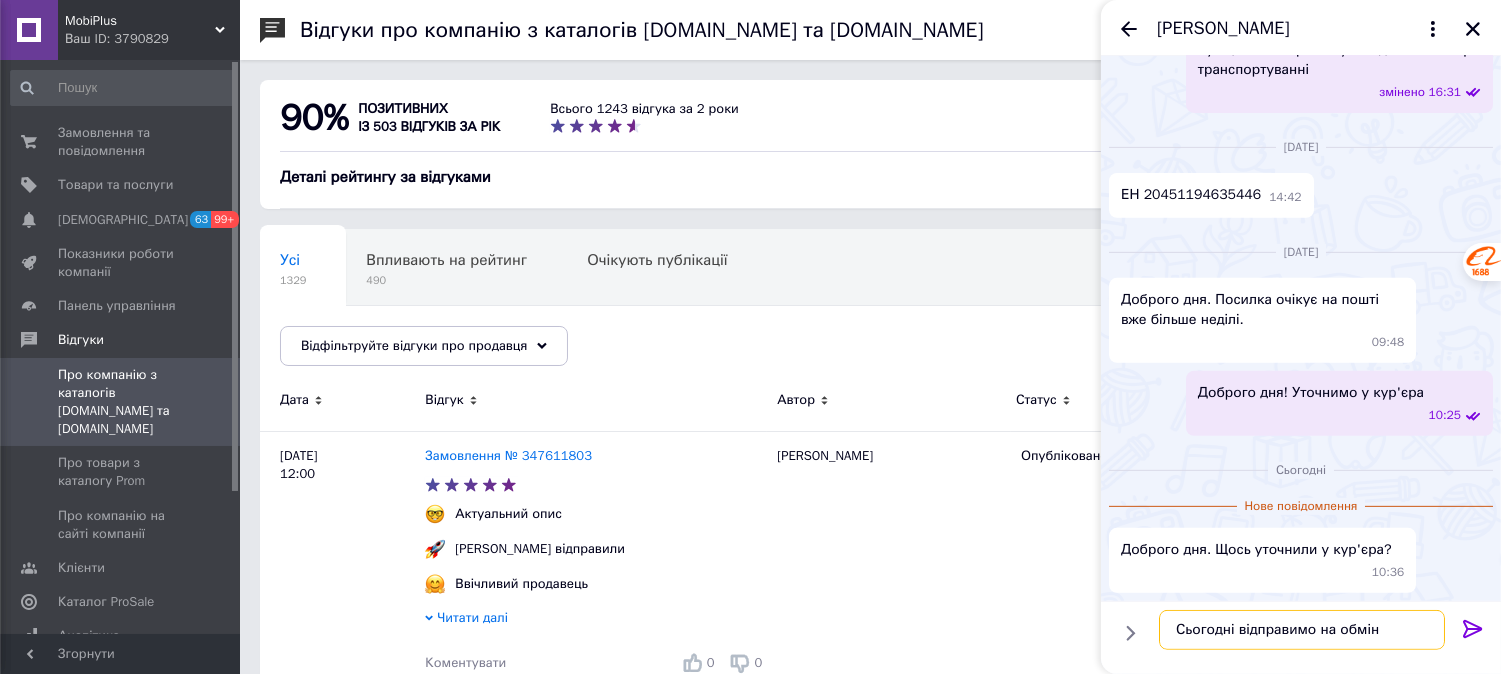 type 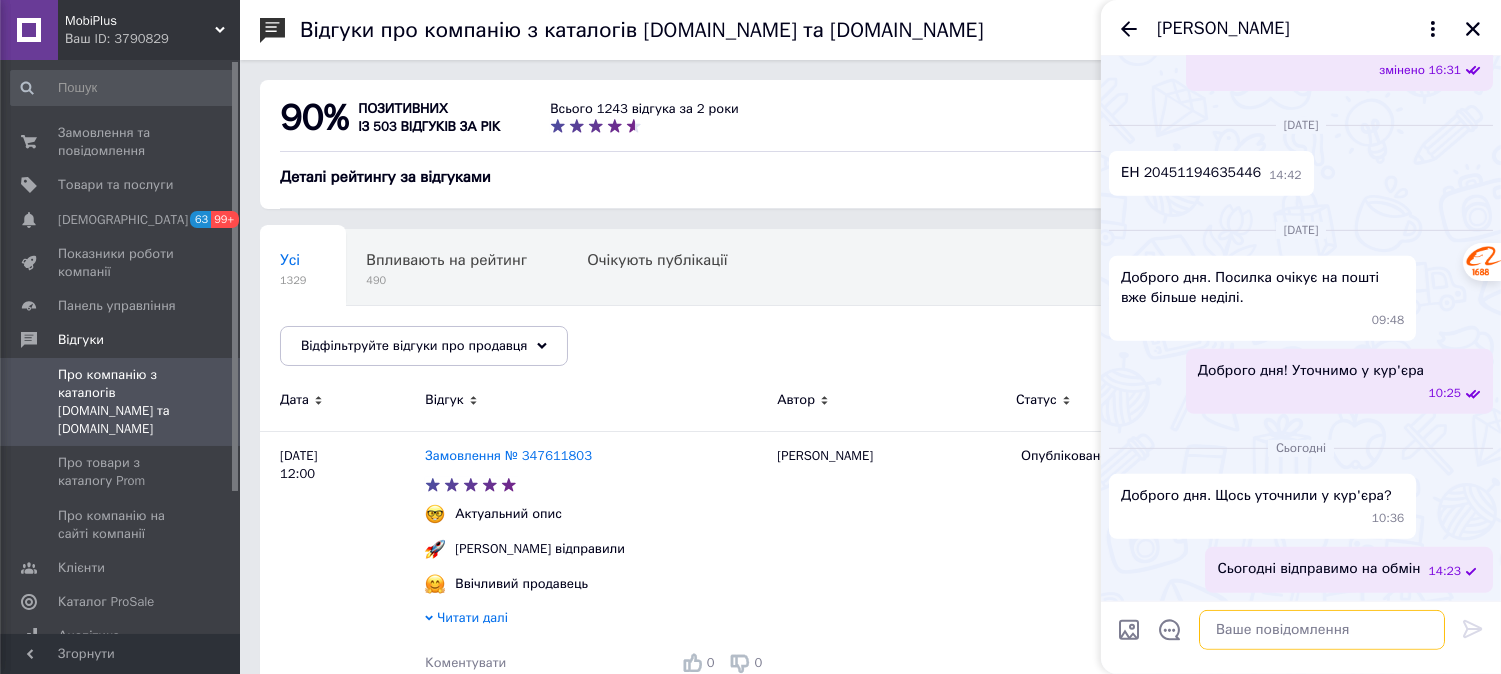 scroll, scrollTop: 2288, scrollLeft: 0, axis: vertical 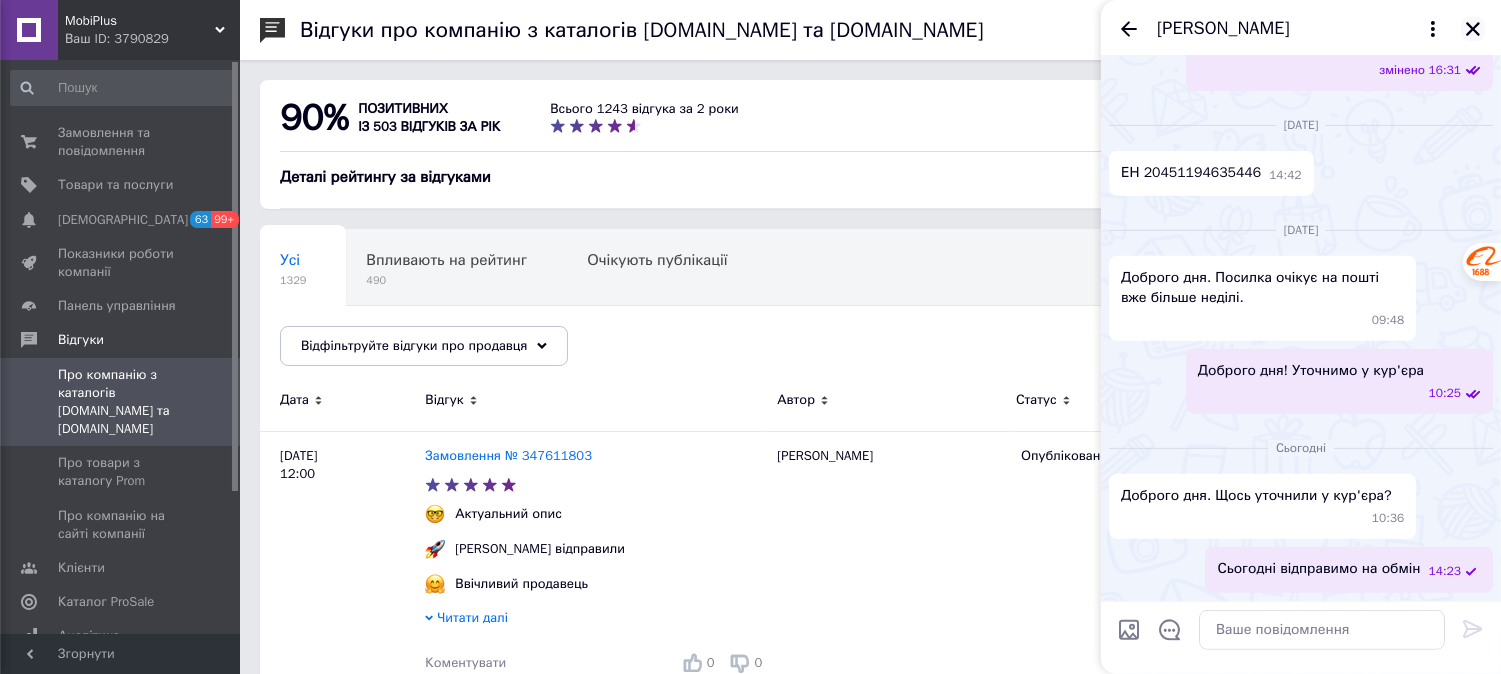 click 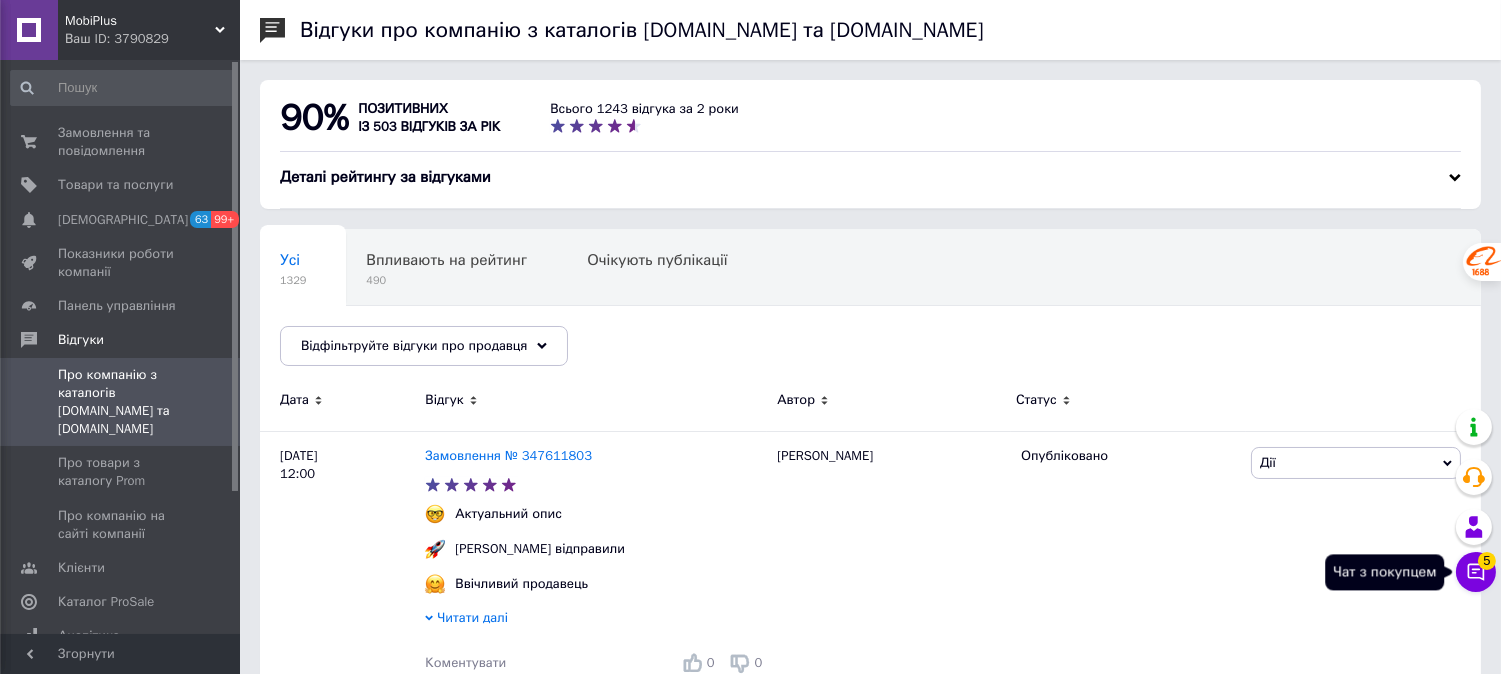 click 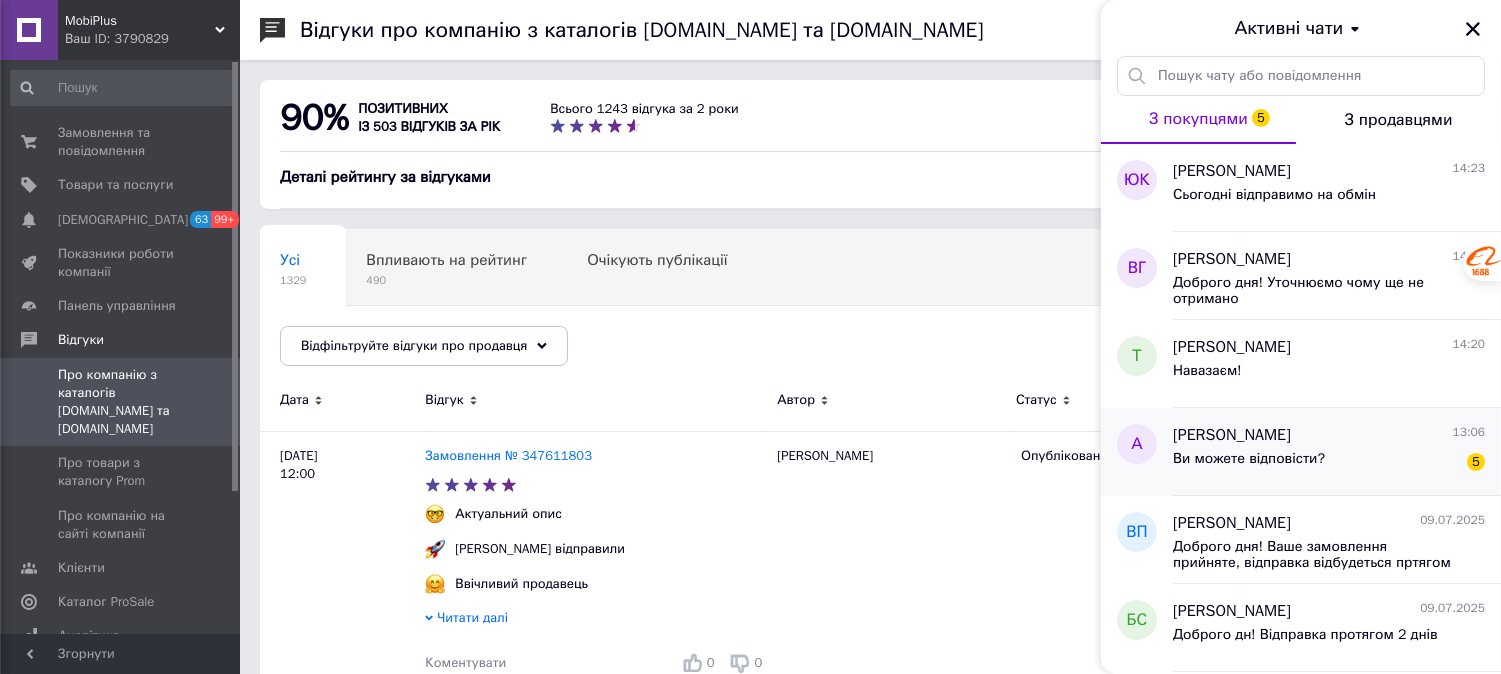 click on "Аліна  Пархуць 13:06 Ви можете відповісти? 5" at bounding box center (1337, 452) 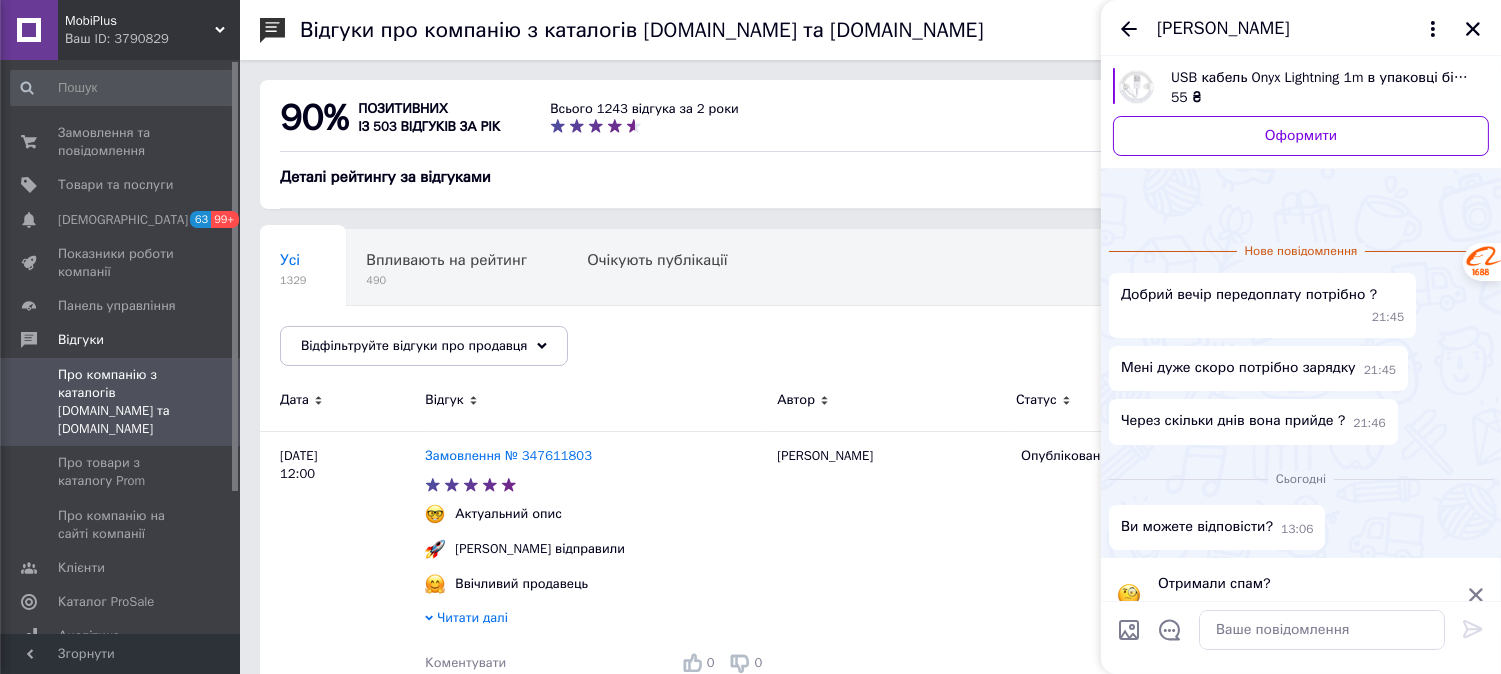 scroll, scrollTop: 52, scrollLeft: 0, axis: vertical 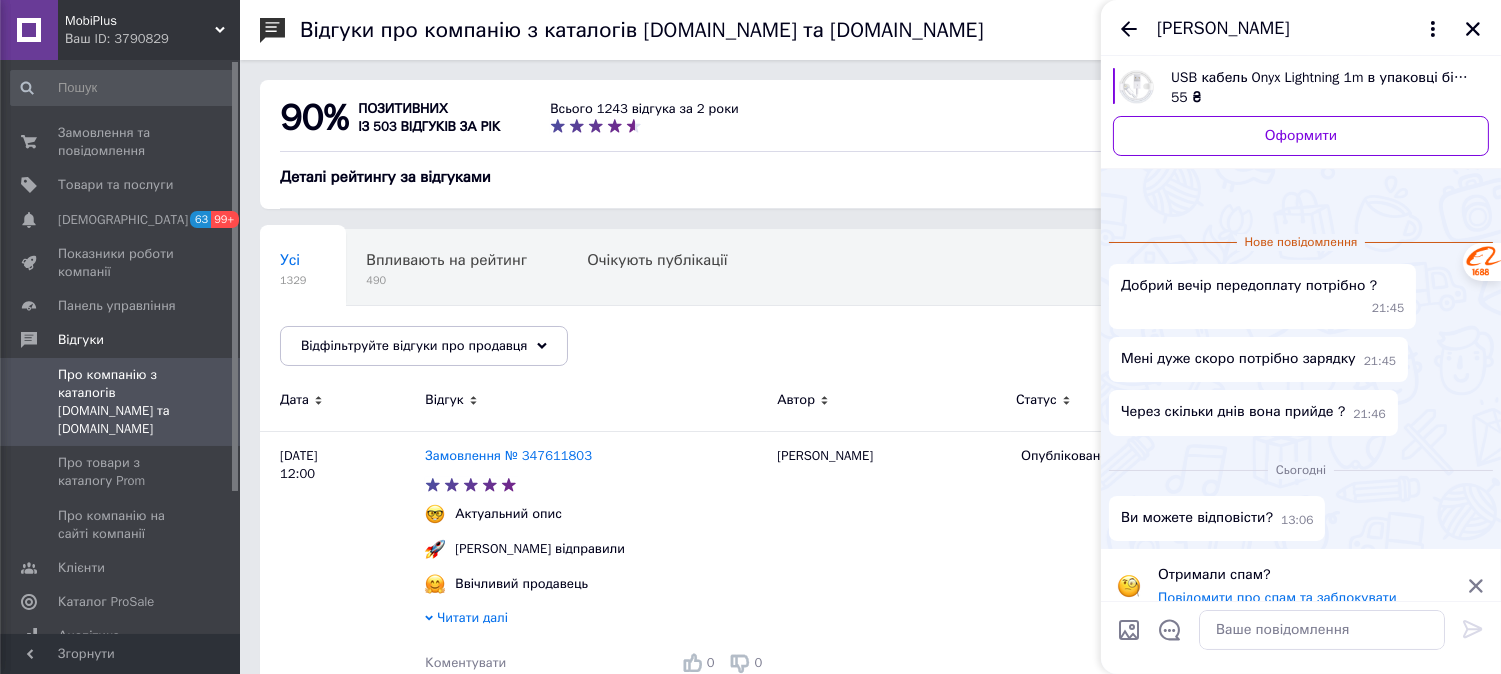 click 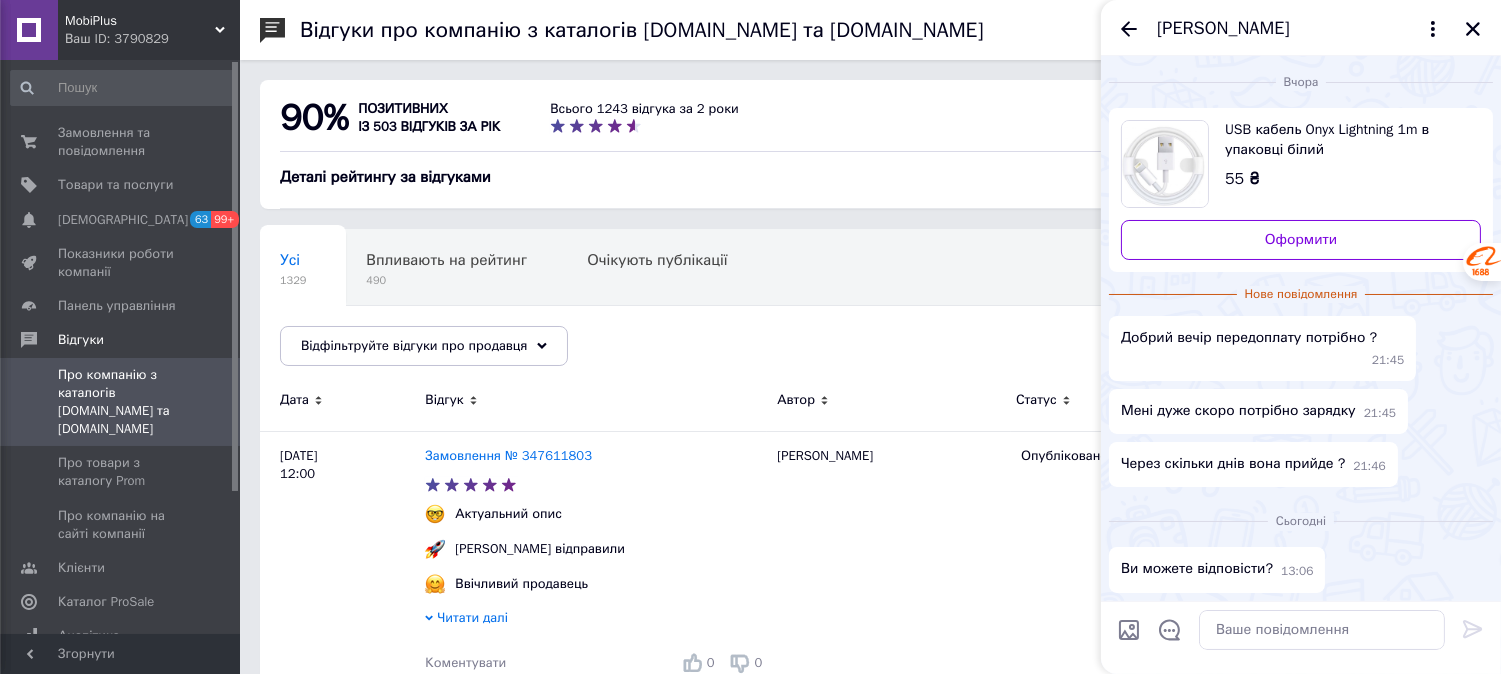 scroll, scrollTop: 0, scrollLeft: 0, axis: both 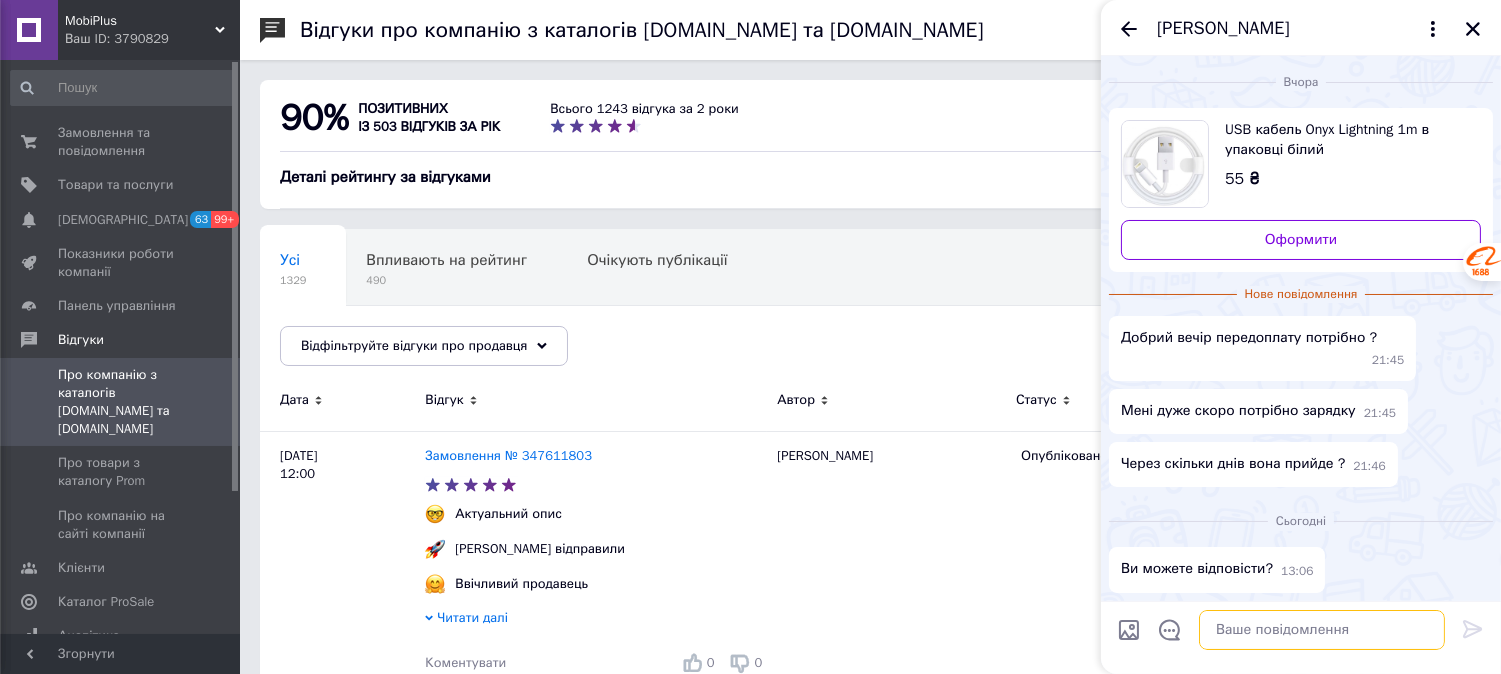 click at bounding box center (1322, 630) 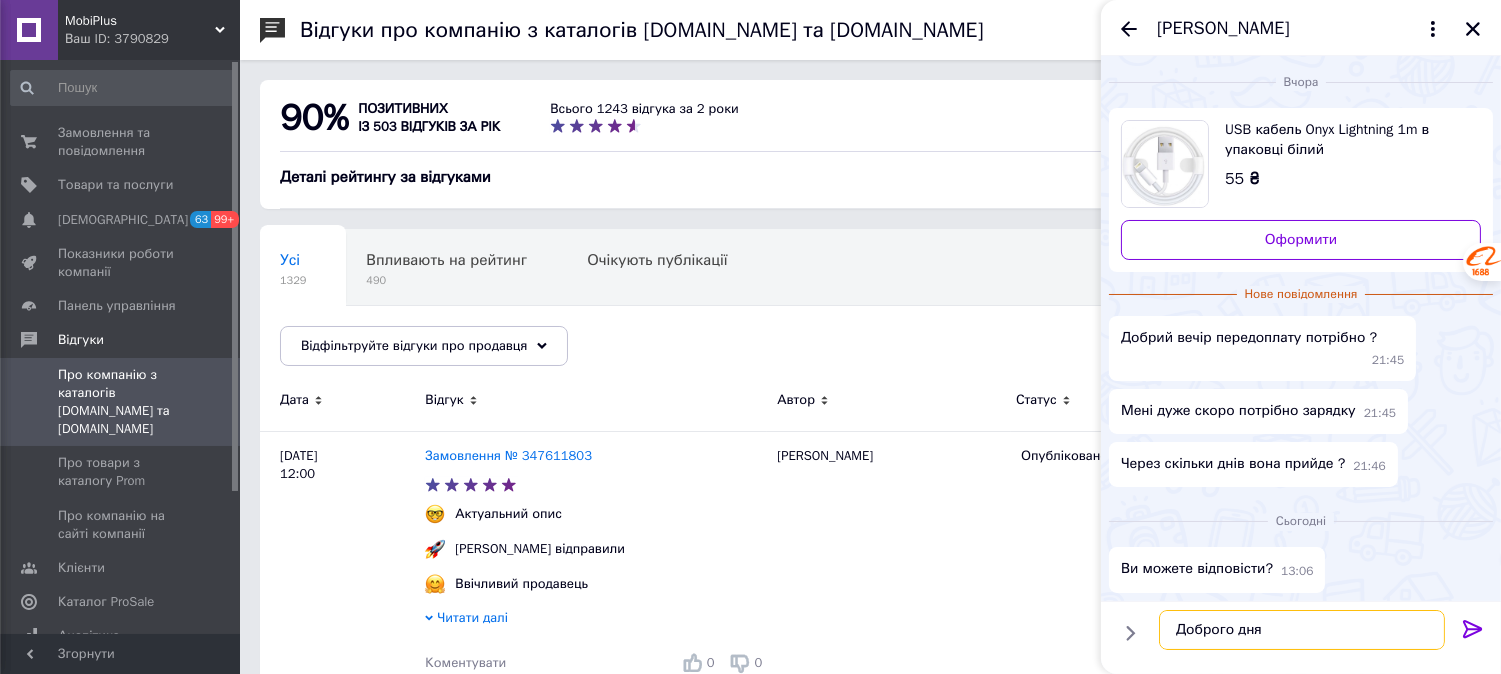 type on "Доброго дня" 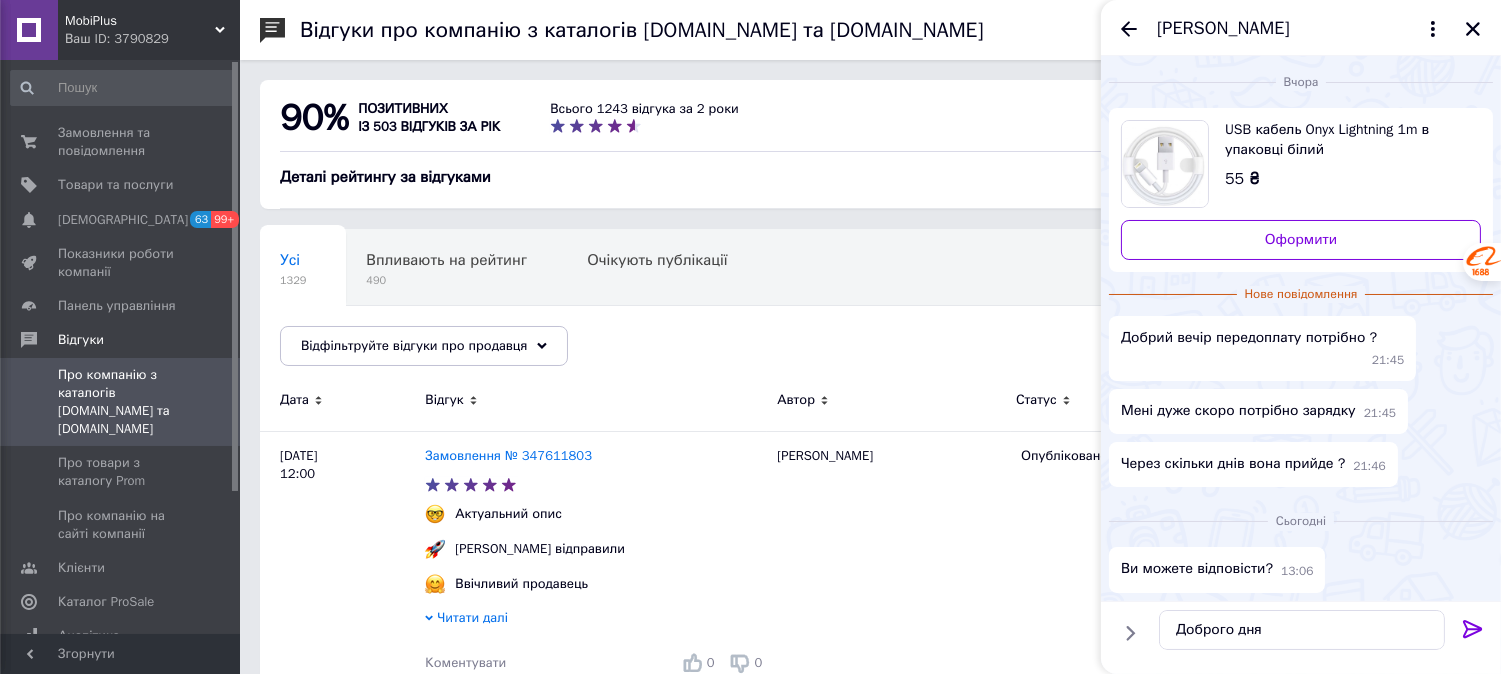 type 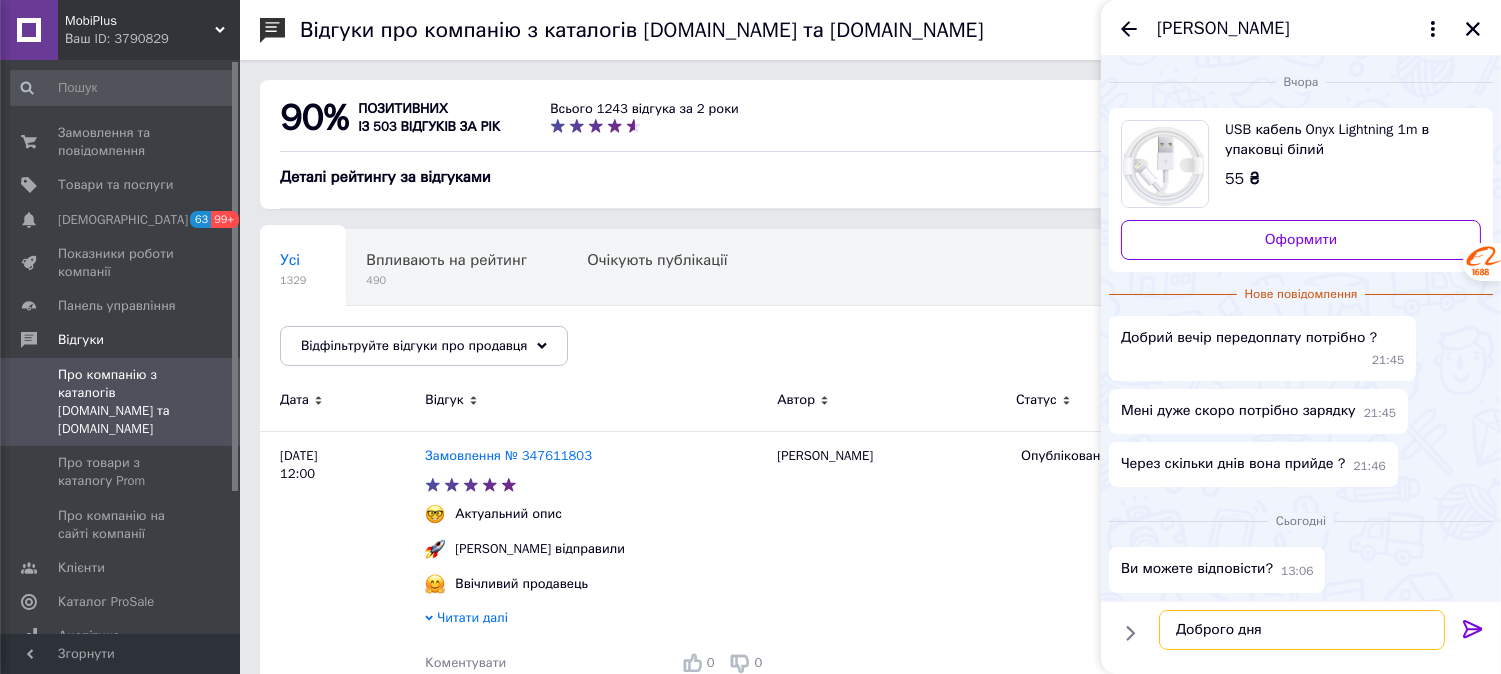 click on "Доброго дня" at bounding box center (1302, 630) 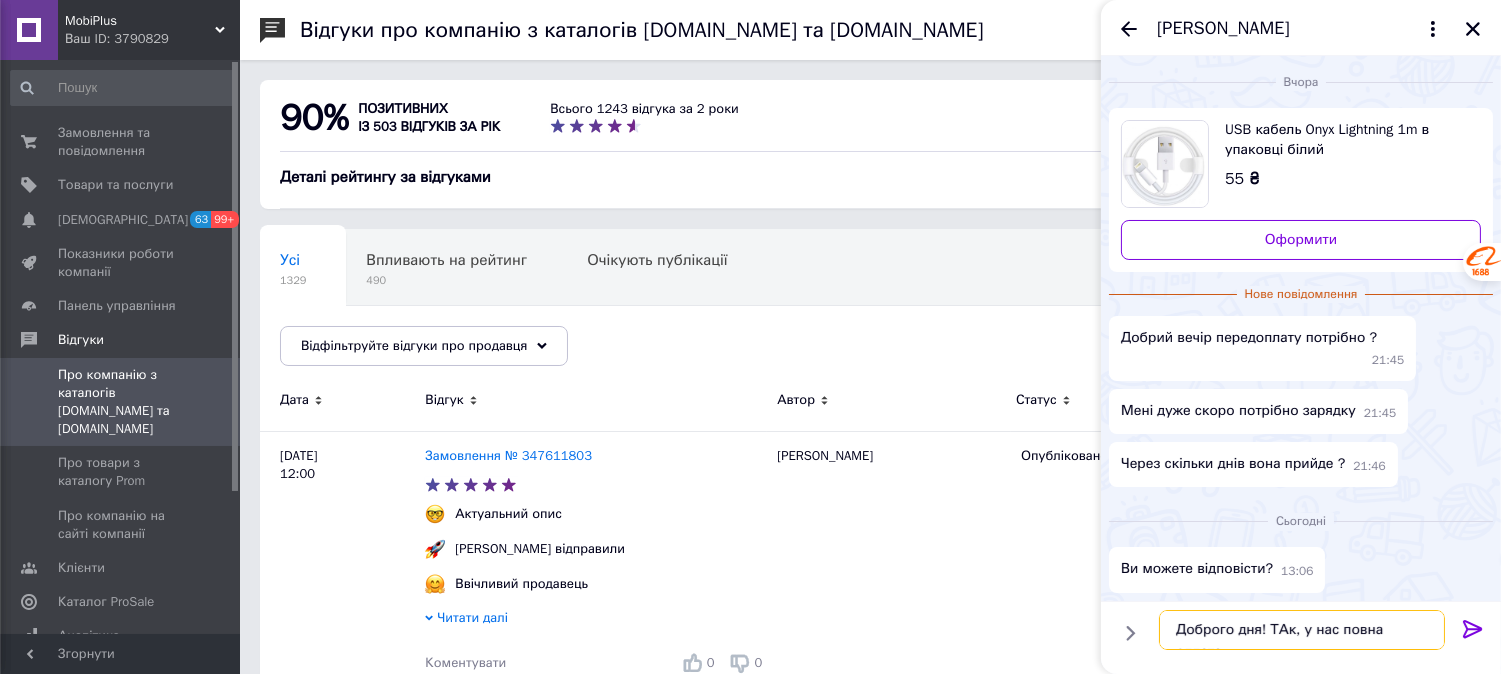 click on "Доброго дня! ТАк, у нас повна оплата" at bounding box center [1302, 630] 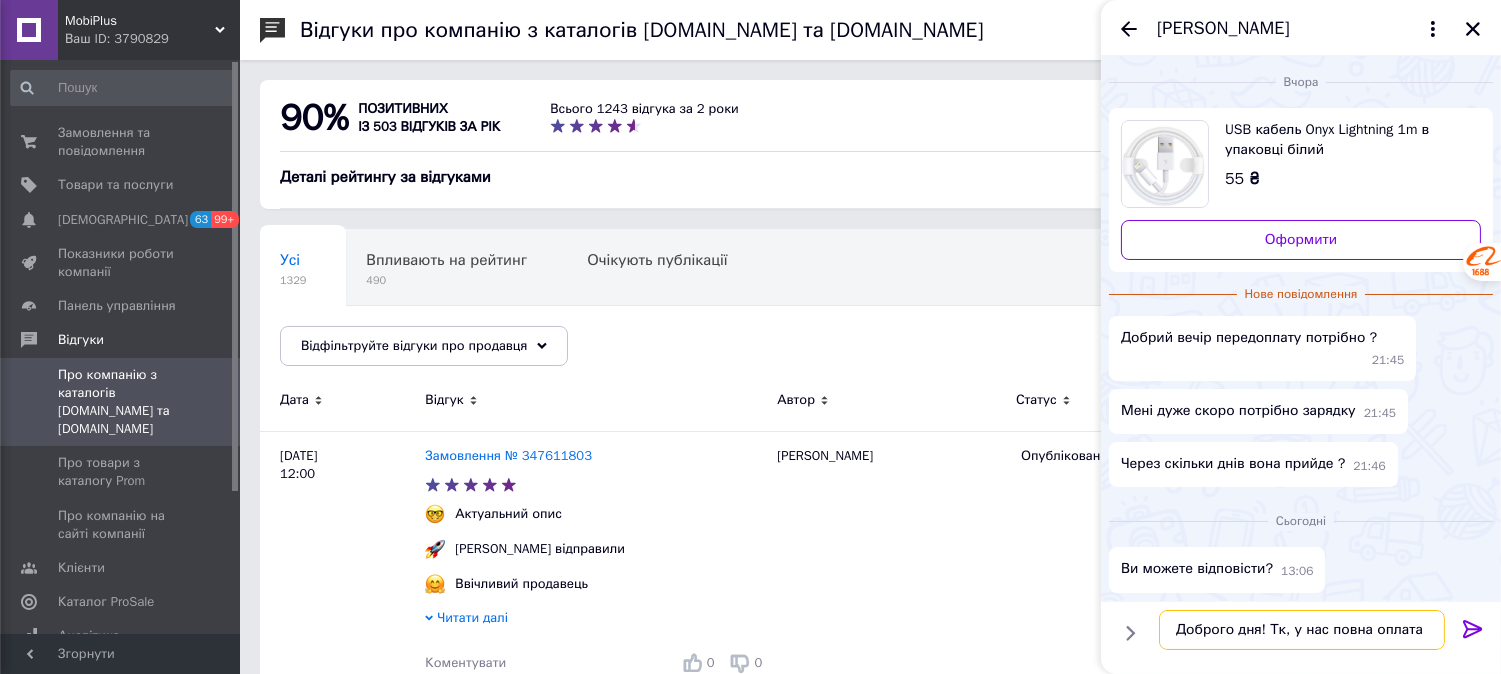 type on "Доброго дня! Так, у нас повна оплата" 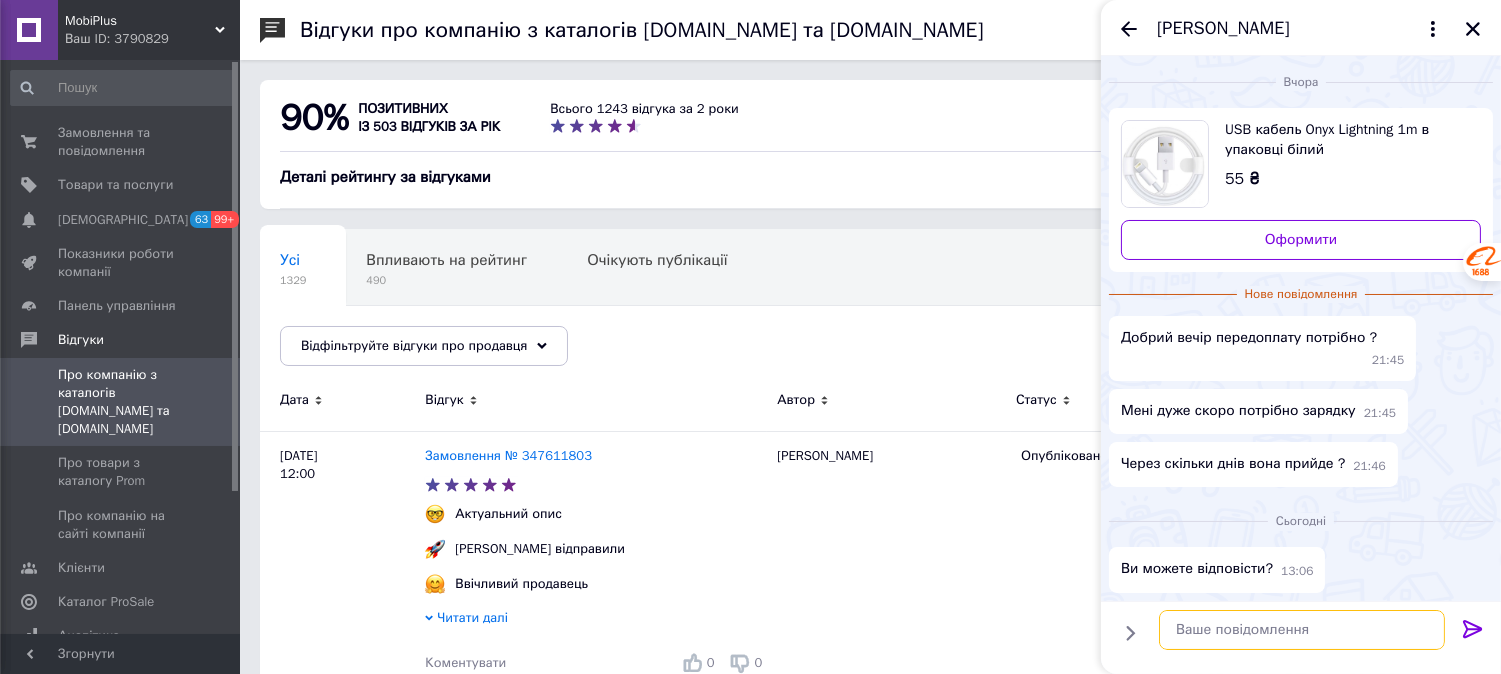 scroll, scrollTop: 15, scrollLeft: 0, axis: vertical 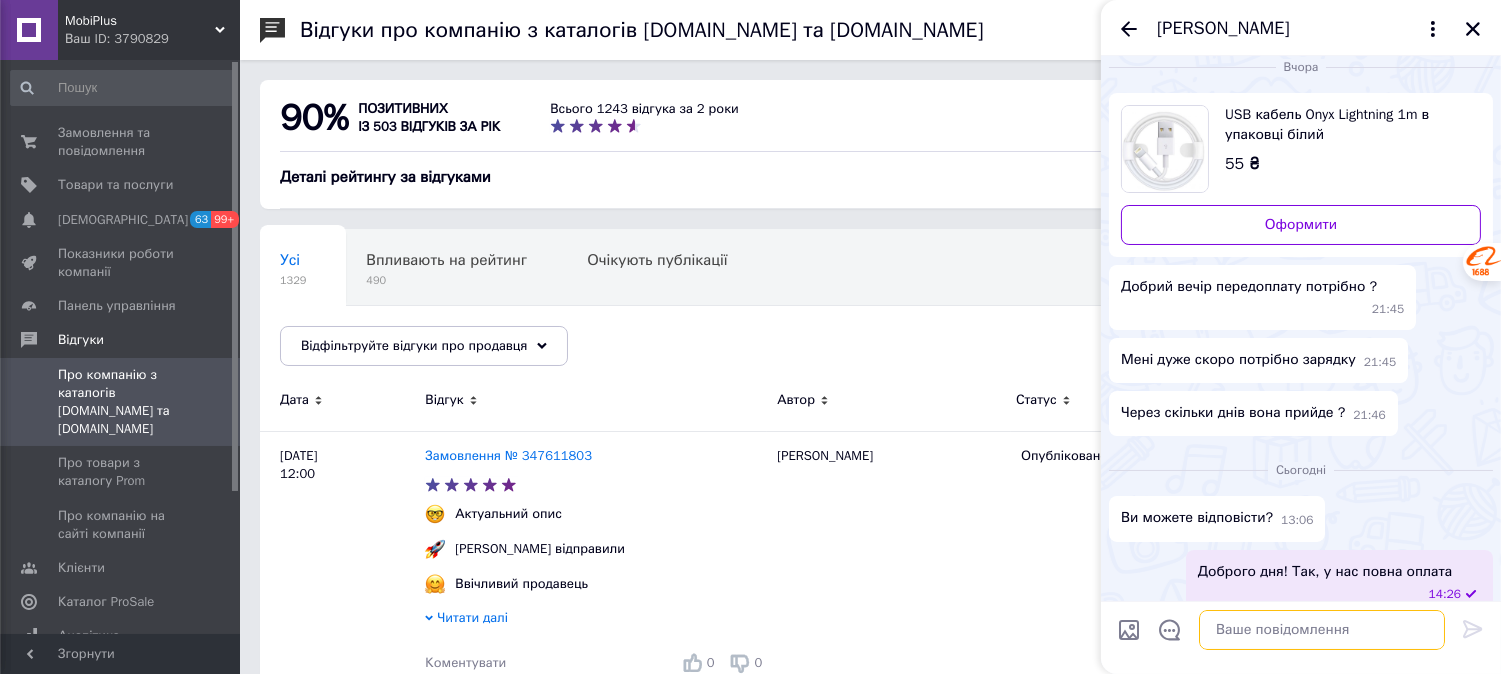type 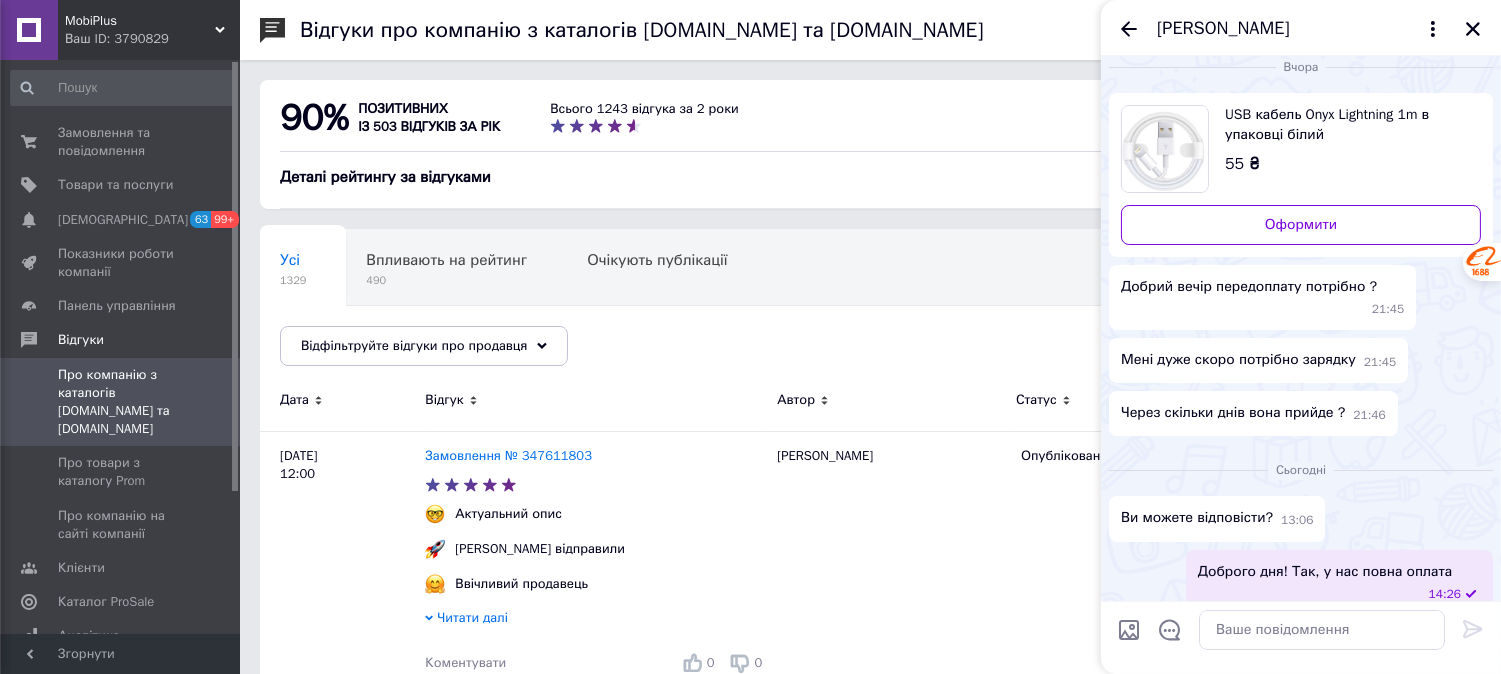 click on "Аліна  Пархуць" at bounding box center (1301, 28) 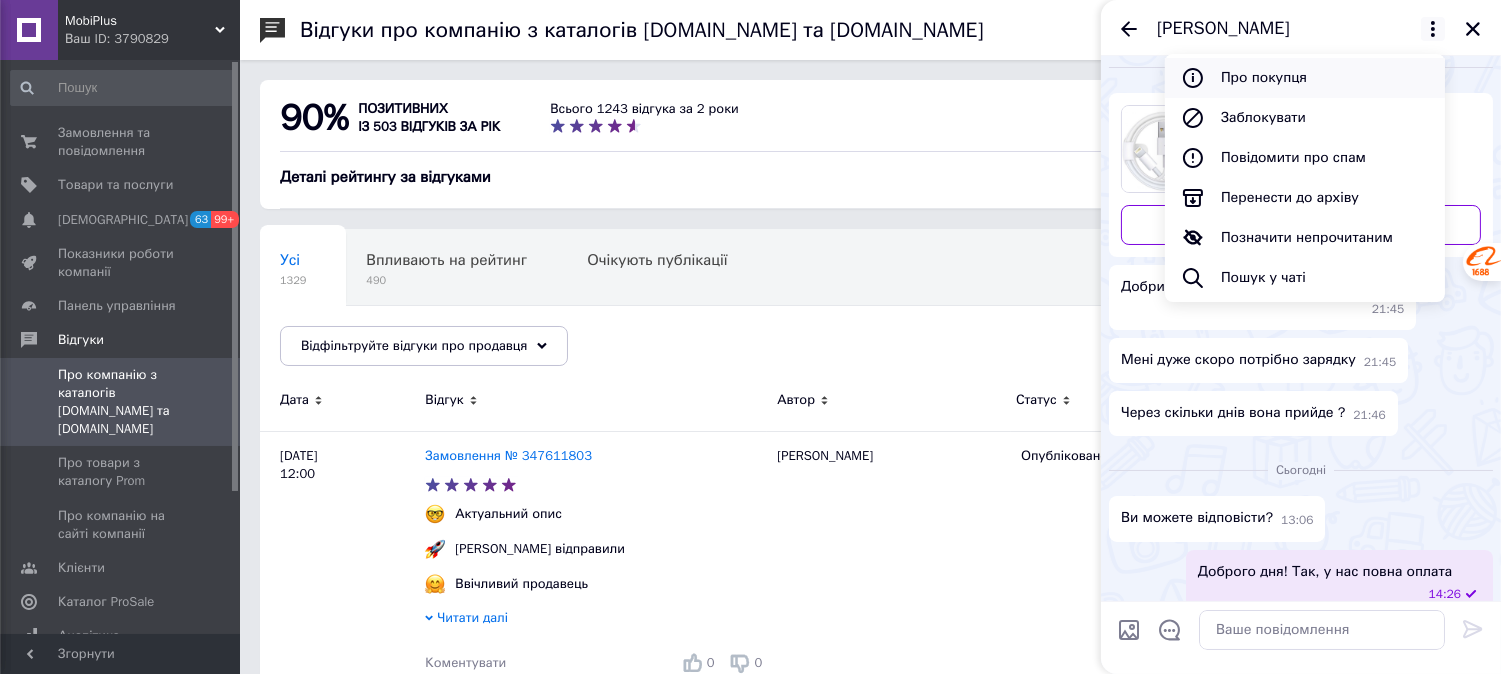click on "Про покупця" at bounding box center (1305, 78) 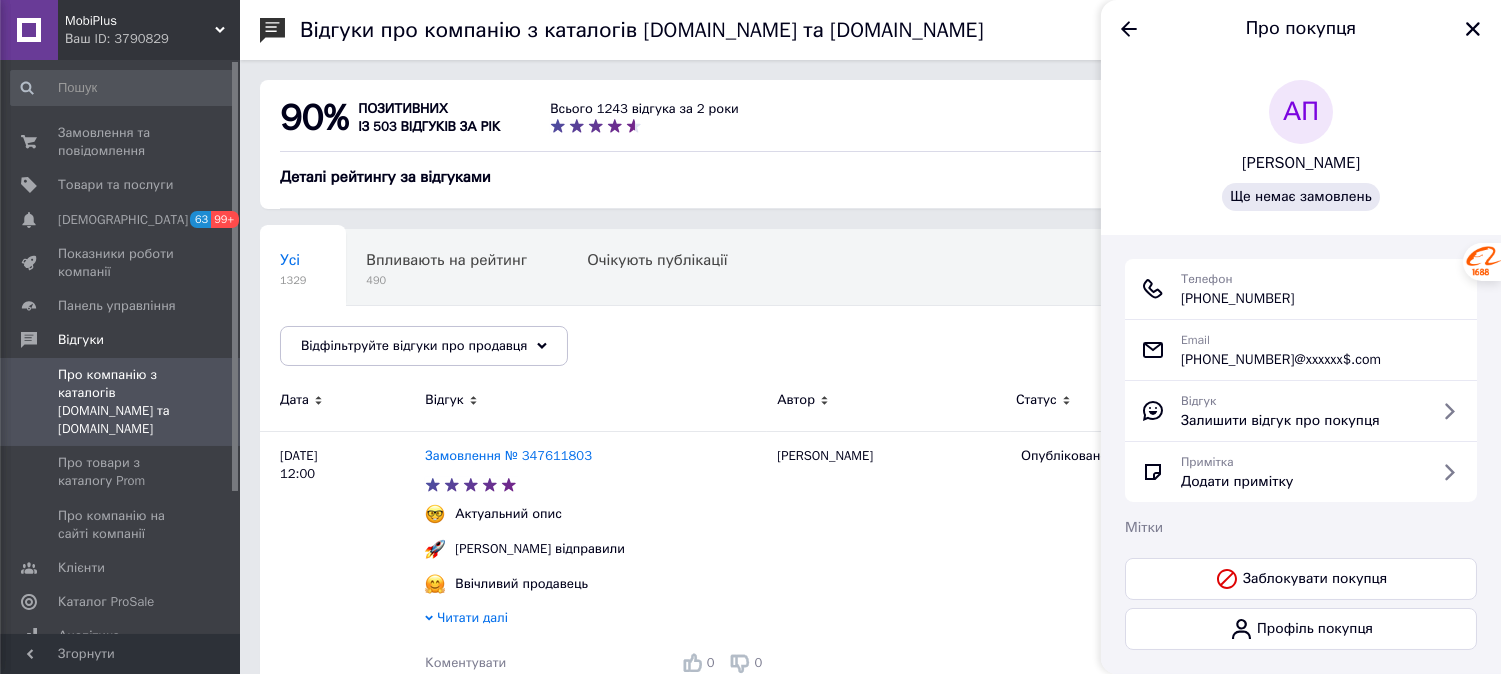 drag, startPoint x: 1208, startPoint y: 300, endPoint x: 1338, endPoint y: 312, distance: 130.55267 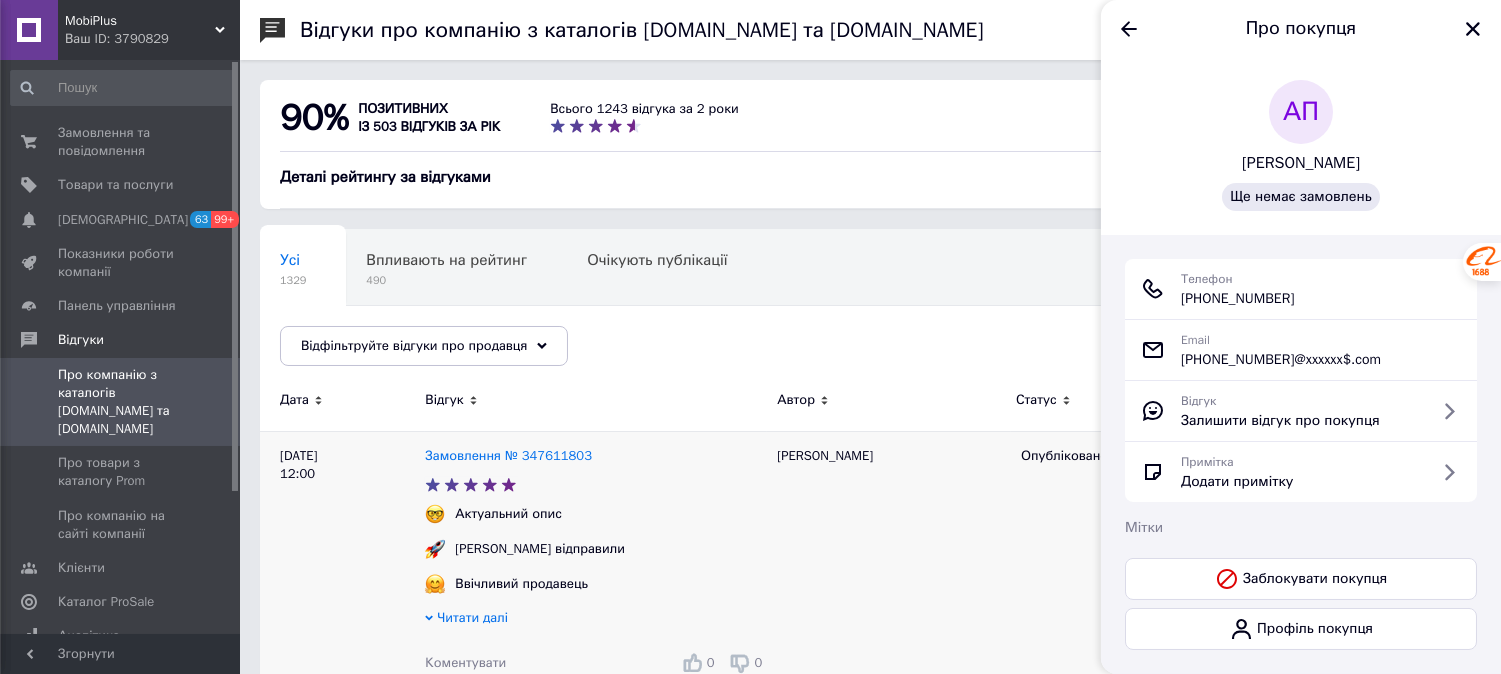 copy on "0 (95) 632-29-73" 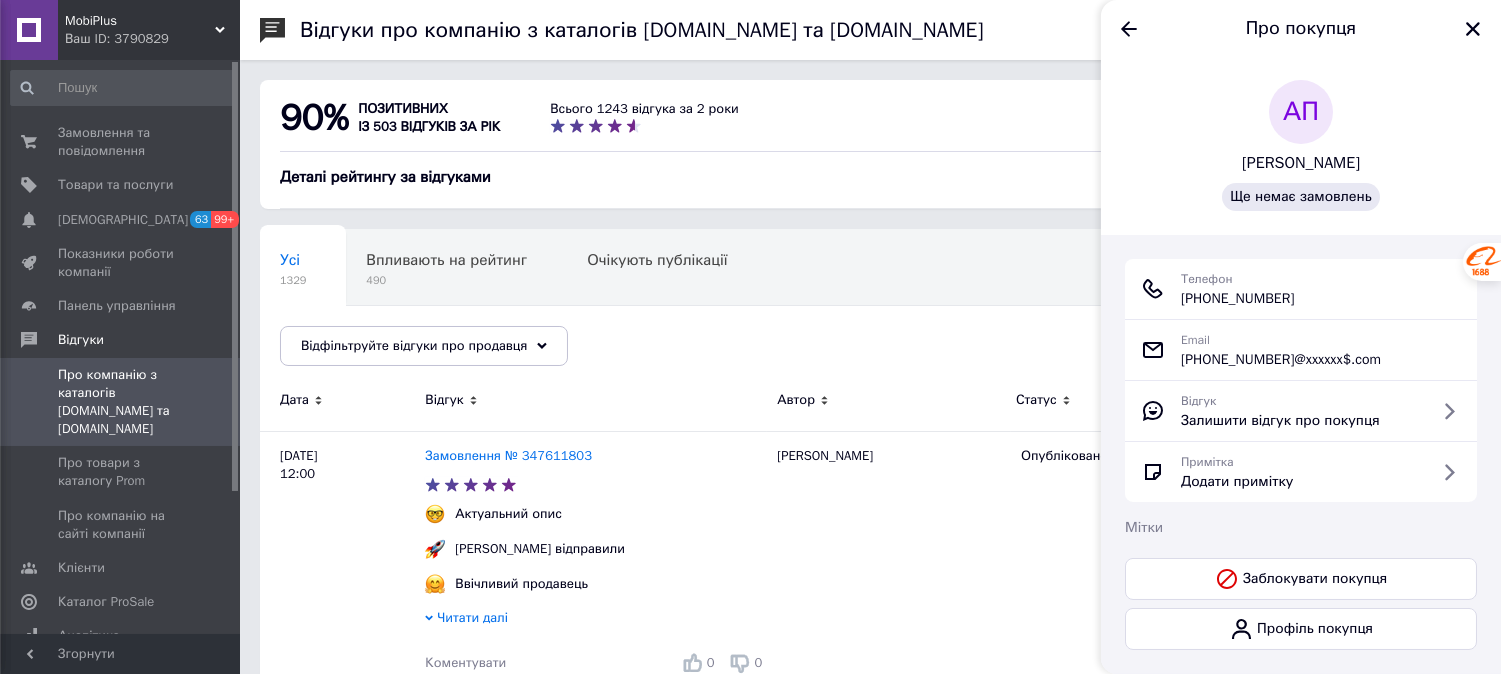 drag, startPoint x: 1477, startPoint y: 20, endPoint x: 1448, endPoint y: 132, distance: 115.69356 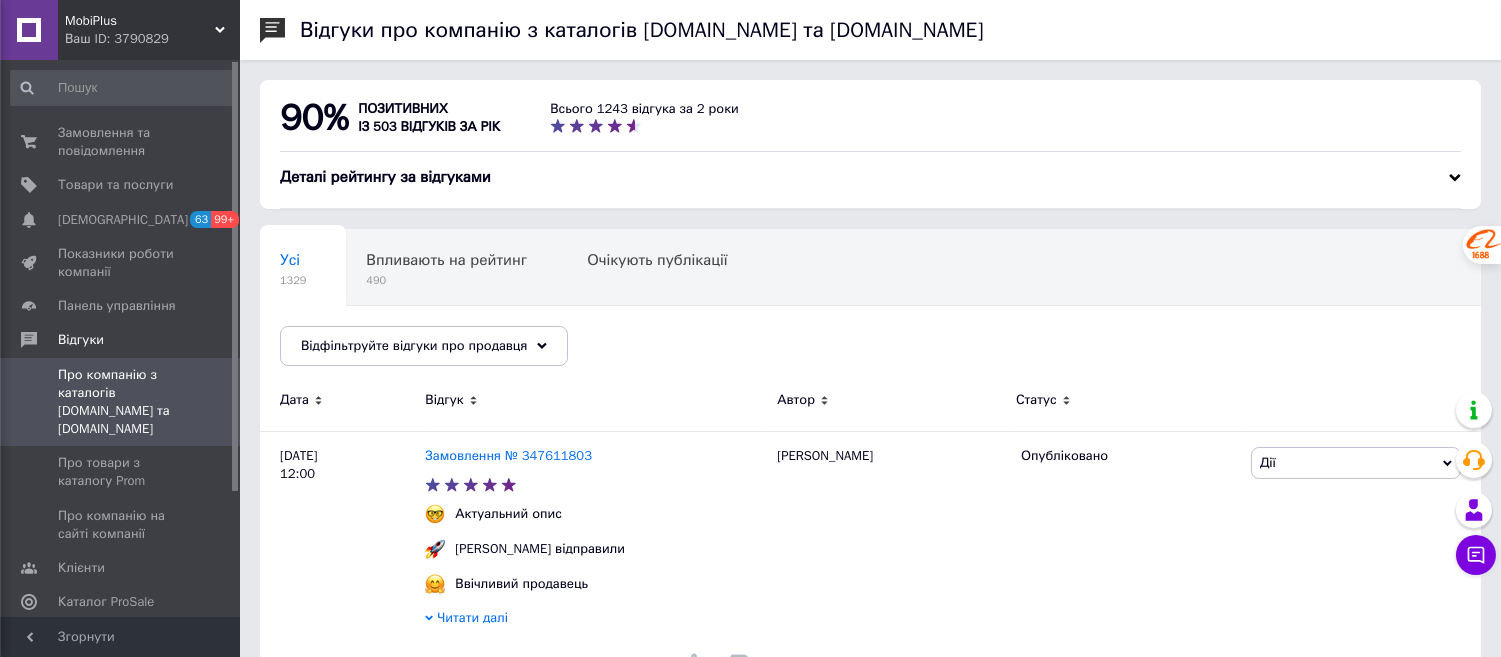 click 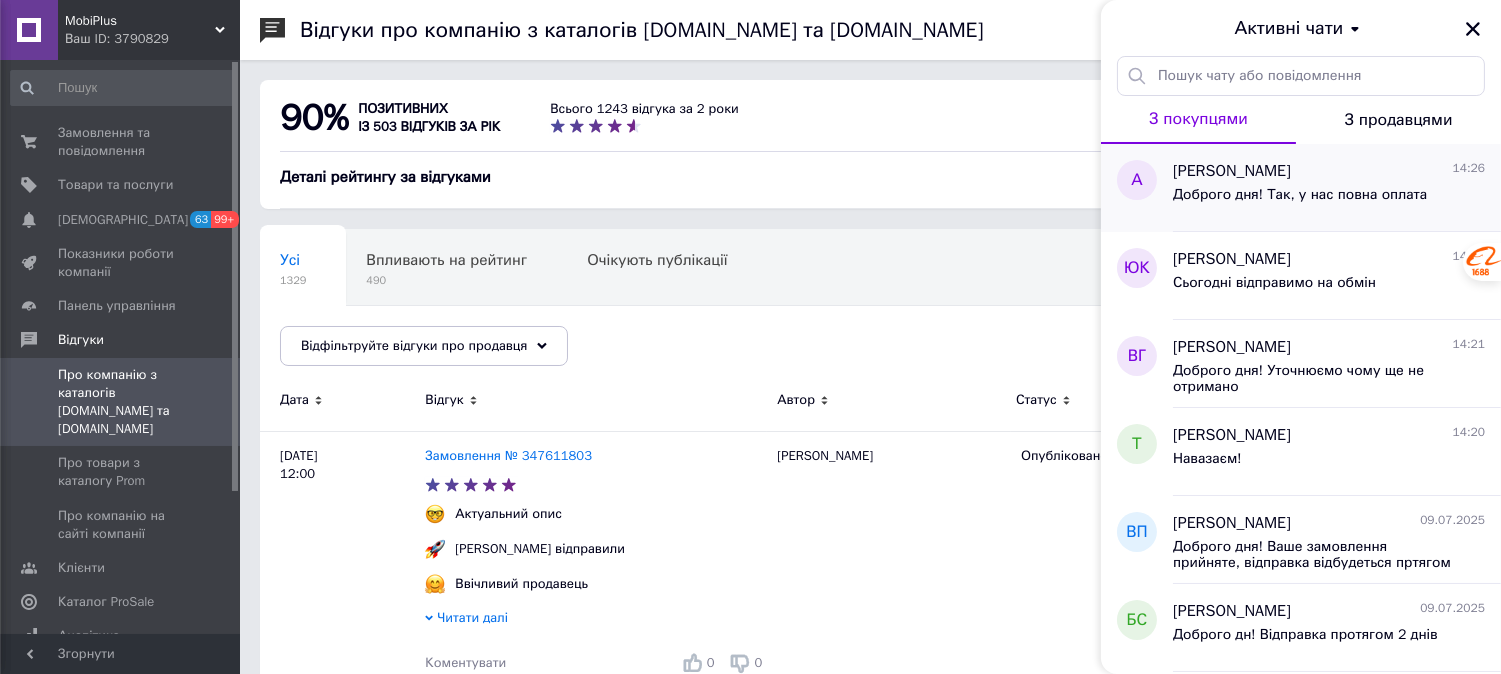 click on "Доброго дня! Так, у нас повна оплата" at bounding box center [1300, 201] 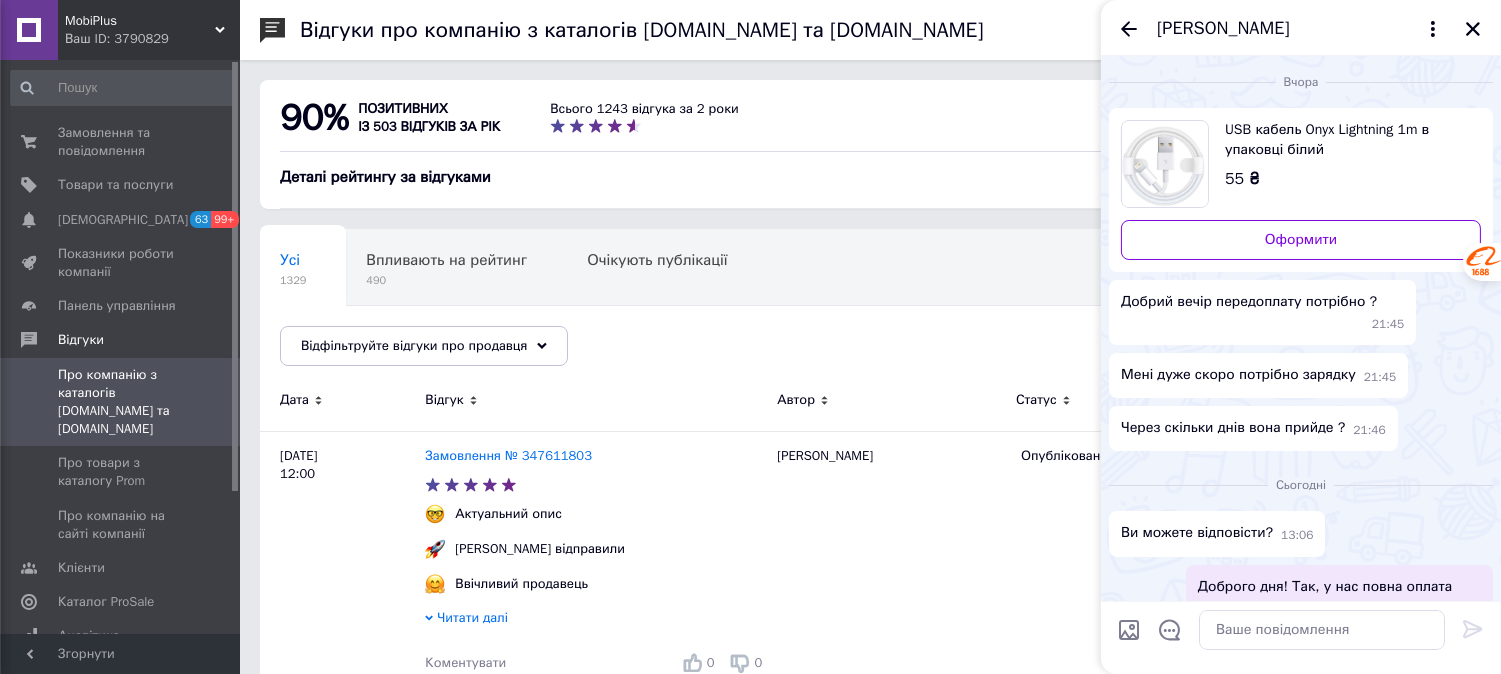scroll, scrollTop: 15, scrollLeft: 0, axis: vertical 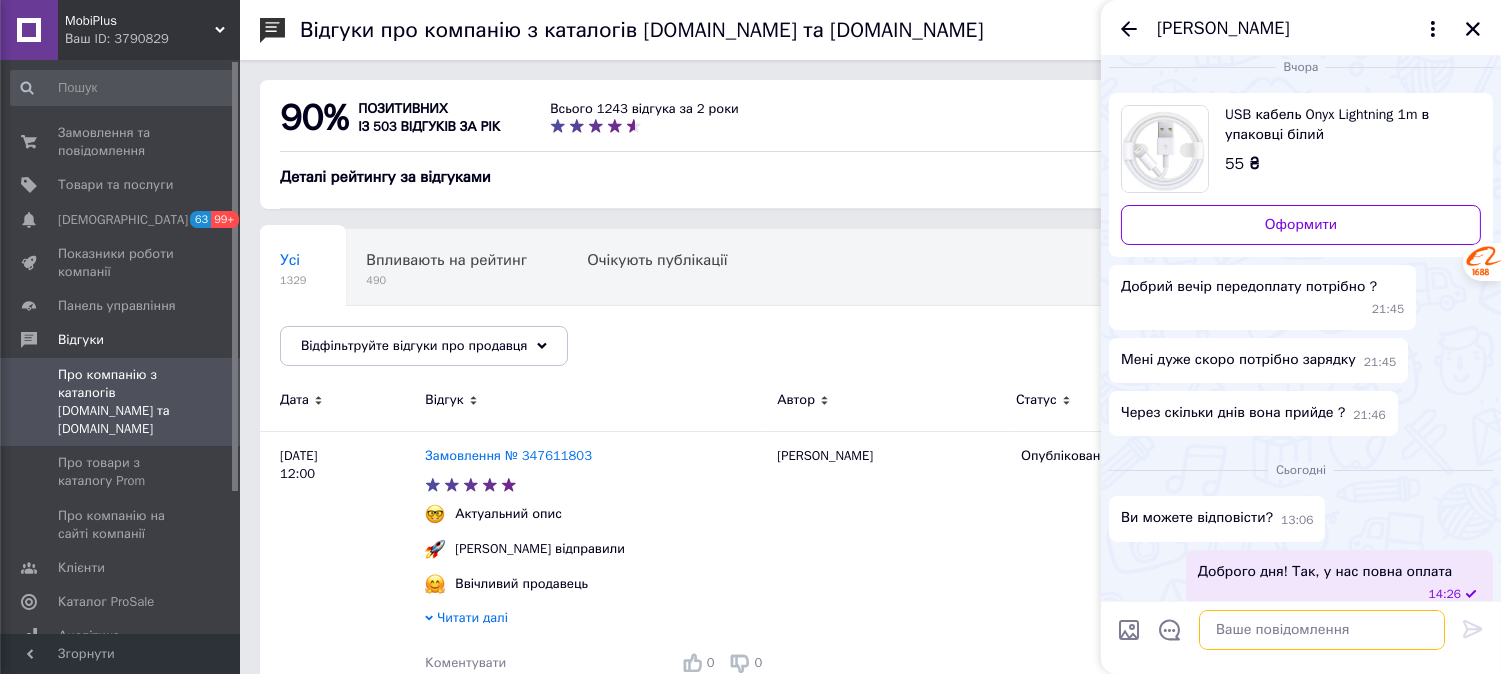 click at bounding box center (1322, 630) 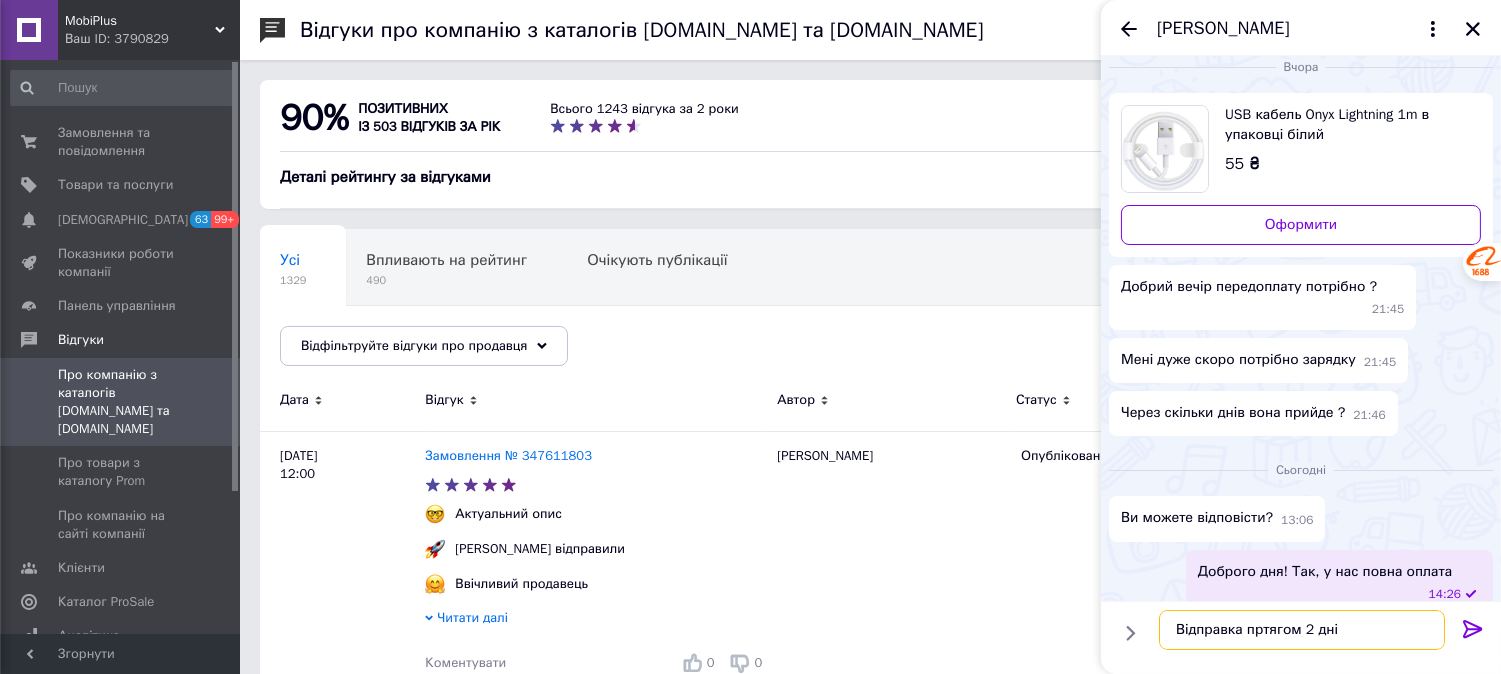 type on "Відправка пртягом 2 днів" 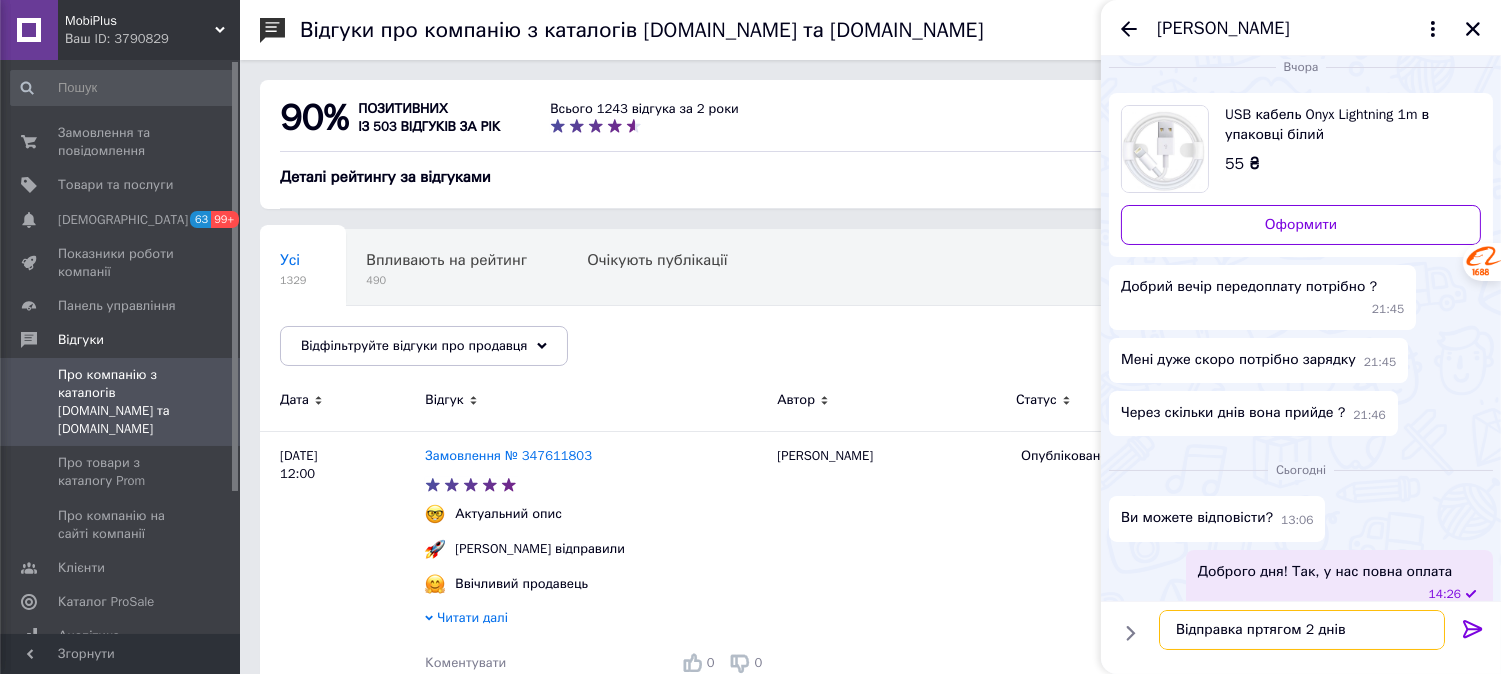 type 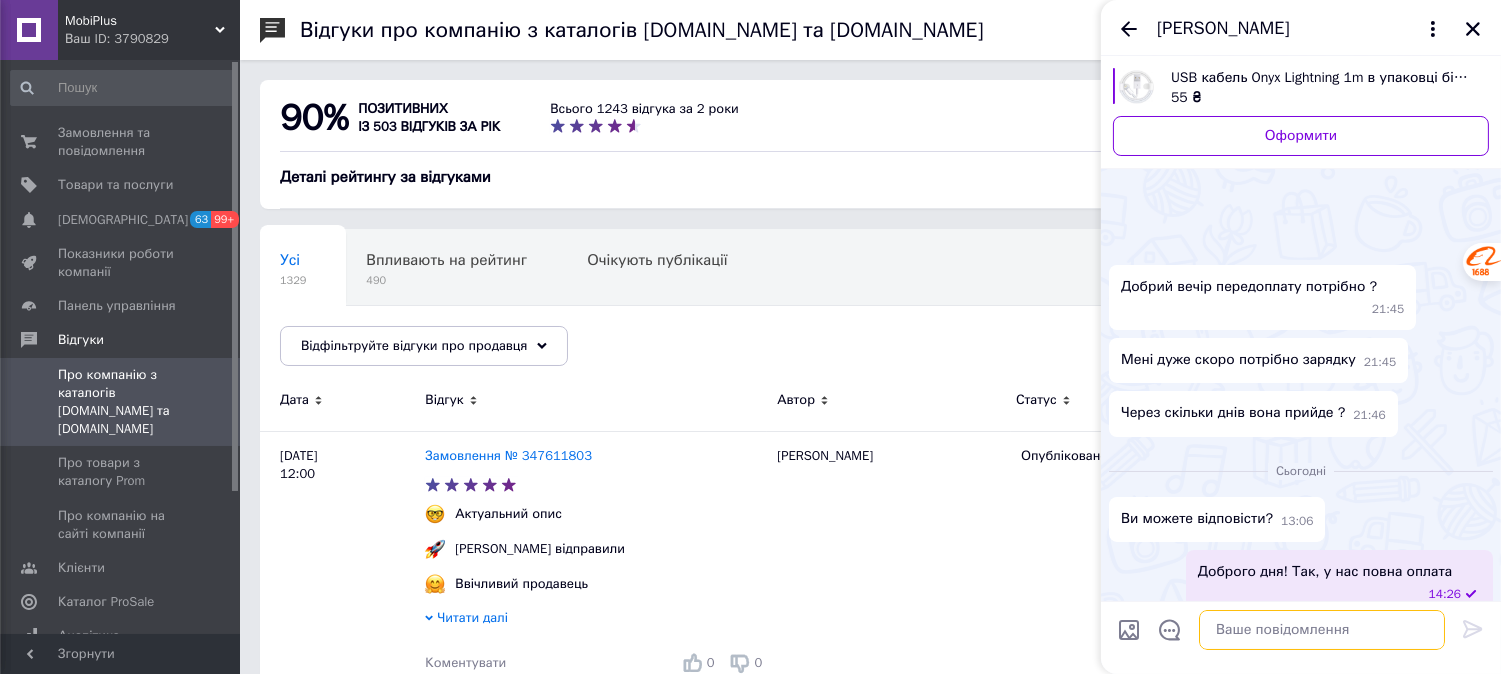 scroll, scrollTop: 68, scrollLeft: 0, axis: vertical 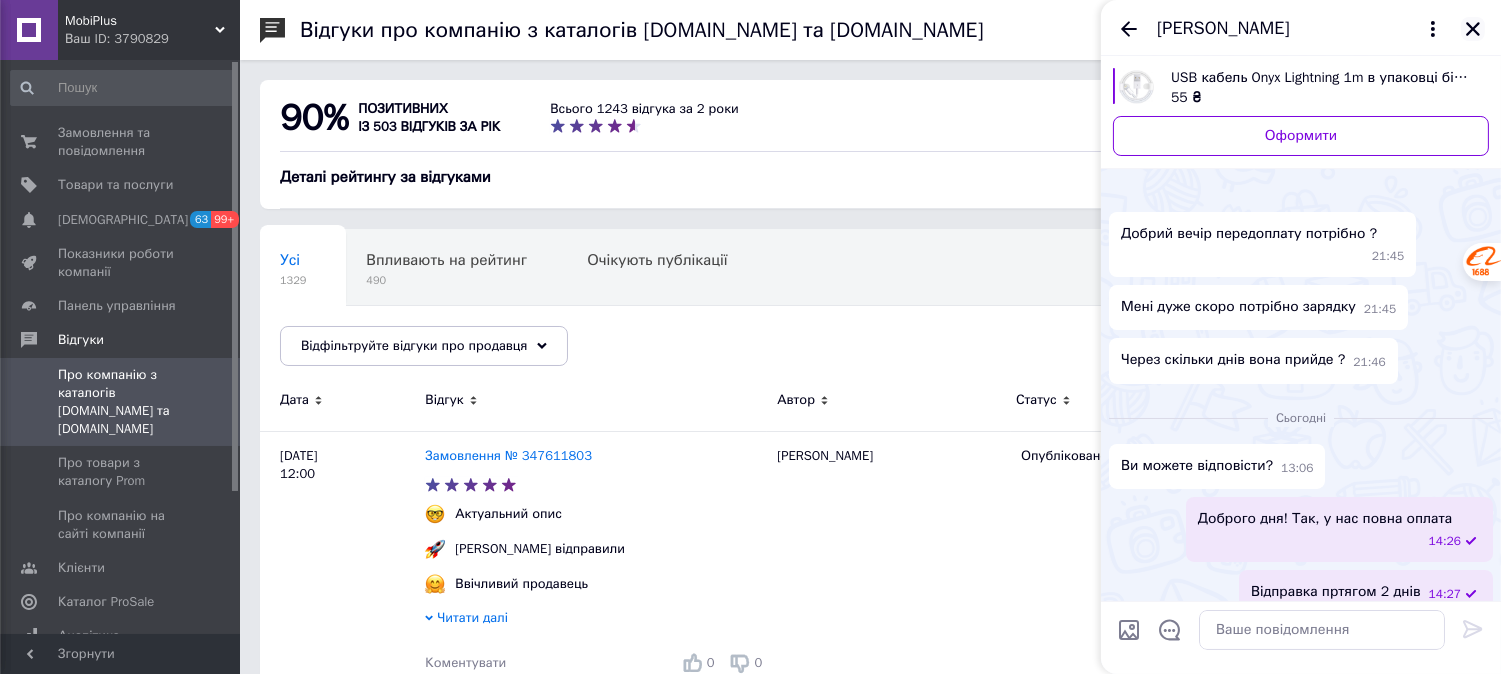 click 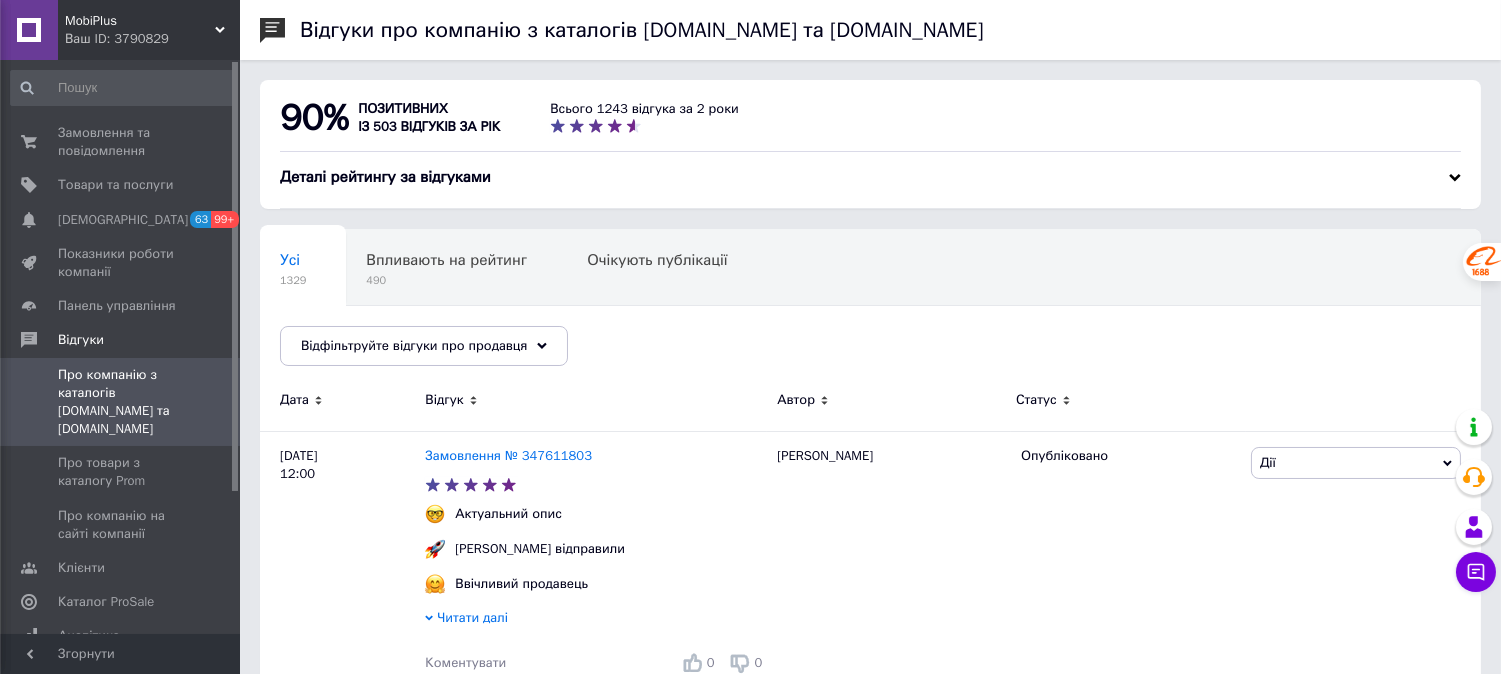 click on "Ваш ID: 3790829" at bounding box center [152, 39] 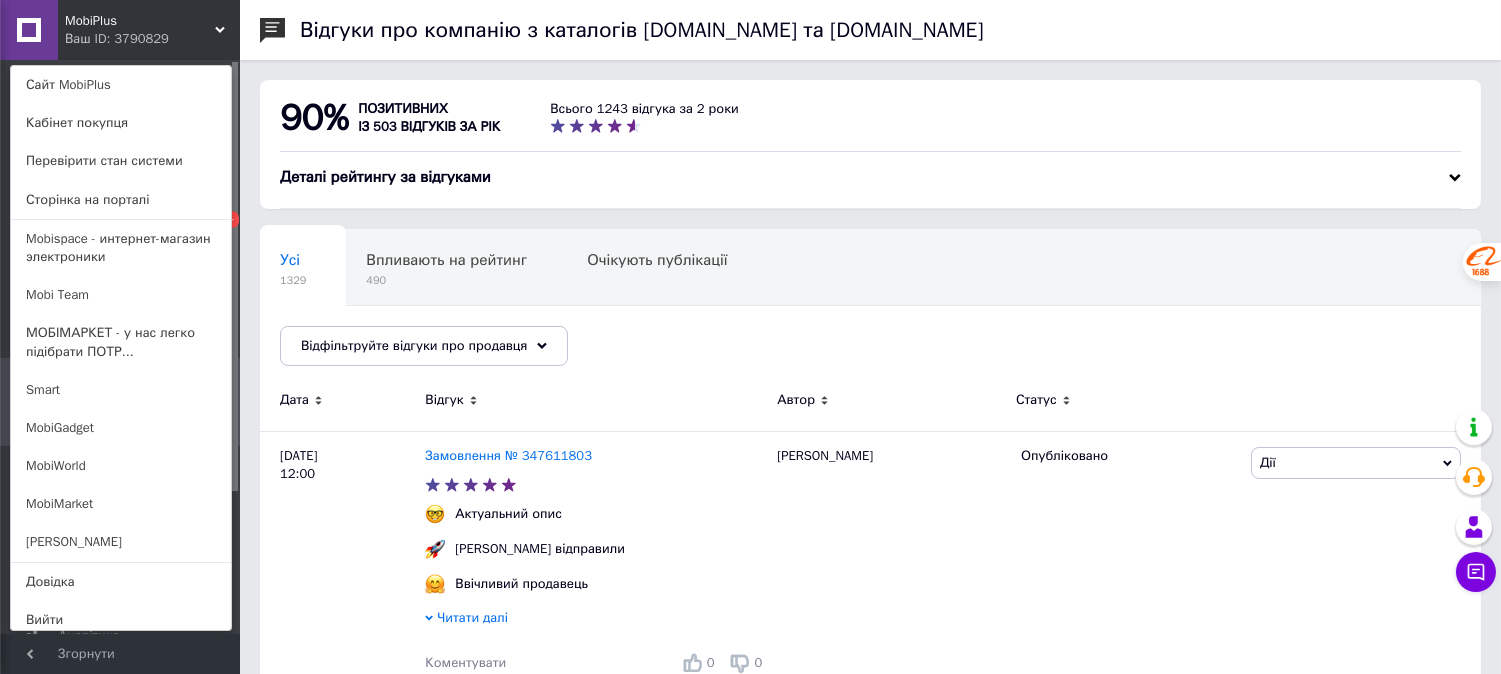 click on "Mobi Team" at bounding box center (121, 295) 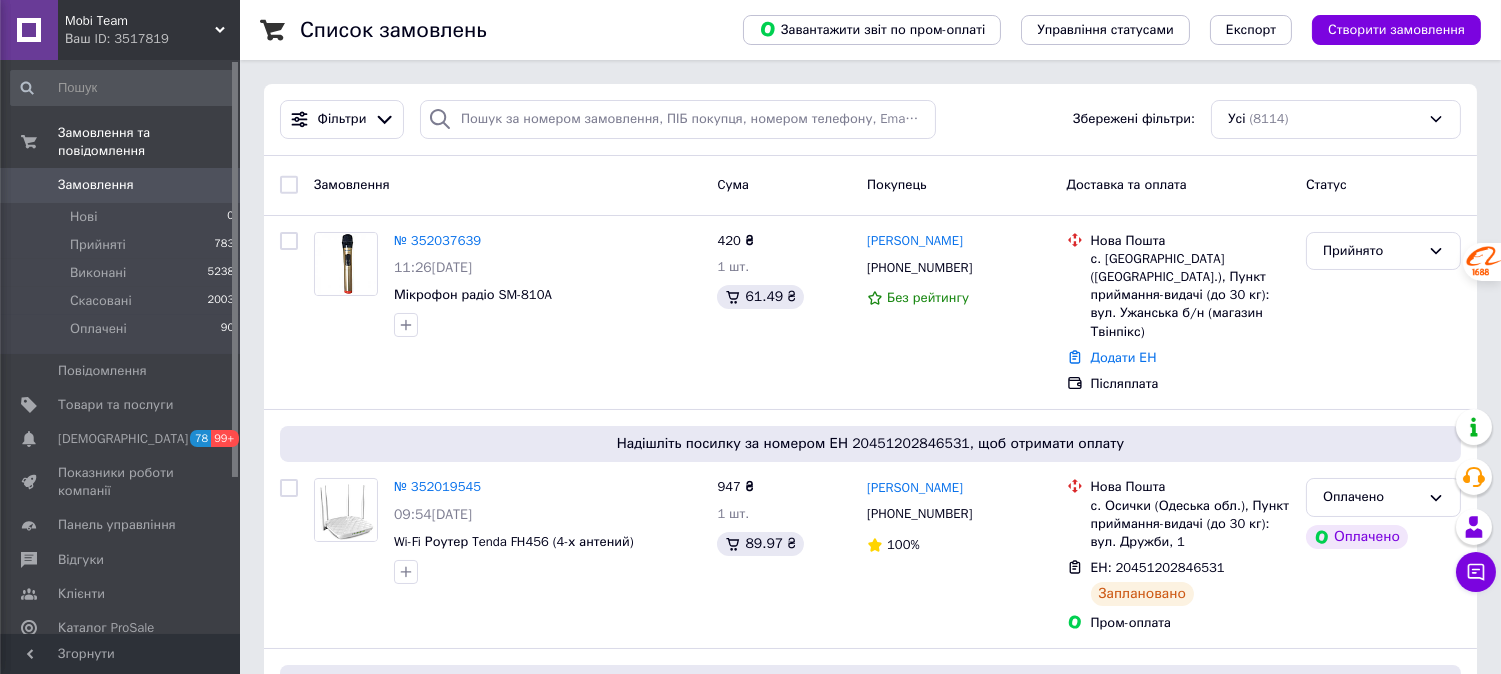 scroll, scrollTop: 0, scrollLeft: 0, axis: both 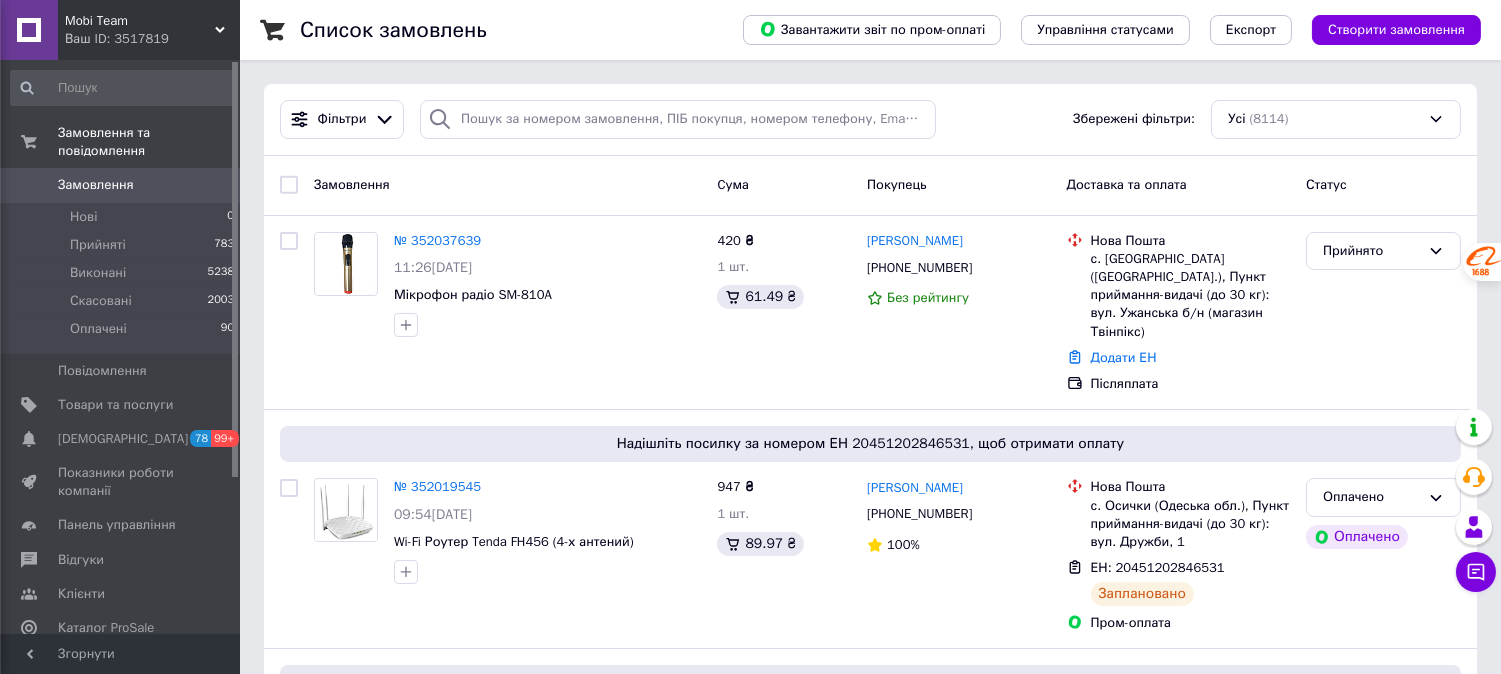 click on "Mobi Team" at bounding box center (140, 21) 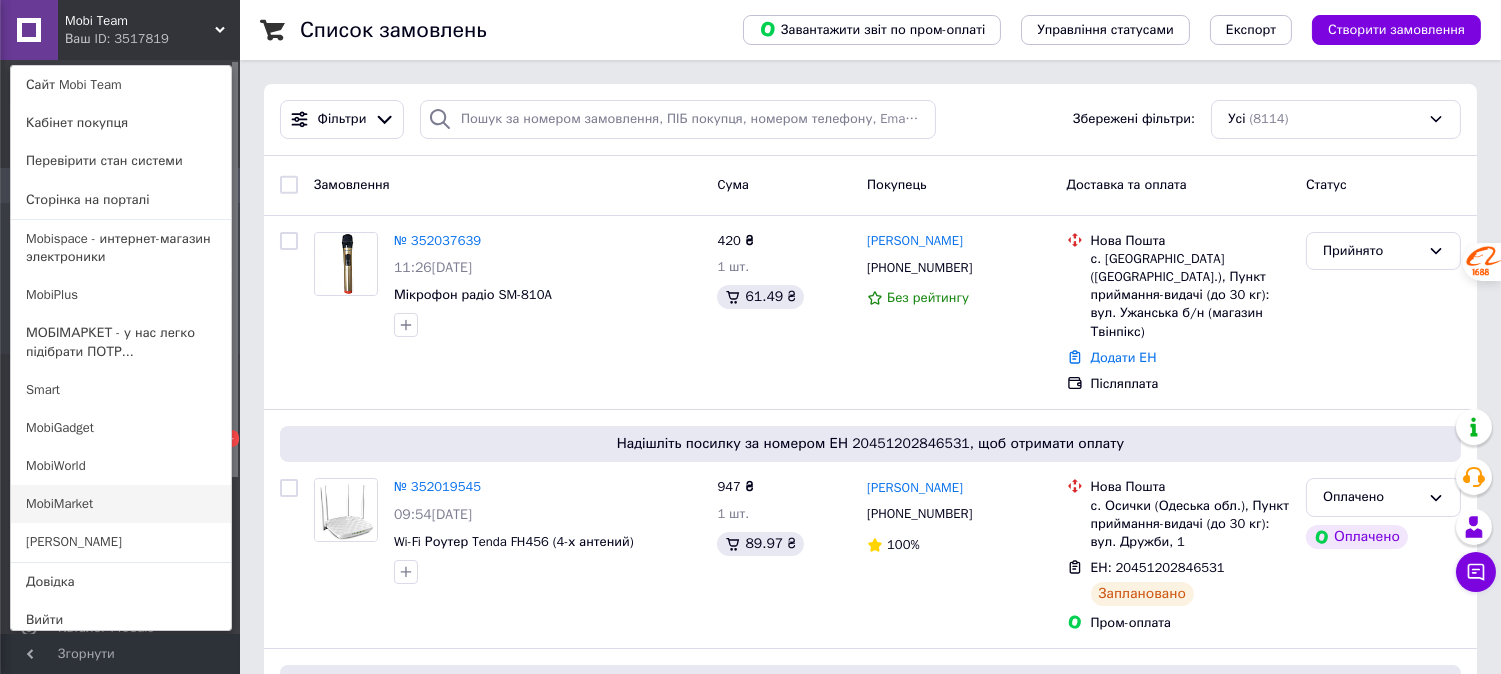 click on "MobiMarket" at bounding box center [121, 504] 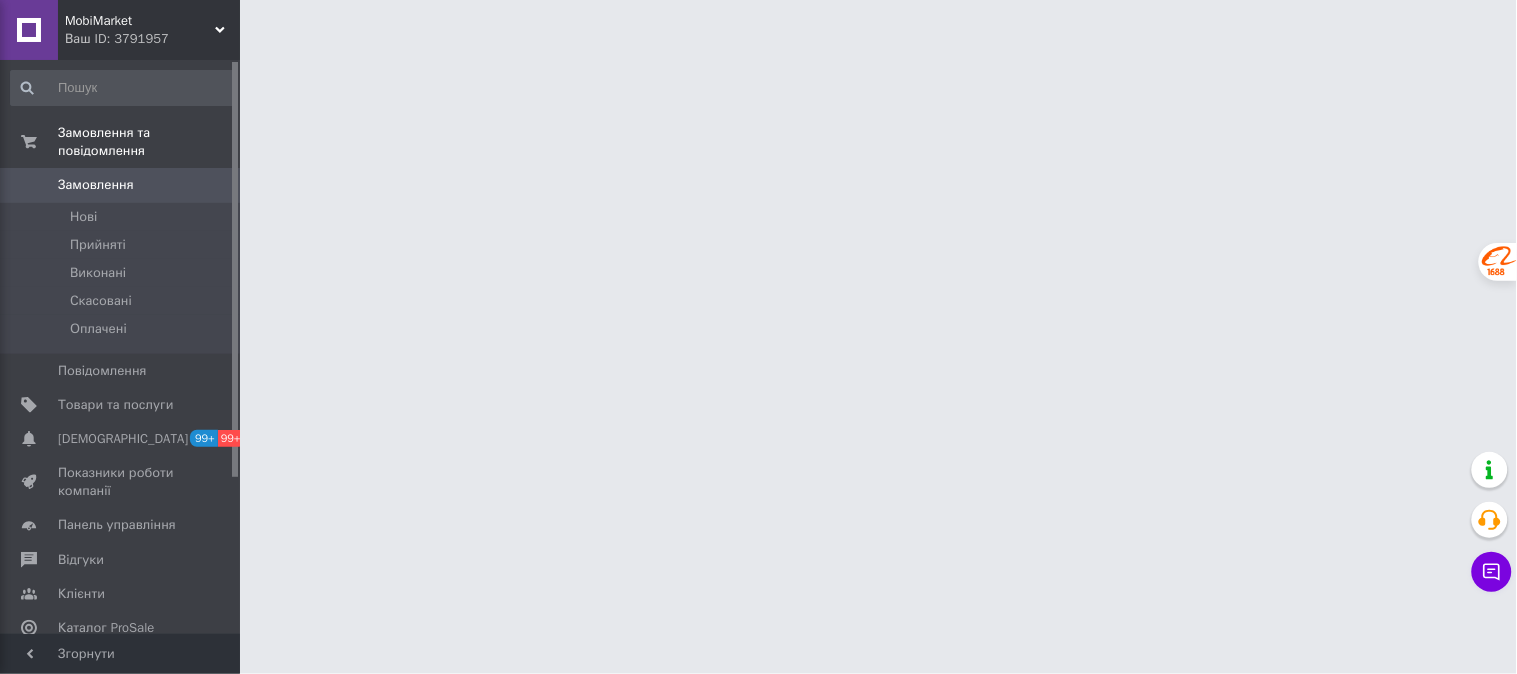 scroll, scrollTop: 0, scrollLeft: 0, axis: both 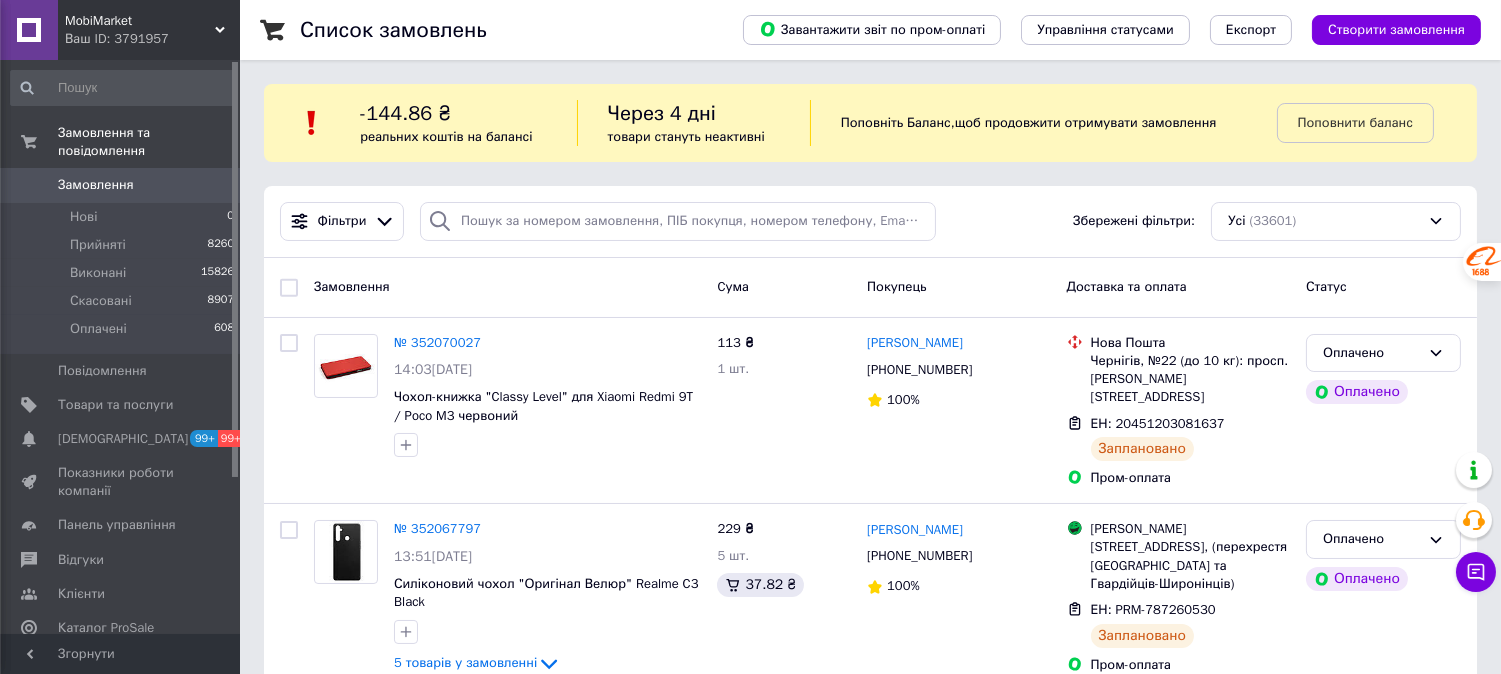 click on "Через 4 дні" at bounding box center (662, 113) 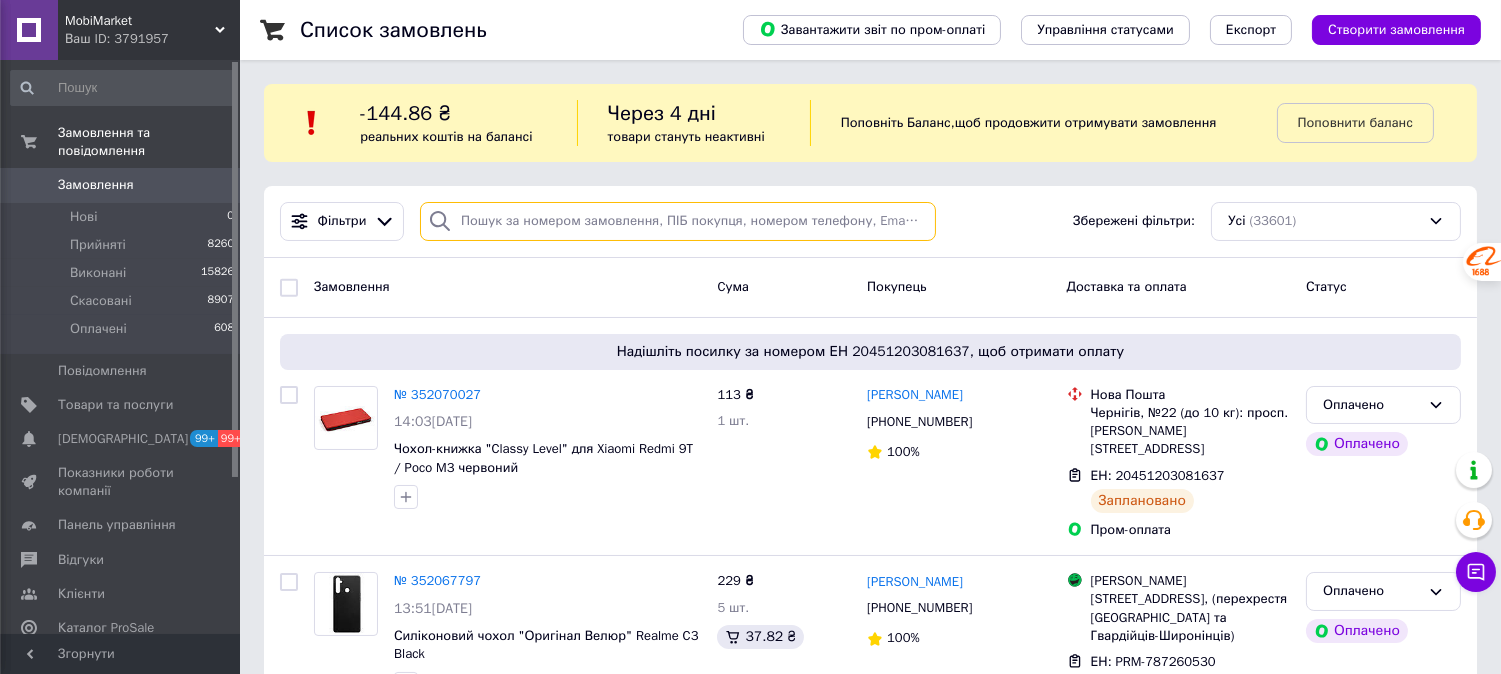 click at bounding box center [678, 221] 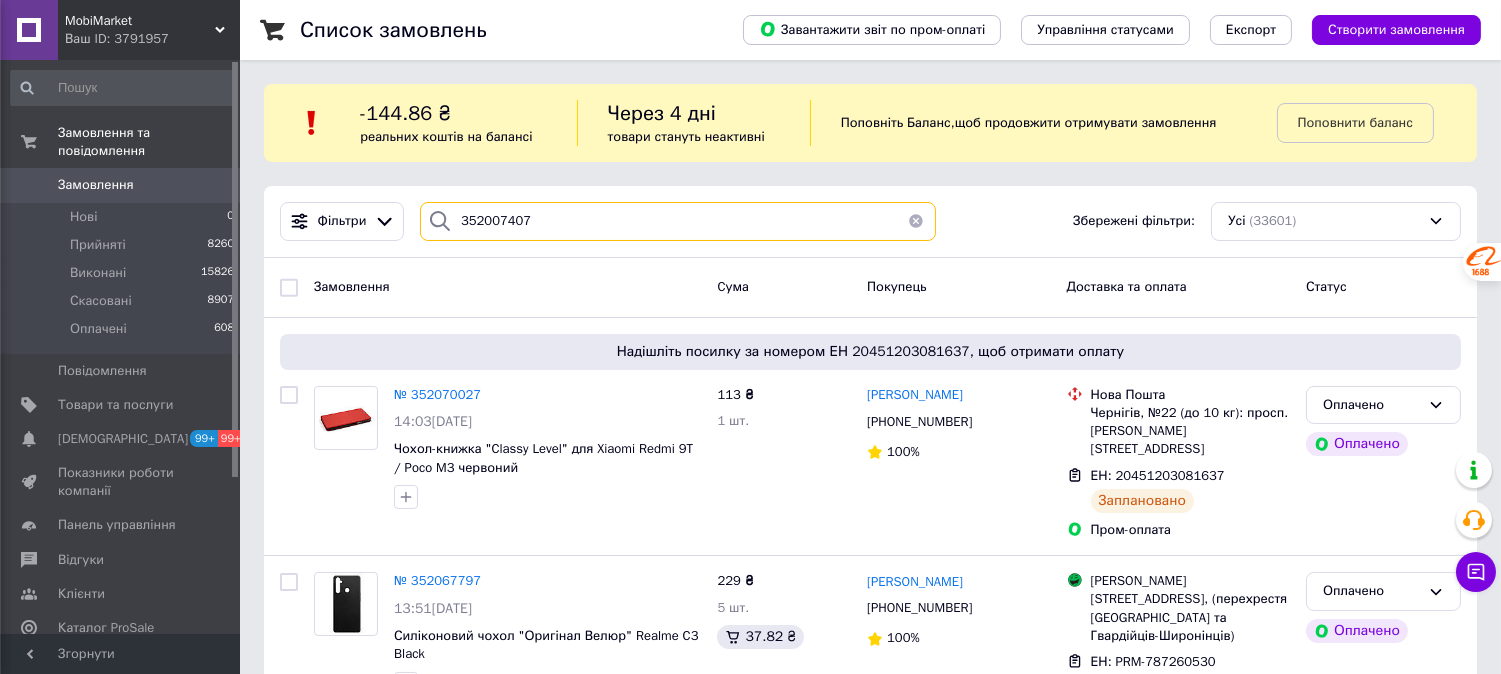 type on "352007407" 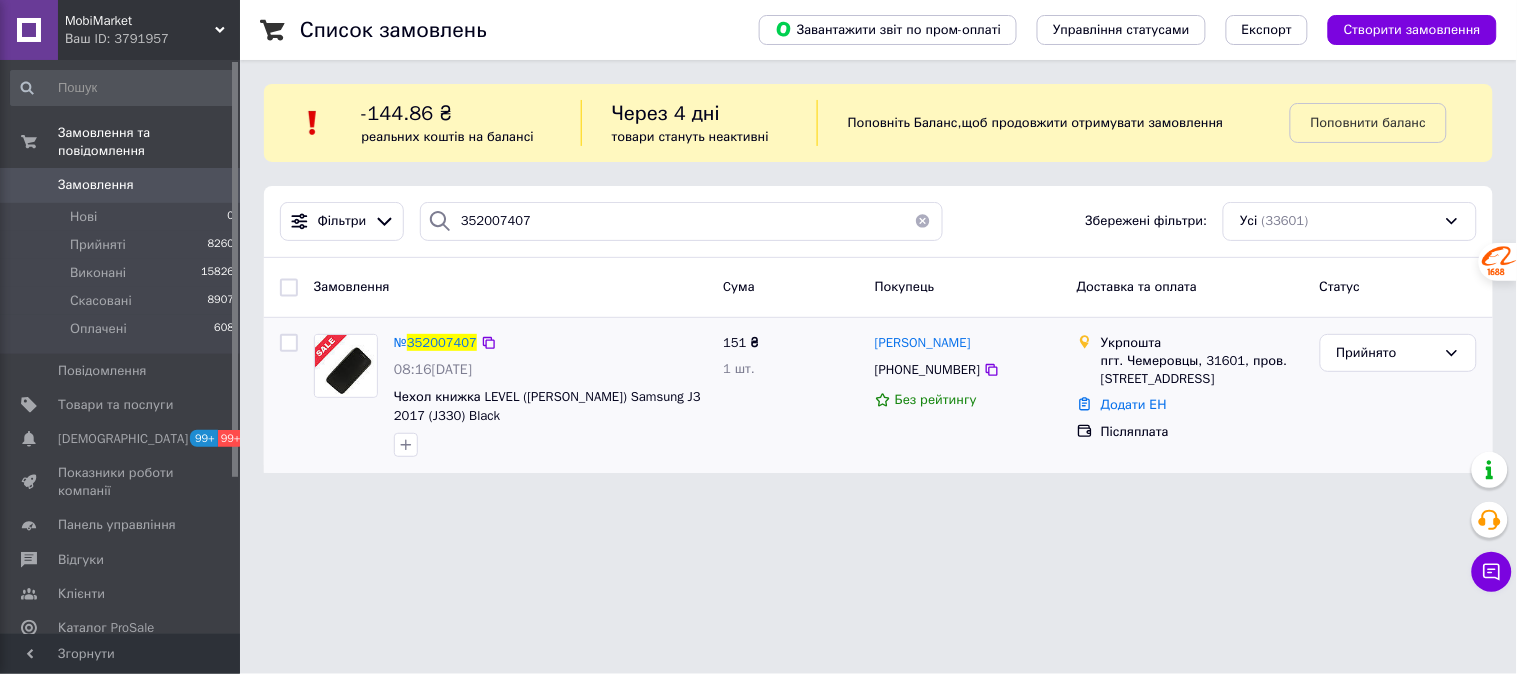 click at bounding box center [289, 396] 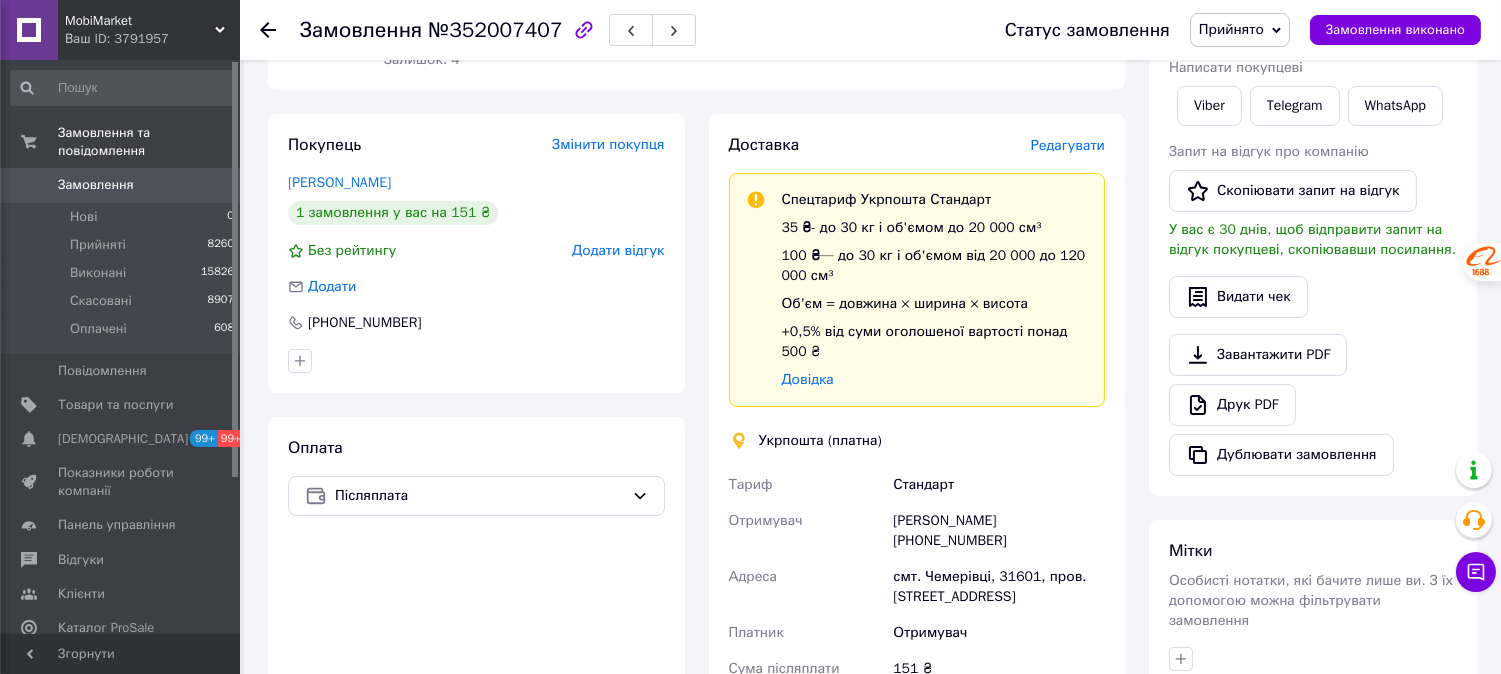 scroll, scrollTop: 555, scrollLeft: 0, axis: vertical 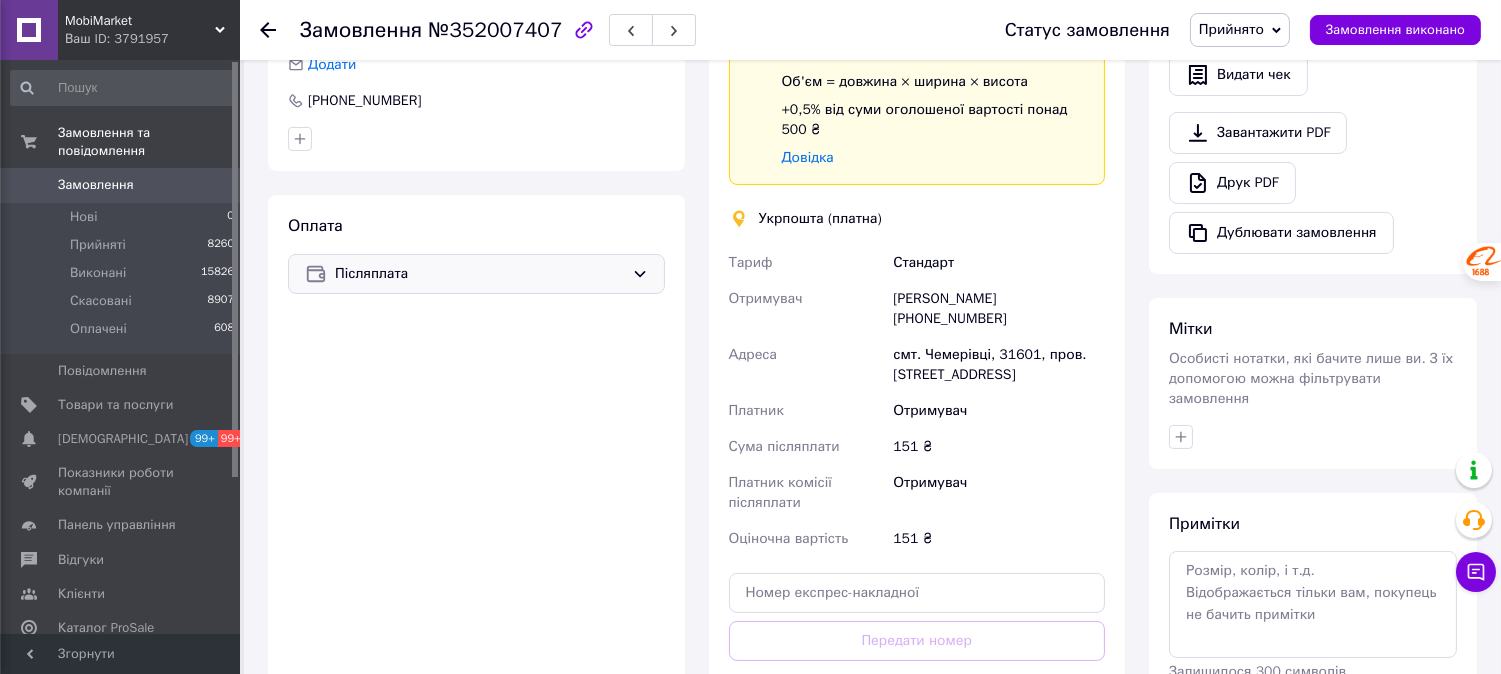 click on "Післяплата" at bounding box center (476, 274) 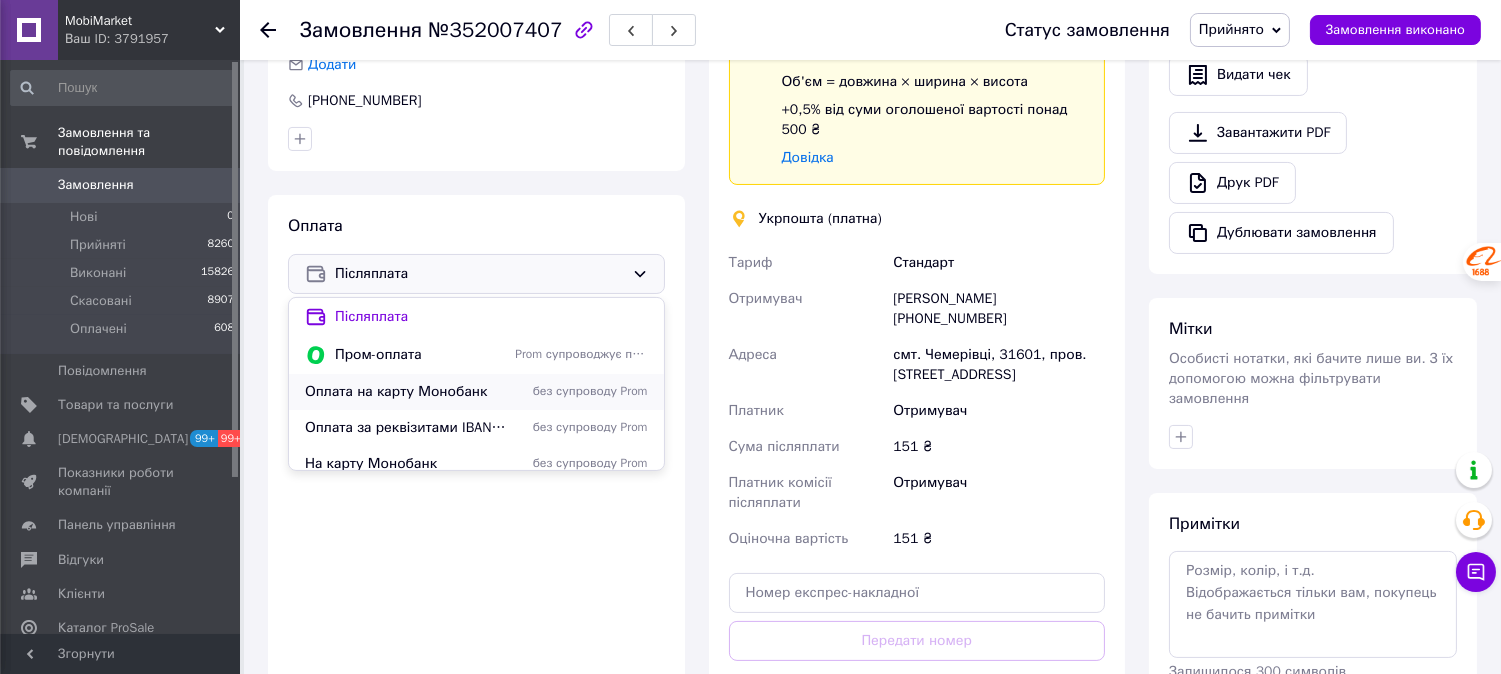 click on "Оплата на карту Монобанк" at bounding box center [406, 392] 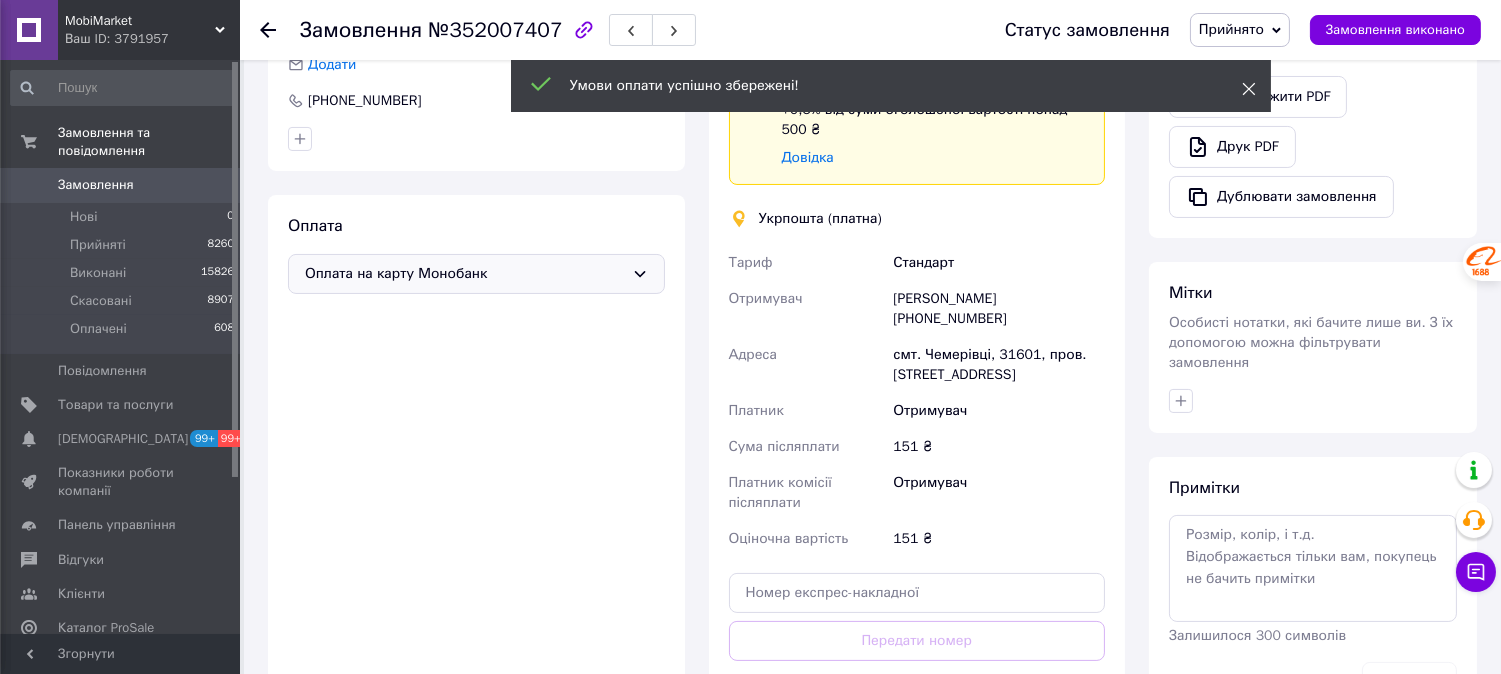 click 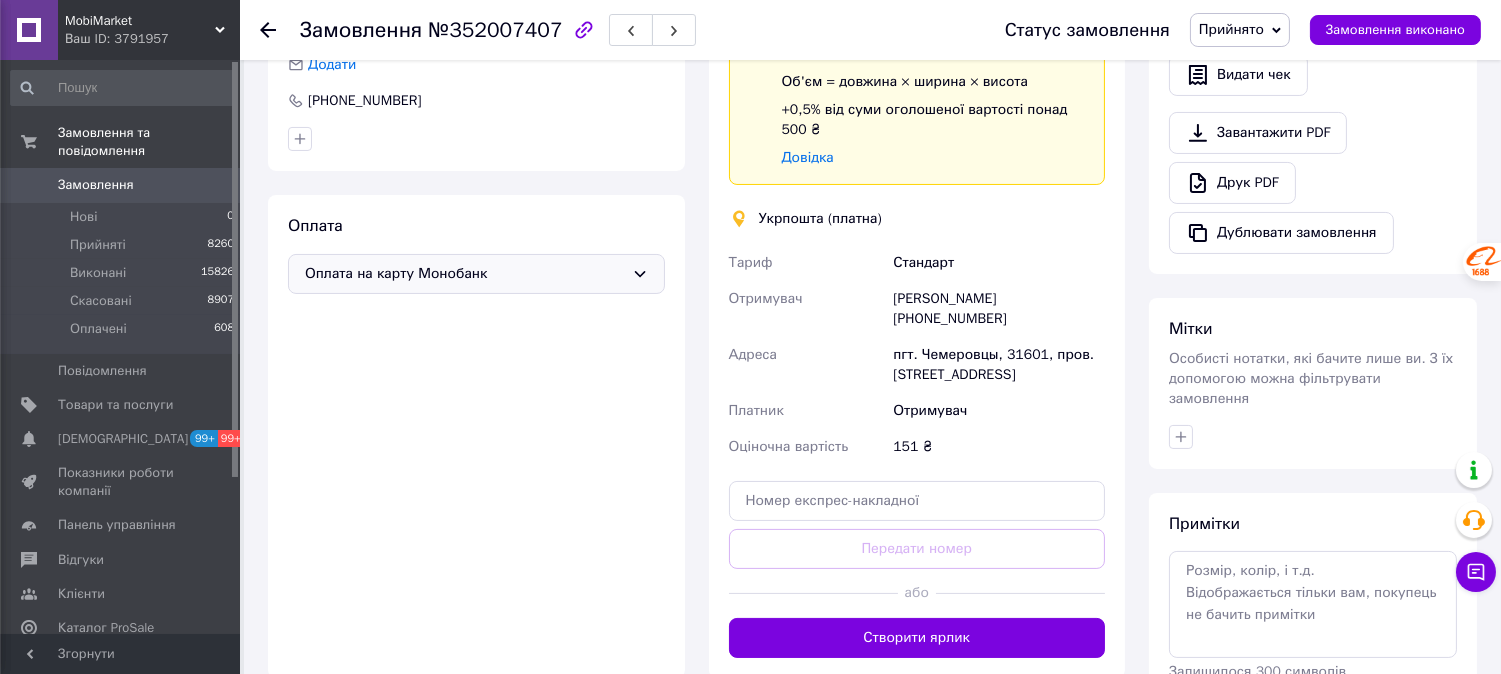 scroll, scrollTop: 737, scrollLeft: 0, axis: vertical 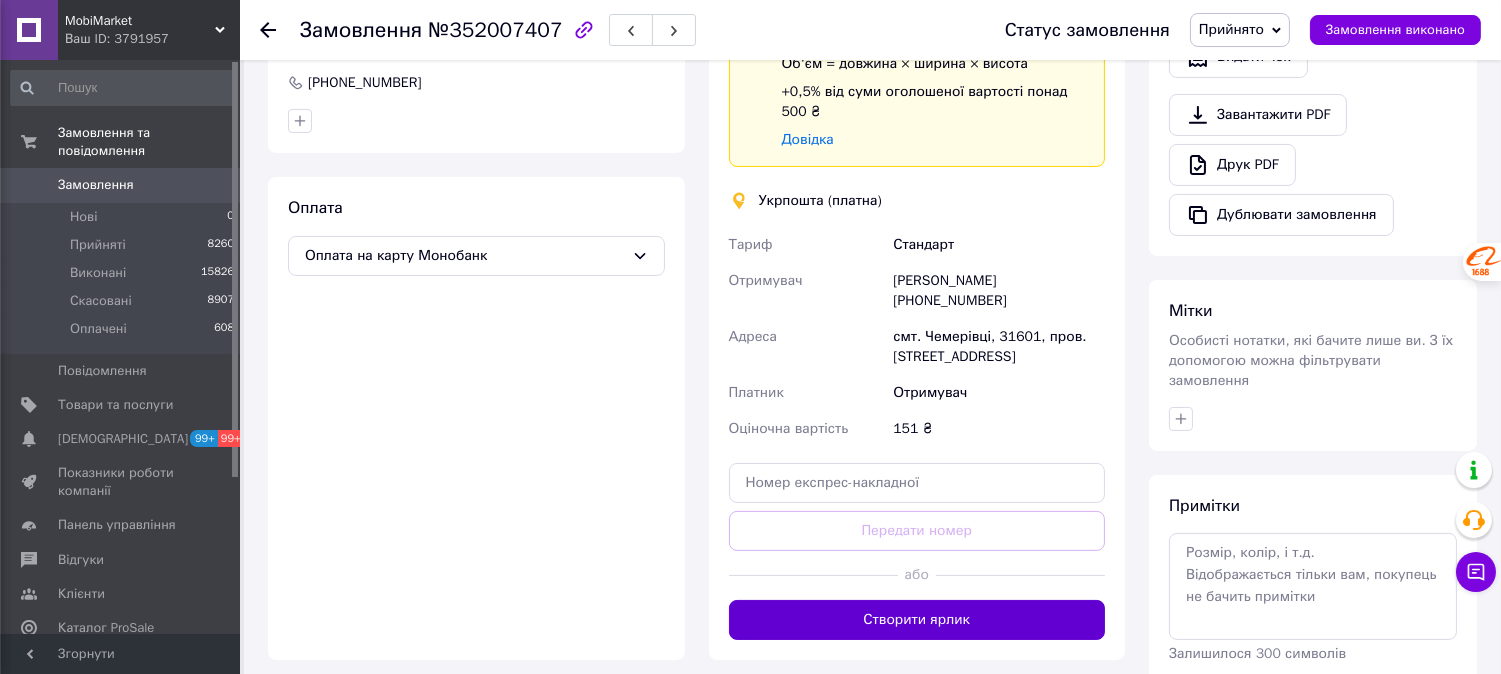 click on "Створити ярлик" at bounding box center (917, 620) 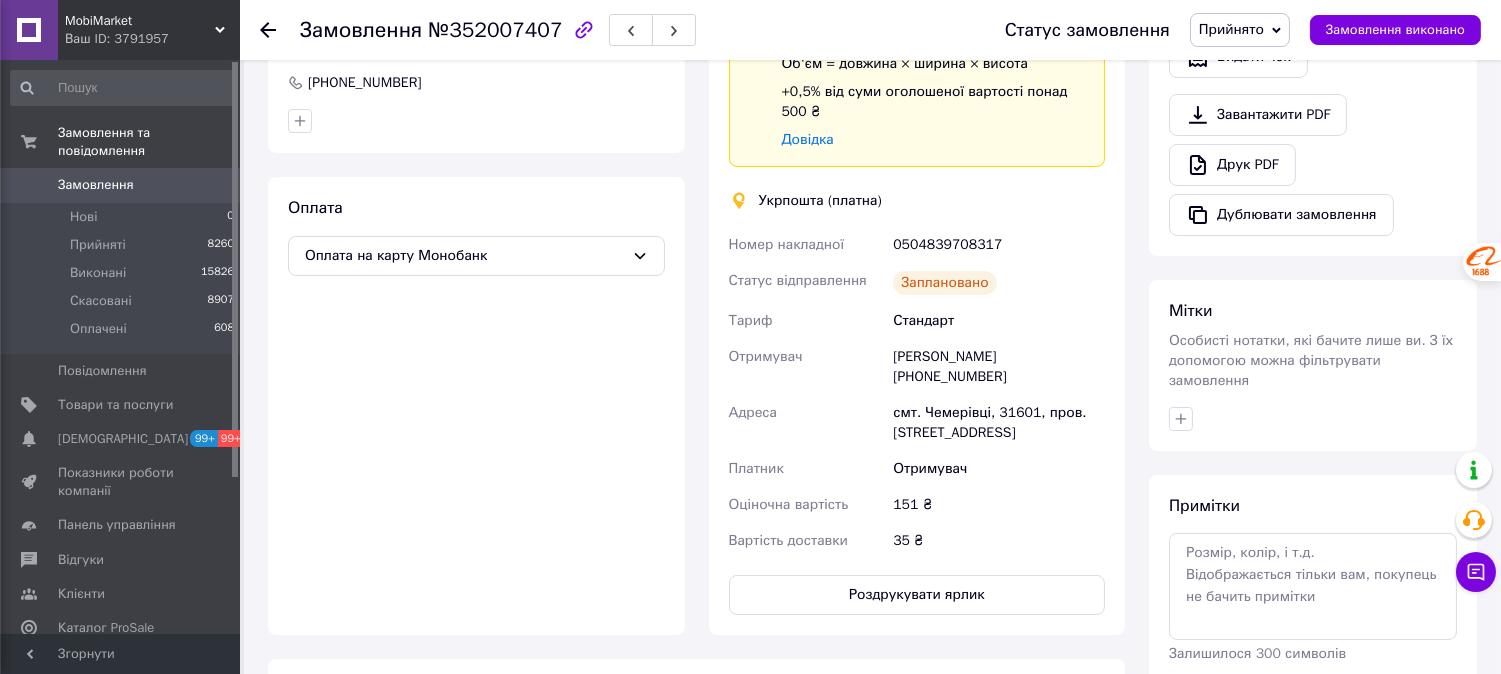 click on "0504839708317" at bounding box center [999, 245] 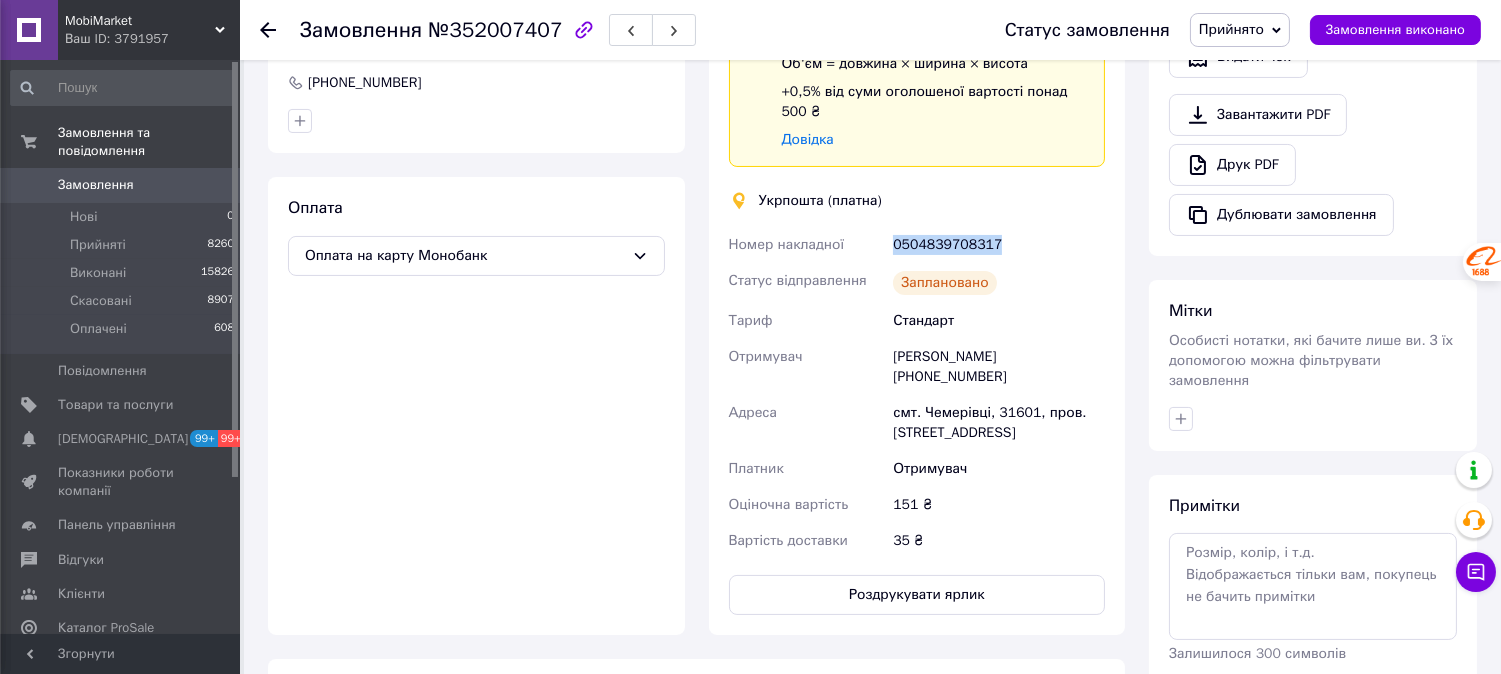 click on "0504839708317" at bounding box center [999, 245] 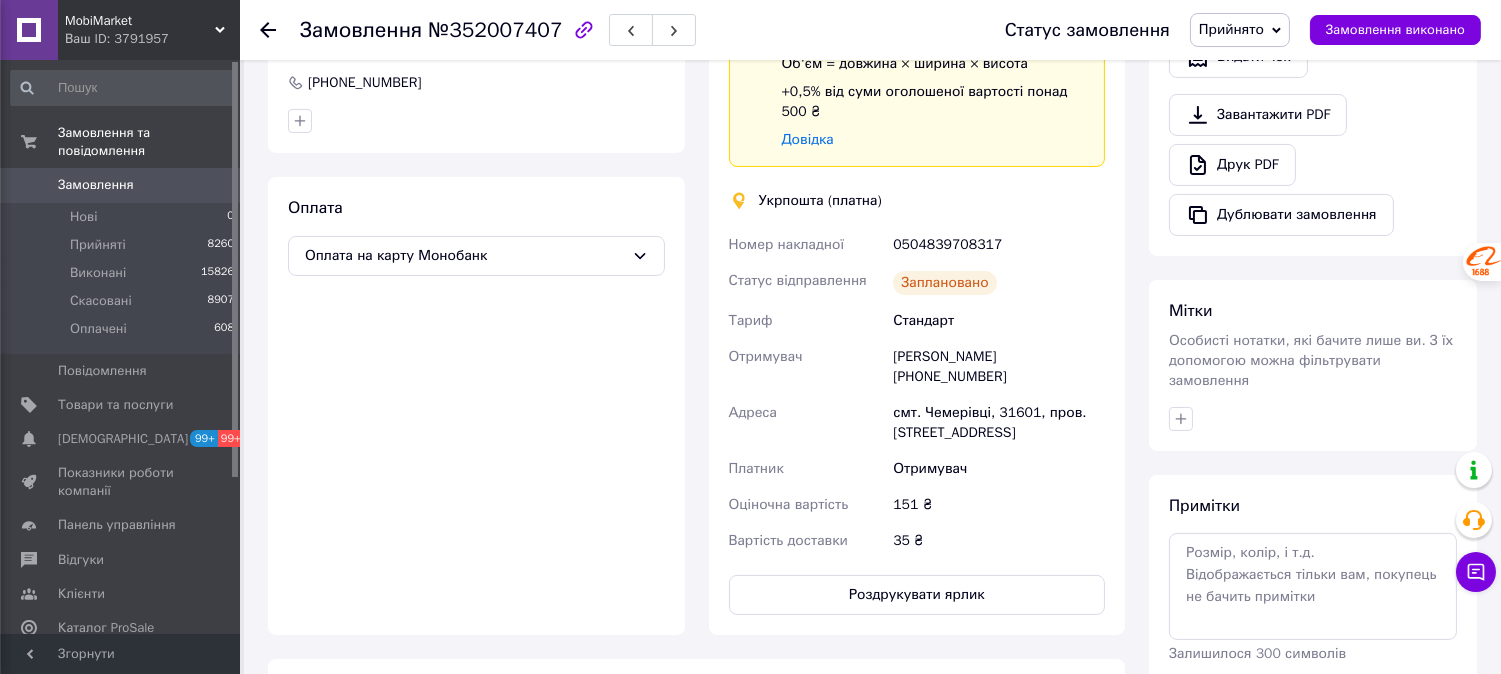 click on "MobiMarket" at bounding box center [140, 21] 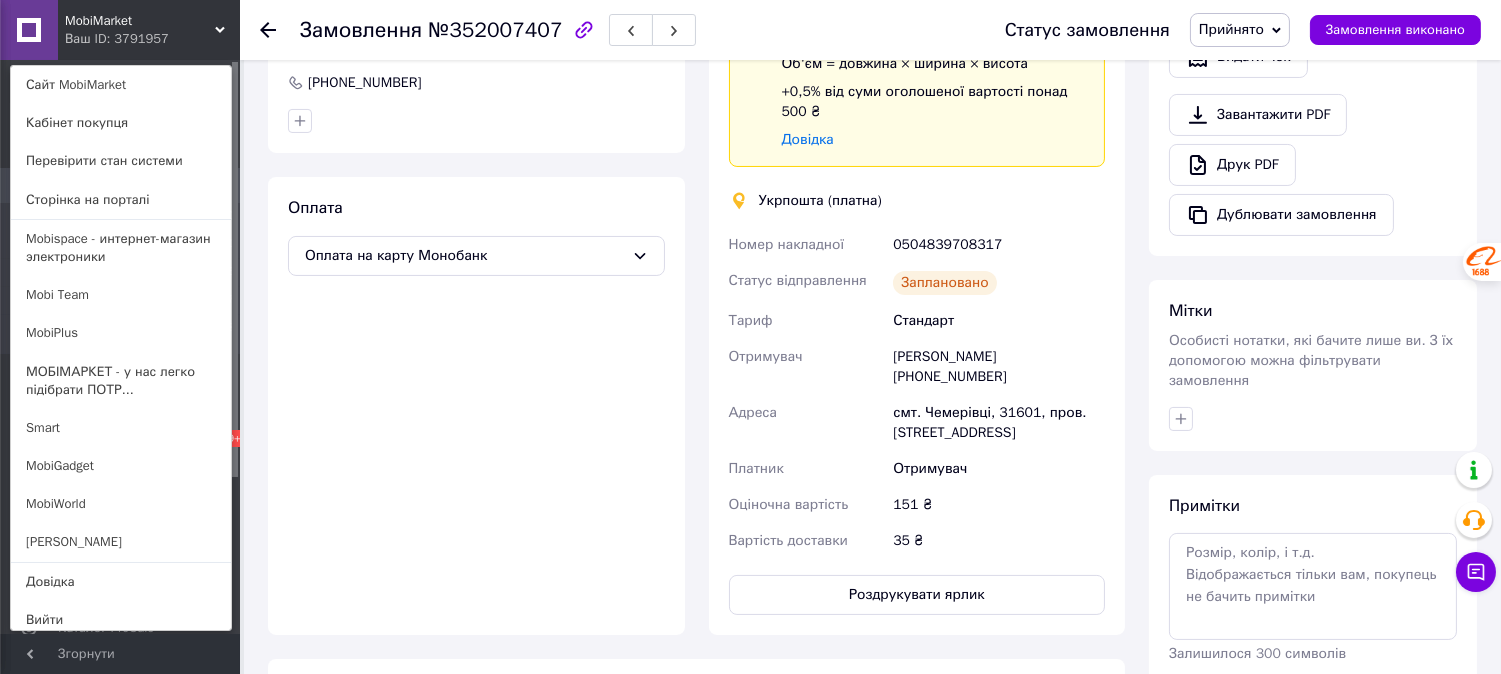 click on "MobiGadget" at bounding box center (121, 466) 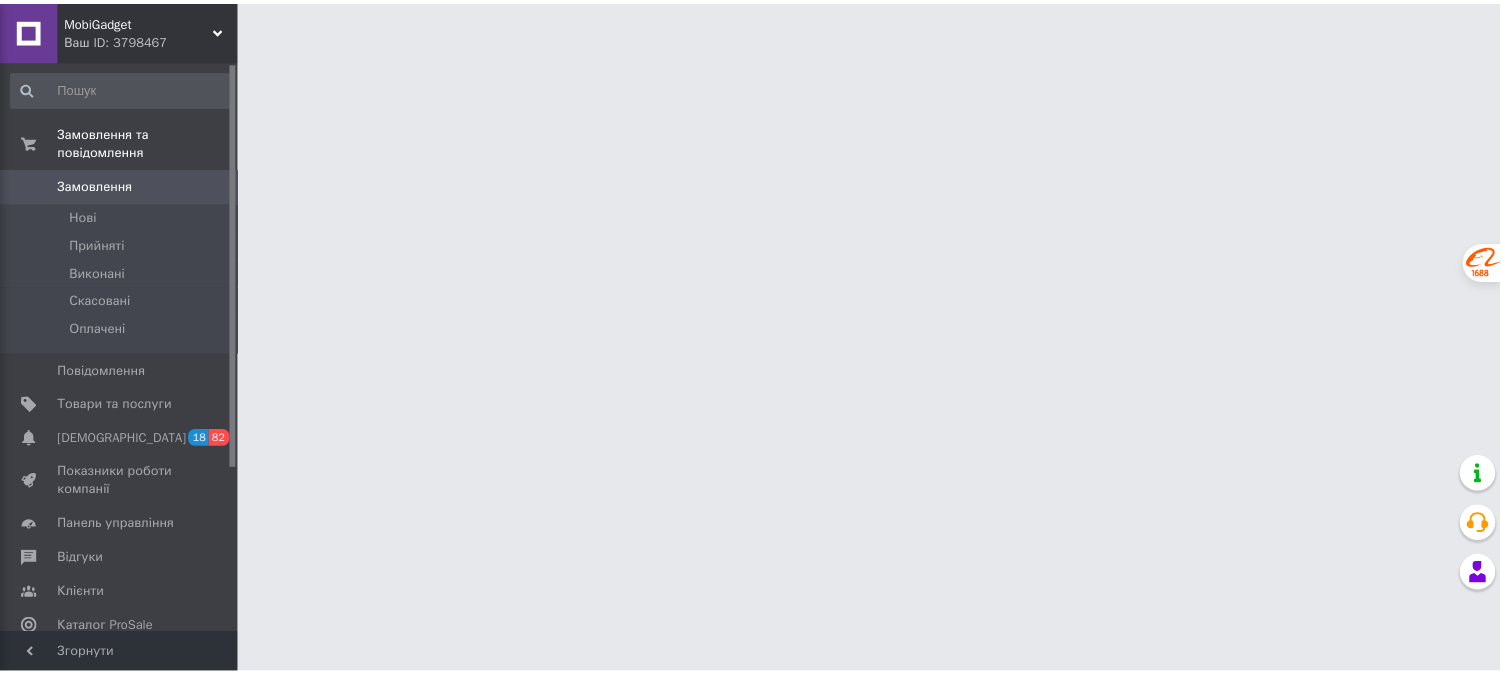 scroll, scrollTop: 0, scrollLeft: 0, axis: both 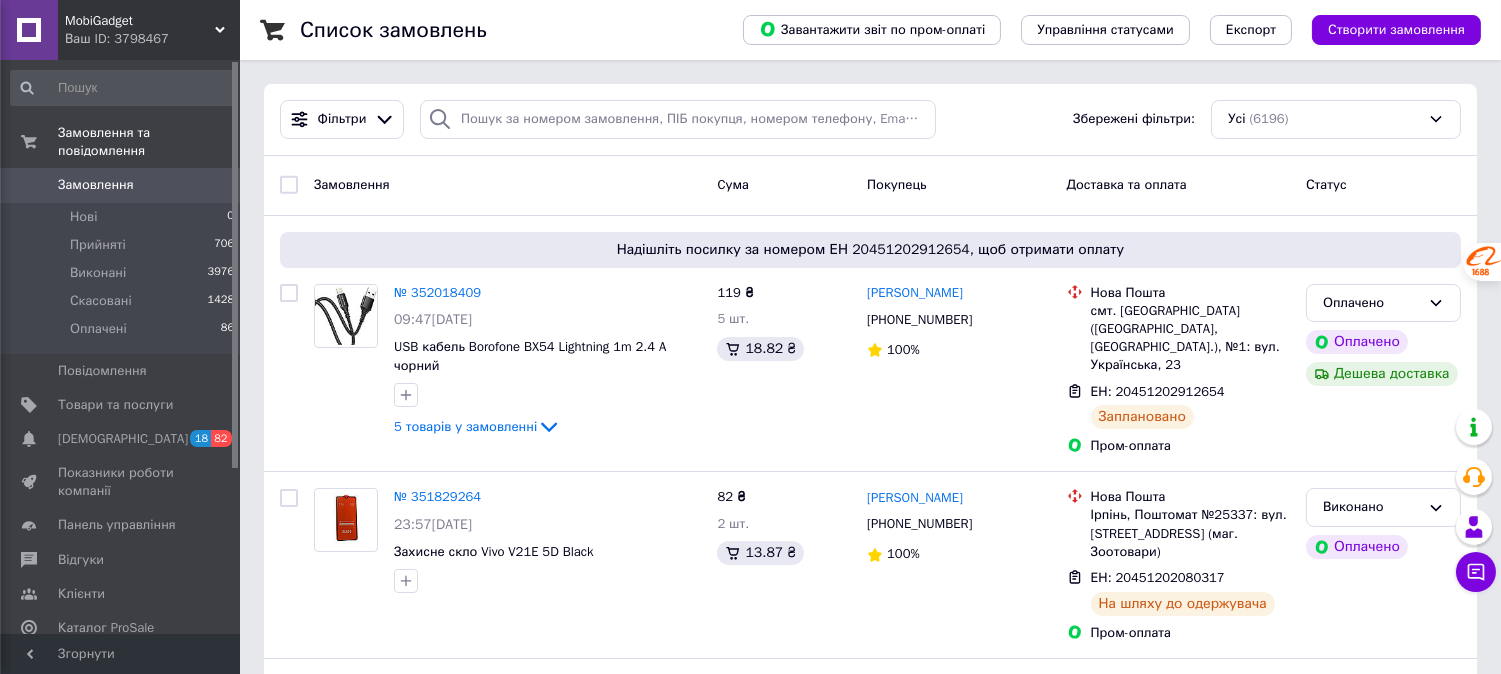 click on "Ваш ID: 3798467" at bounding box center [152, 39] 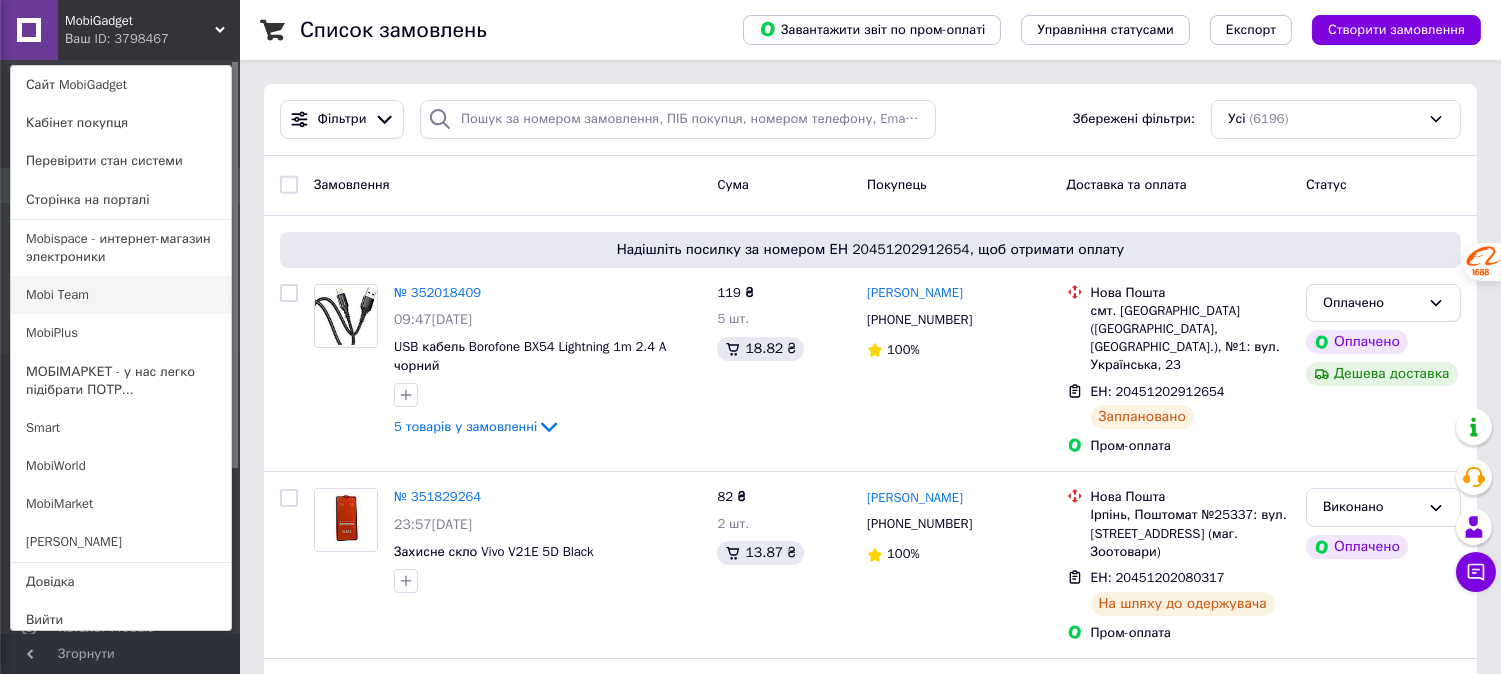 click on "Mobi Team" at bounding box center [121, 295] 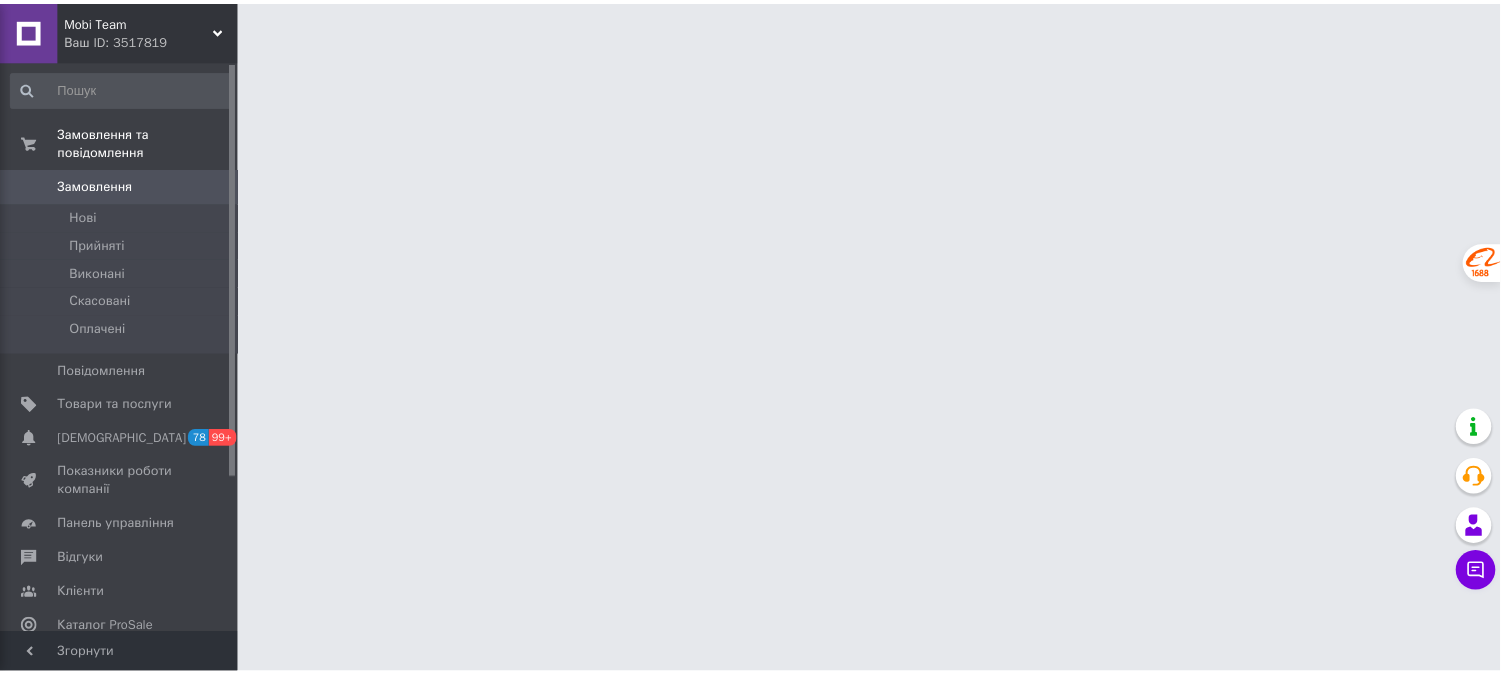 scroll, scrollTop: 0, scrollLeft: 0, axis: both 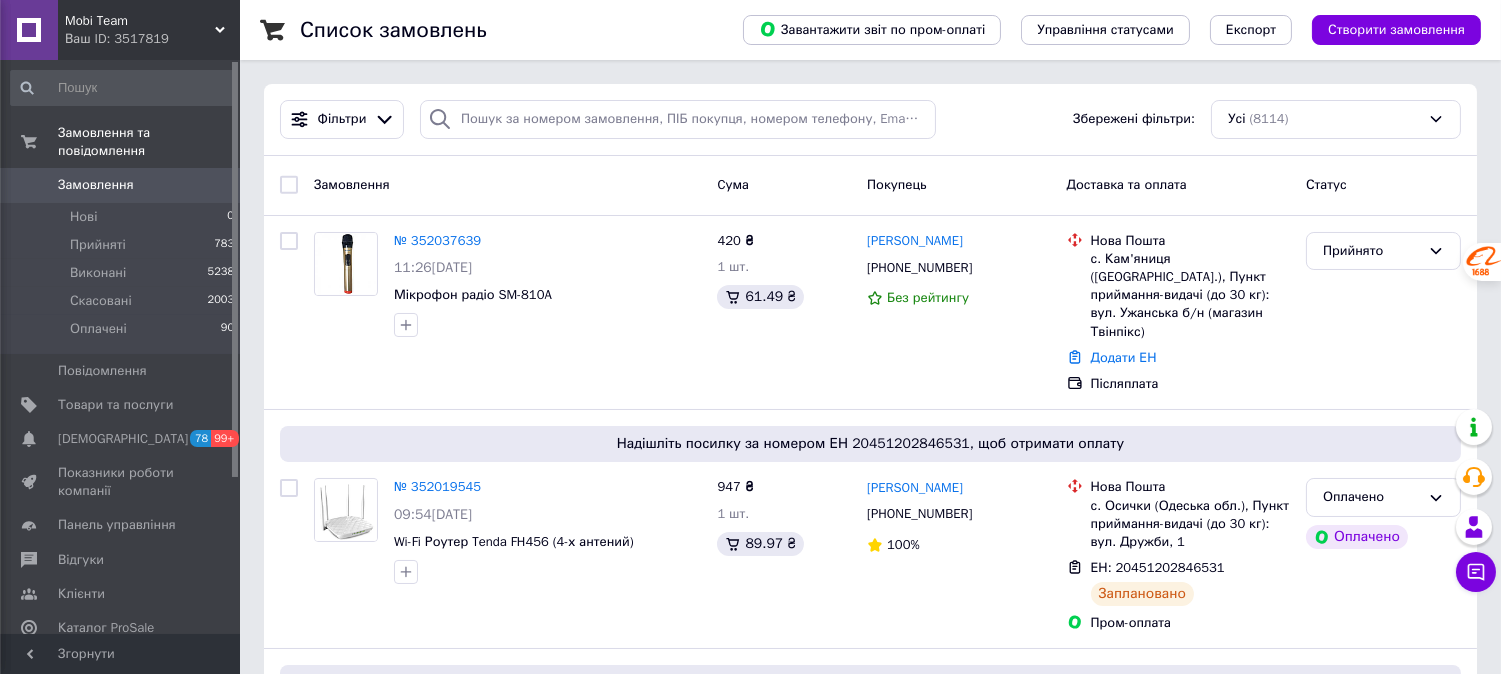 click on "Ваш ID: 3517819" at bounding box center [152, 39] 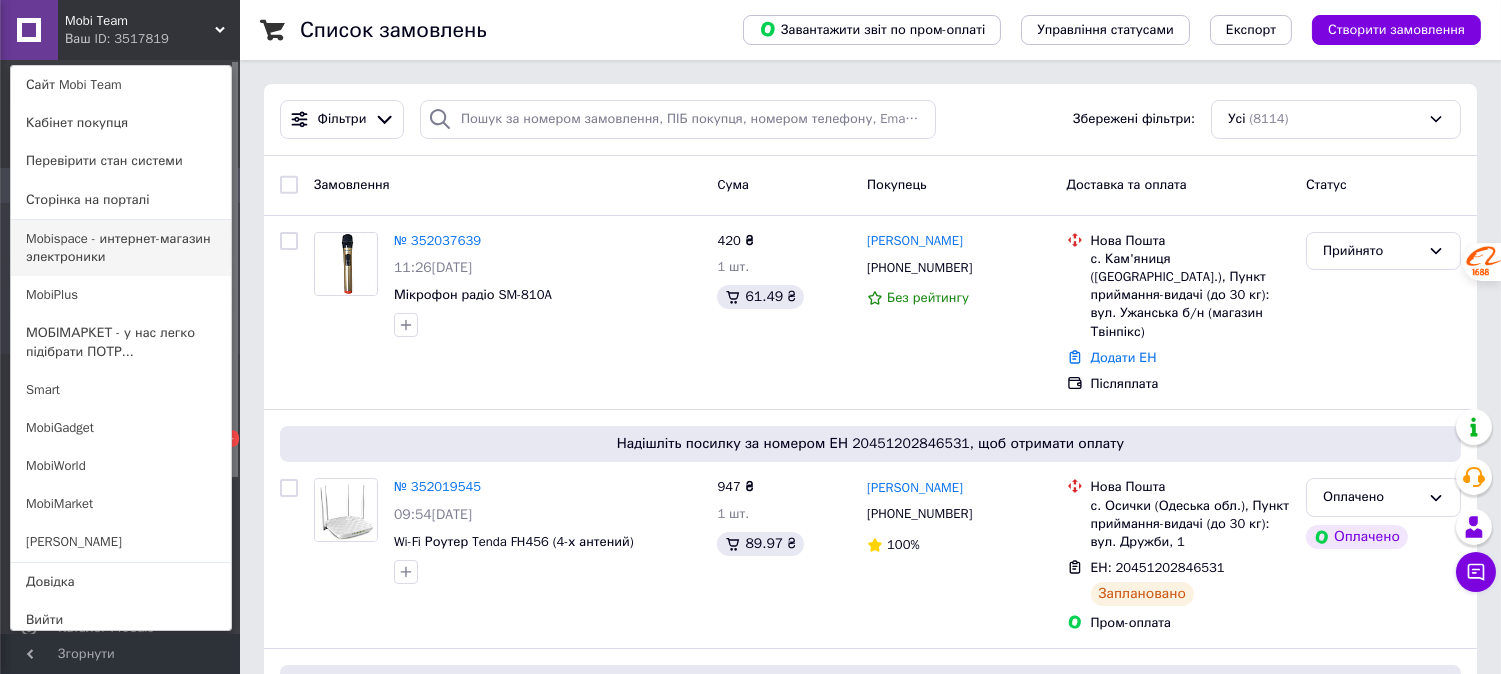 click on "Mobispace - интернет-магазин электроники" at bounding box center [121, 248] 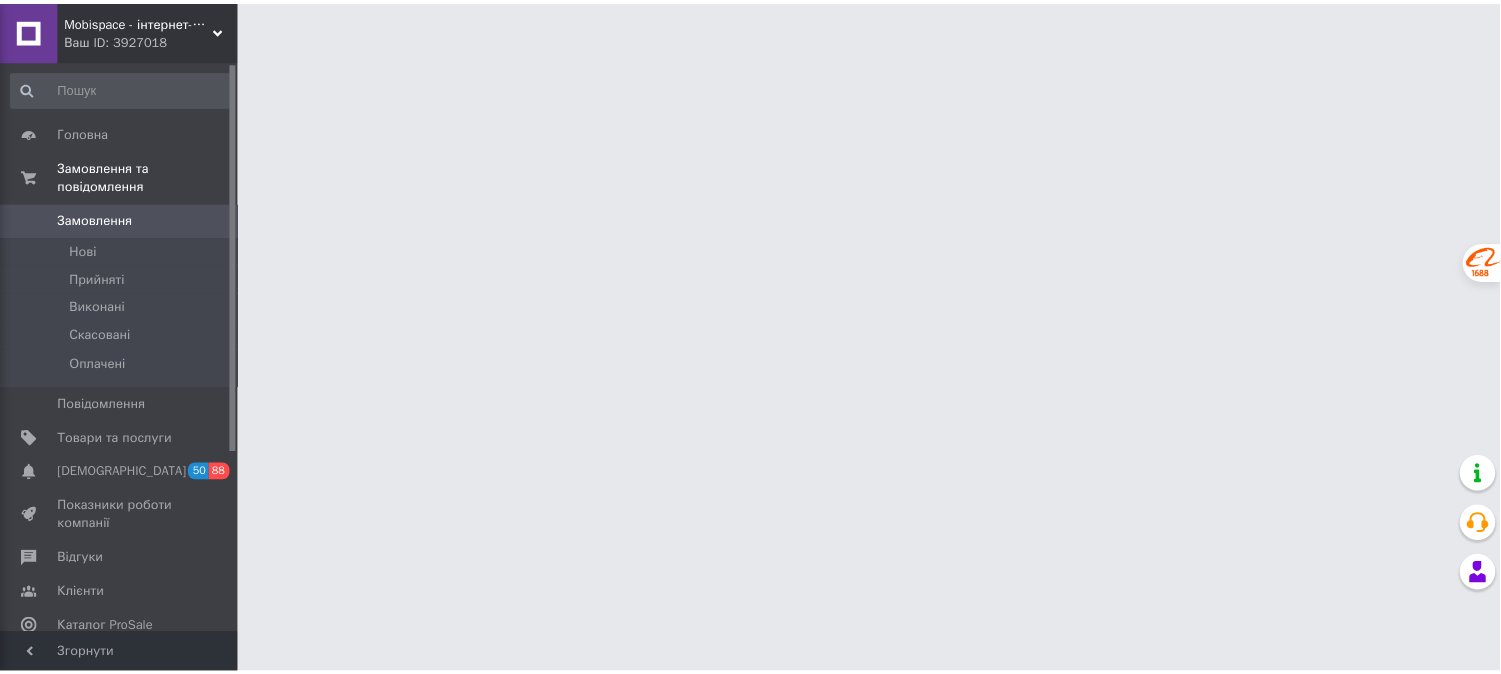 scroll, scrollTop: 0, scrollLeft: 0, axis: both 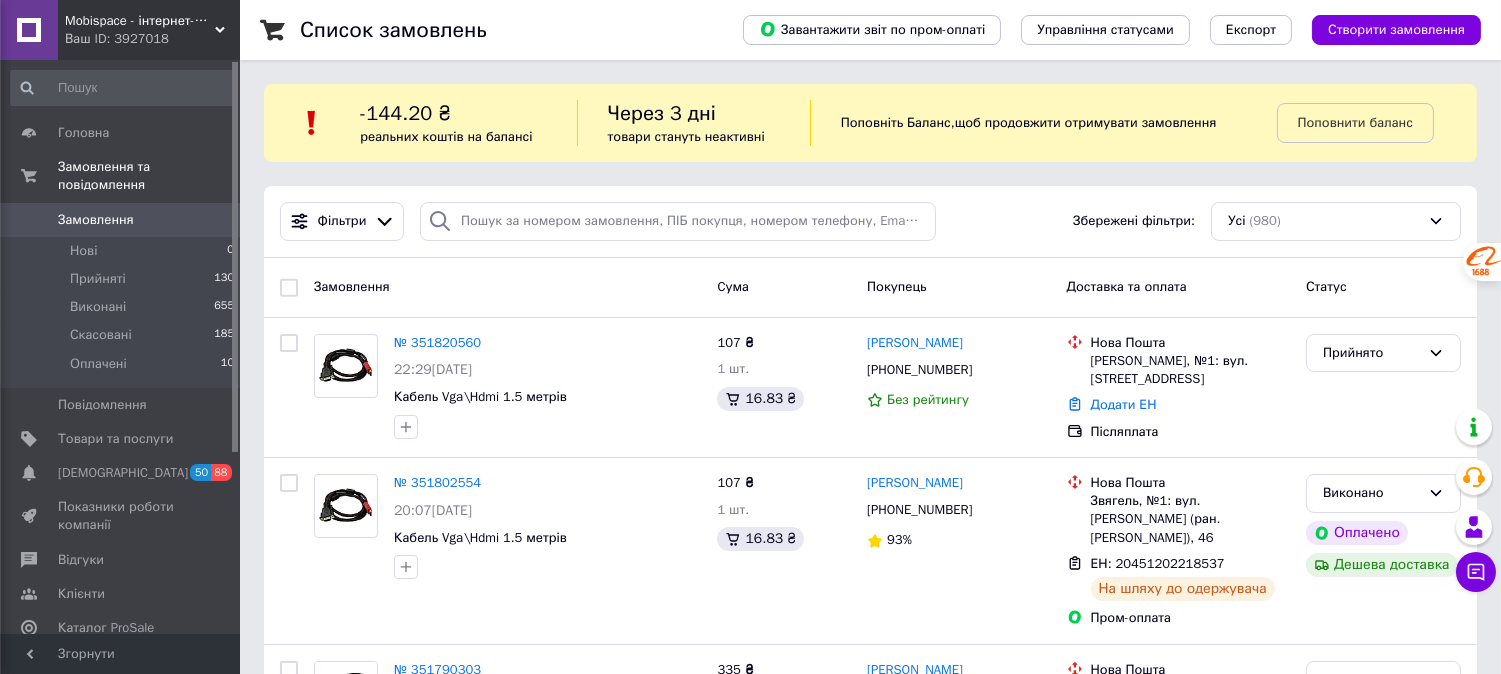 click on "Головна Замовлення та повідомлення Замовлення 0 Нові 0 Прийняті 130 Виконані 655 Скасовані 185 Оплачені 10 Повідомлення 0 Товари та послуги Сповіщення 50 88 Показники роботи компанії Відгуки Клієнти Каталог ProSale Аналітика Інструменти веб-майстра та SEO Управління сайтом Гаманець компанії Маркет Налаштування Тарифи та рахунки Prom мікс 1 000" at bounding box center [123, 350] 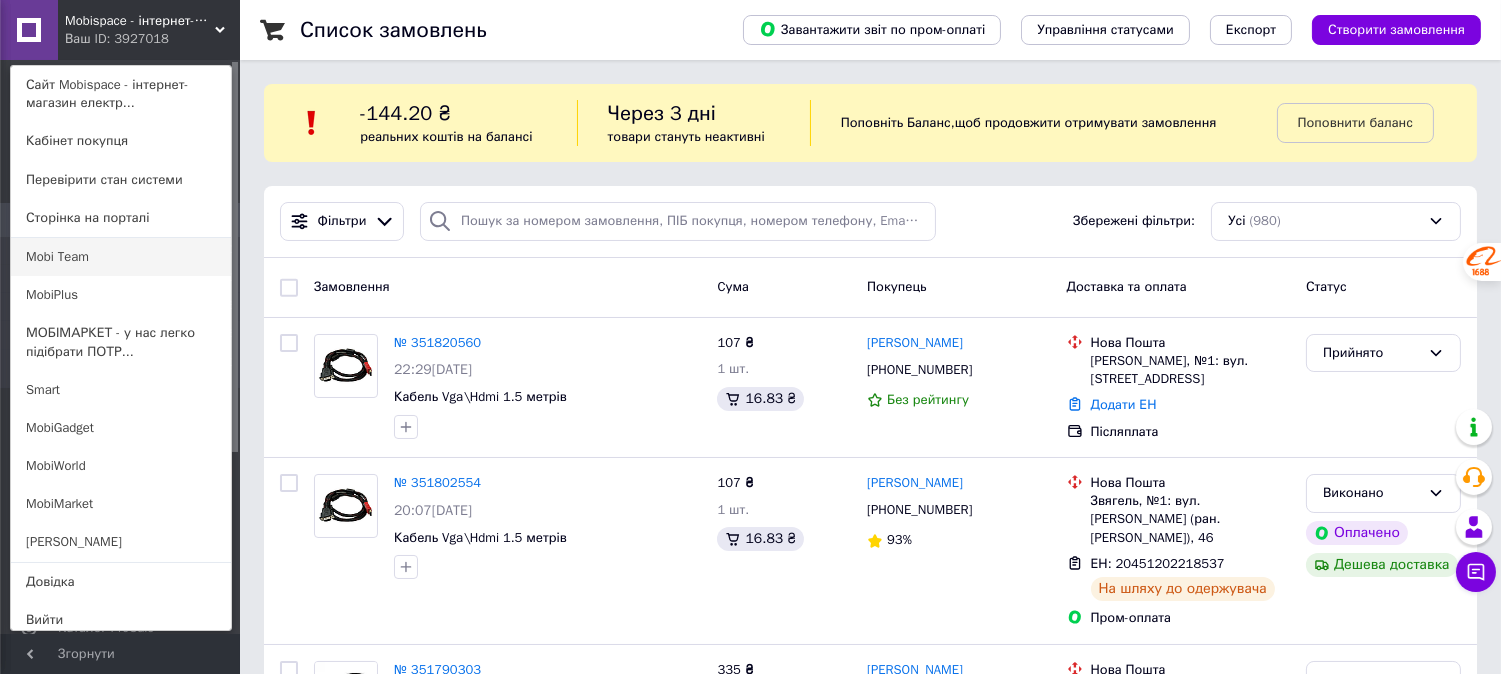 click on "Mobi Team" at bounding box center [121, 257] 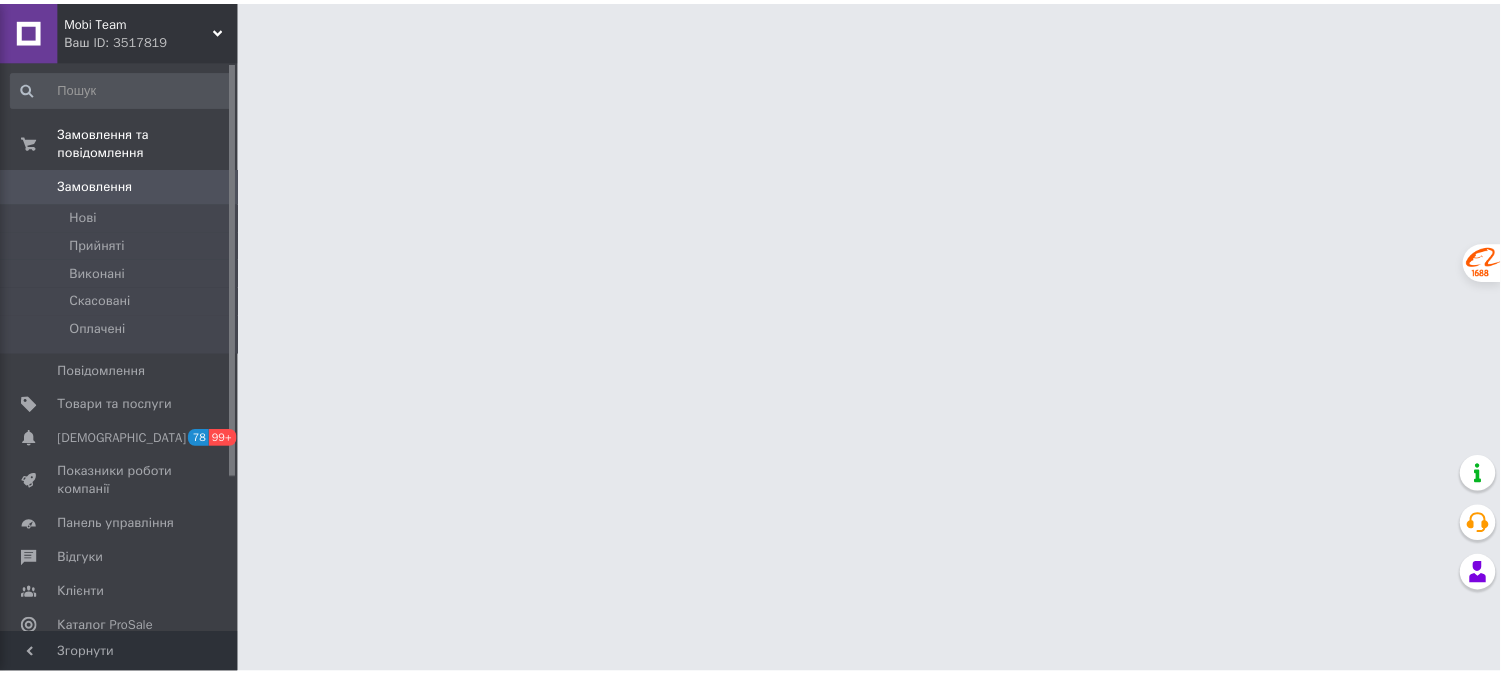 scroll, scrollTop: 0, scrollLeft: 0, axis: both 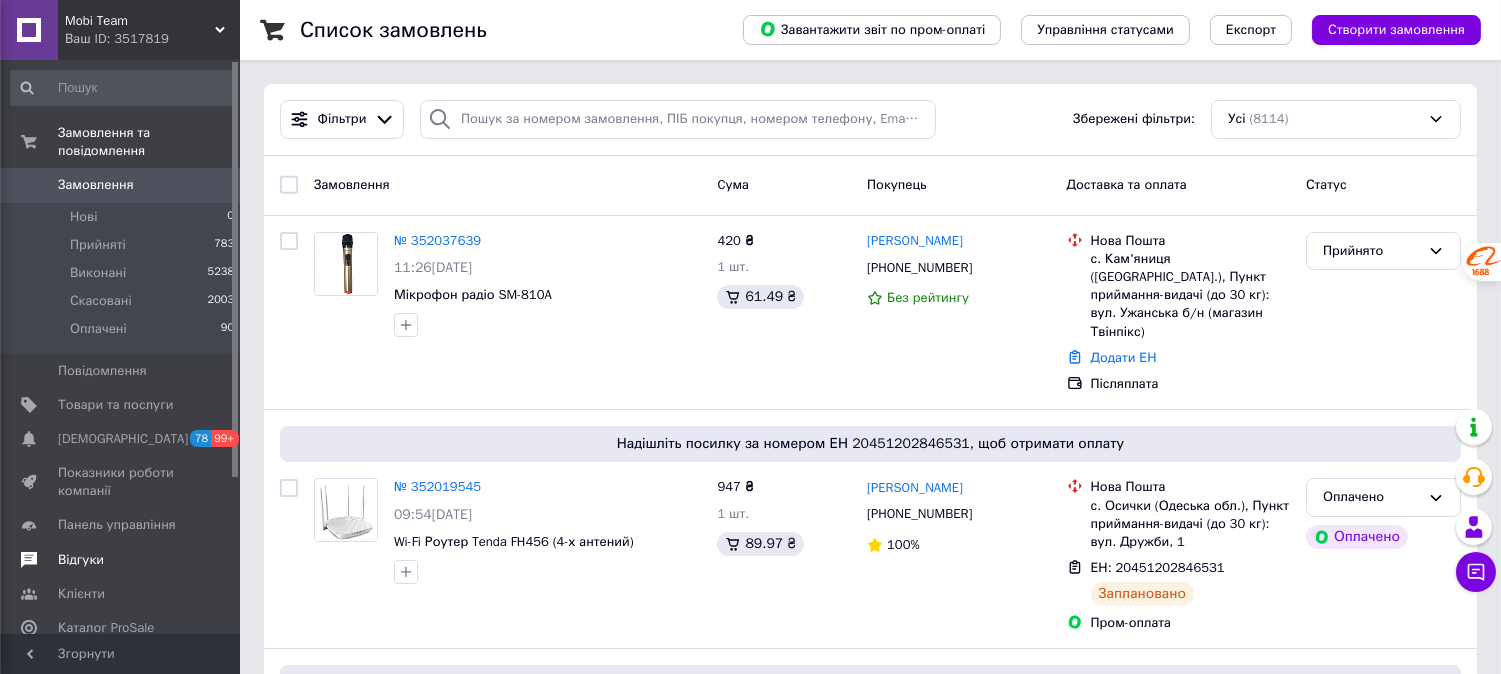 click on "Відгуки" at bounding box center (81, 560) 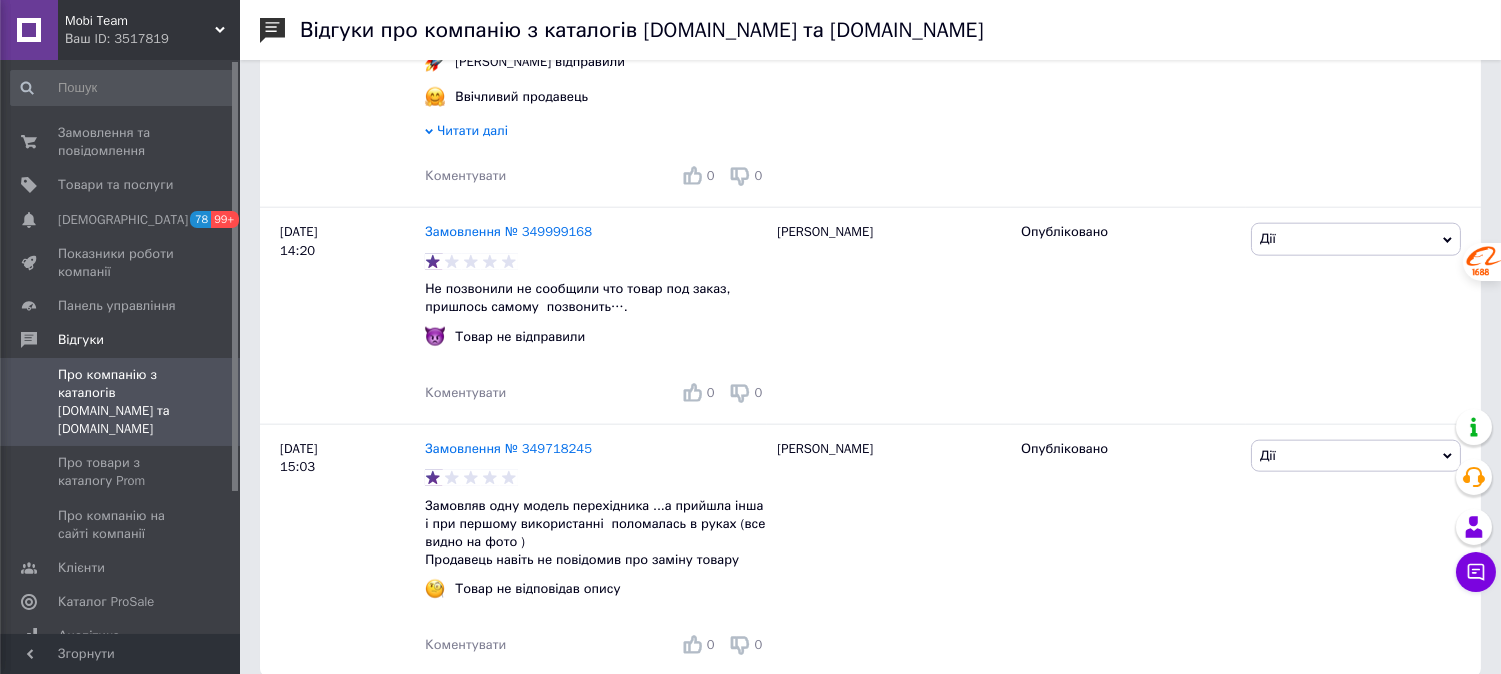 scroll, scrollTop: 4386, scrollLeft: 0, axis: vertical 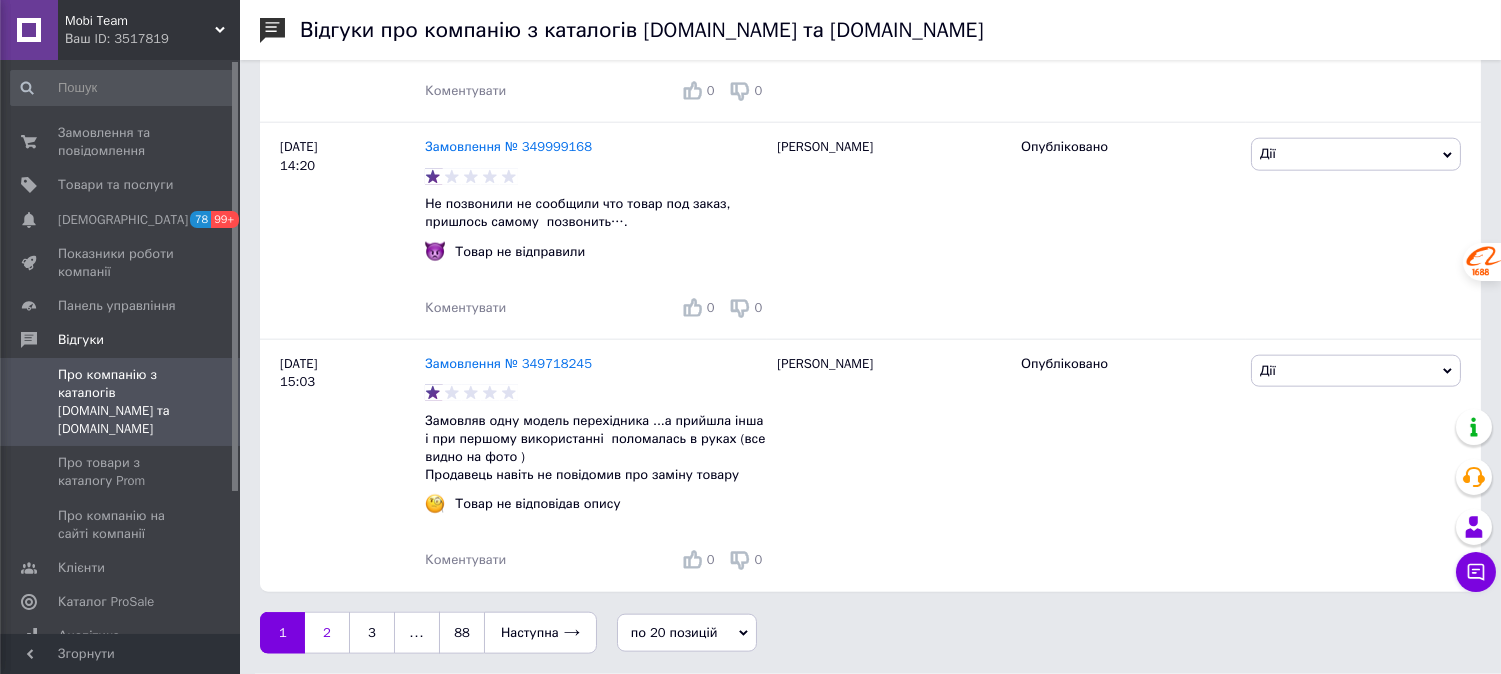 click on "2" at bounding box center (327, 633) 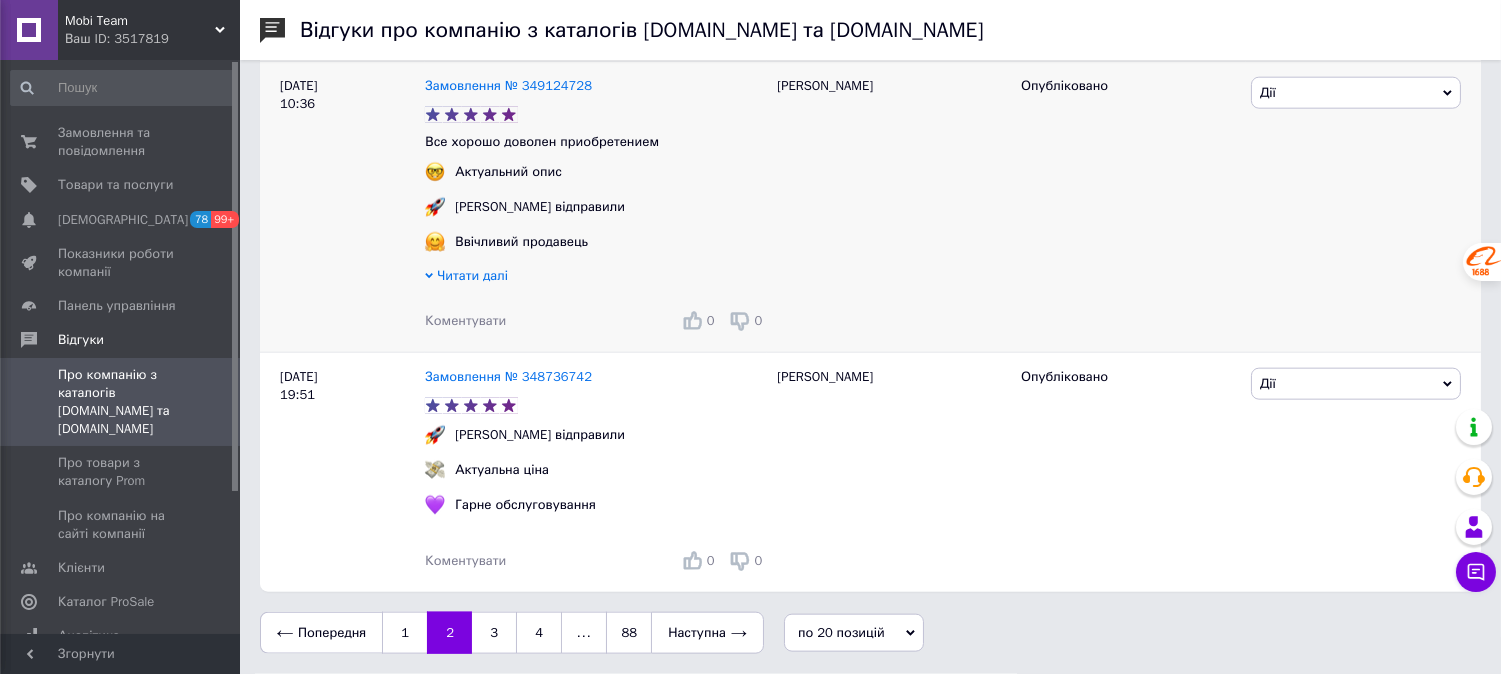scroll, scrollTop: 4500, scrollLeft: 0, axis: vertical 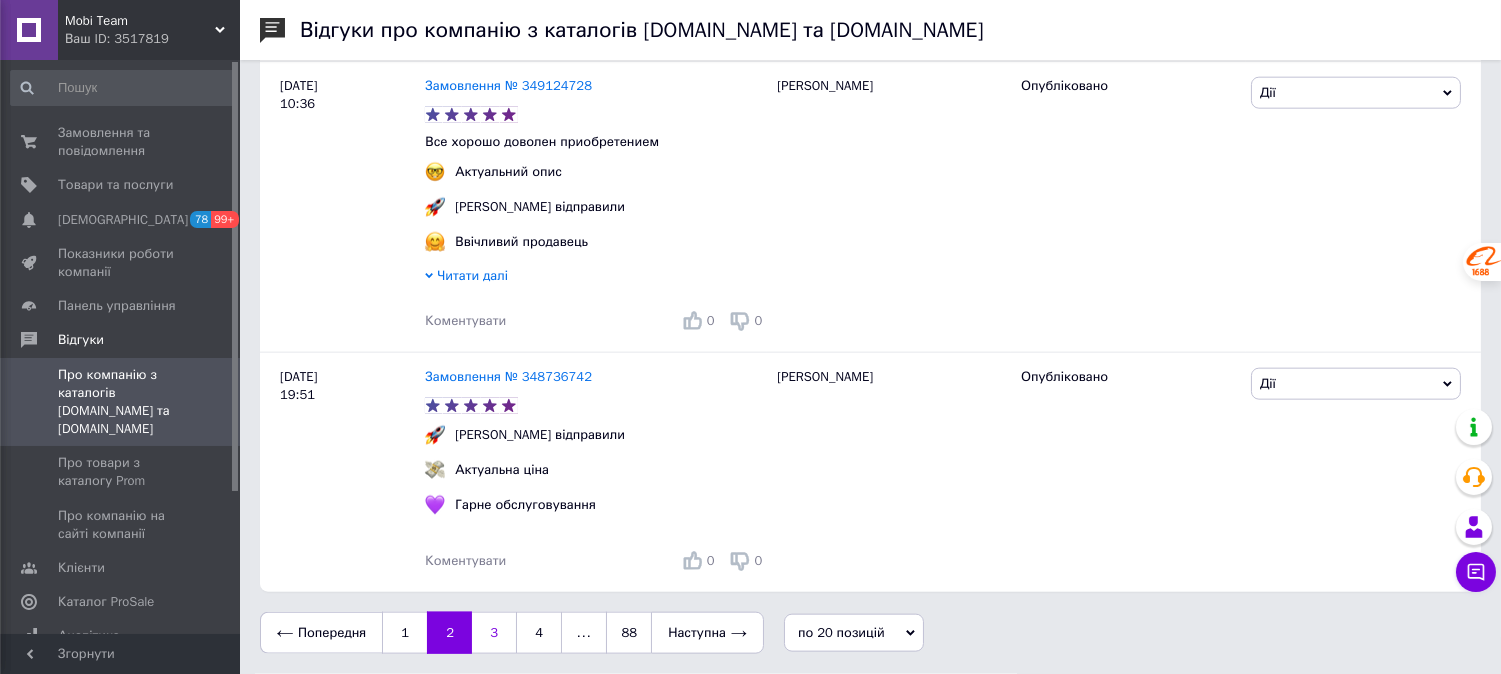 click on "3" at bounding box center (494, 633) 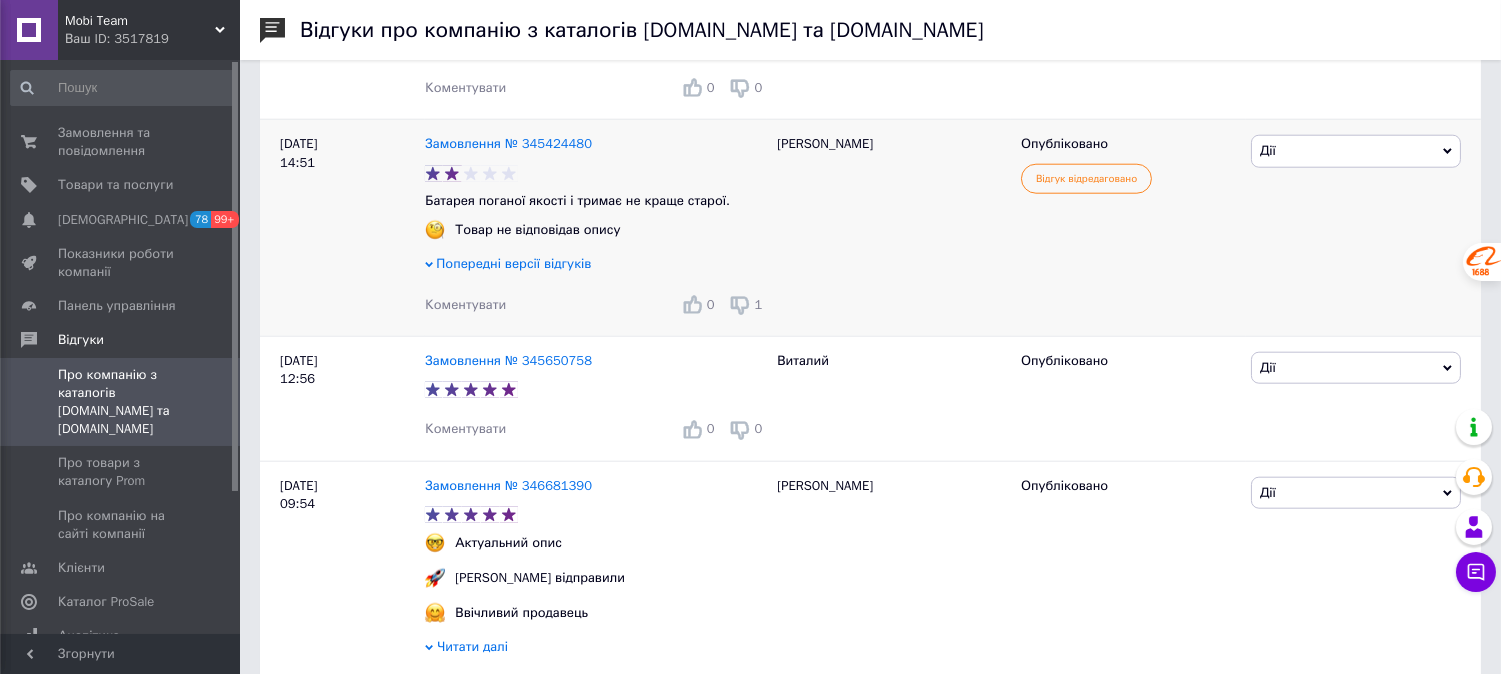 scroll, scrollTop: 4086, scrollLeft: 0, axis: vertical 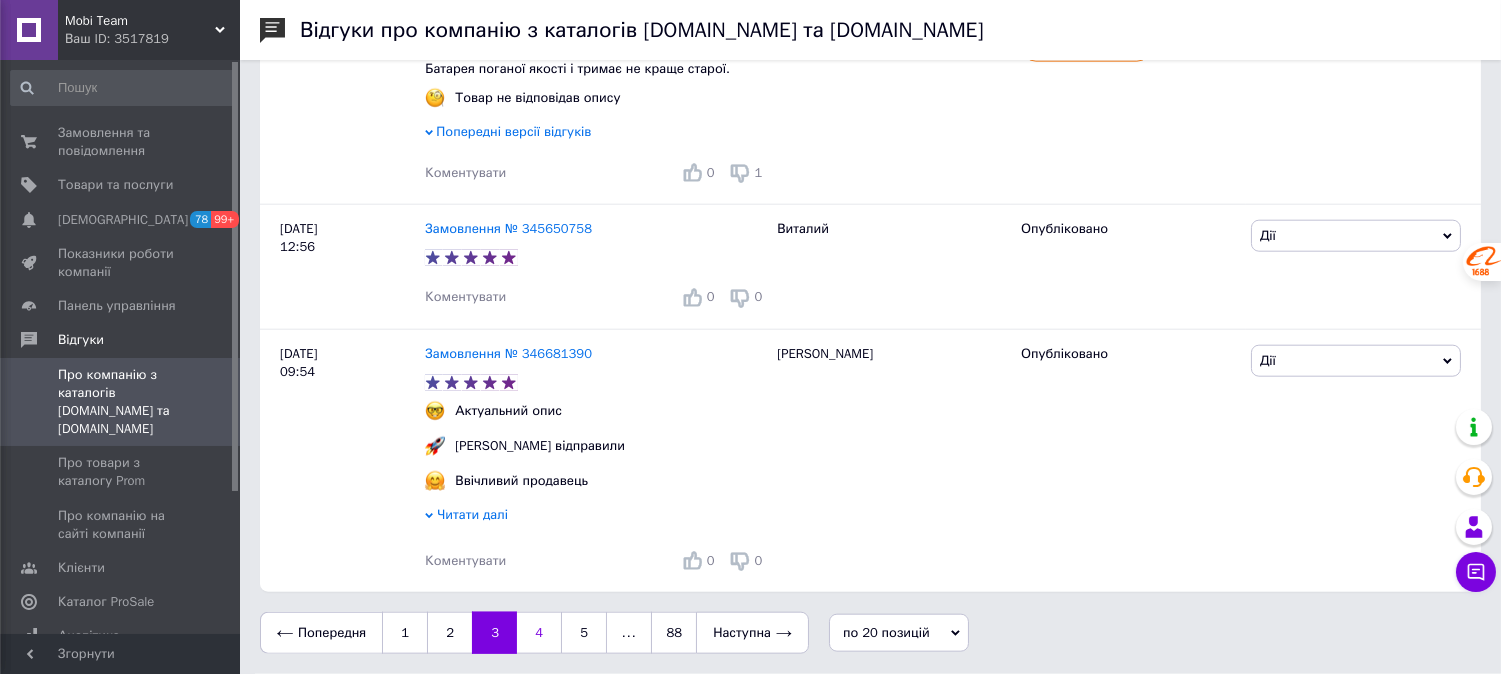 click on "4" at bounding box center [539, 633] 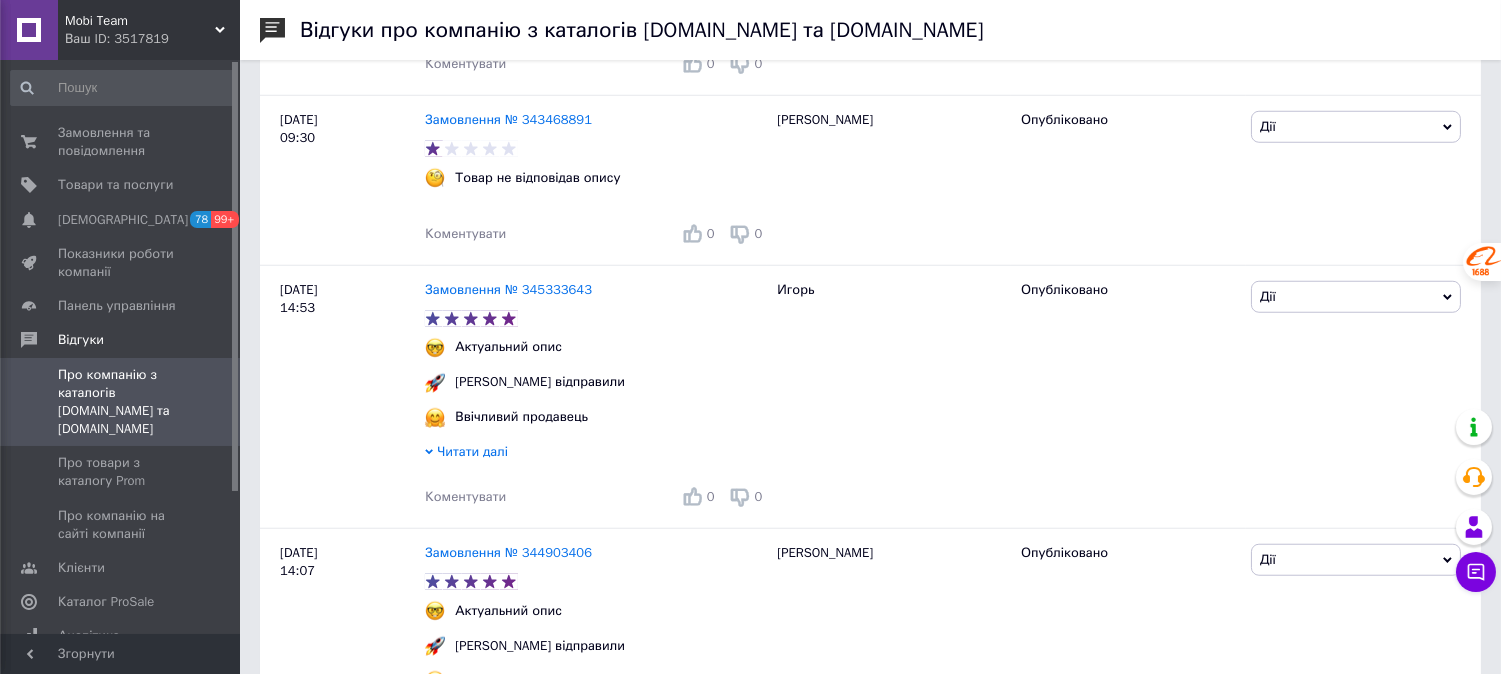 scroll, scrollTop: 3111, scrollLeft: 0, axis: vertical 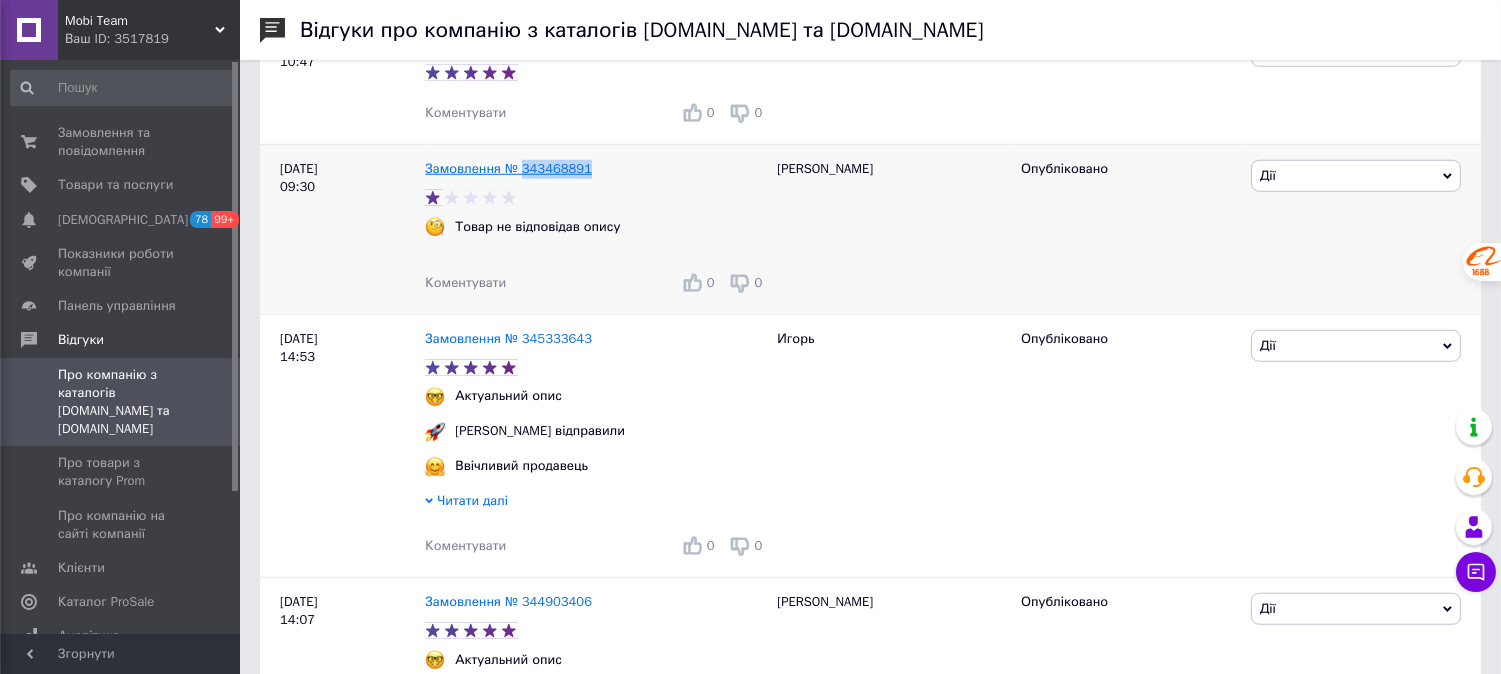 drag, startPoint x: 594, startPoint y: 221, endPoint x: 520, endPoint y: 204, distance: 75.9276 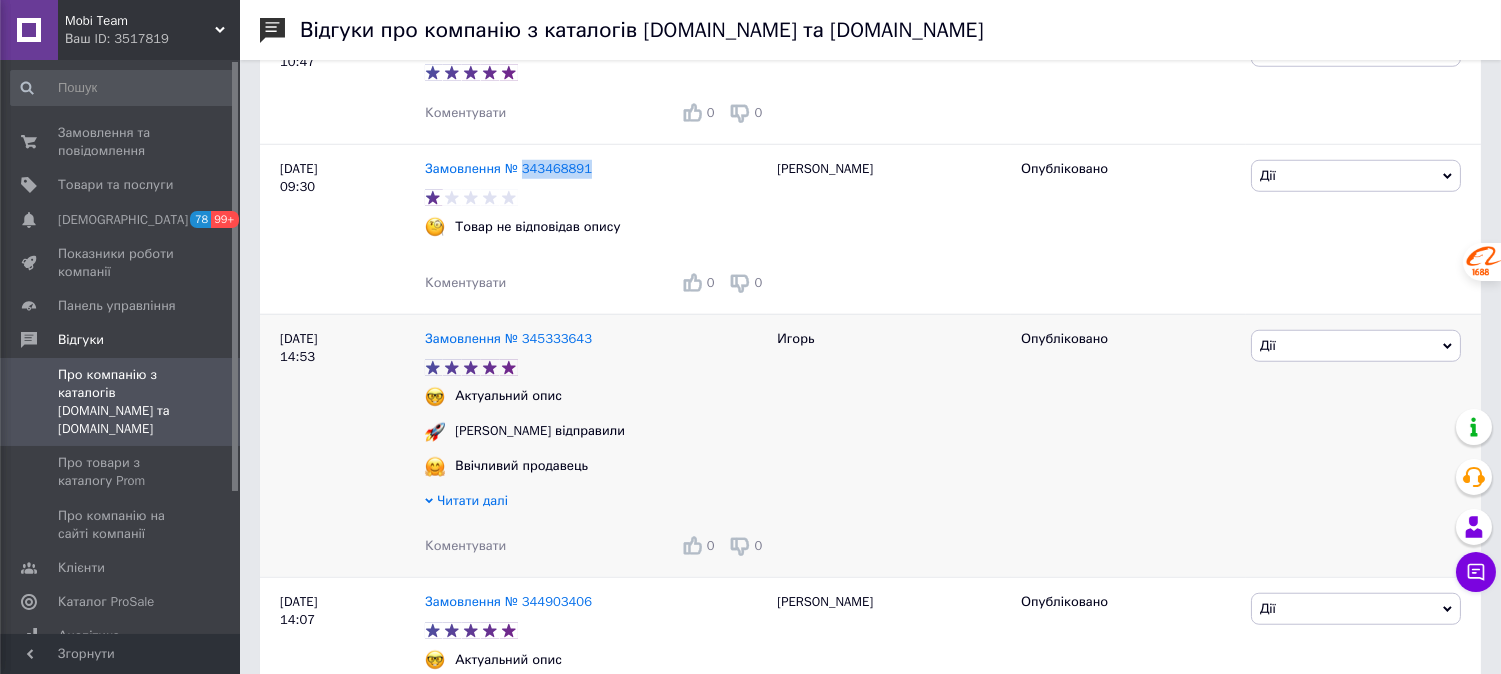 copy on "343468891" 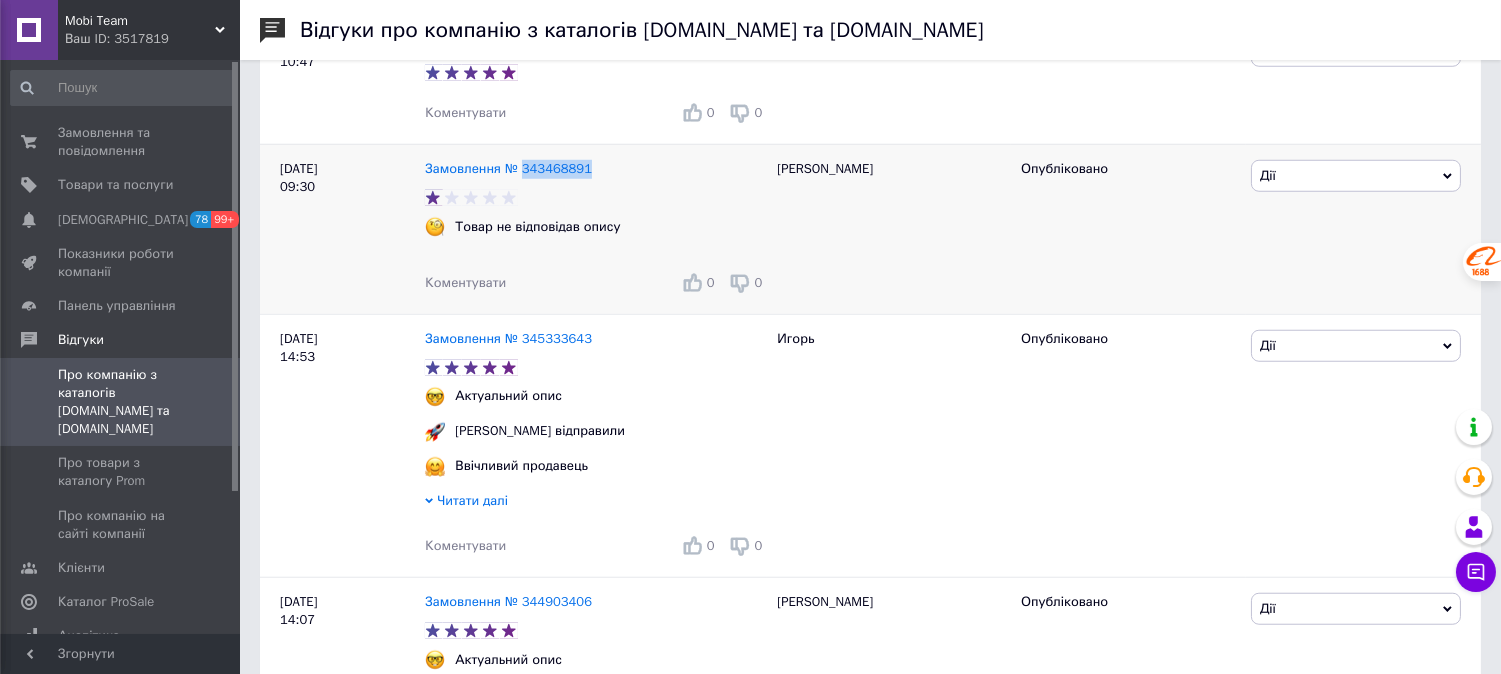 click on "Михайло" at bounding box center (889, 229) 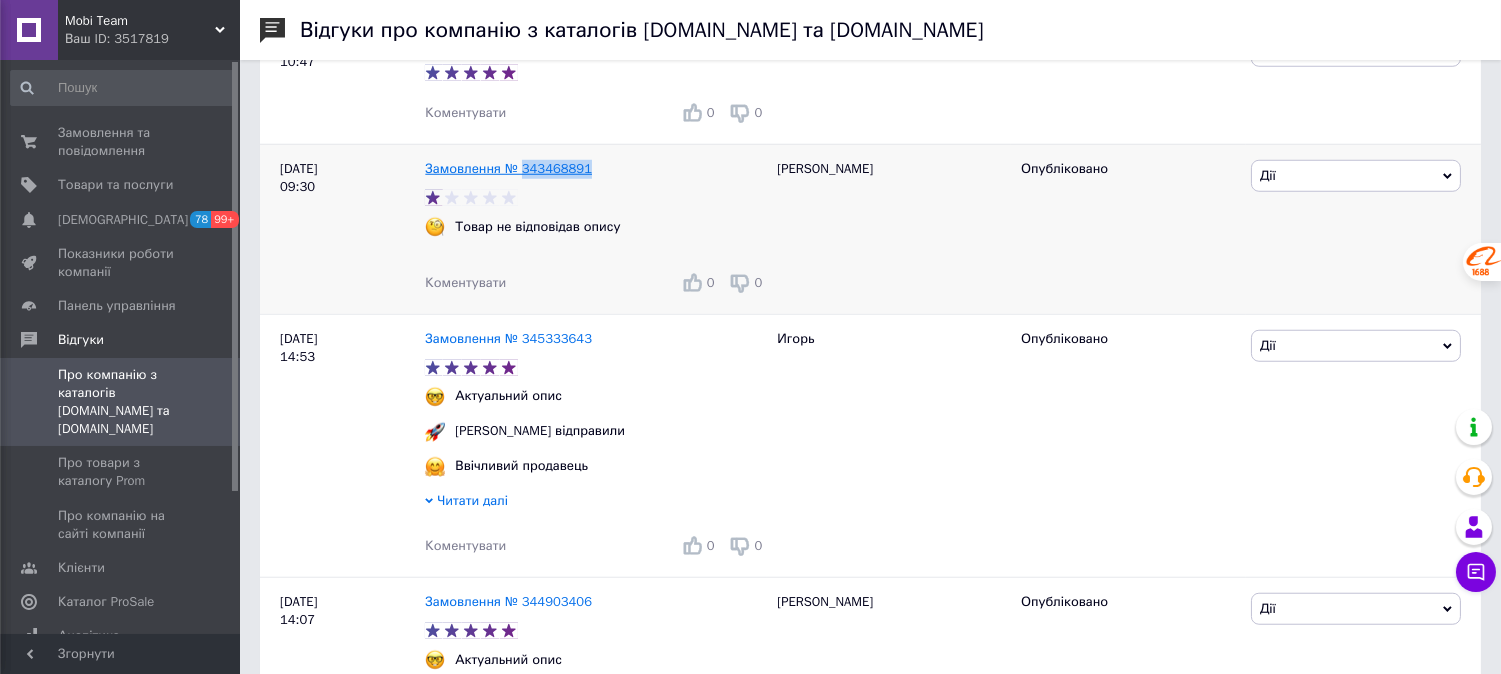 drag, startPoint x: 587, startPoint y: 211, endPoint x: 521, endPoint y: 211, distance: 66 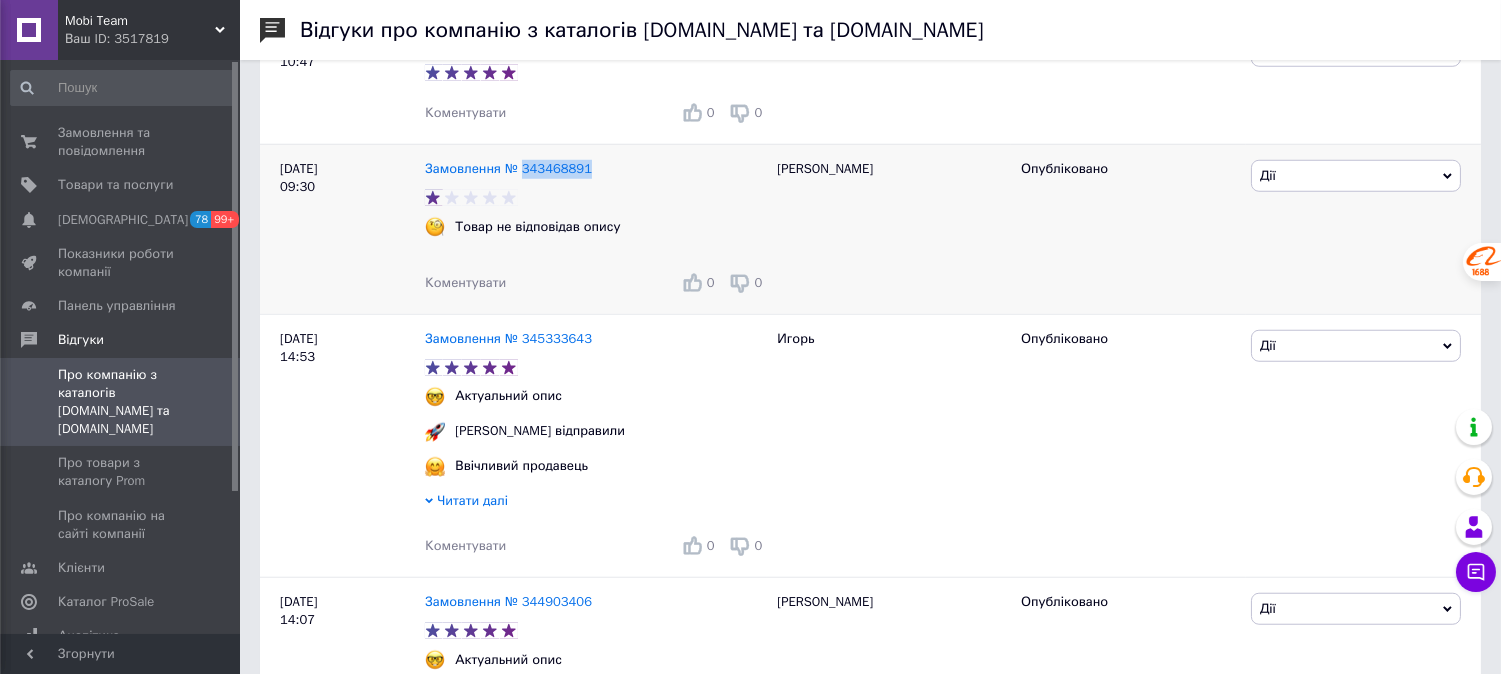 copy on "343468891" 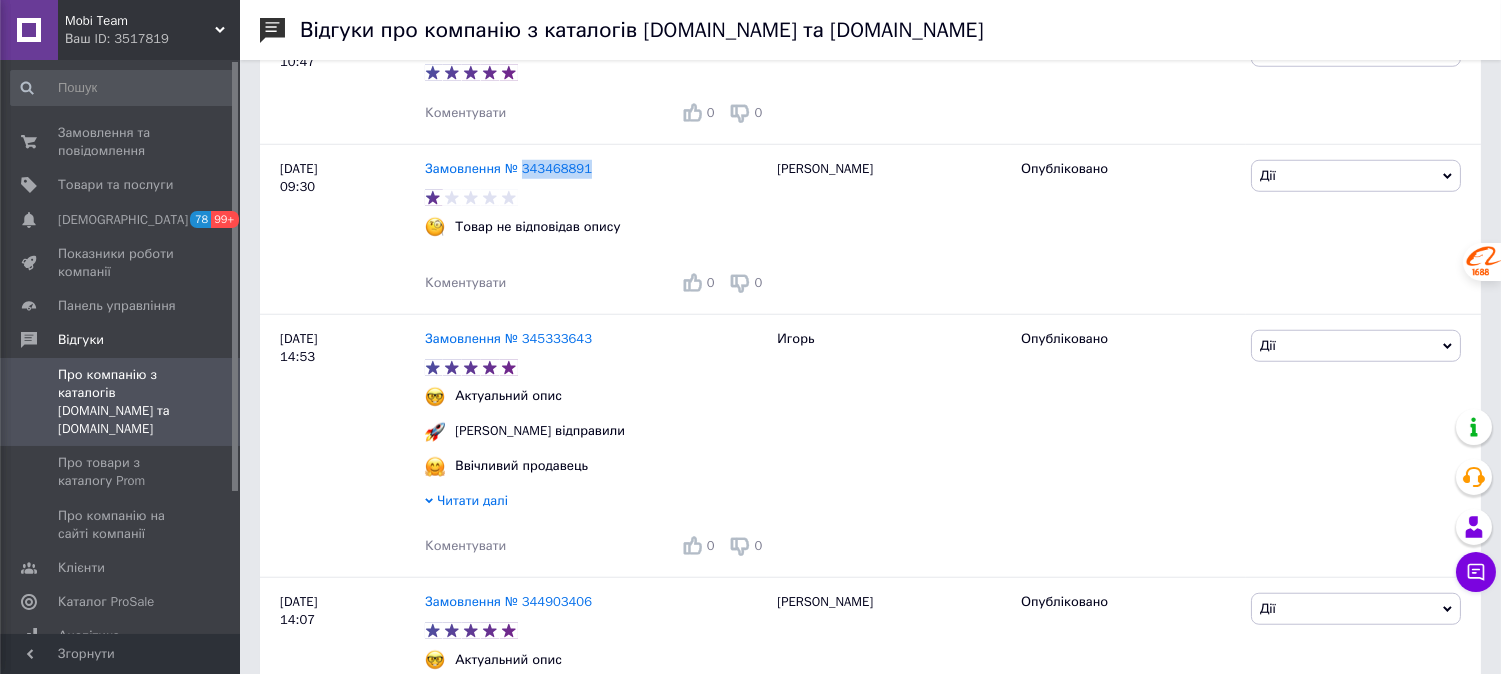 copy on "343468891" 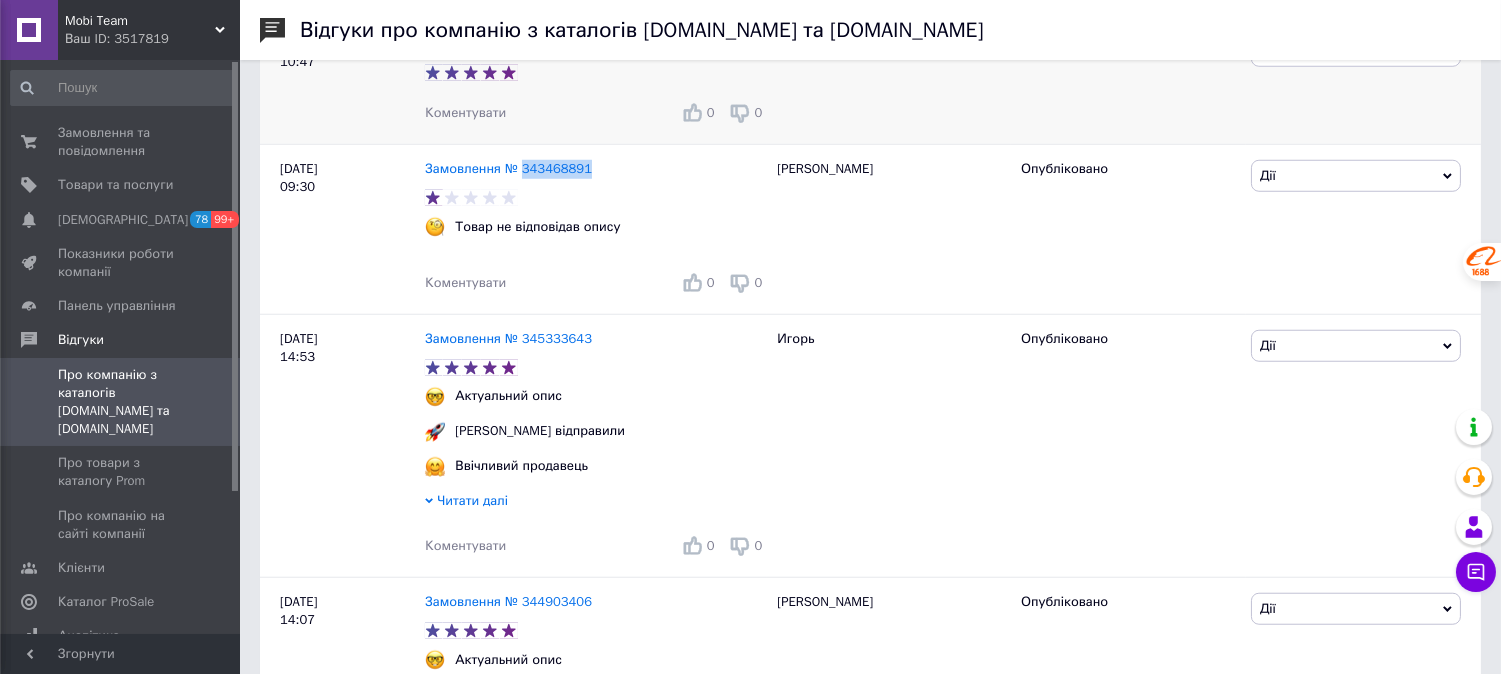 copy on "343468891" 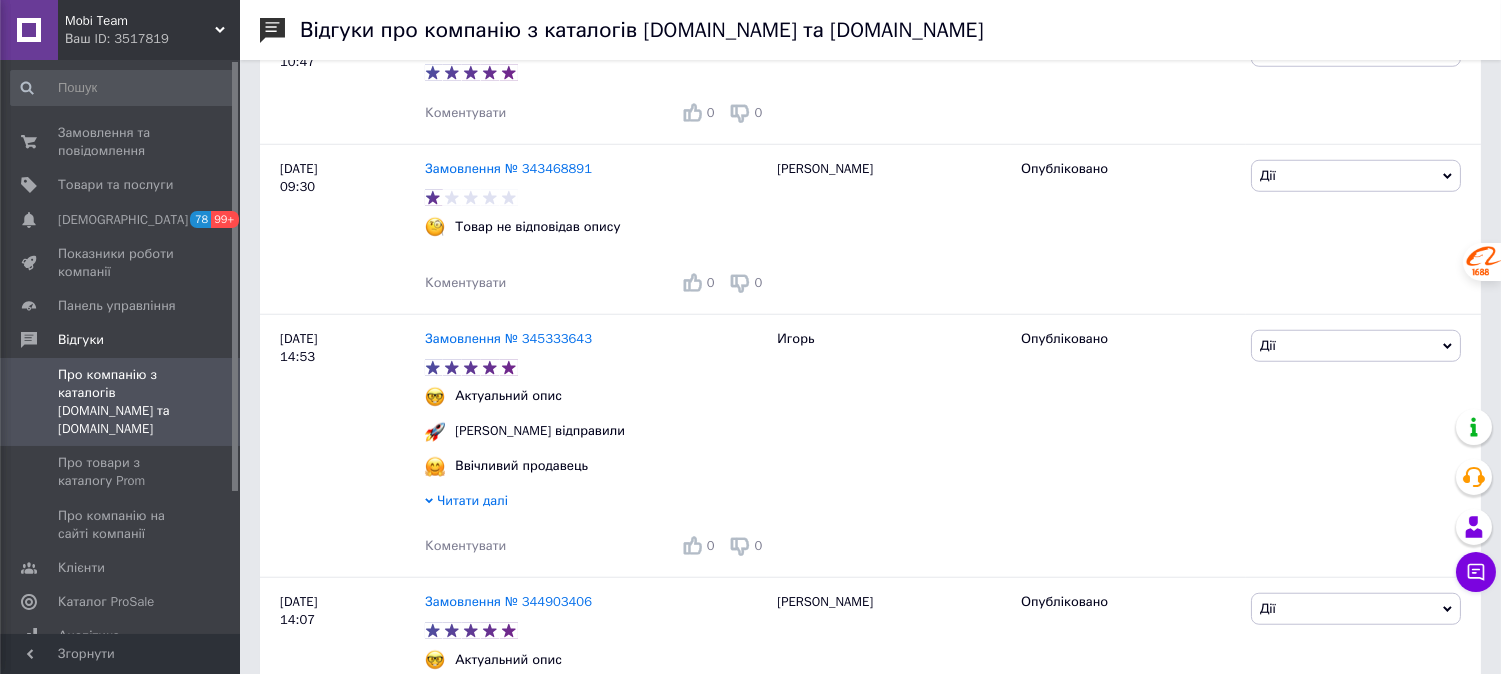 click on "Mobi Team" at bounding box center (140, 21) 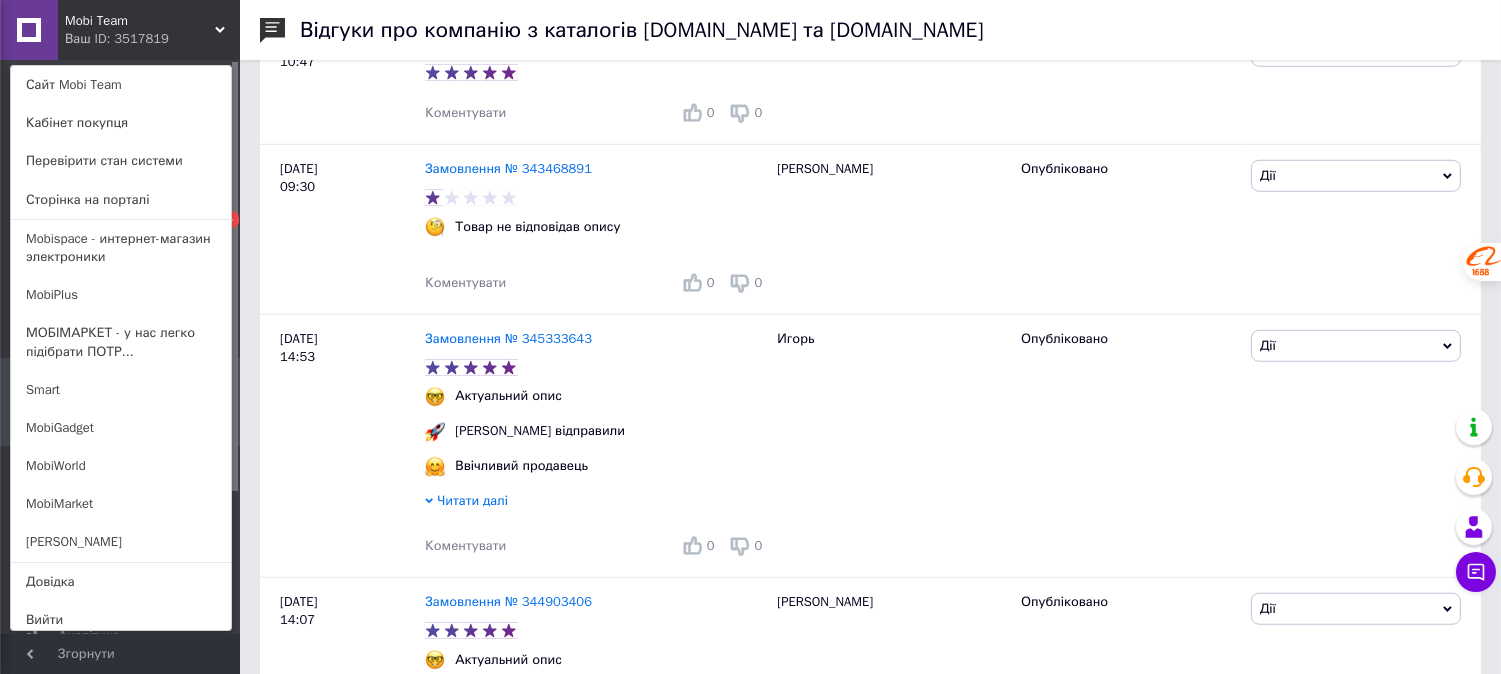 click on "Mobi Team Ваш ID: 3517819 Сайт Mobi Team Кабінет покупця Перевірити стан системи Сторінка на порталі Mobispace - интернет-магазин электроники MobiPlus МОБІМАРКЕТ -  у нас легко підібрати ПОТР... Smart MobiGadget MobiWorld MobiMarket Ольга Барчак Довідка Вийти" at bounding box center [120, 30] 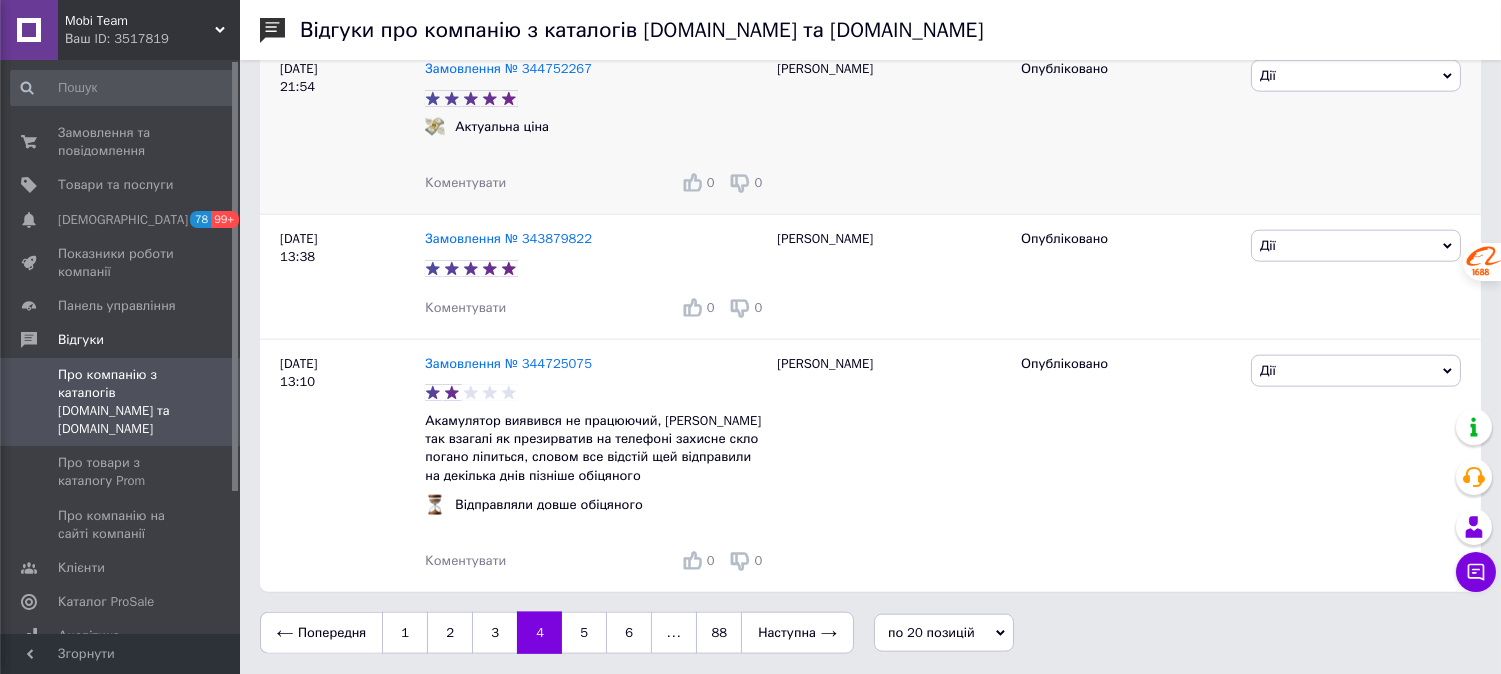 scroll, scrollTop: 4480, scrollLeft: 0, axis: vertical 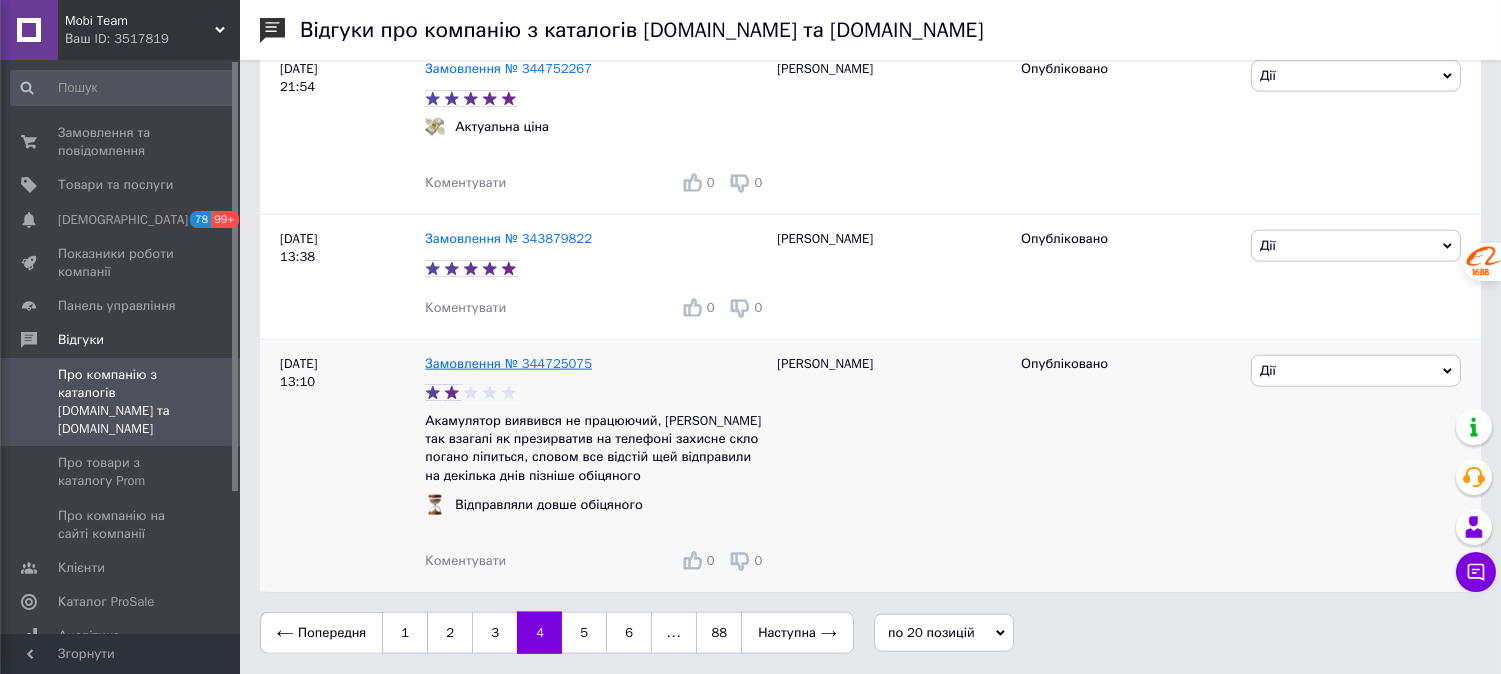 click on "Замовлення № 344725075" at bounding box center [508, 363] 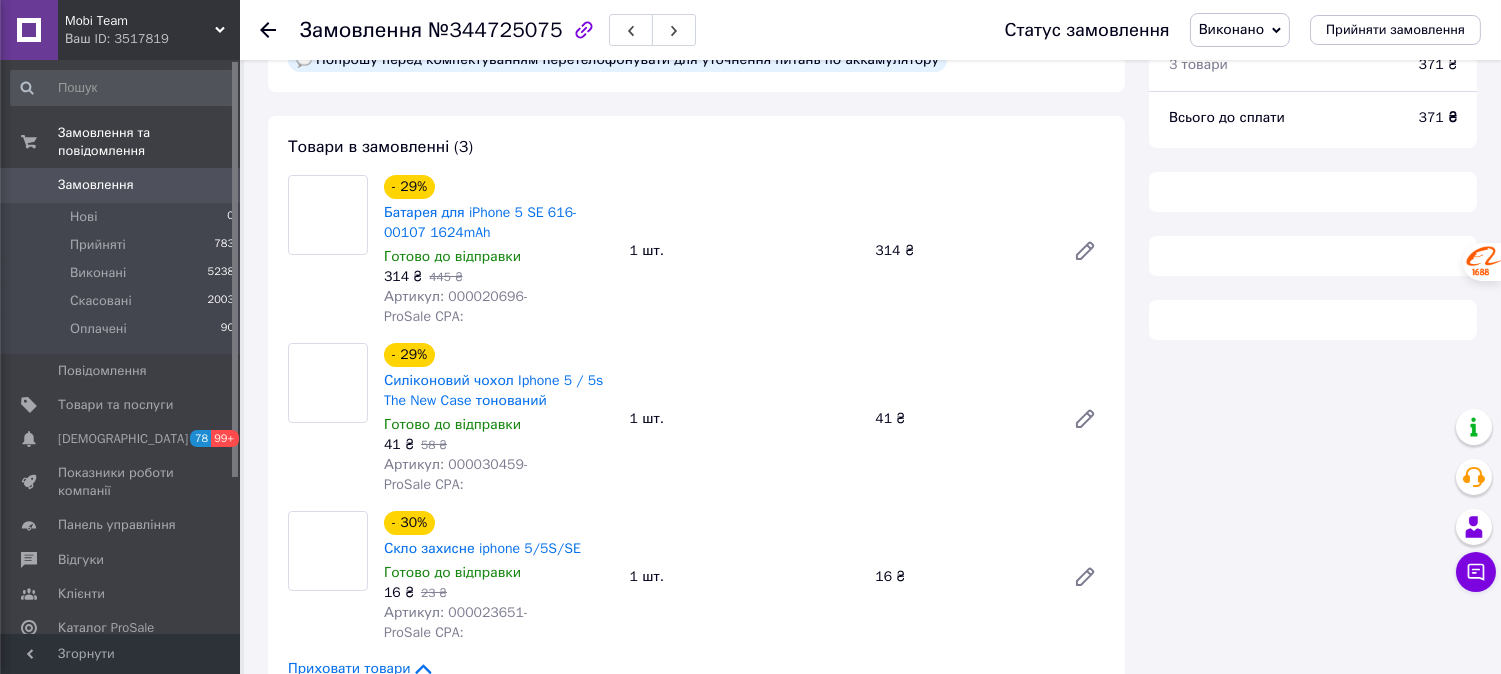 scroll, scrollTop: 111, scrollLeft: 0, axis: vertical 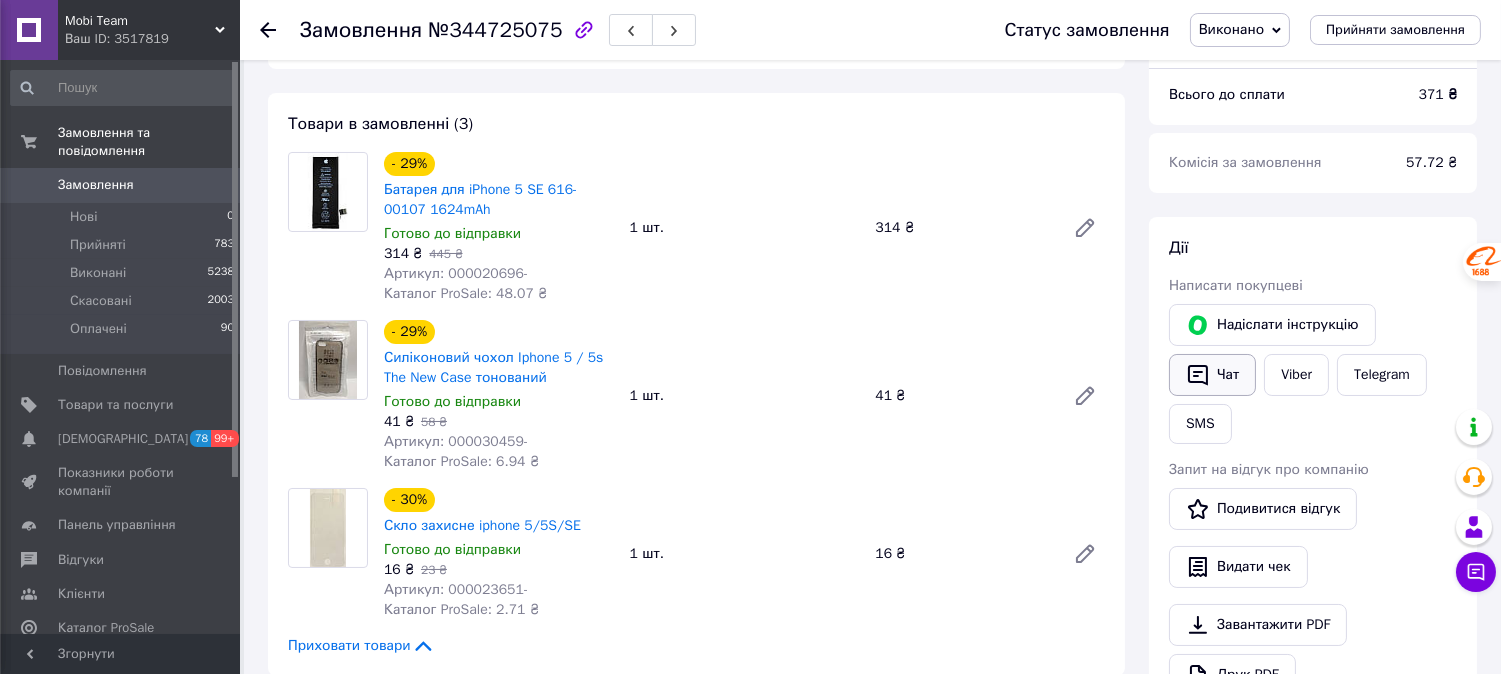click 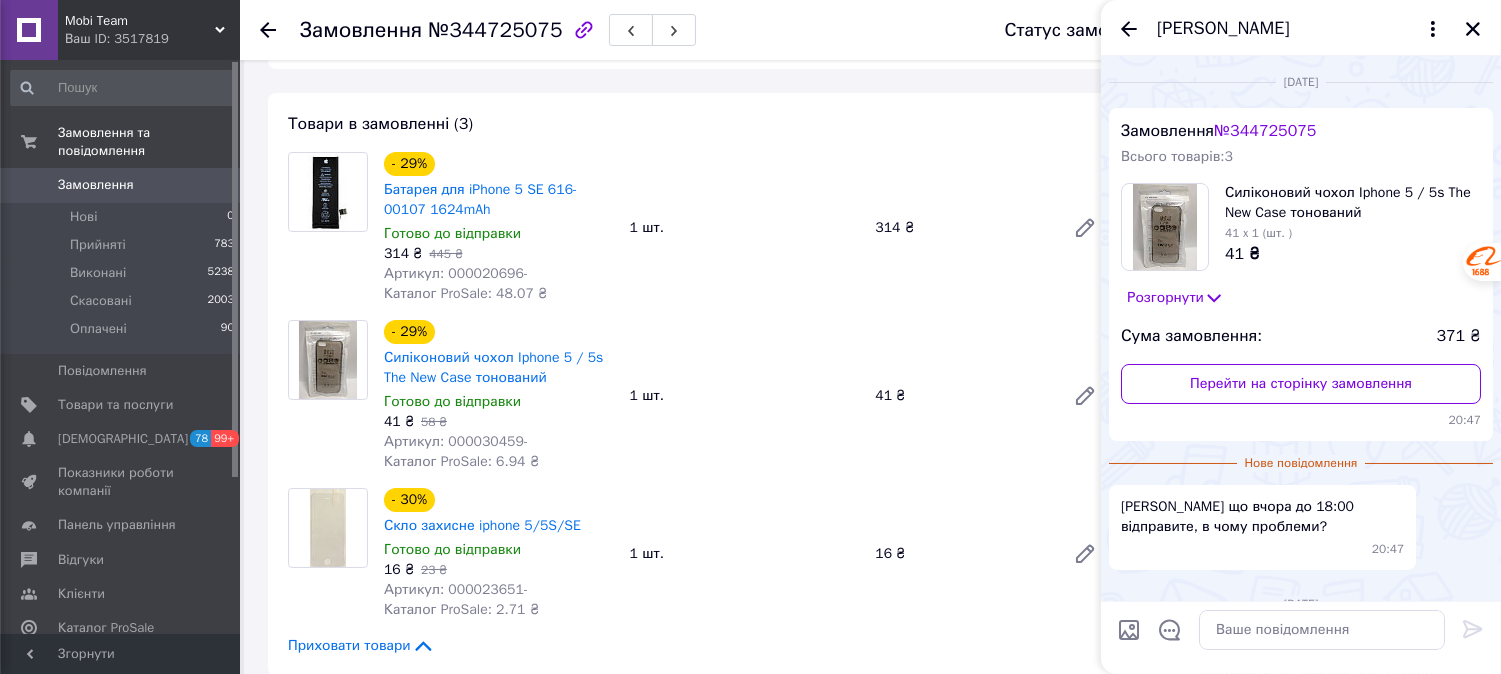 scroll, scrollTop: 227, scrollLeft: 0, axis: vertical 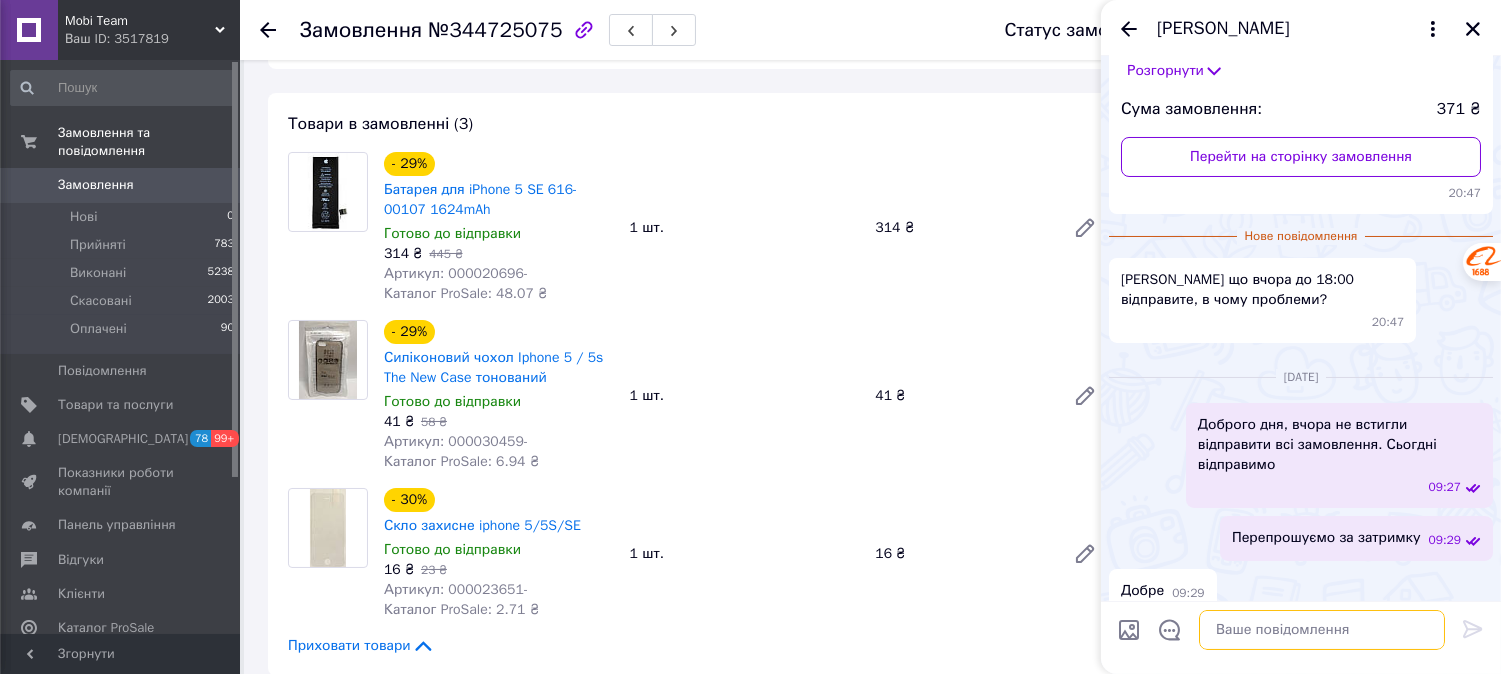 click at bounding box center (1322, 630) 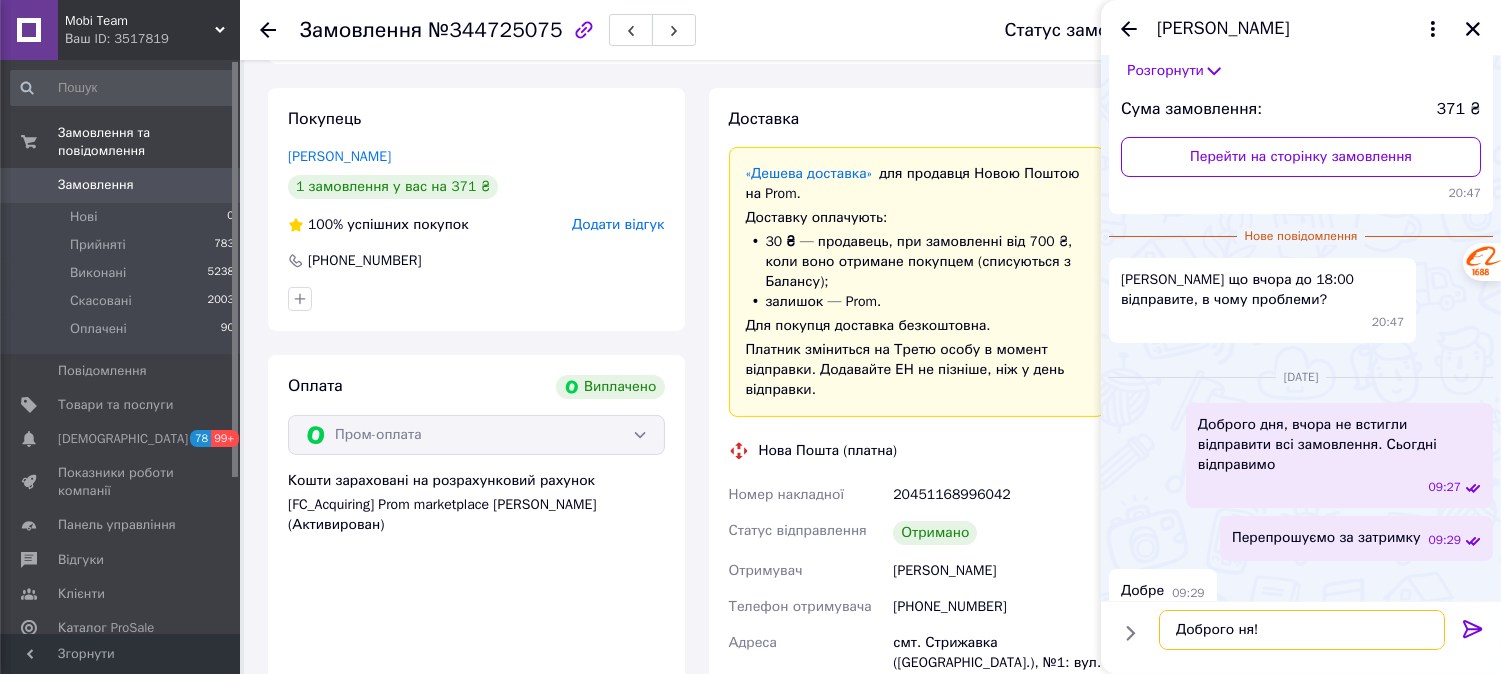 scroll, scrollTop: 777, scrollLeft: 0, axis: vertical 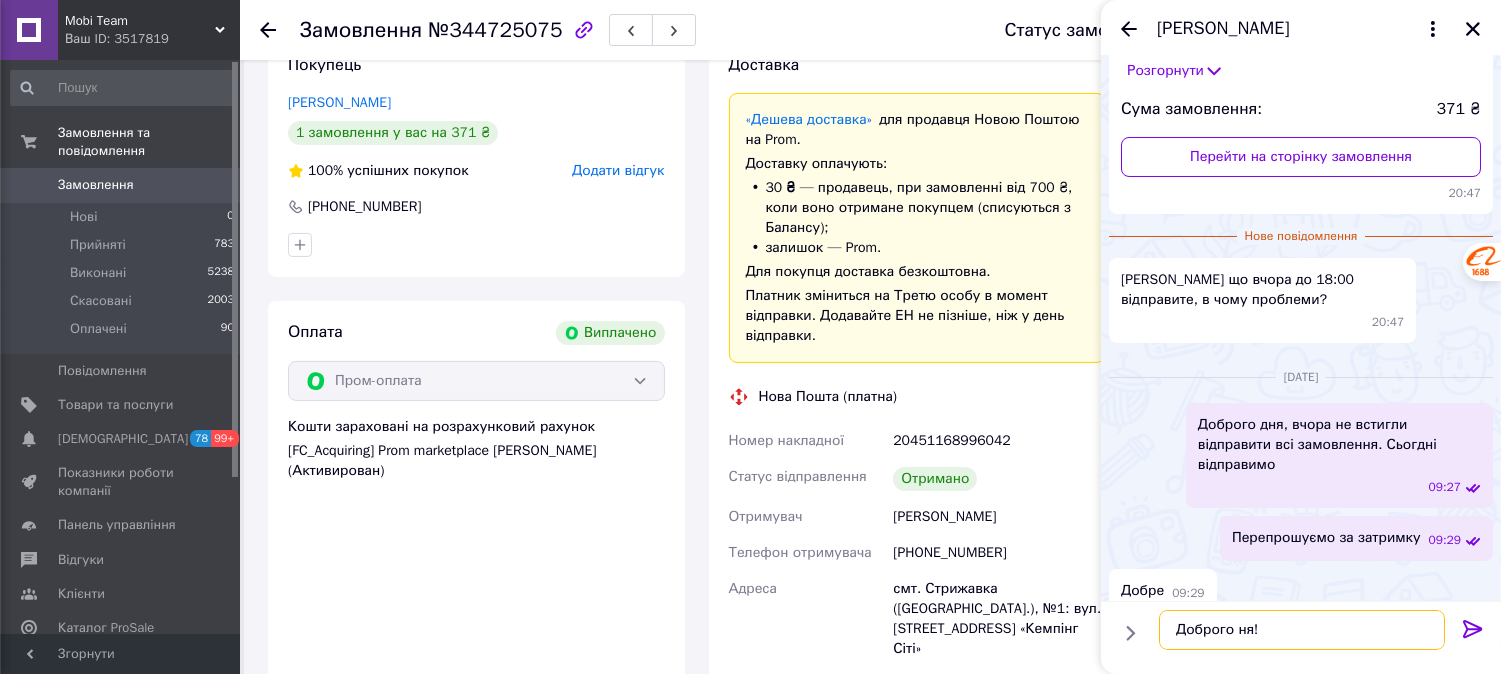 type on "Доброго ня!" 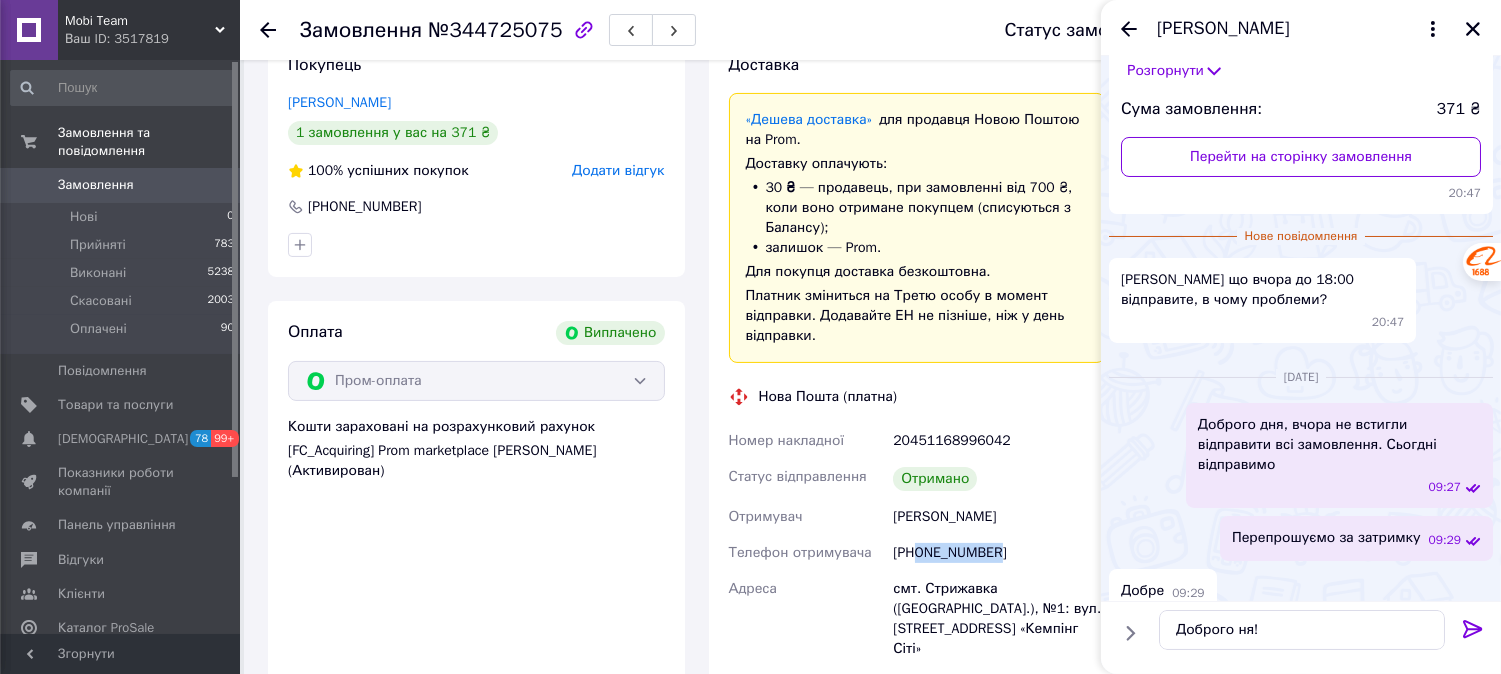 drag, startPoint x: 917, startPoint y: 554, endPoint x: 993, endPoint y: 554, distance: 76 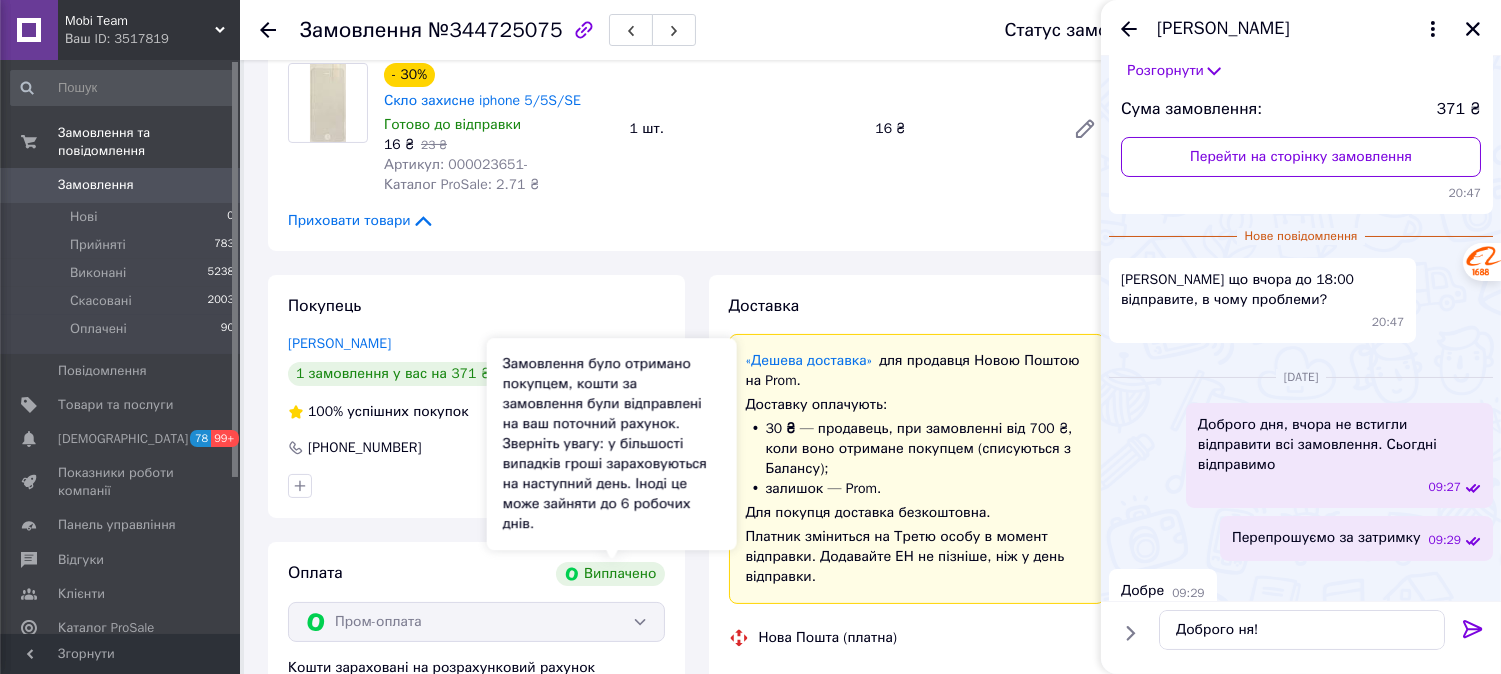 scroll, scrollTop: 444, scrollLeft: 0, axis: vertical 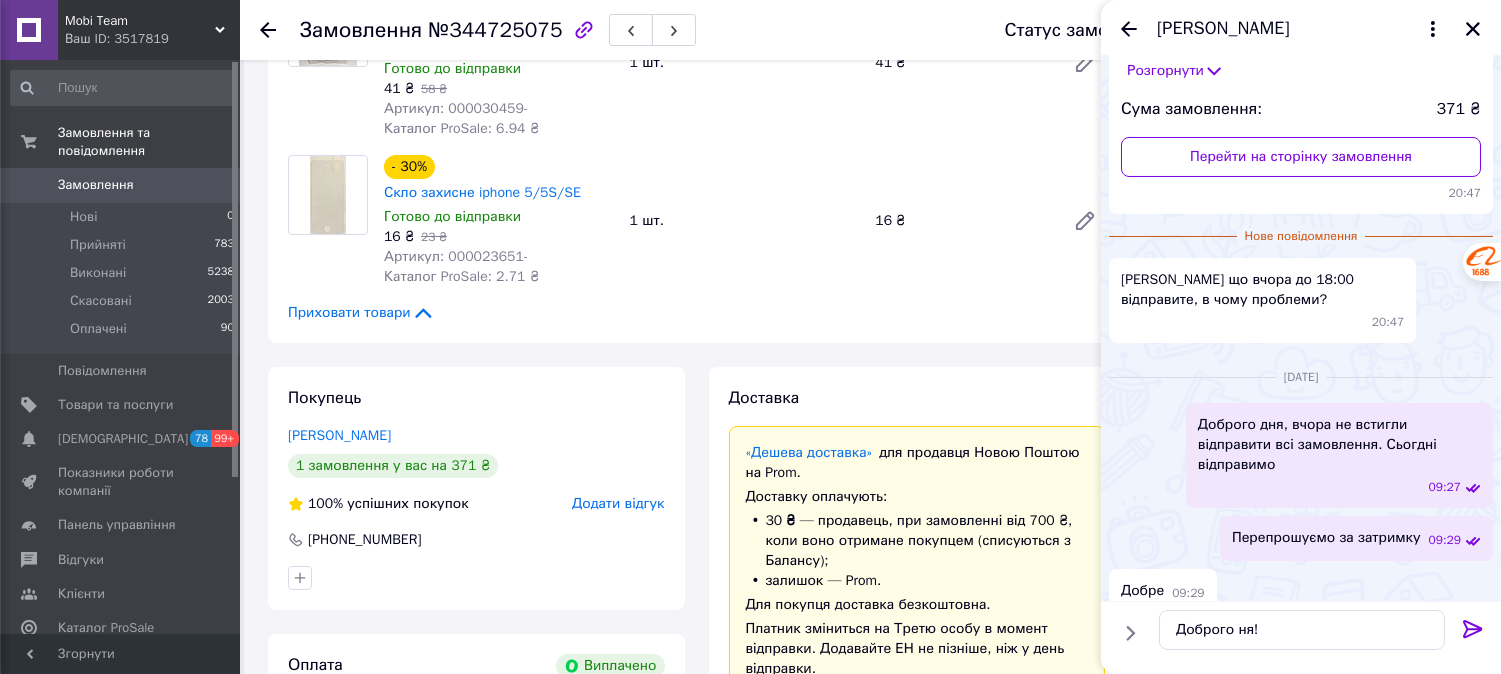 click on "№344725075" at bounding box center (495, 30) 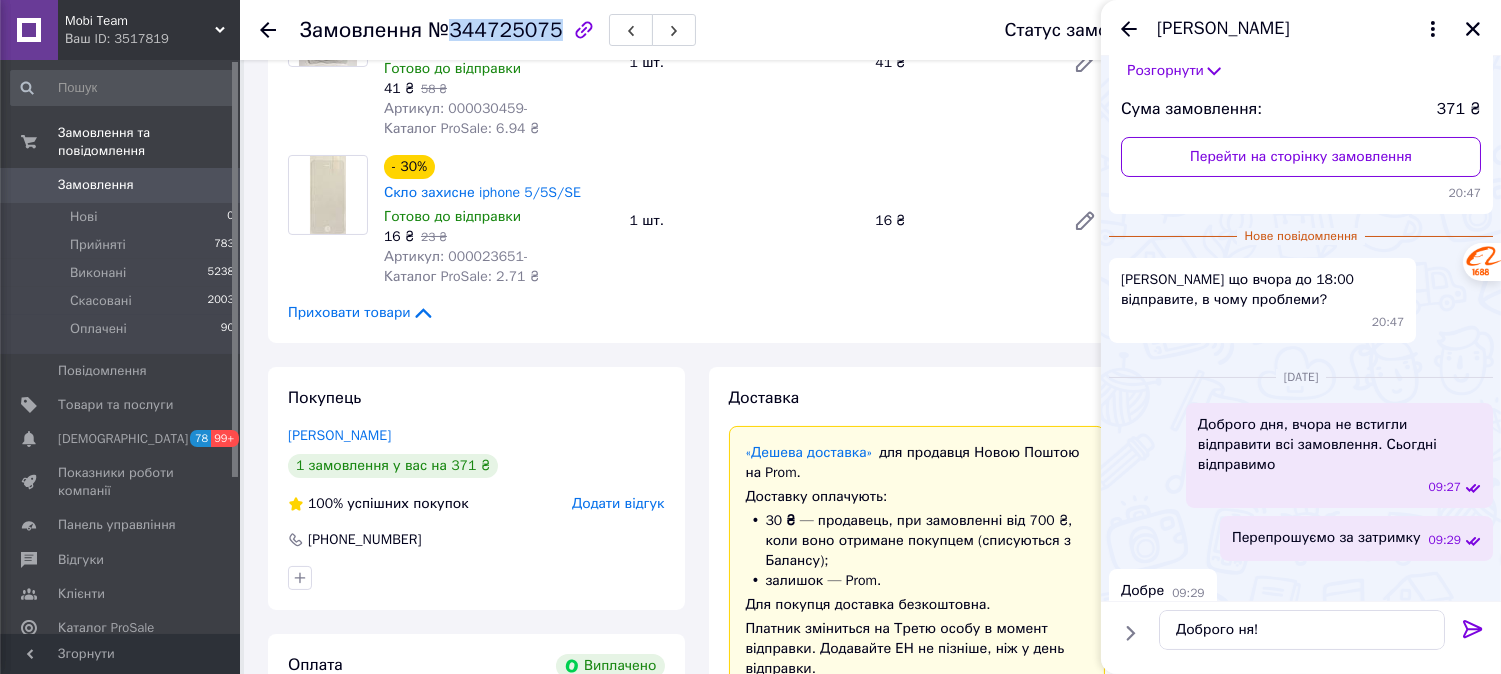 click on "№344725075" at bounding box center (495, 30) 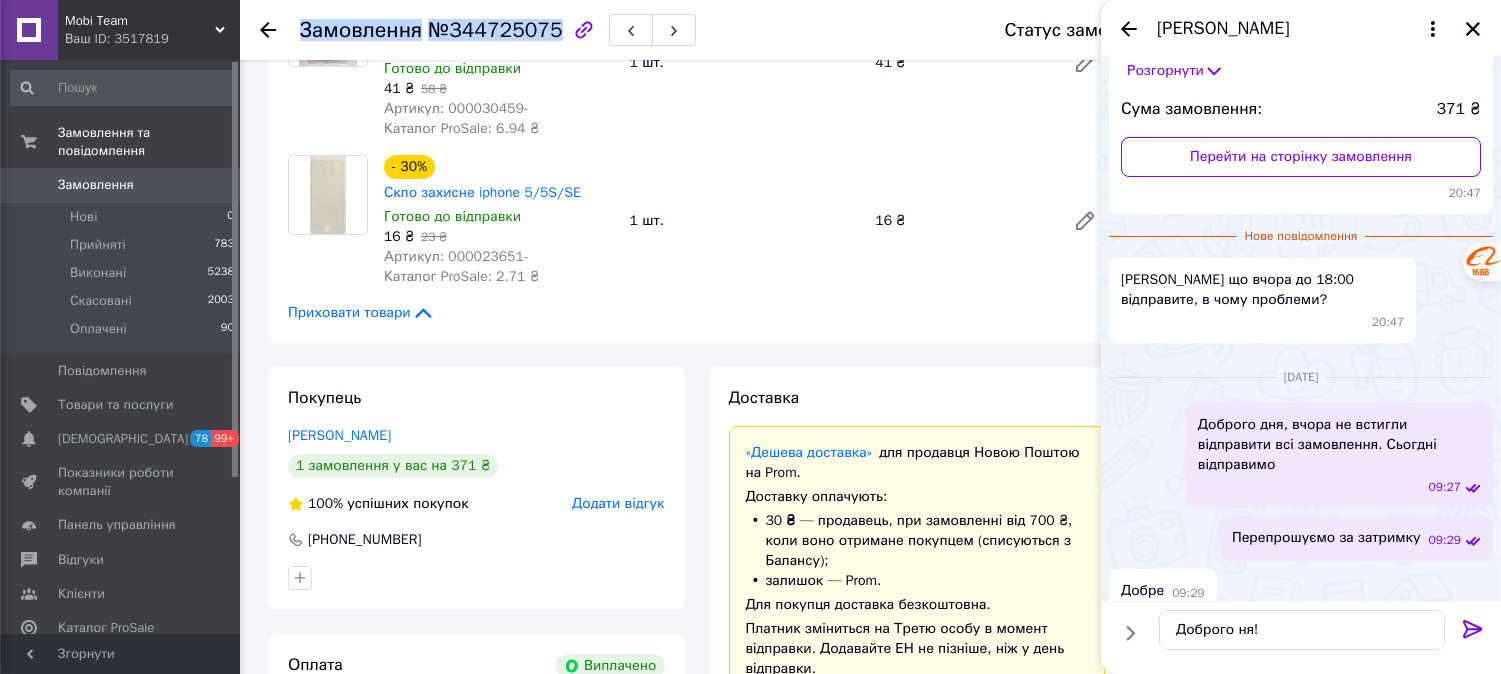 click on "№344725075" at bounding box center [495, 30] 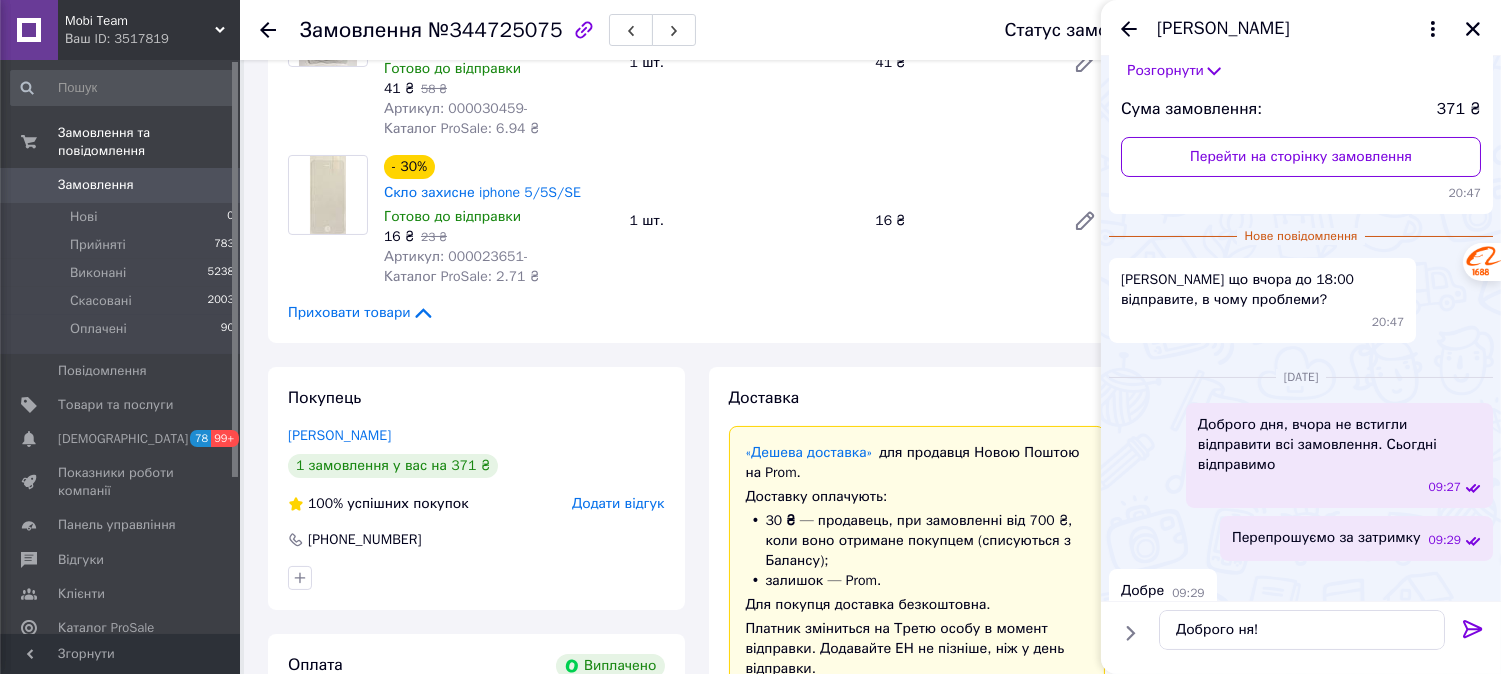 click on "№344725075" at bounding box center (495, 30) 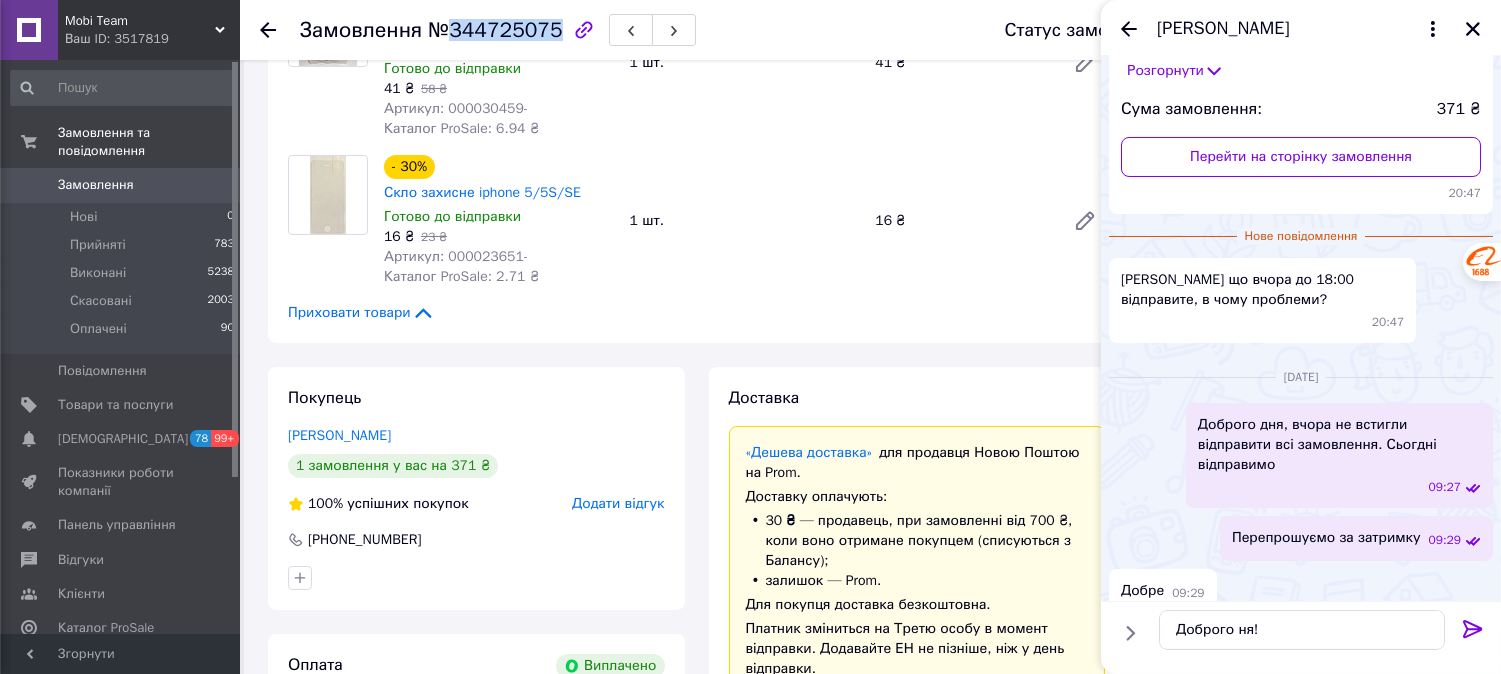 click on "№344725075" at bounding box center (495, 30) 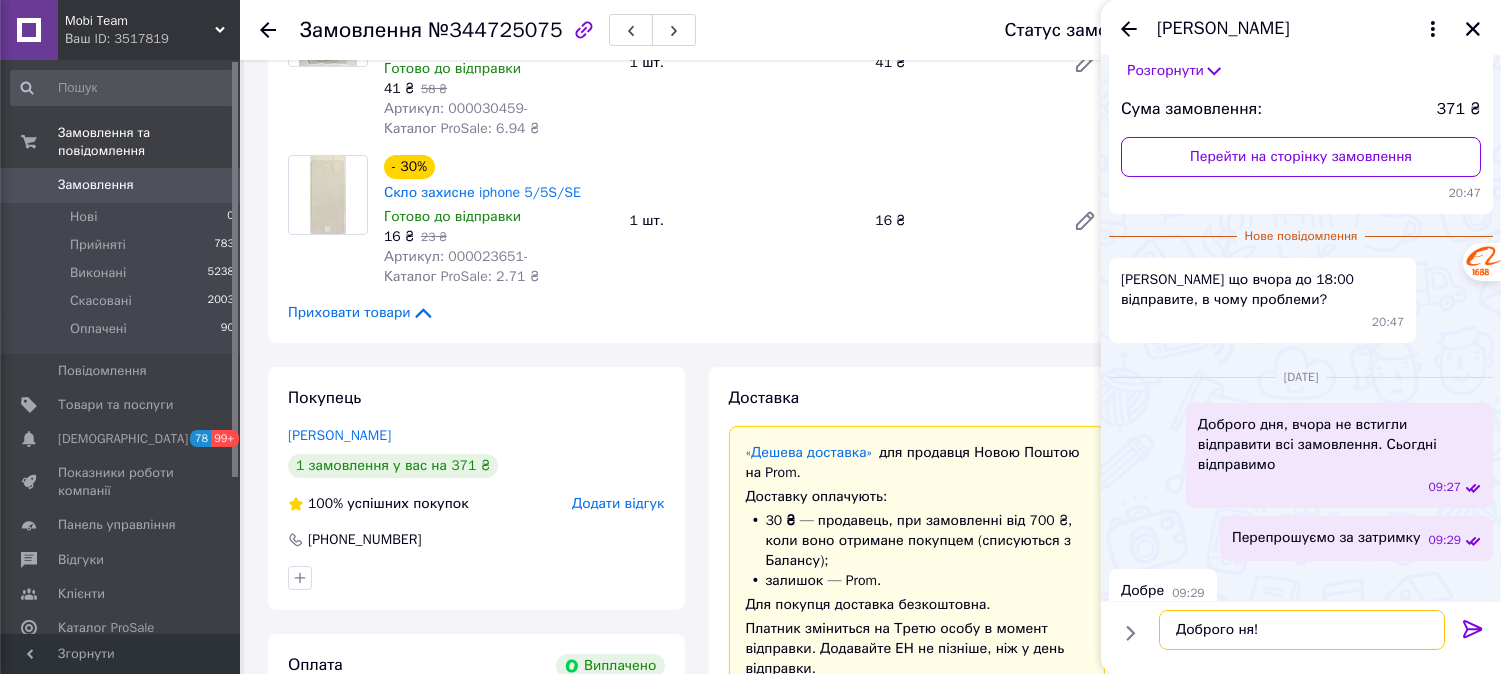 drag, startPoint x: 1092, startPoint y: 632, endPoint x: 1081, endPoint y: 631, distance: 11.045361 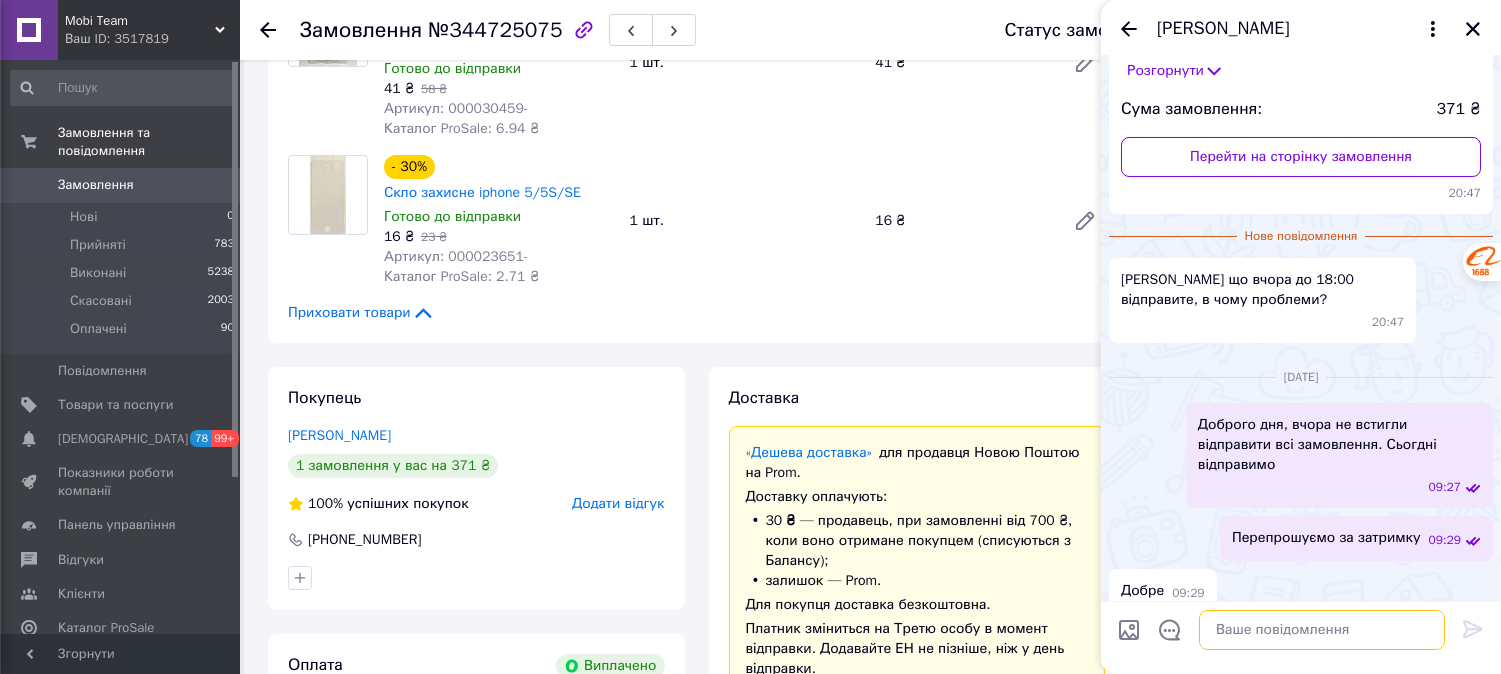 type 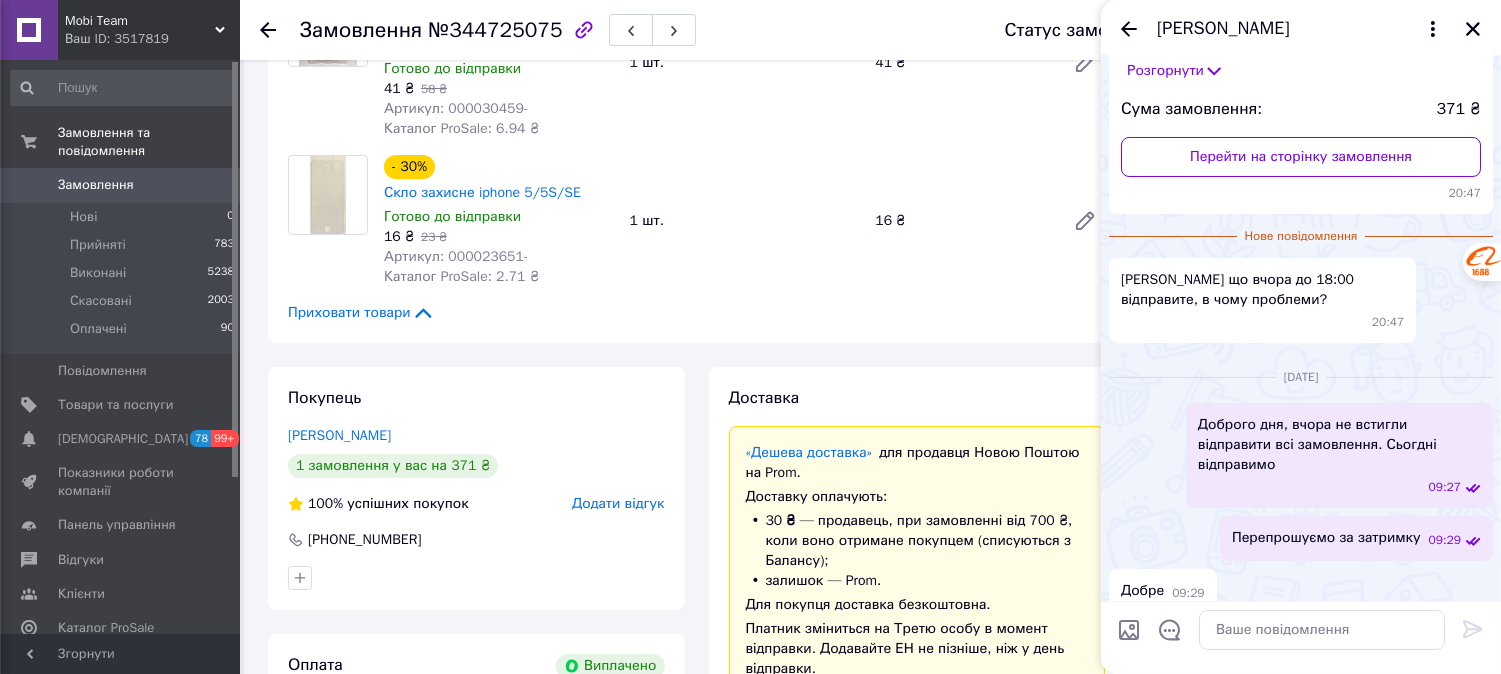 click 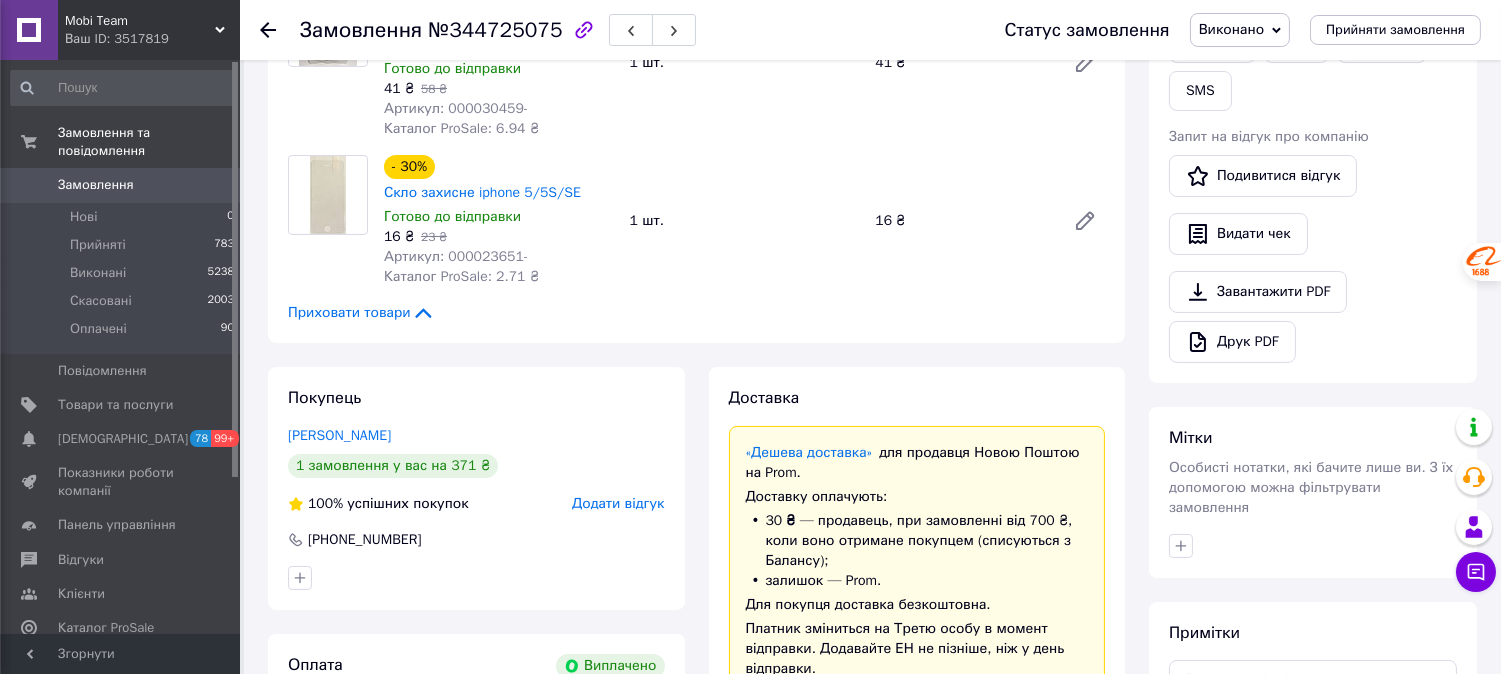 click on "Mobi Team Ваш ID: 3517819" at bounding box center [149, 30] 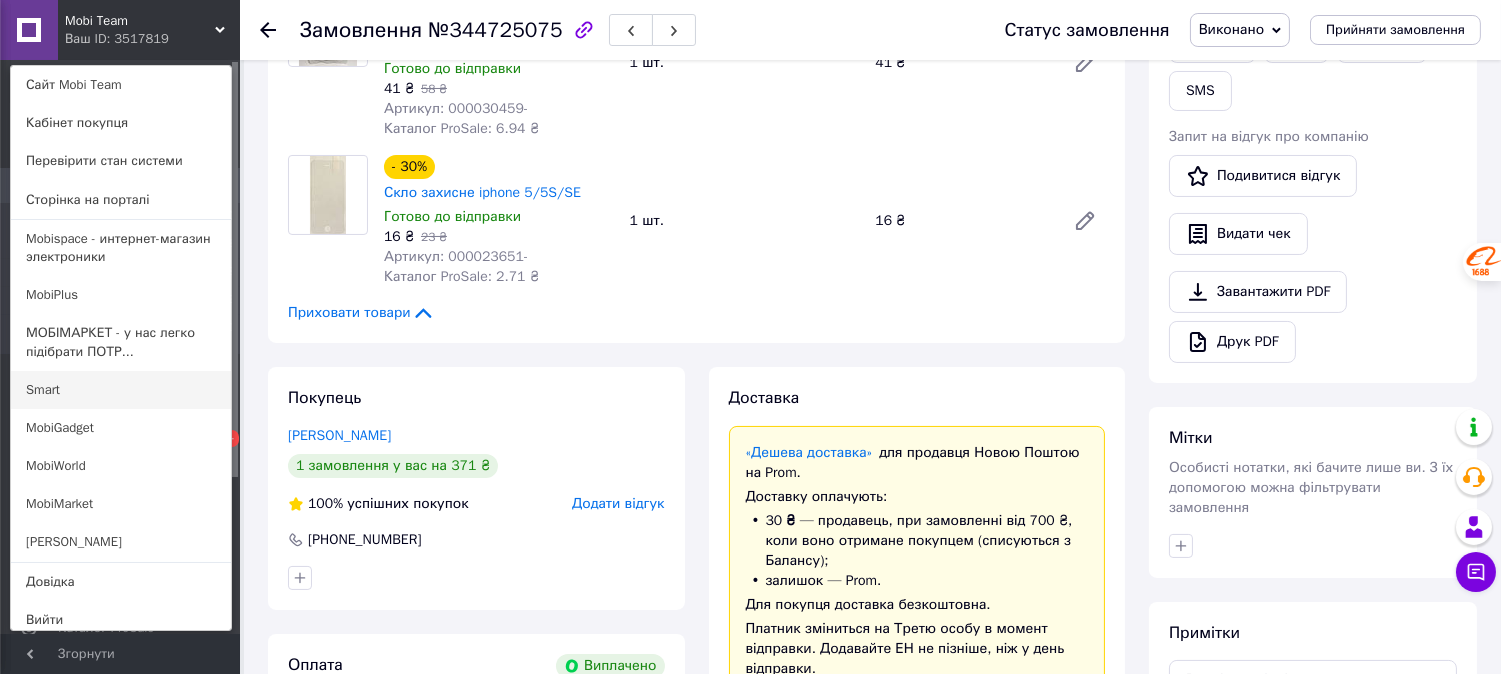 click on "Smart" at bounding box center [121, 390] 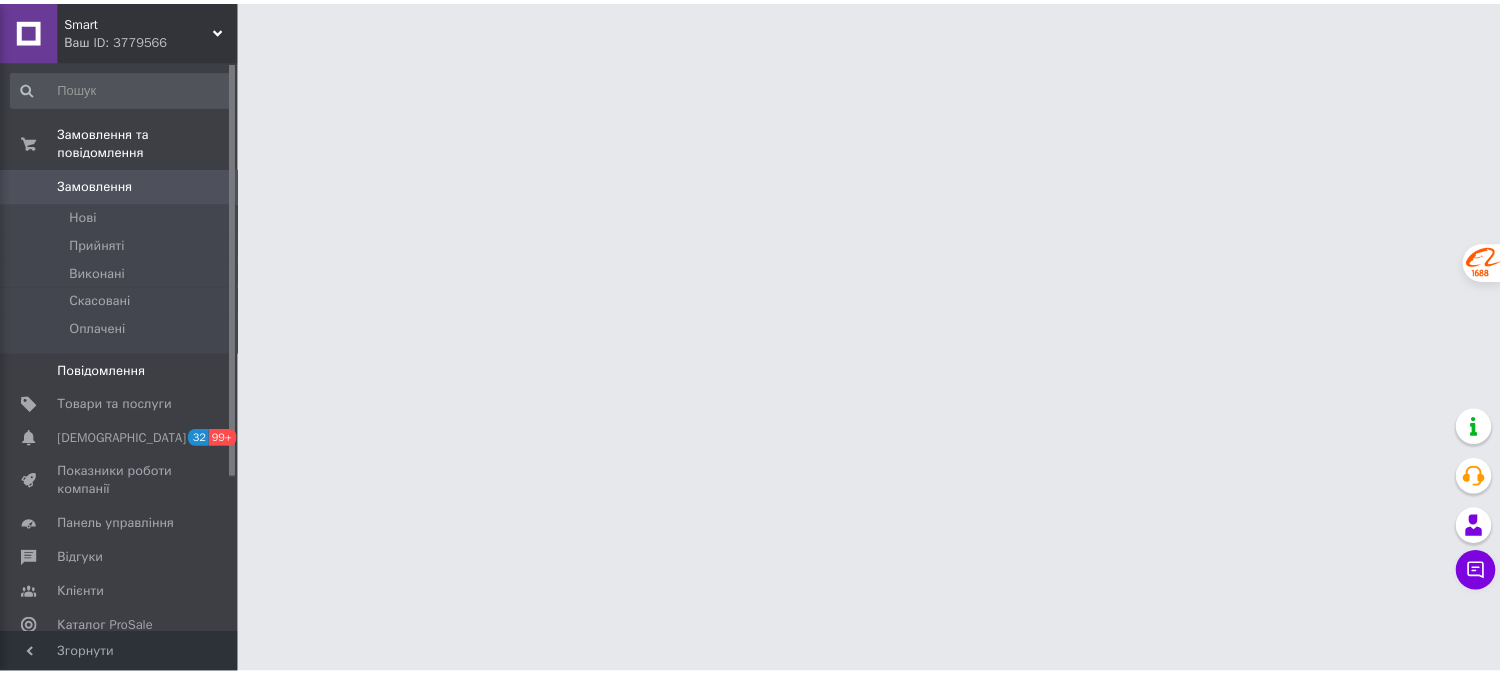 scroll, scrollTop: 0, scrollLeft: 0, axis: both 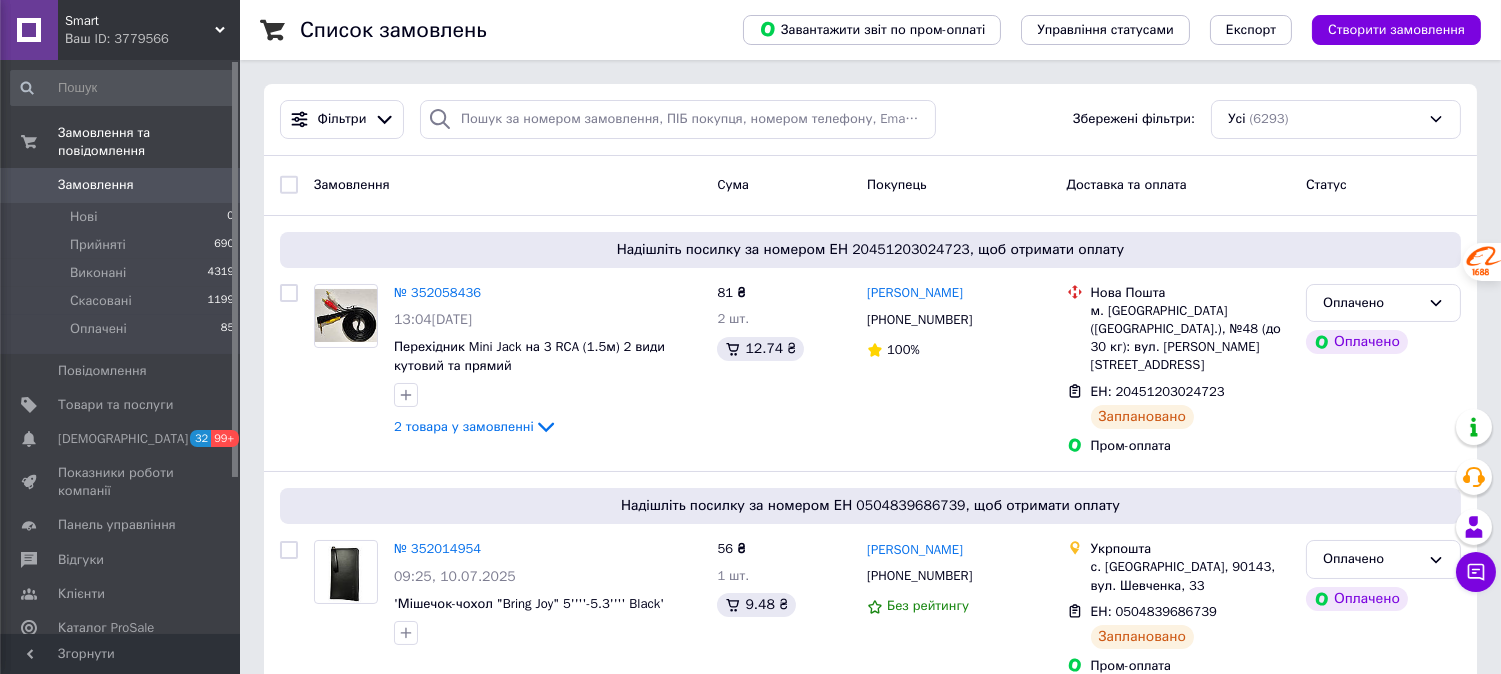 click on "Smart Ваш ID: 3779566" at bounding box center (149, 30) 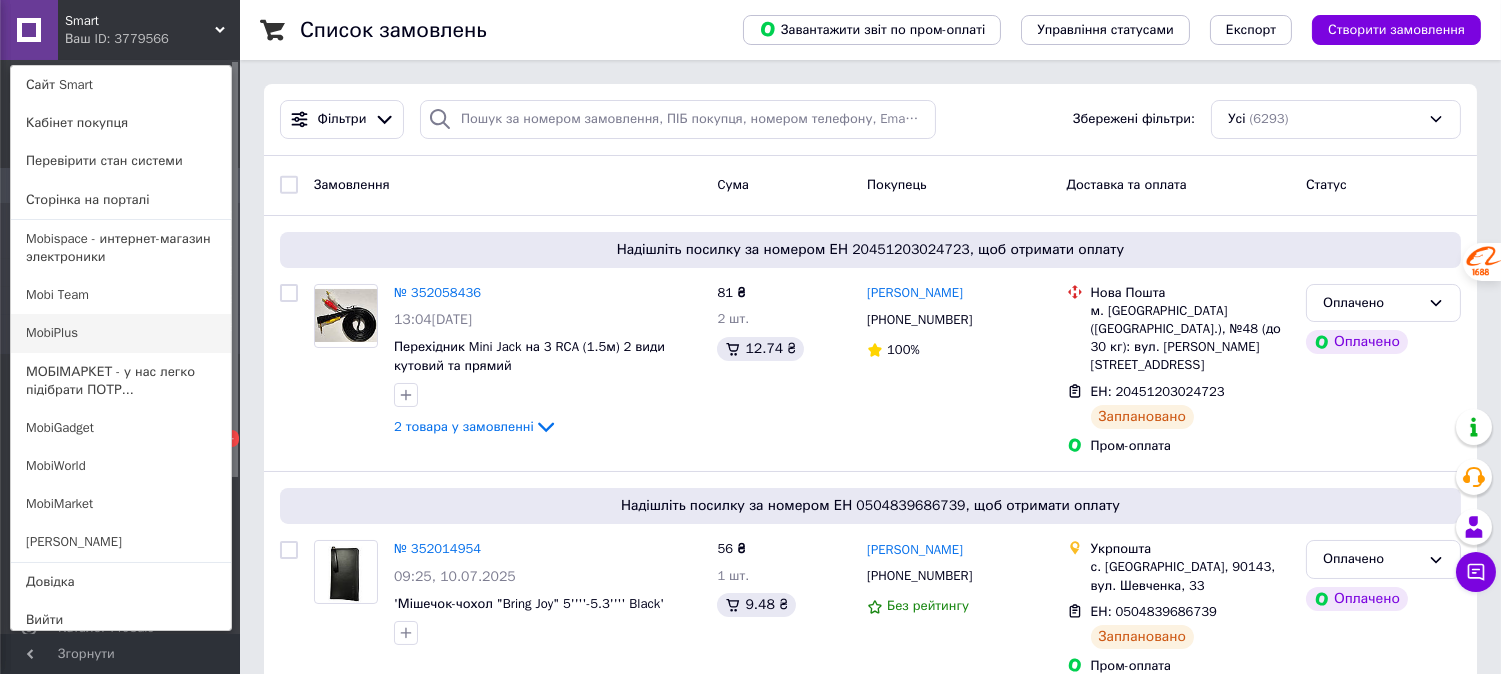 click on "MobiPlus" at bounding box center [121, 333] 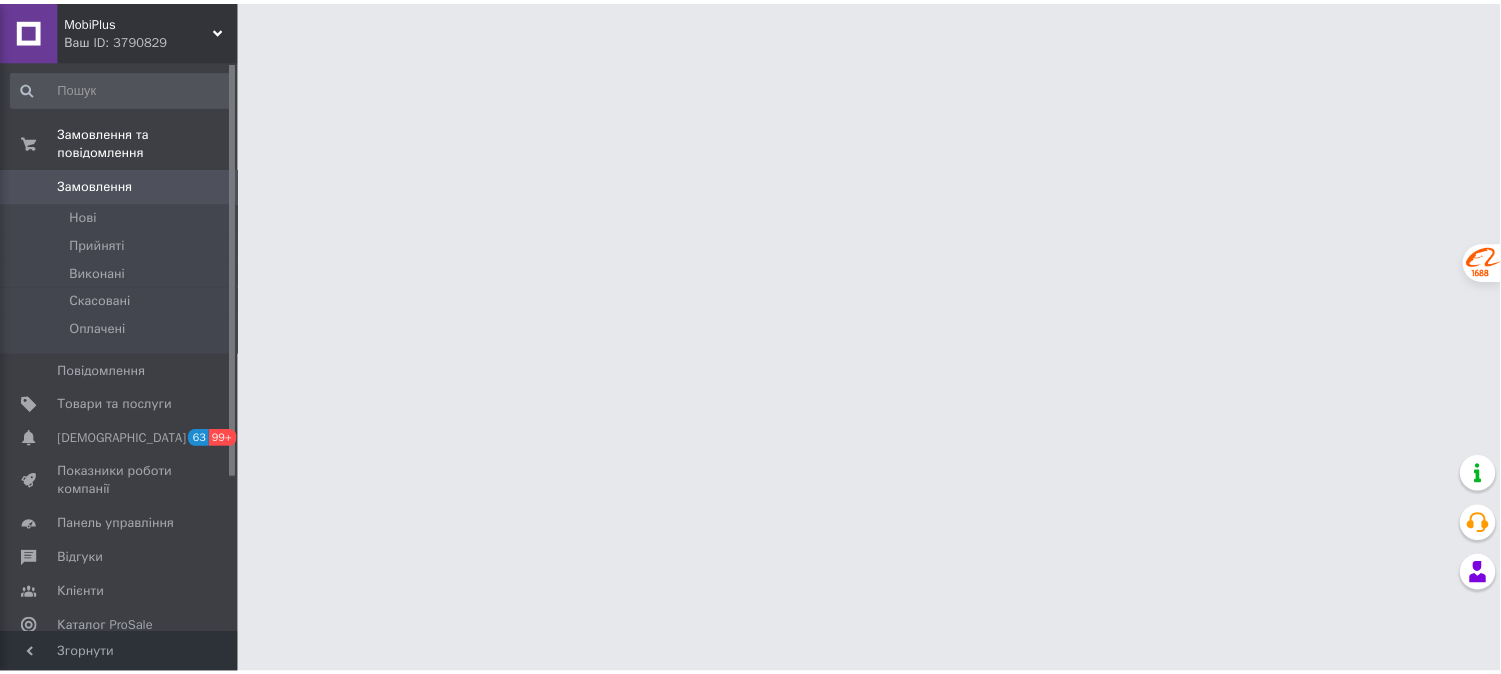 scroll, scrollTop: 0, scrollLeft: 0, axis: both 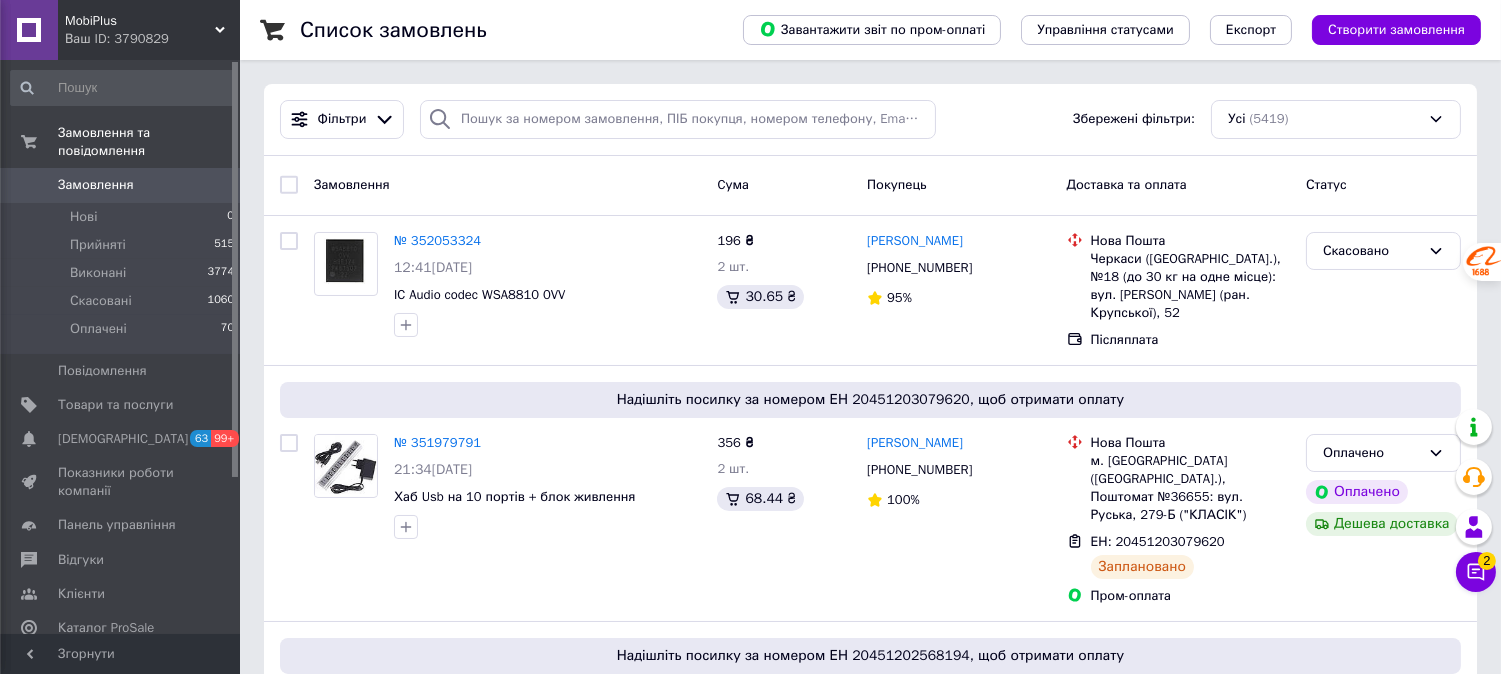 click on "Чат з покупцем 2" at bounding box center [1476, 572] 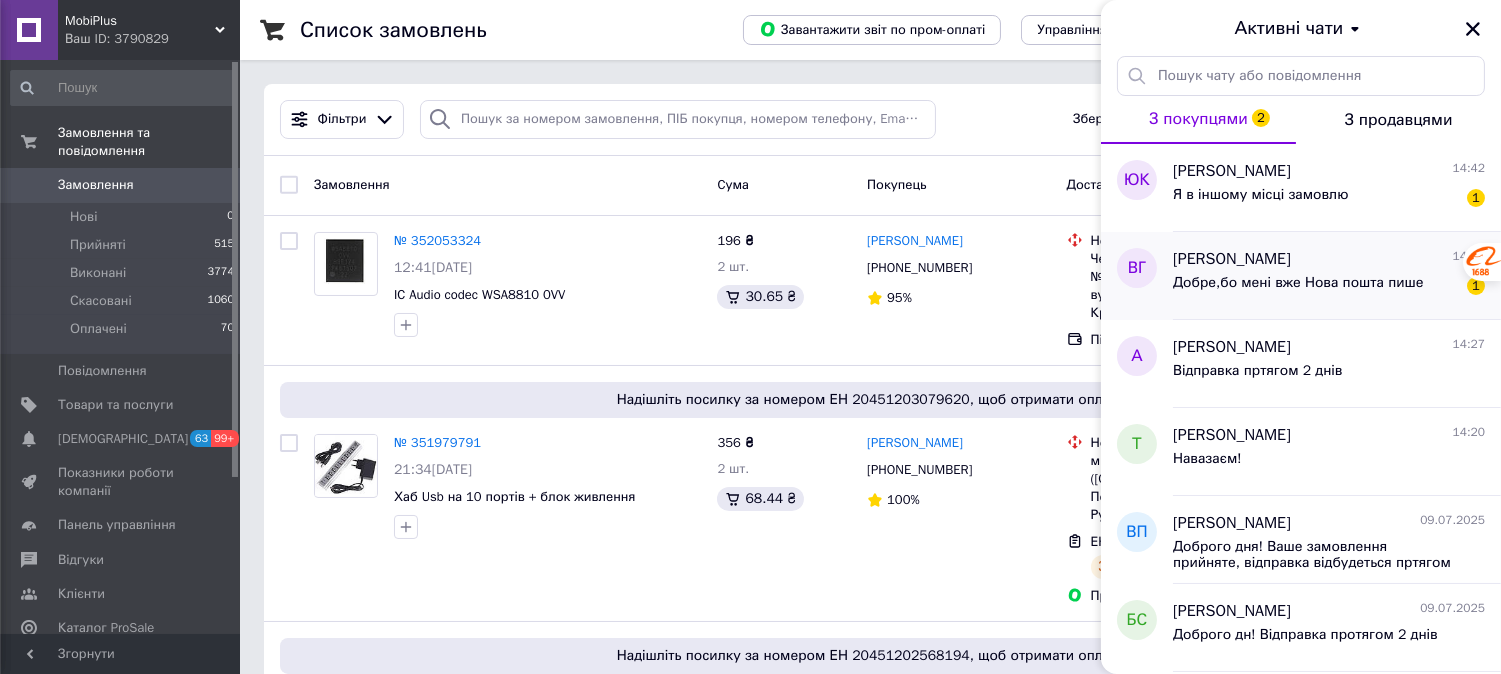 click on "Валерій Гончаренко 14:37 Добре,бо мені вже Нова пошта пише 1" at bounding box center (1337, 276) 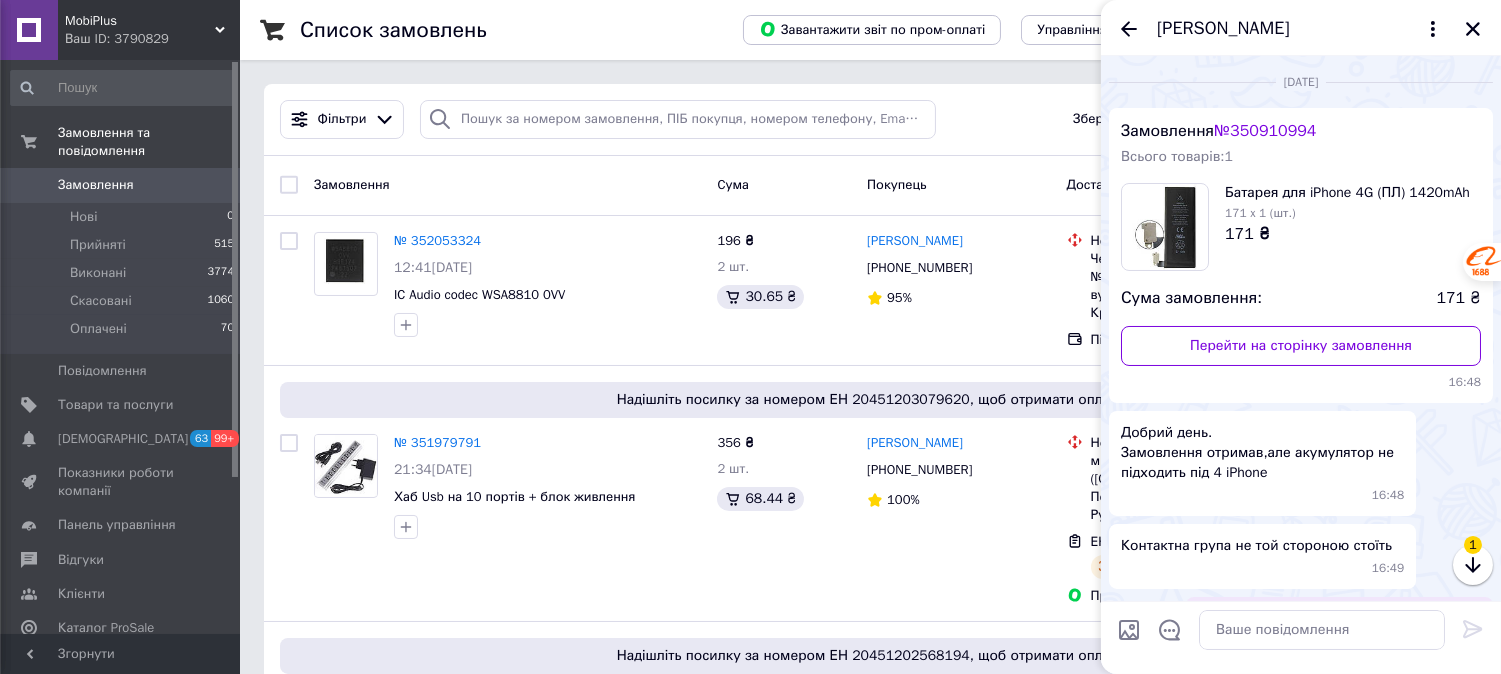 scroll, scrollTop: 2442, scrollLeft: 0, axis: vertical 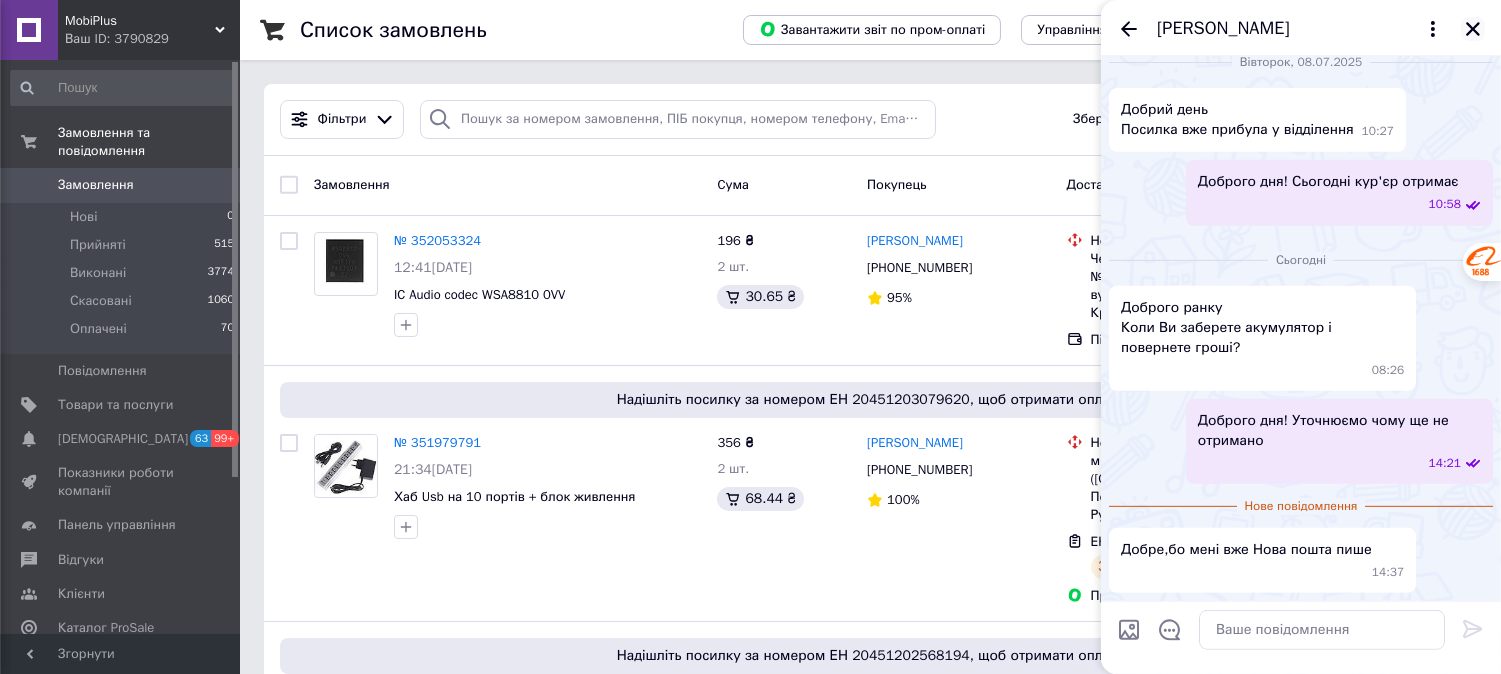 click 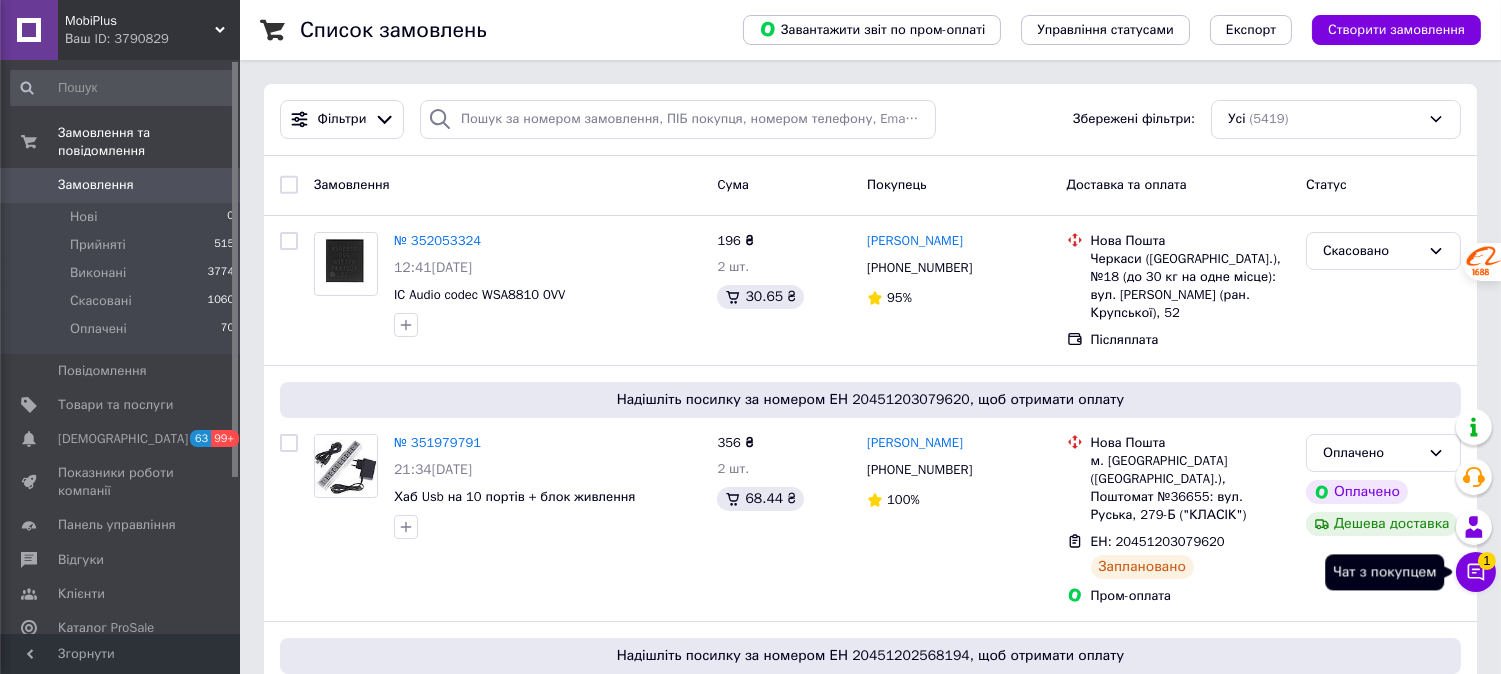 click on "Чат з покупцем 1" at bounding box center (1476, 572) 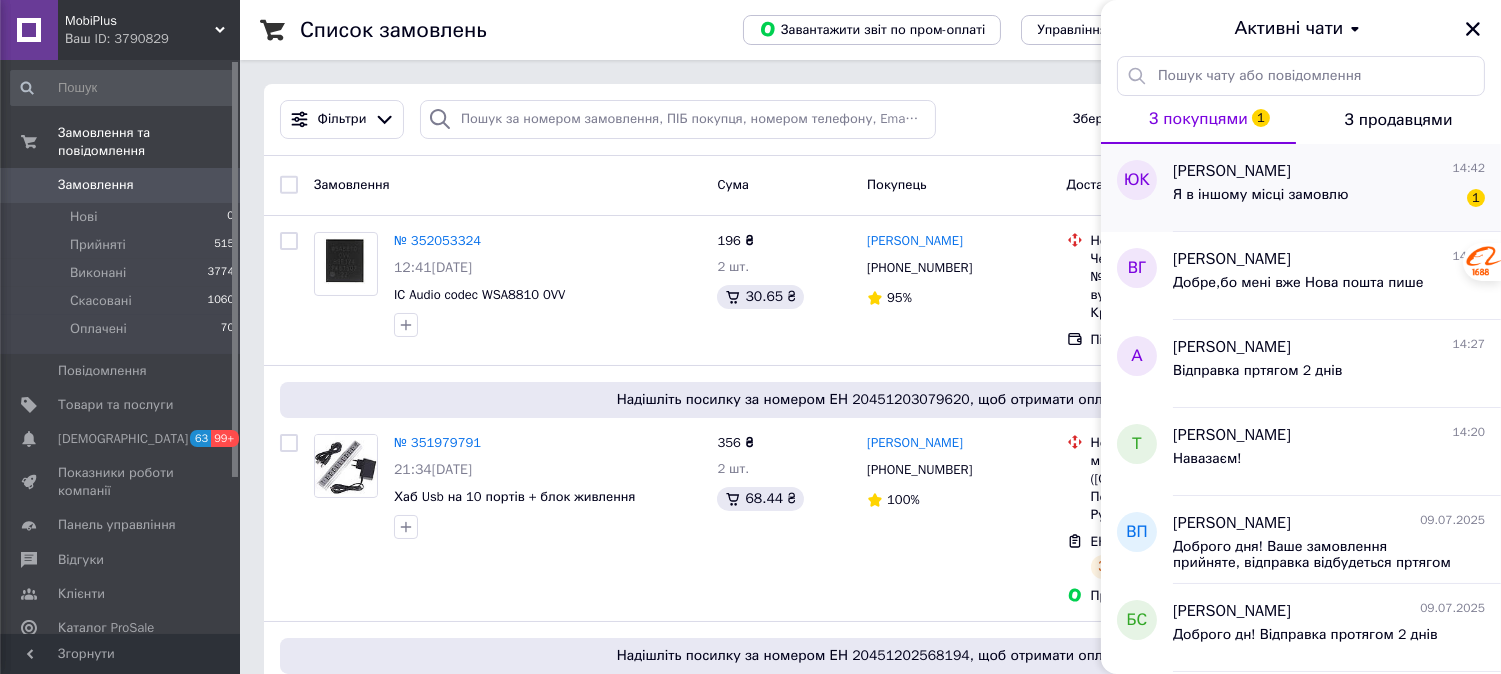 click on "Я в іншому місці замовлю 1" at bounding box center (1329, 199) 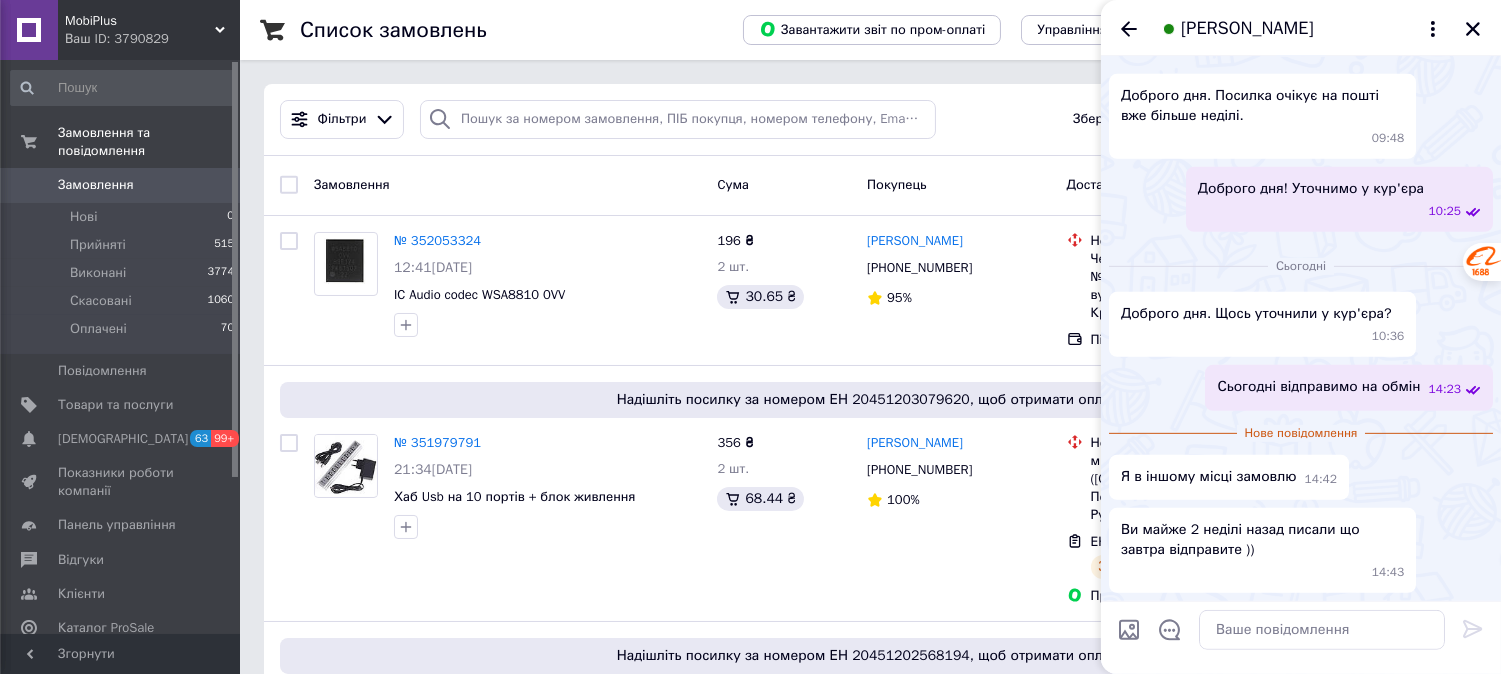 scroll, scrollTop: 2471, scrollLeft: 0, axis: vertical 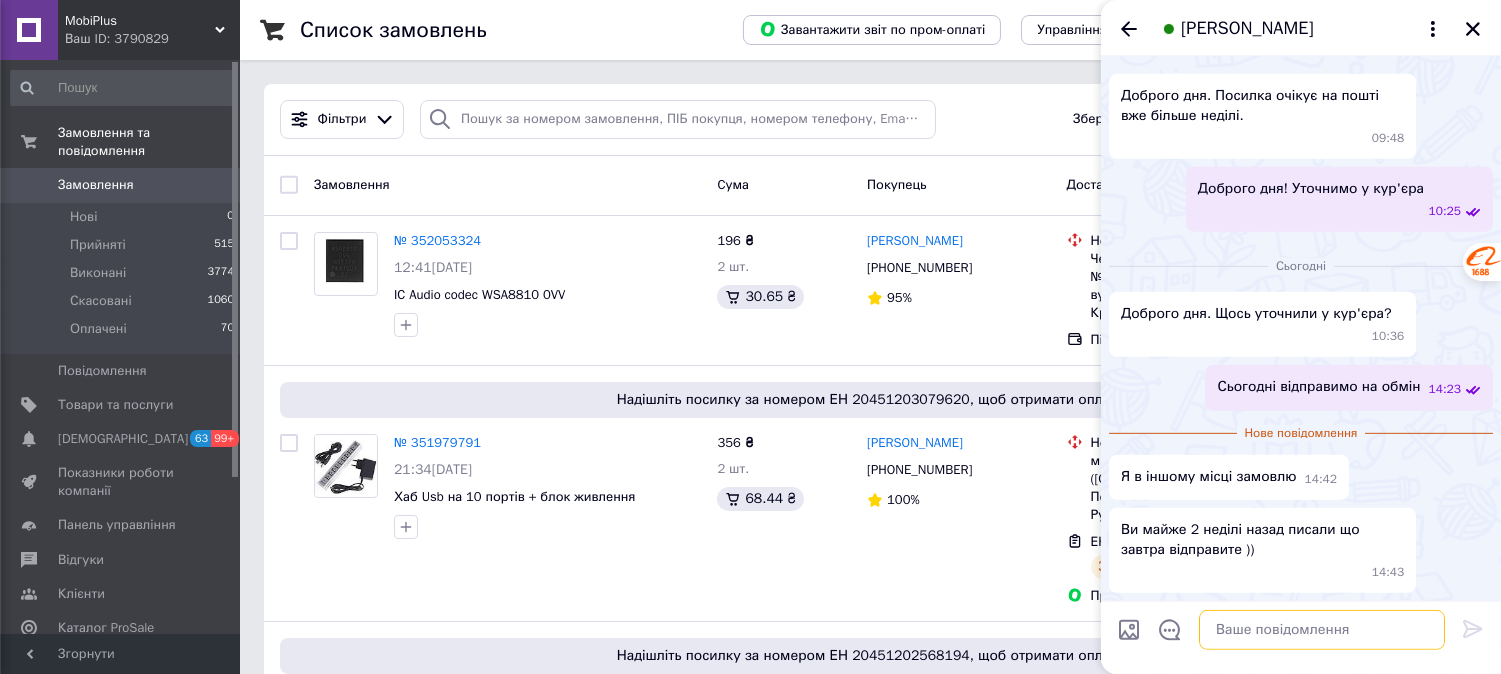 click at bounding box center (1322, 630) 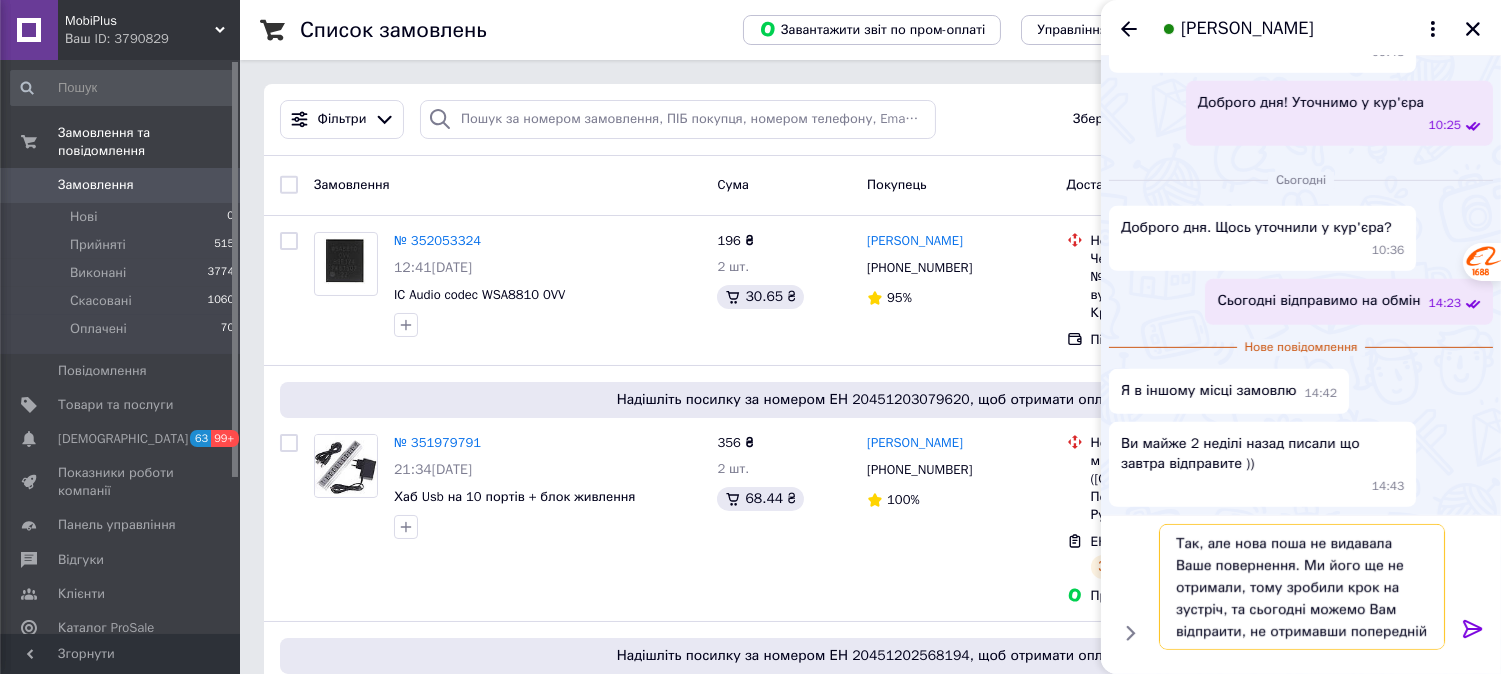 click on "Так, але нова поша не видавала Ваше повернення. Ми його ще не отримали, тому зробили крок на зустріч, та сьогодні можемо Вам відпраити, не отримавши попередній товар" at bounding box center (1302, 587) 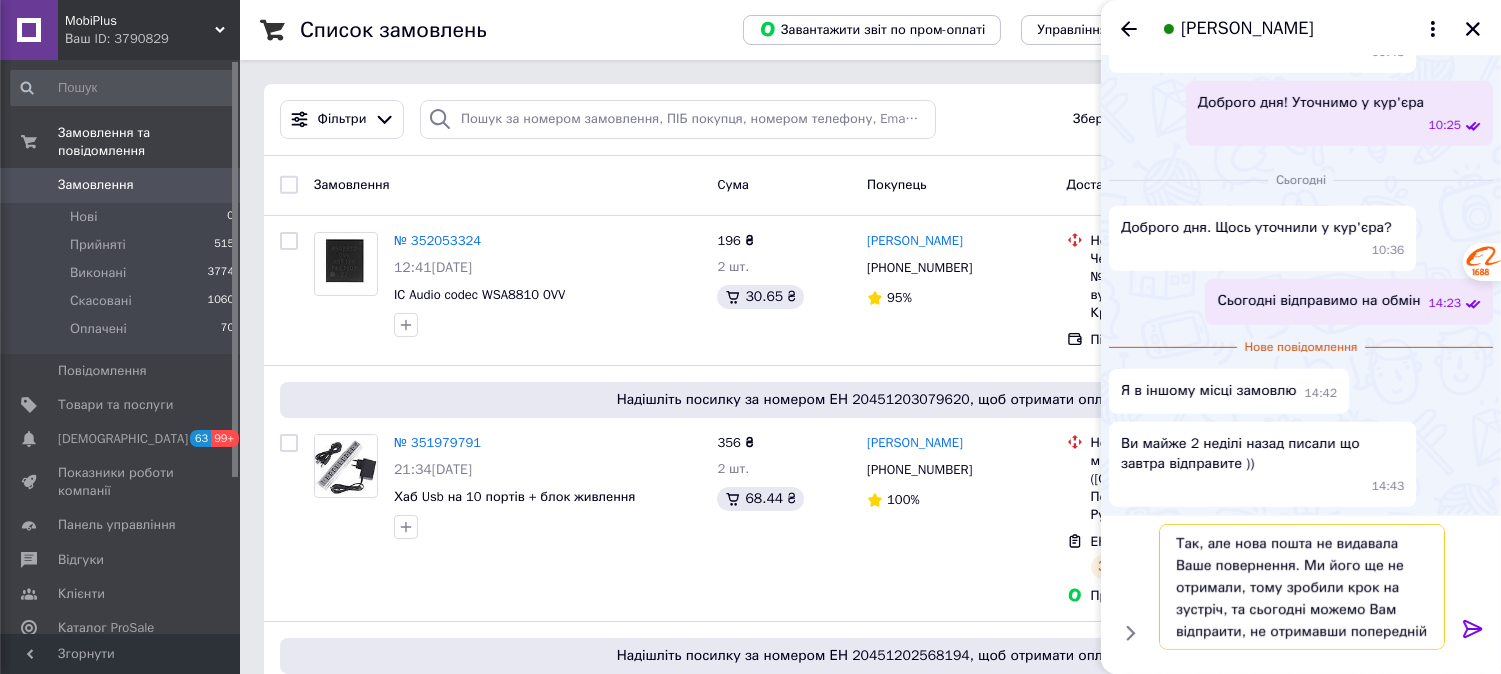 type on "Так, але нова пошта не видавала Ваше повернення. Ми його ще не отримали, тому зробили крок на зустріч, та сьогодні можемо Вам відпраити, не отримавши попередній товар" 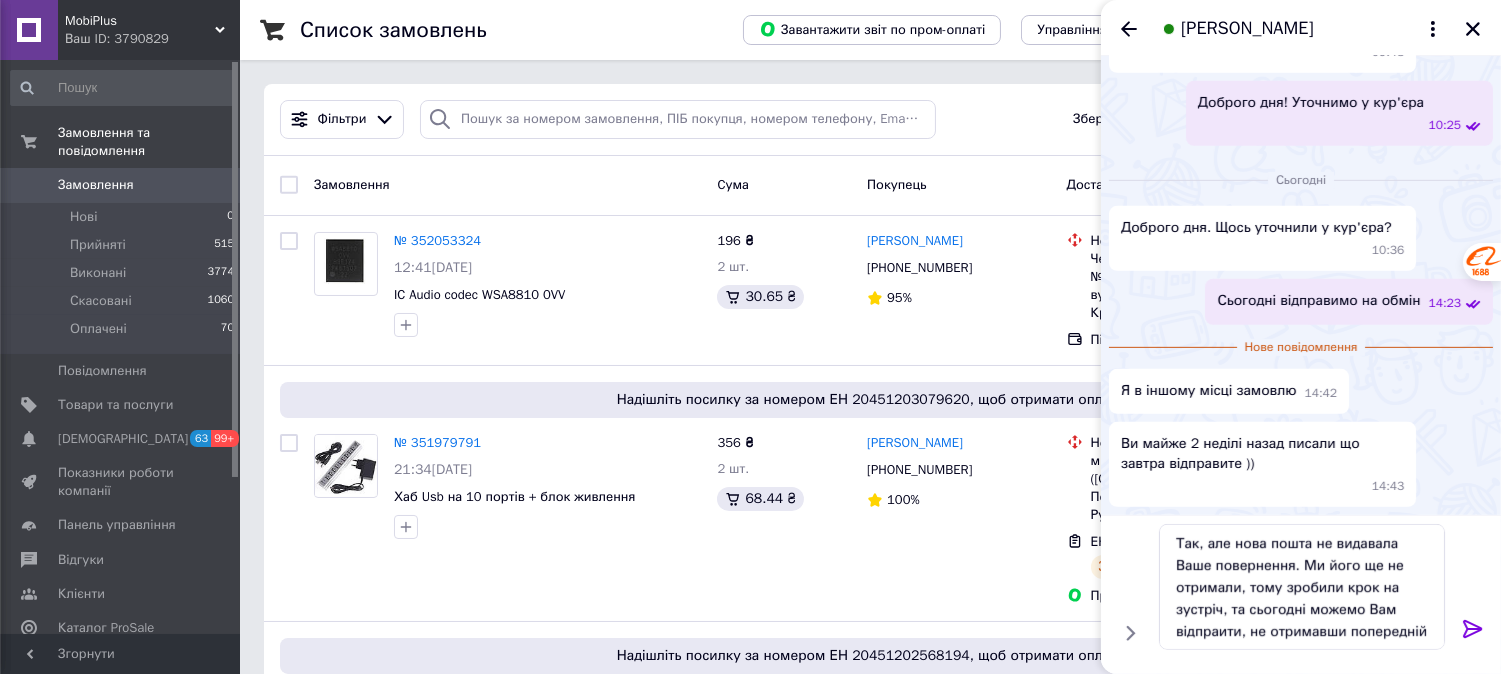 click 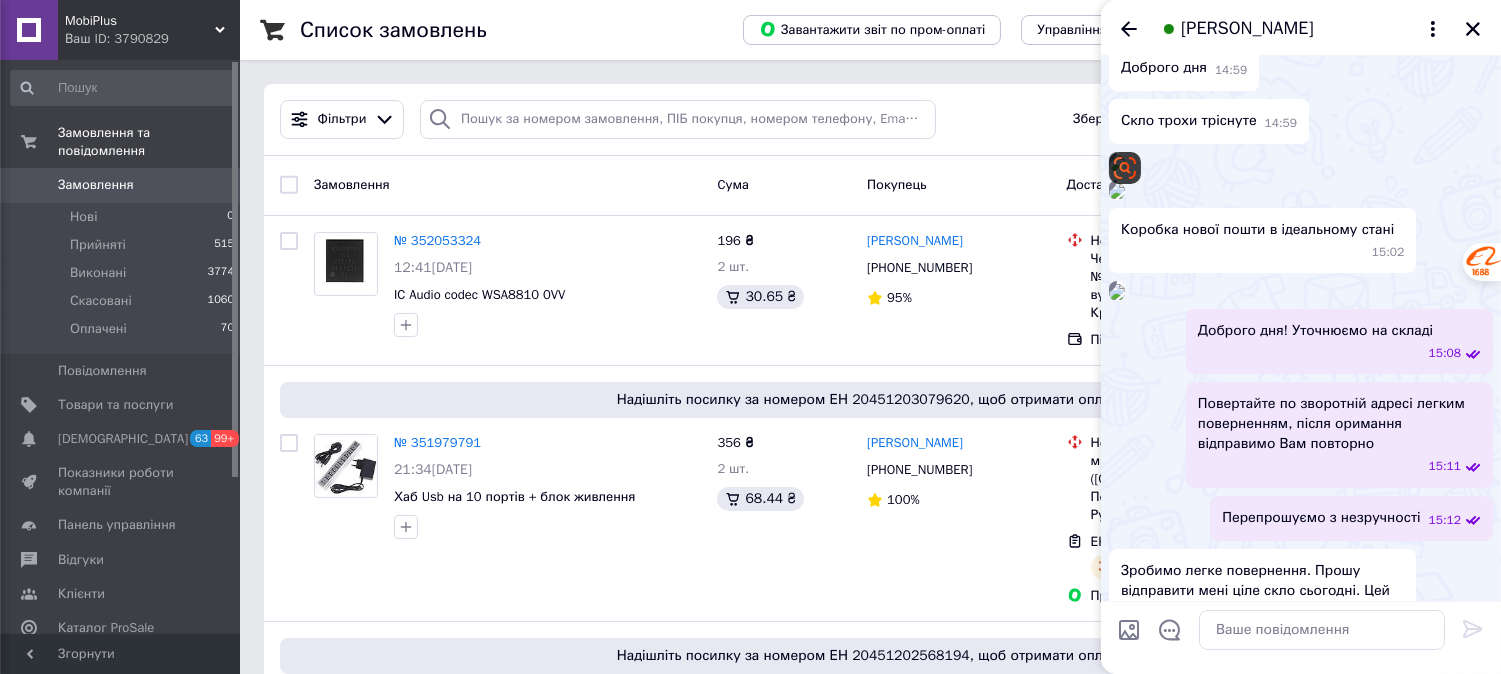 scroll, scrollTop: 0, scrollLeft: 0, axis: both 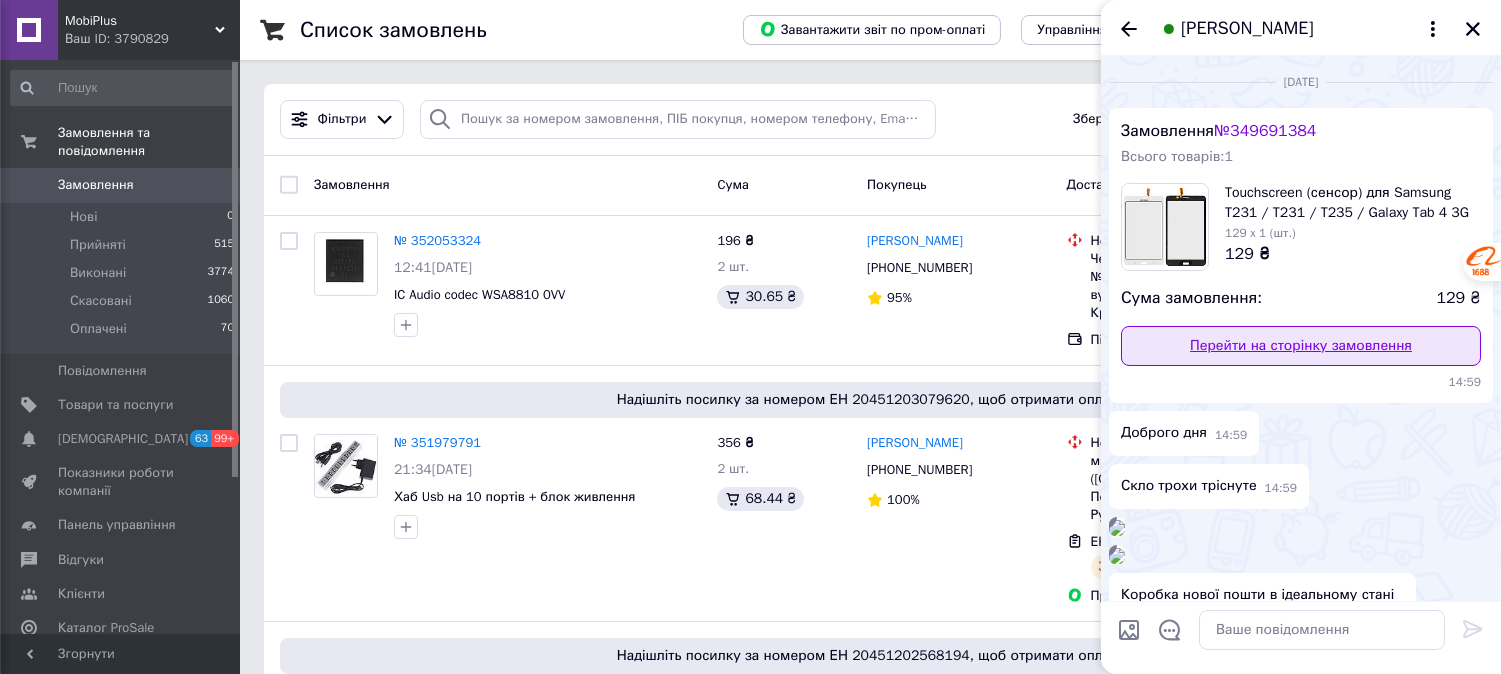 click on "Перейти на сторінку замовлення" at bounding box center (1301, 346) 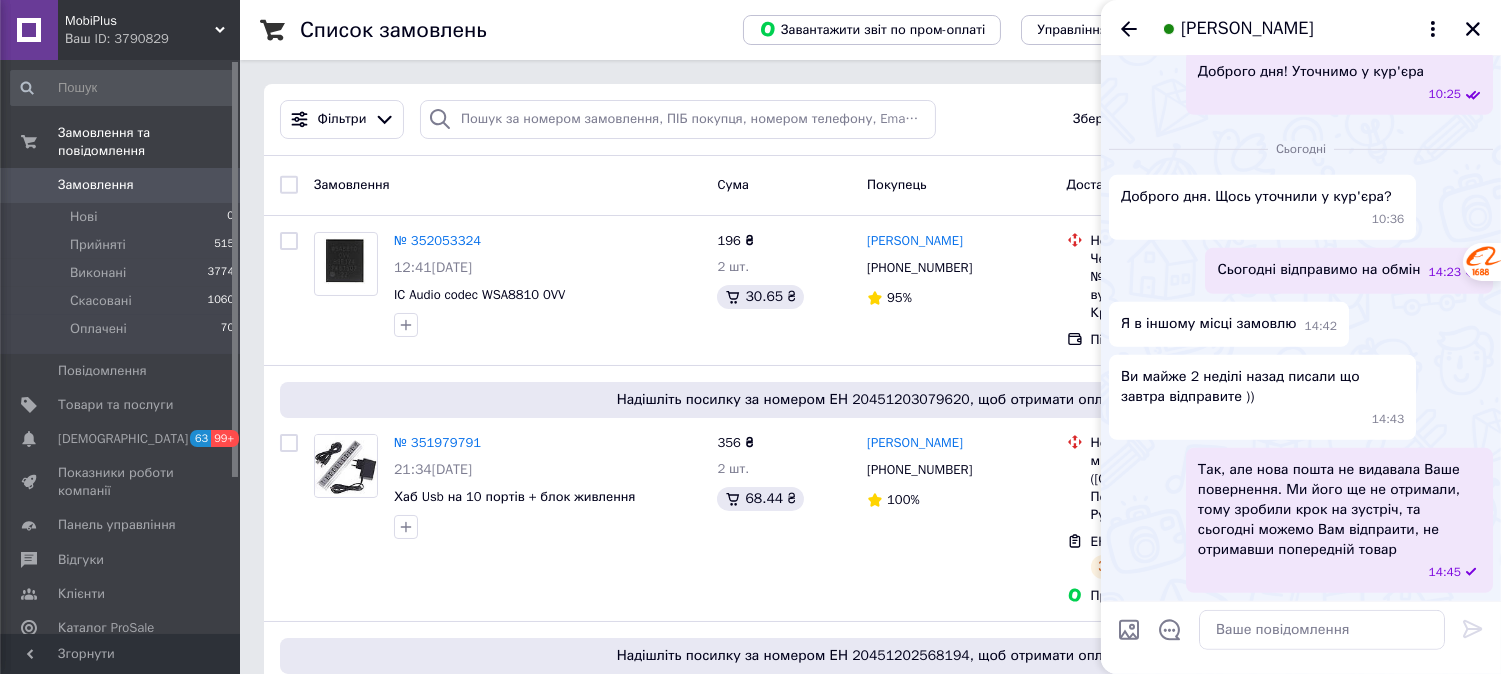 scroll, scrollTop: 2587, scrollLeft: 0, axis: vertical 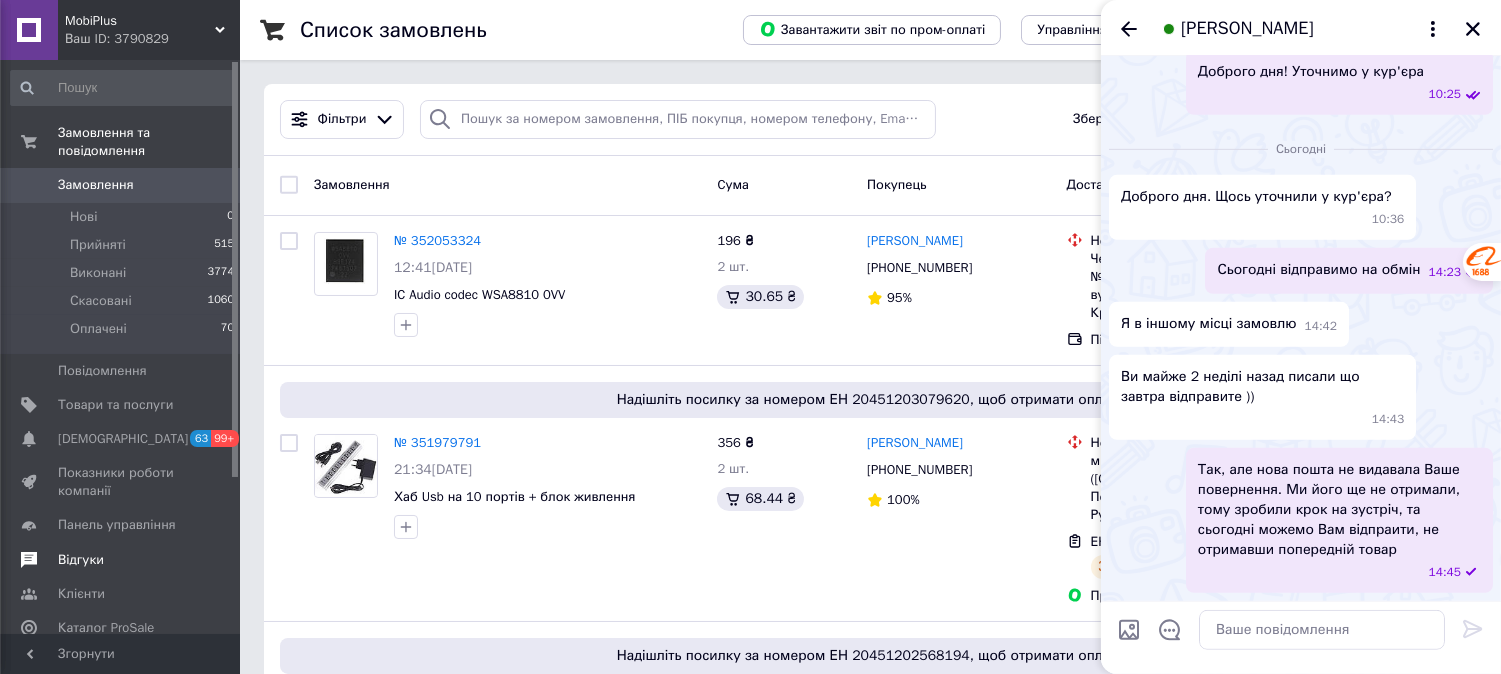 click on "Відгуки" at bounding box center [123, 560] 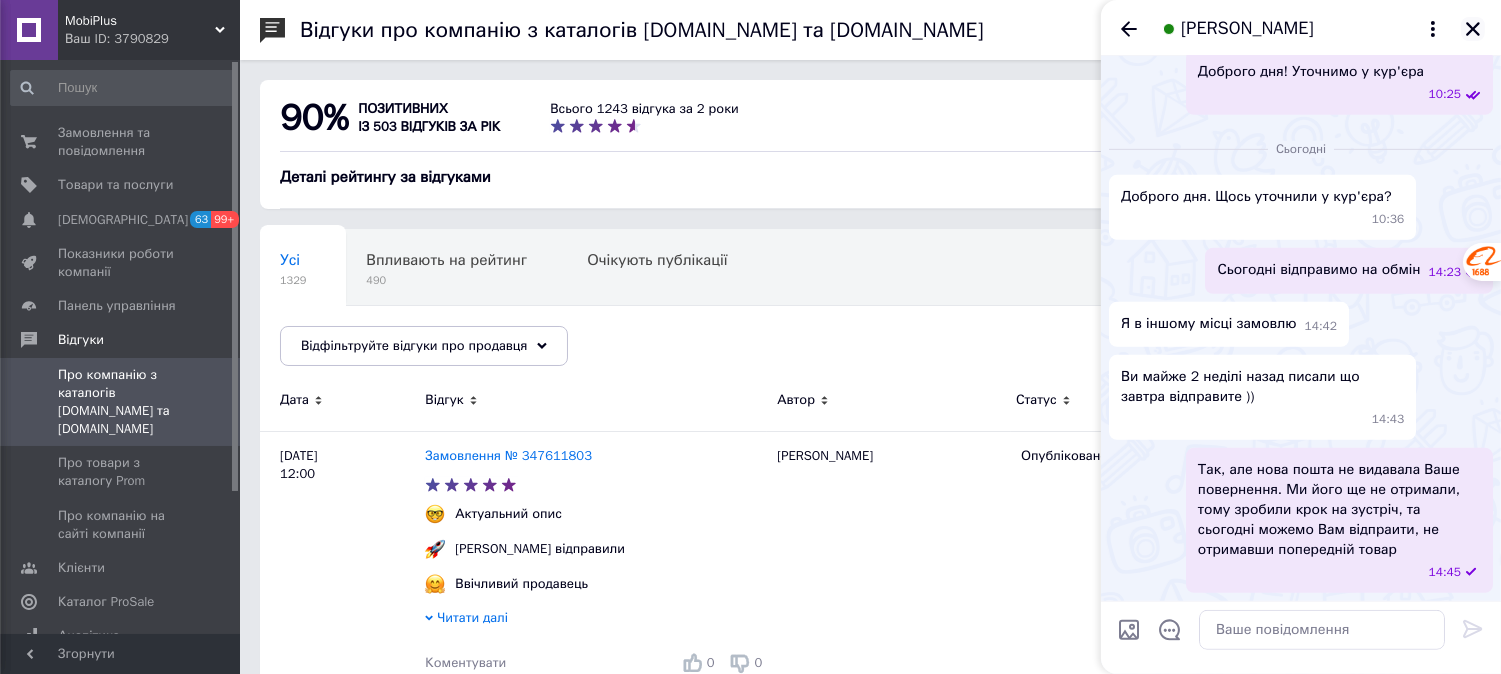 click at bounding box center (1473, 29) 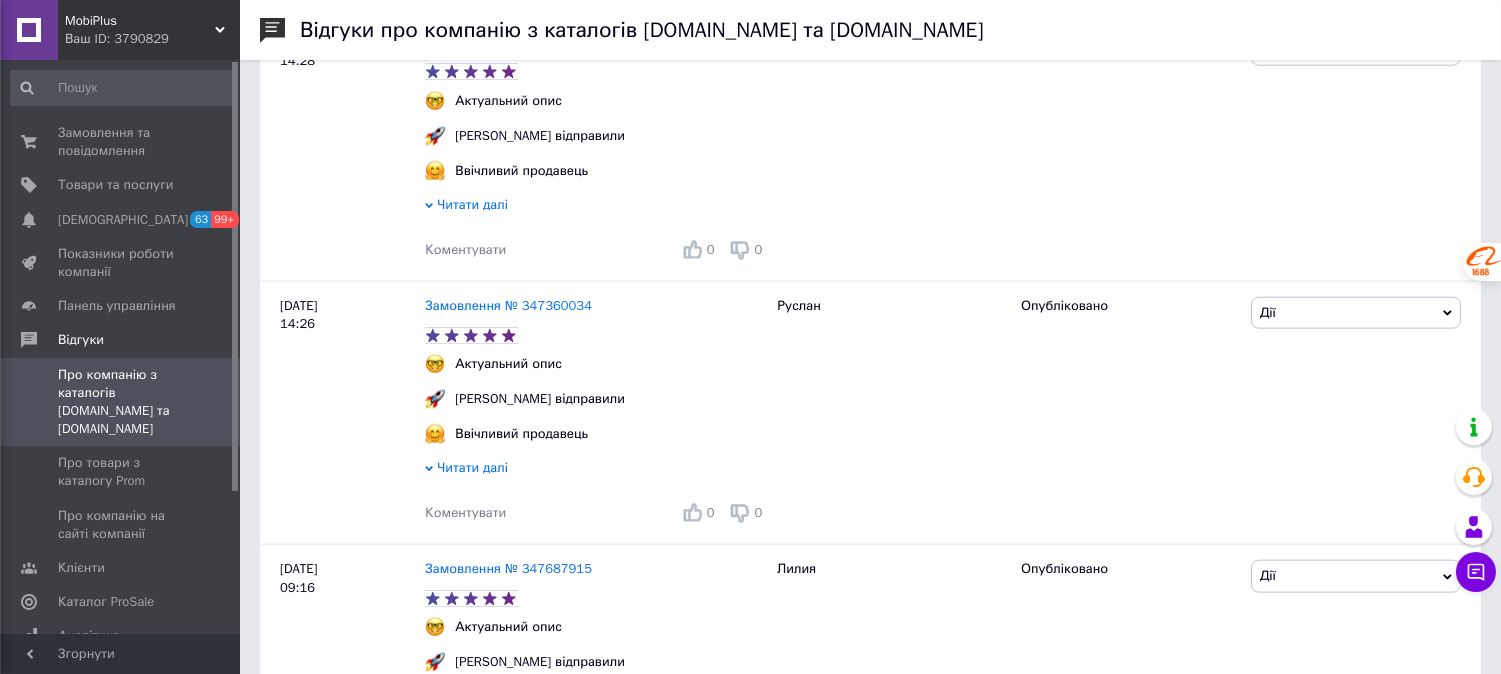 scroll, scrollTop: 4623, scrollLeft: 0, axis: vertical 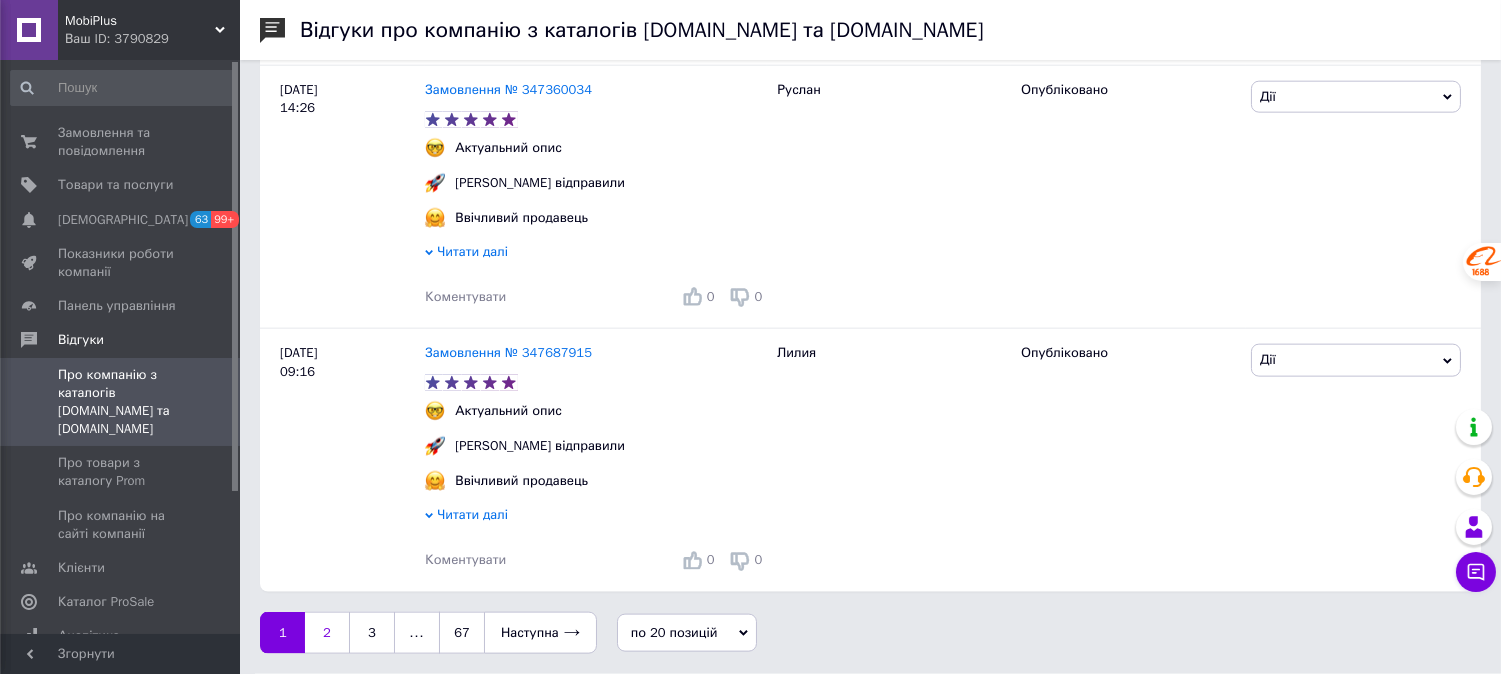 click on "2" at bounding box center [327, 633] 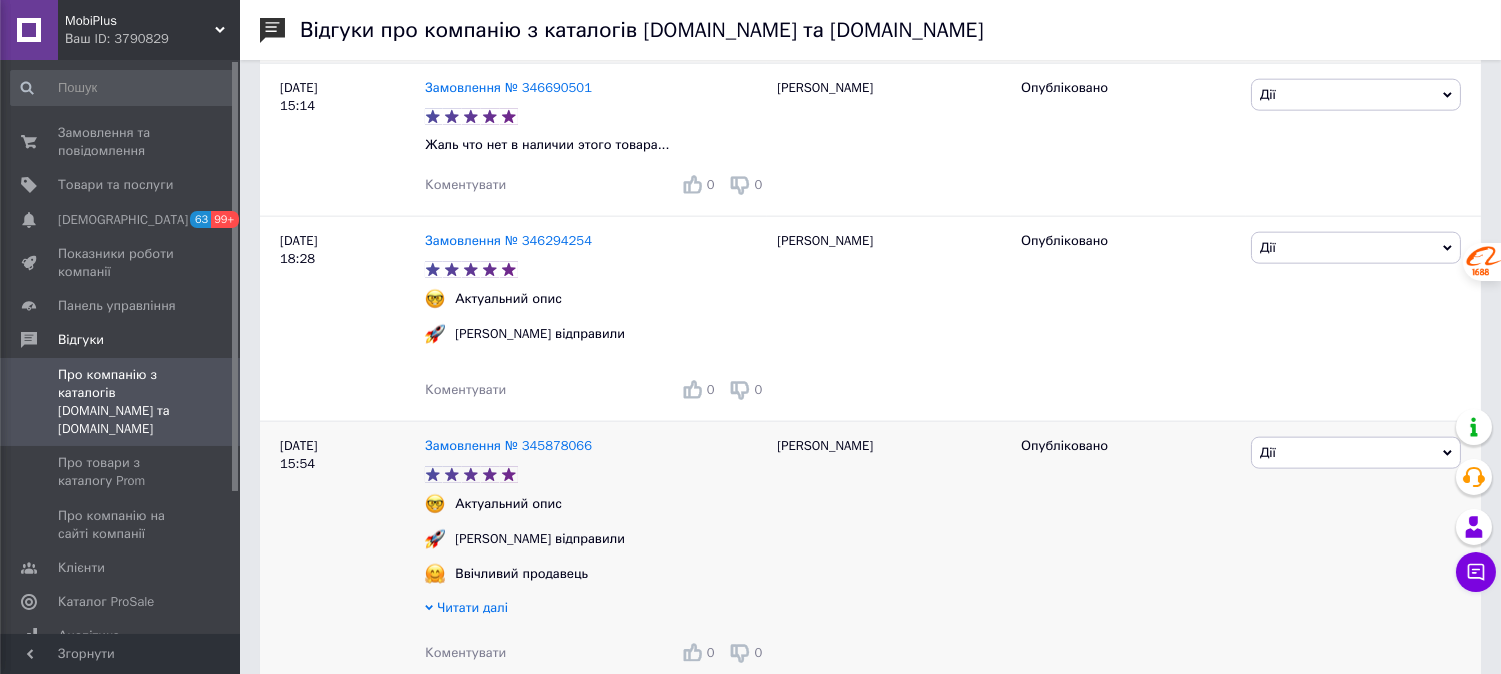 scroll, scrollTop: 4673, scrollLeft: 0, axis: vertical 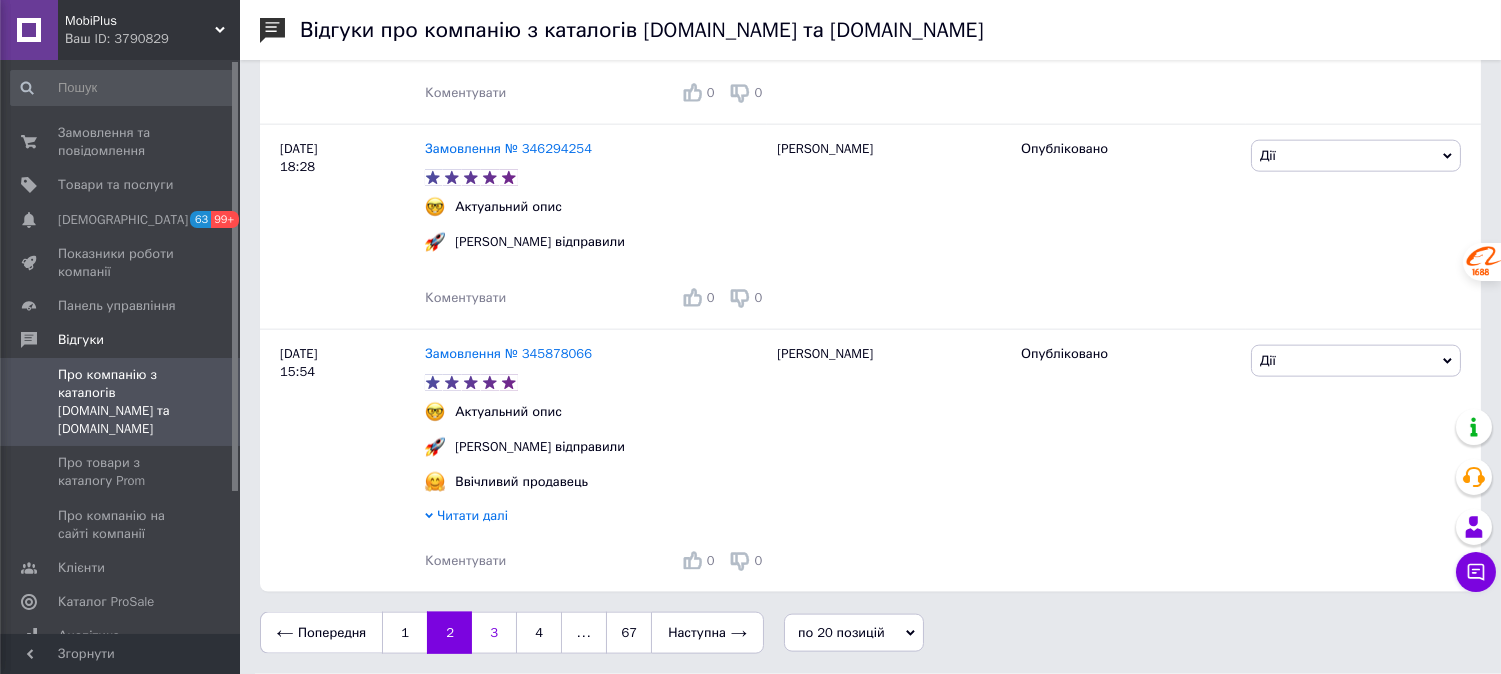 click on "3" at bounding box center [494, 633] 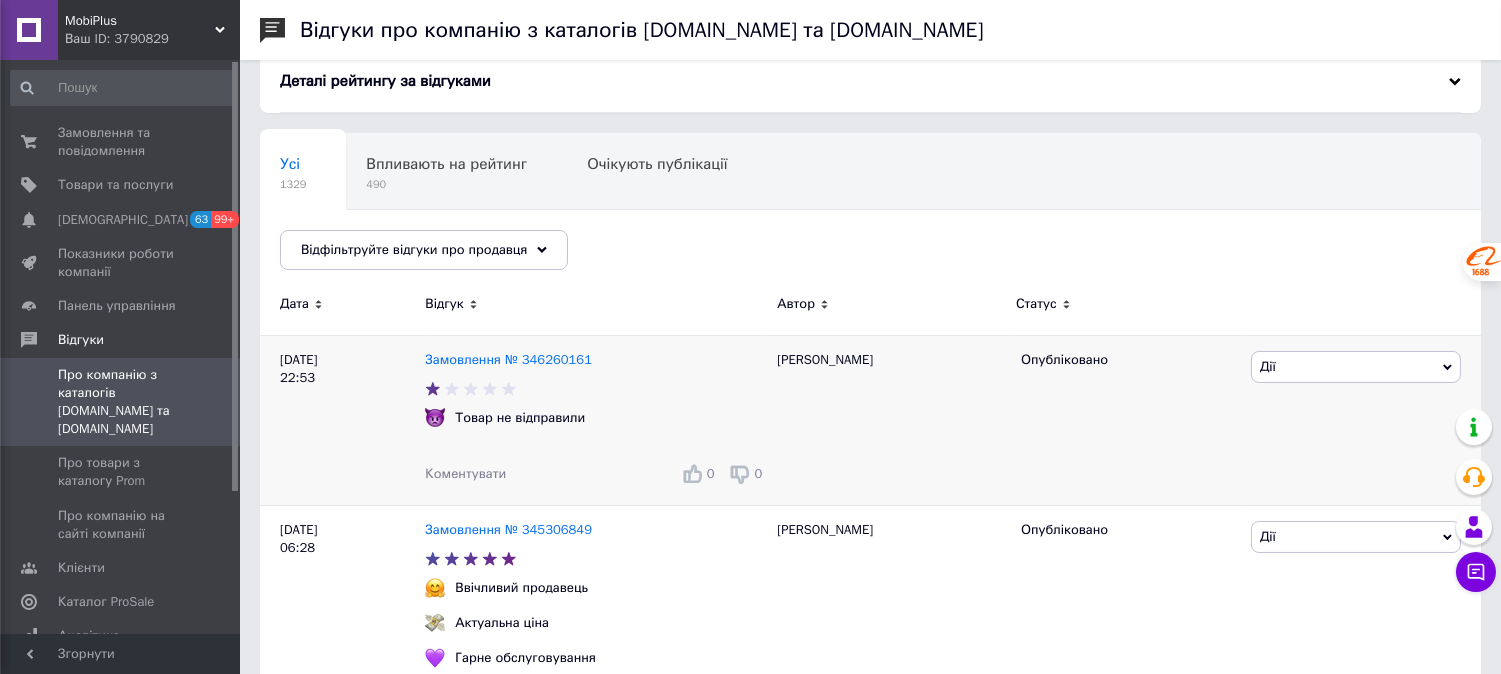 scroll, scrollTop: 222, scrollLeft: 0, axis: vertical 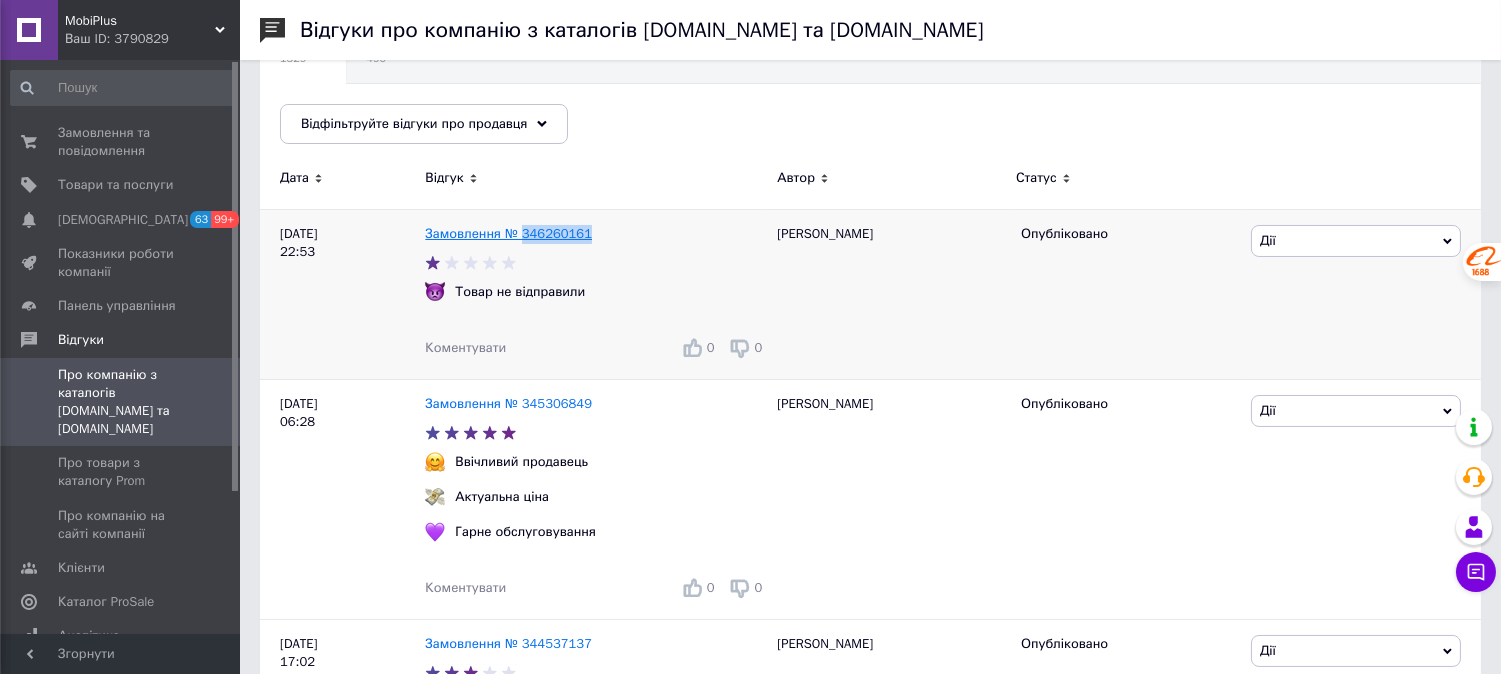 drag, startPoint x: 586, startPoint y: 230, endPoint x: 517, endPoint y: 225, distance: 69.18092 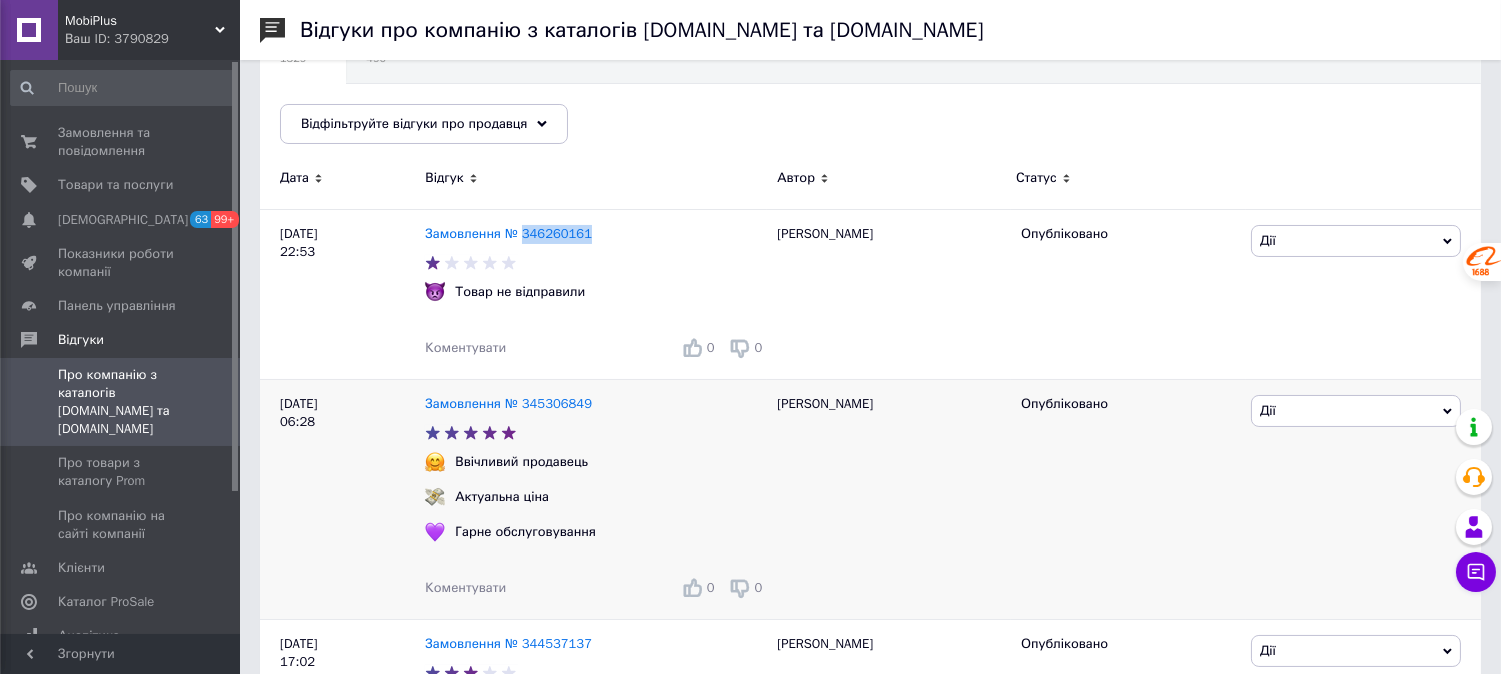 copy on "346260161" 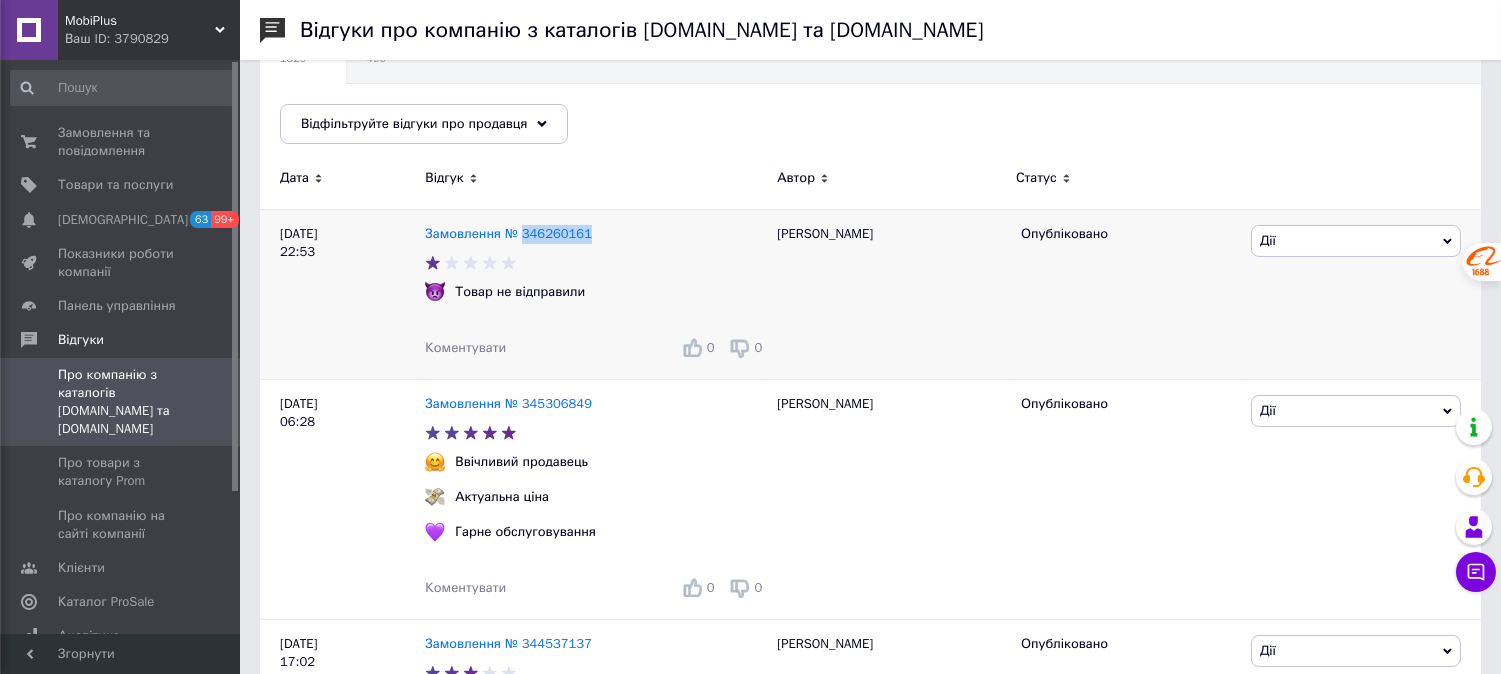 click on "Дії" at bounding box center (1356, 241) 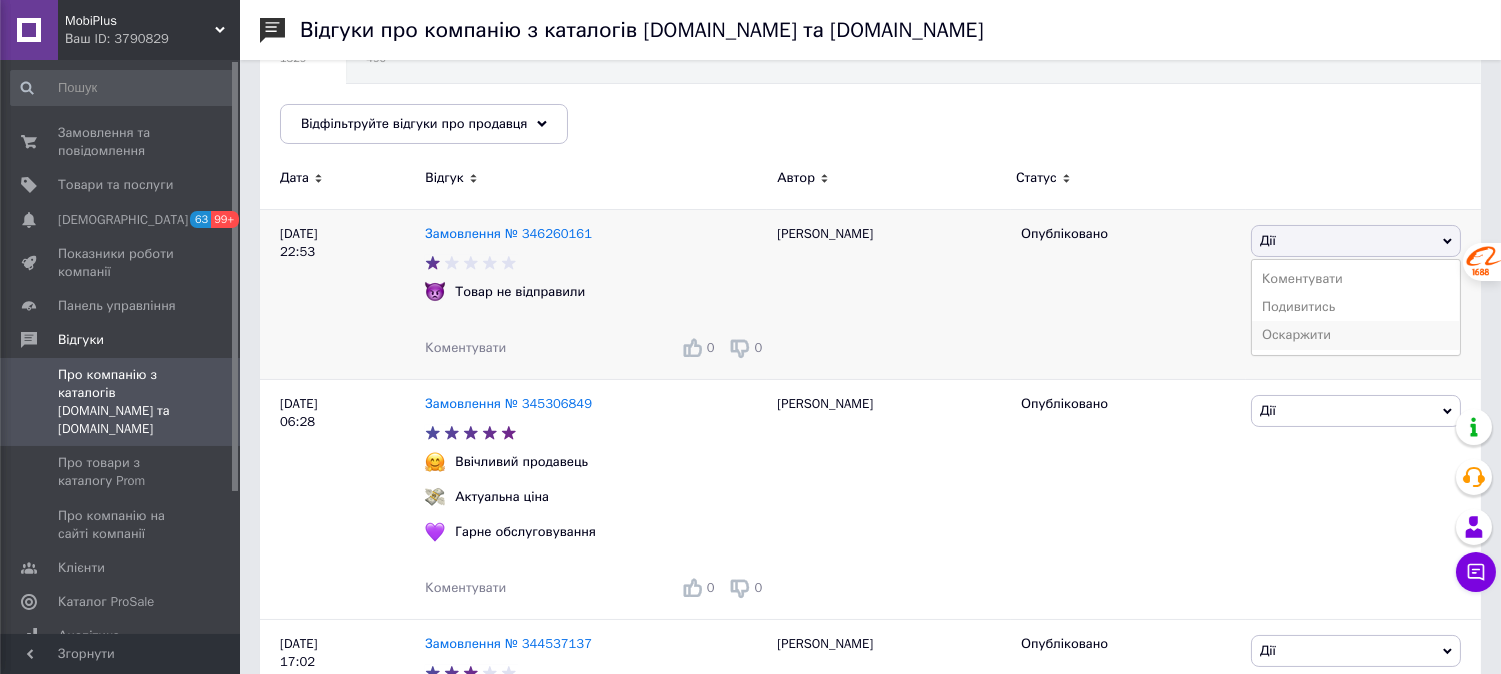 click on "Оскаржити" at bounding box center (1356, 335) 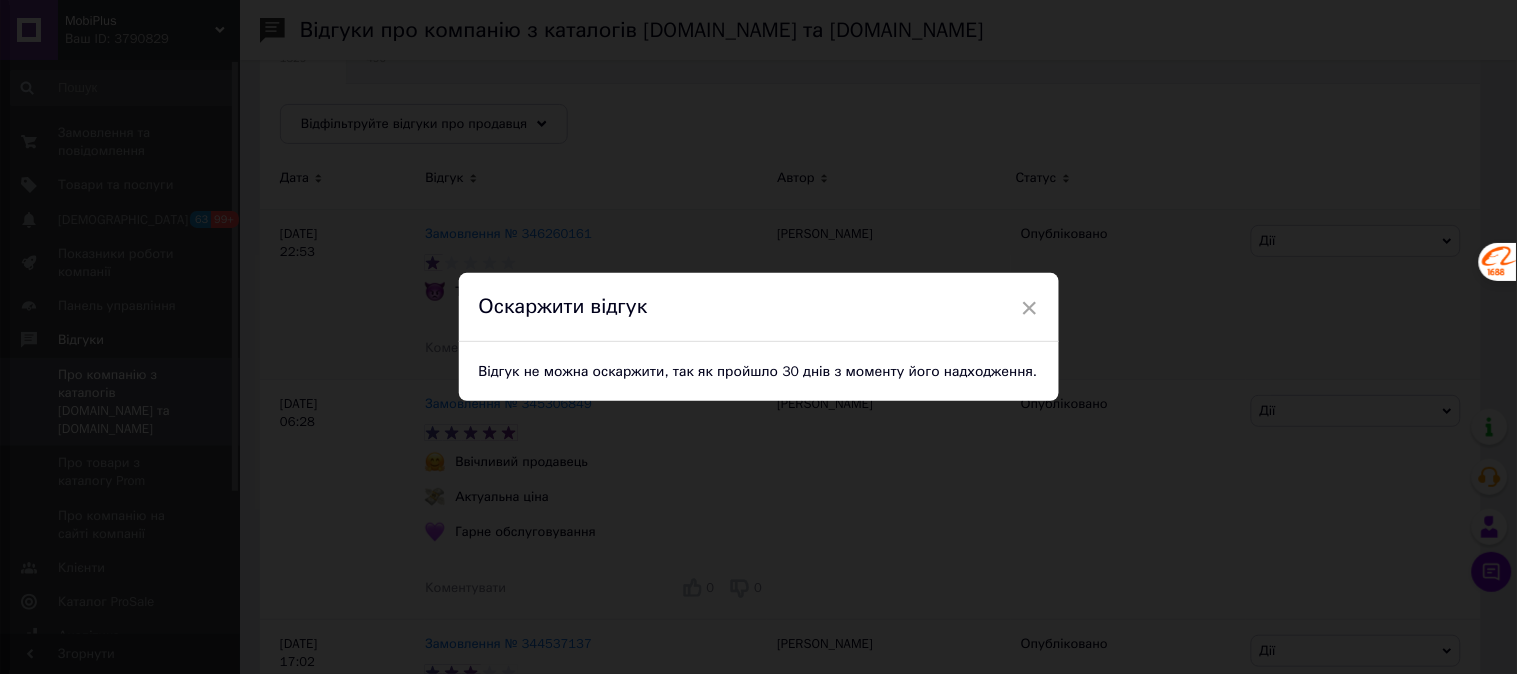 click on "×" at bounding box center [1030, 308] 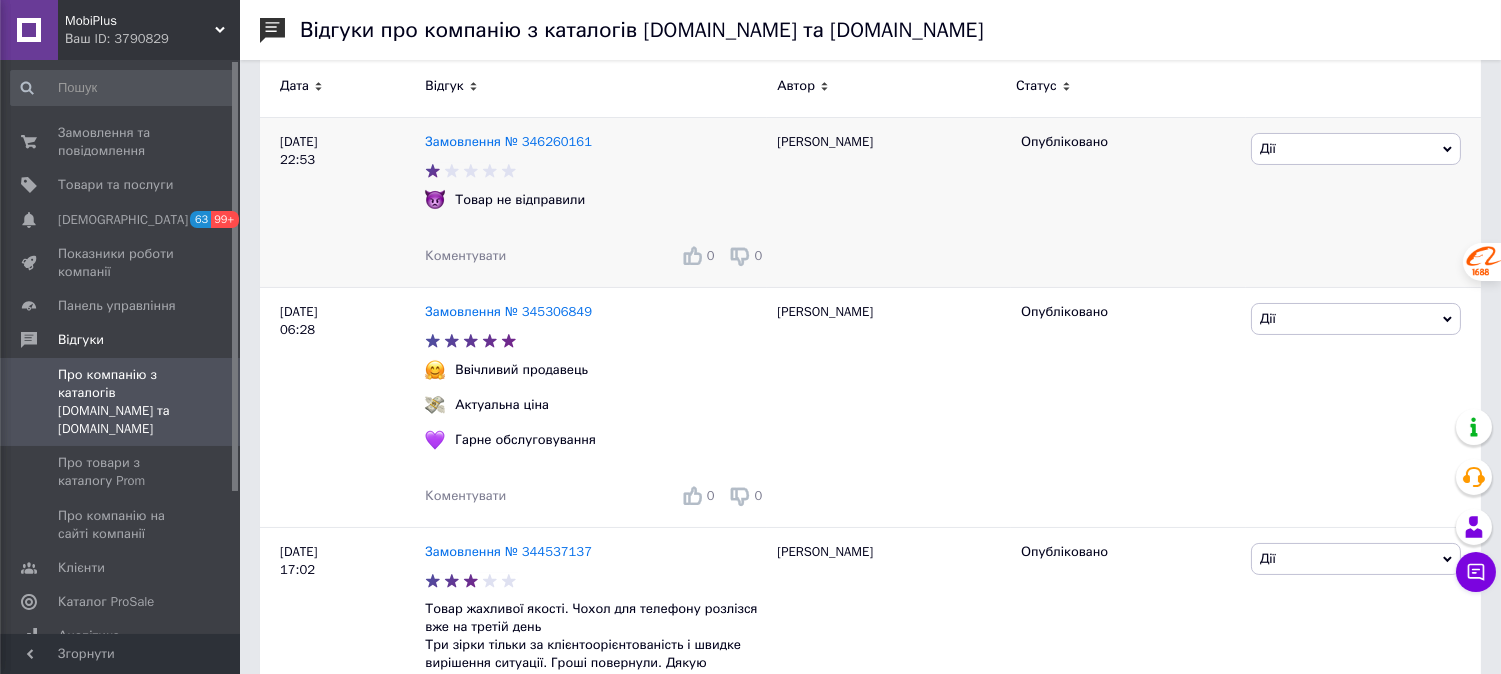 scroll, scrollTop: 222, scrollLeft: 0, axis: vertical 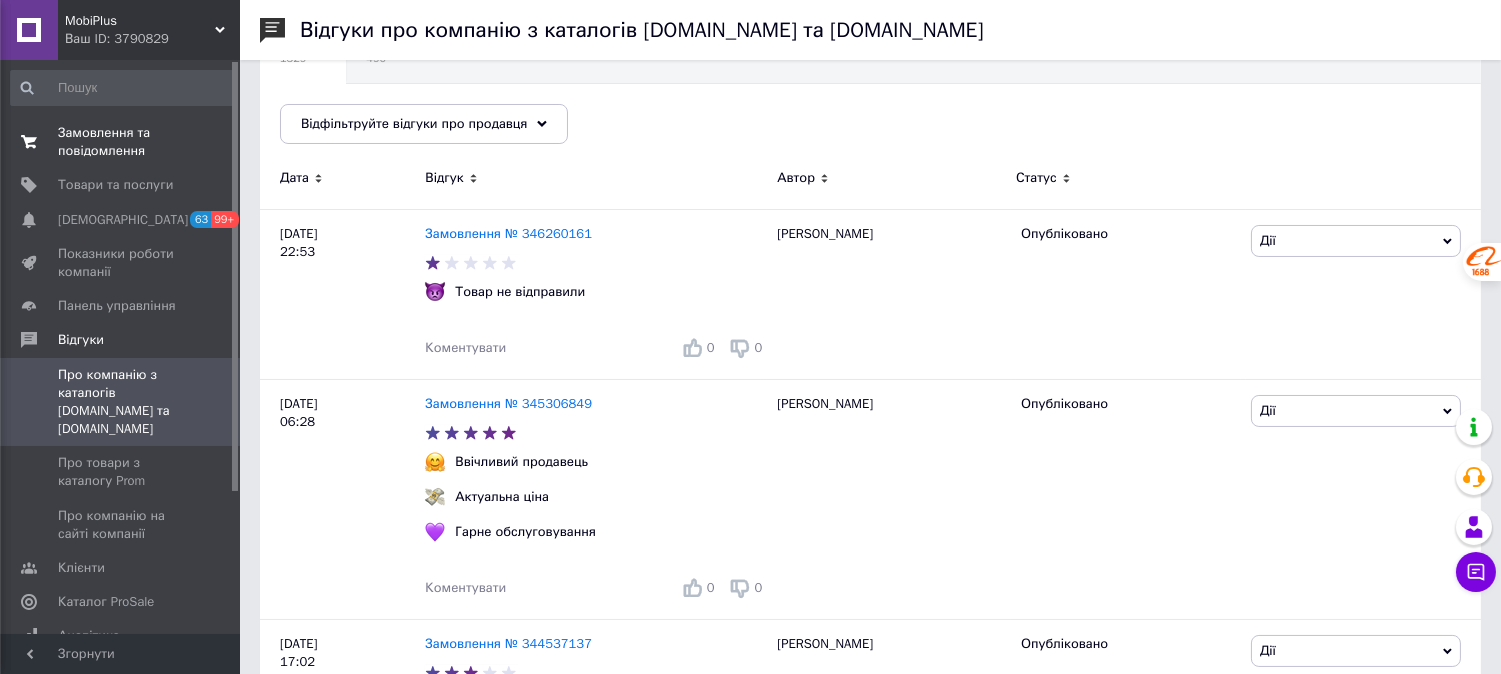 click on "Замовлення та повідомлення" at bounding box center [121, 142] 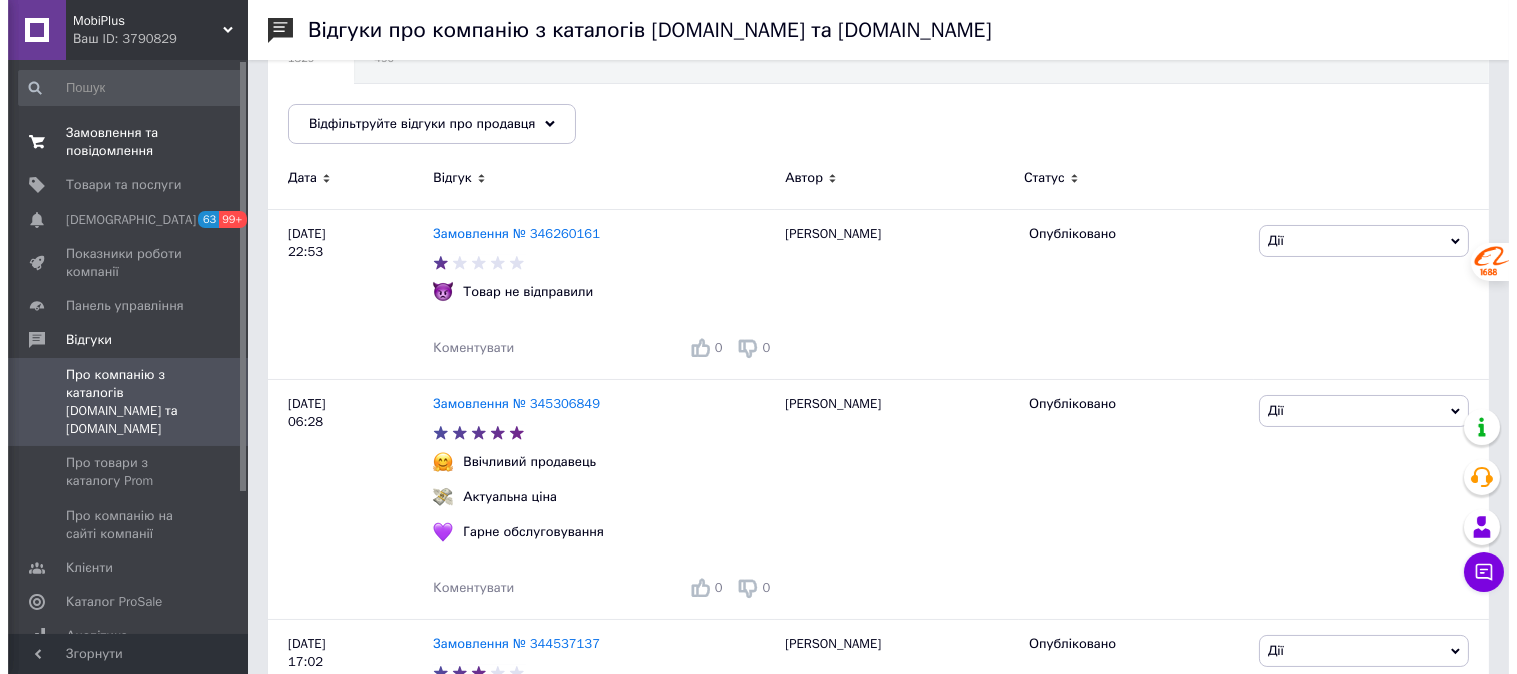 scroll, scrollTop: 0, scrollLeft: 0, axis: both 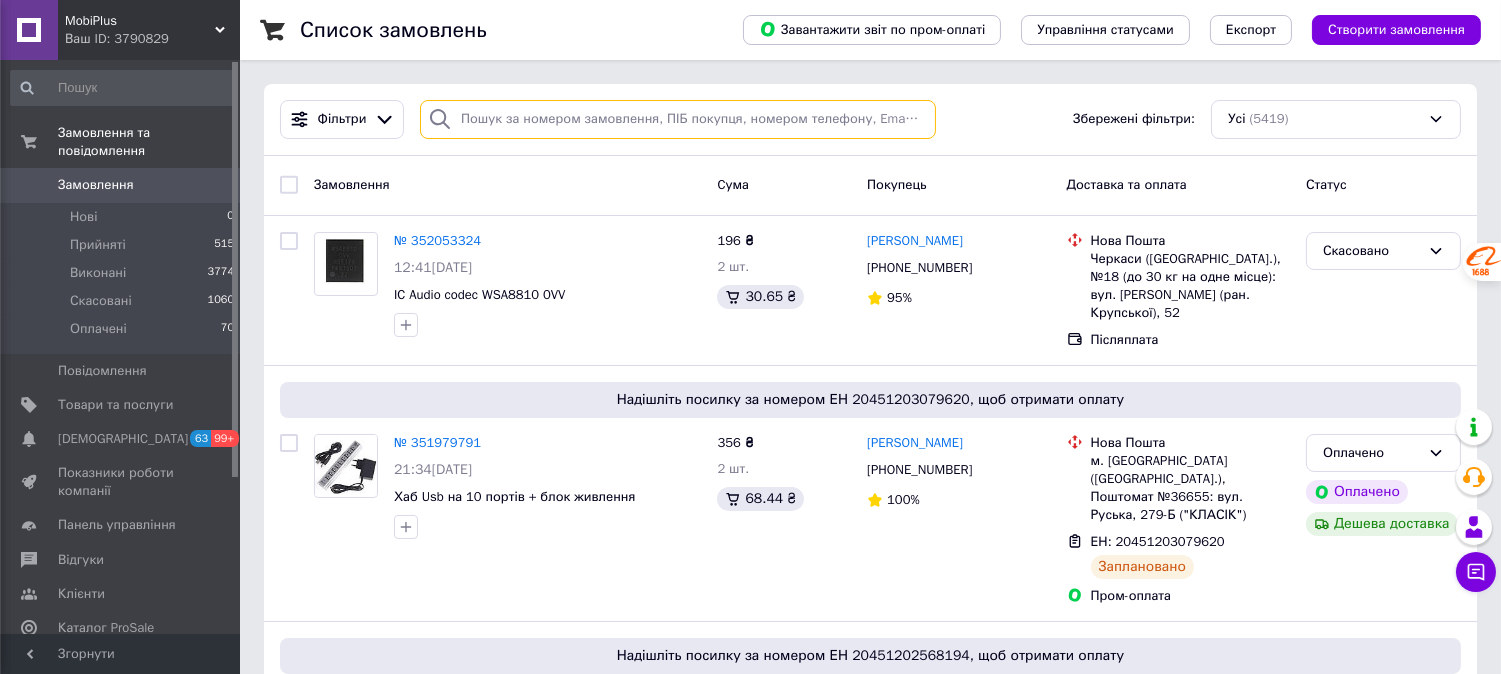 click at bounding box center [678, 119] 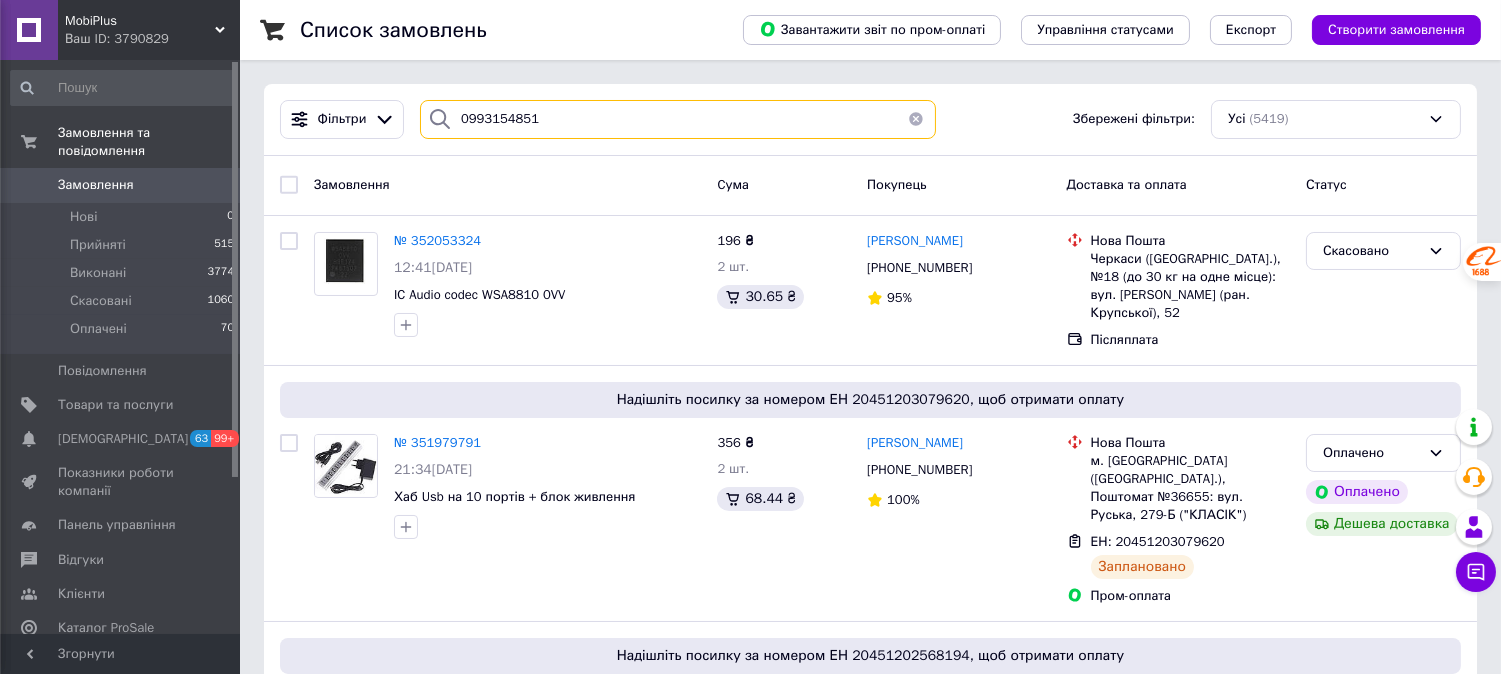 type on "0993154851" 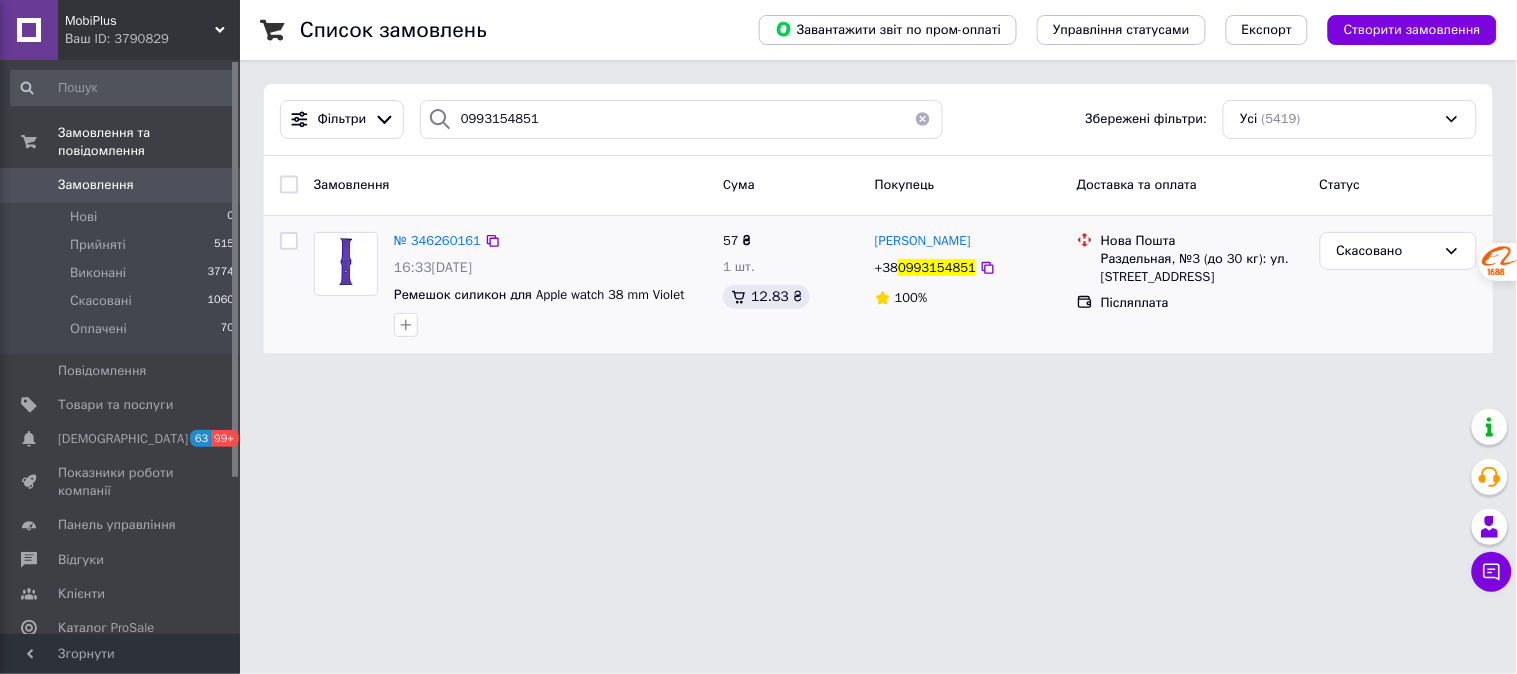 click at bounding box center [346, 264] 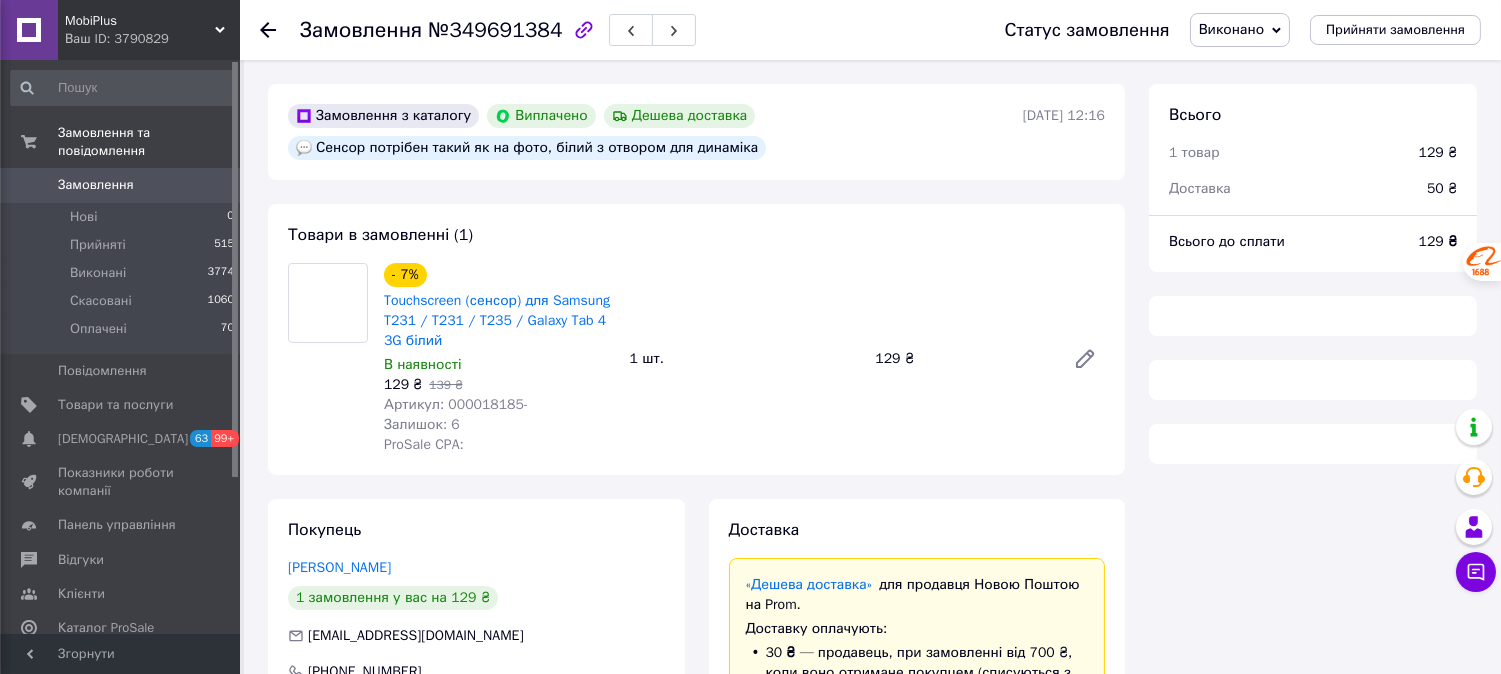 scroll, scrollTop: 0, scrollLeft: 0, axis: both 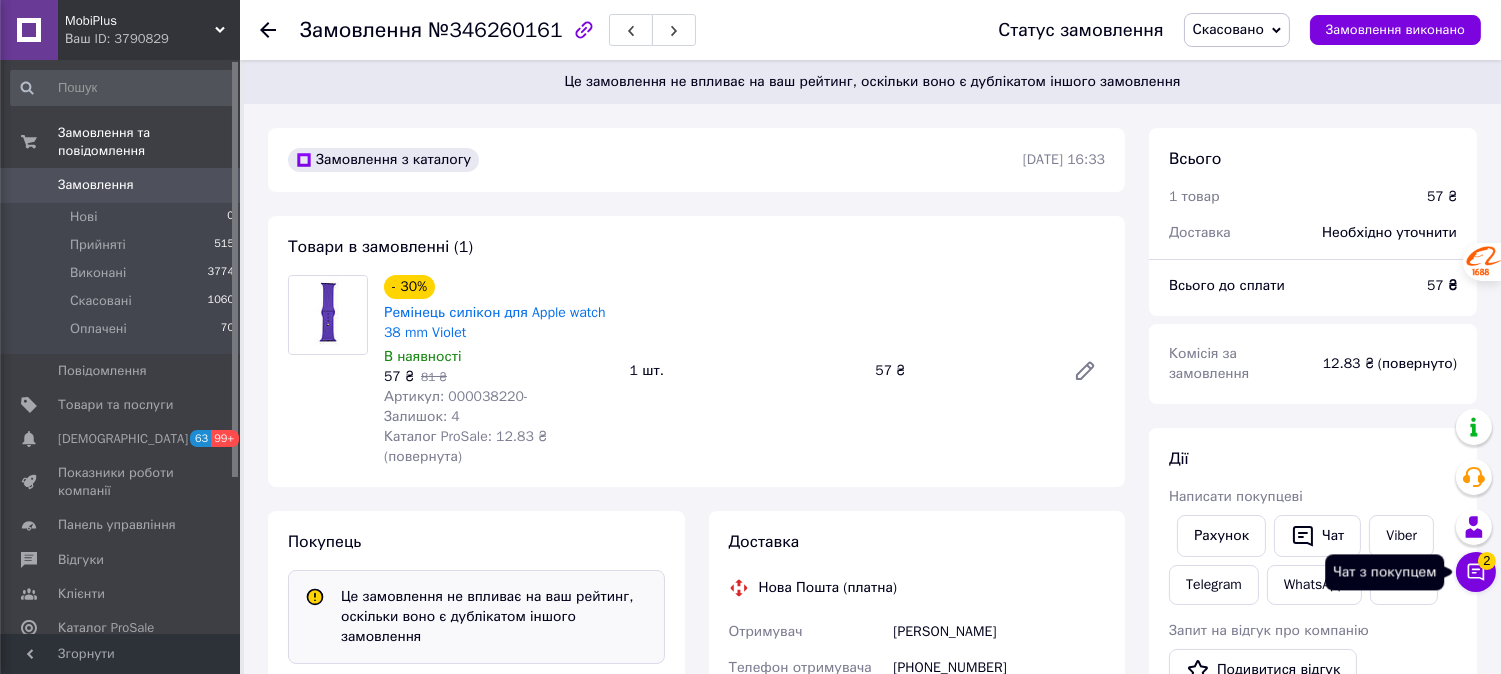 click on "Чат з покупцем 2" at bounding box center [1476, 572] 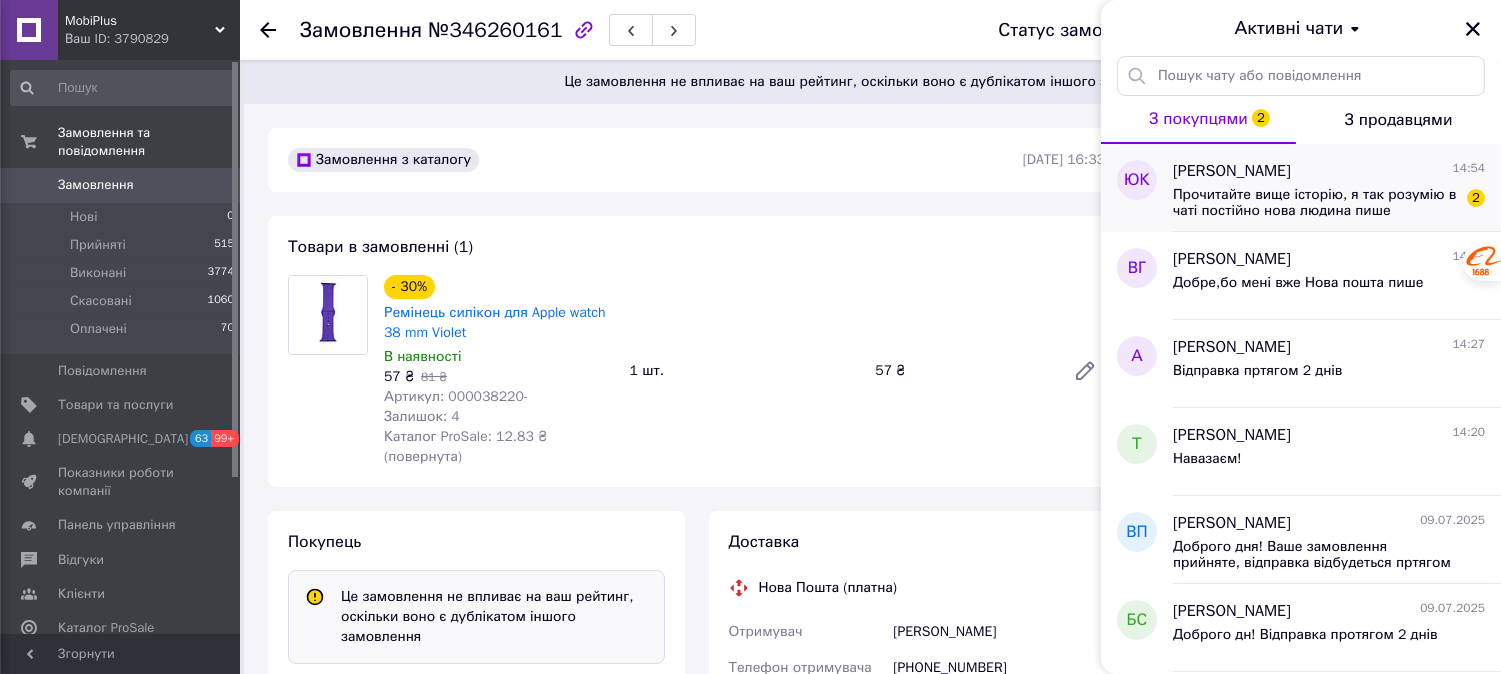 click on "Прочитайте вище історію, я так розумію в чаті постійно нова людина пише" at bounding box center (1315, 203) 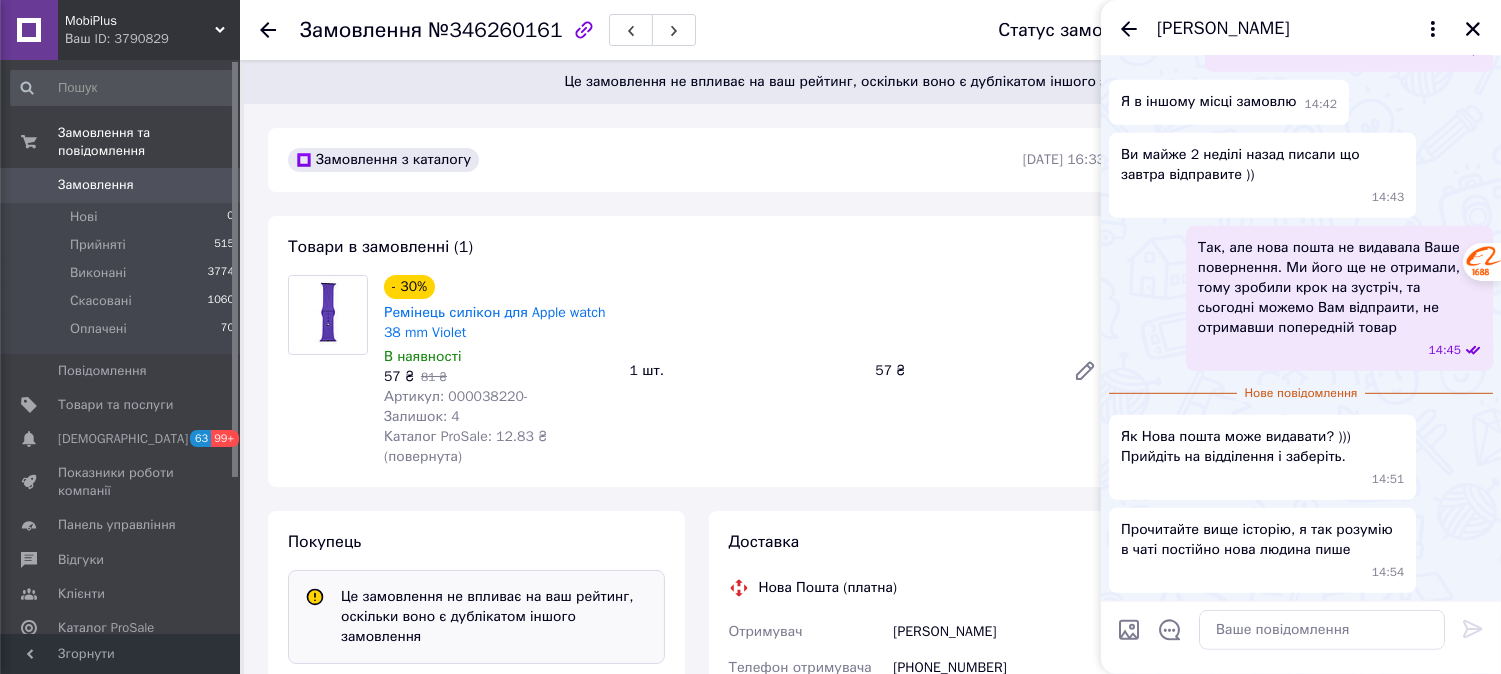 scroll, scrollTop: 2810, scrollLeft: 0, axis: vertical 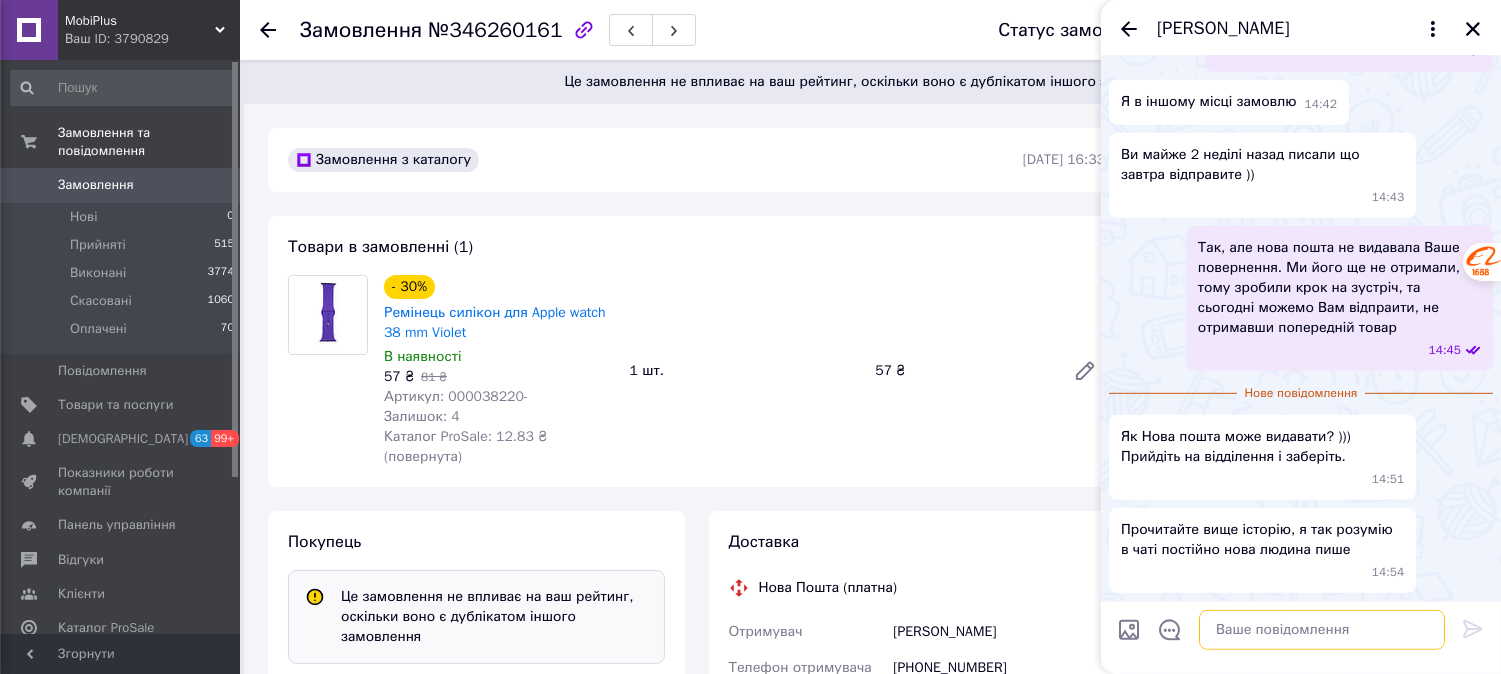 click at bounding box center [1322, 630] 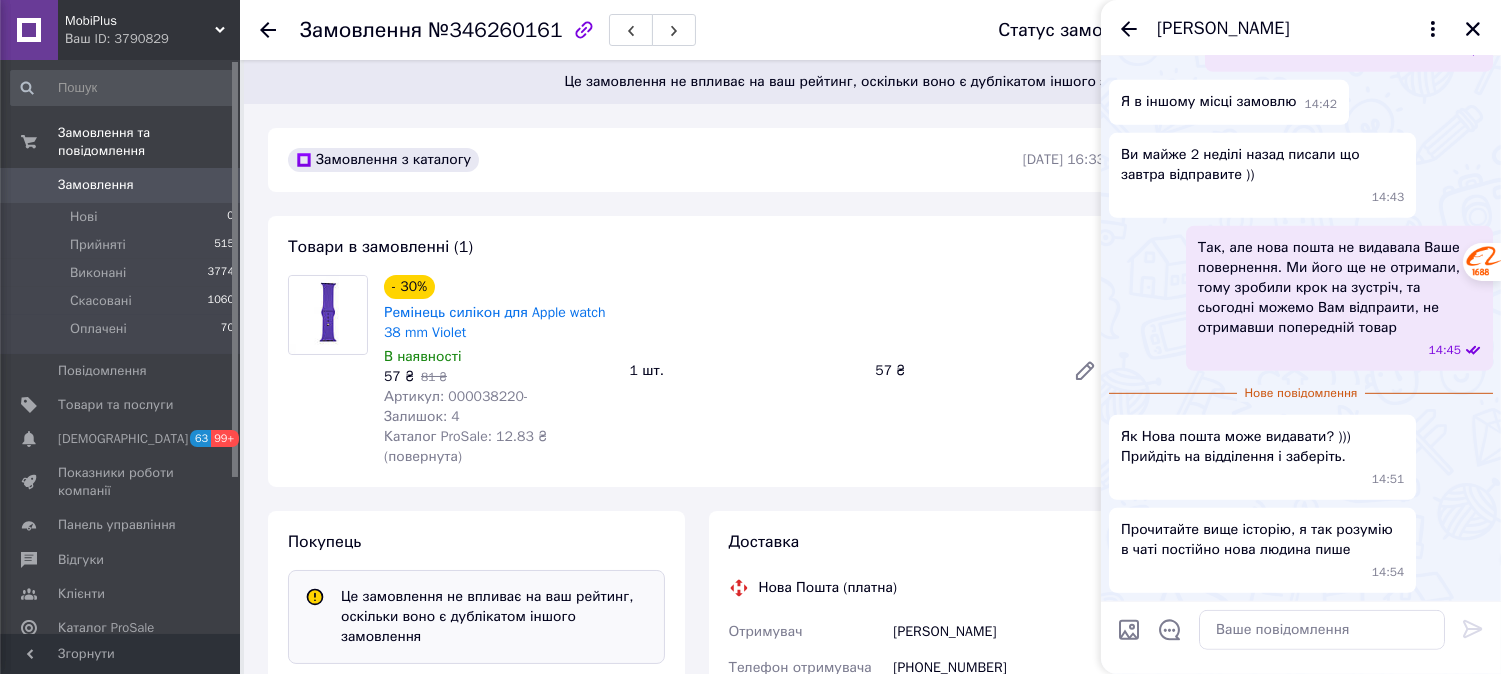 drag, startPoint x: 1226, startPoint y: 148, endPoint x: 1284, endPoint y: 295, distance: 158.02847 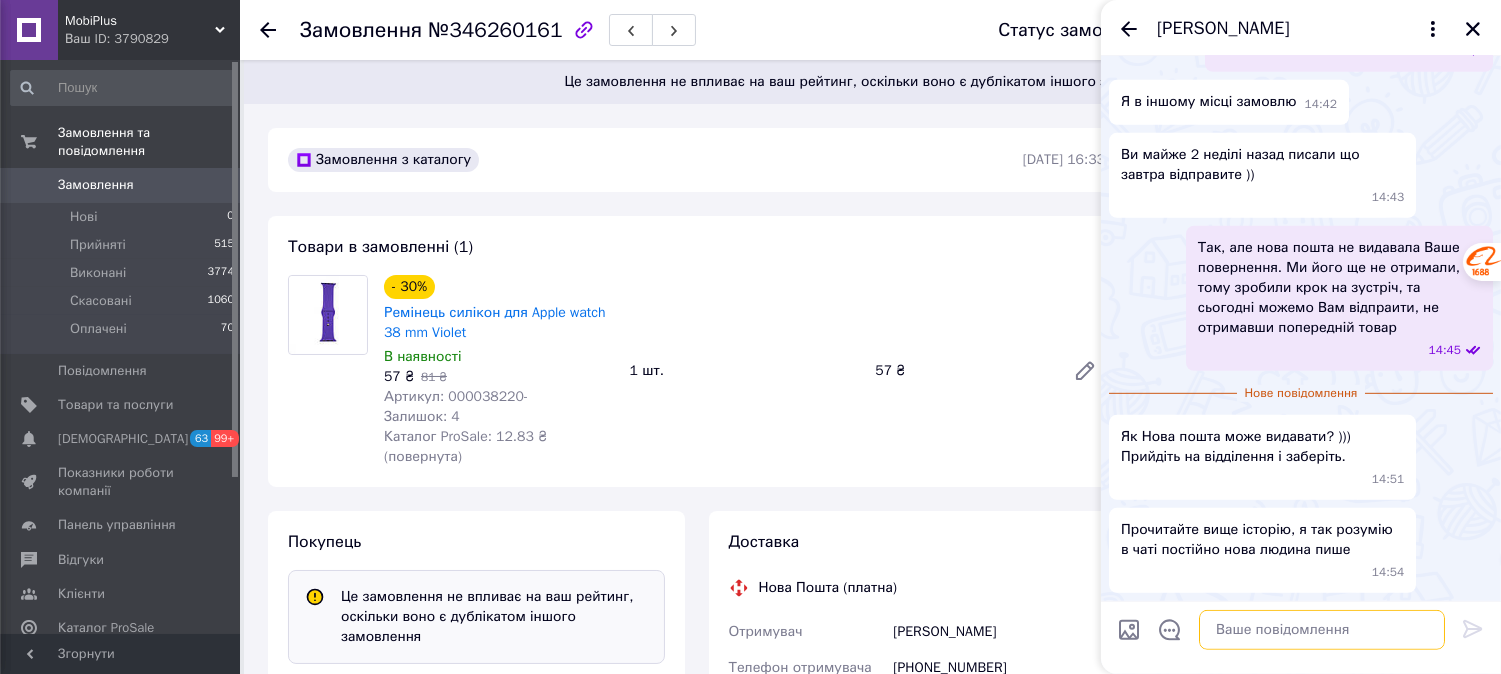 click at bounding box center [1322, 630] 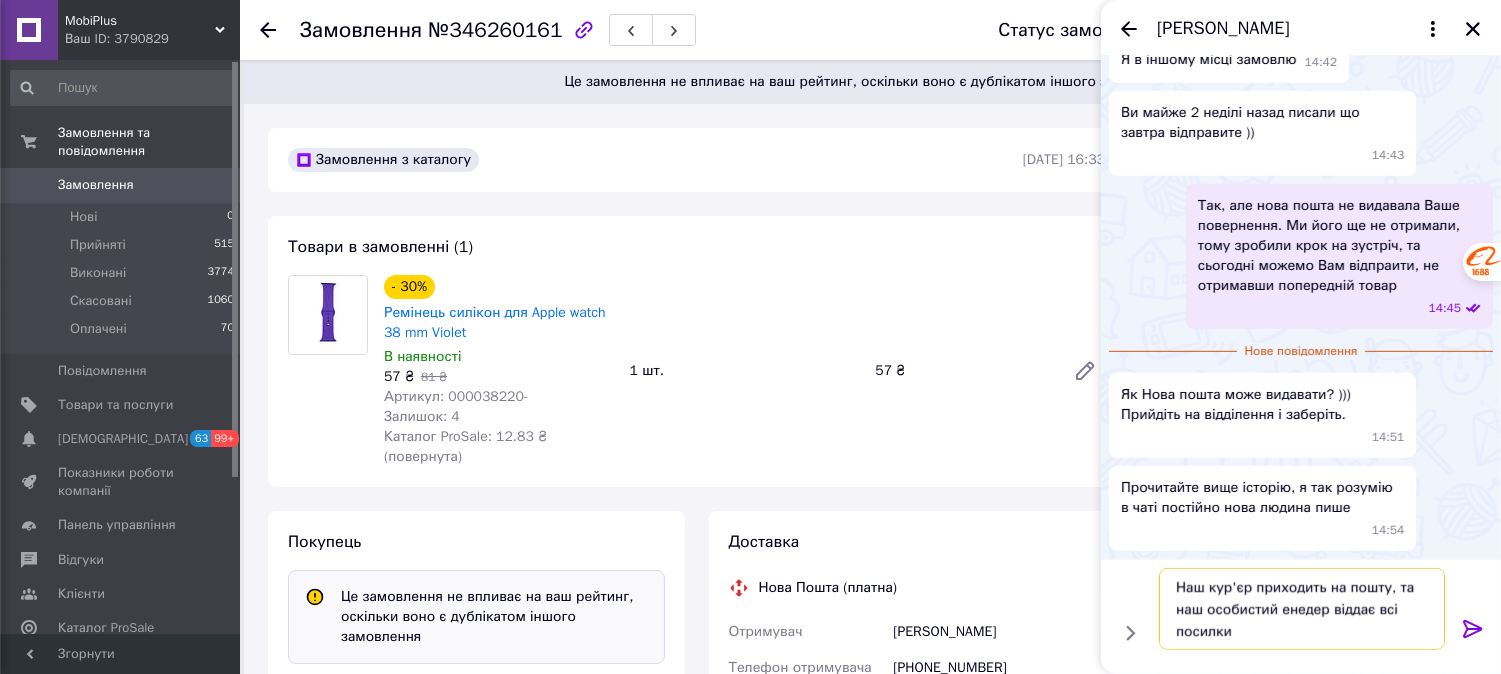type on "Наш кур'єр приходить на пошту, та наш особистий енедер віддає всі посилки." 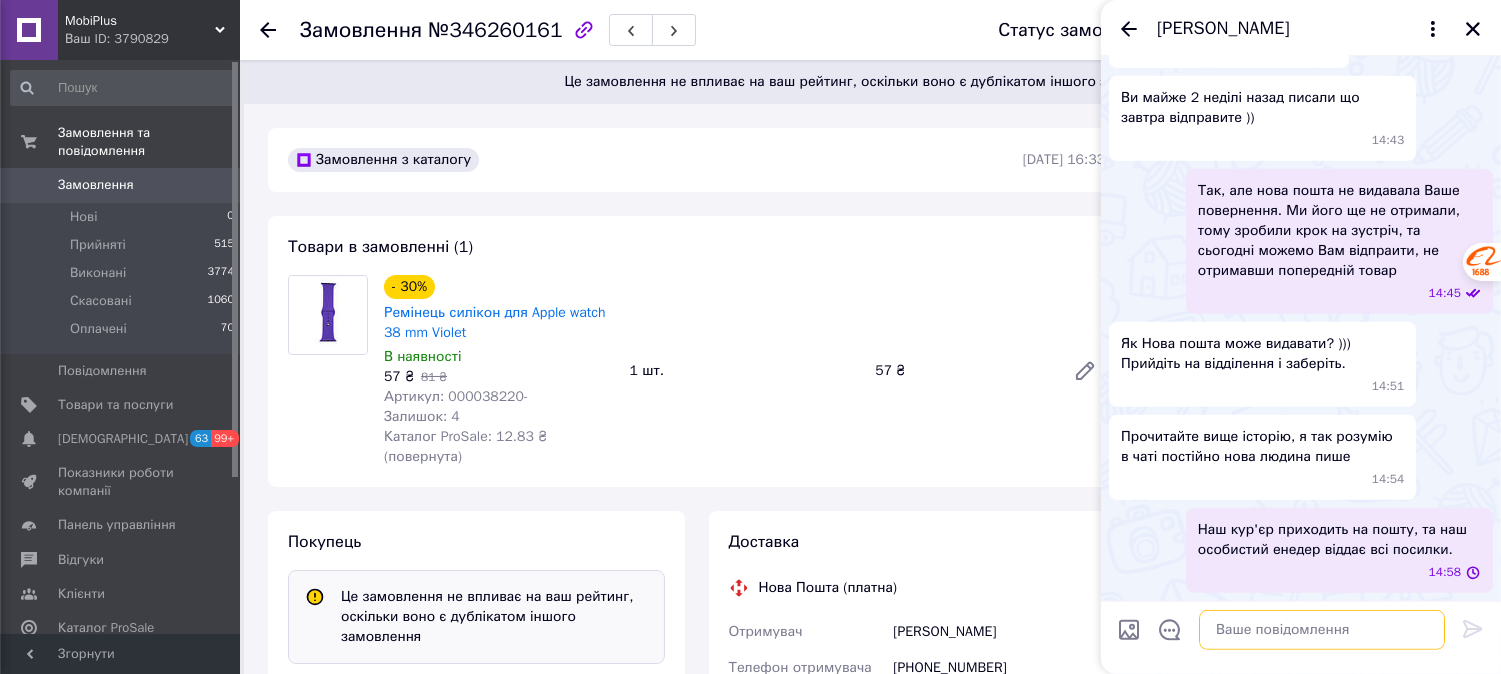 scroll, scrollTop: 2867, scrollLeft: 0, axis: vertical 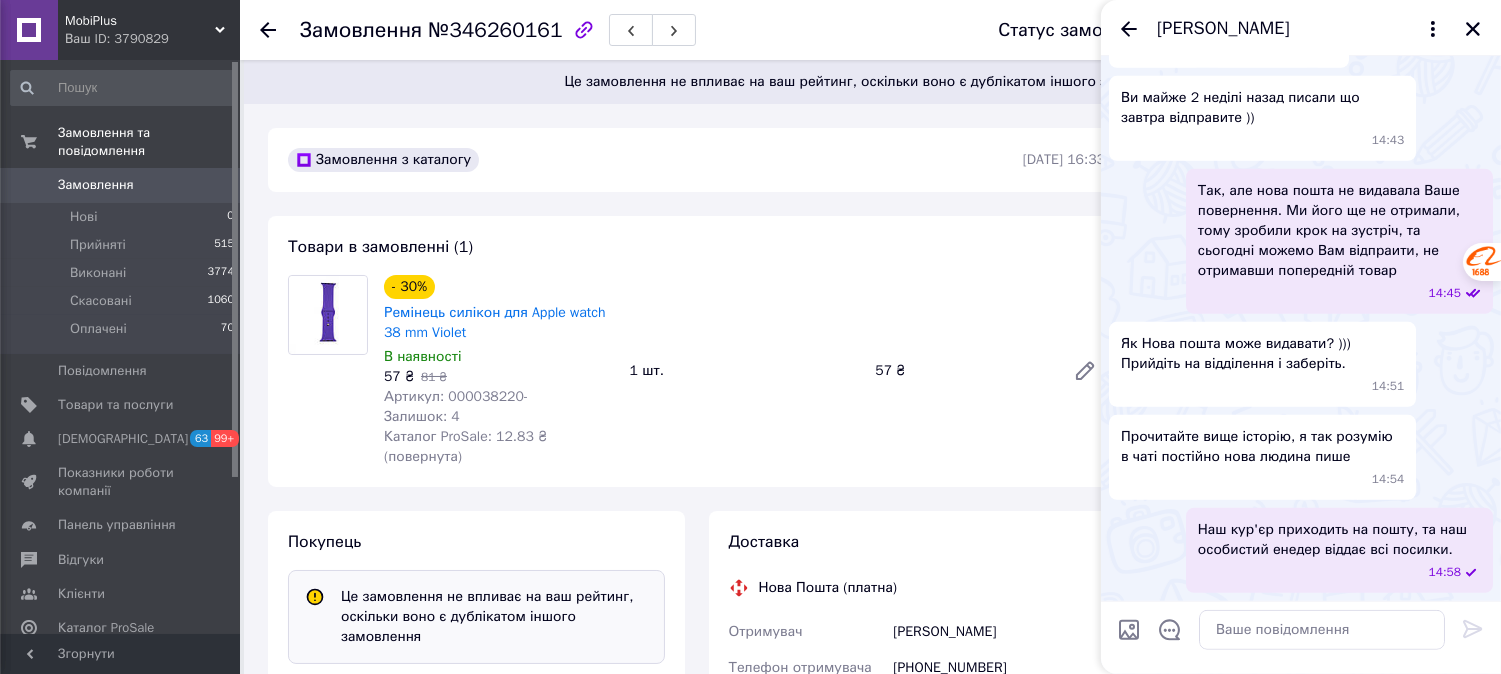 click on "14:58" at bounding box center [1343, 572] 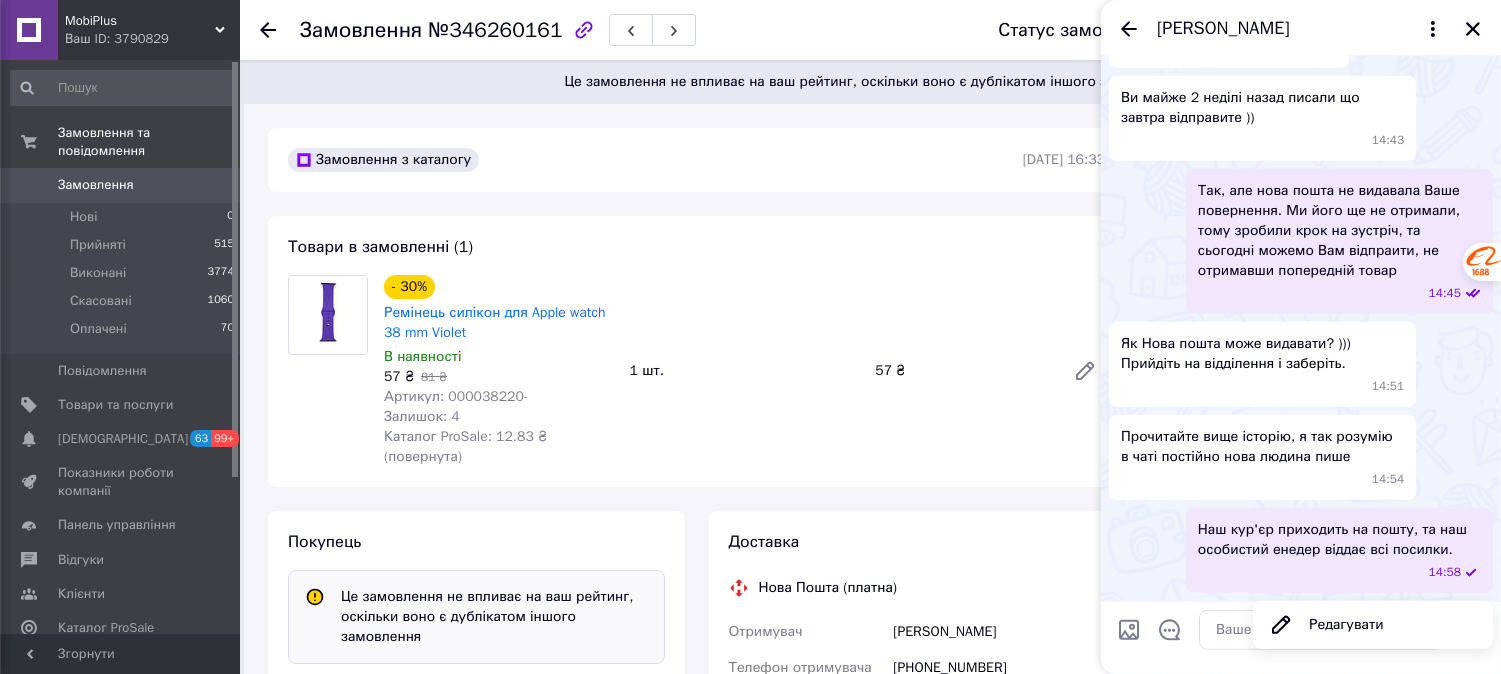click on "Редагувати" at bounding box center [1373, 625] 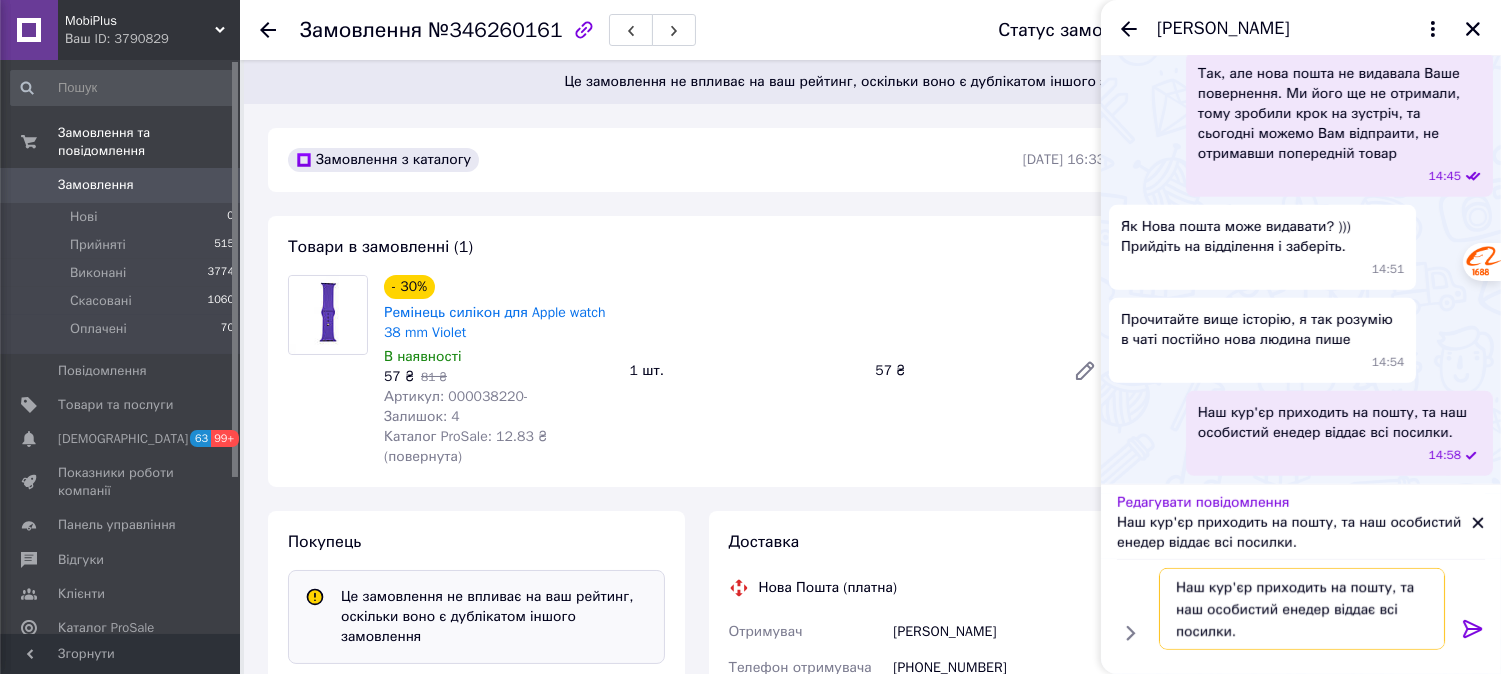 click on "Наш кур'єр приходить на пошту, та наш особистий енедер віддає всі посилки." at bounding box center (1302, 609) 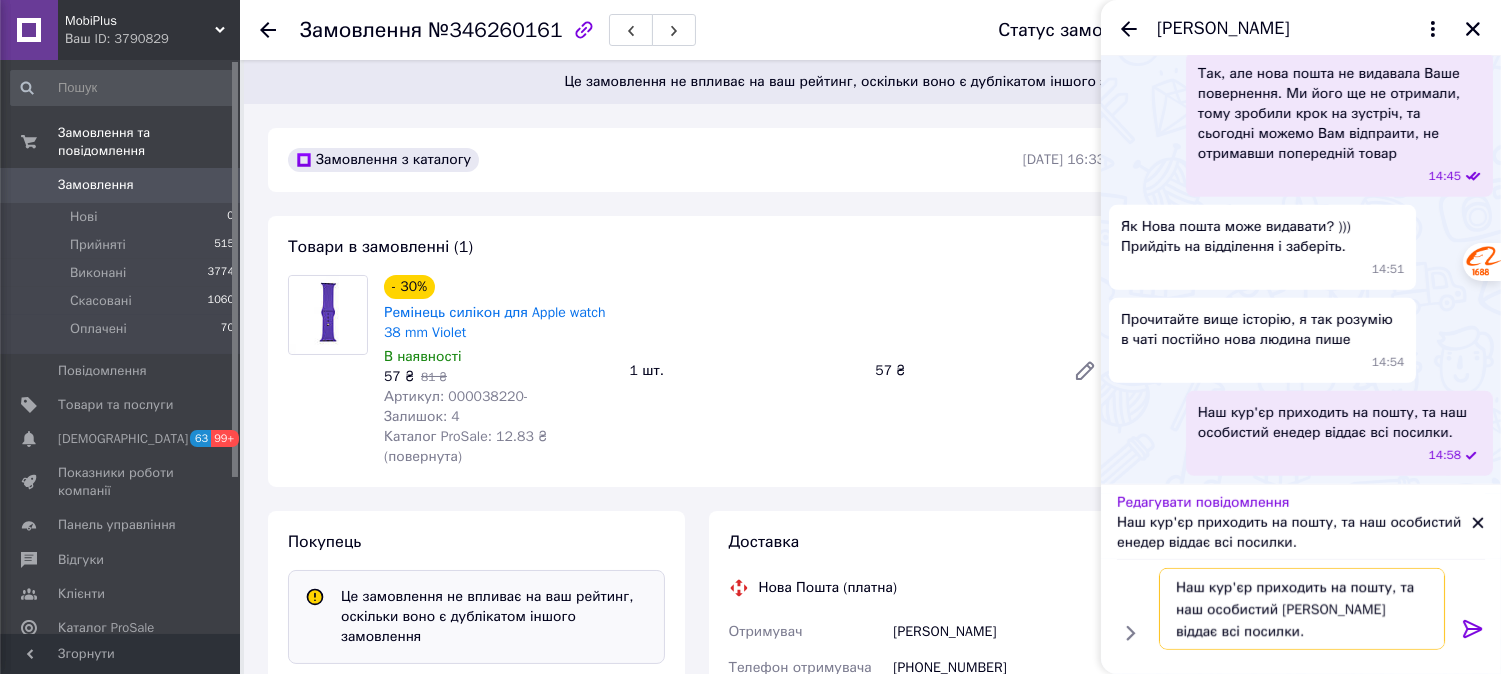 click on "Наш кур'єр приходить на пошту, та наш особистий менедер віддає всі посилки." at bounding box center [1302, 609] 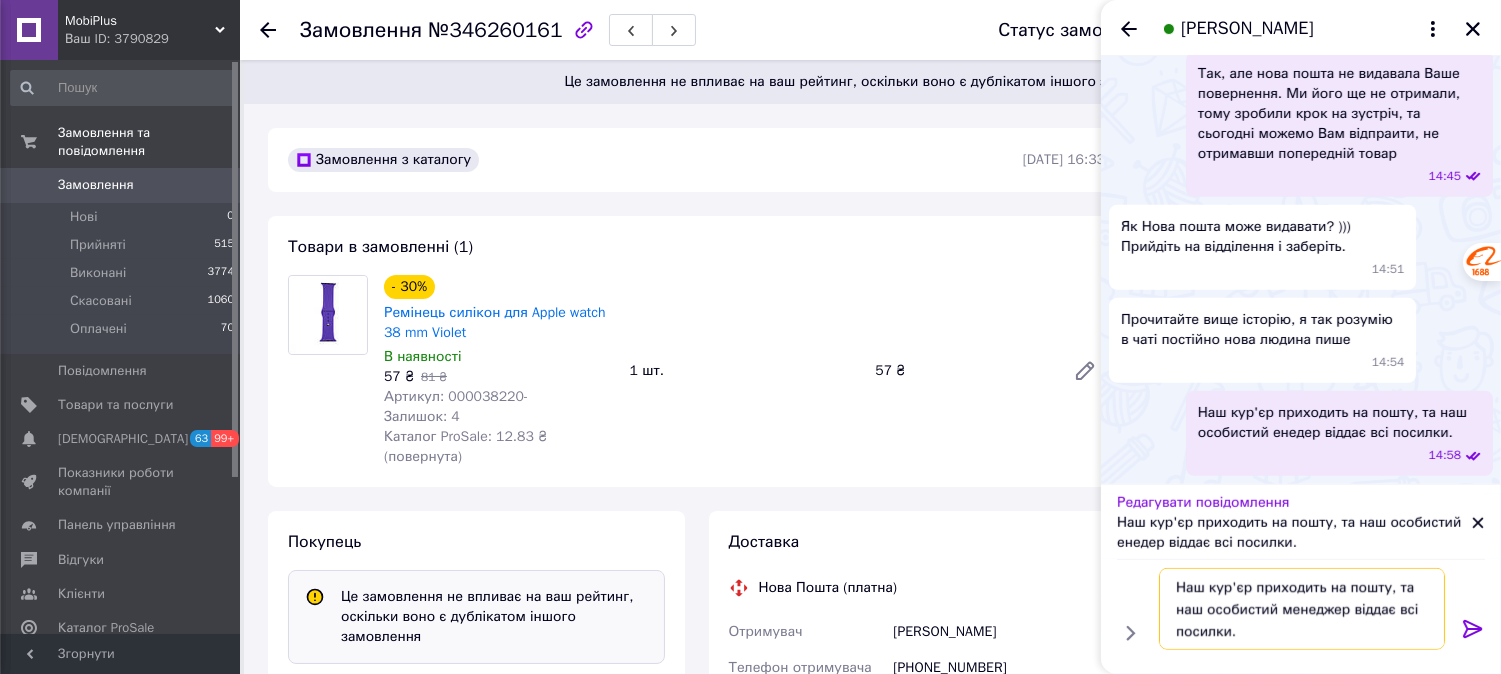 type on "Наш кур'єр приходить на пошту, та наш особистий менеджер віддає всі посилки." 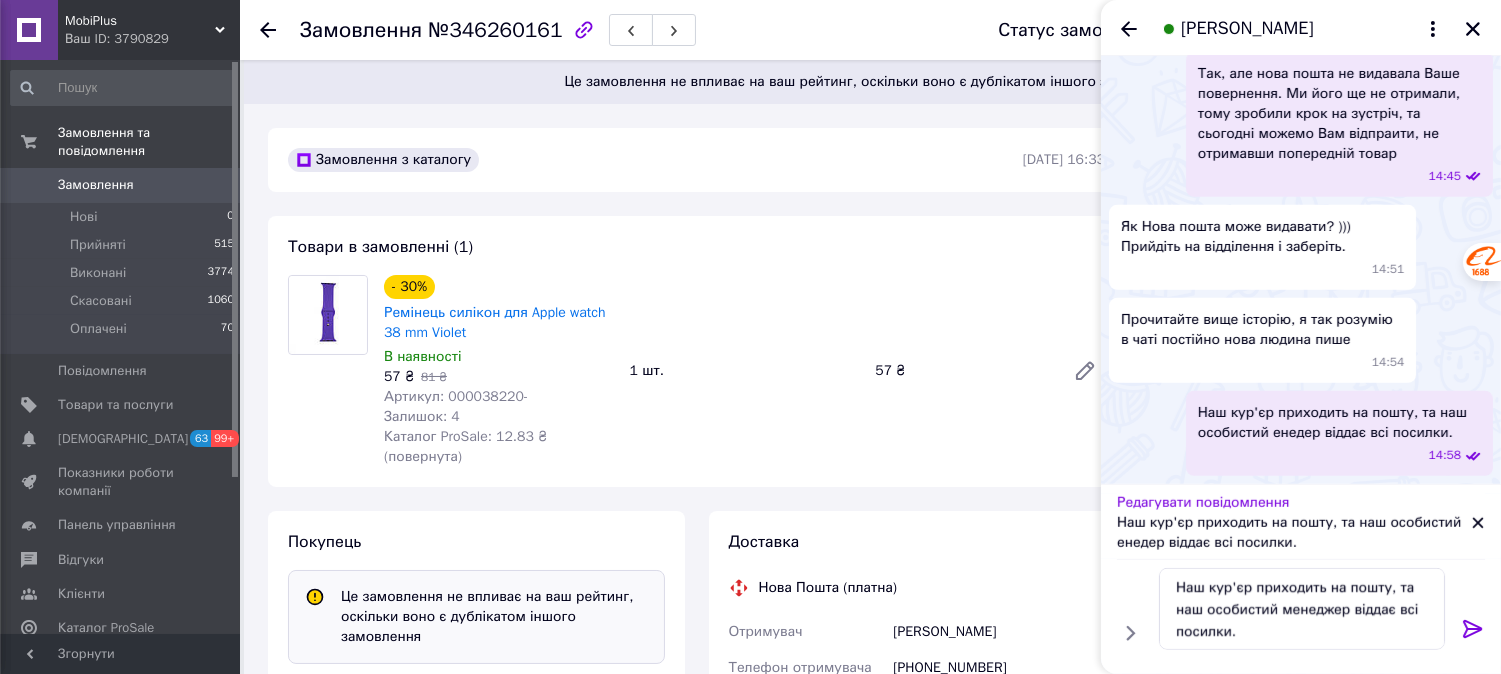 click 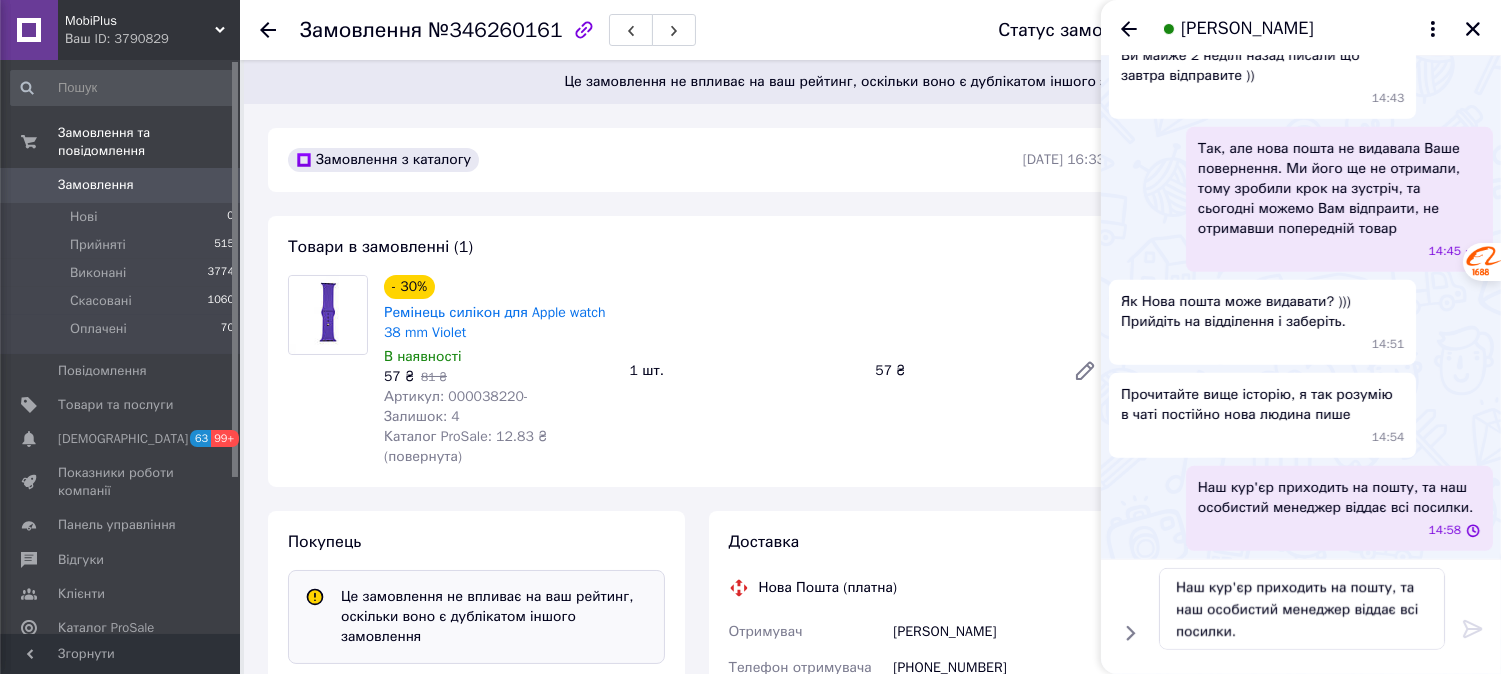 type 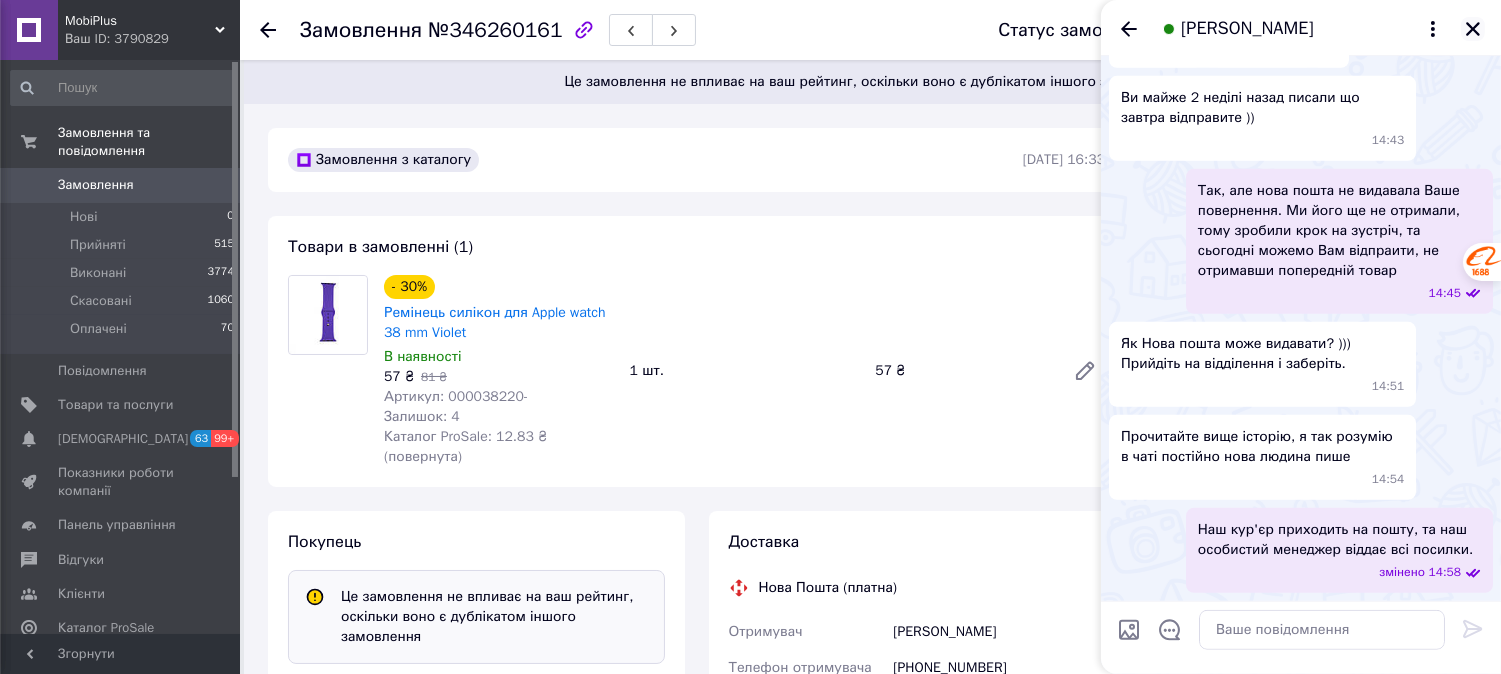 click 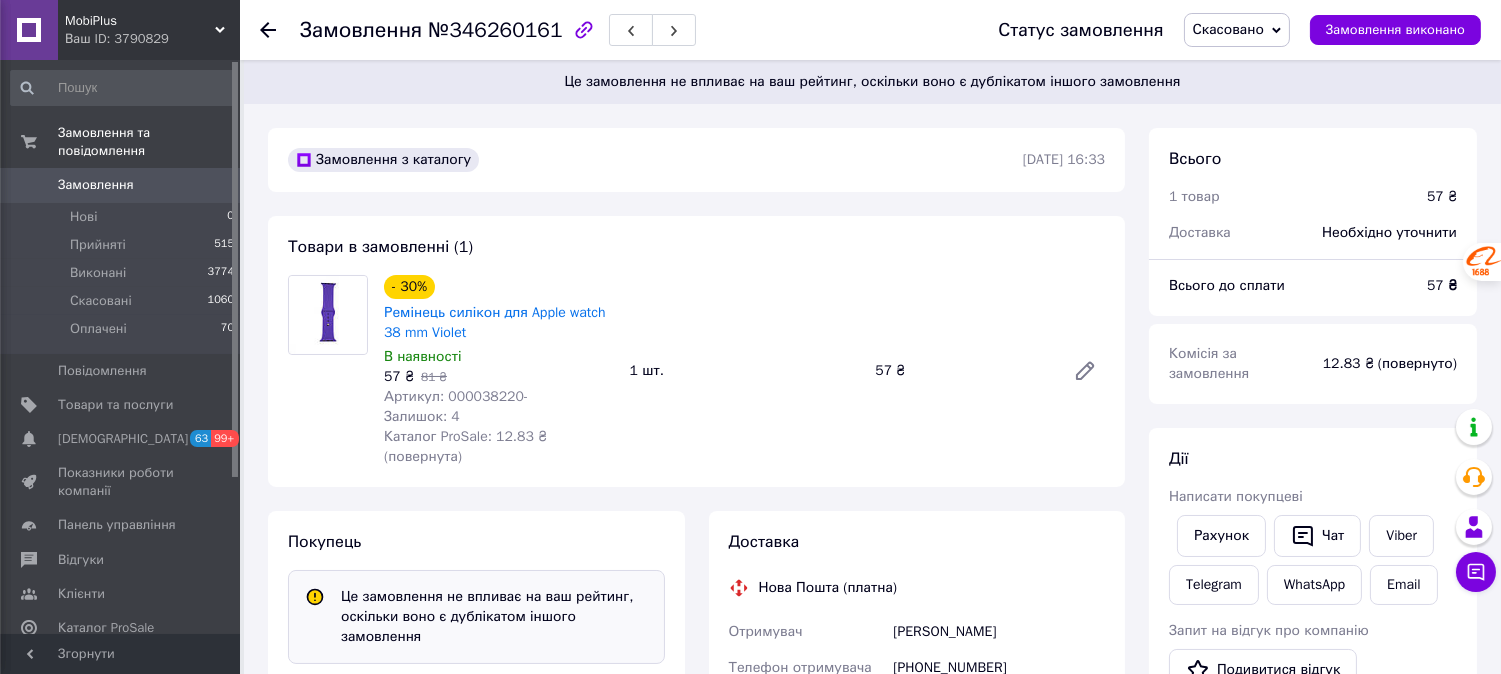 click on "MobiPlus Ваш ID: 3790829" at bounding box center (149, 30) 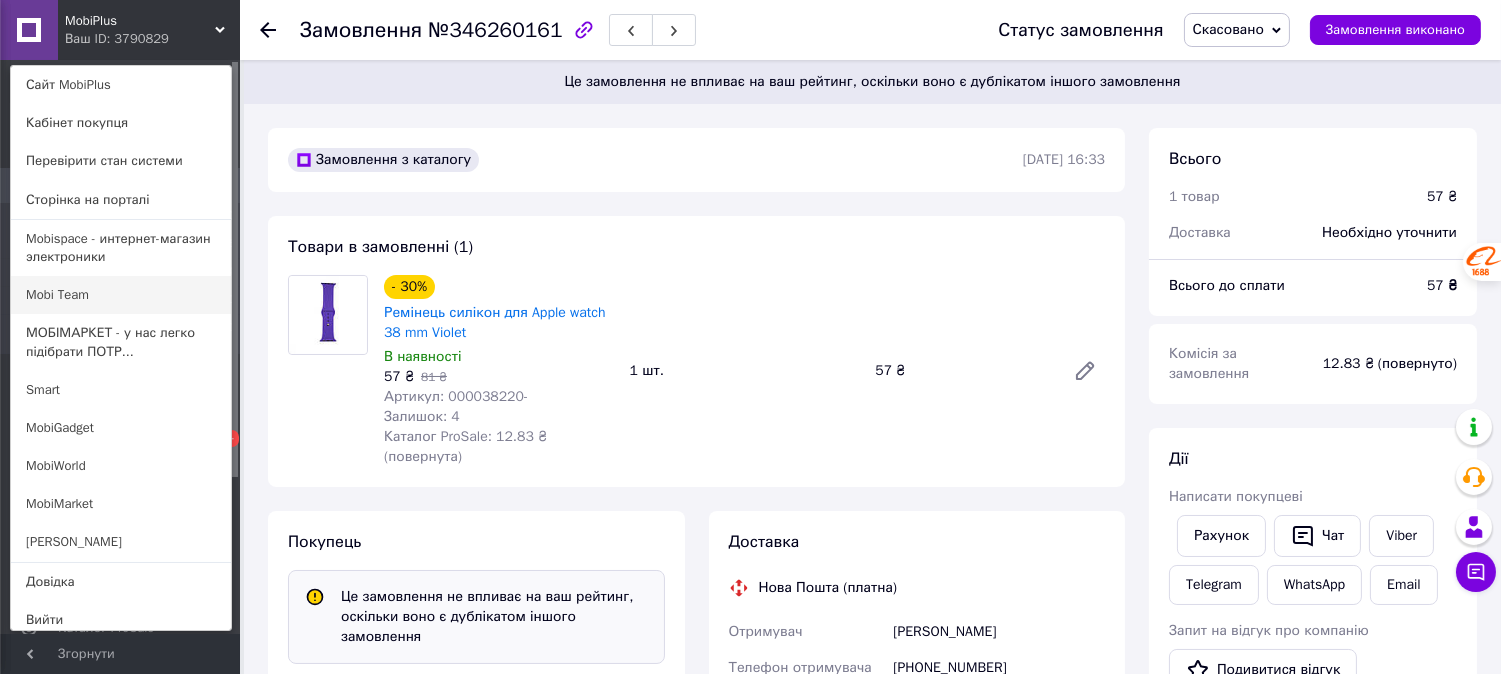 click on "Mobi Team" at bounding box center [121, 295] 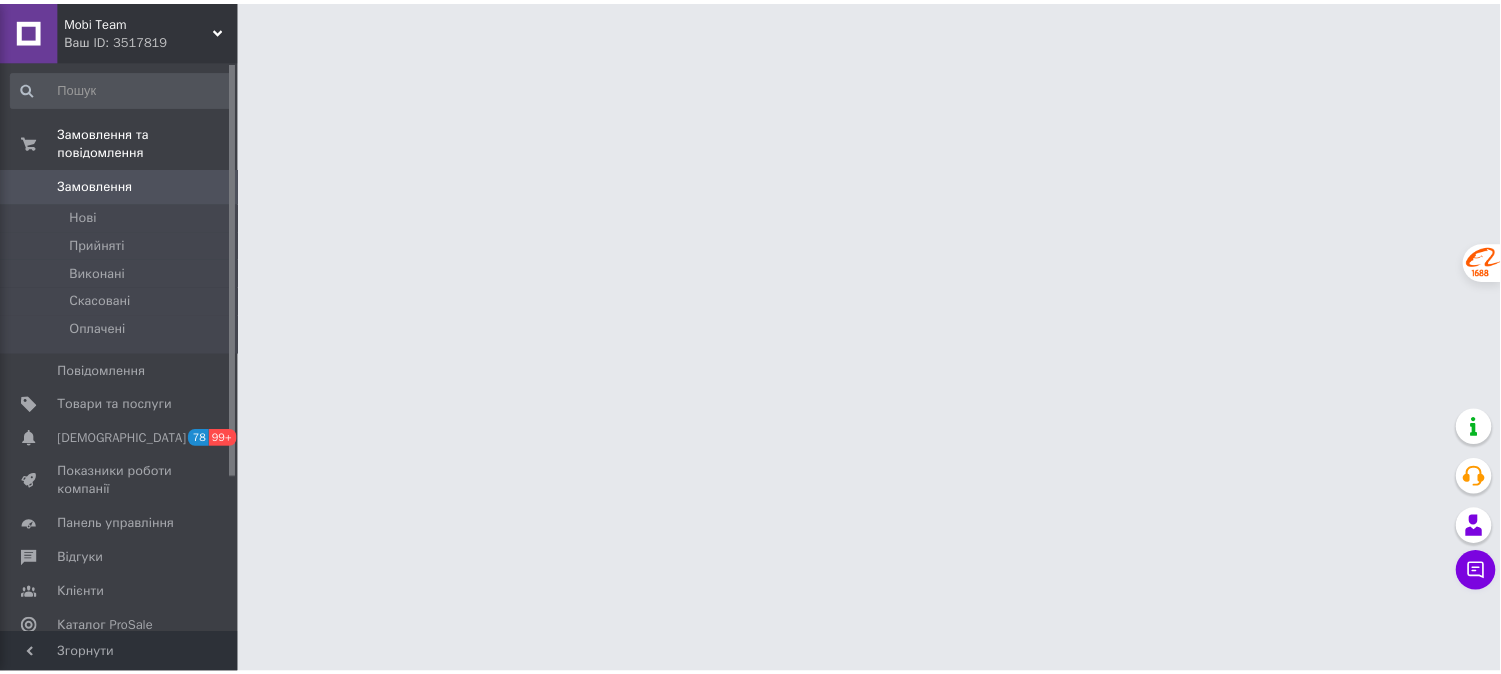 scroll, scrollTop: 0, scrollLeft: 0, axis: both 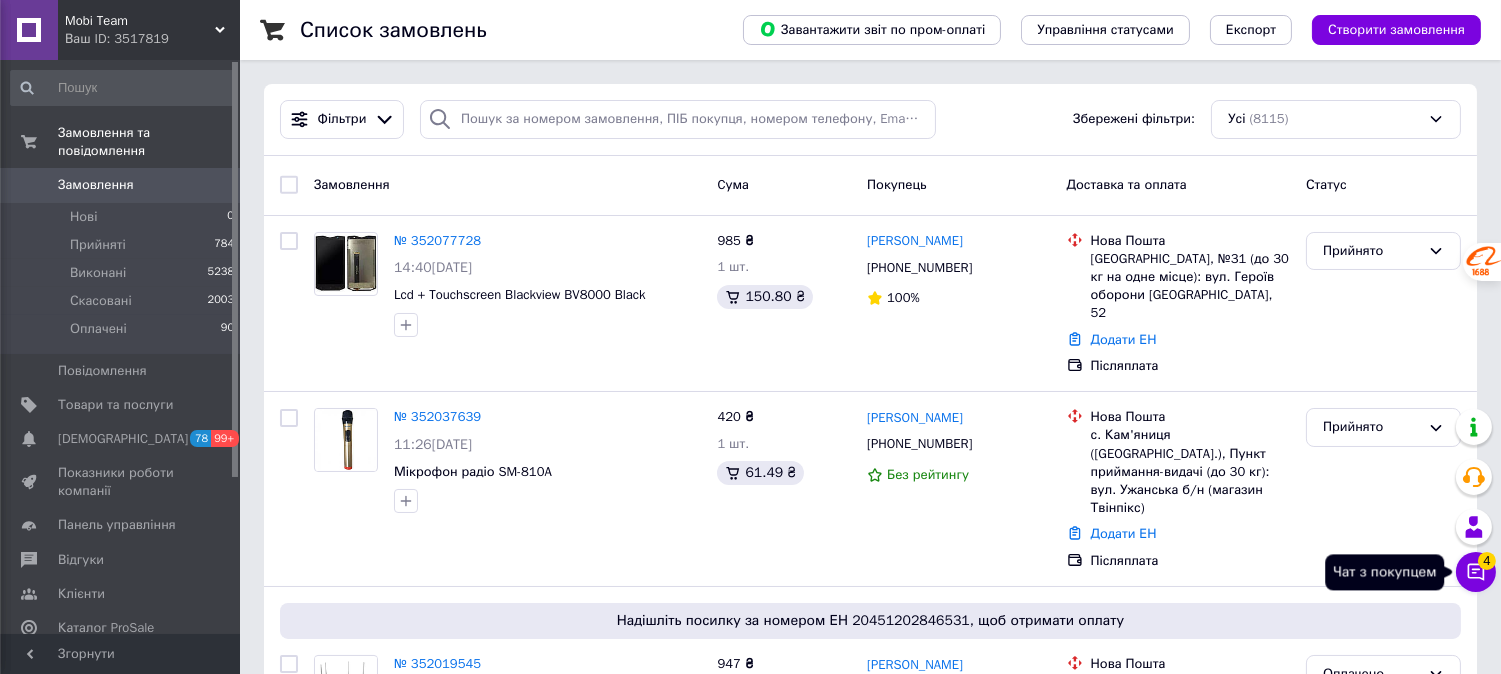 click 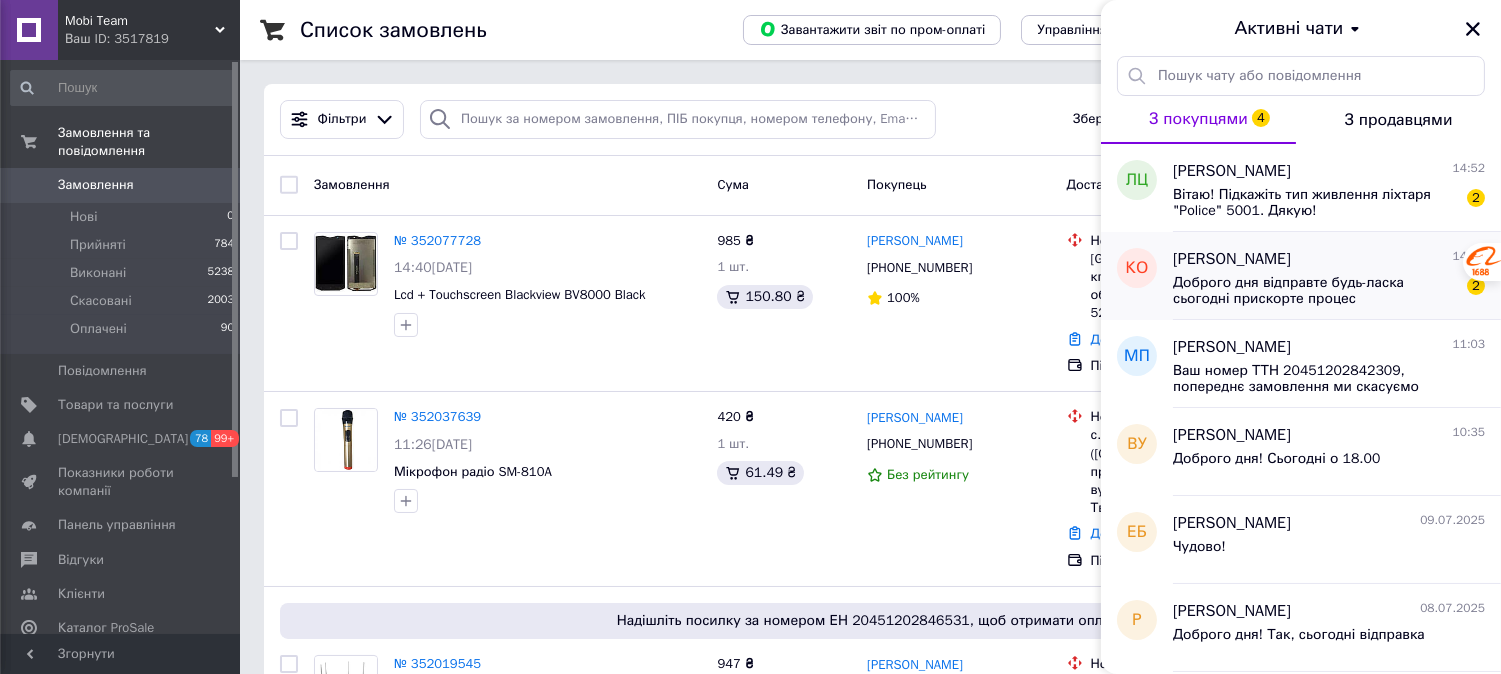 click on "Доброго дня відправте будь-ласка сьогодні прискорте процес" at bounding box center [1315, 291] 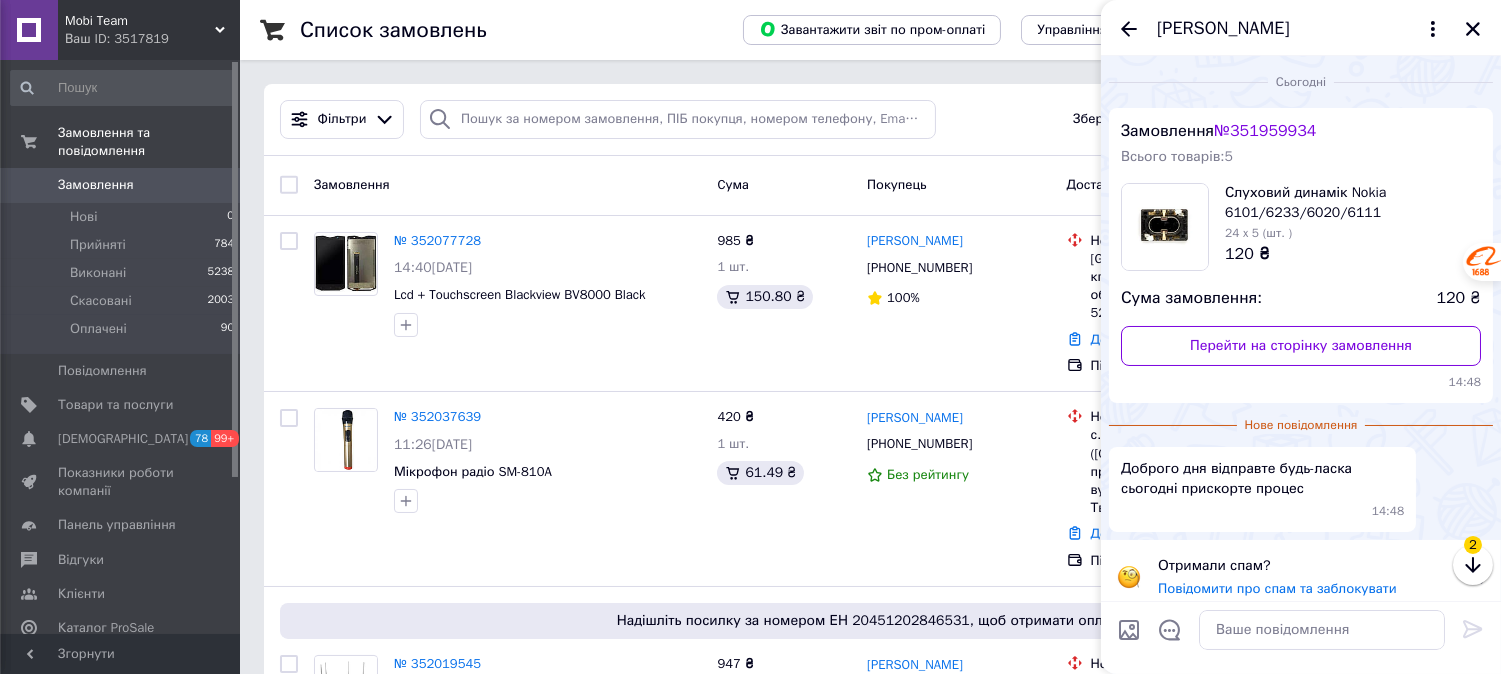 scroll, scrollTop: 12, scrollLeft: 0, axis: vertical 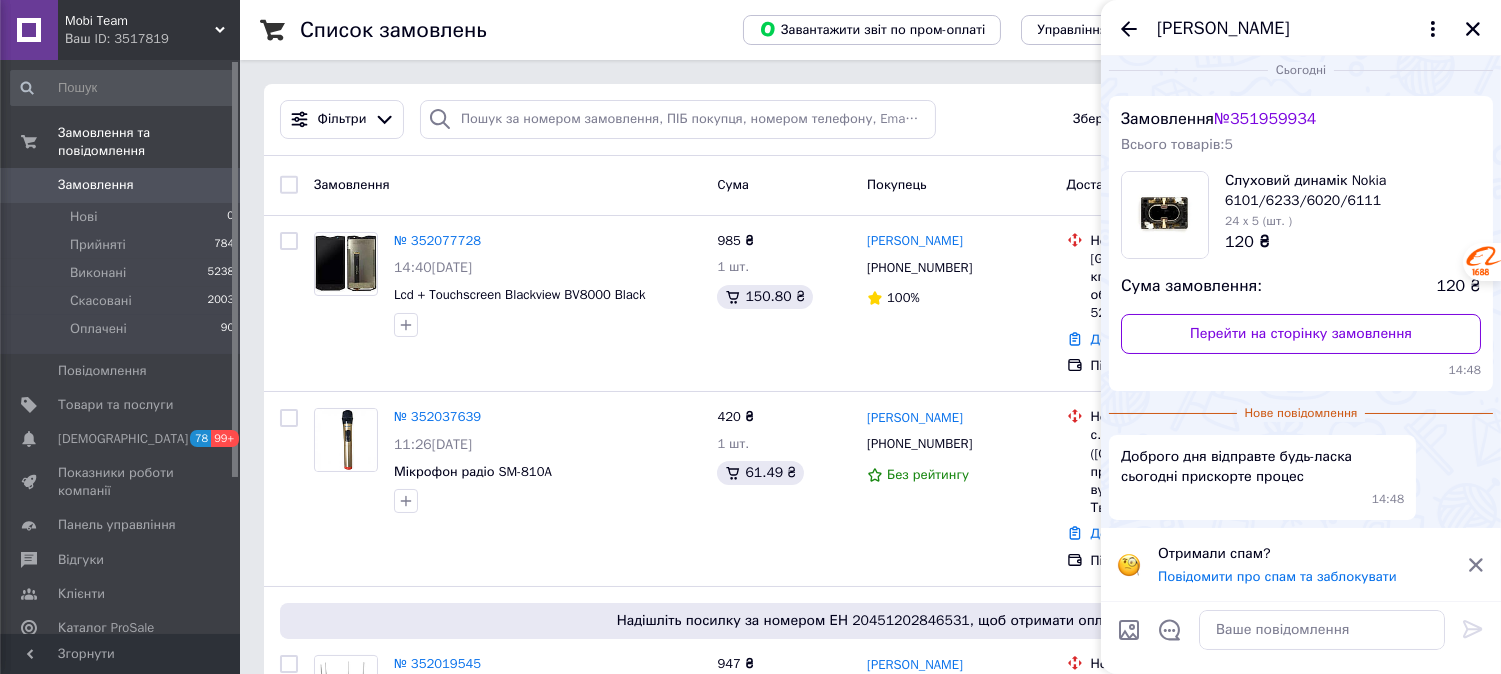 click on "№ 351959934" at bounding box center [1265, 119] 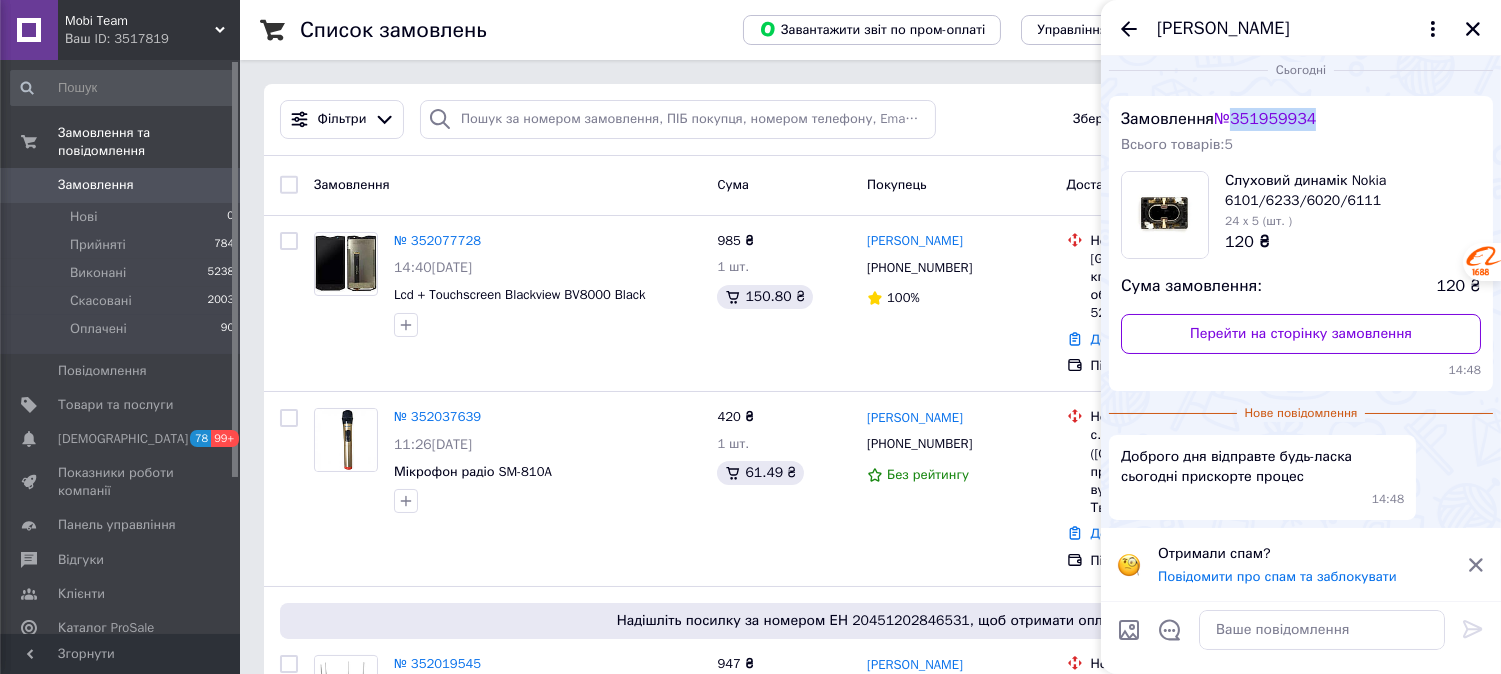 click on "№ 351959934" at bounding box center (1265, 119) 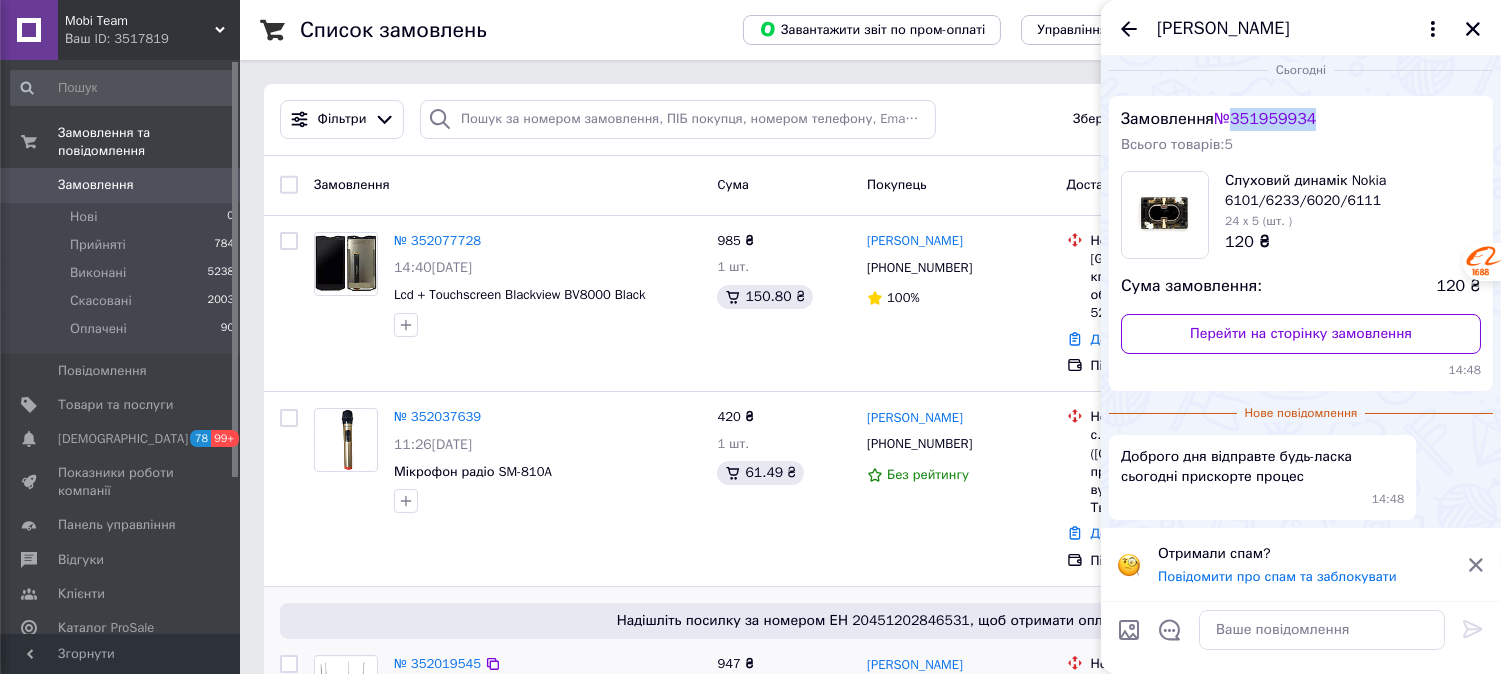 copy on "351959934" 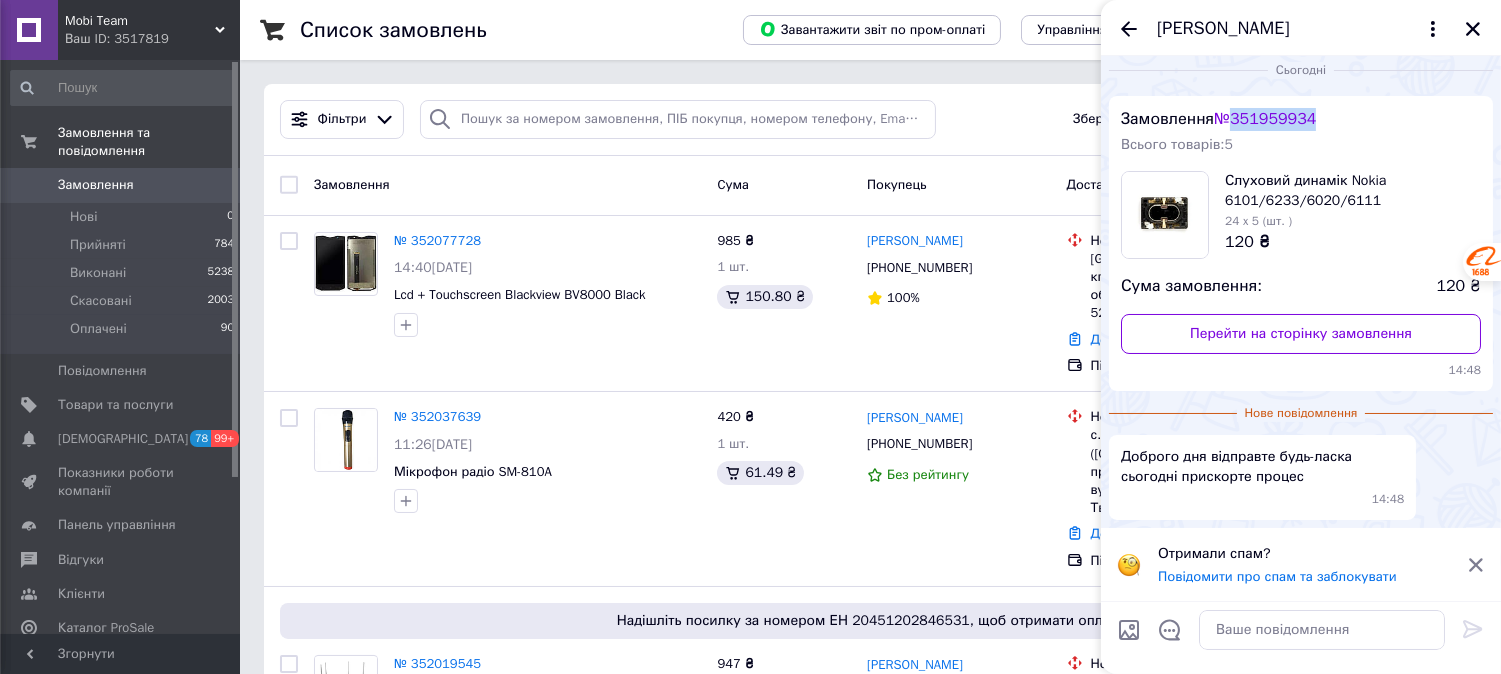 click 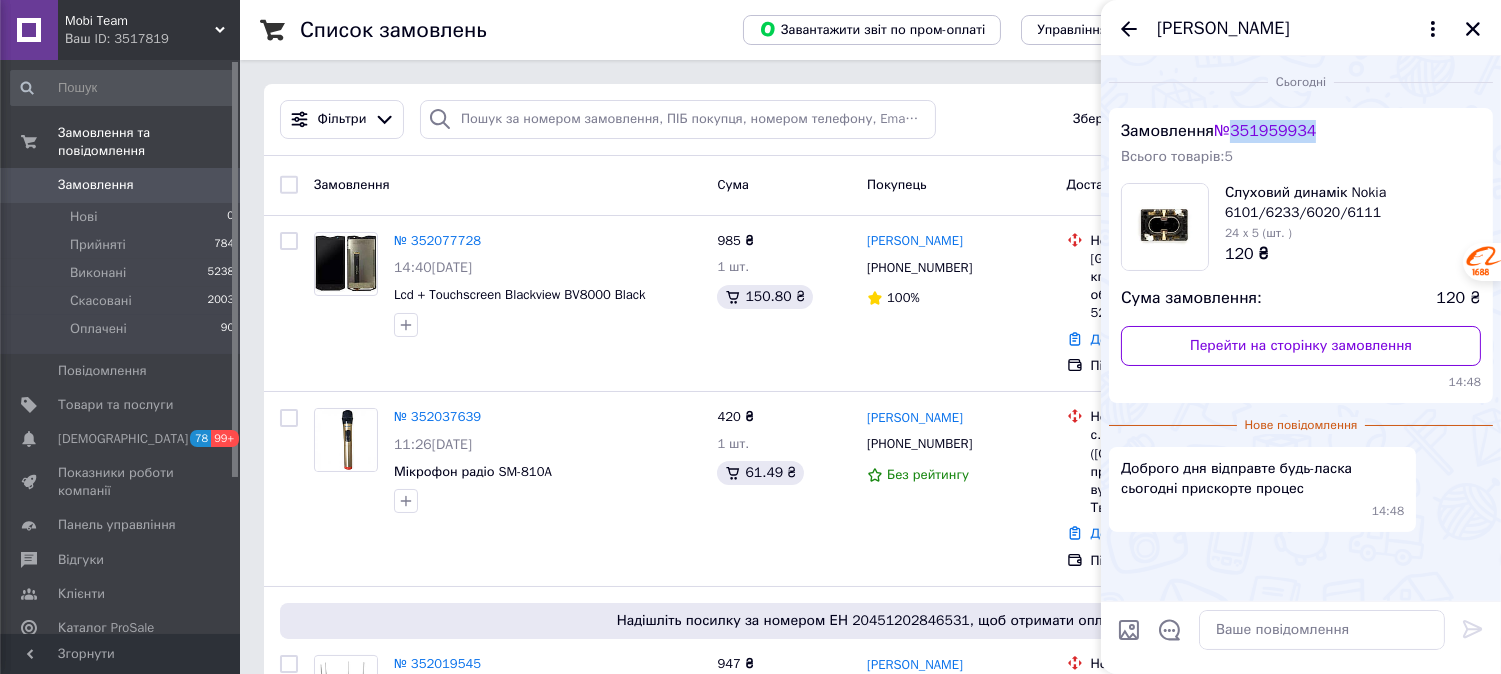 scroll, scrollTop: 0, scrollLeft: 0, axis: both 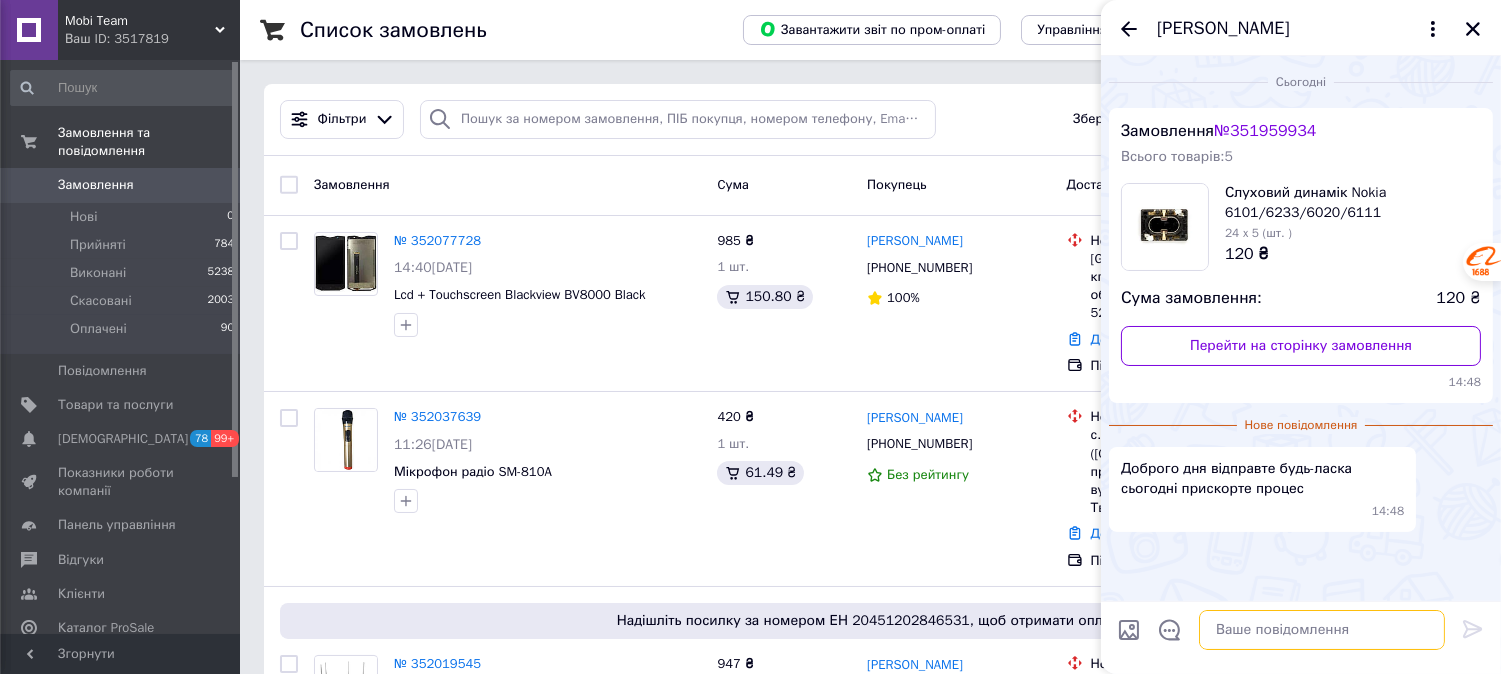 click at bounding box center (1322, 630) 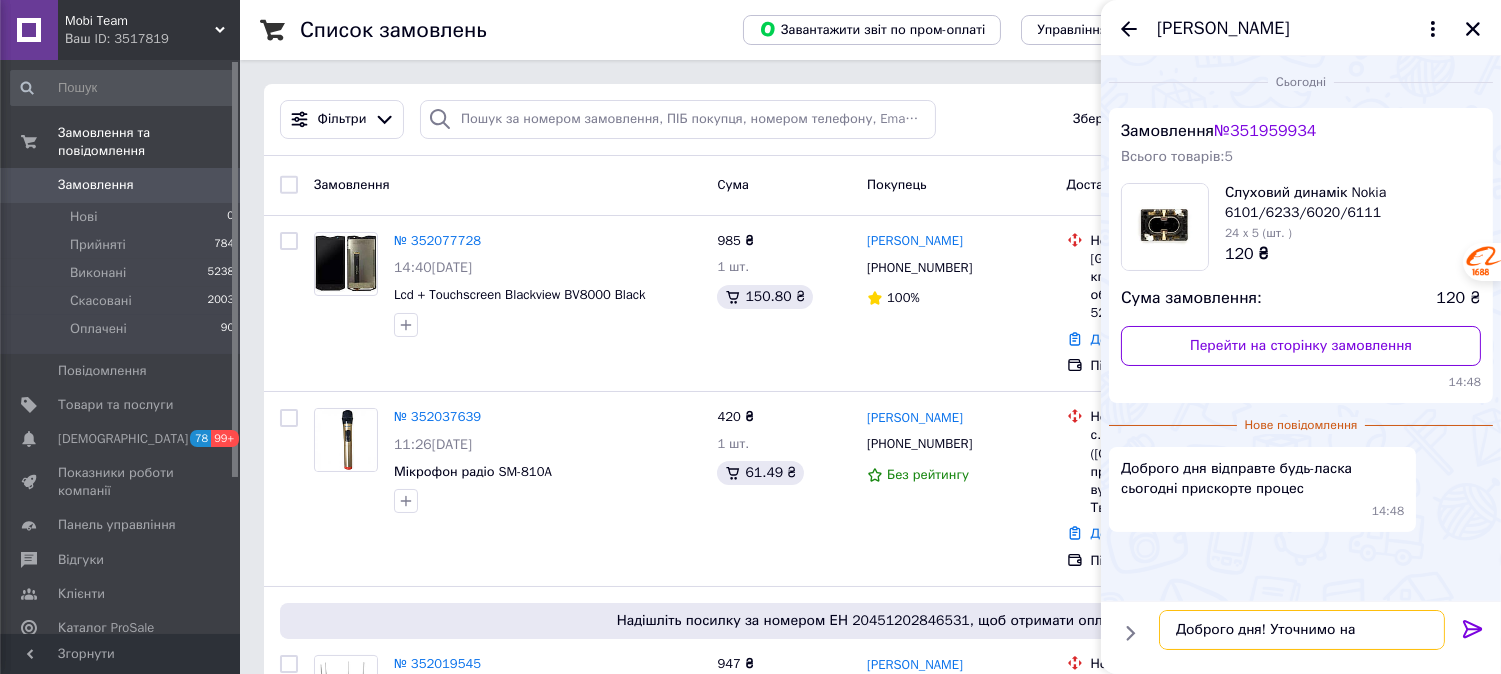drag, startPoint x: 1378, startPoint y: 632, endPoint x: 1272, endPoint y: 631, distance: 106.004715 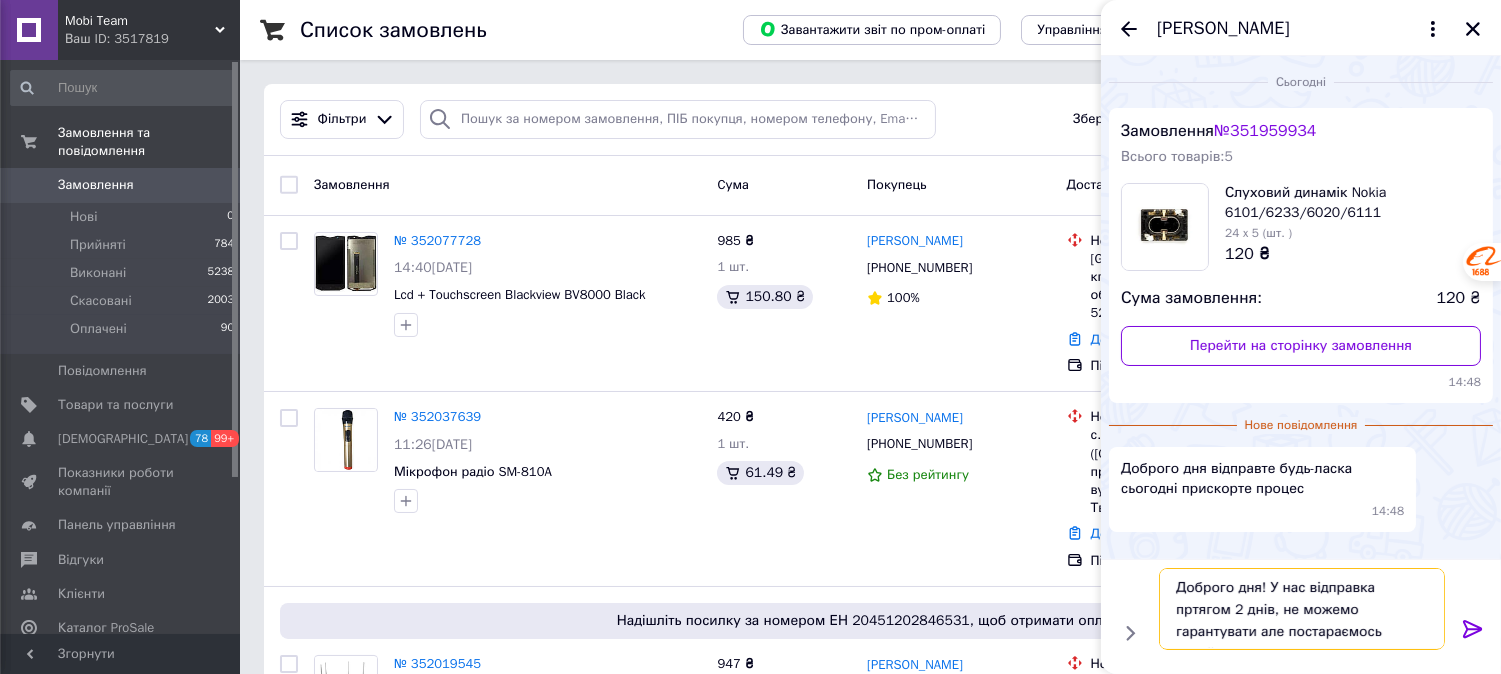 type on "Доброго дня! У нас відправка пртягом 2 днів, не можемо гарантувати але постараємось якнайшвидше" 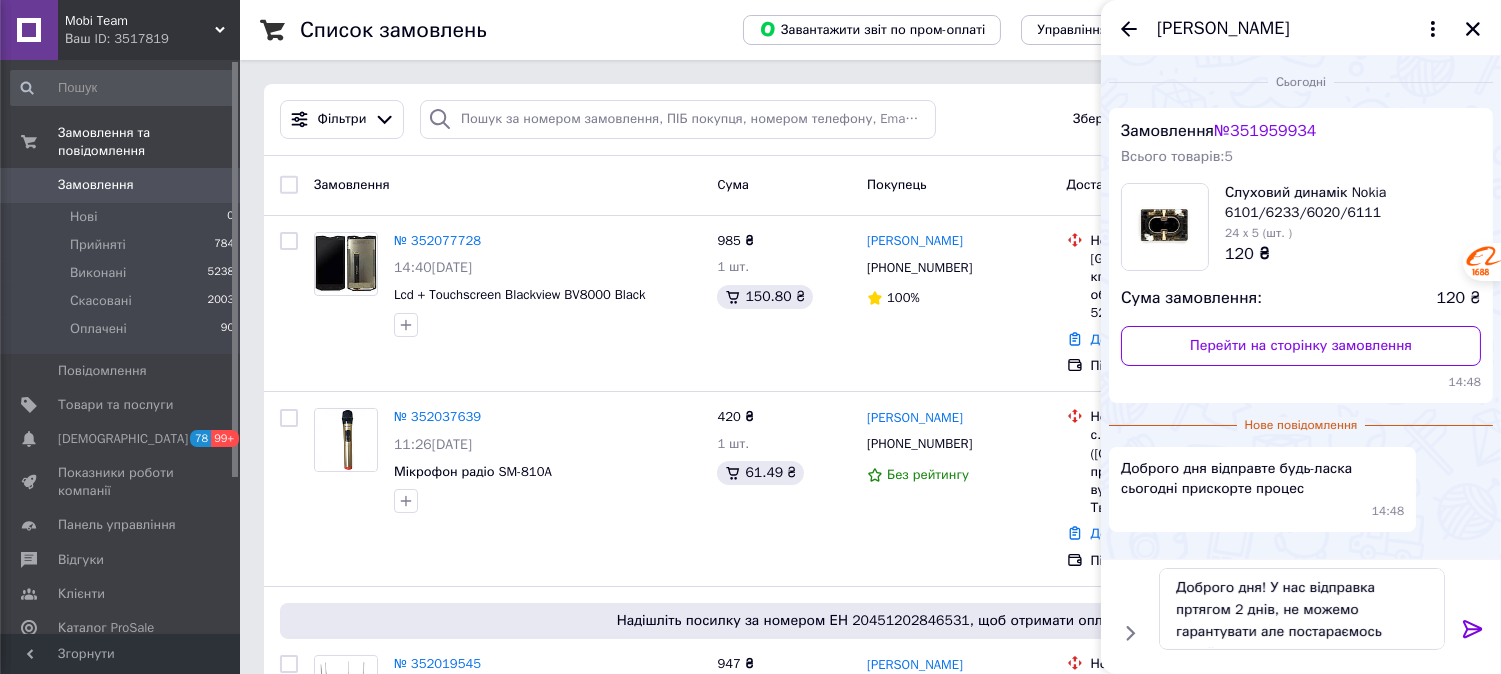 click 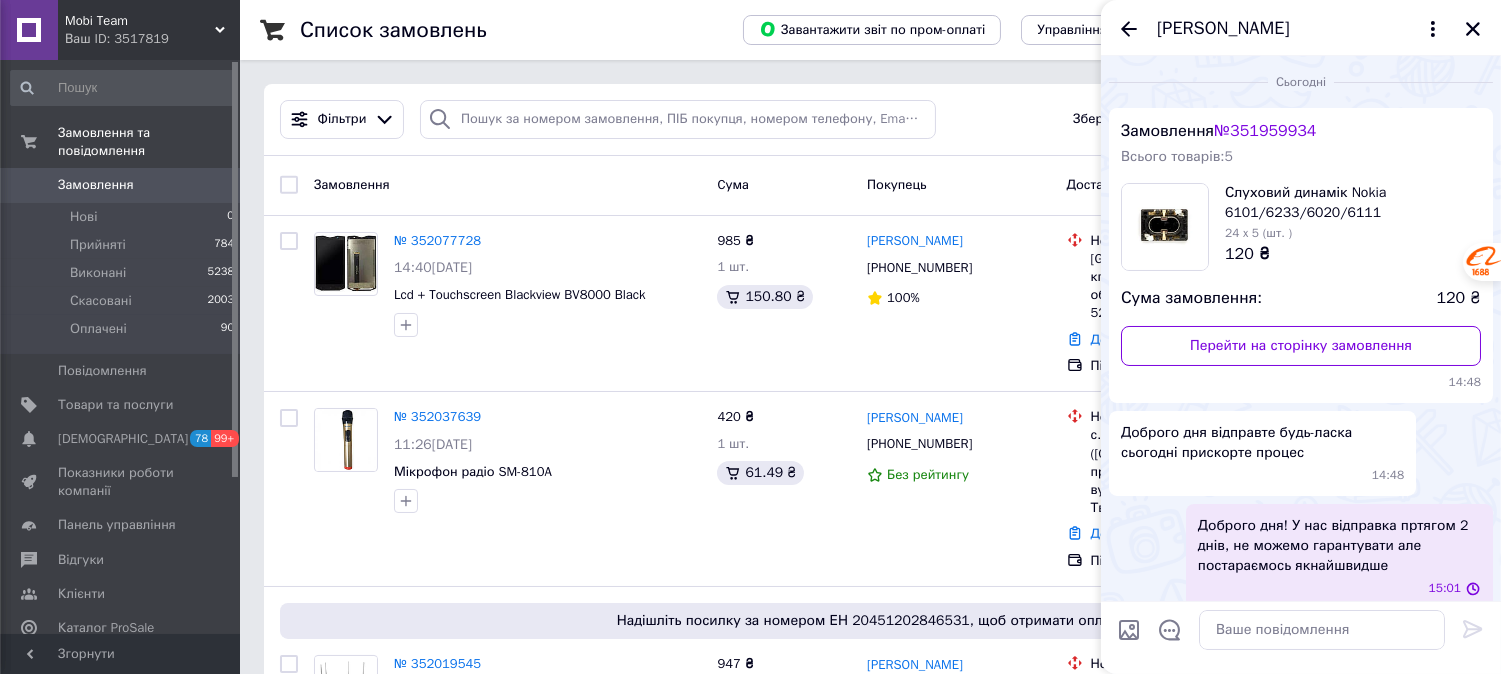 scroll, scrollTop: 15, scrollLeft: 0, axis: vertical 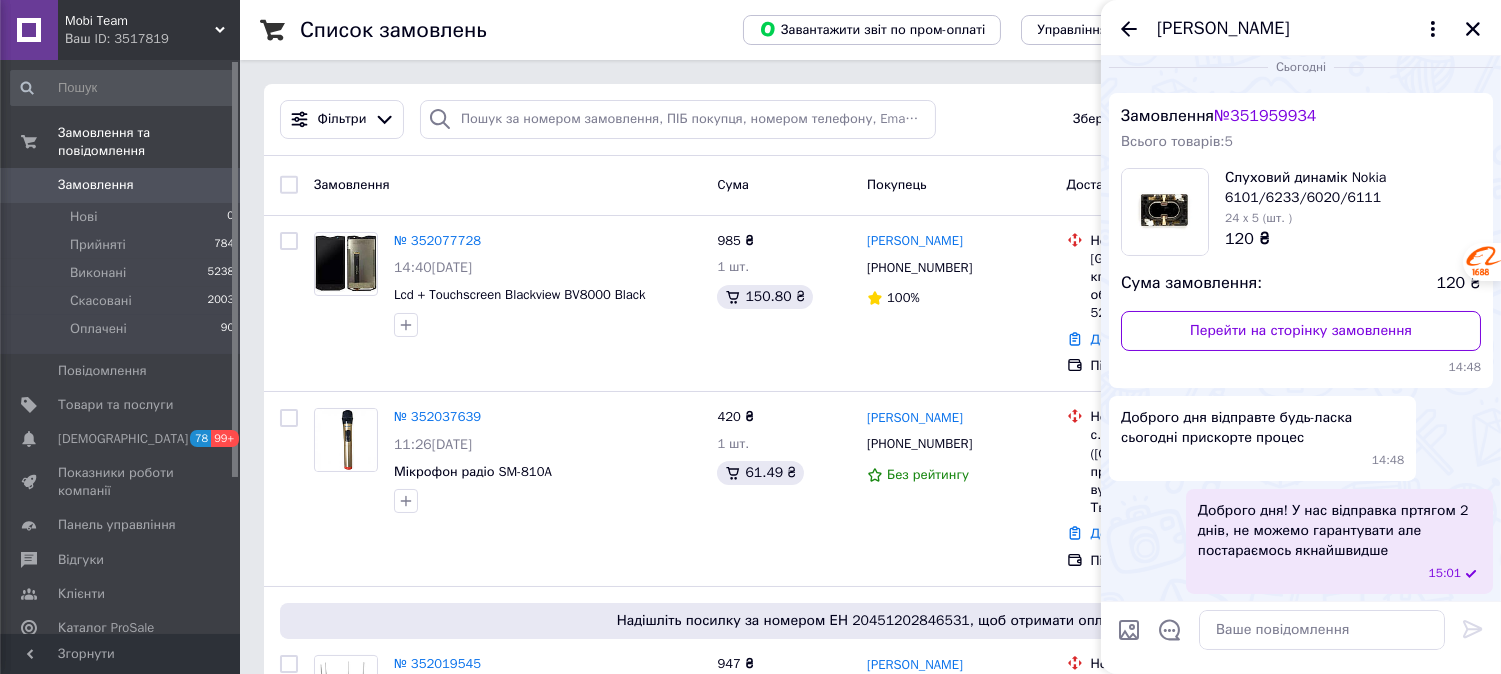 drag, startPoint x: 1472, startPoint y: 22, endPoint x: 1478, endPoint y: 102, distance: 80.224686 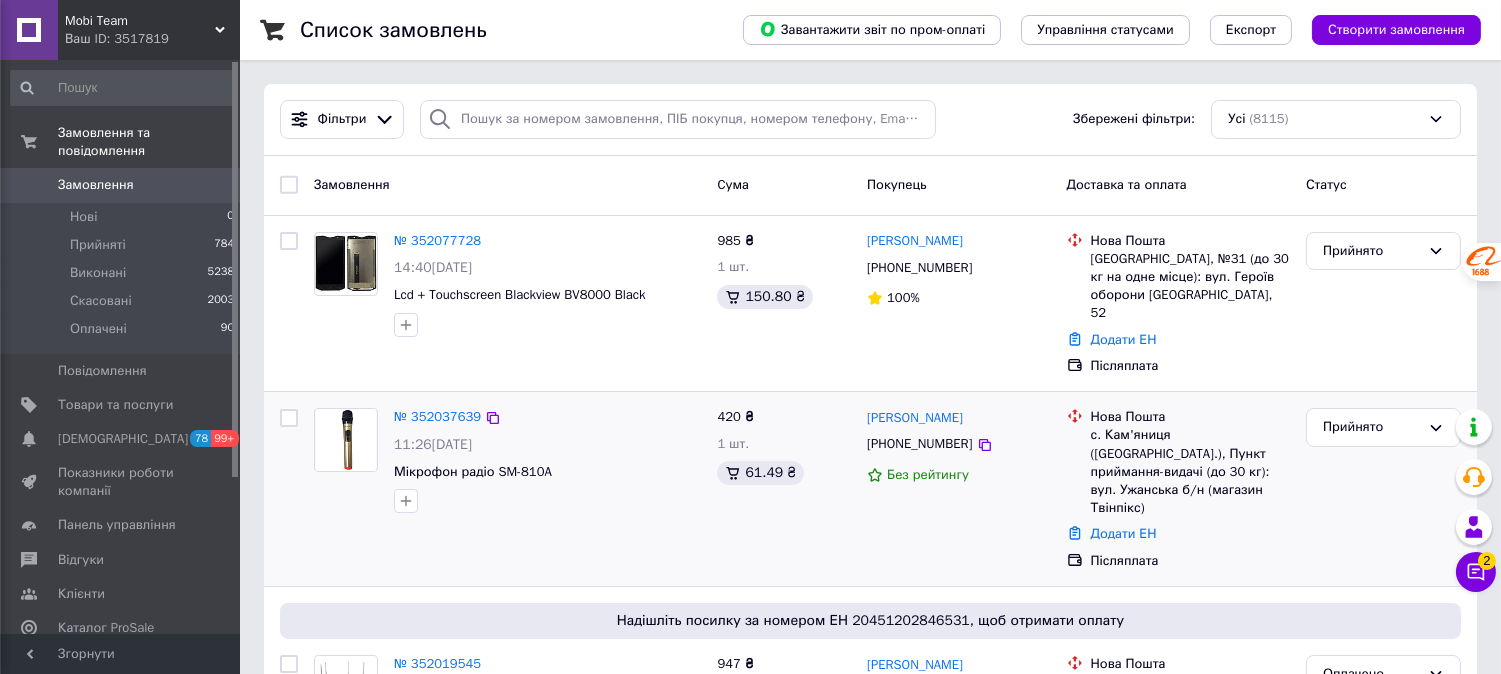 drag, startPoint x: 1486, startPoint y: 564, endPoint x: 1447, endPoint y: 474, distance: 98.08669 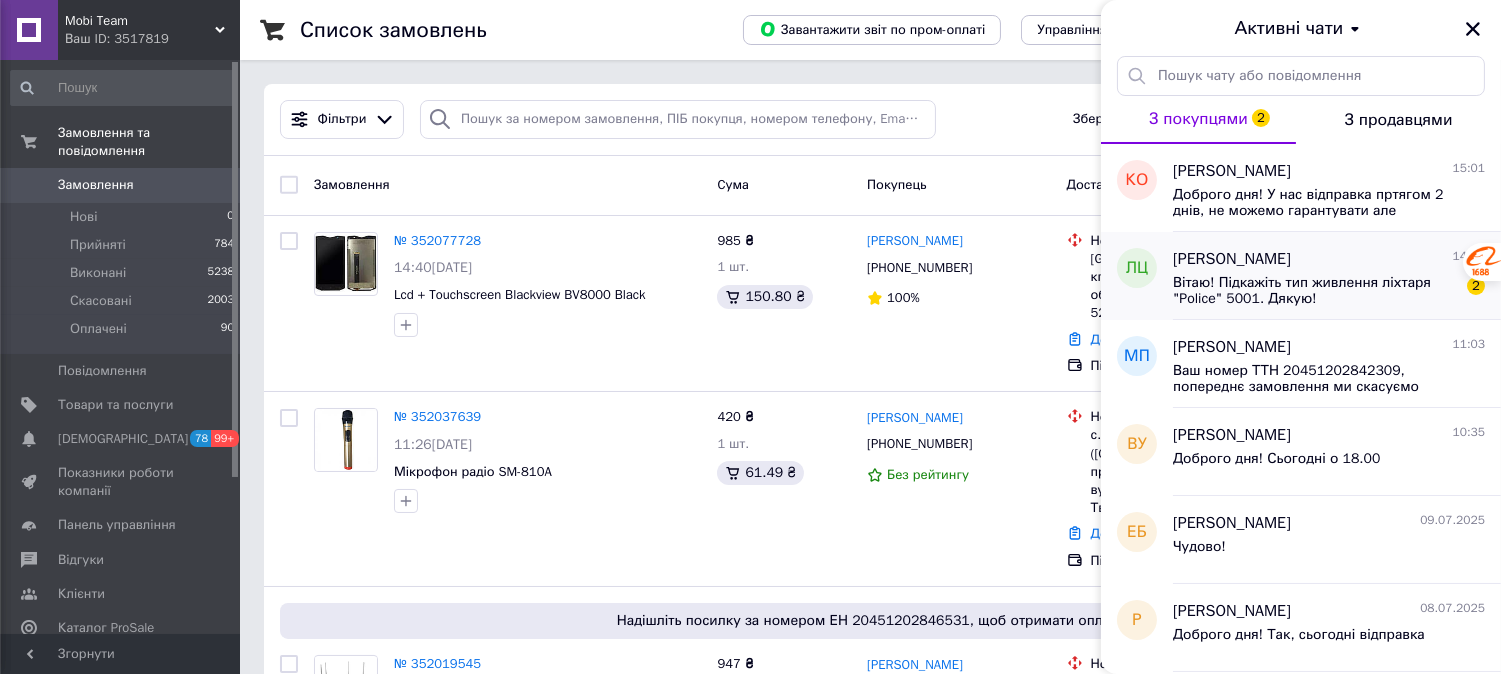 click on "Вітаю! Підкажіть тип живлення ліхтаря "Police" 5001. Дякую!" at bounding box center (1315, 291) 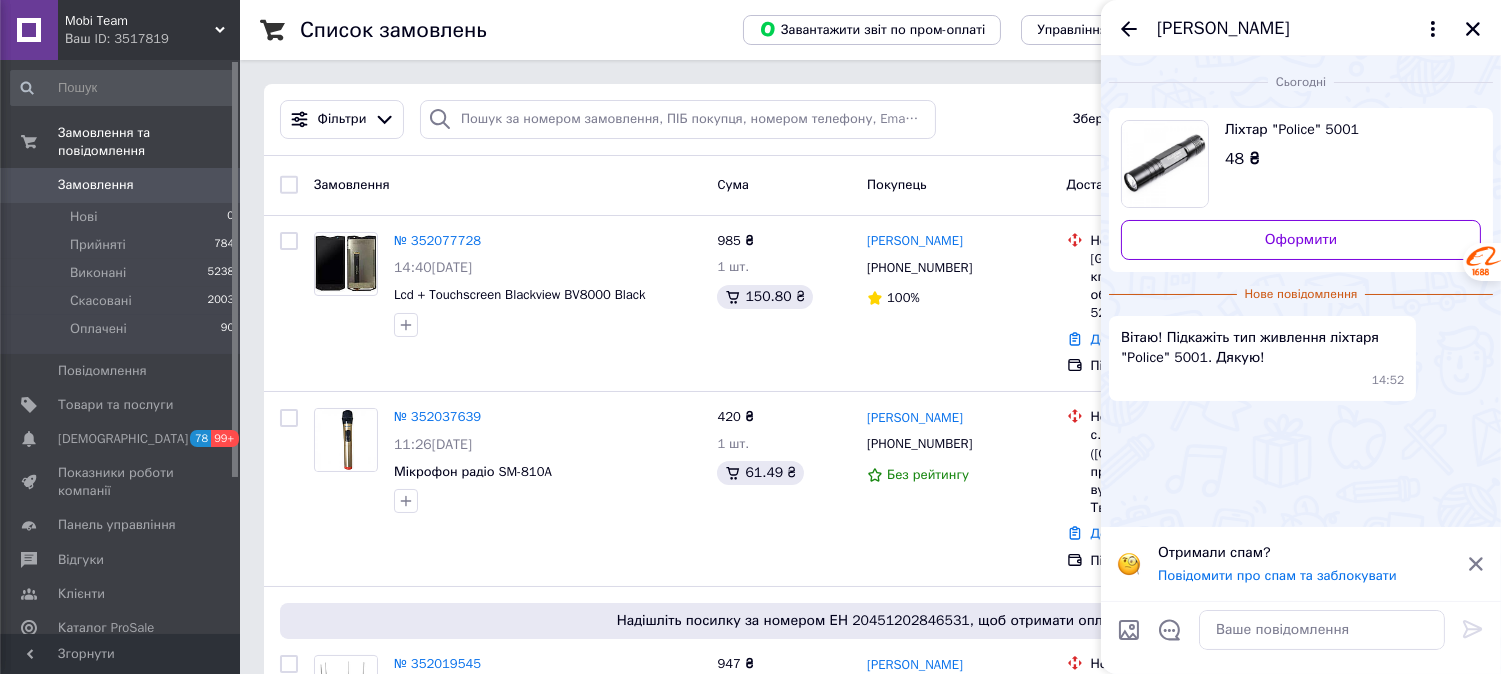 click 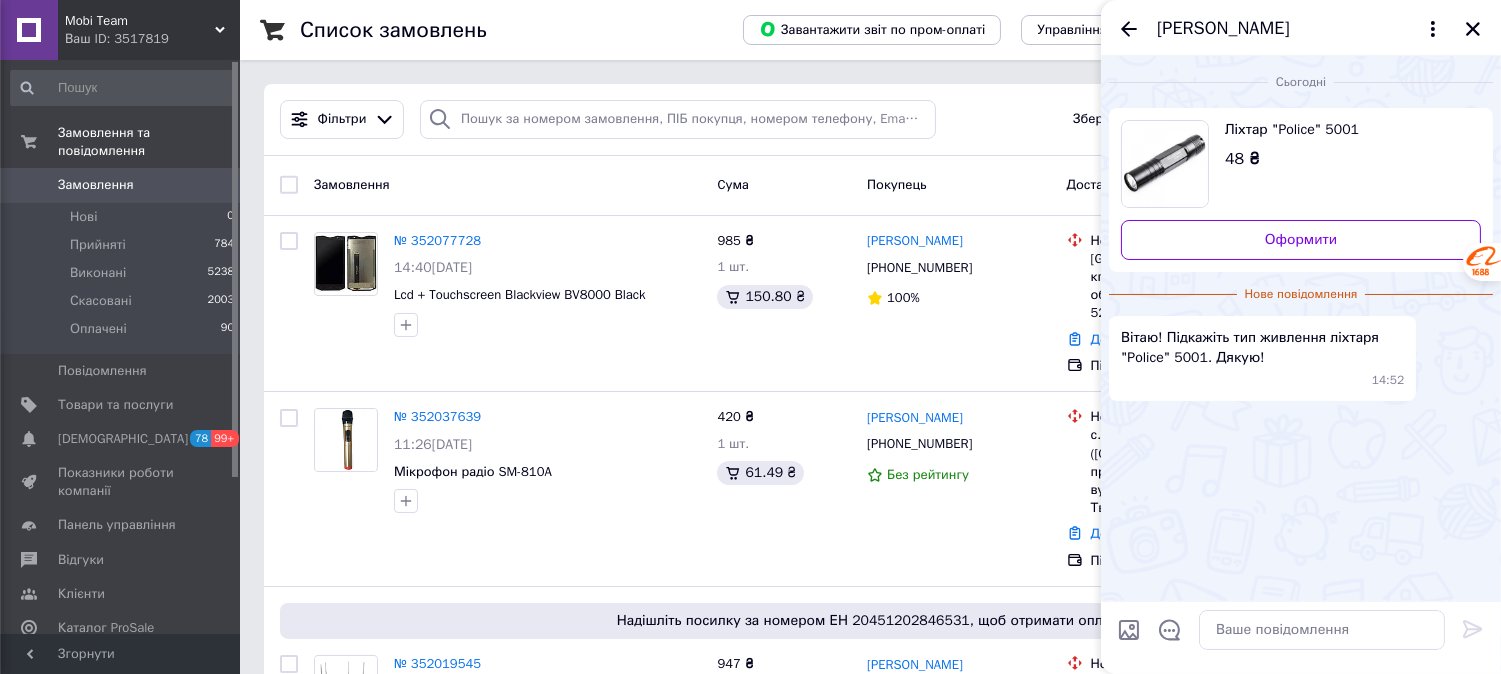 click on "Ліхтар "Police" 5001" at bounding box center (1345, 130) 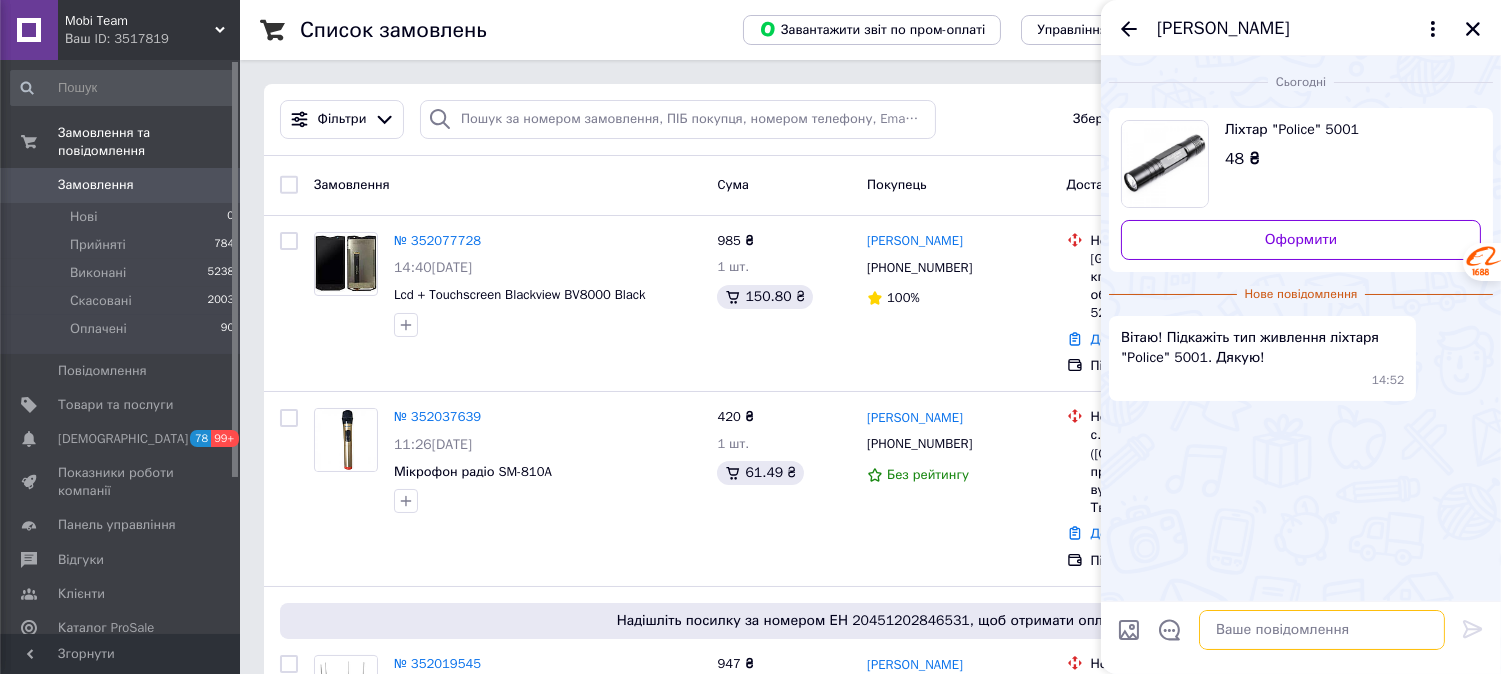 drag, startPoint x: 1324, startPoint y: 637, endPoint x: 1341, endPoint y: 642, distance: 17.720045 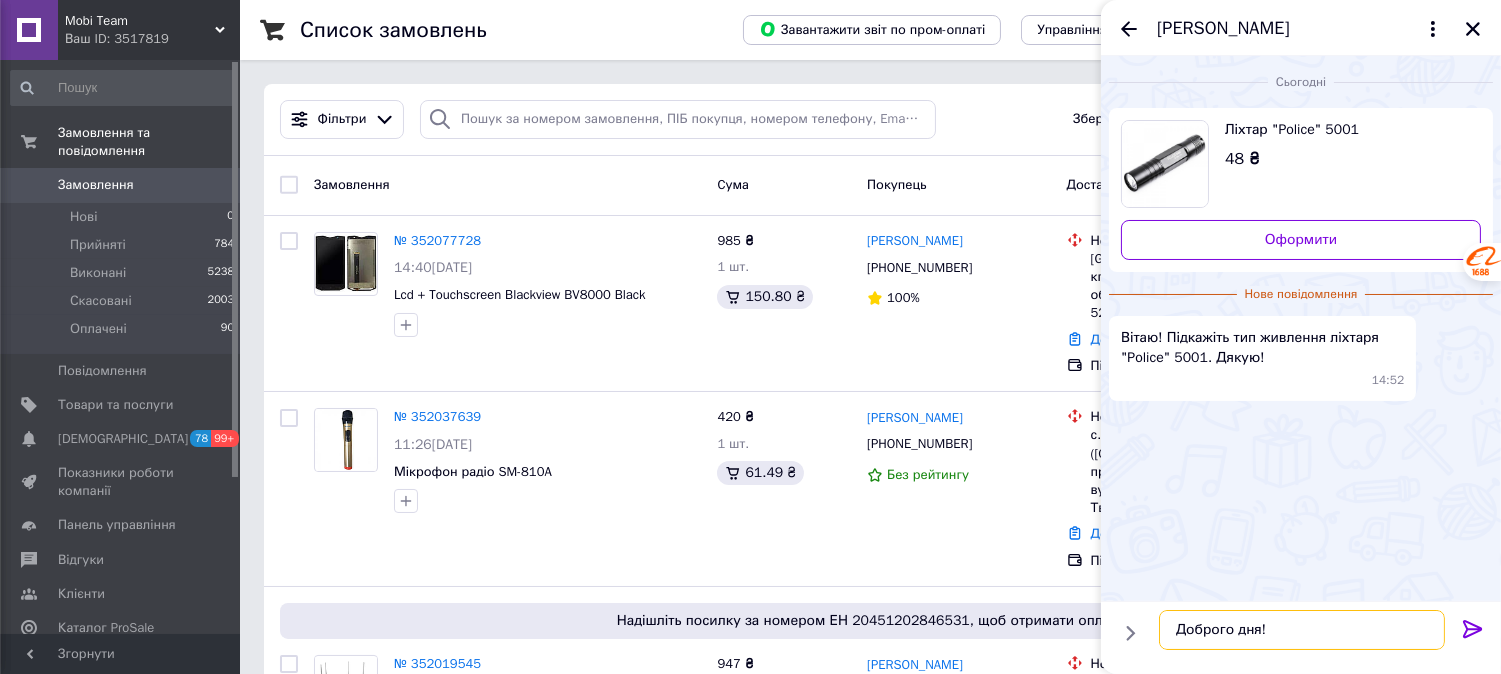 paste on "одна батарейка типу AA (пальчикова)" 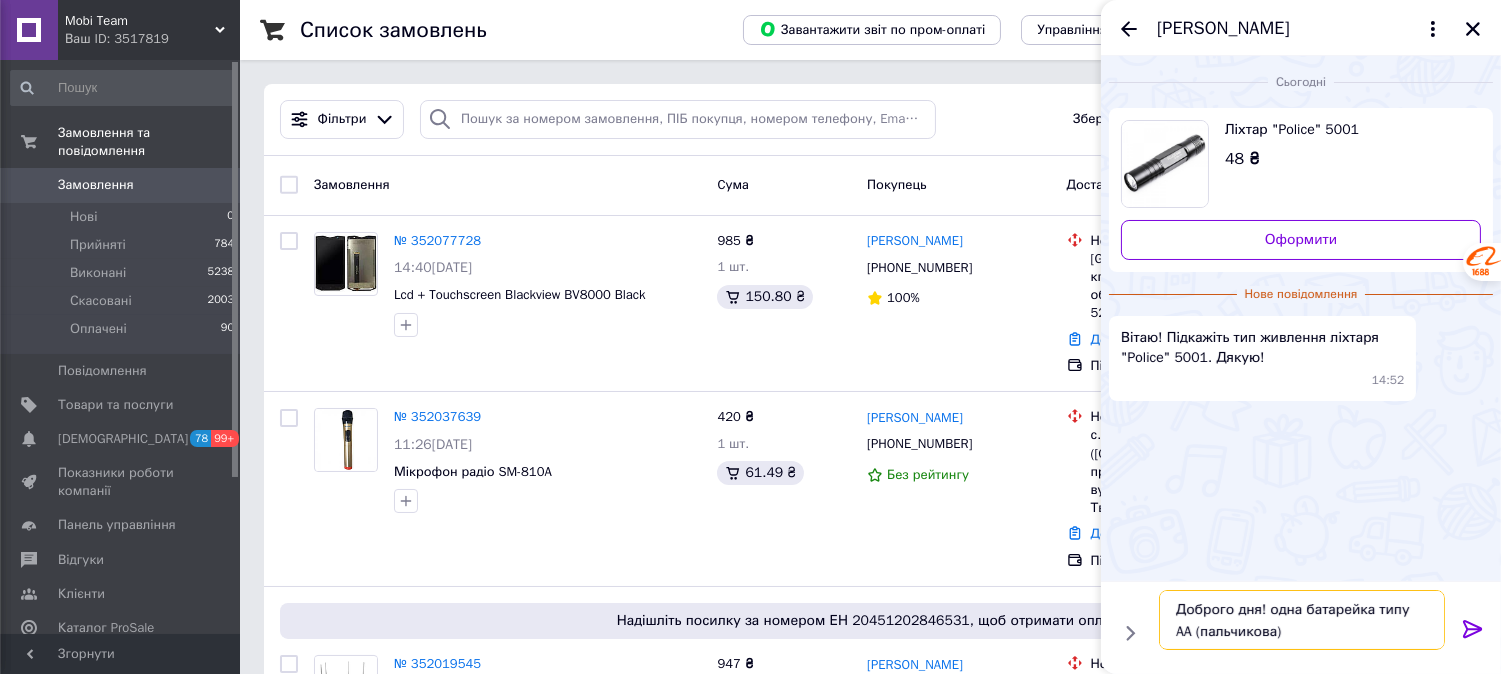 type on "Доброго дня! одна батарейка типу AA (пальчикова)" 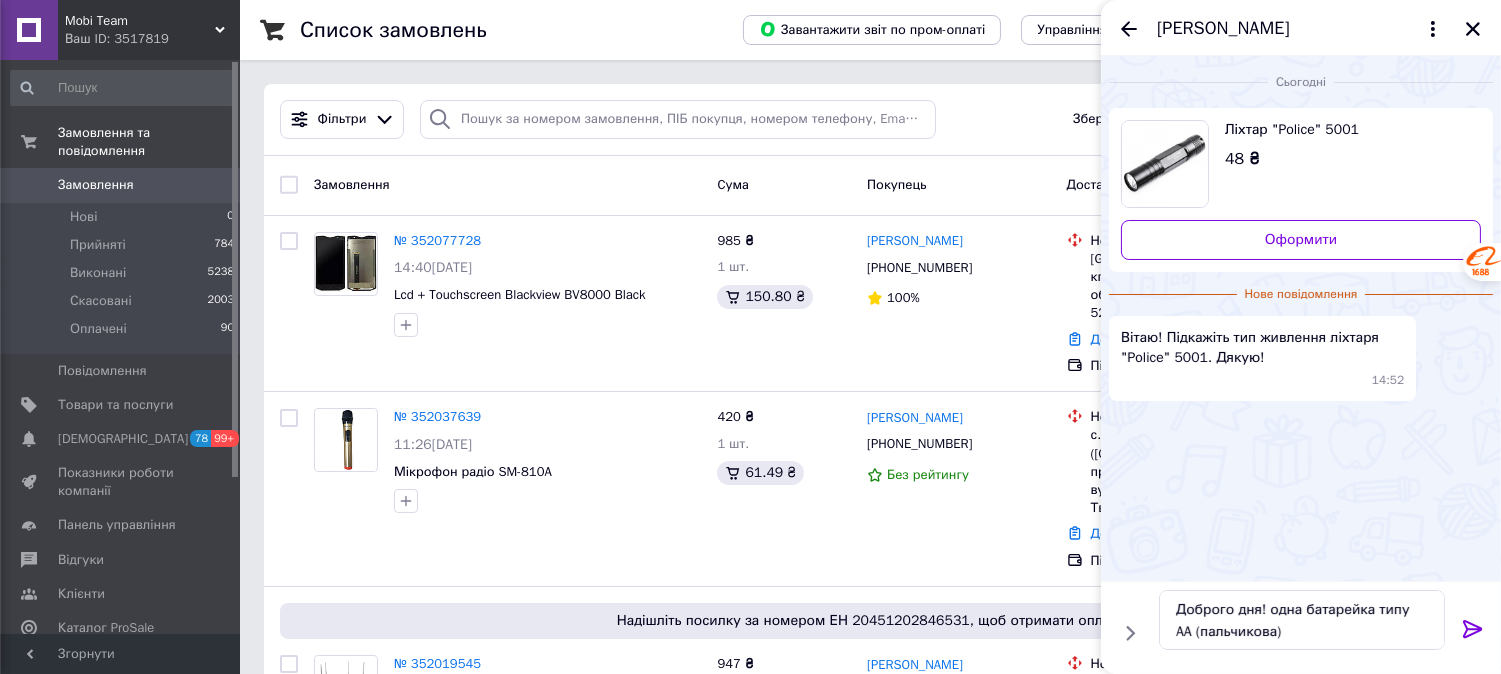 drag, startPoint x: 1464, startPoint y: 632, endPoint x: 1446, endPoint y: 475, distance: 158.02847 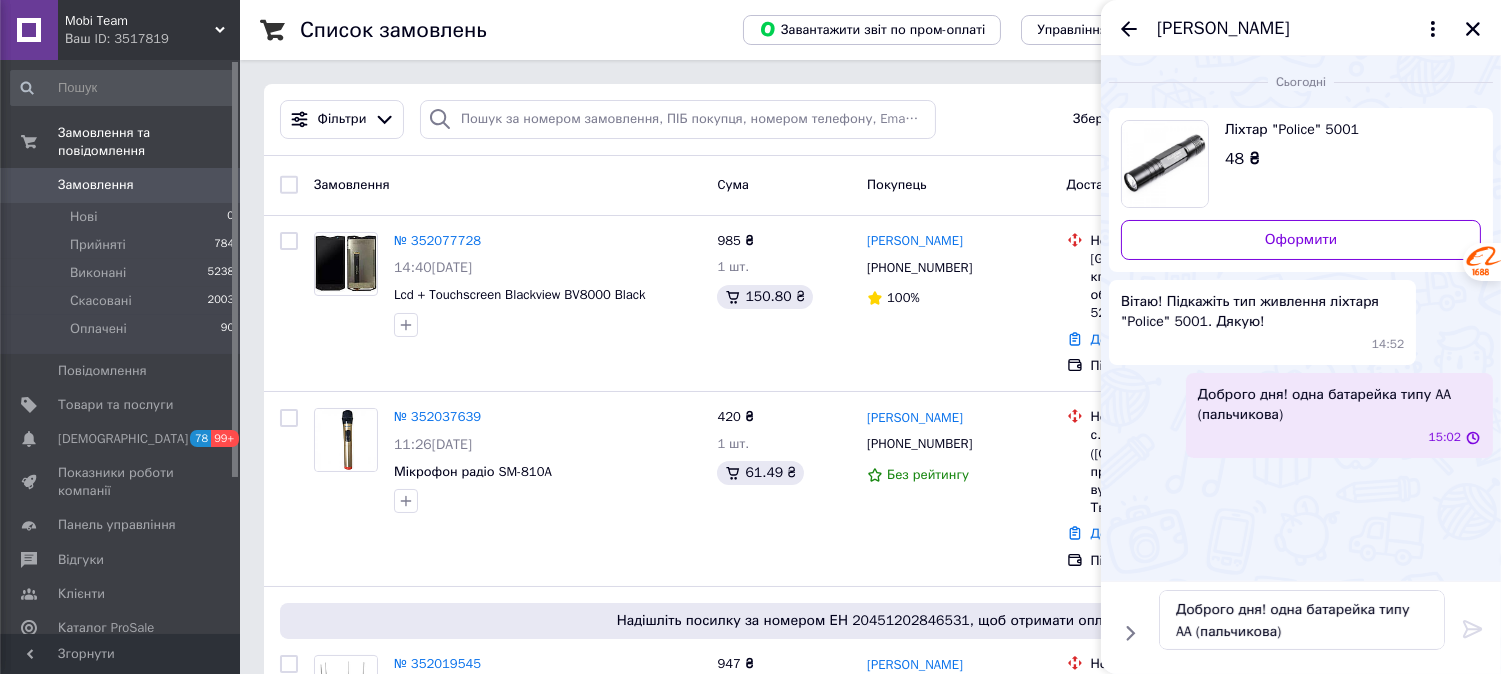 type 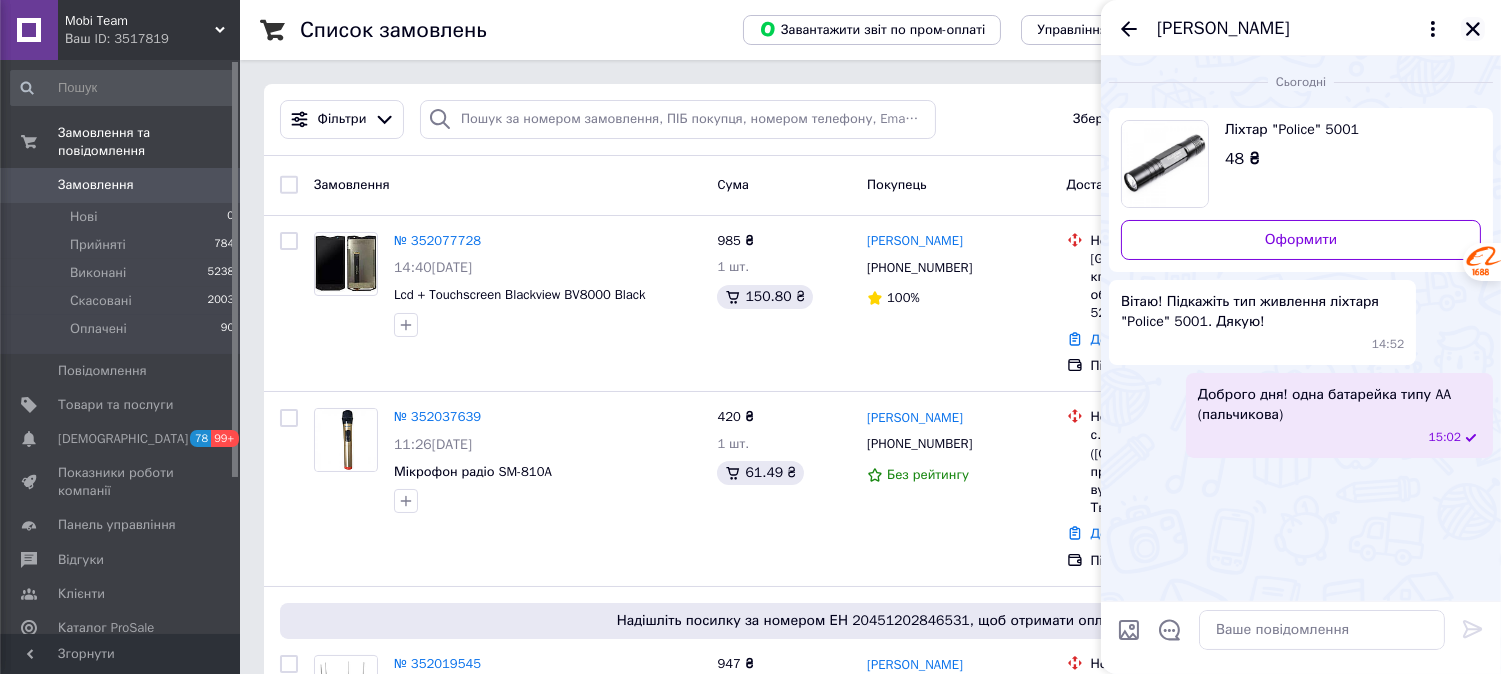 click 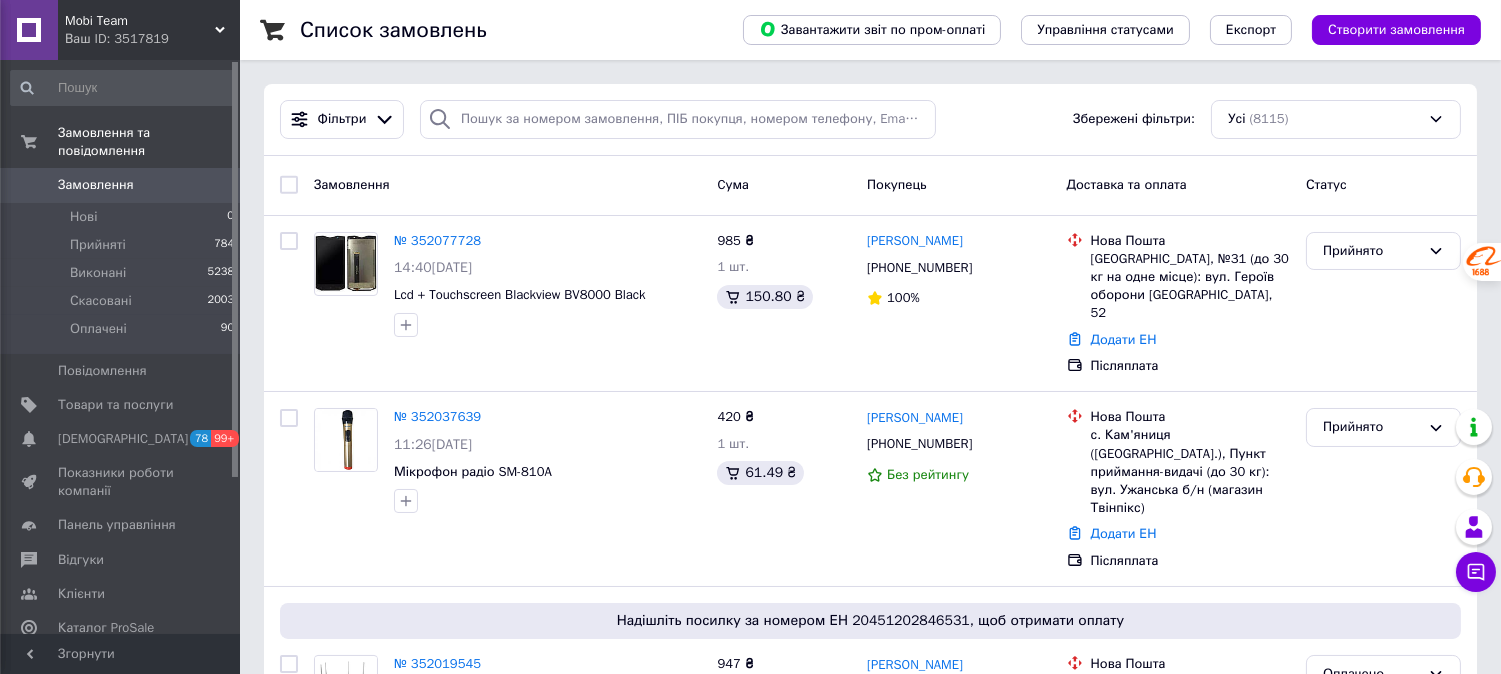 click on "Mobi Team" at bounding box center [140, 21] 